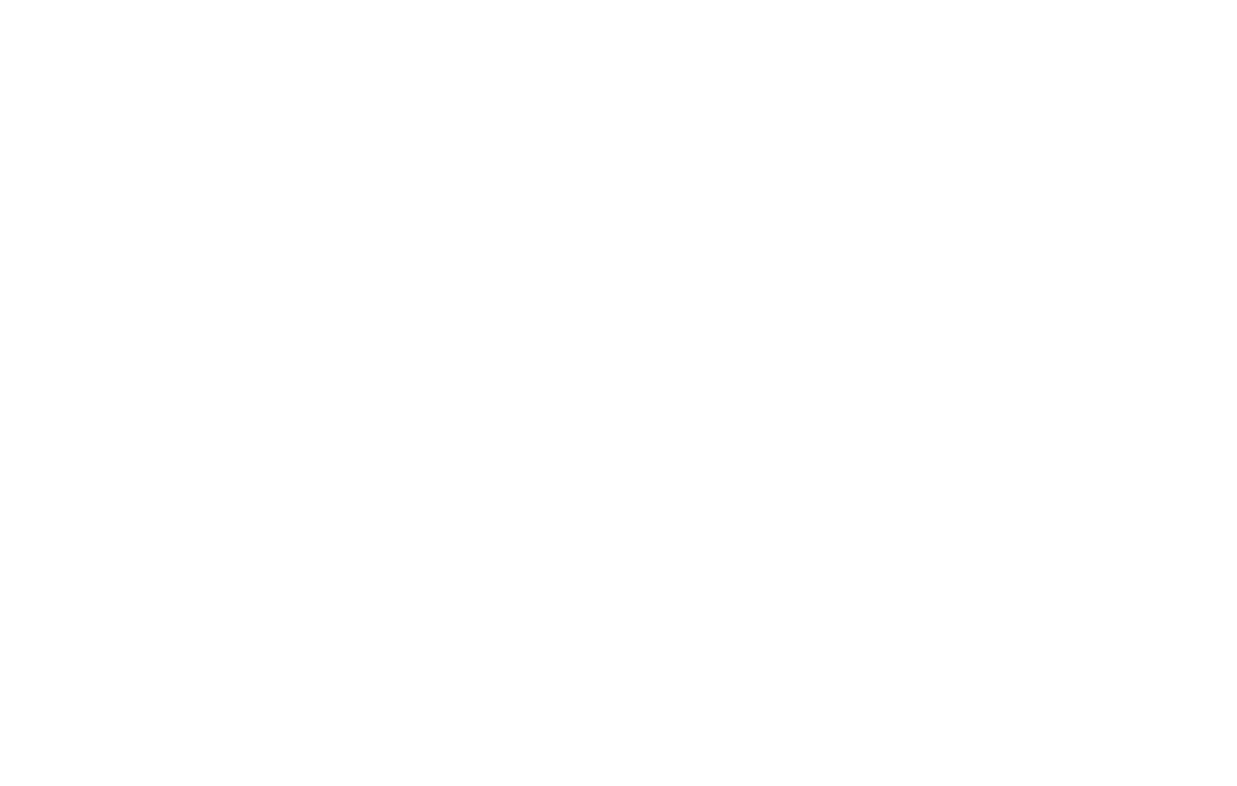 scroll, scrollTop: 0, scrollLeft: 0, axis: both 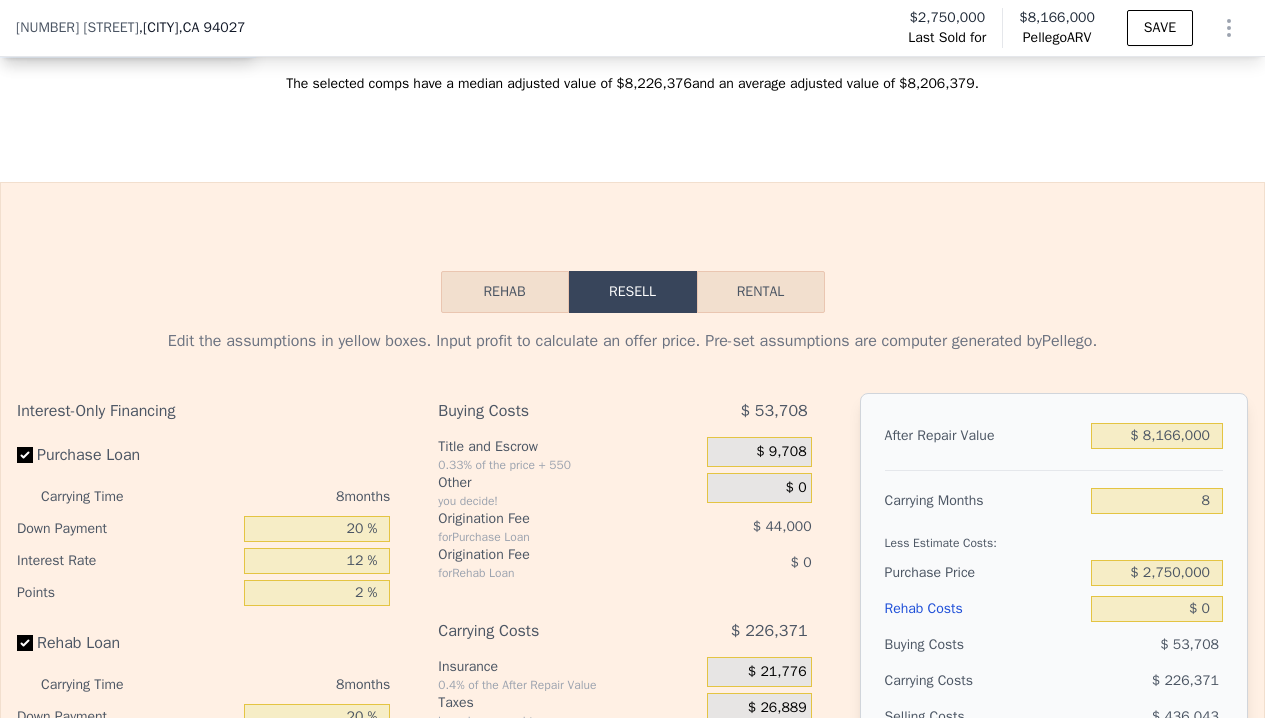 click on "Rehab" at bounding box center [505, 292] 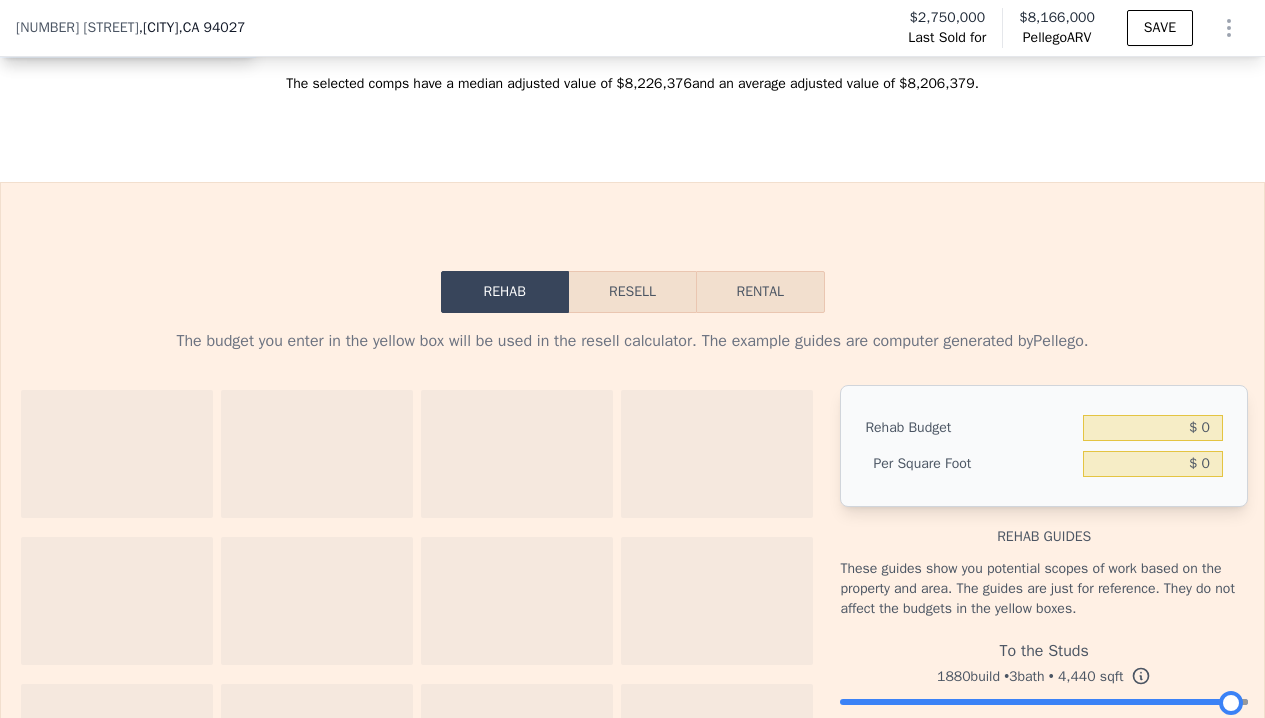 click on "Resell" at bounding box center [632, 292] 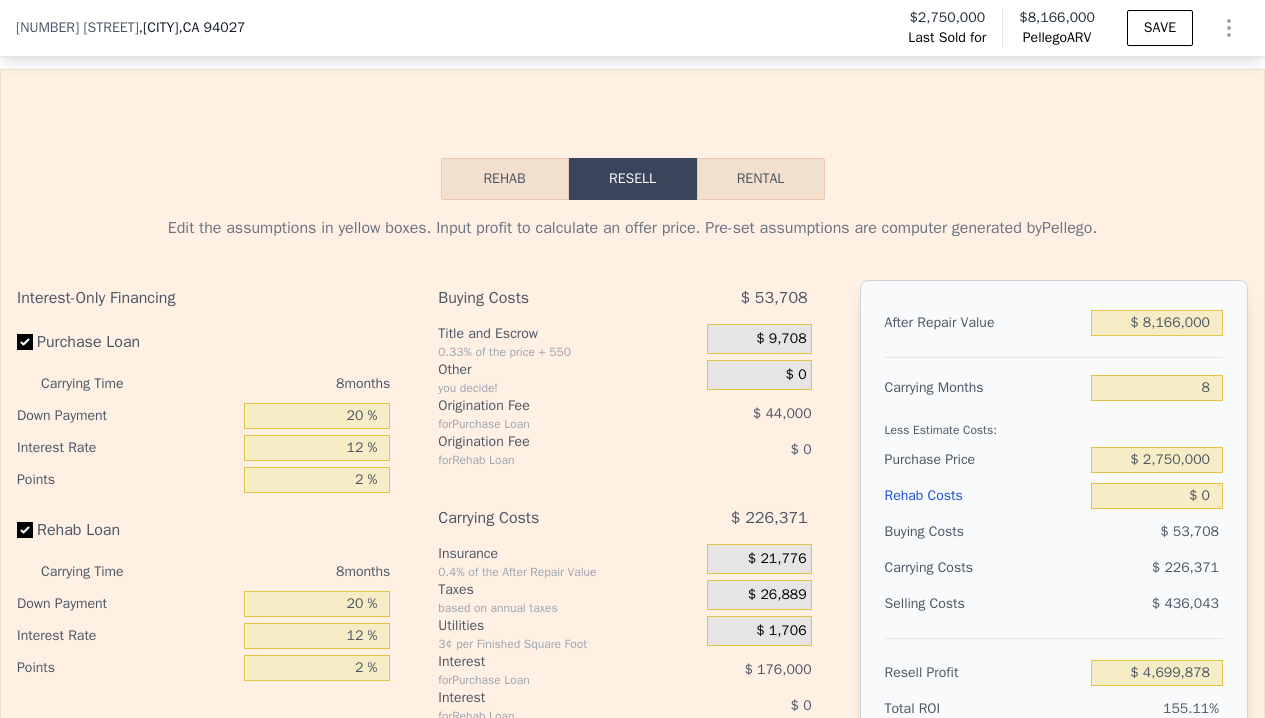 scroll, scrollTop: 2809, scrollLeft: 0, axis: vertical 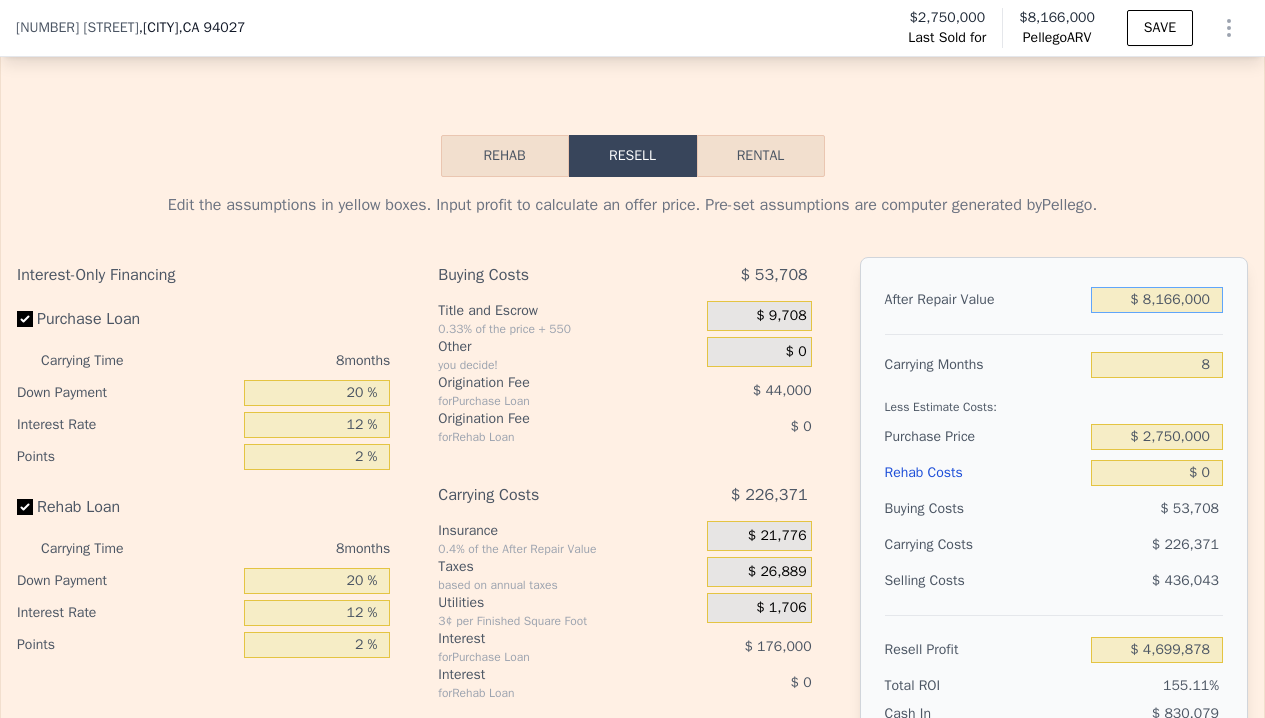 drag, startPoint x: 1203, startPoint y: 334, endPoint x: 1108, endPoint y: 344, distance: 95.524864 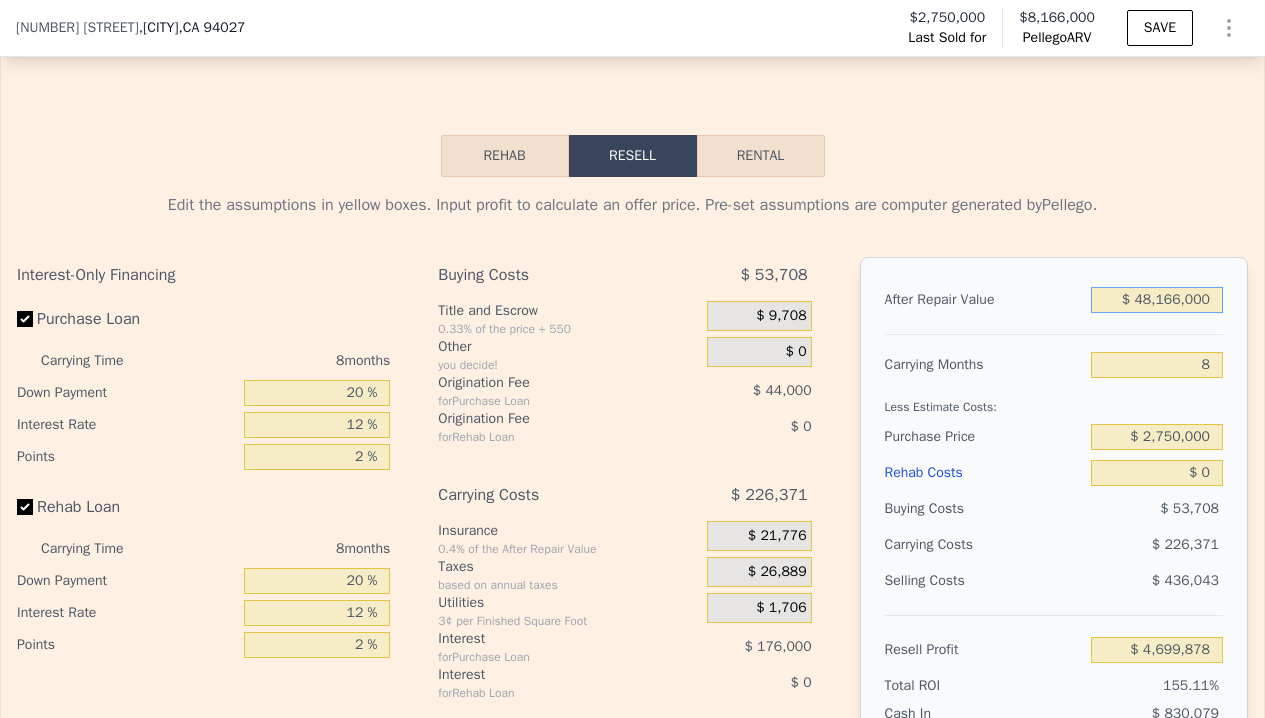type on "$ 42,460,011" 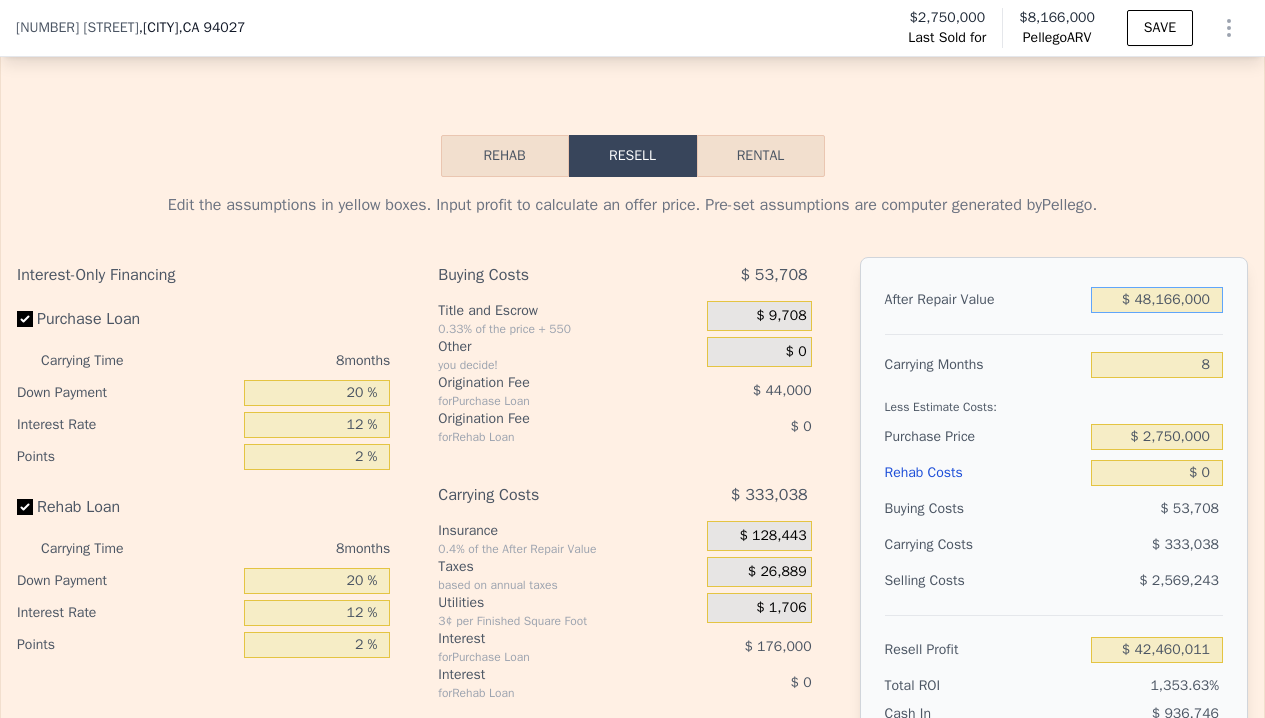 type on "$ 408,166,000" 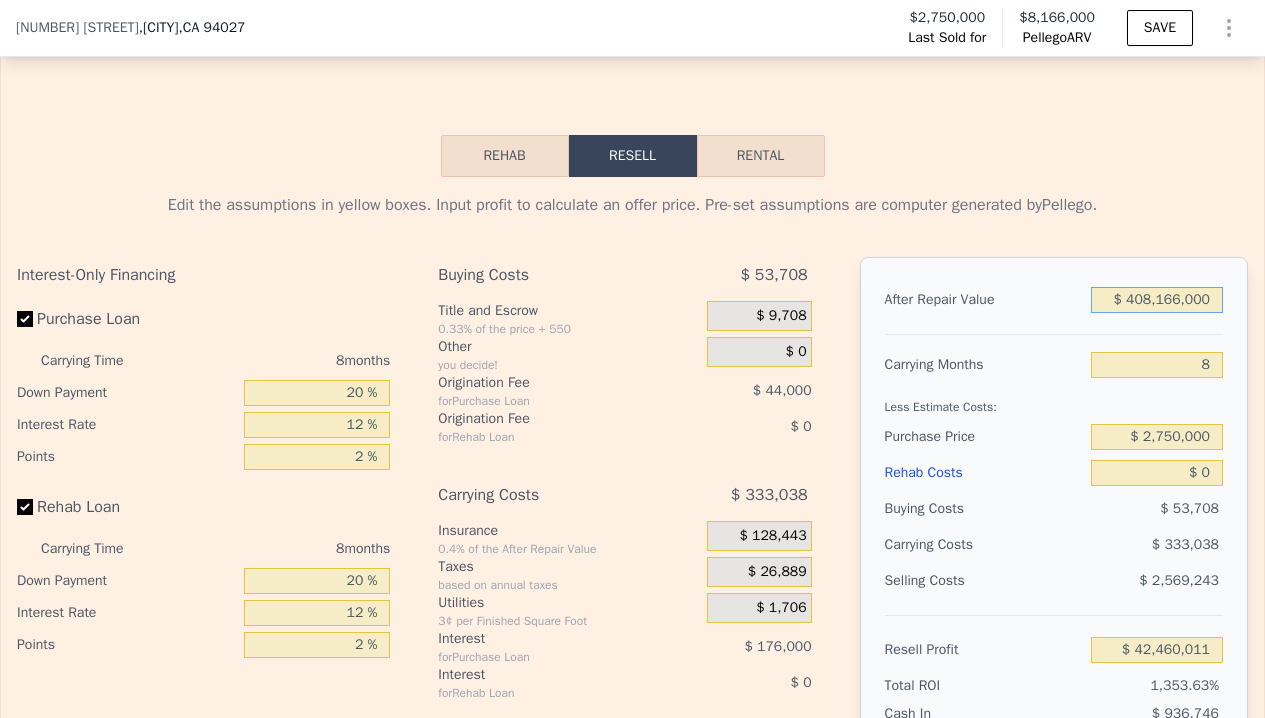 type on "$ 382,301,211" 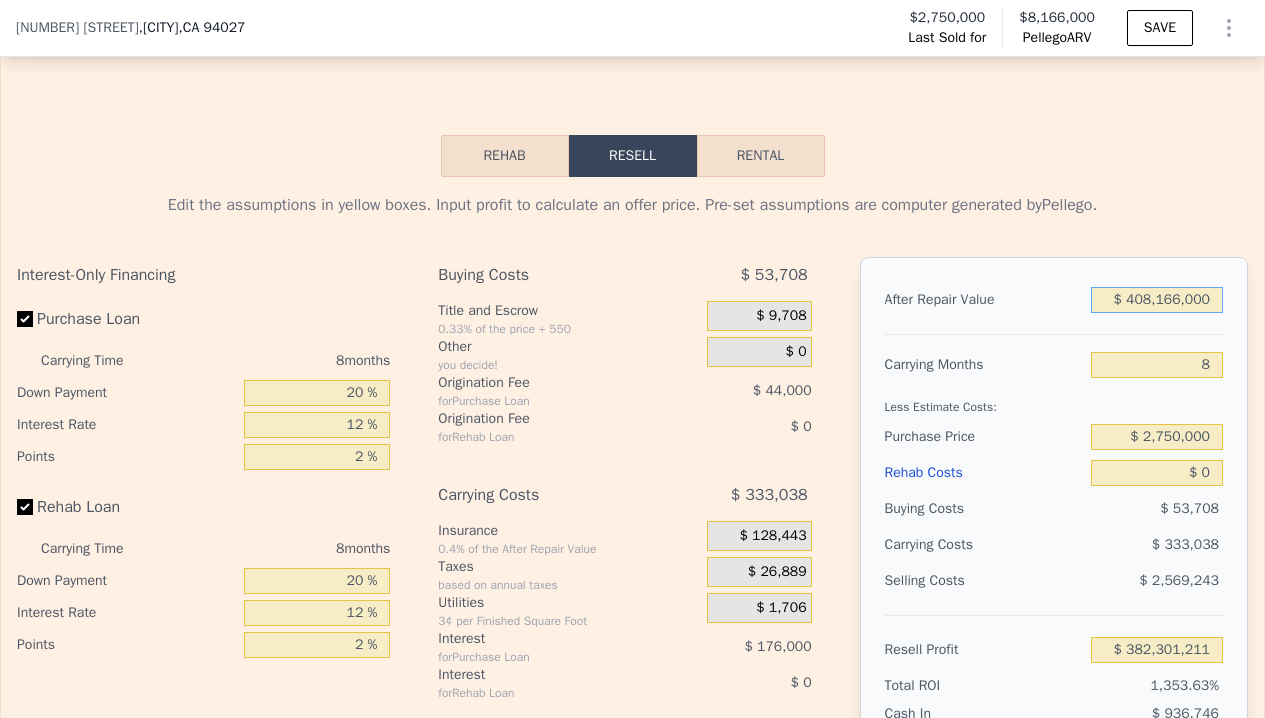 type on "$ 4,008,166,000" 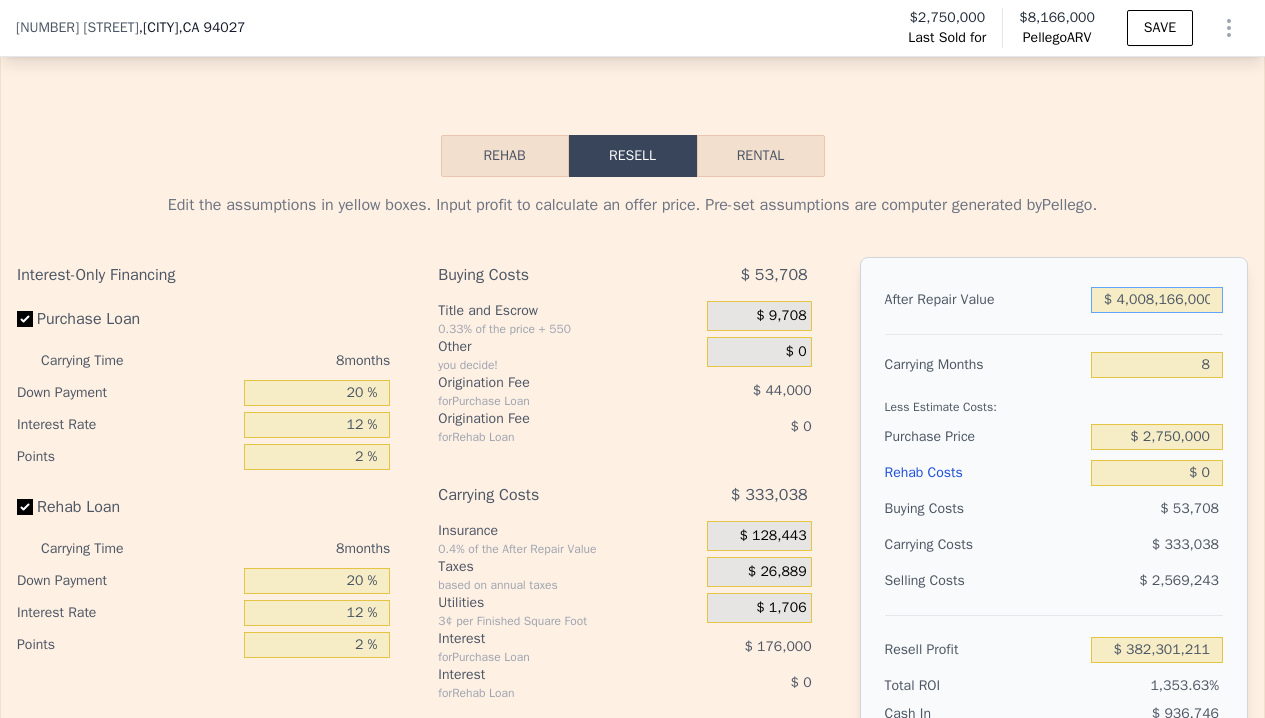 type on "$ 3,780,713,211" 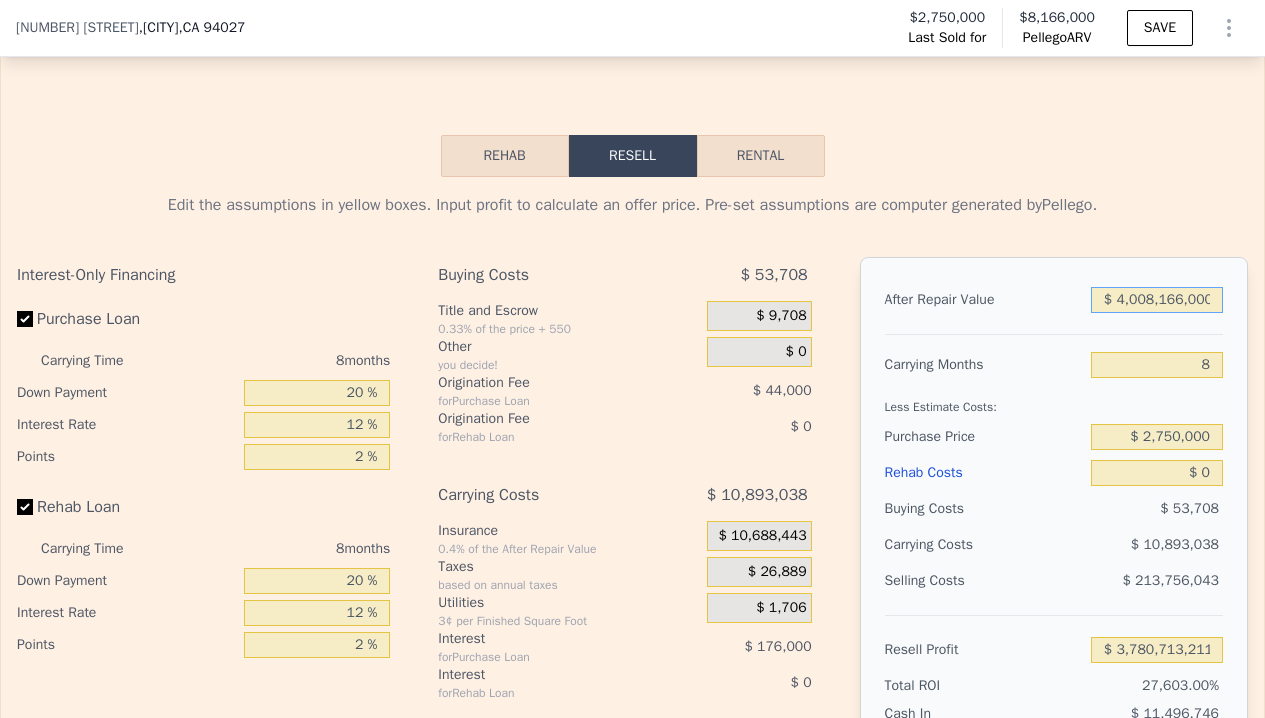 type on "$ 40,008,166,000" 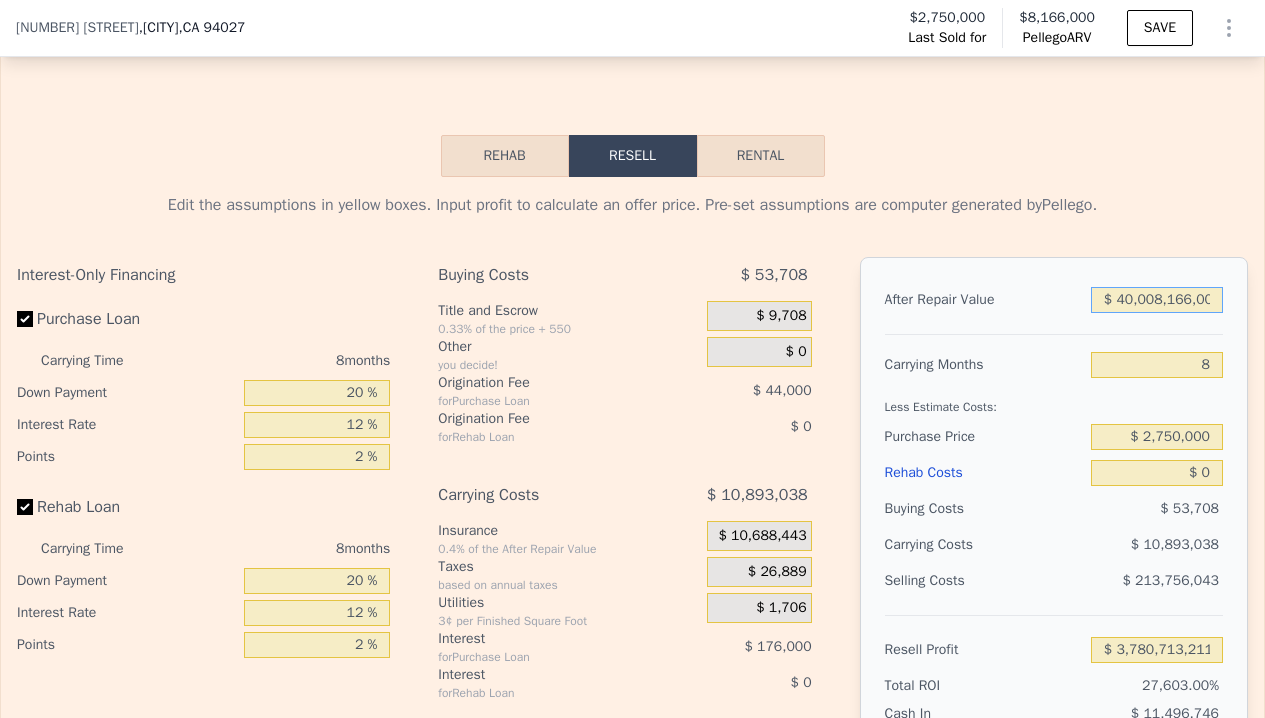 type on "$ 37,764,833,211" 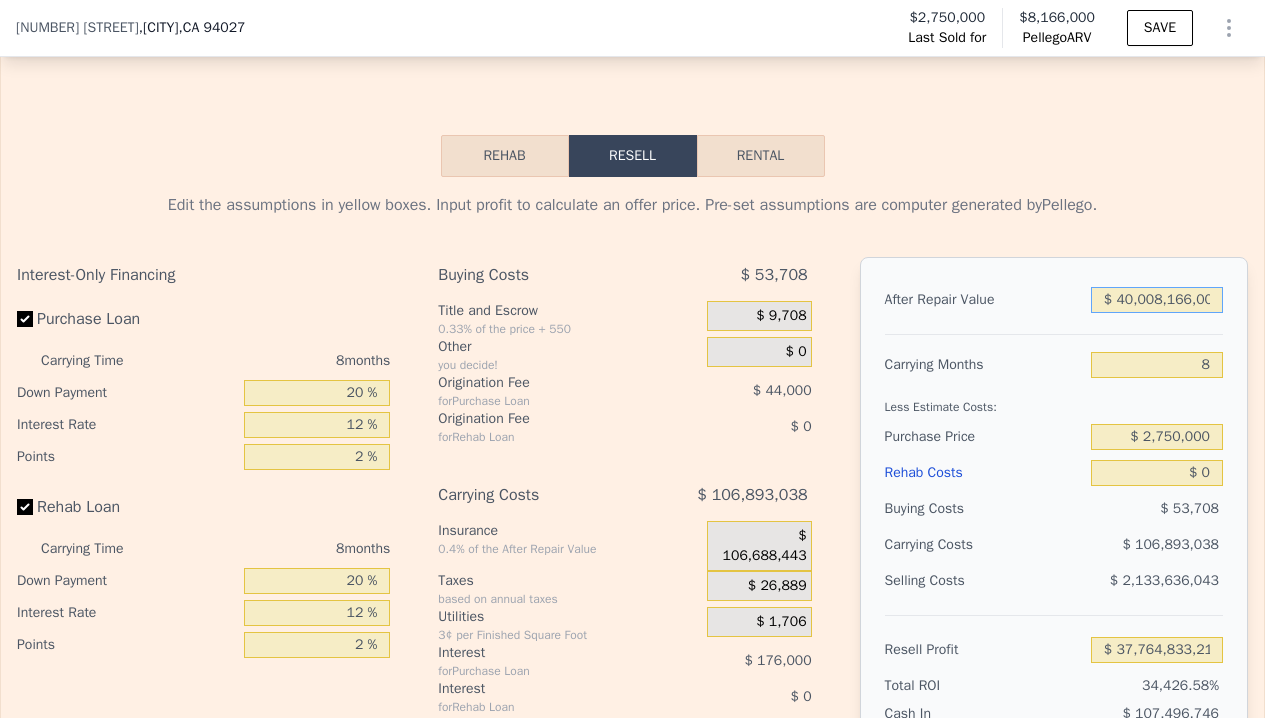 scroll, scrollTop: 0, scrollLeft: 11, axis: horizontal 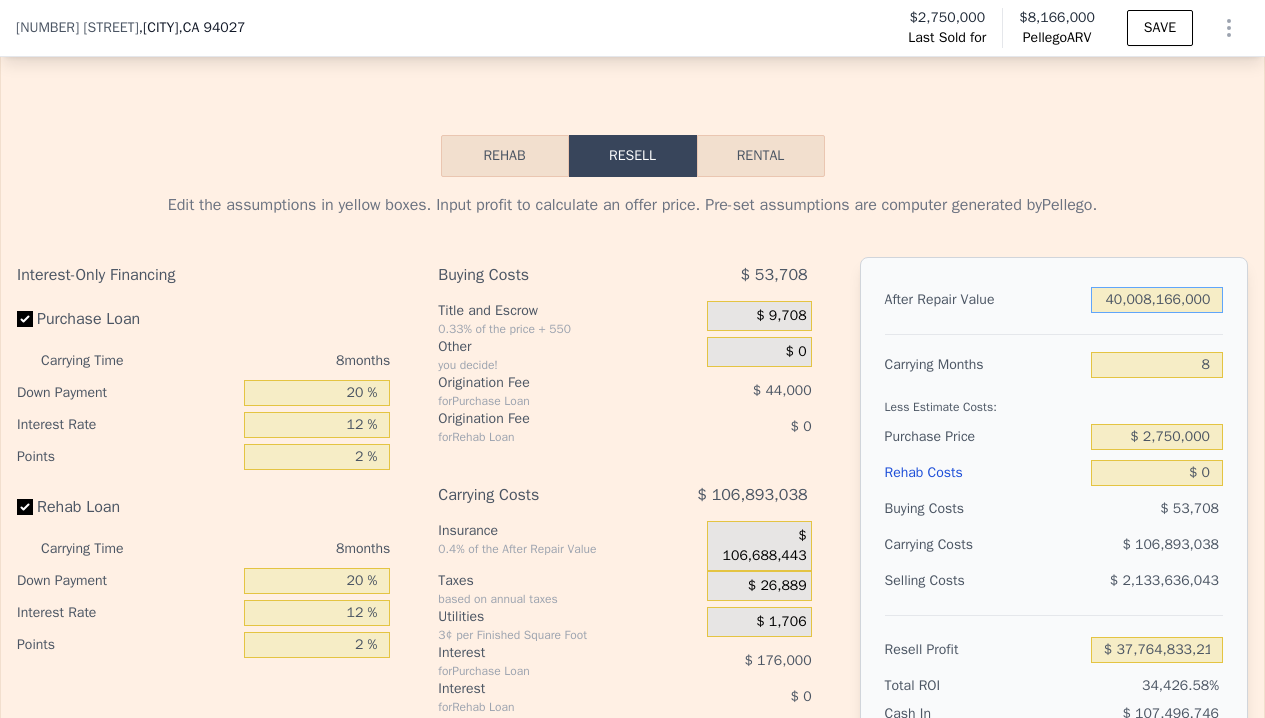 drag, startPoint x: 1103, startPoint y: 333, endPoint x: 1268, endPoint y: 333, distance: 165 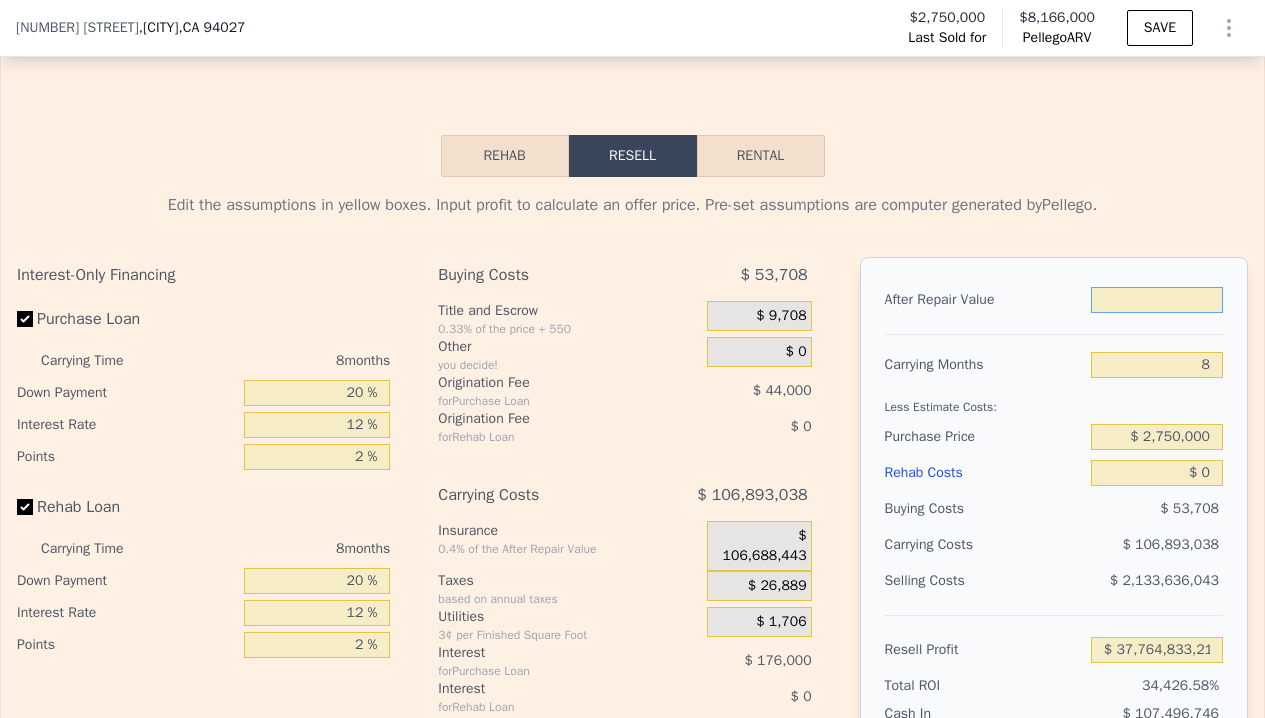 scroll, scrollTop: 0, scrollLeft: 0, axis: both 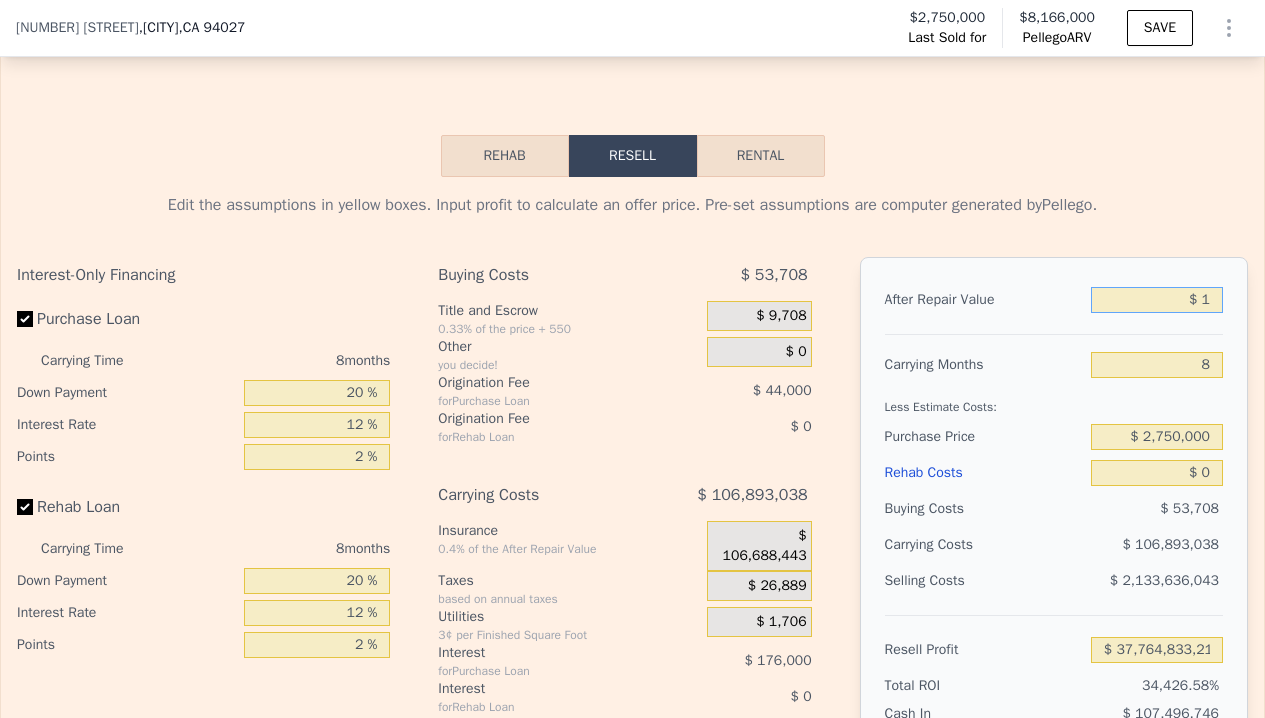 type on "-$ 3,008,852" 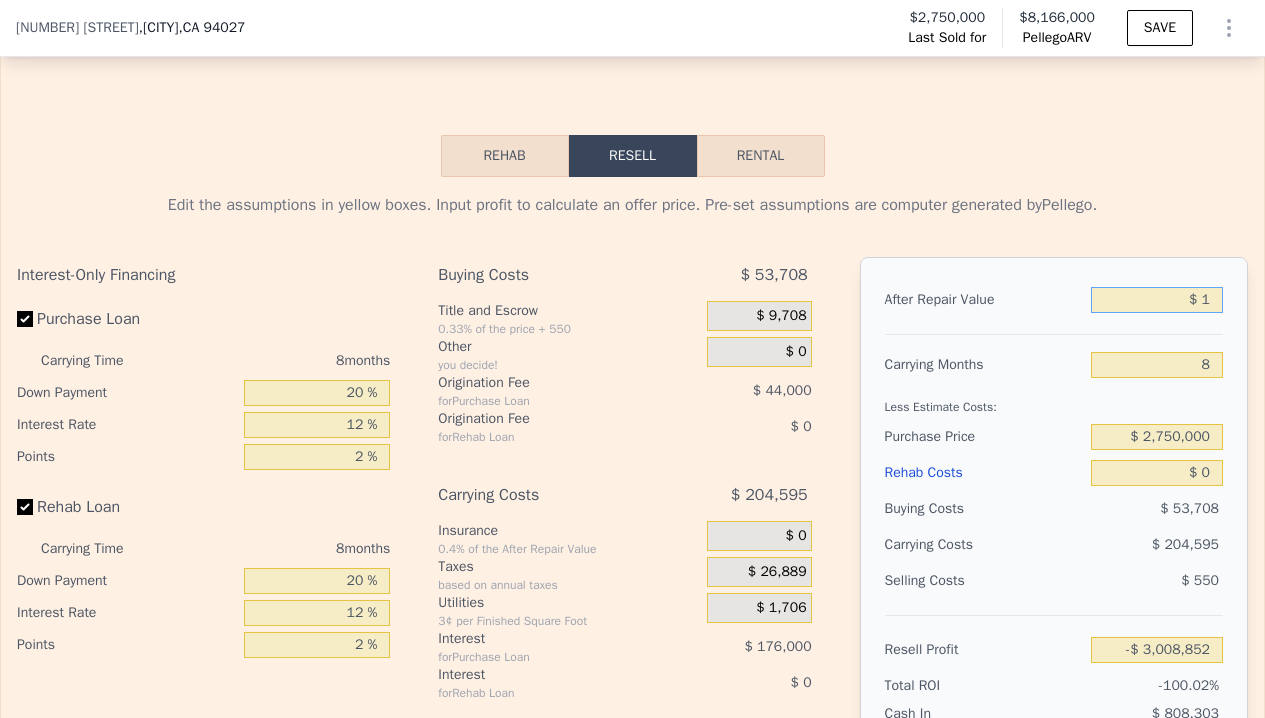 type on "$ 14" 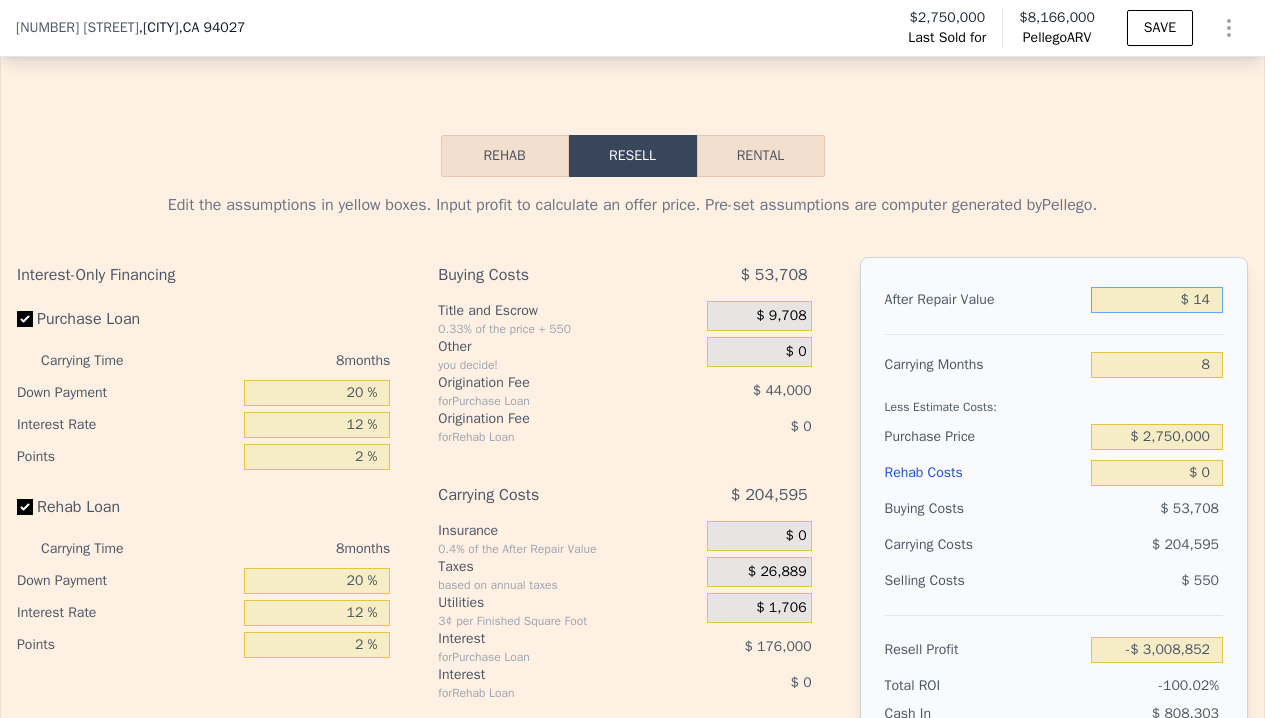 type on "-$ 3,008,839" 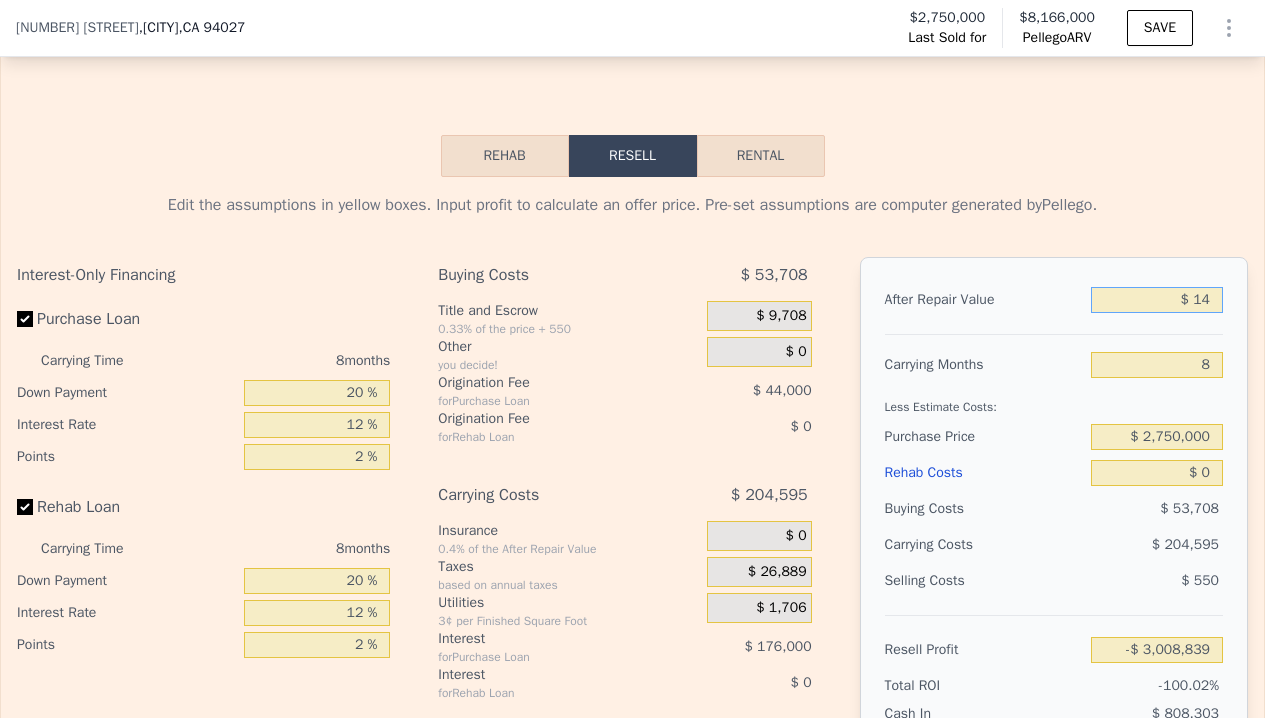 type on "$ 140" 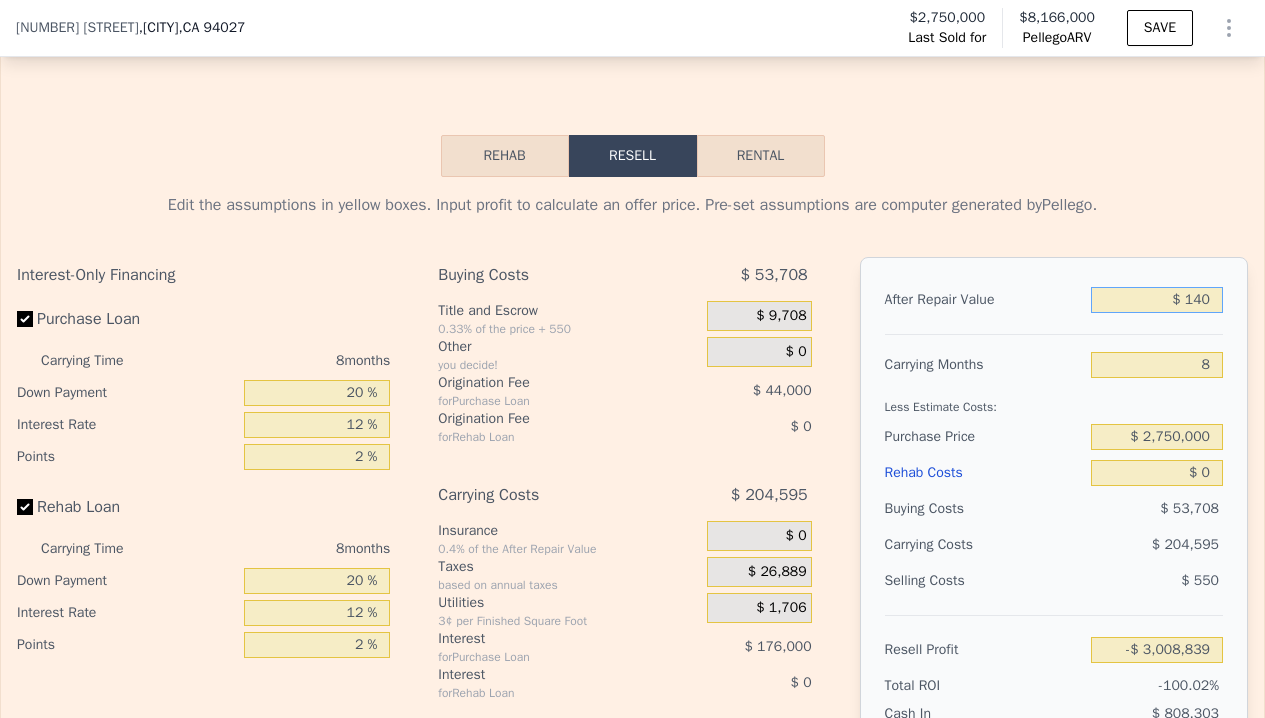 type on "-$ 3,008,721" 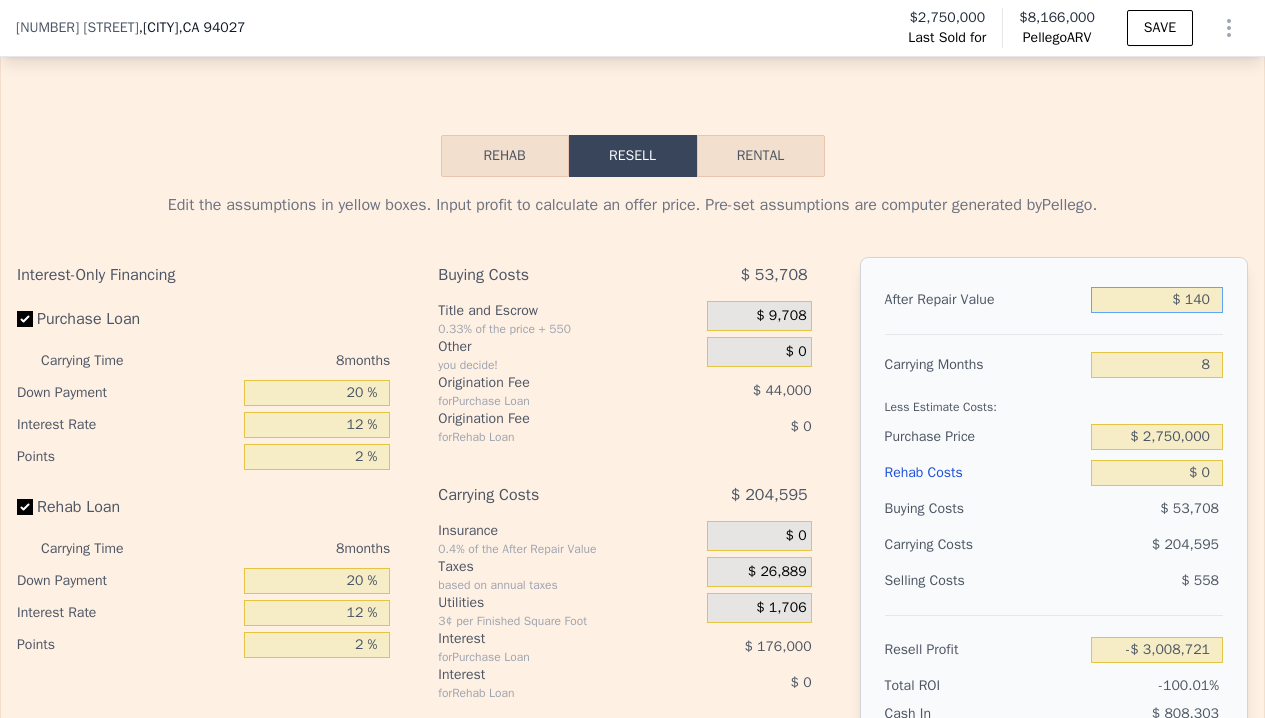 type on "$ 1,400" 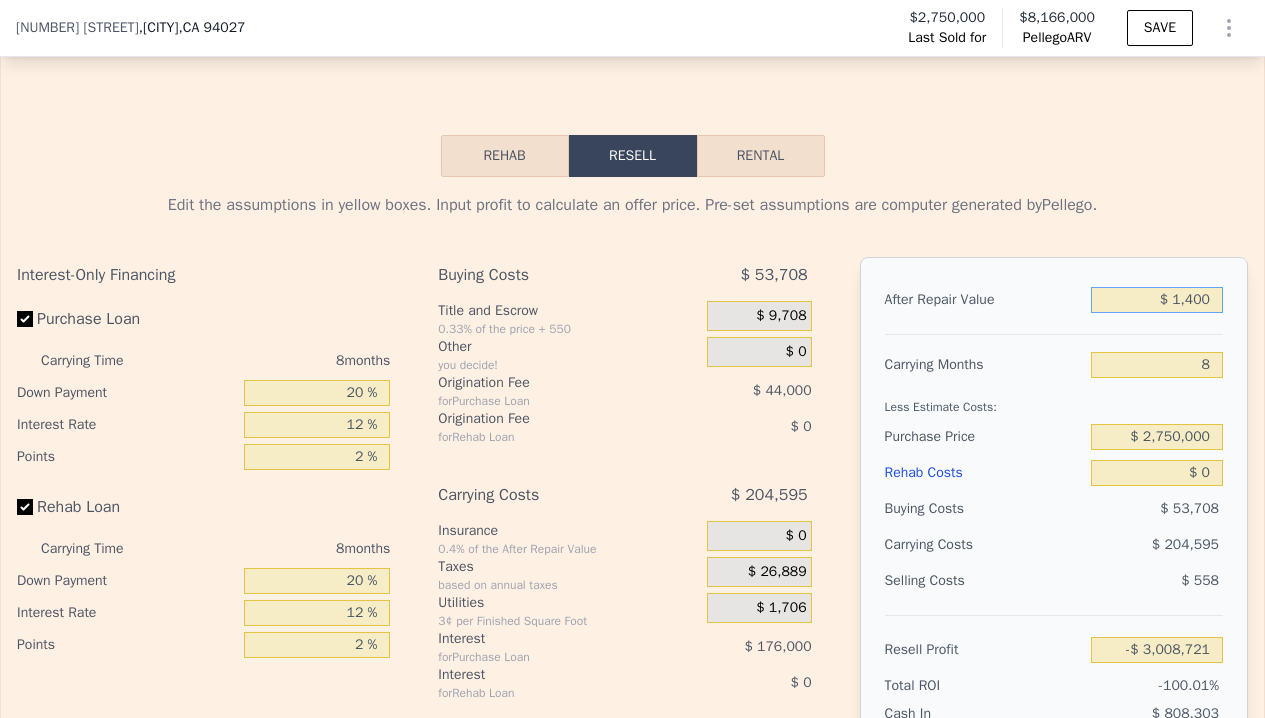 type on "-$ 3,007,532" 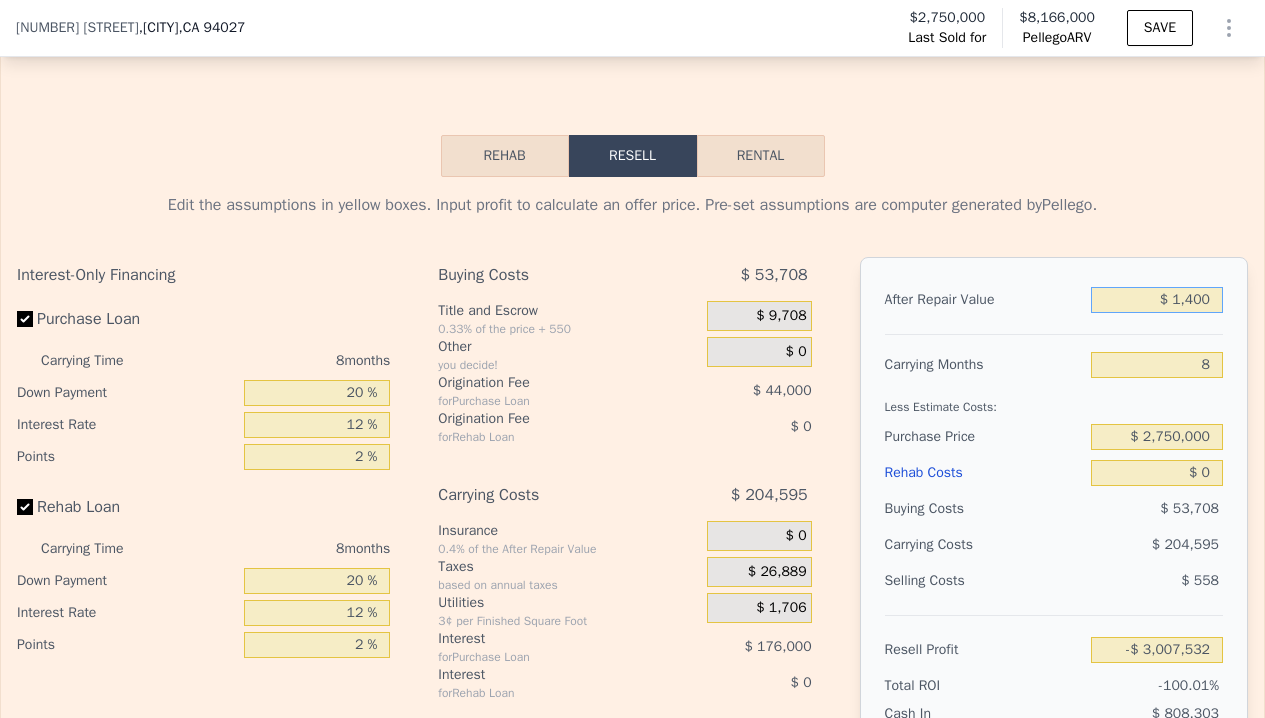type on "$ 14,000" 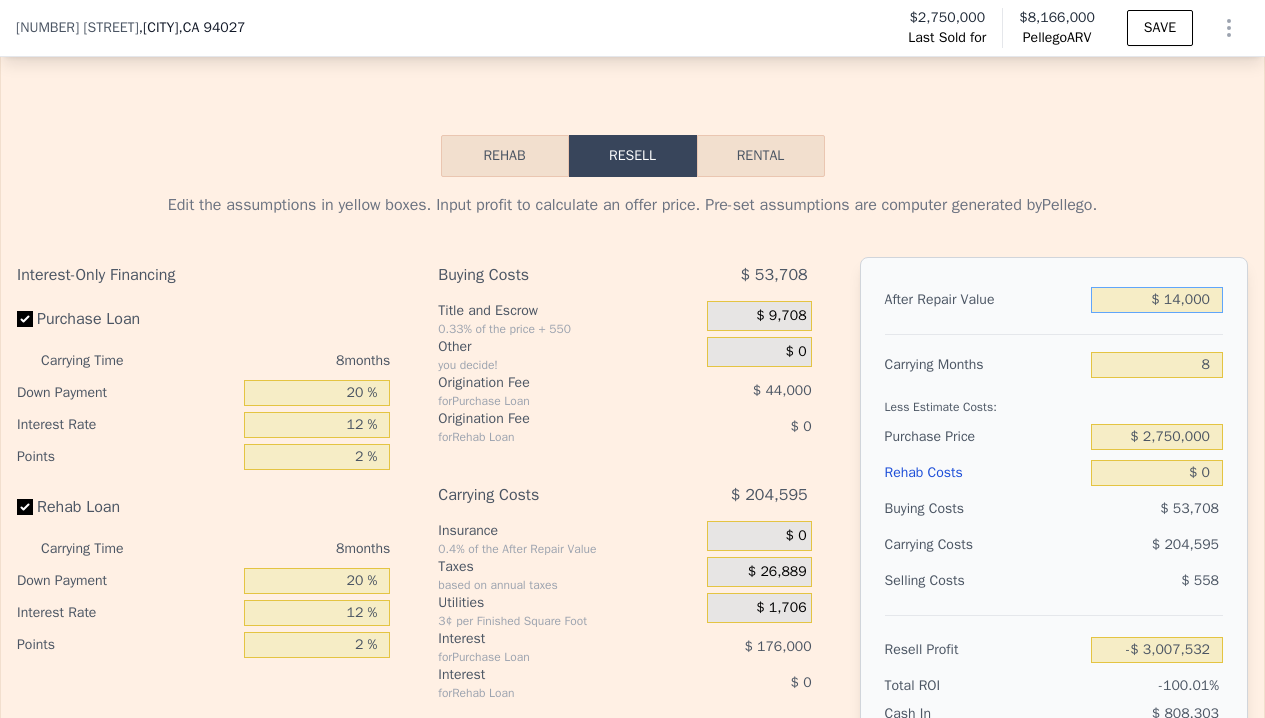 type on "-$ 2,995,637" 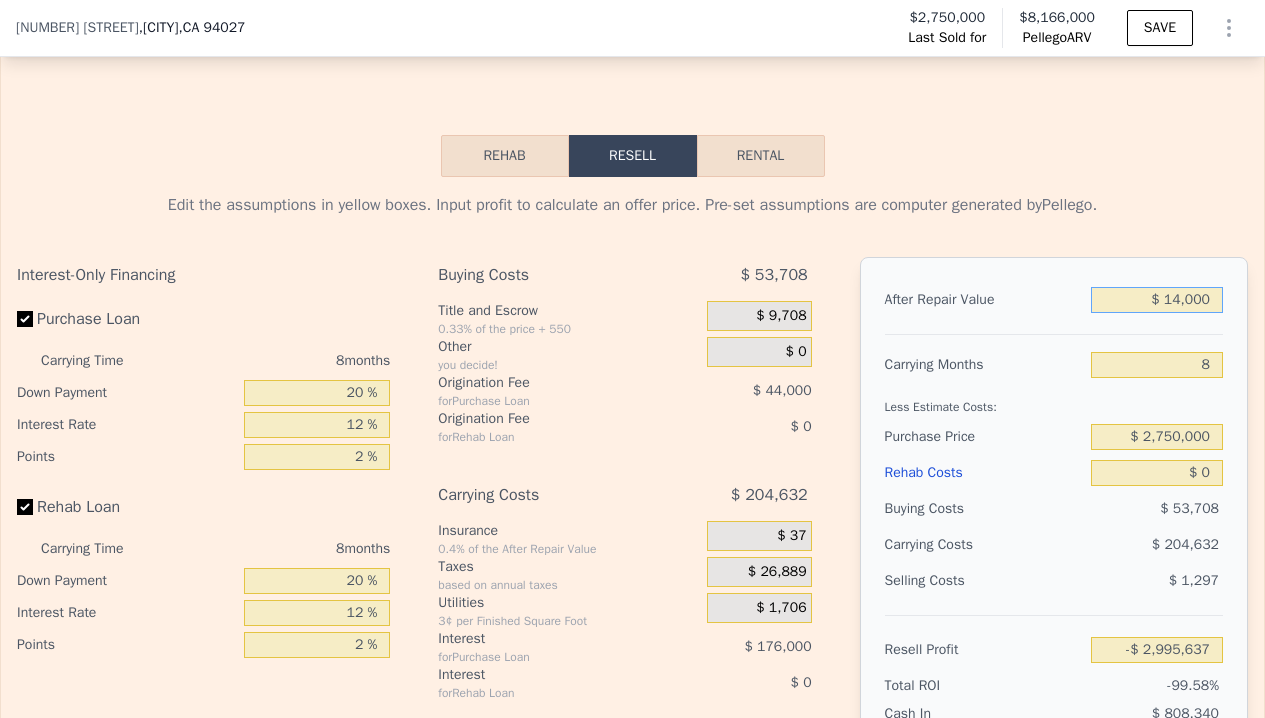 type on "$ 140,000" 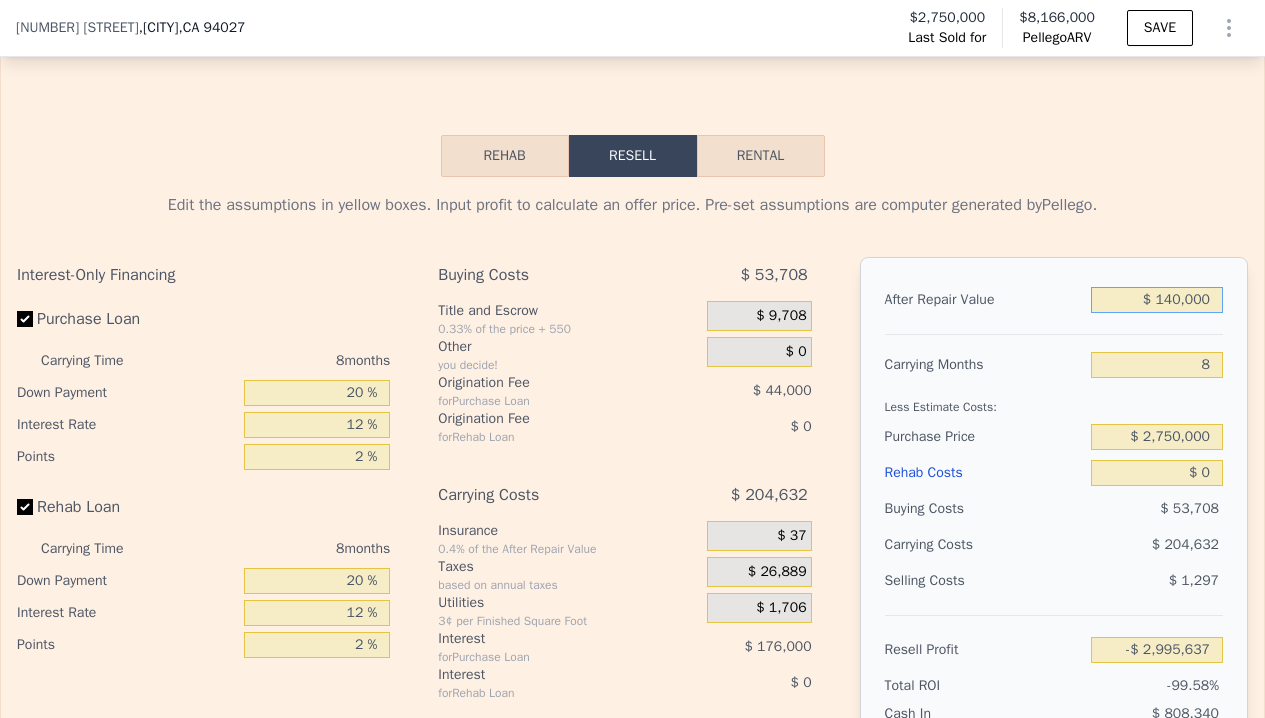 type on "-$ 2,876,692" 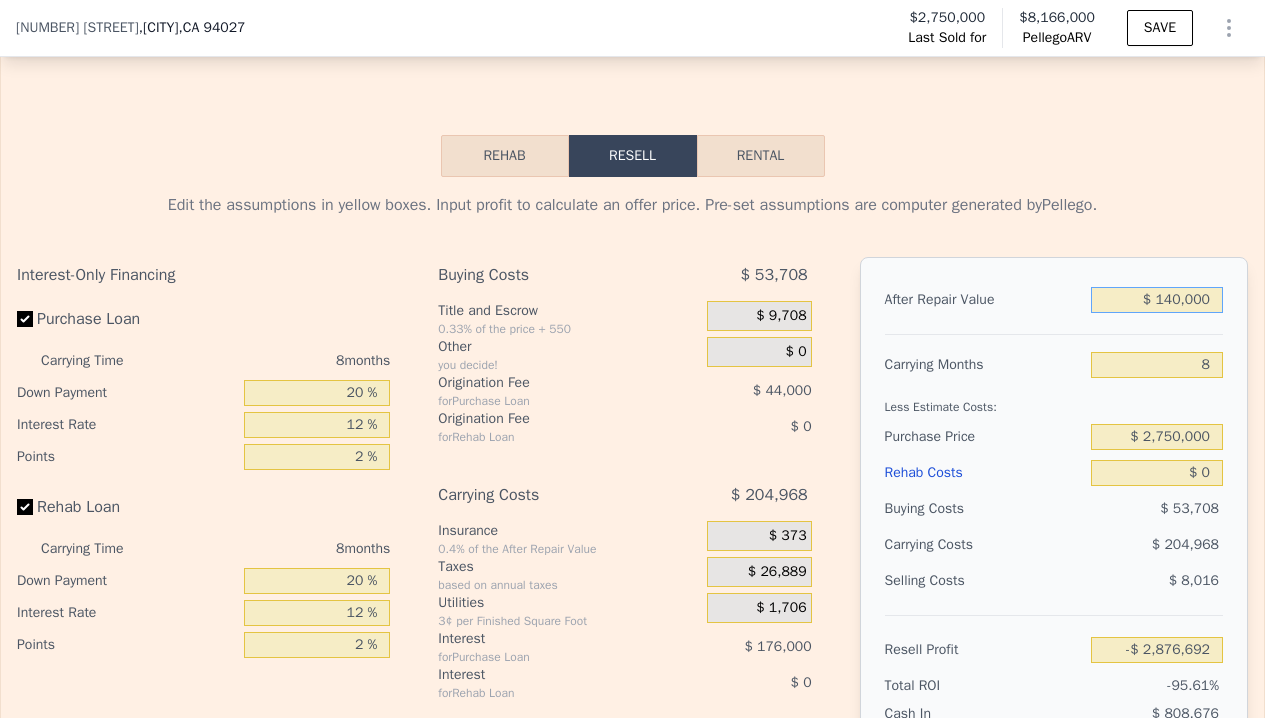 type on "$ 1,400,000" 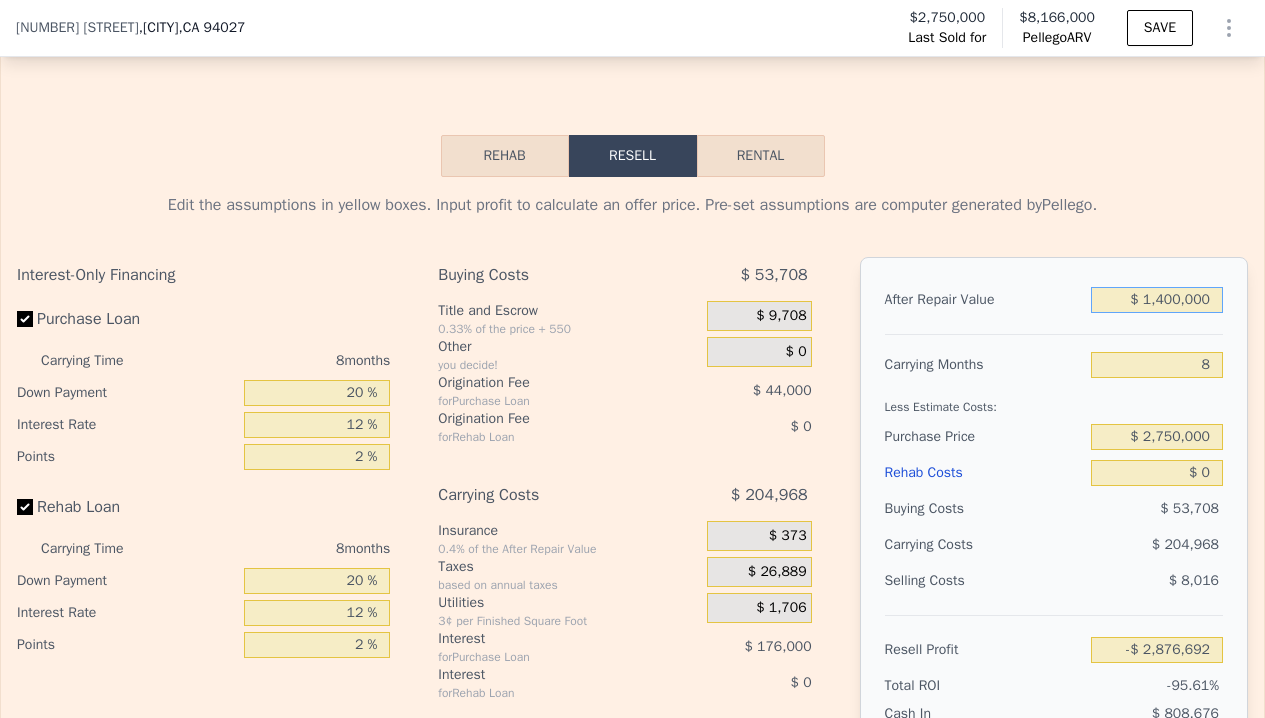 type on "-$ 1,687,248" 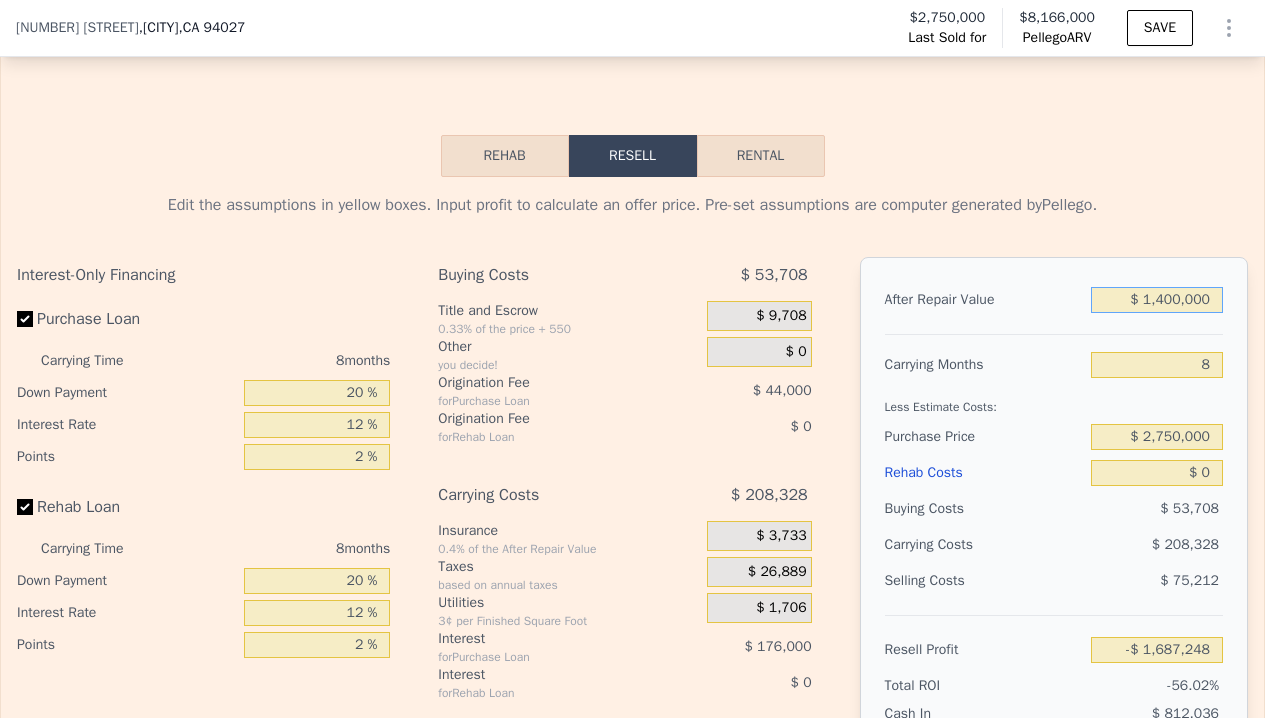 type on "$ 14,000,000" 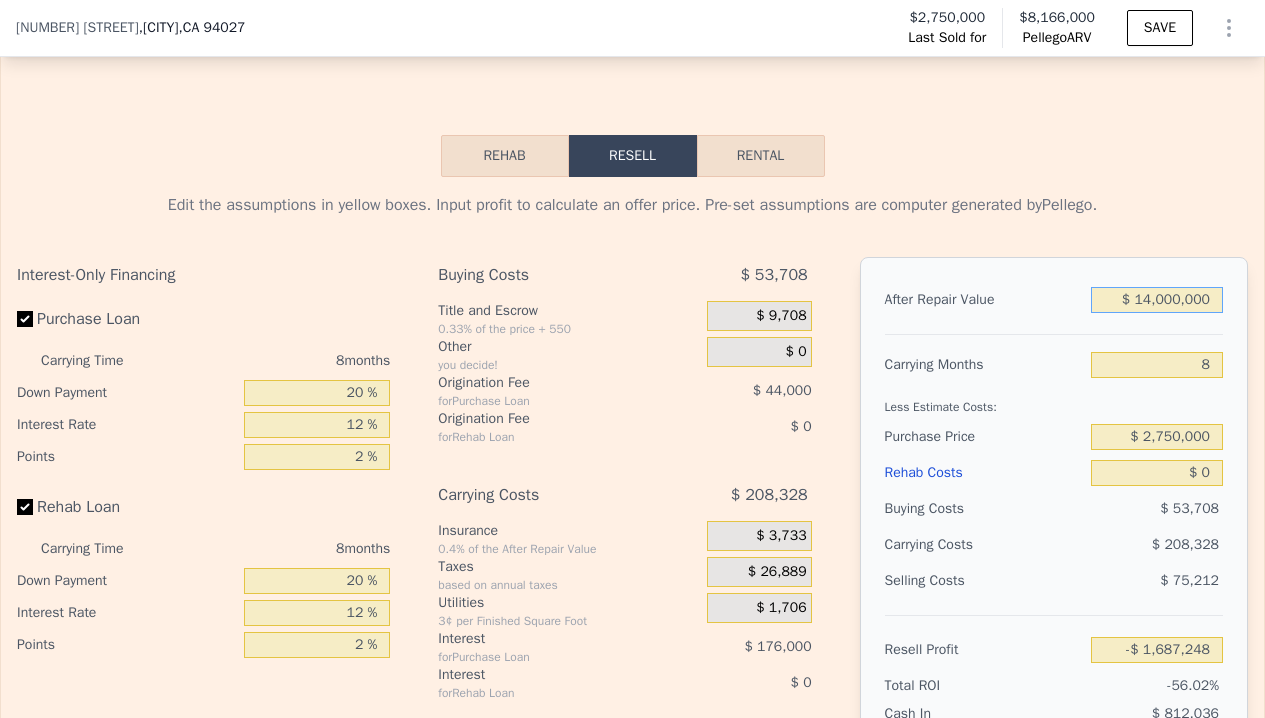 type on "$ 10,207,194" 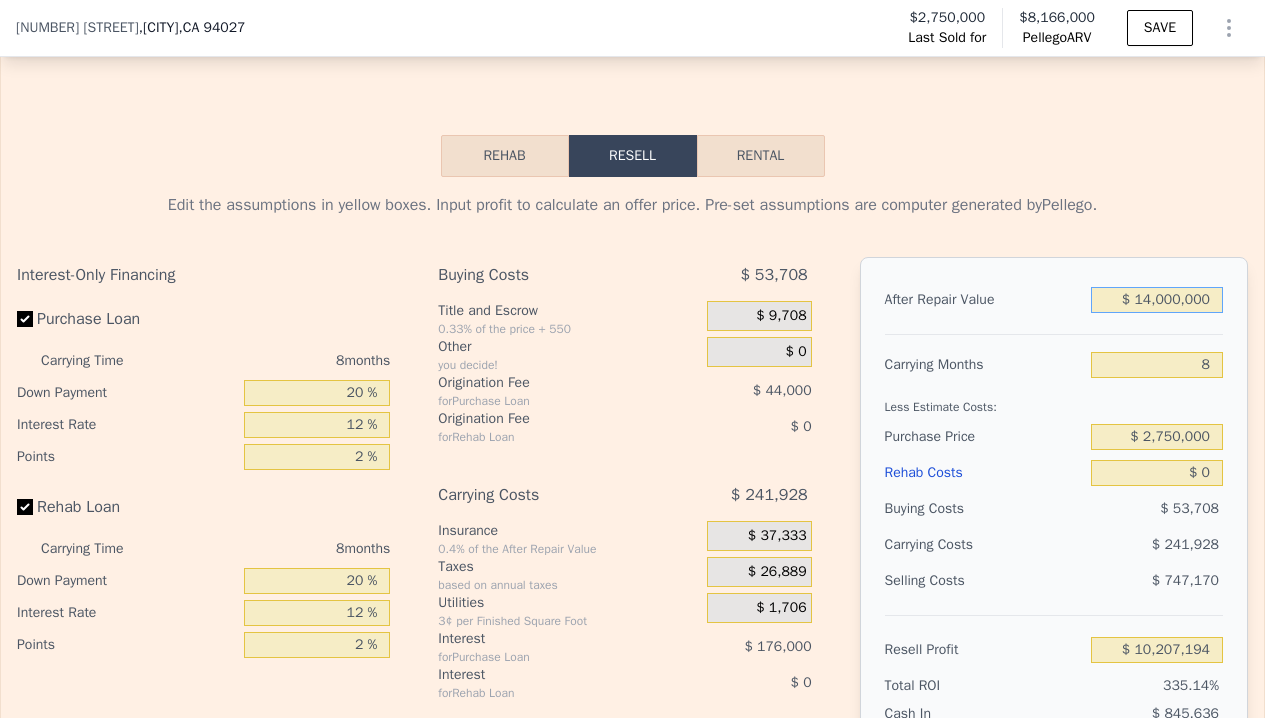 type on "$ 14,000,000" 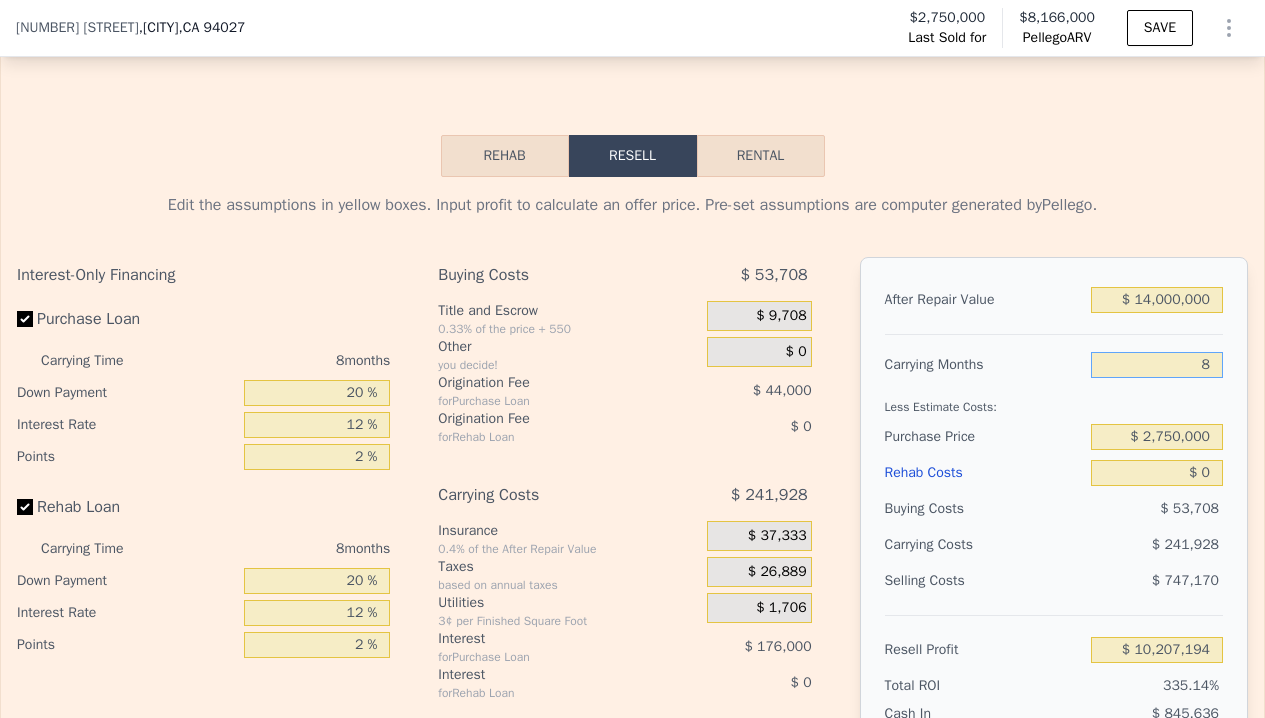 drag, startPoint x: 1200, startPoint y: 397, endPoint x: 1179, endPoint y: 397, distance: 21 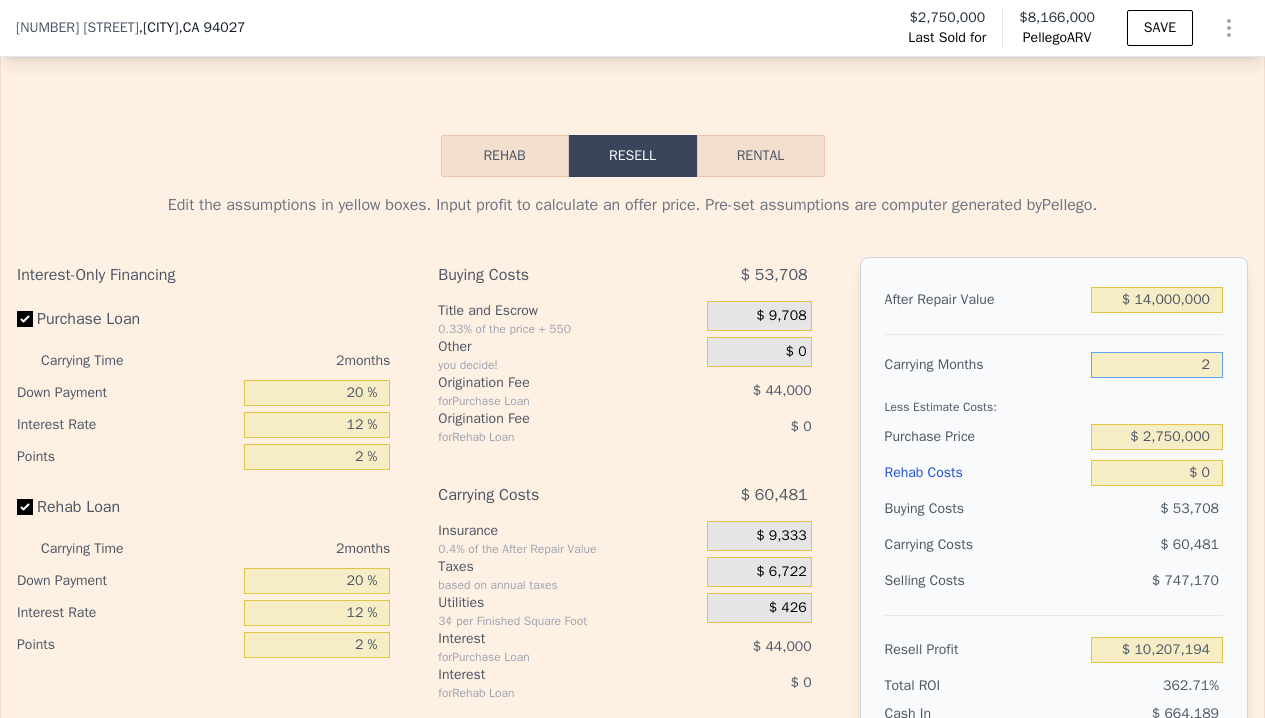 type on "$ 10,388,641" 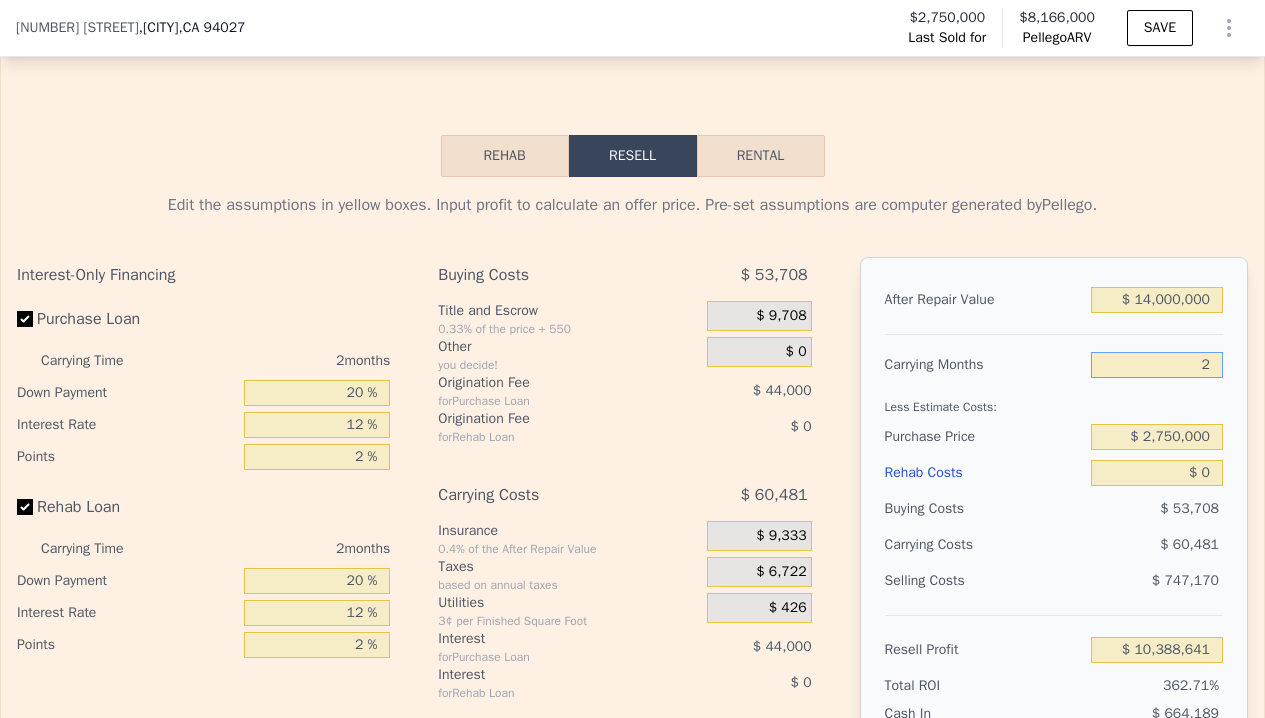 type on "24" 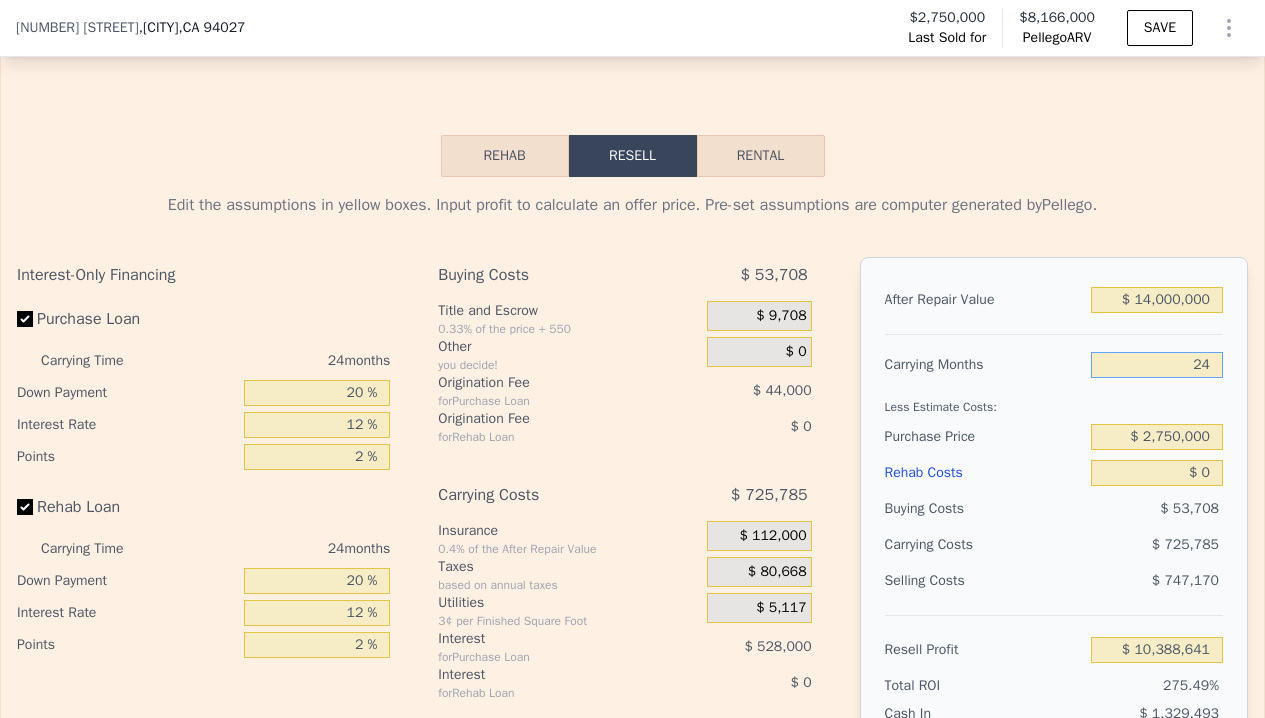 type on "$ 9,723,337" 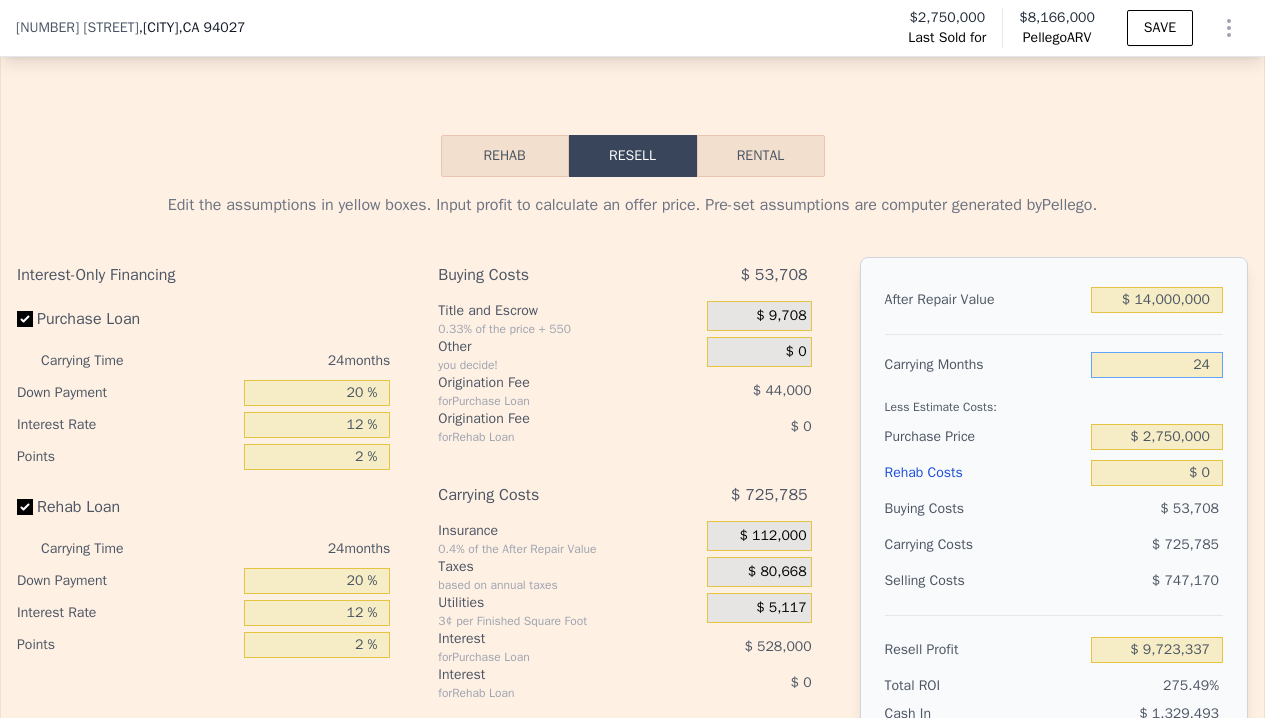 type on "24" 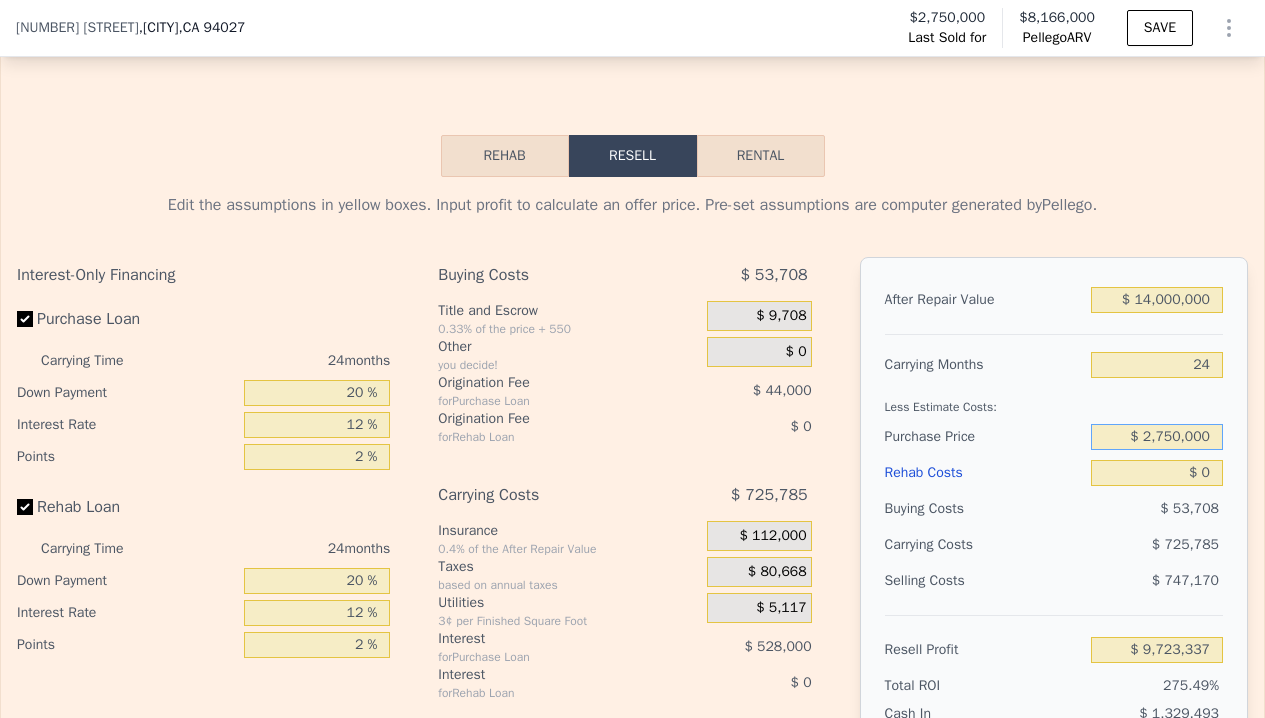 drag, startPoint x: 1201, startPoint y: 467, endPoint x: 1120, endPoint y: 467, distance: 81 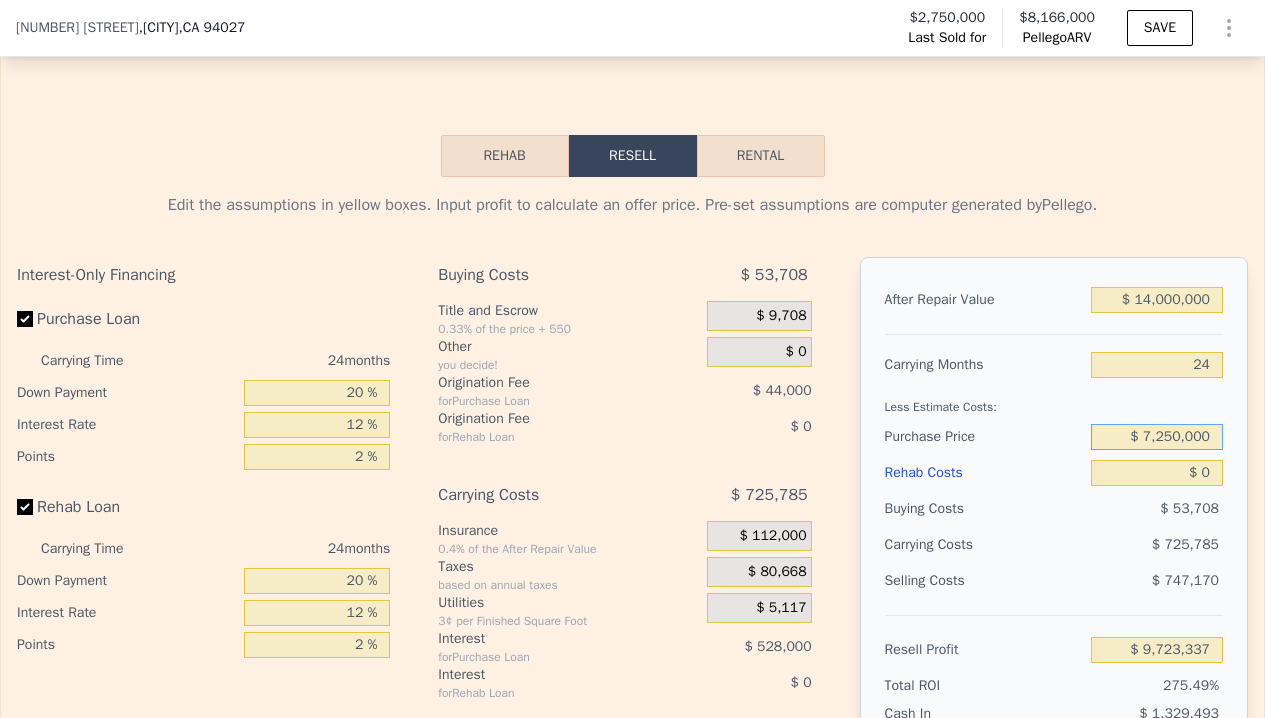 type on "$ 7,250,000" 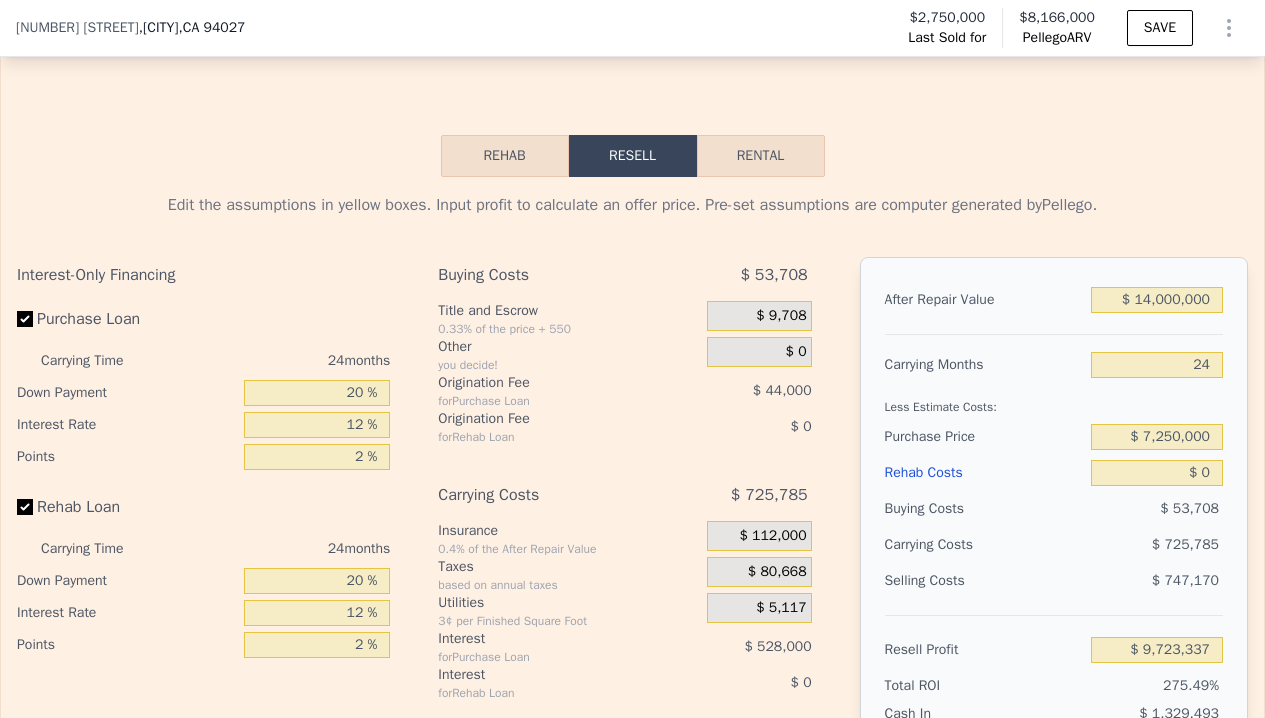 click on "Less Estimate Costs:" at bounding box center [1054, 401] 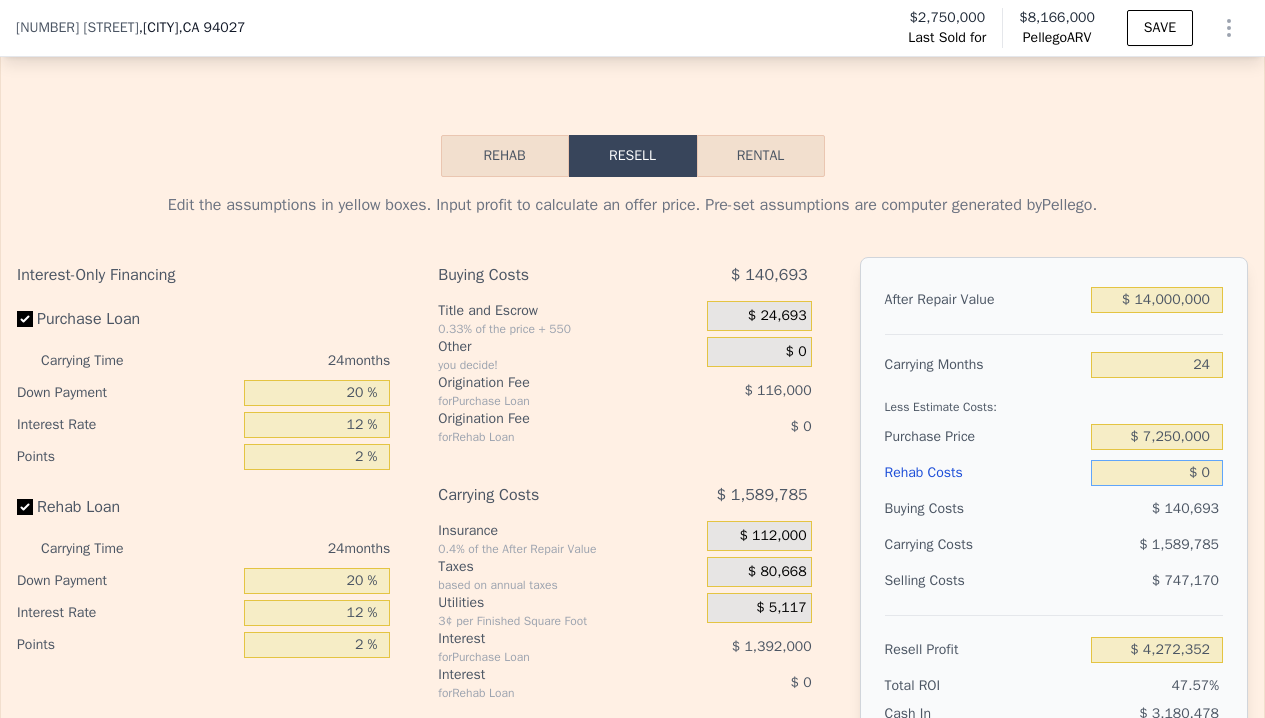drag, startPoint x: 1204, startPoint y: 499, endPoint x: 1170, endPoint y: 499, distance: 34 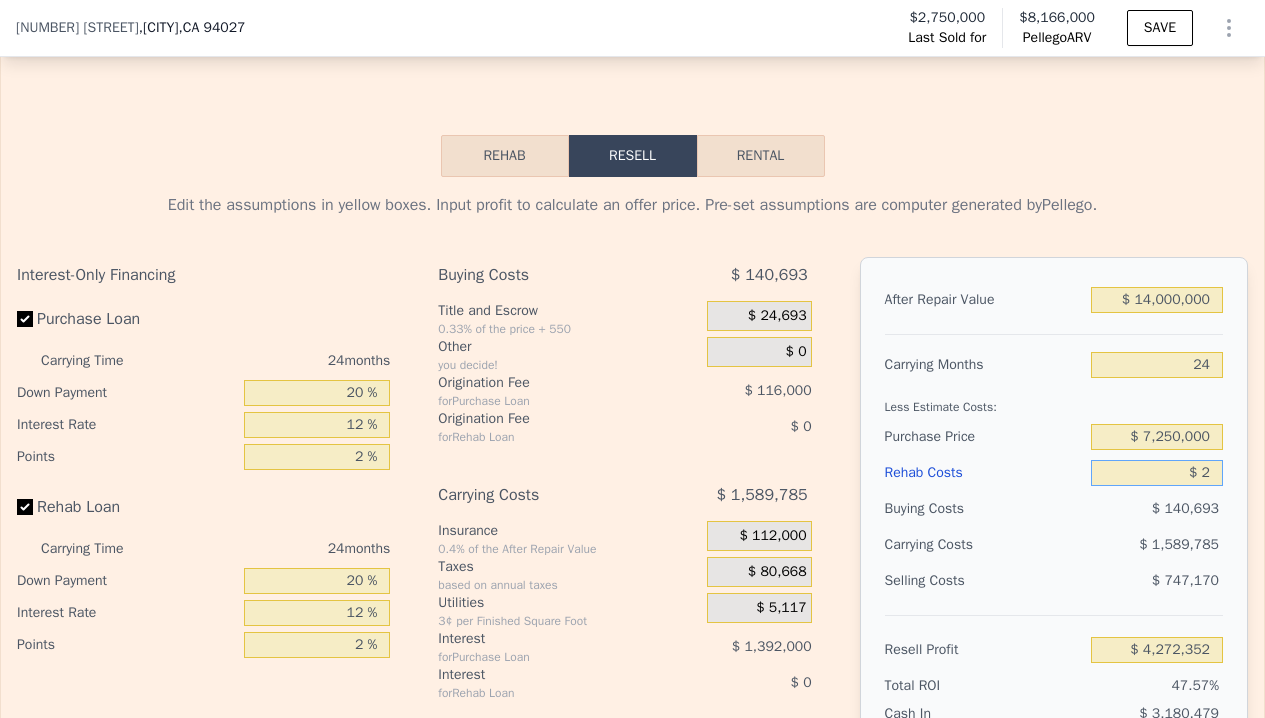type on "$ 4,272,350" 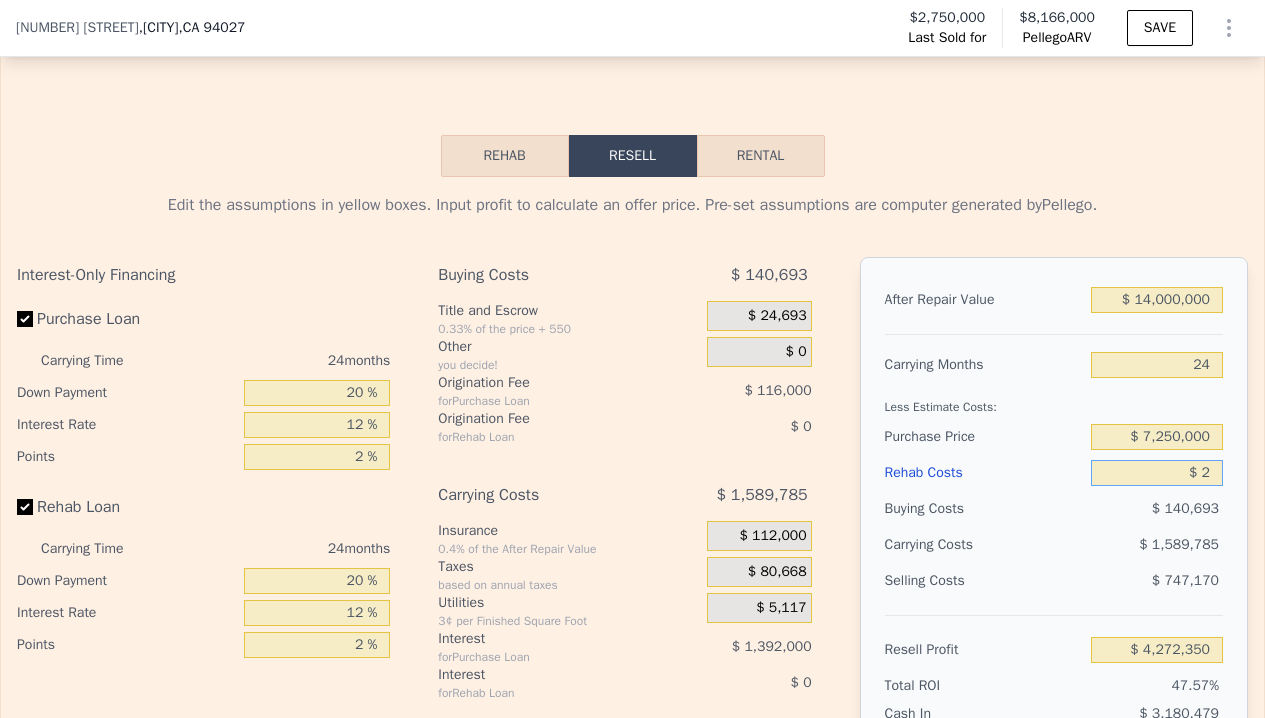 type on "$ 8,166,000" 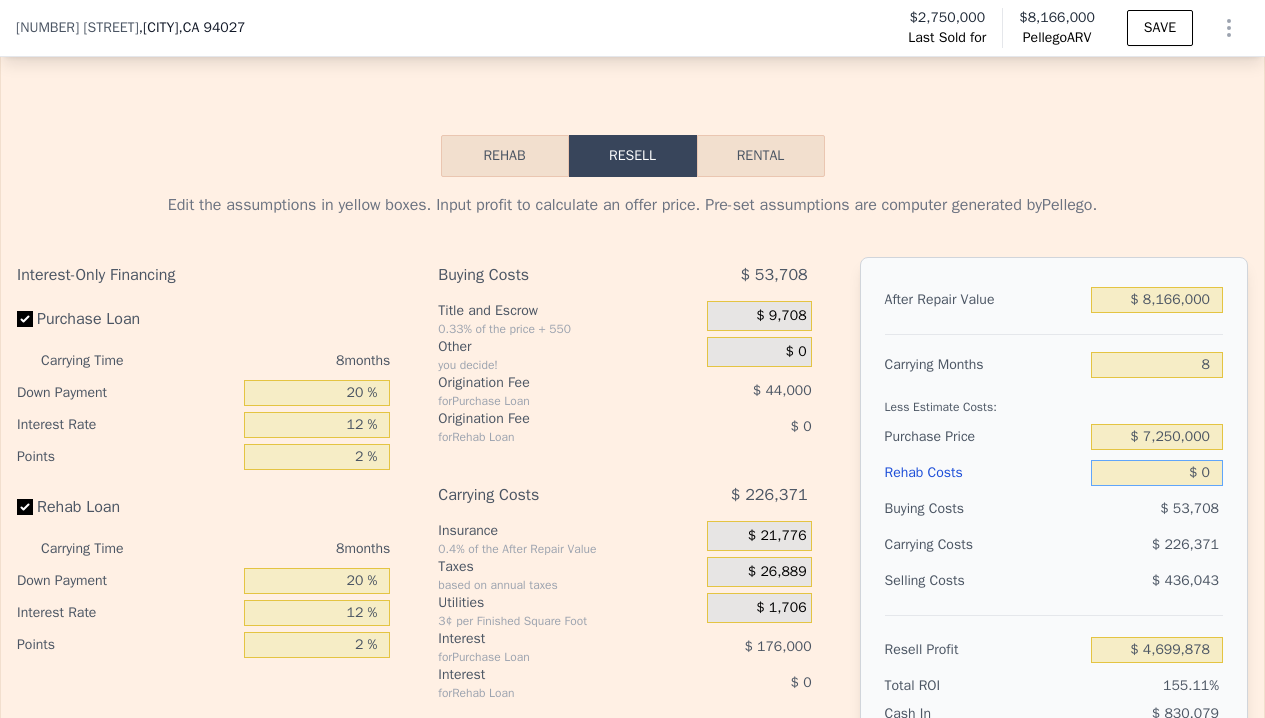 type on "$ 06" 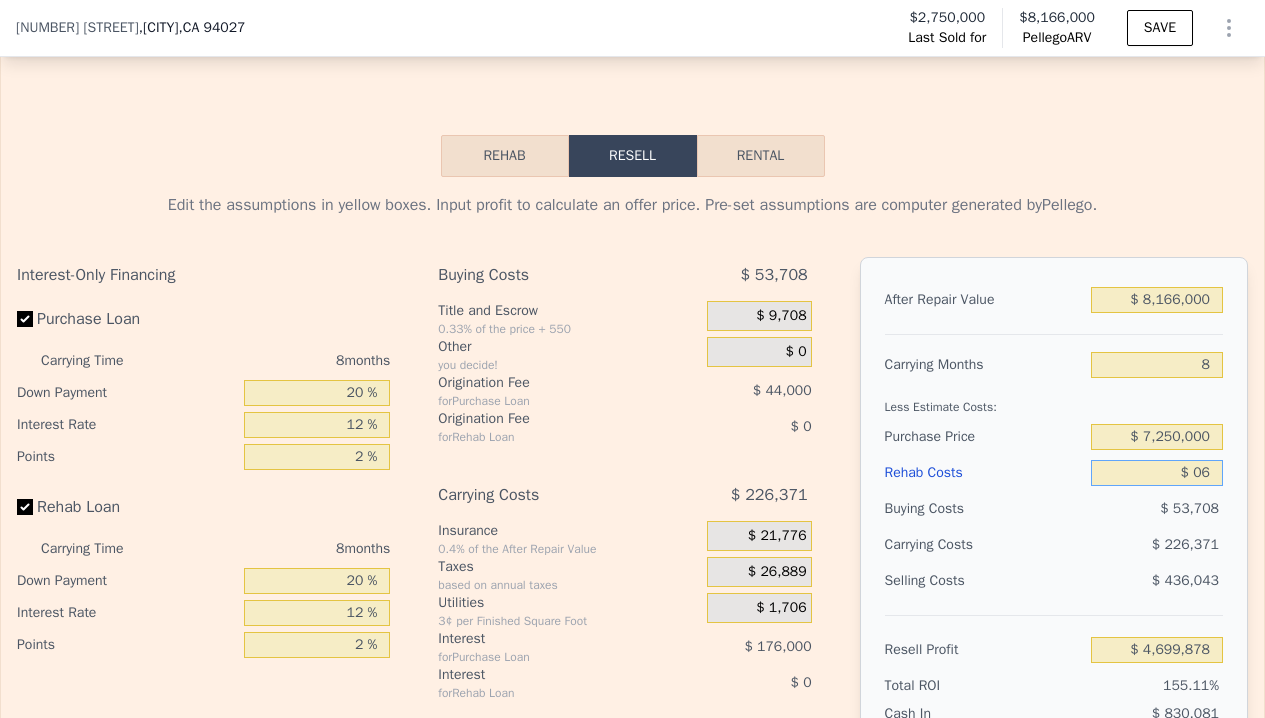 type on "$ 4,699,872" 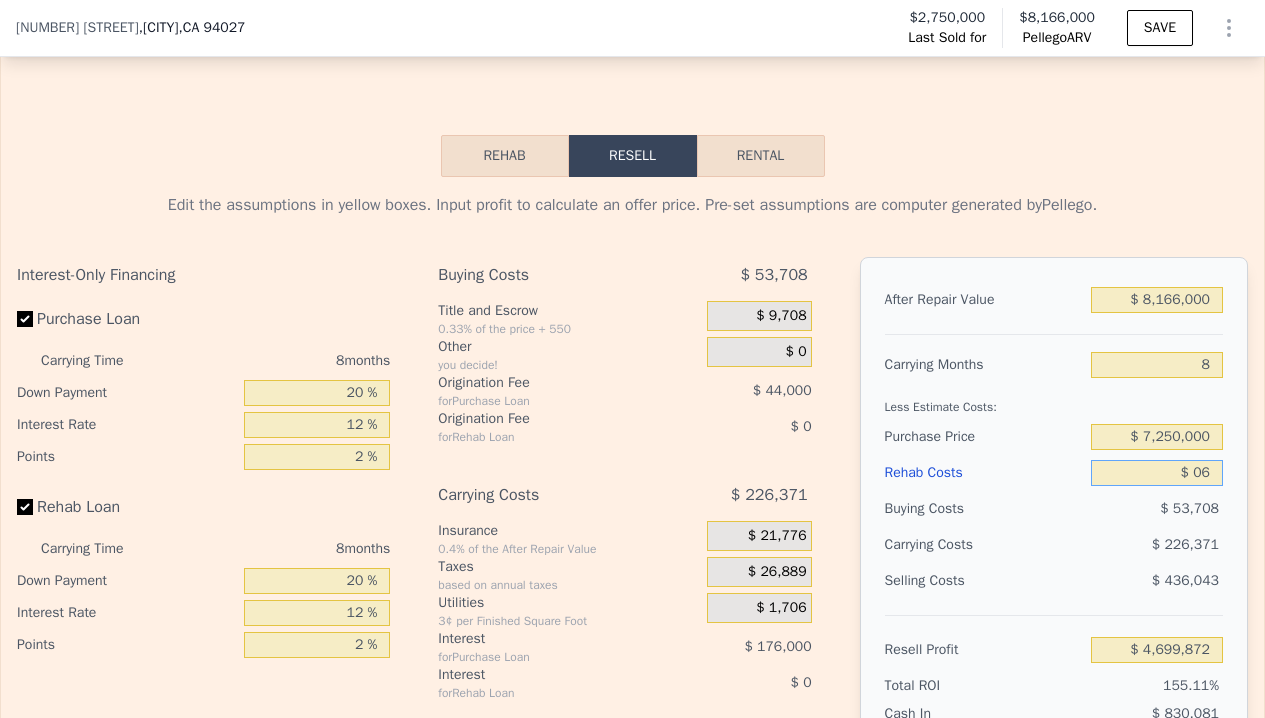 type on "$ 060" 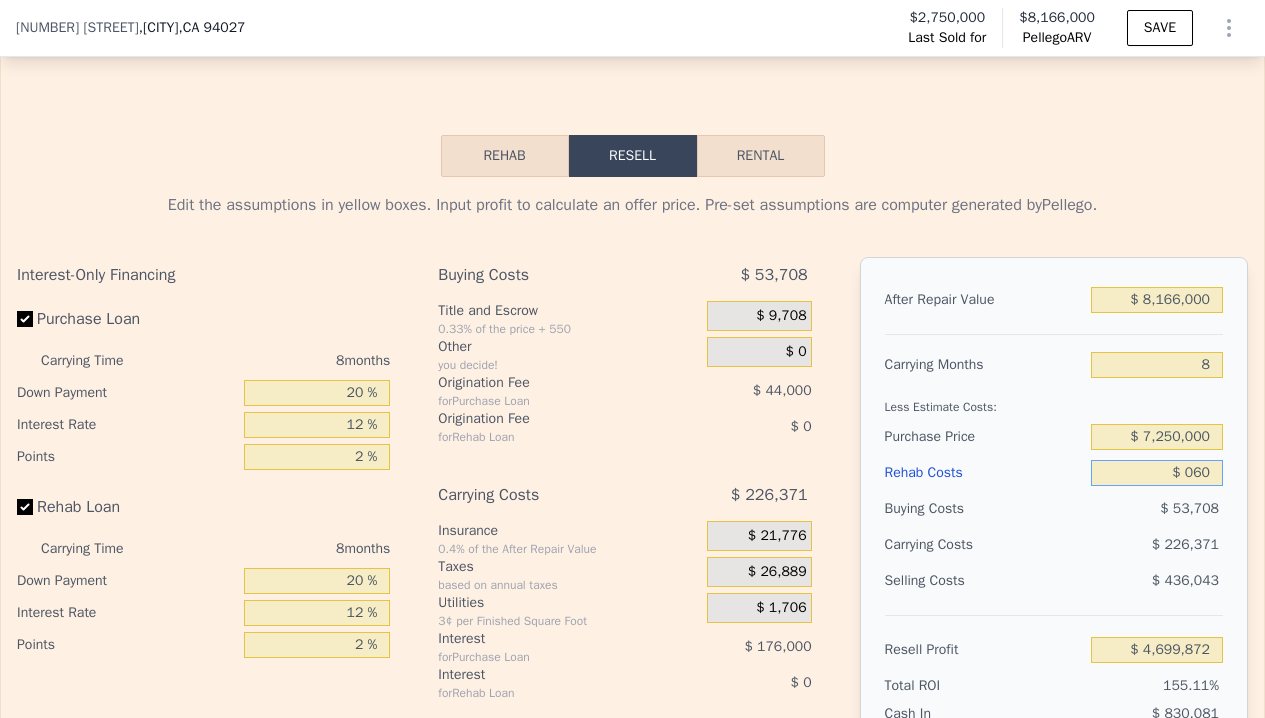 type on "$ 4,699,817" 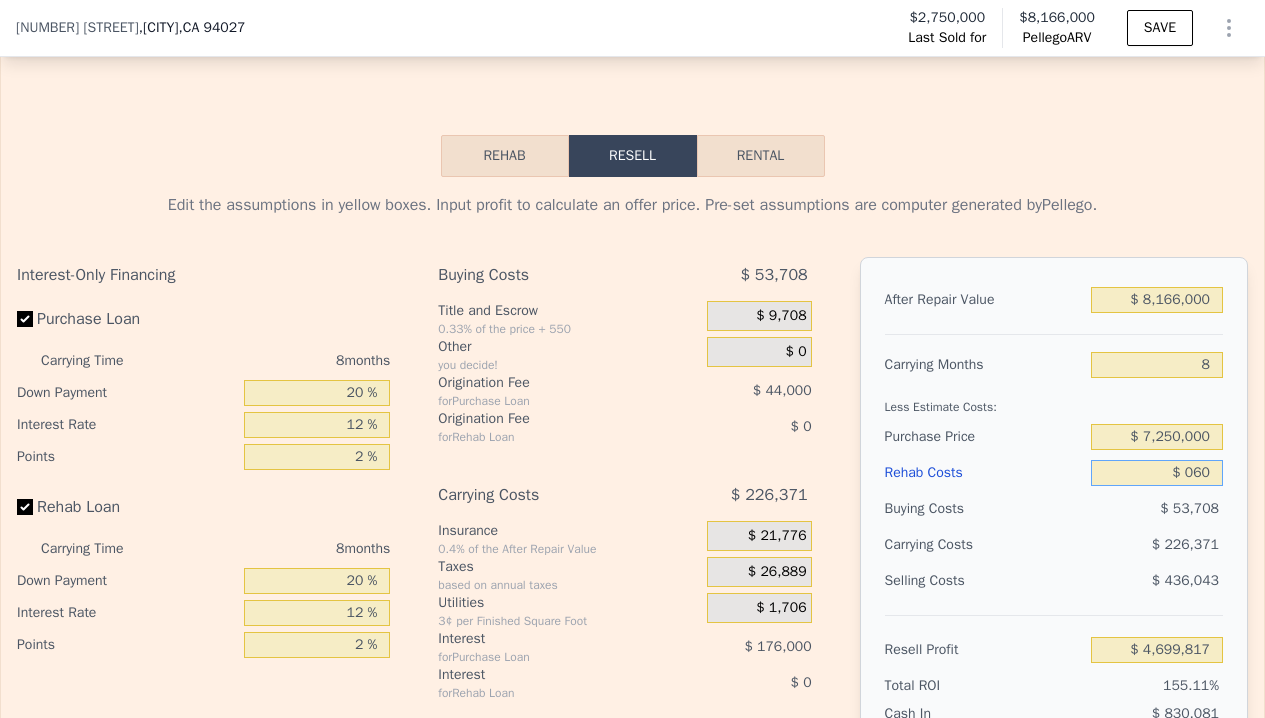 type on "$ 0600" 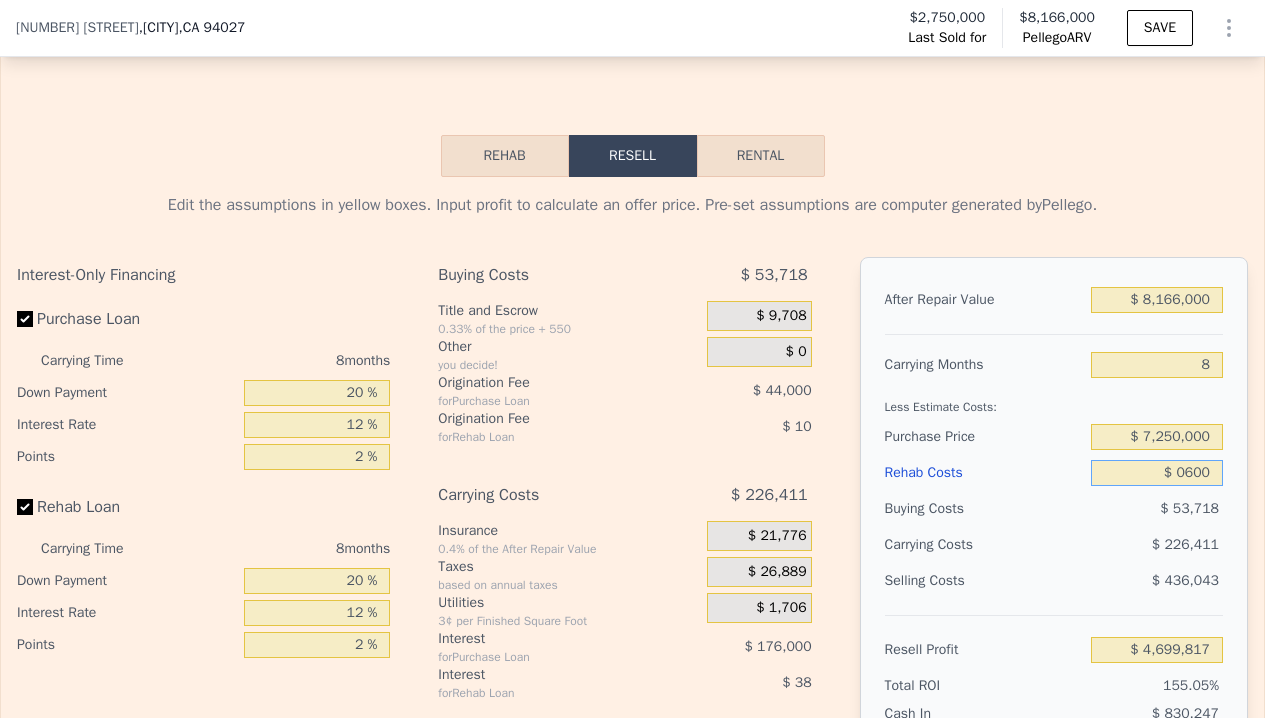 type on "$ 4,699,228" 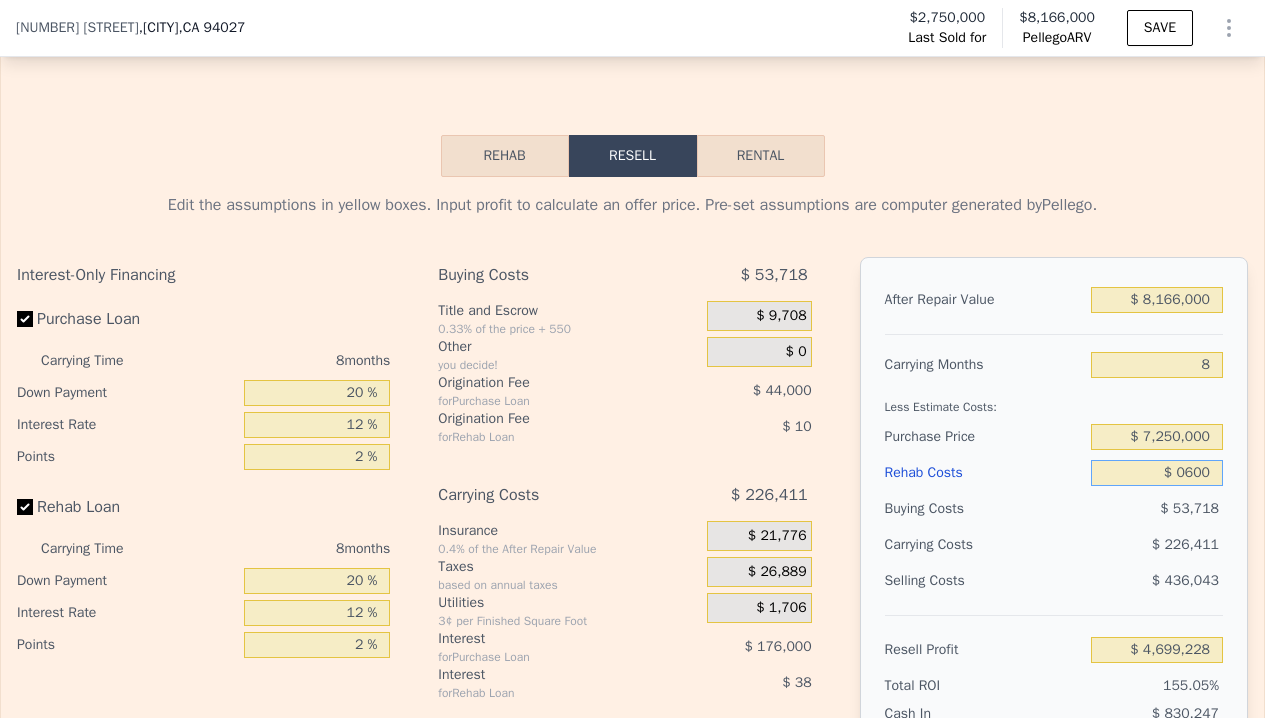 type on "$ 06,000" 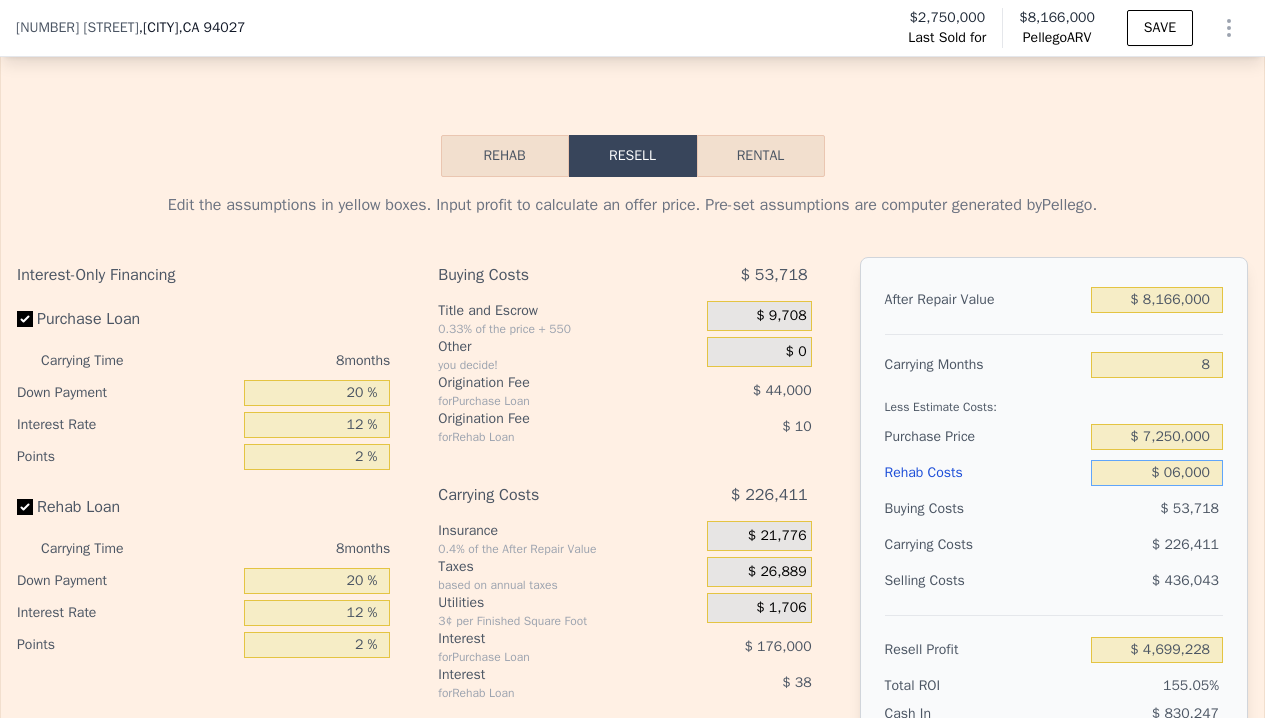 type on "$ 4,693,398" 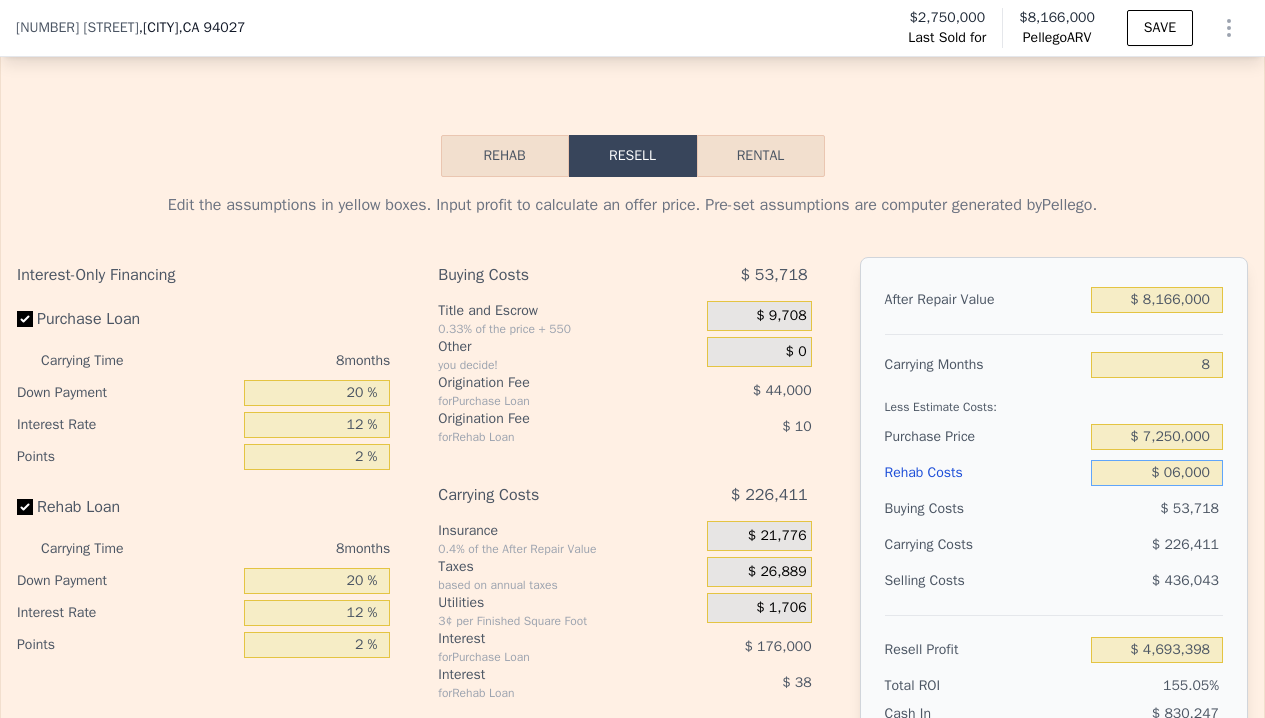 type on "$ 060,000" 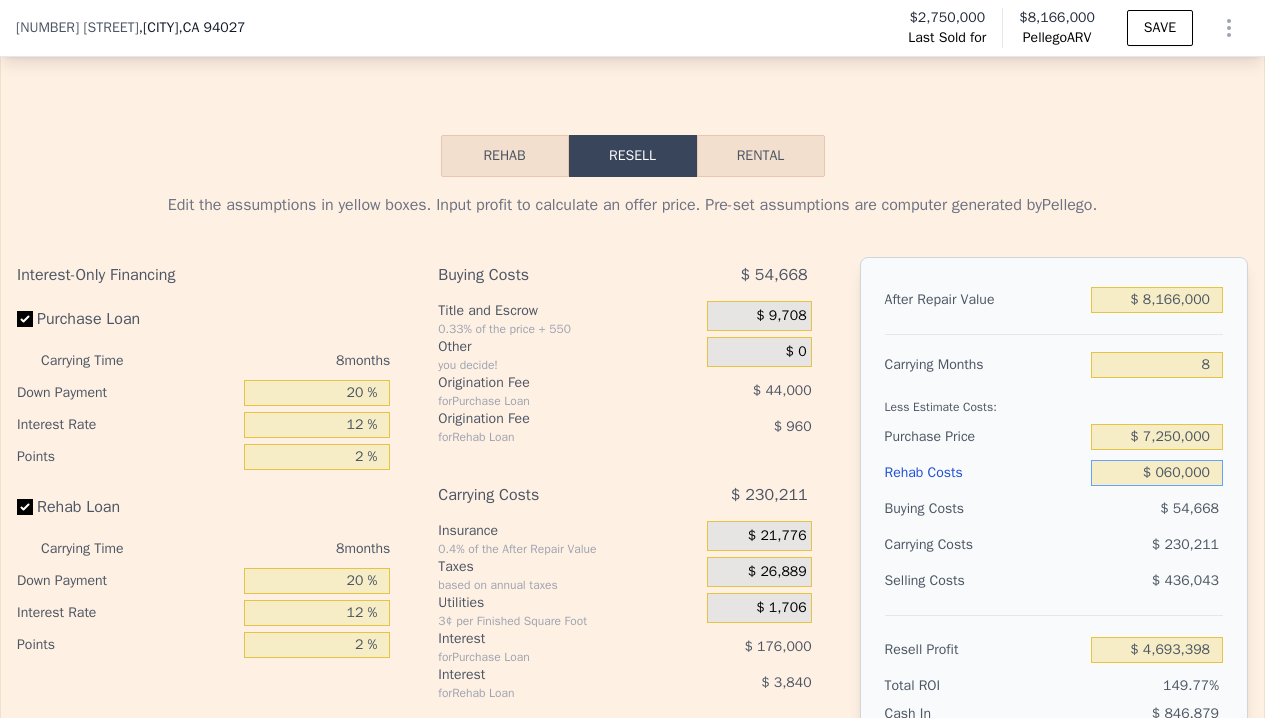 type on "$ 4,635,078" 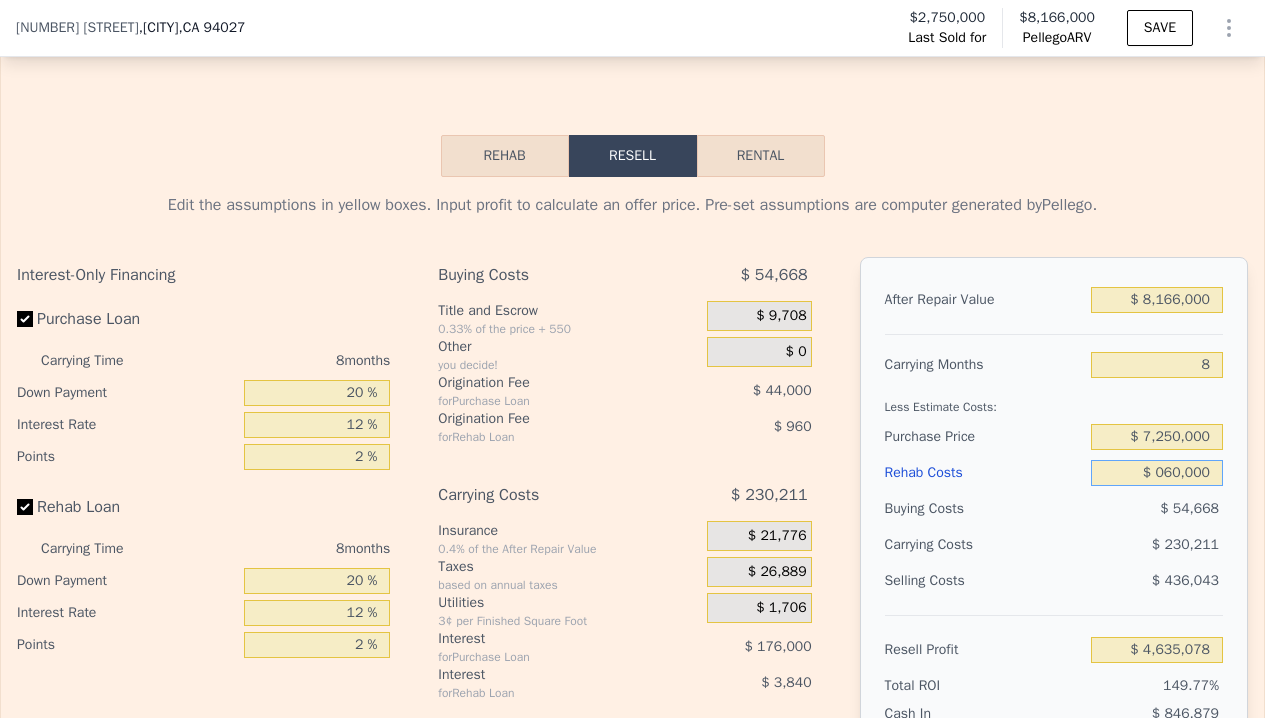type on "$ 06,000" 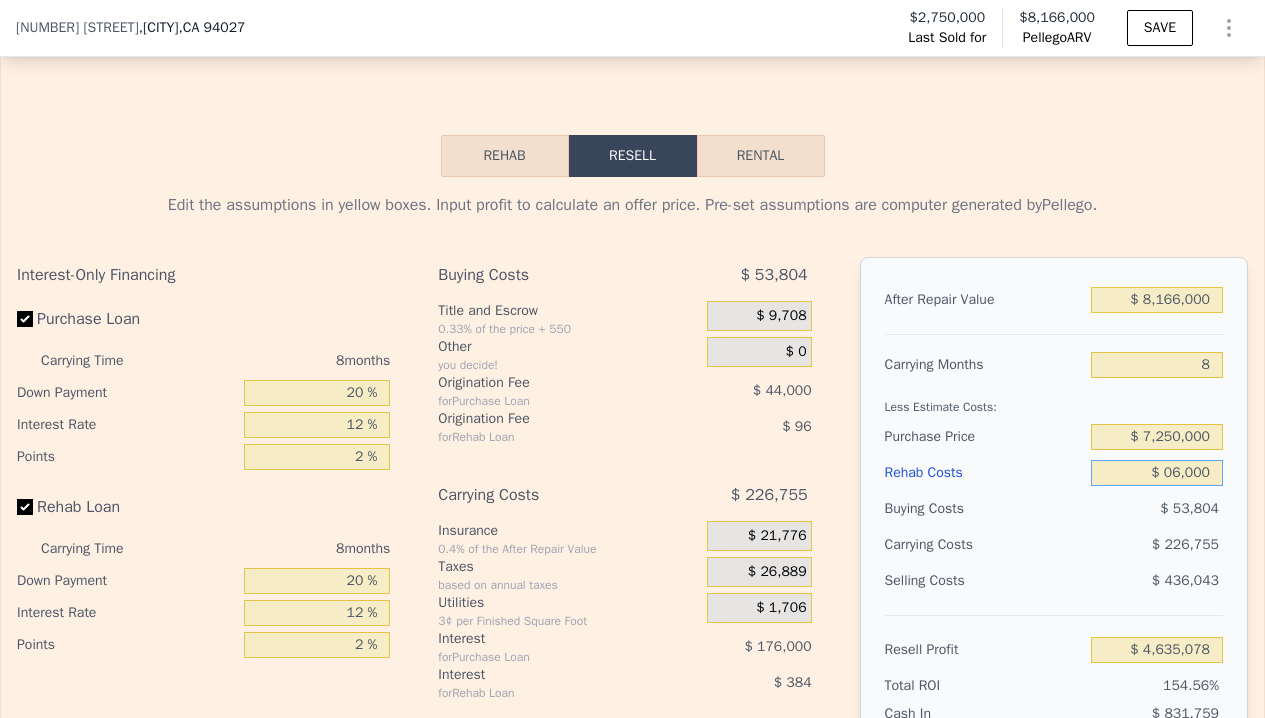 type on "$ 4,693,398" 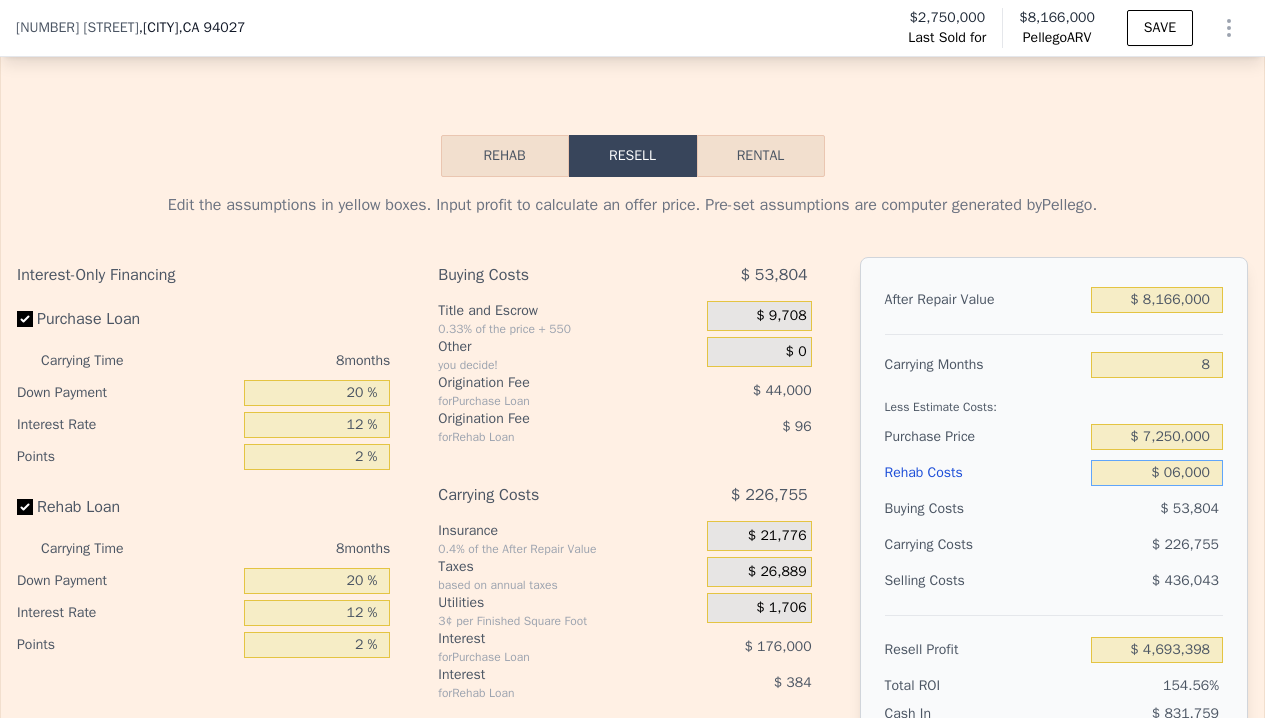 type on "$ 0600" 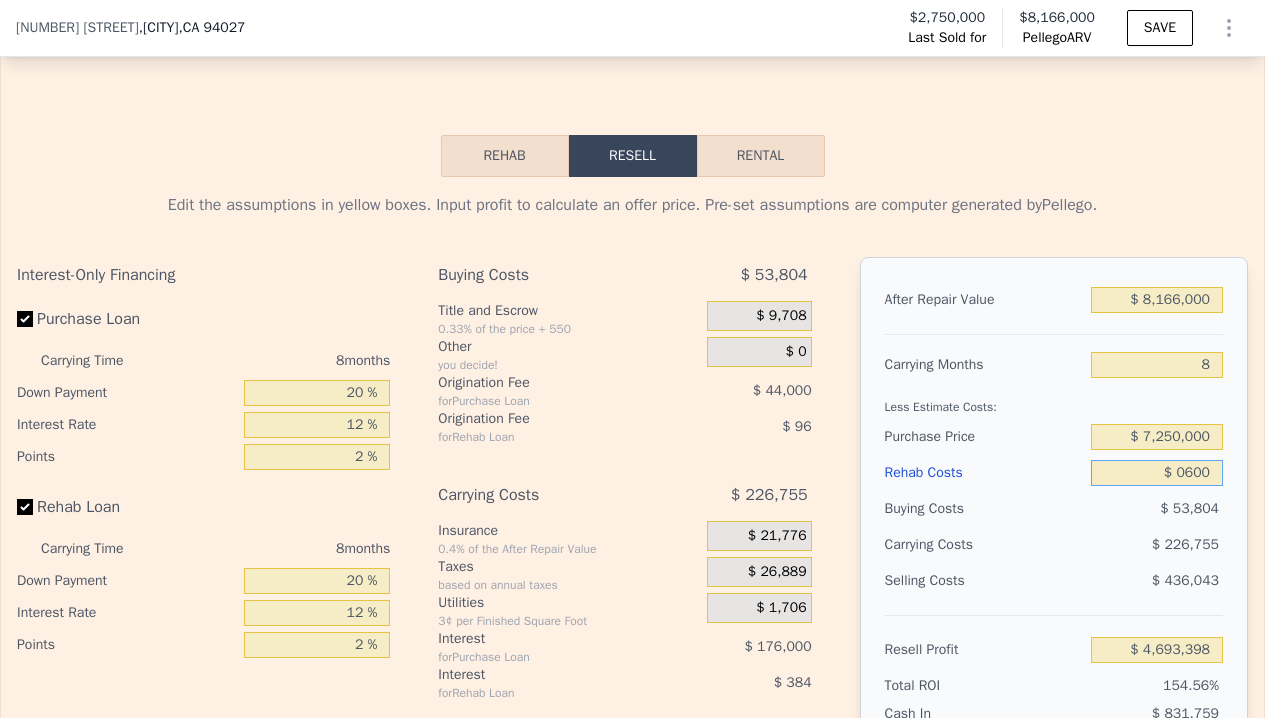 type on "$ 4,699,228" 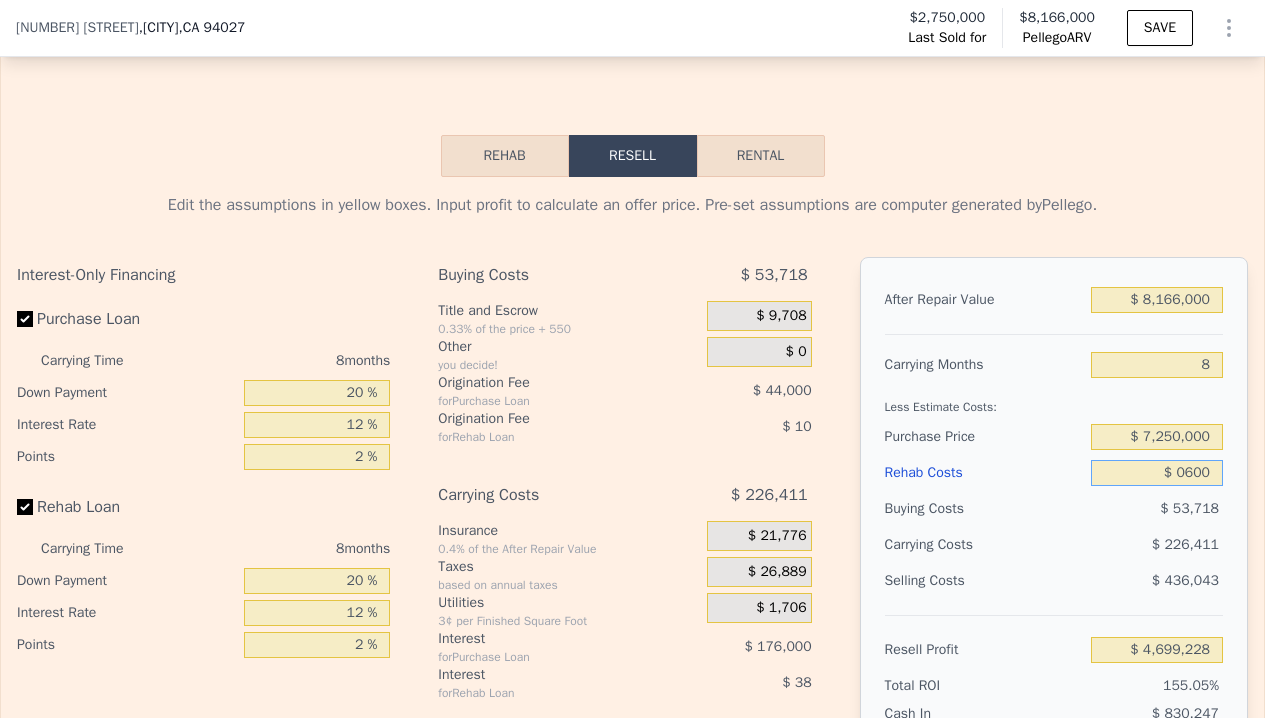 type on "$ 060" 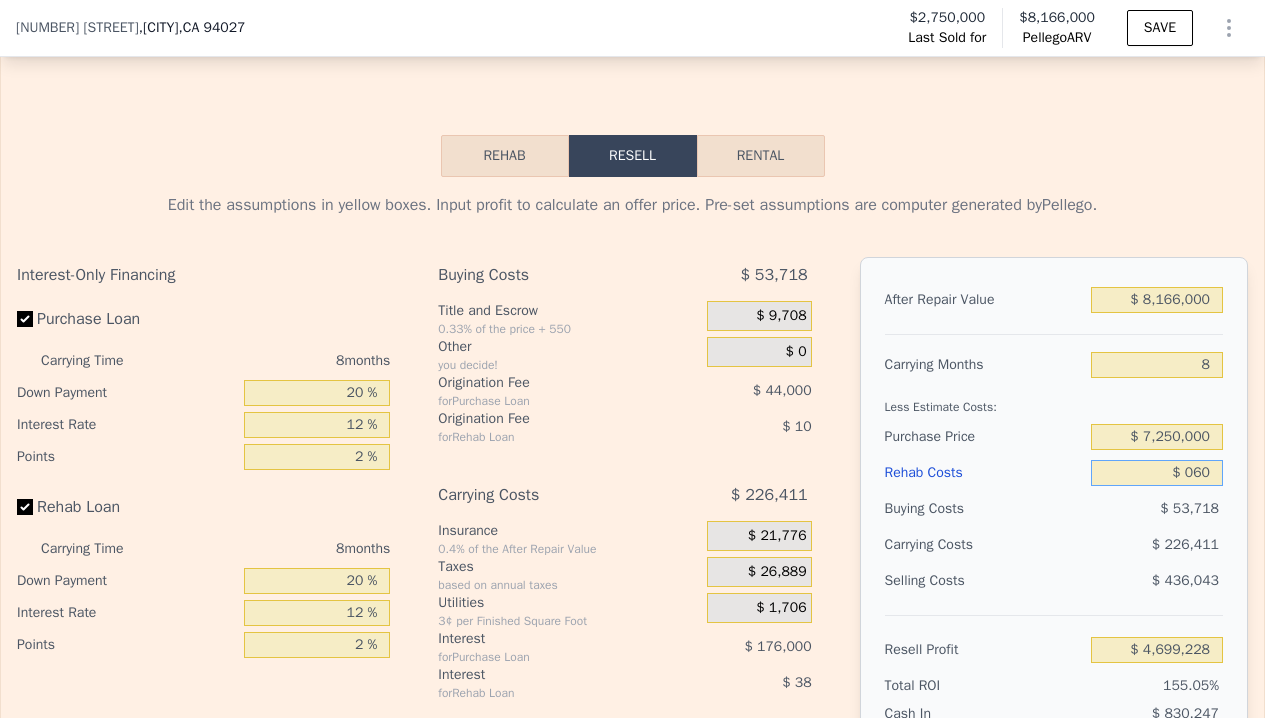type on "$ 4,699,817" 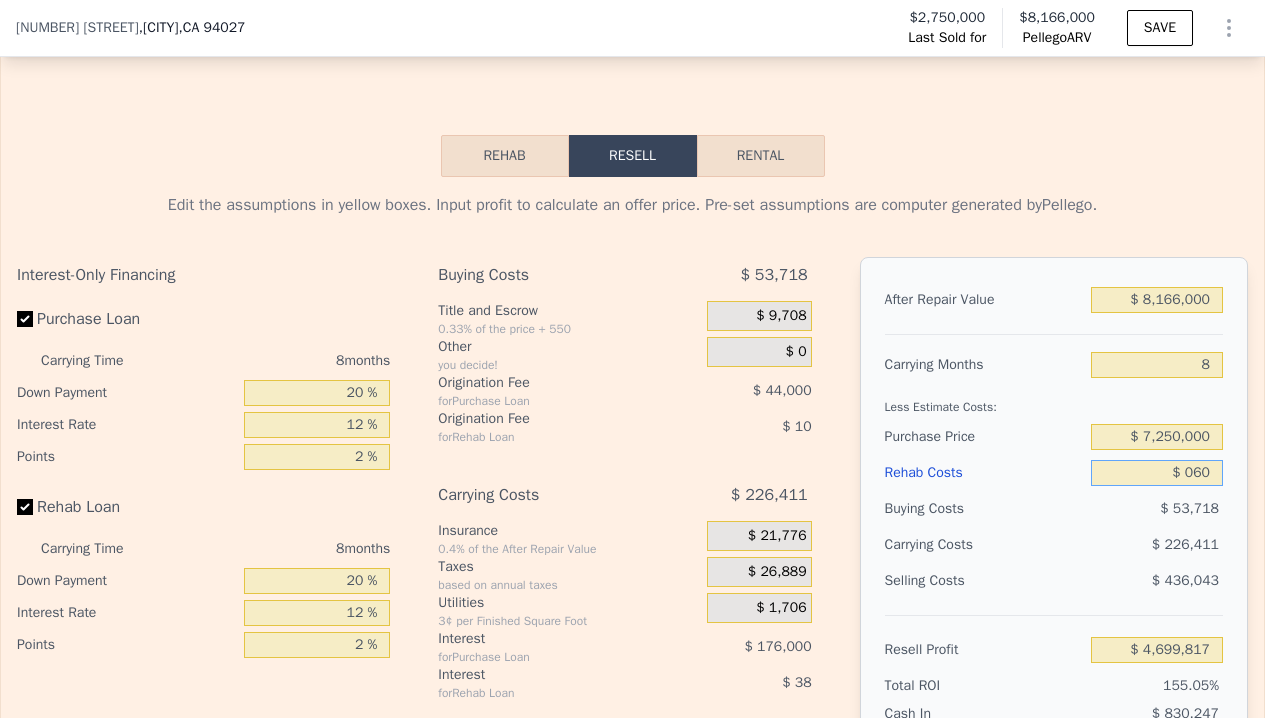type on "$ 06" 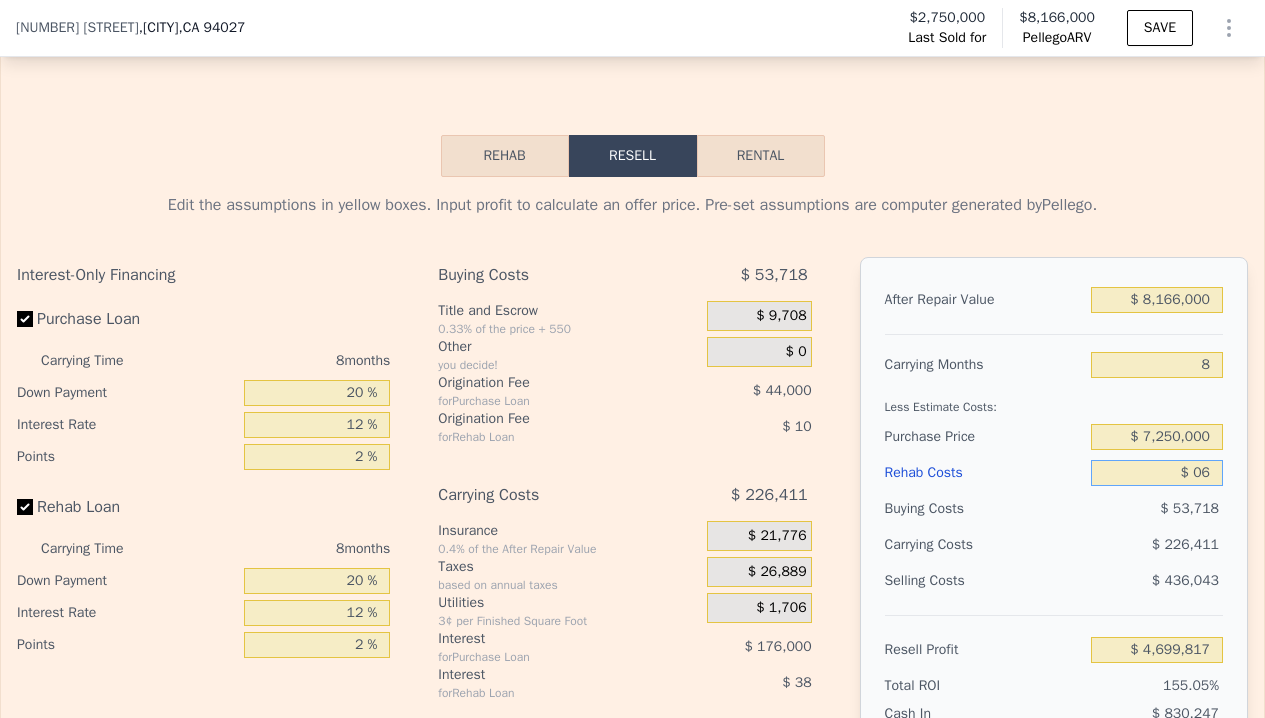 type on "$ 4,699,872" 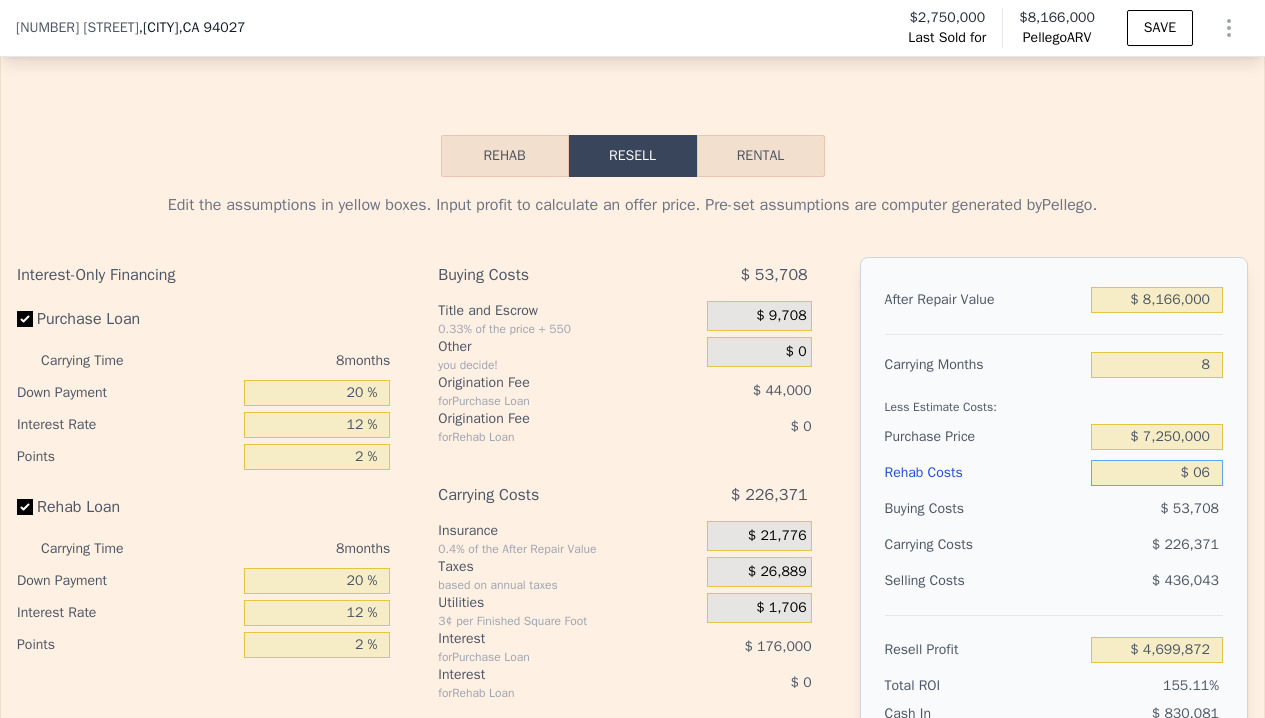 type on "$ 0" 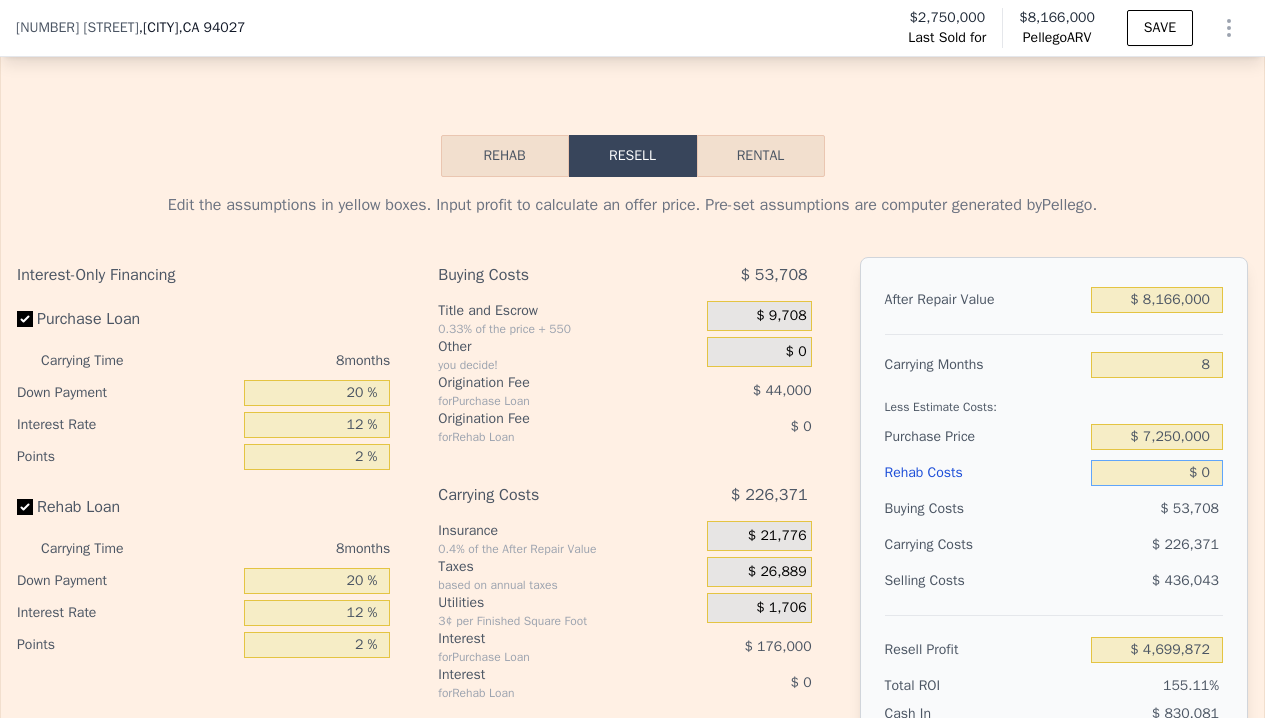 type on "$ 4,699,878" 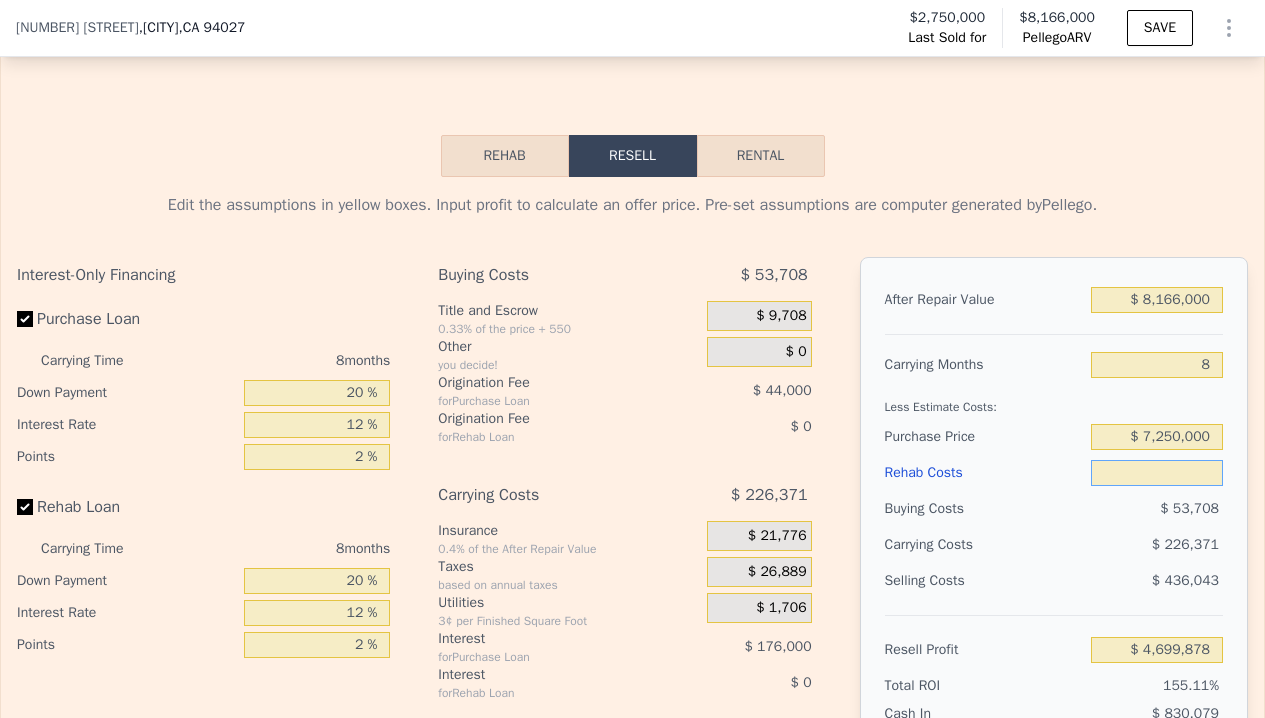 type on "$ 2" 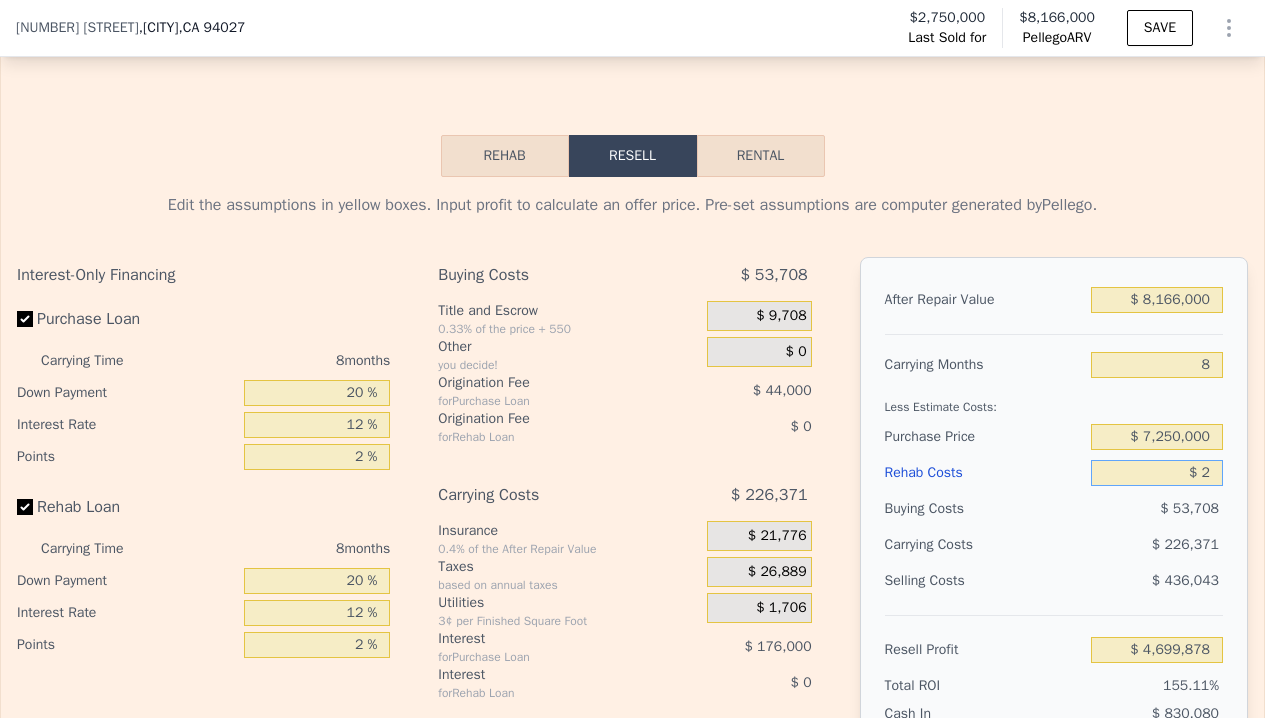 type on "$ 4,699,876" 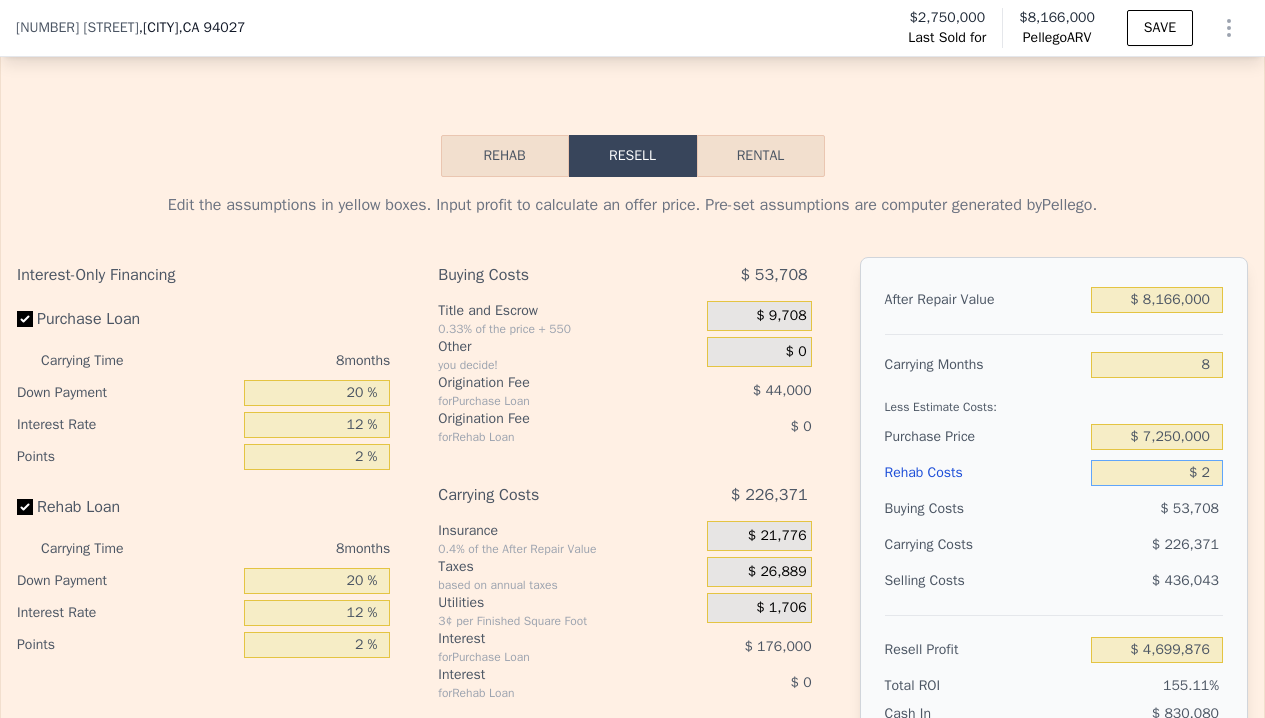 type on "$ 26" 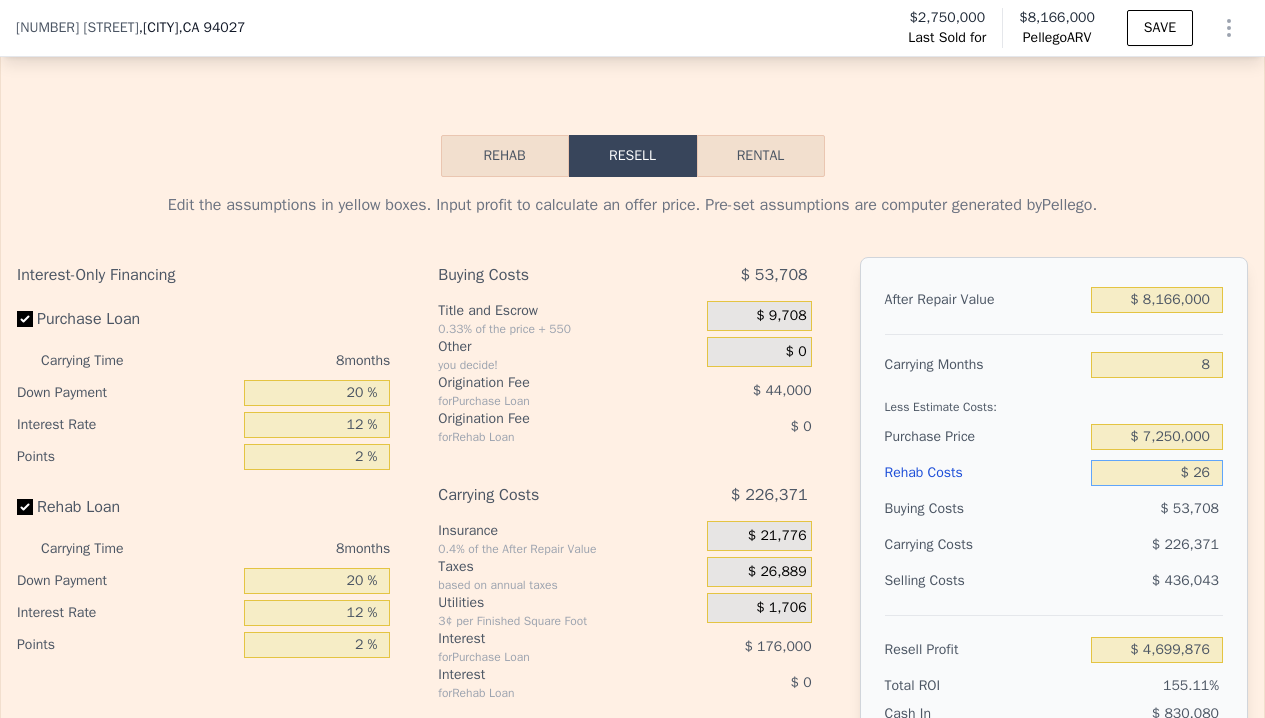 type on "$ 4,699,852" 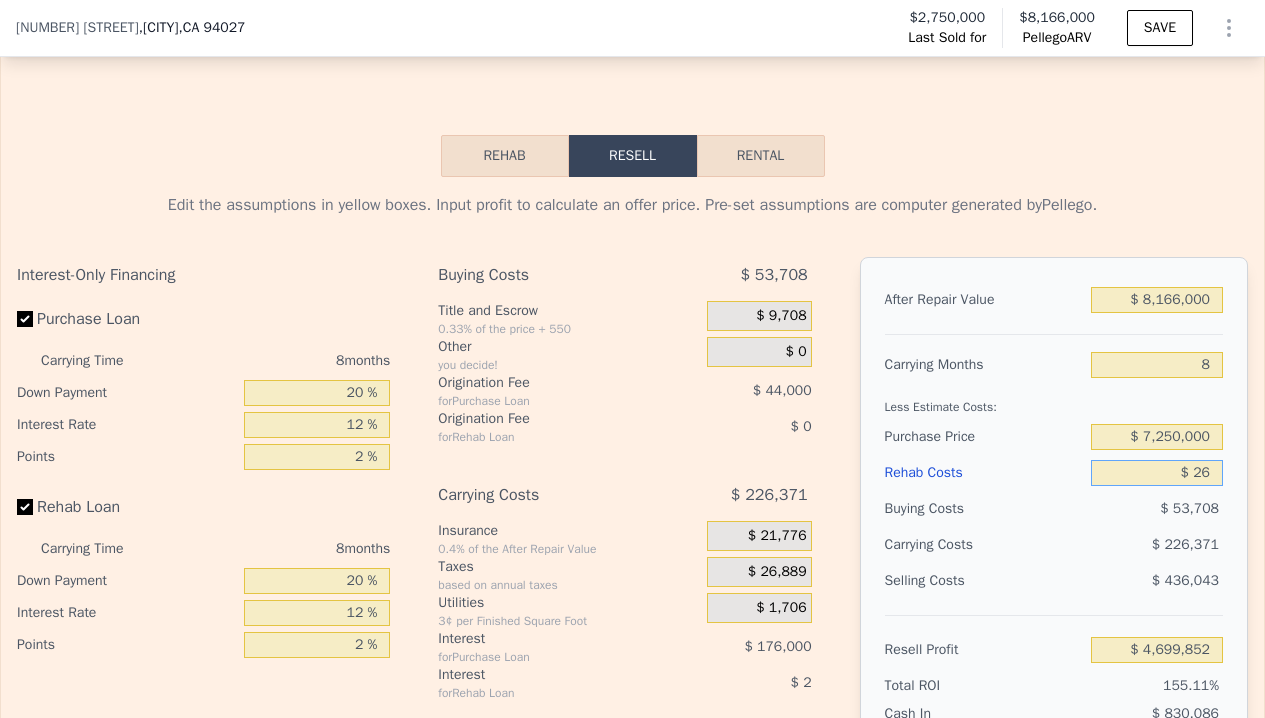 type on "$ 260" 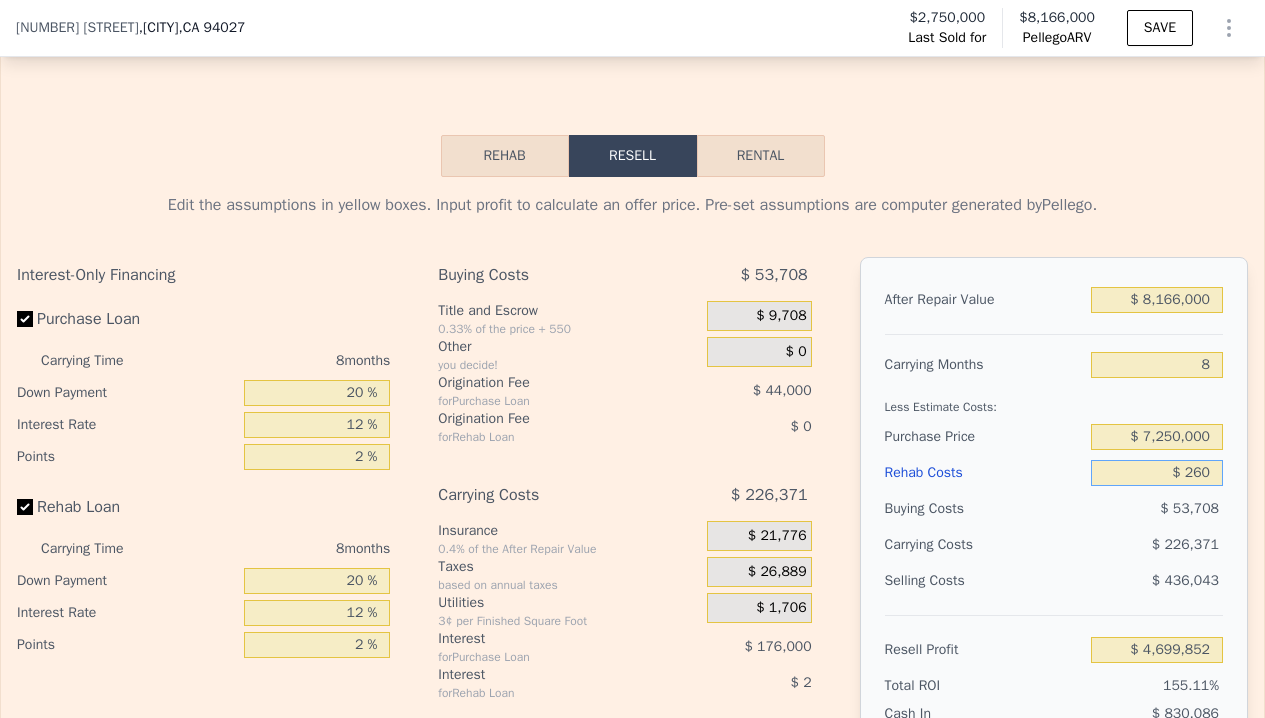 type on "$ 4,699,598" 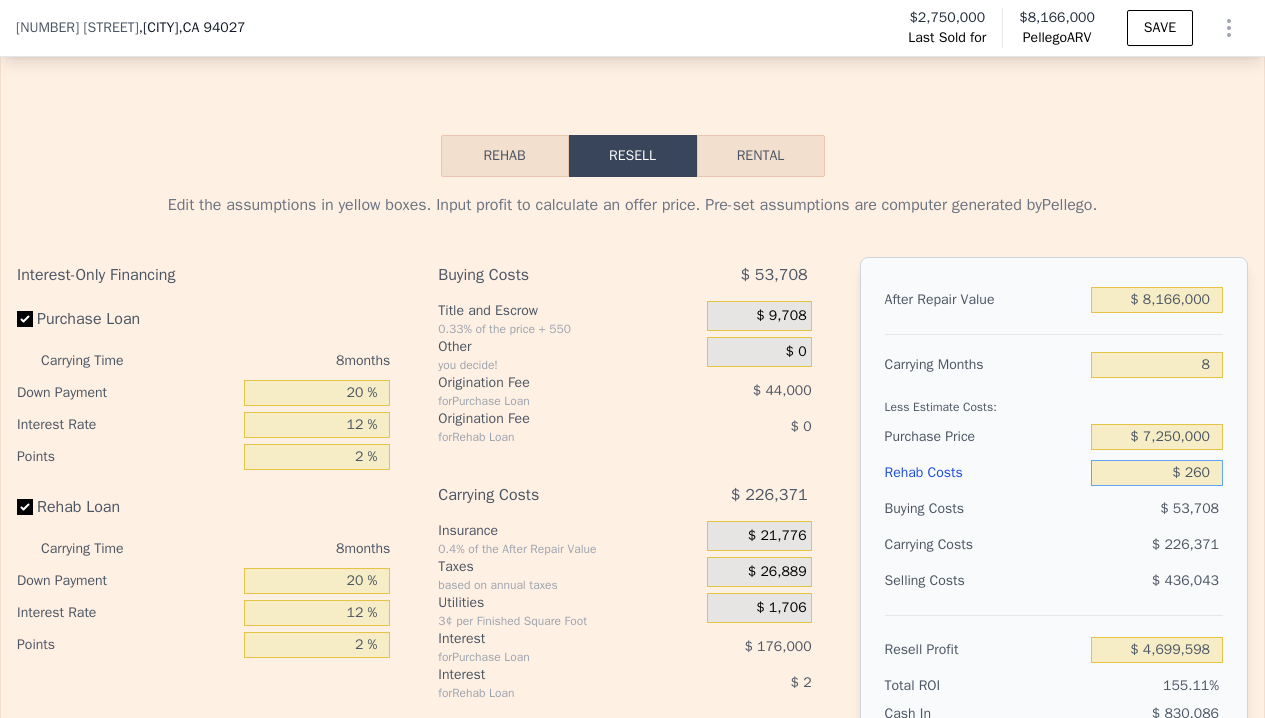 type on "$ 2,600" 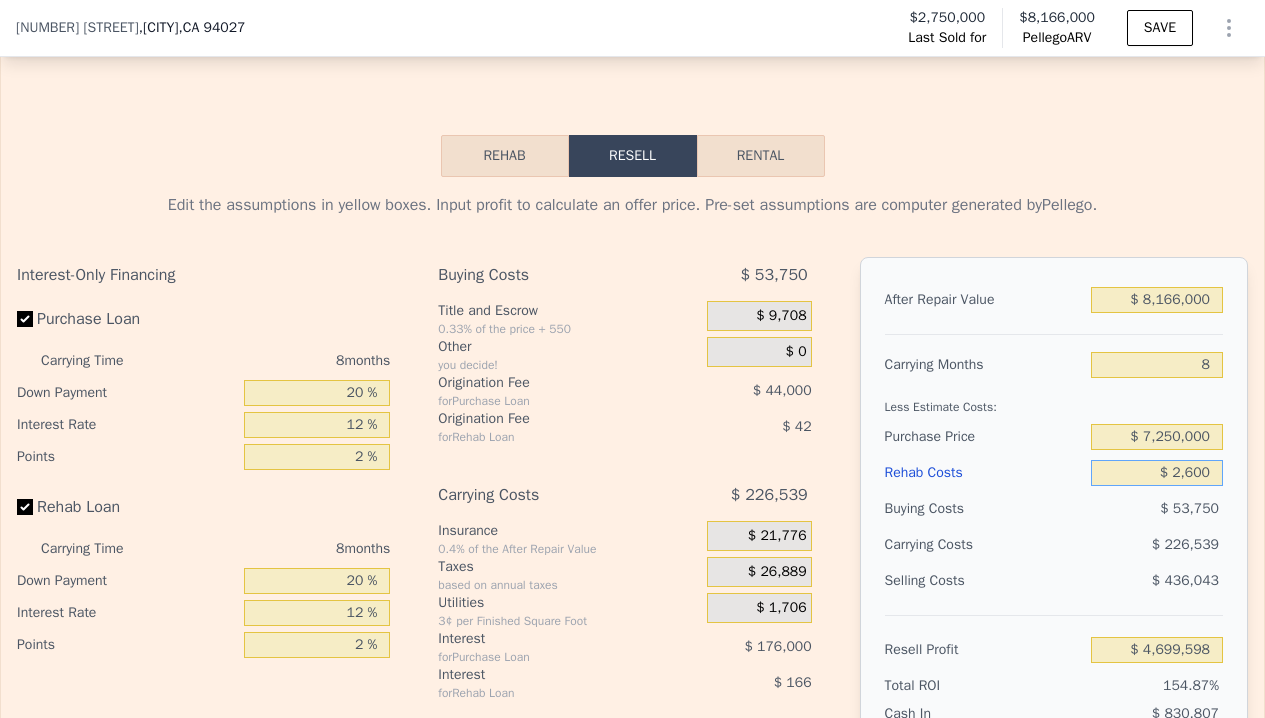 type on "$ 4,697,068" 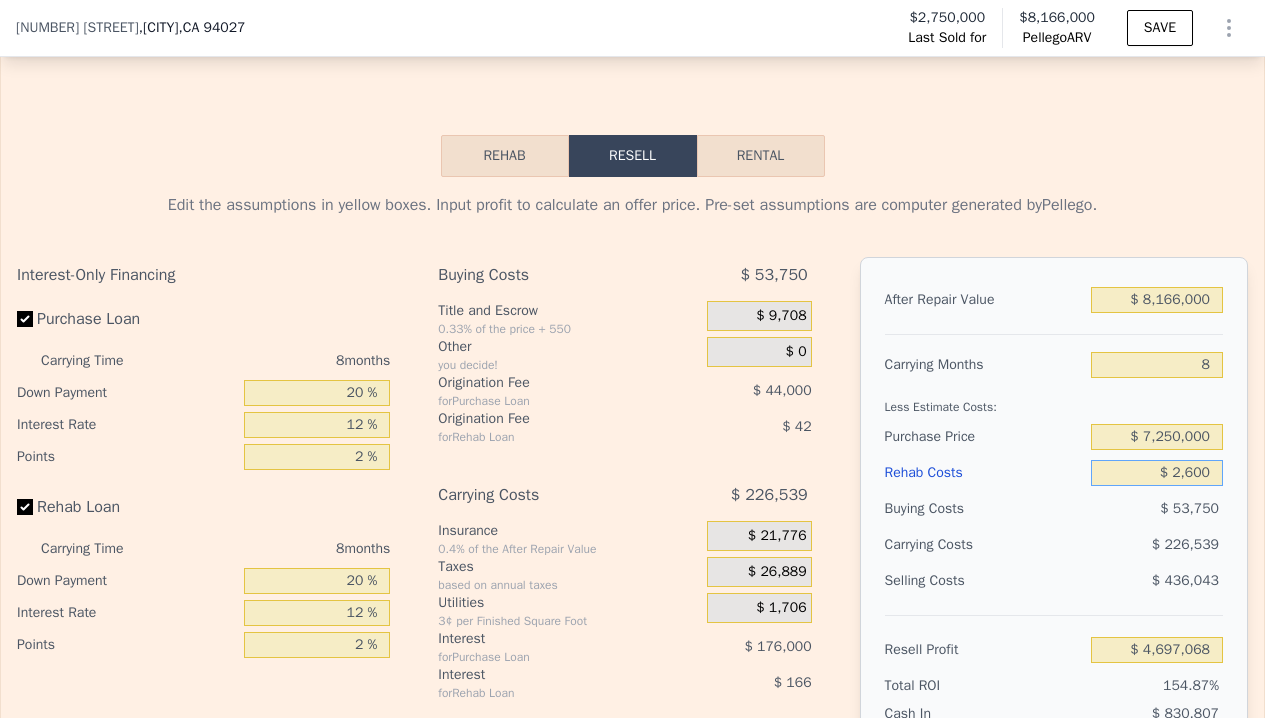 type on "$ 26,000" 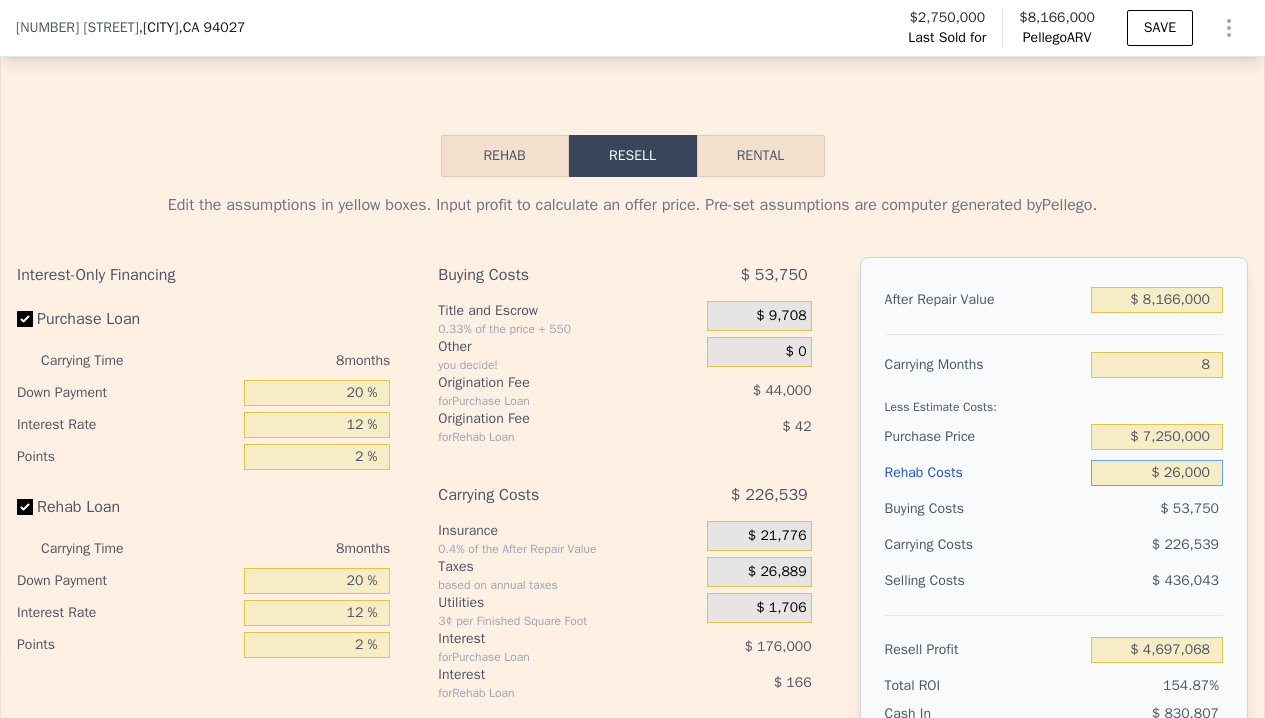 type on "$ 4,671,798" 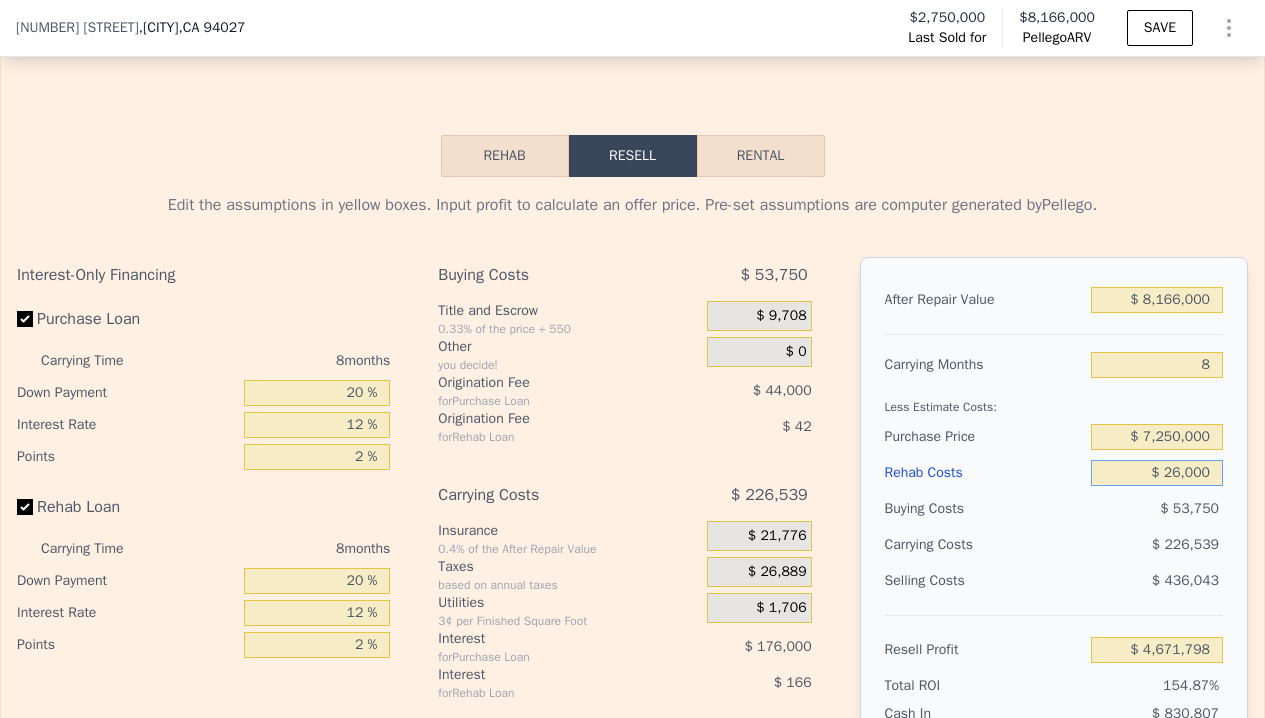 type on "$ 260,000" 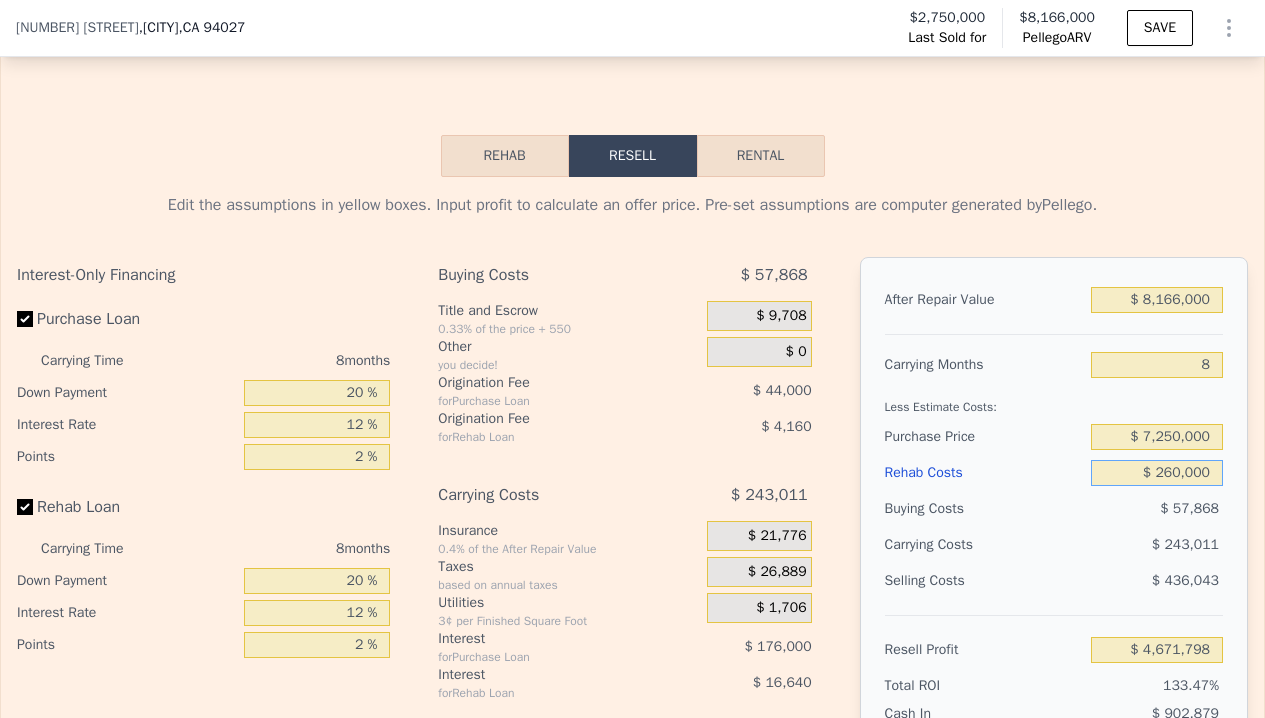 type on "$ 4,419,078" 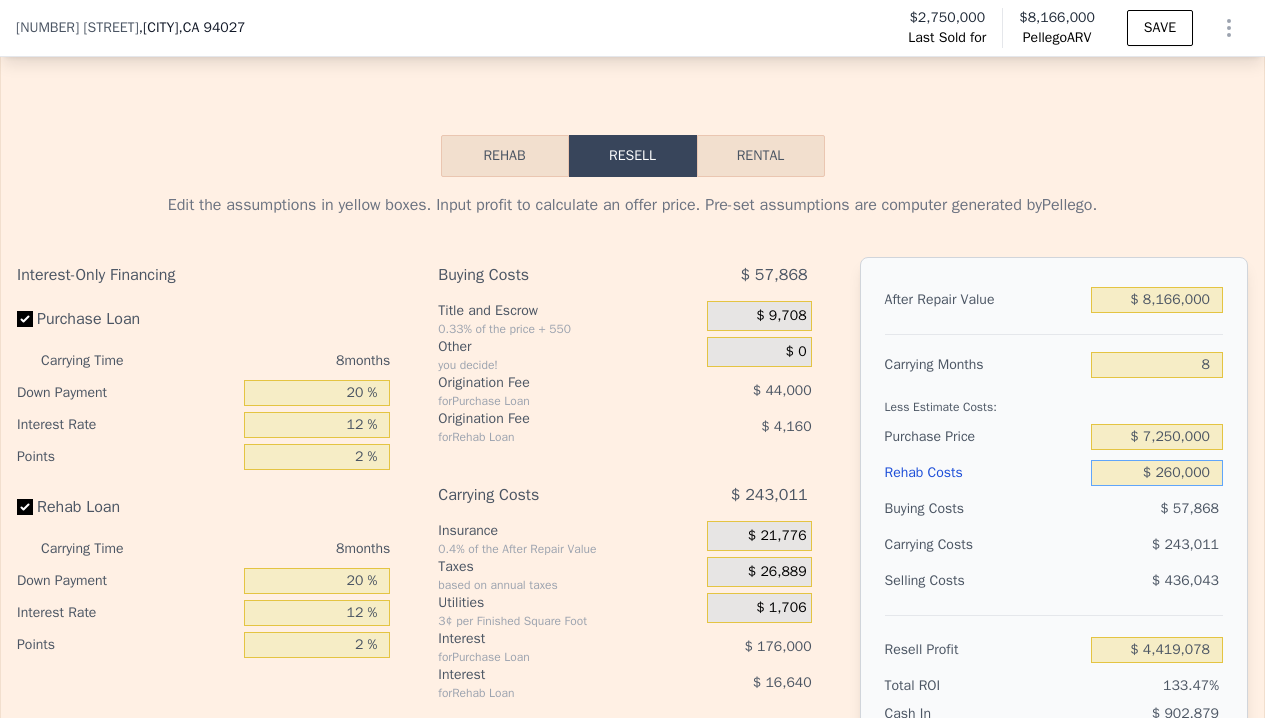 type on "$ 2,600,000" 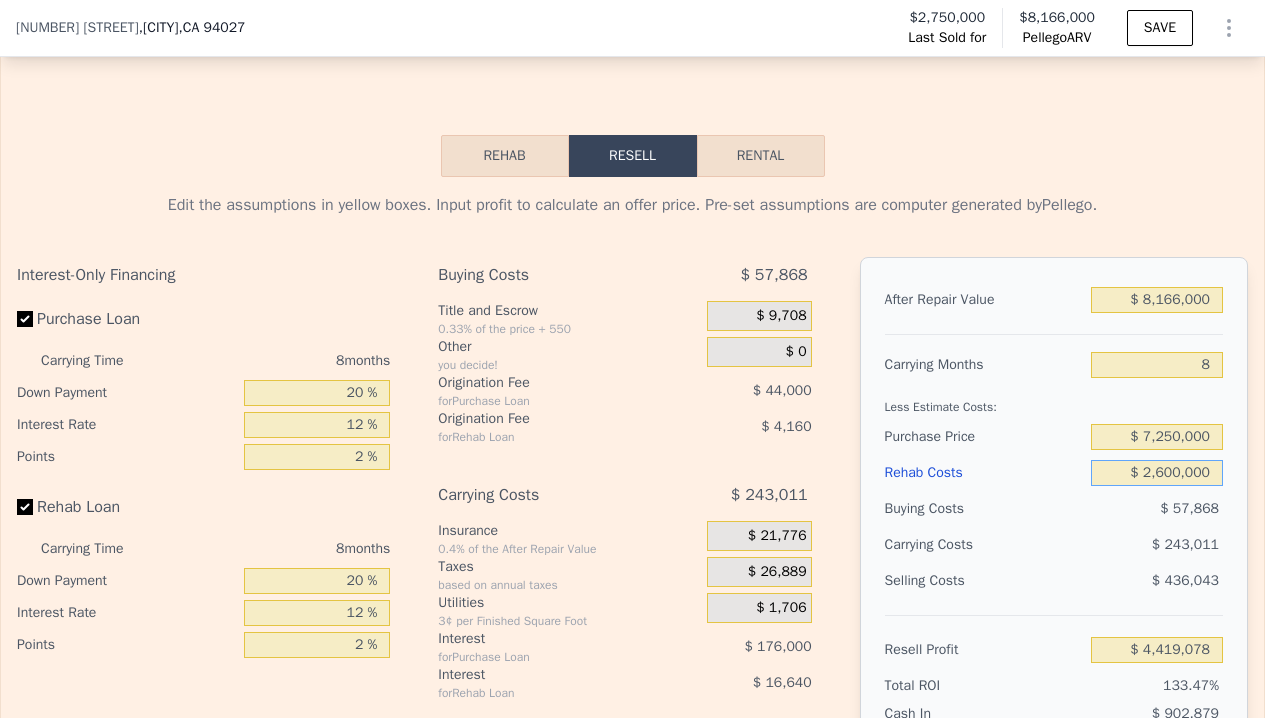 type on "$ 1,891,878" 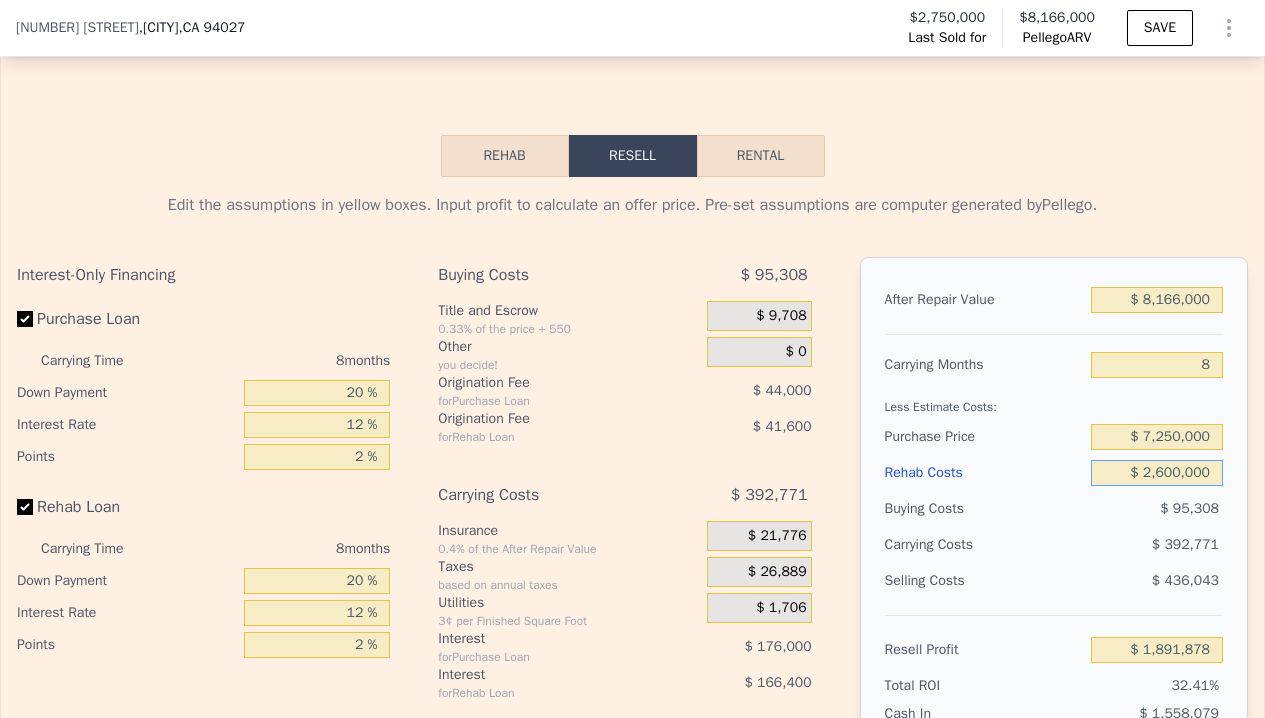 type on "$ 2,600,000" 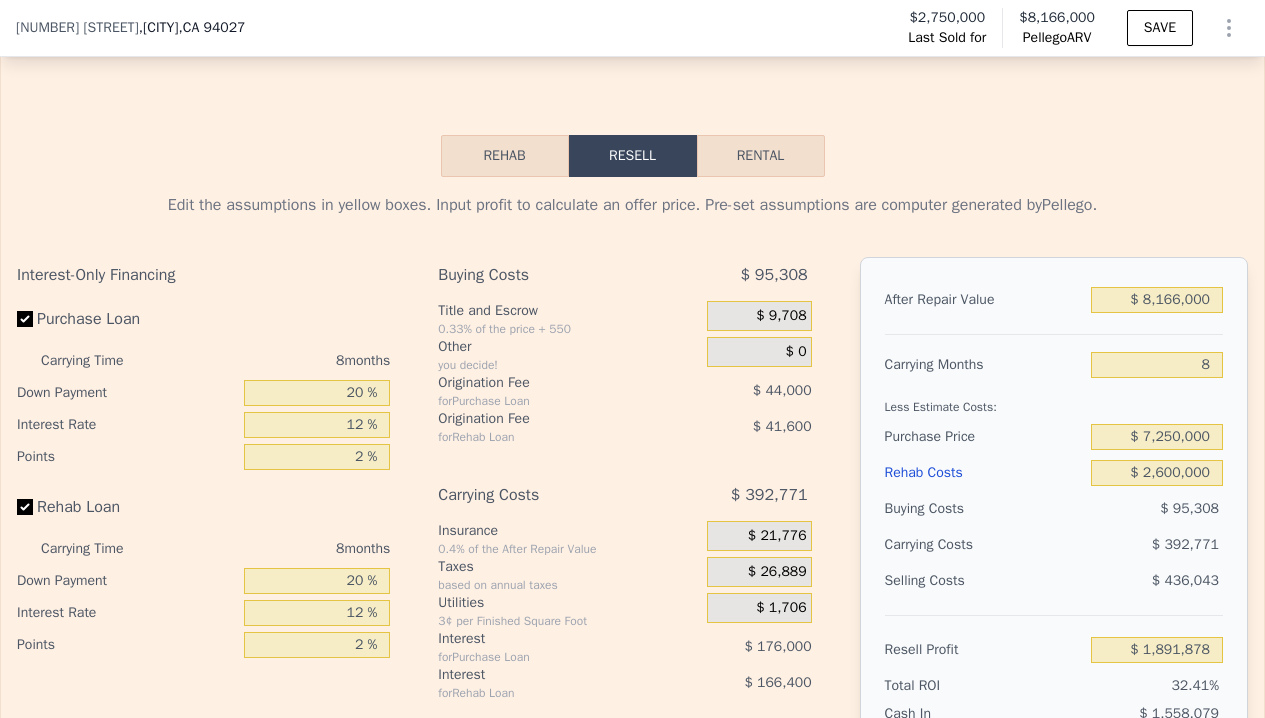 click on "Less Estimate Costs:" at bounding box center [1054, 401] 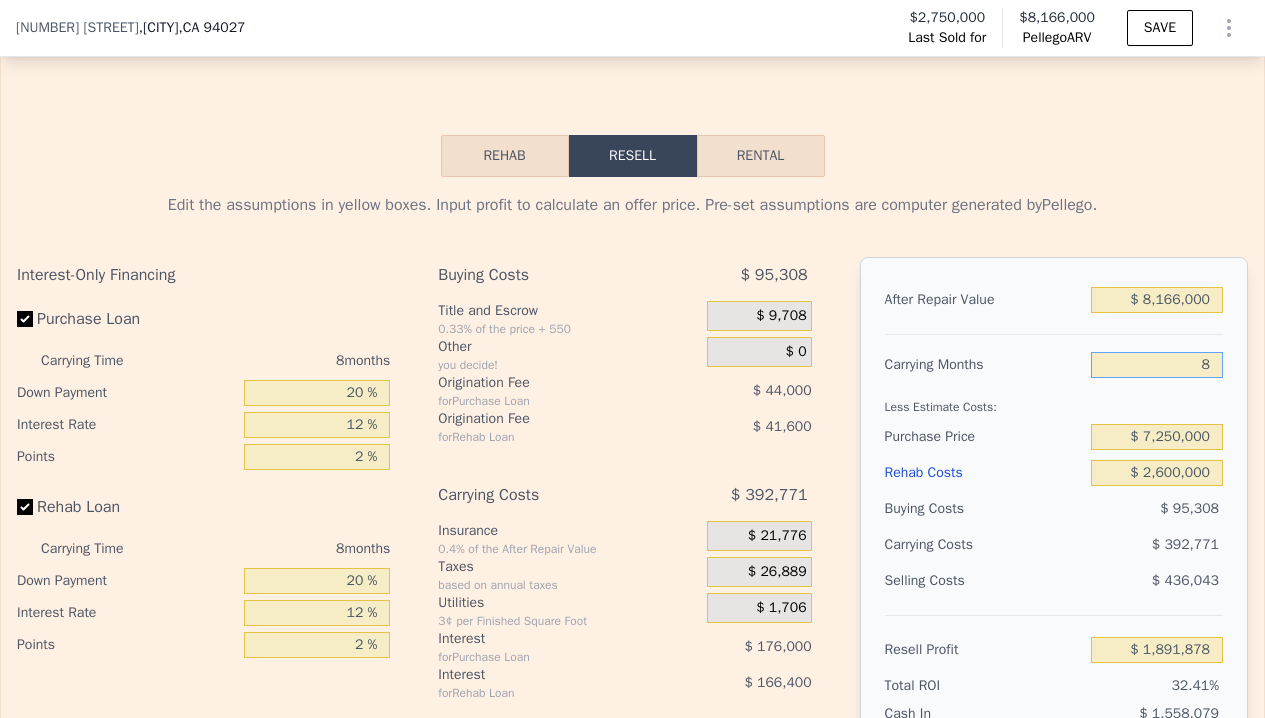 drag, startPoint x: 1201, startPoint y: 391, endPoint x: 1172, endPoint y: 391, distance: 29 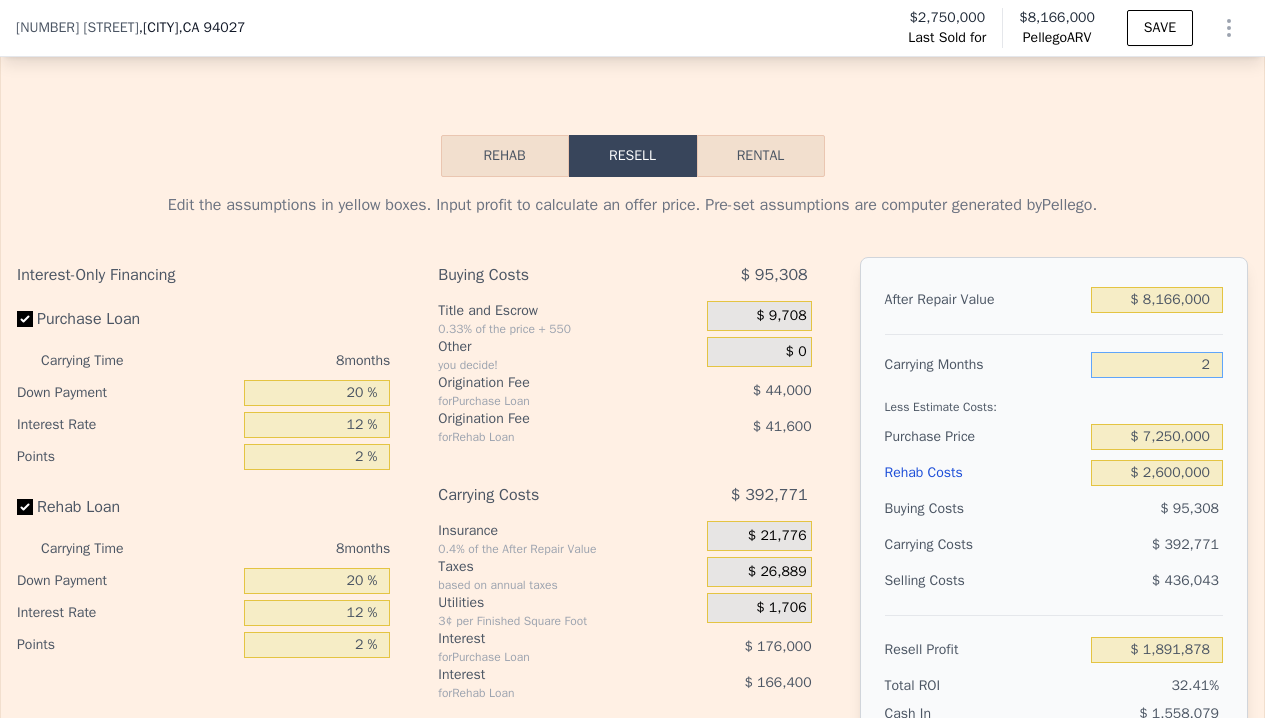 type on "$ 2,186,457" 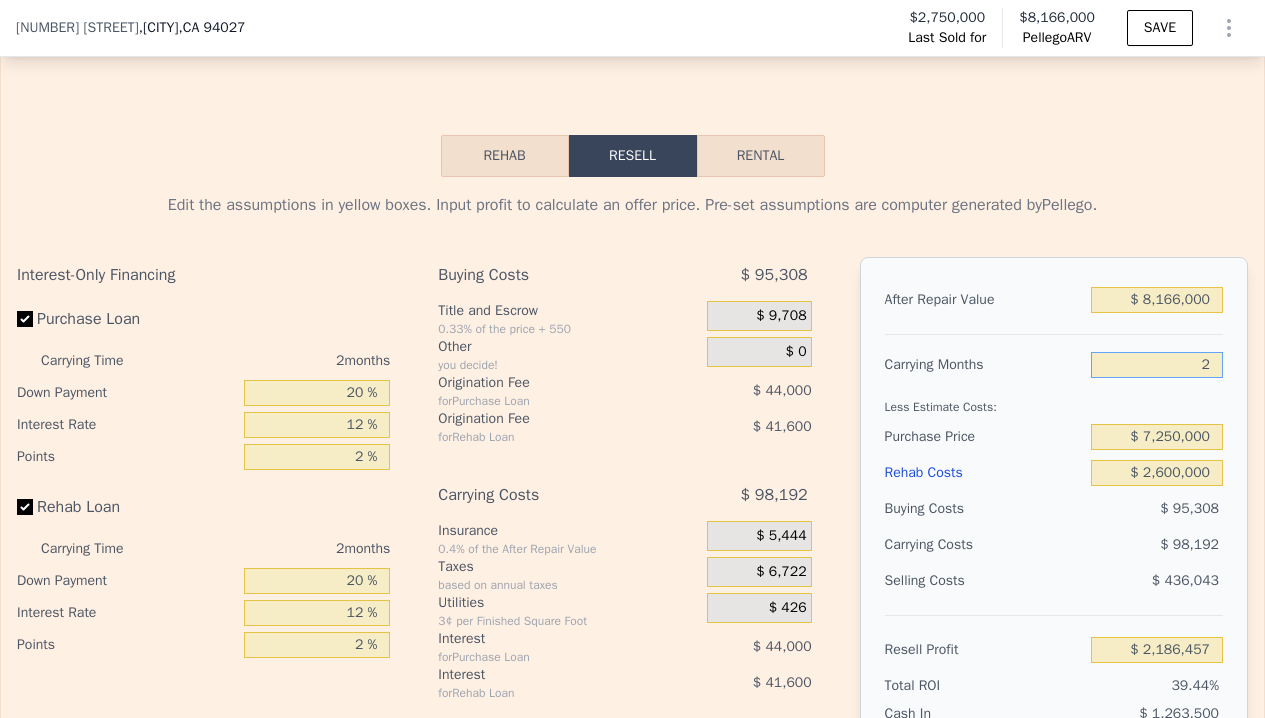 type on "24" 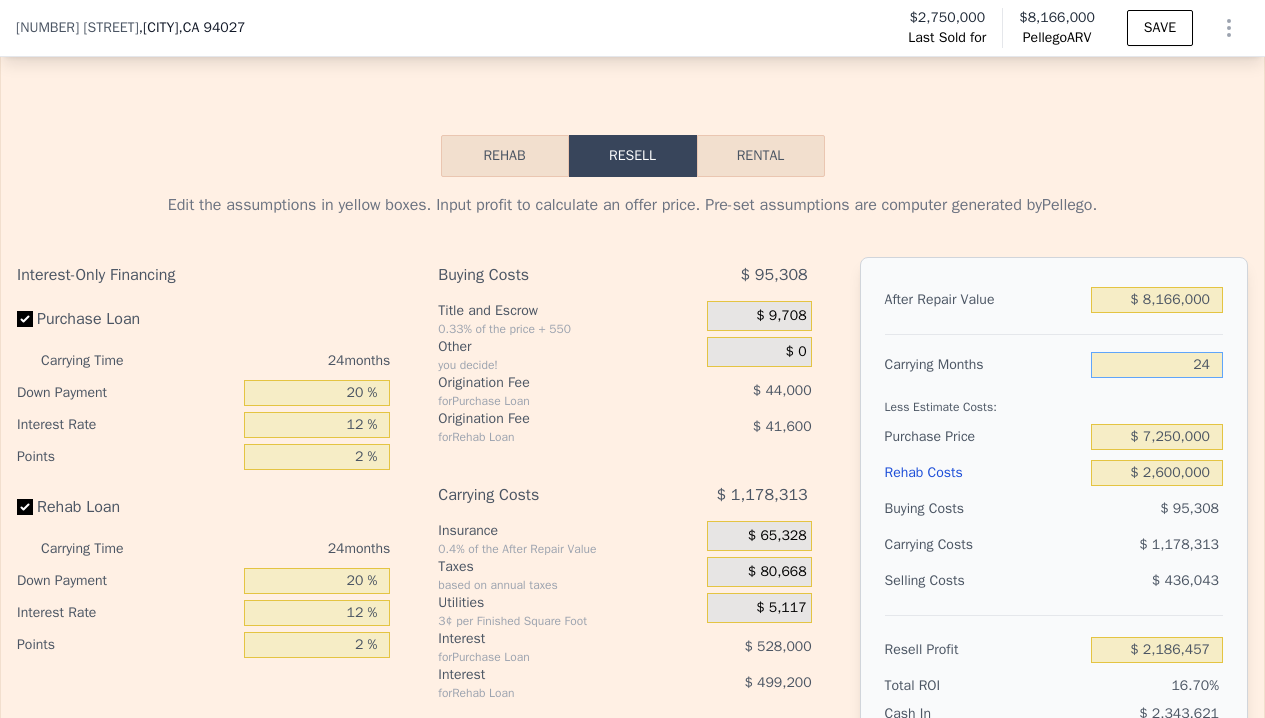 type on "$ 1,106,336" 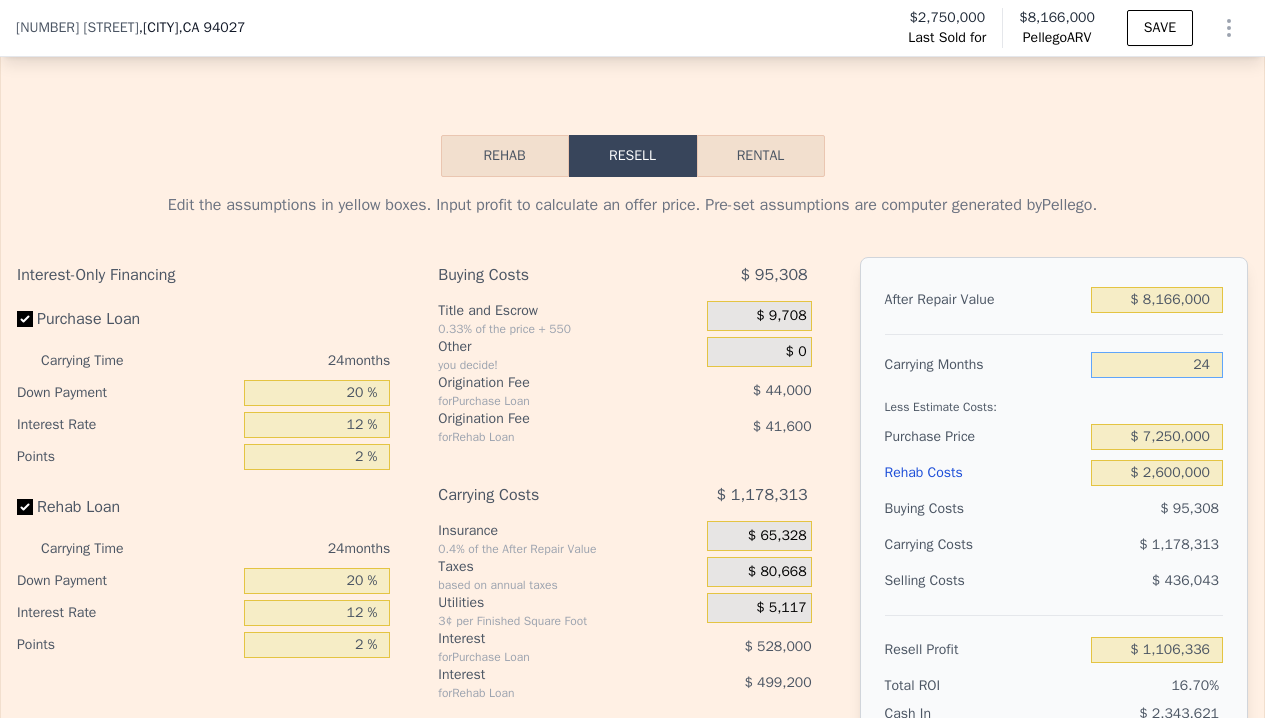 type on "24" 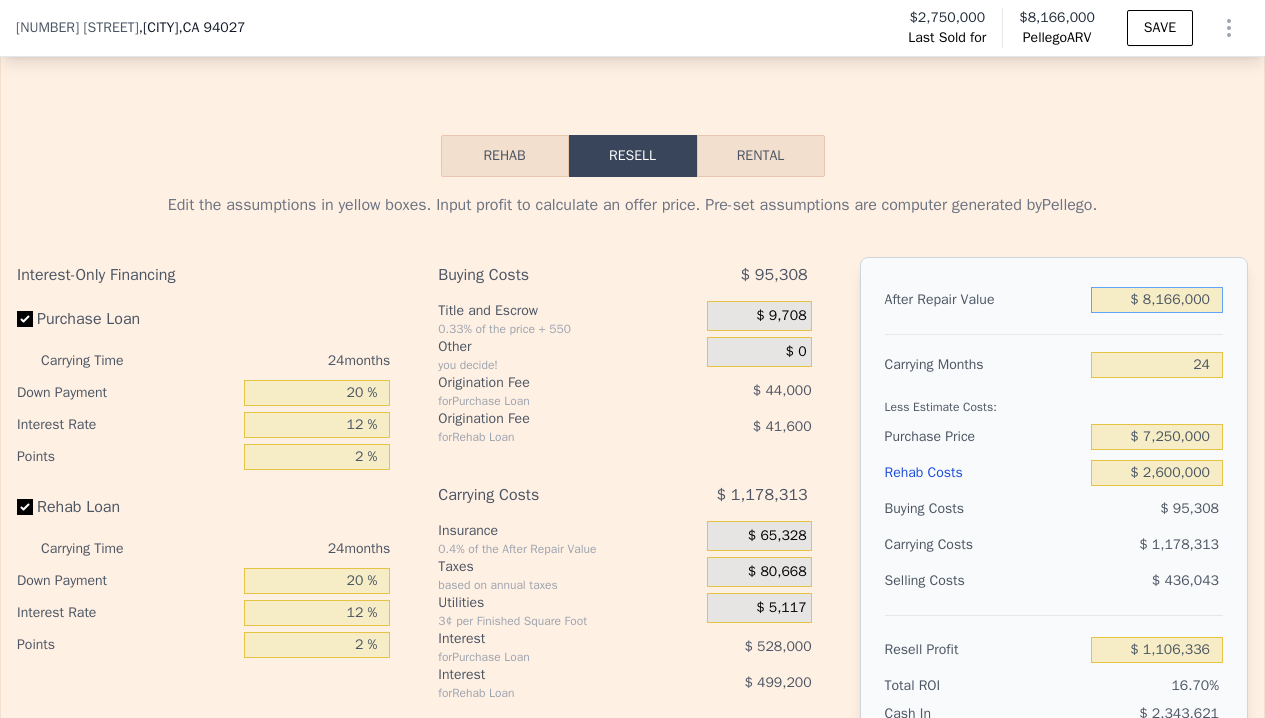 drag, startPoint x: 1198, startPoint y: 324, endPoint x: 1098, endPoint y: 324, distance: 100 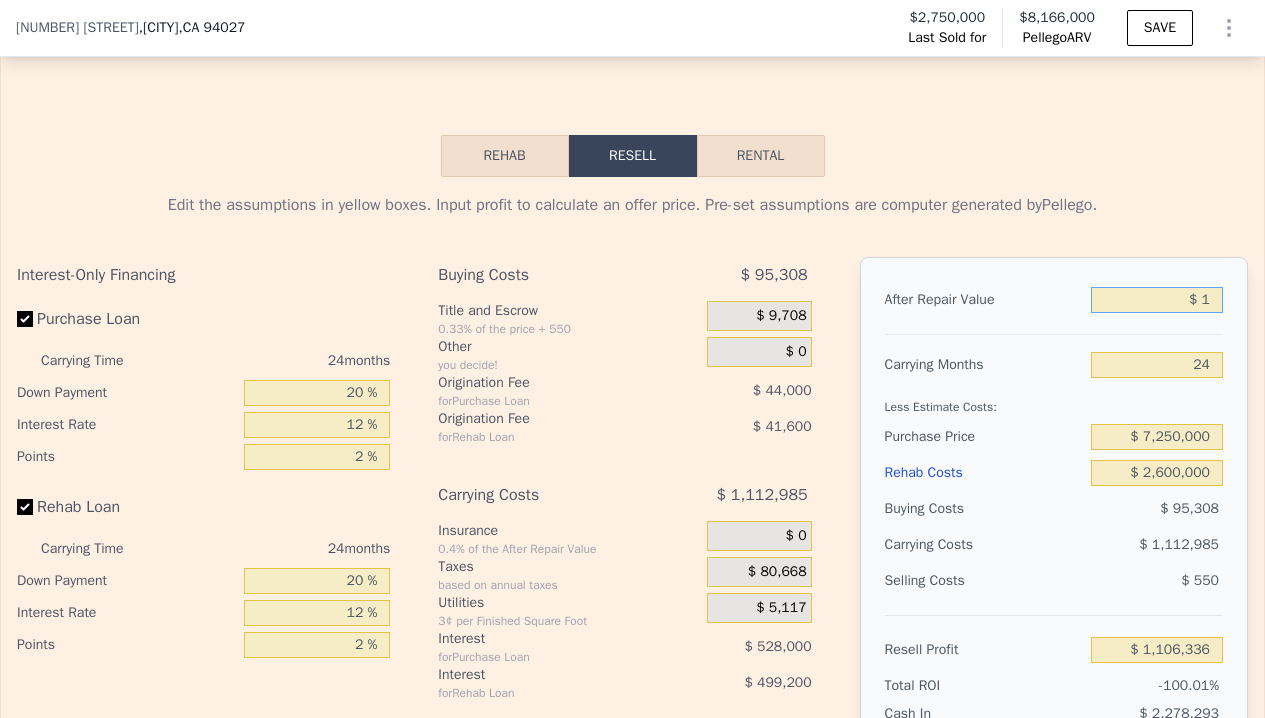 type on "-$ 6,558,842" 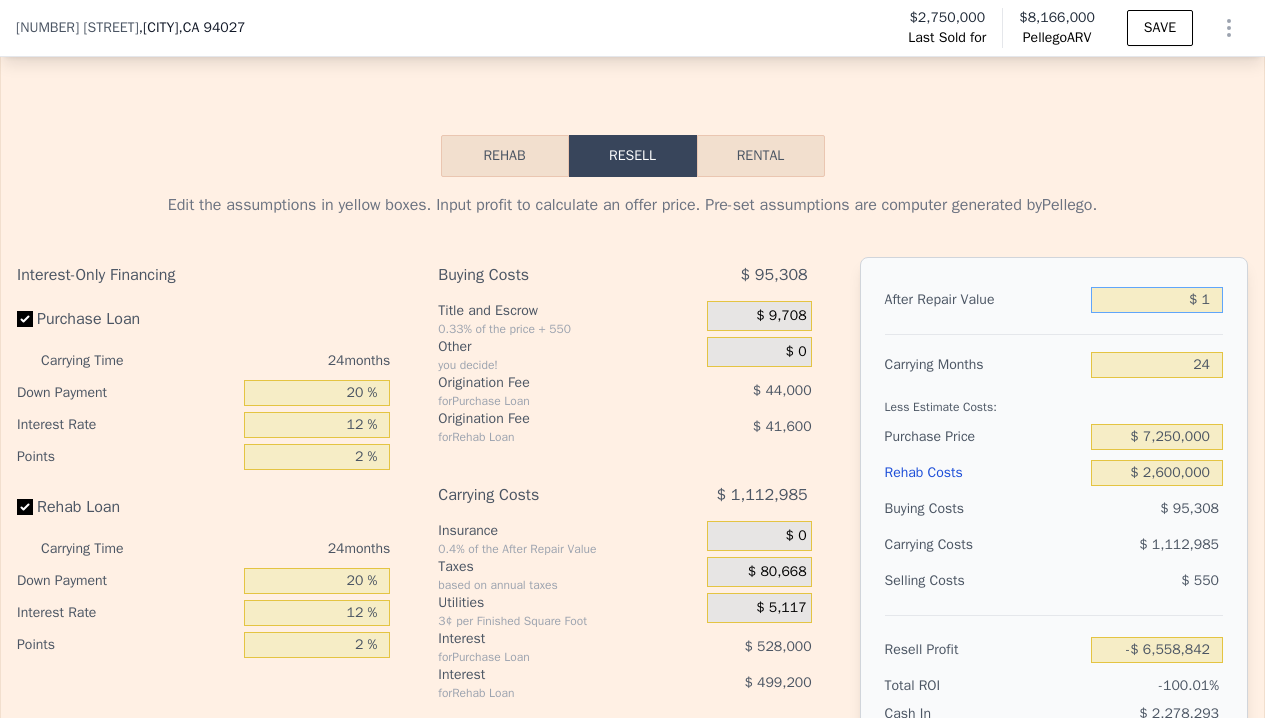 type on "$ 14" 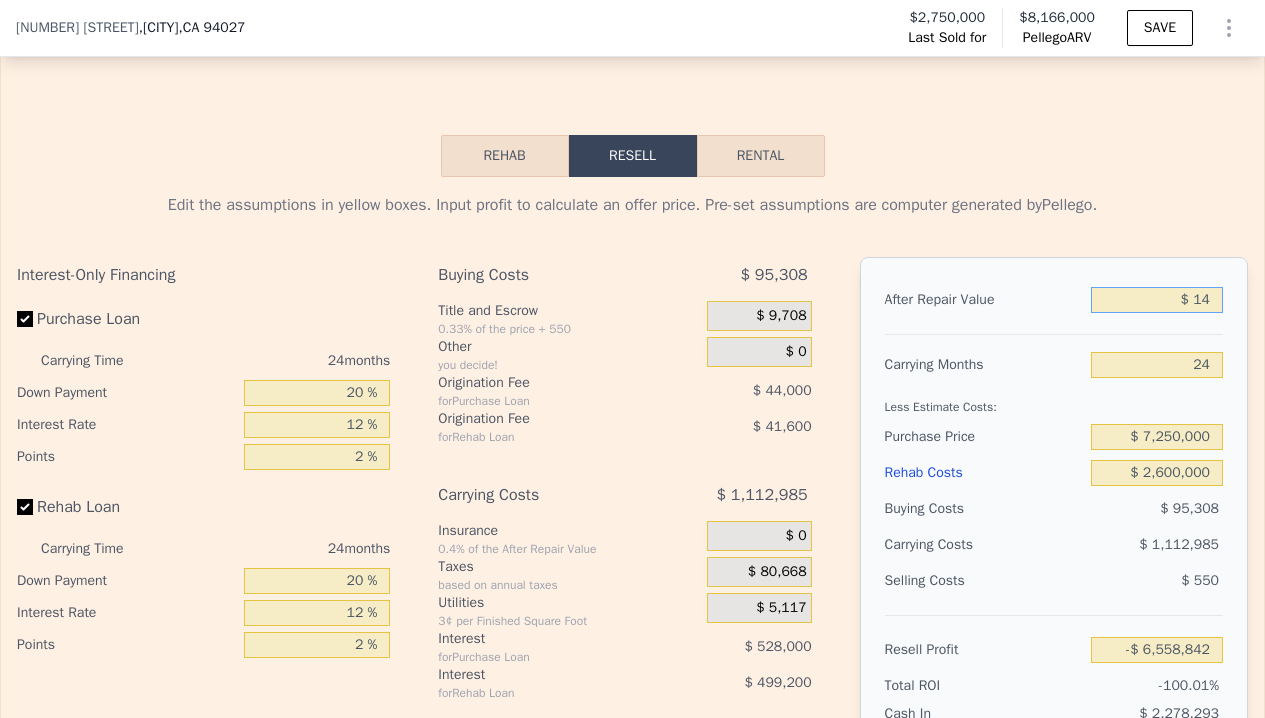 type on "-$ 6,558,829" 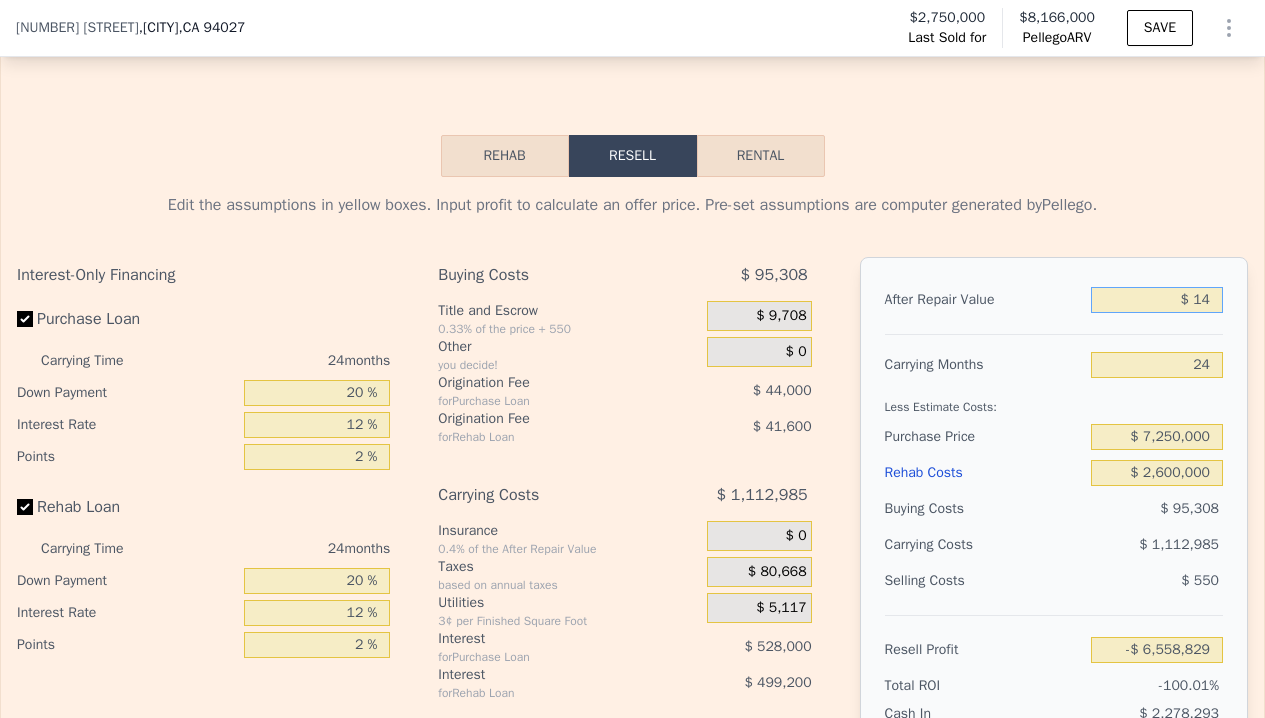 type on "$ 14" 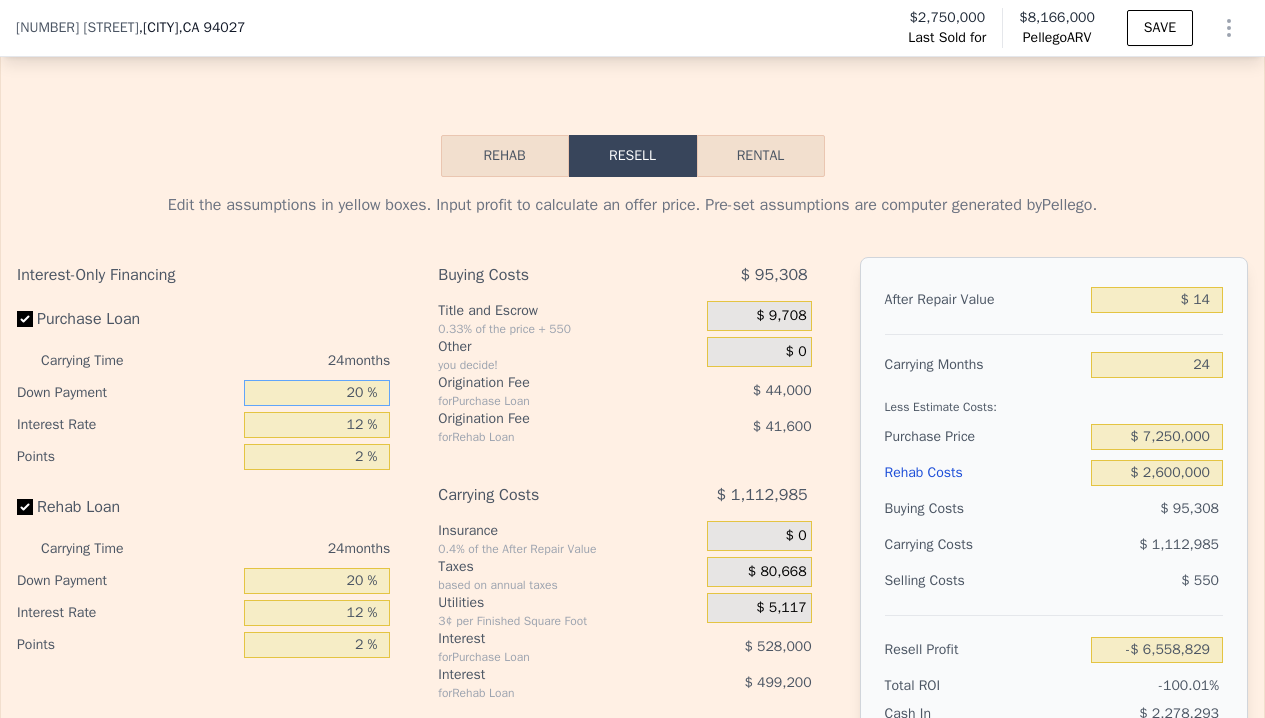 drag, startPoint x: 359, startPoint y: 424, endPoint x: 298, endPoint y: 424, distance: 61 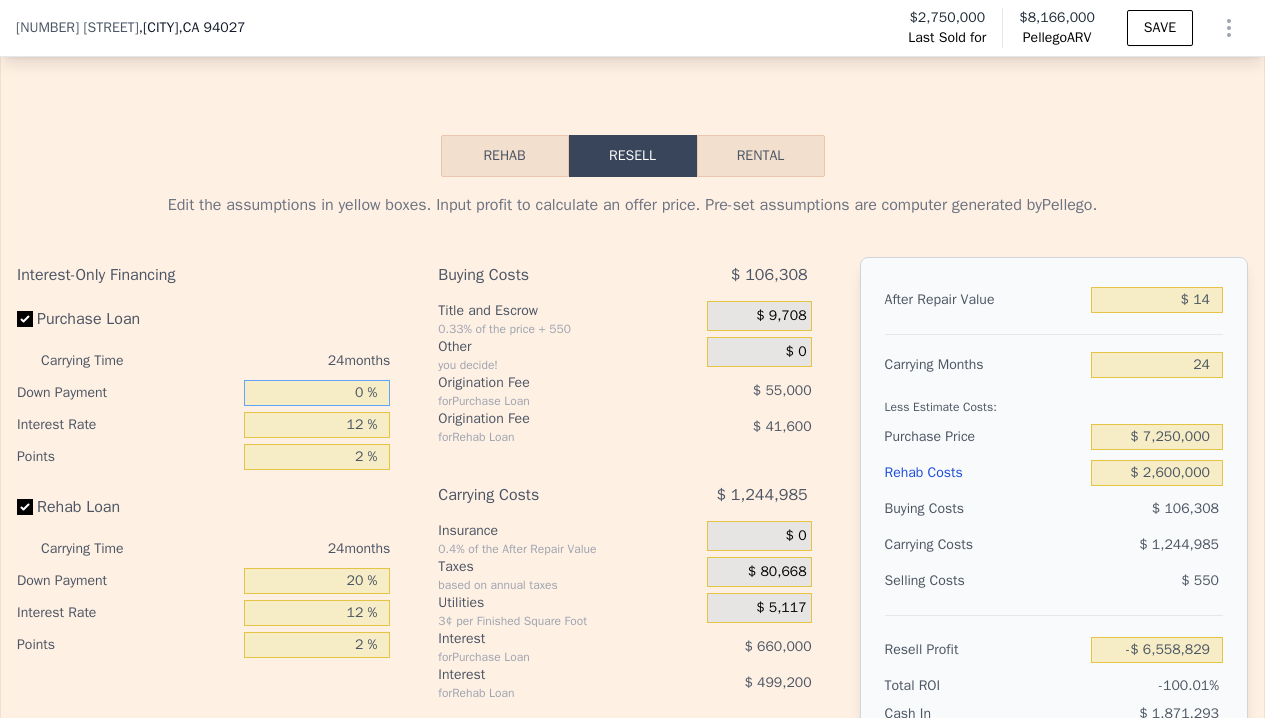type on "-$ 6,701,829" 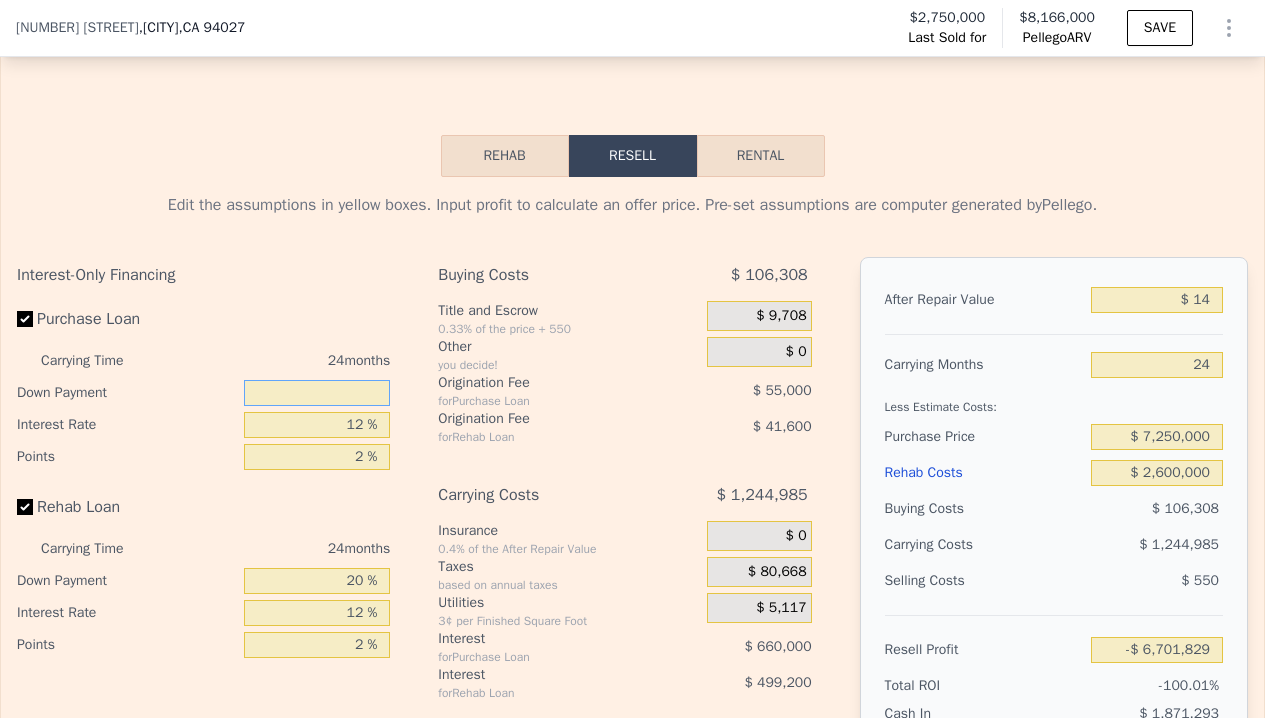 type on "1 %" 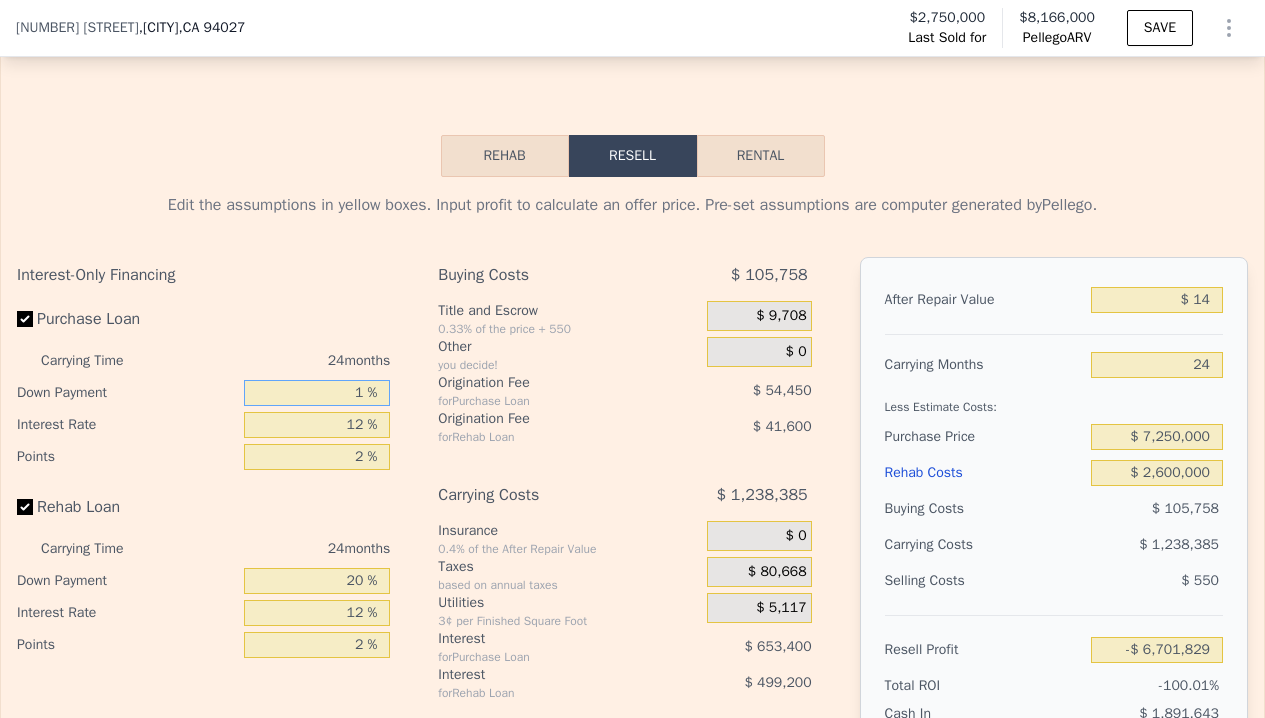 type on "-$ 6,694,679" 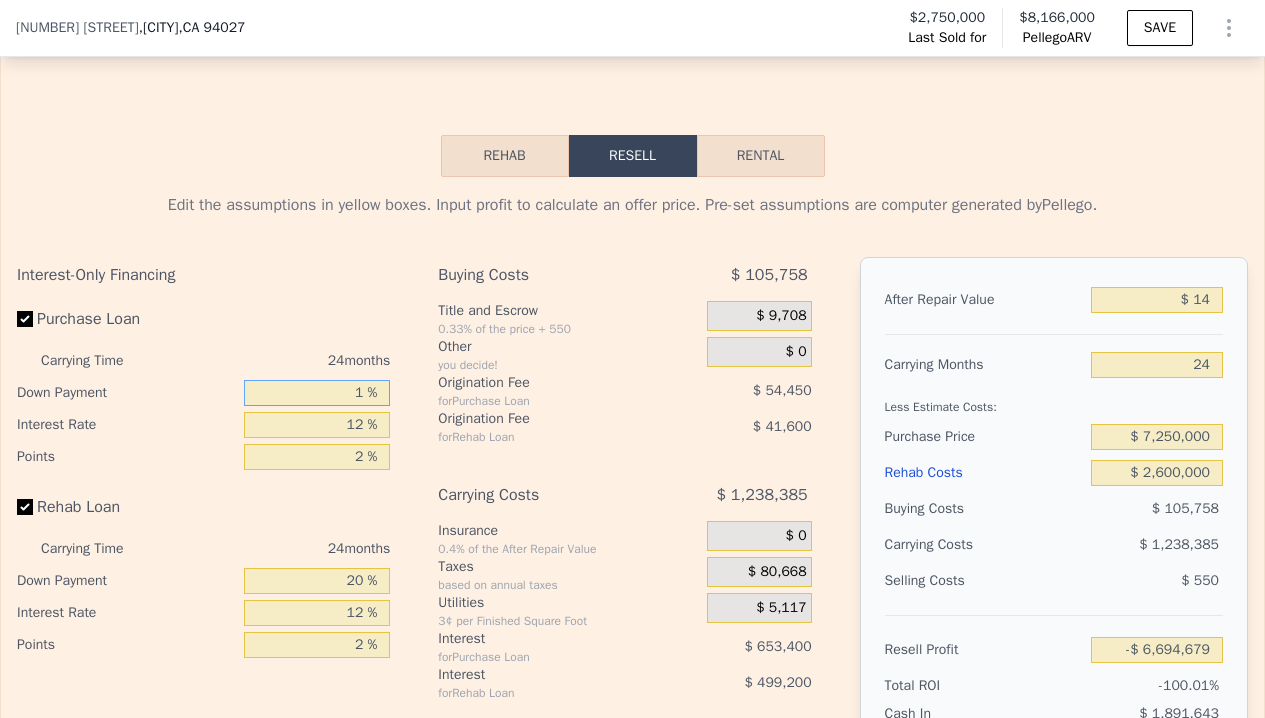 type on "10 %" 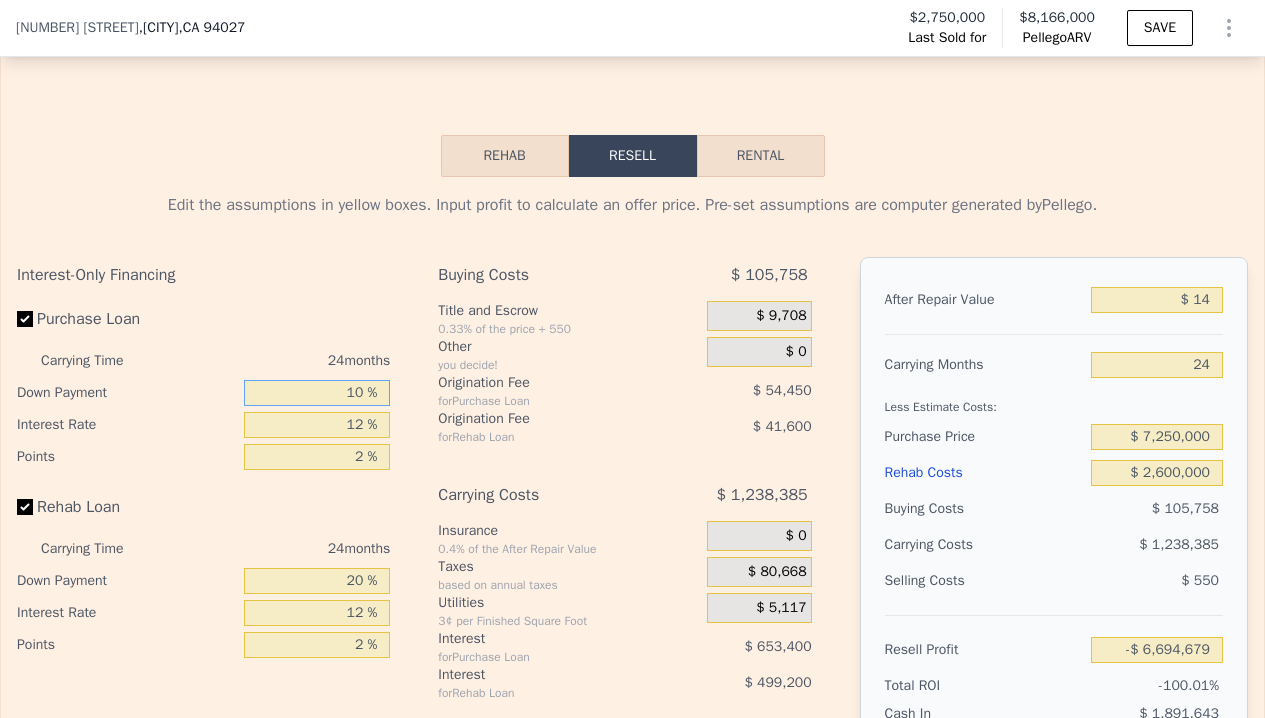 type on "-$ 6,630,329" 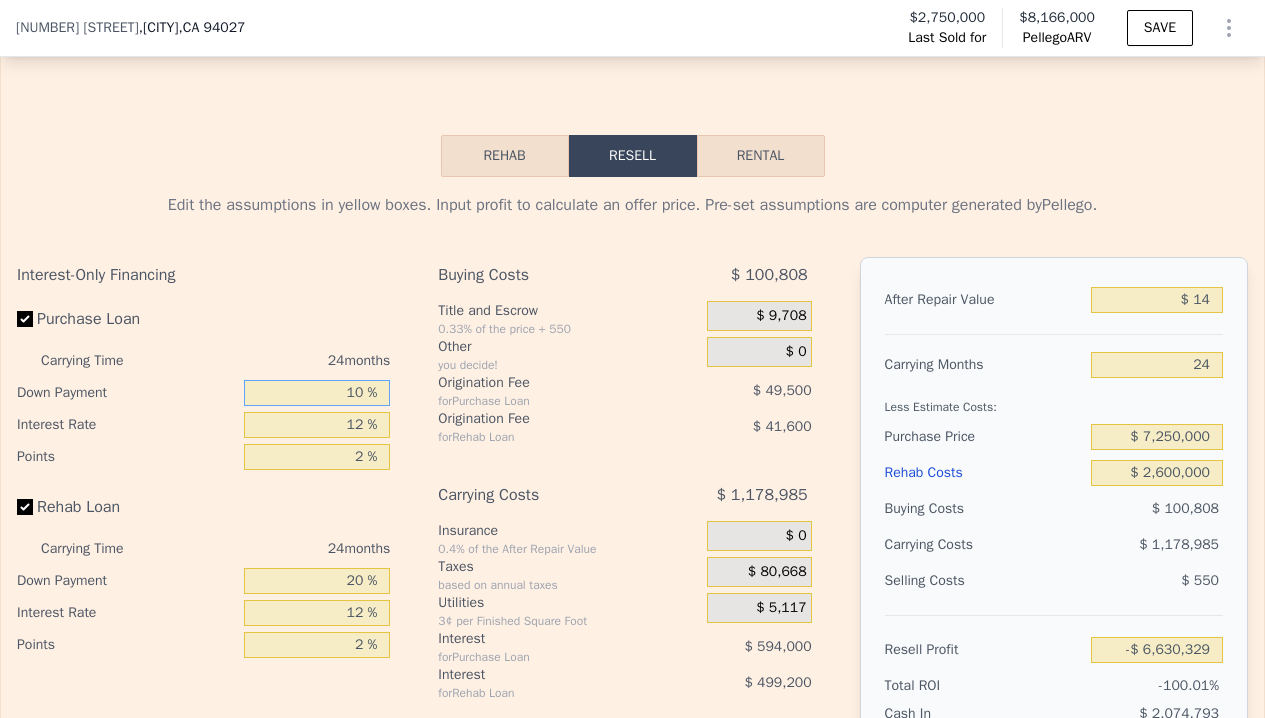 type on "10 %" 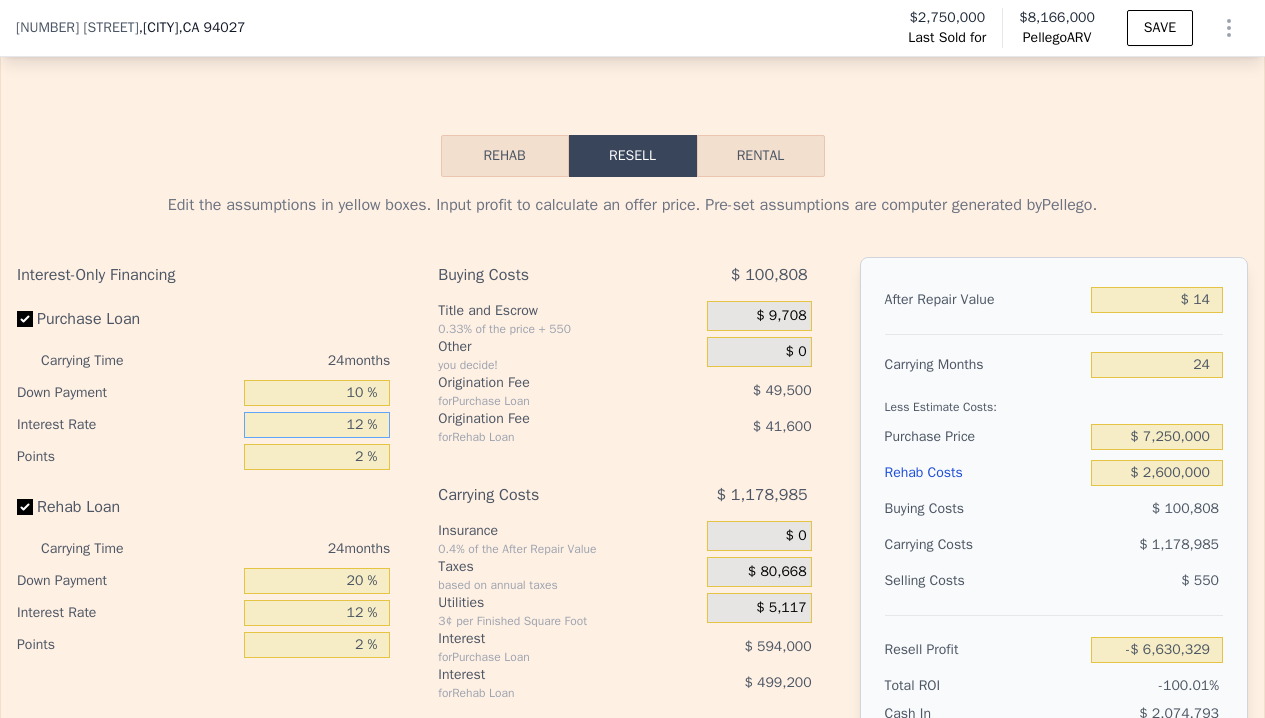 drag, startPoint x: 358, startPoint y: 454, endPoint x: 328, endPoint y: 454, distance: 30 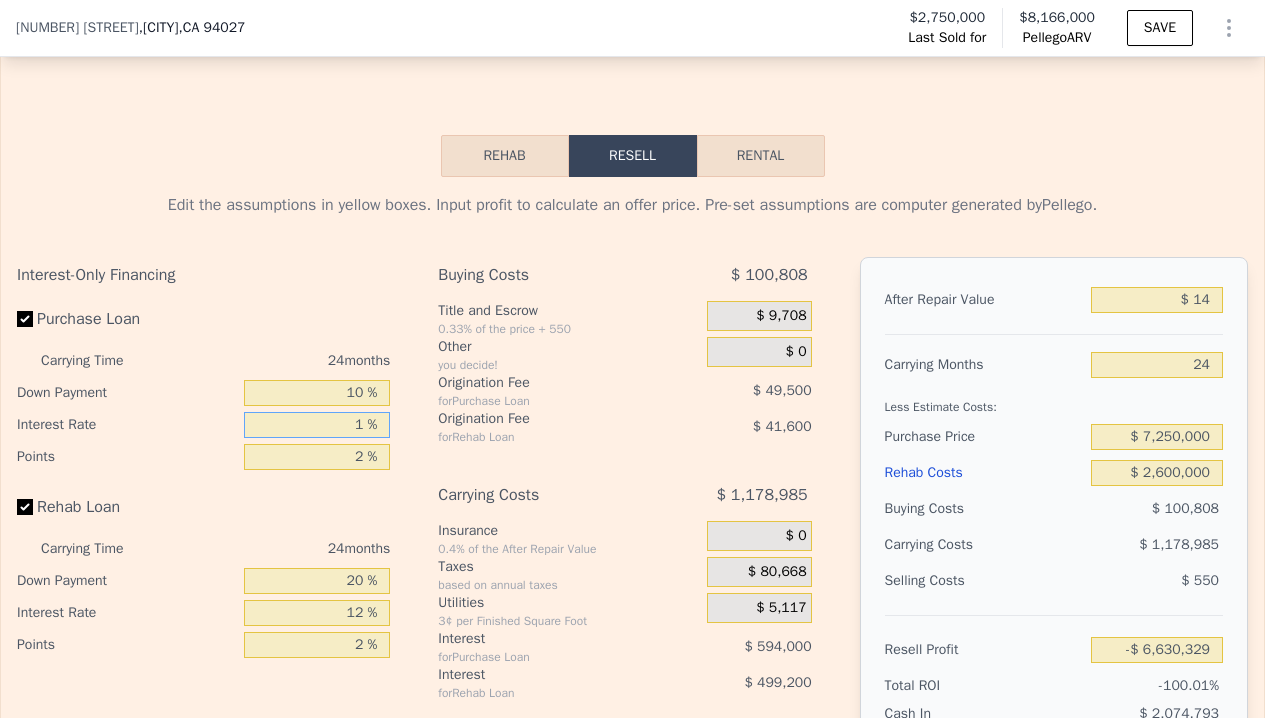 type on "-$ 6,085,841" 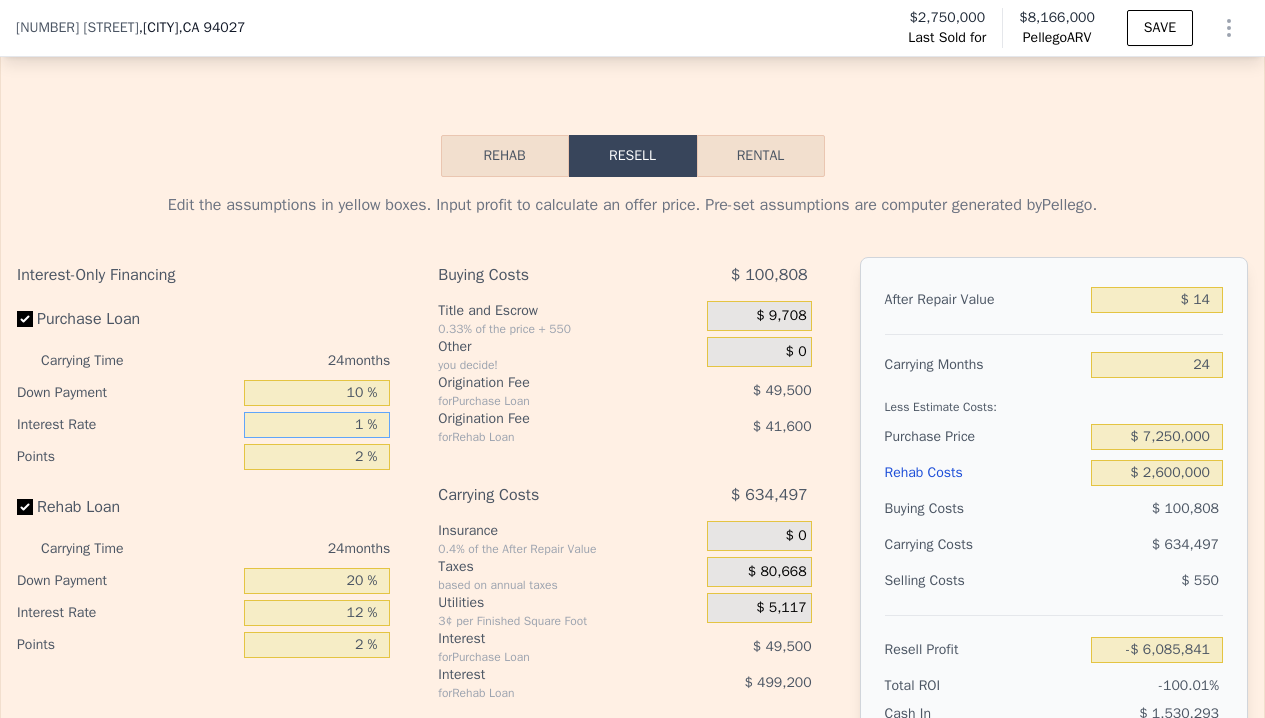 type on "10 %" 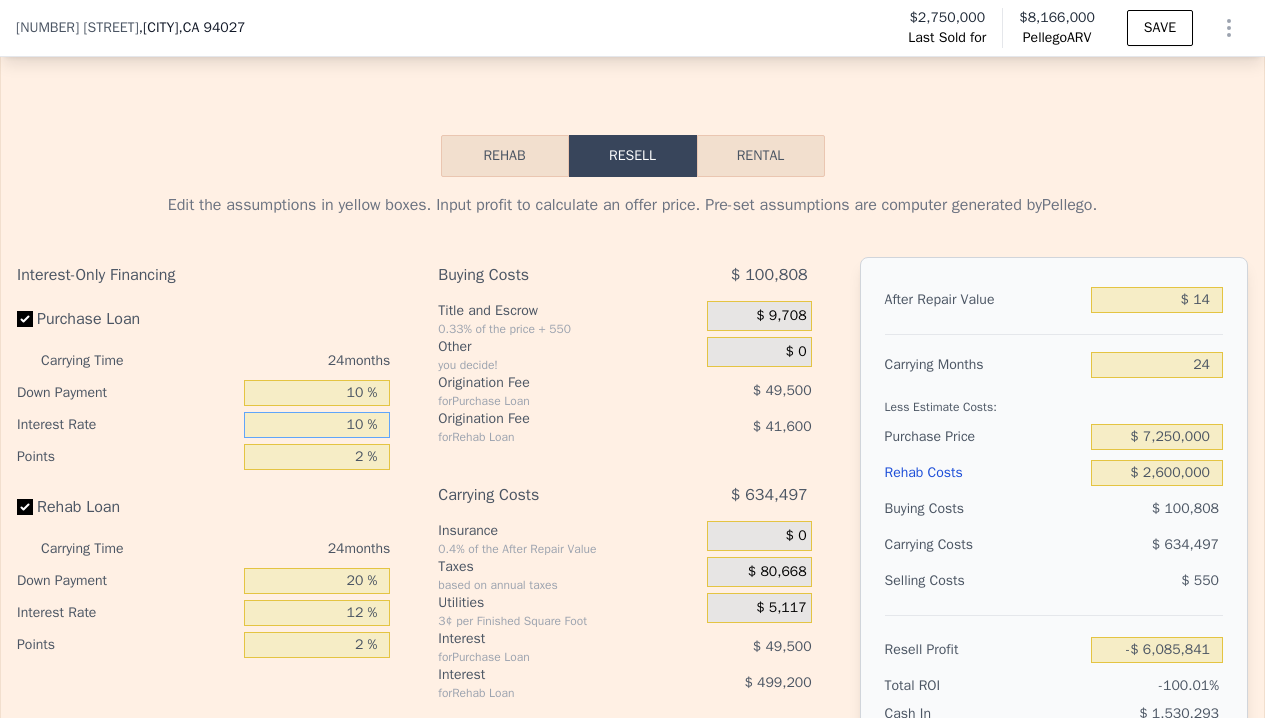 type on "-$ 6,531,329" 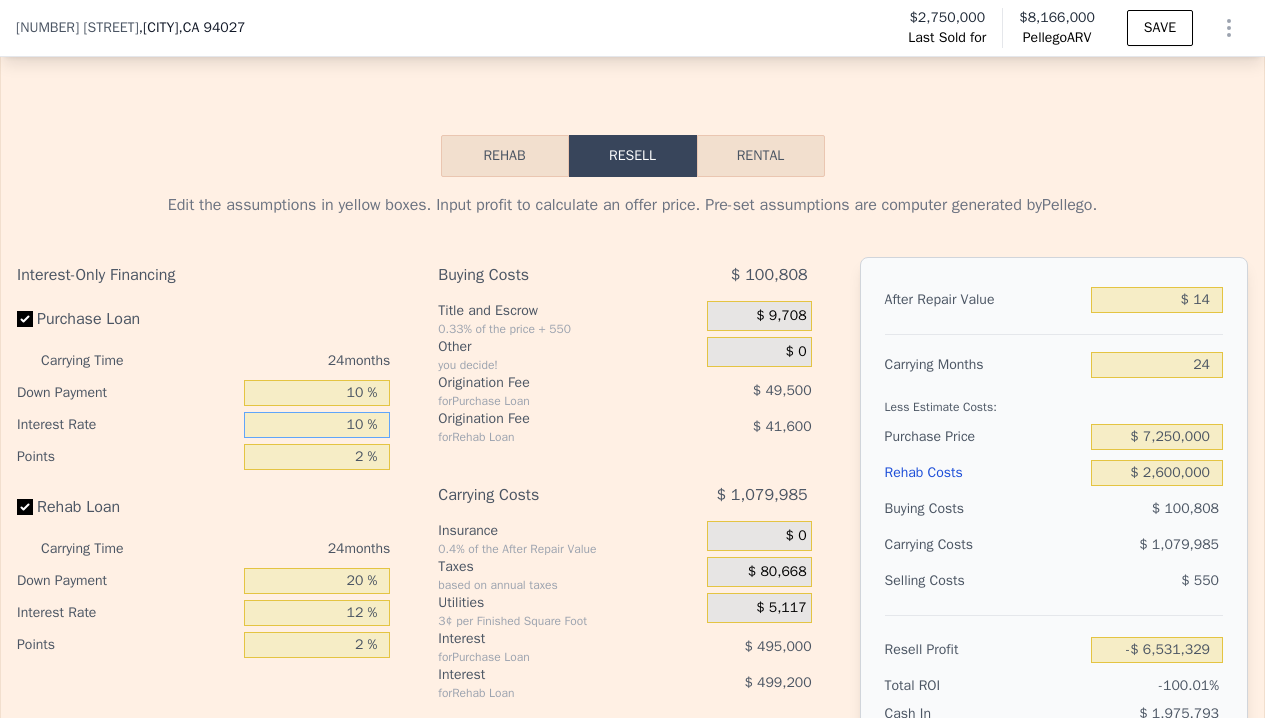 type on "10 %" 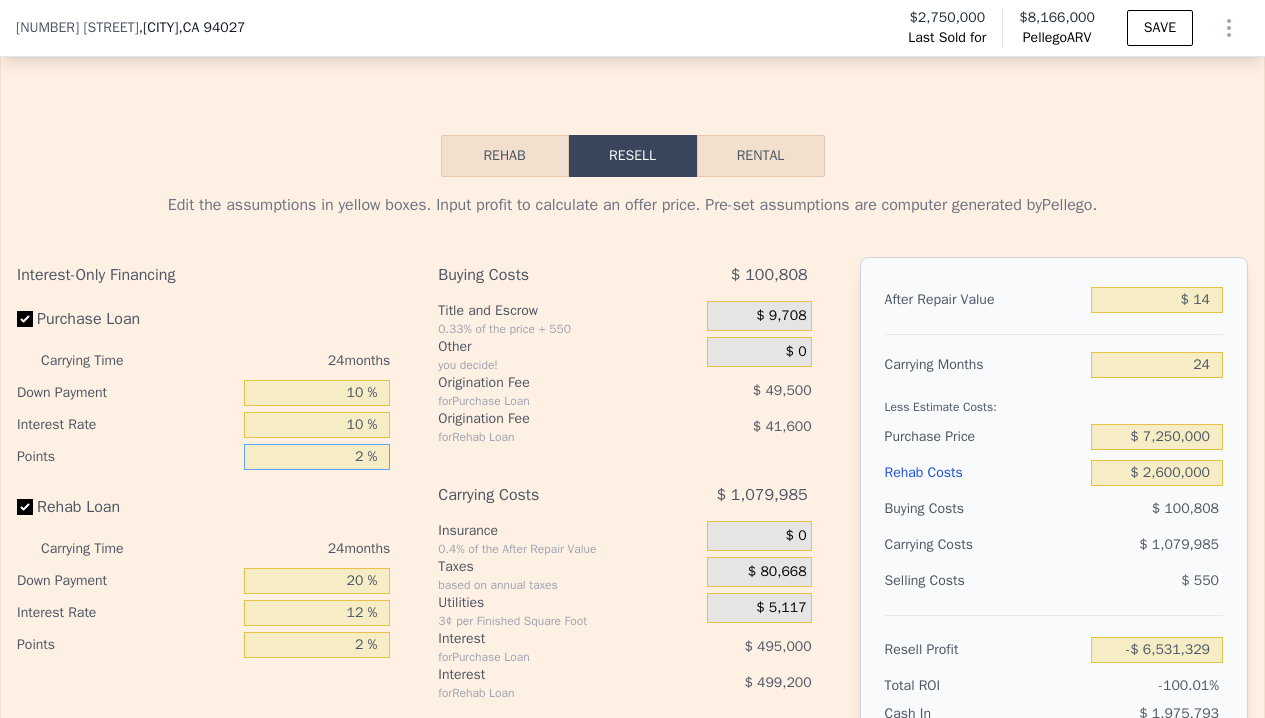 drag, startPoint x: 366, startPoint y: 494, endPoint x: 335, endPoint y: 494, distance: 31 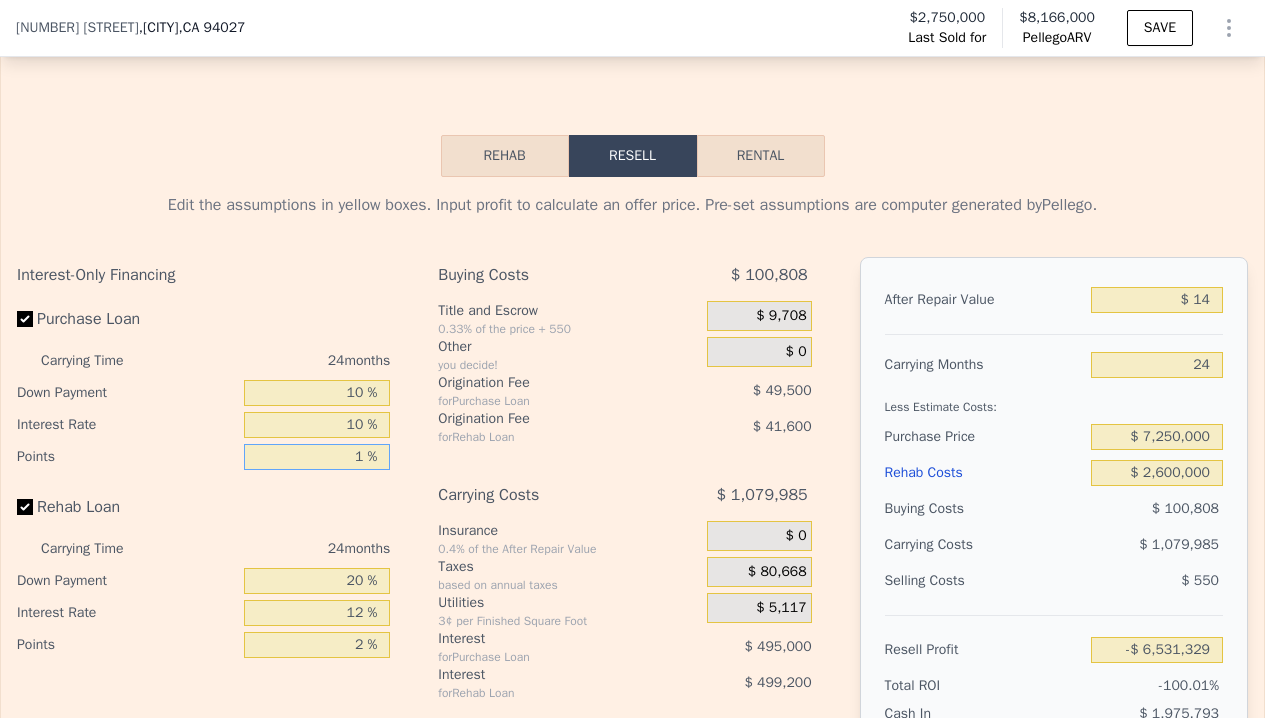 type on "-$ 6,506,579" 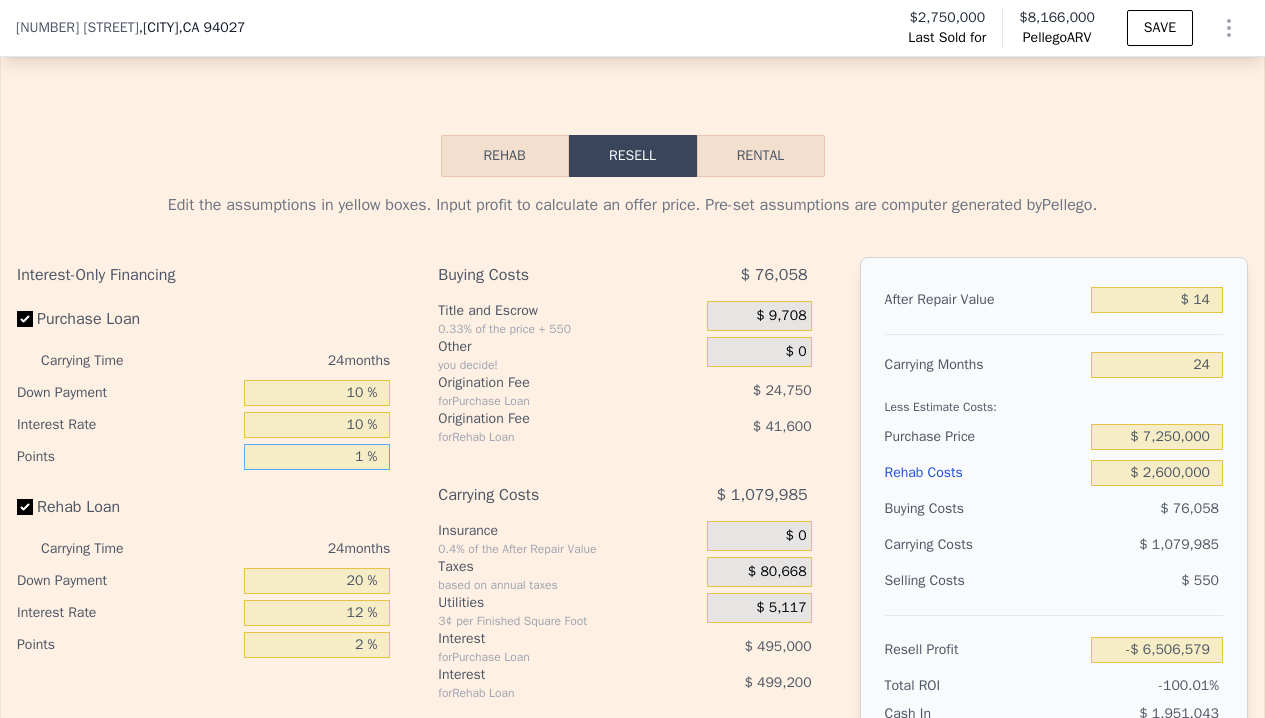 type on "1 %" 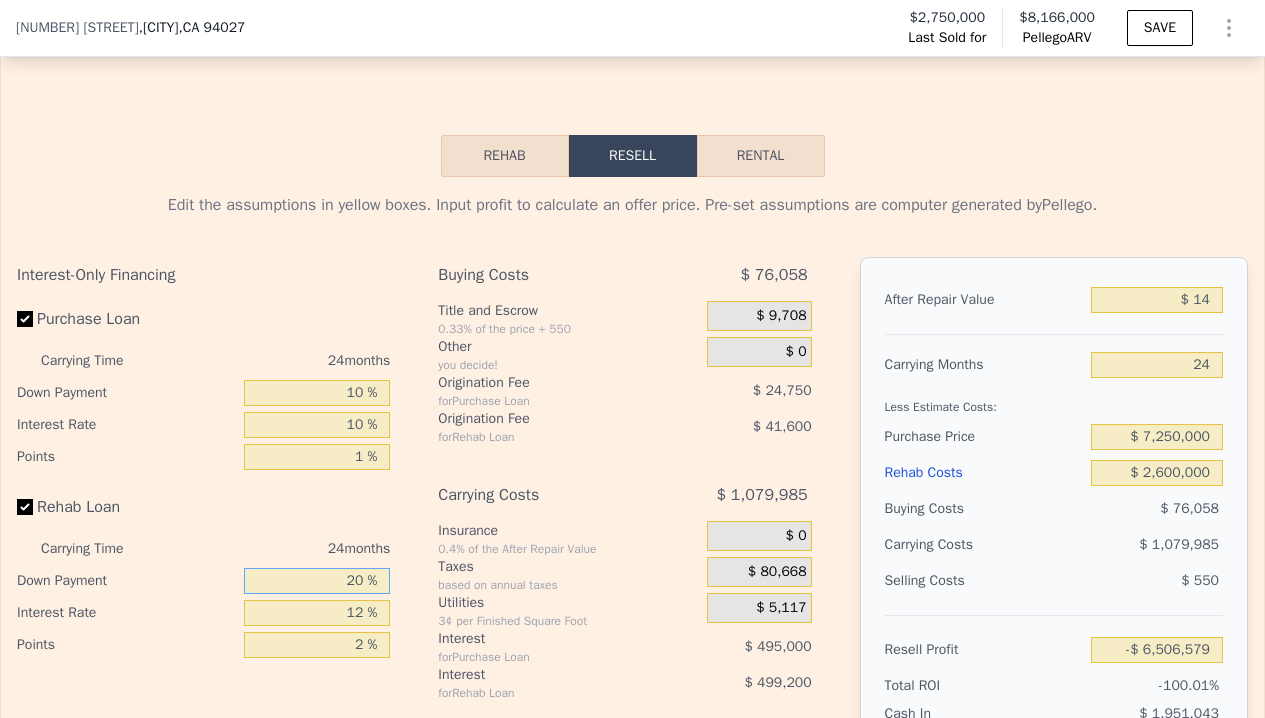 drag, startPoint x: 357, startPoint y: 618, endPoint x: 313, endPoint y: 618, distance: 44 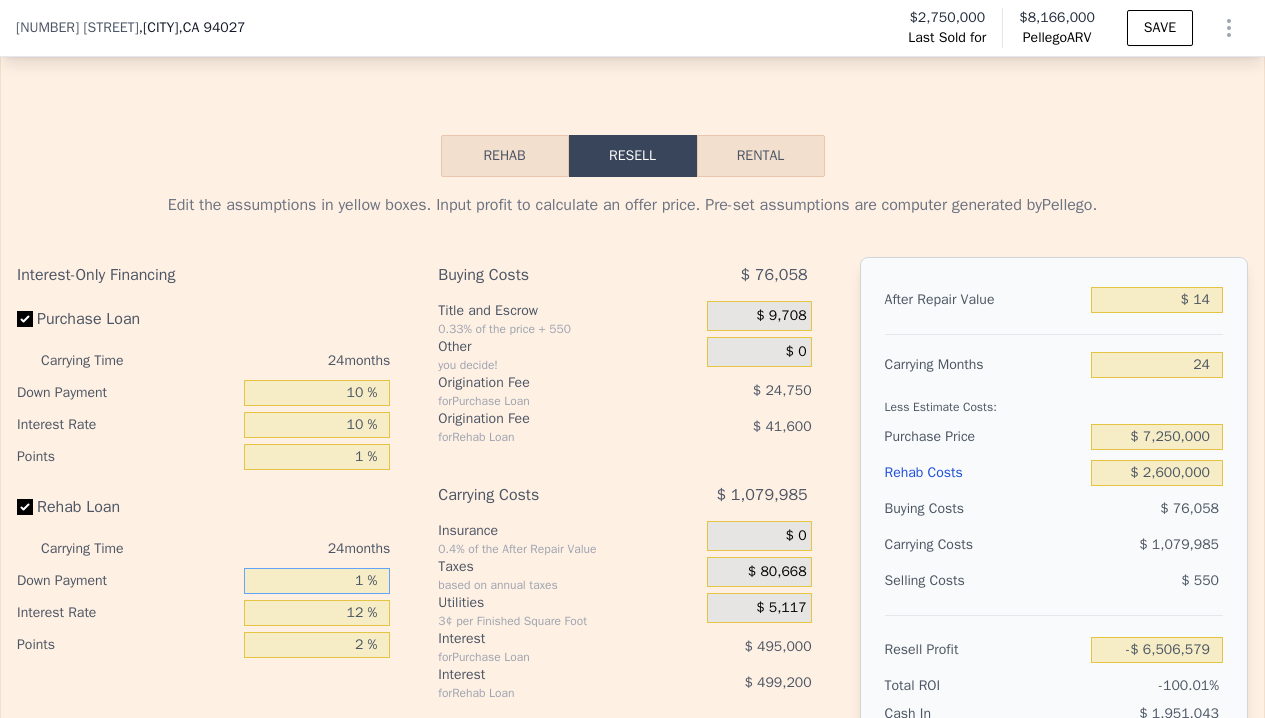 type on "-$ 6,635,019" 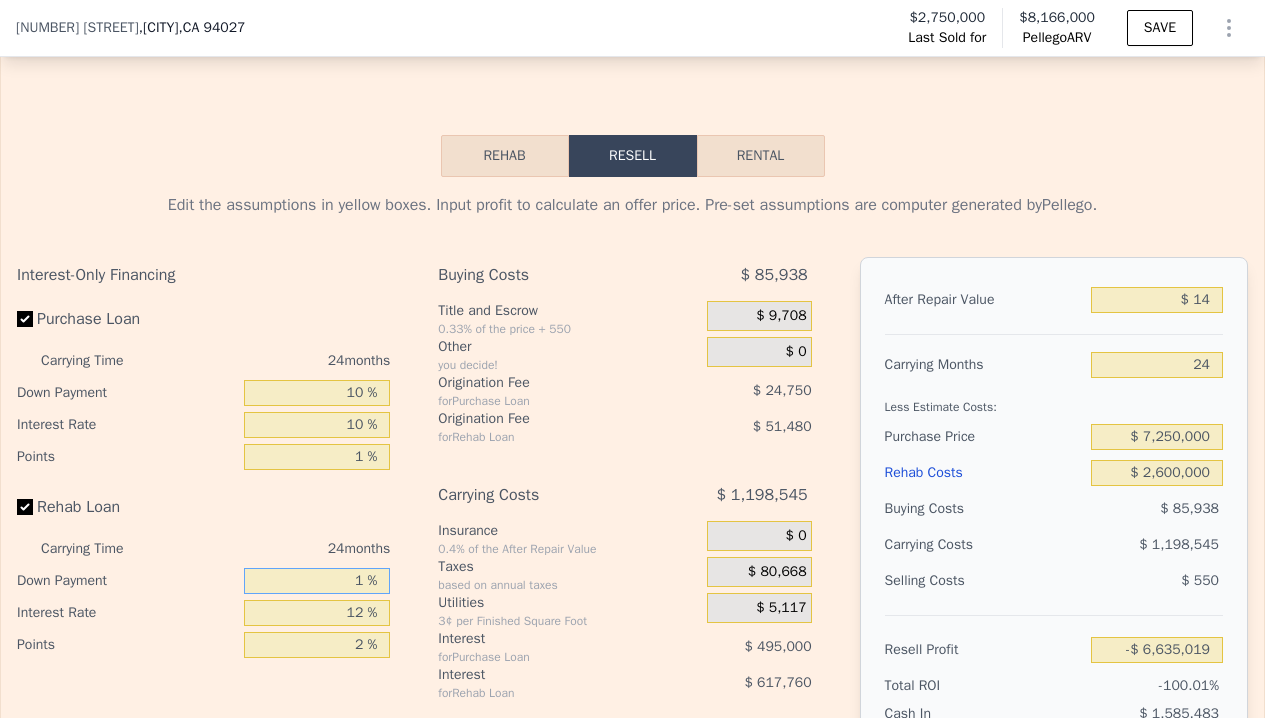 type on "10 %" 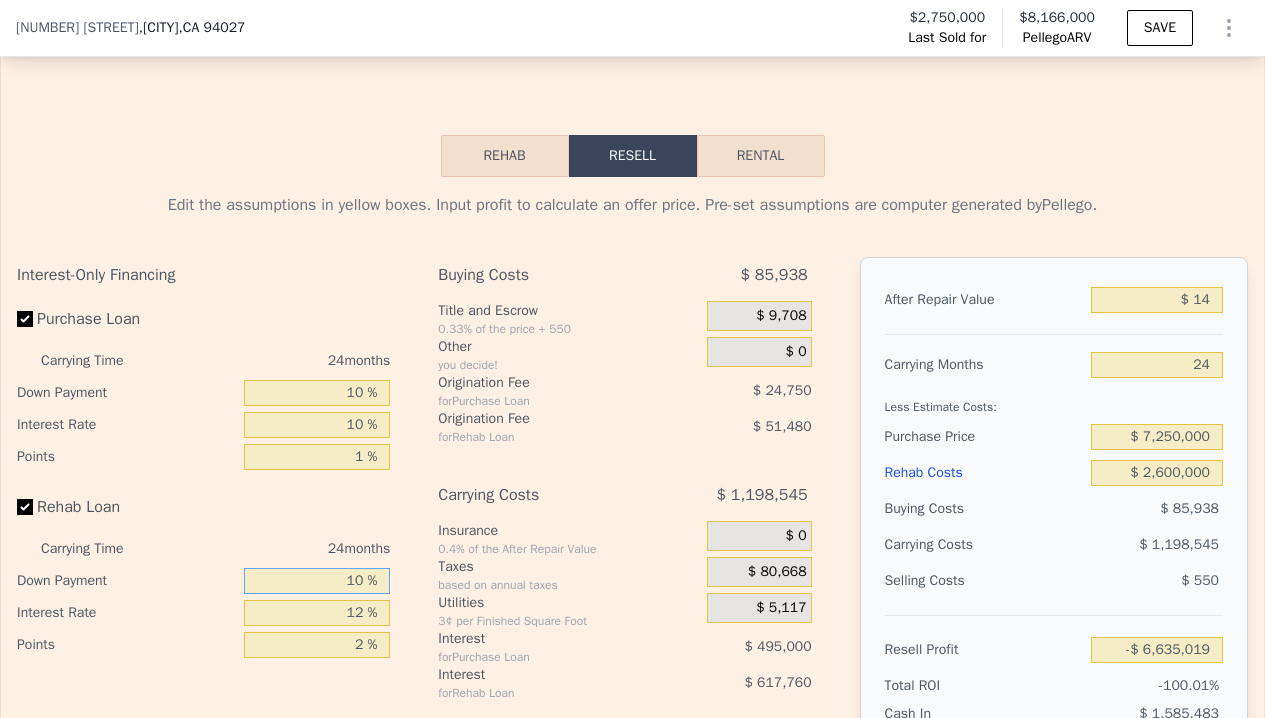 type on "-$ 6,574,179" 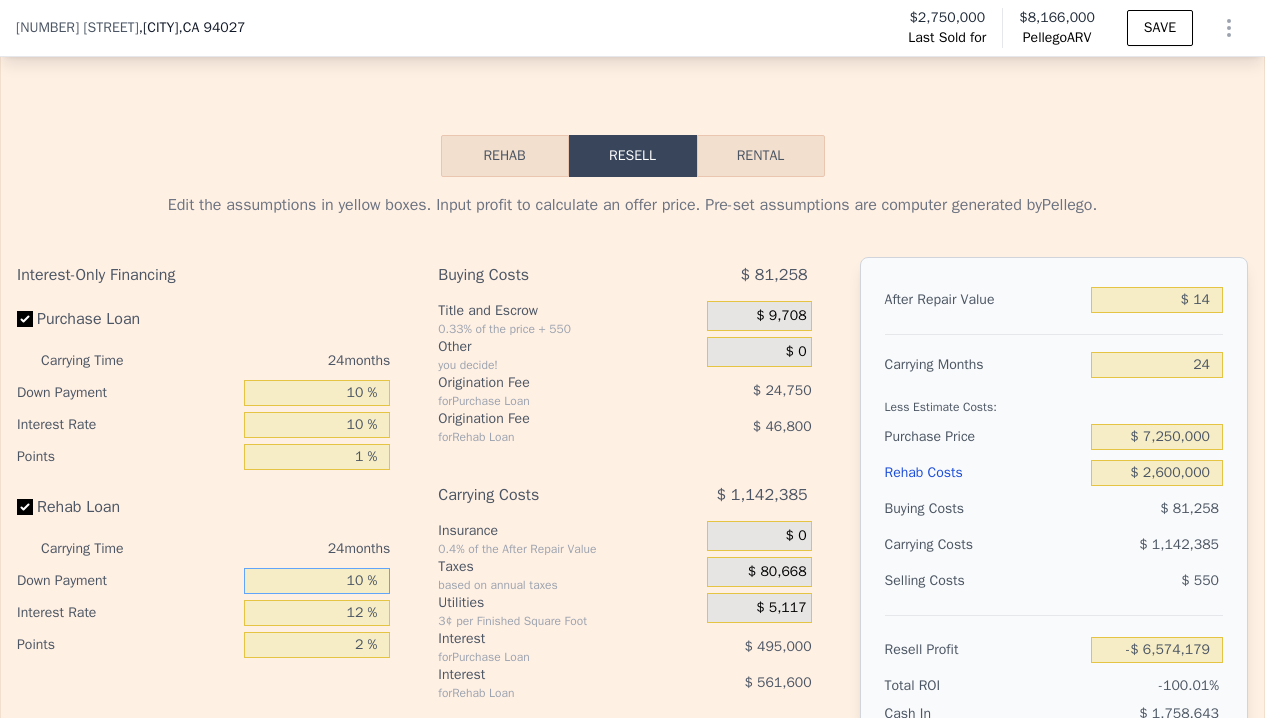 type on "10 %" 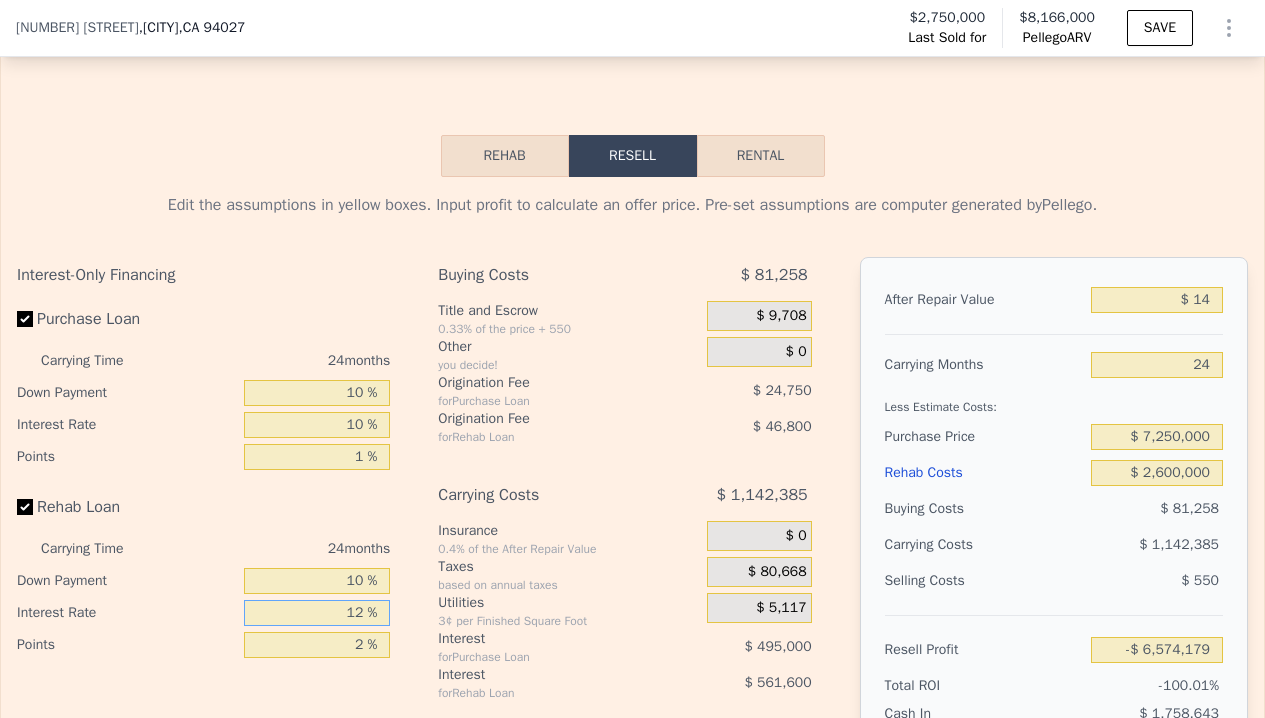 drag, startPoint x: 365, startPoint y: 636, endPoint x: 327, endPoint y: 636, distance: 38 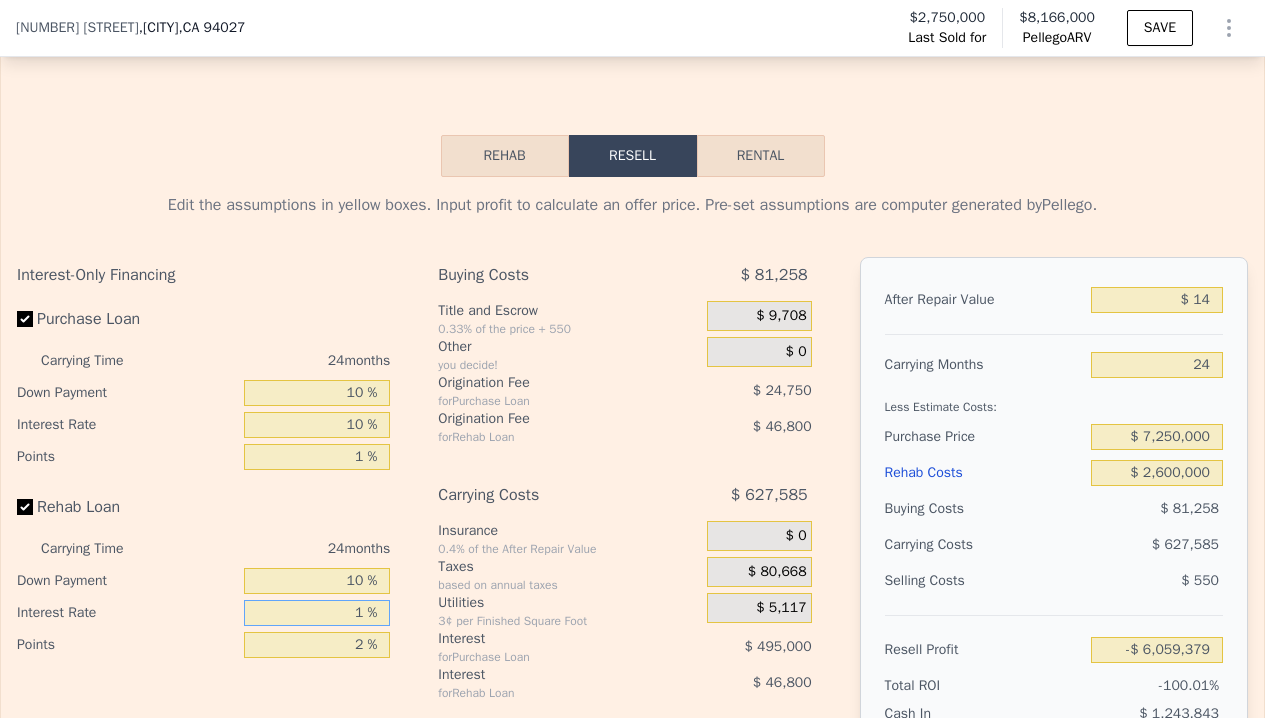 type on "10 %" 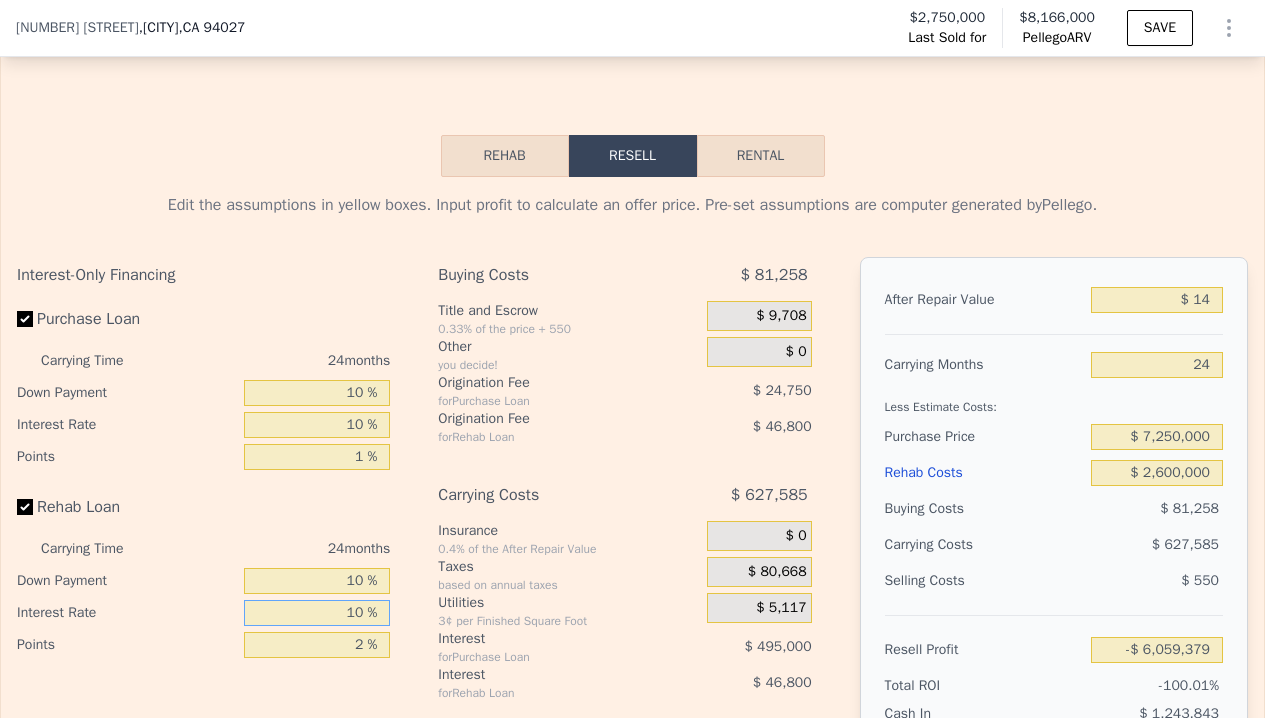 type on "-$ 6,480,579" 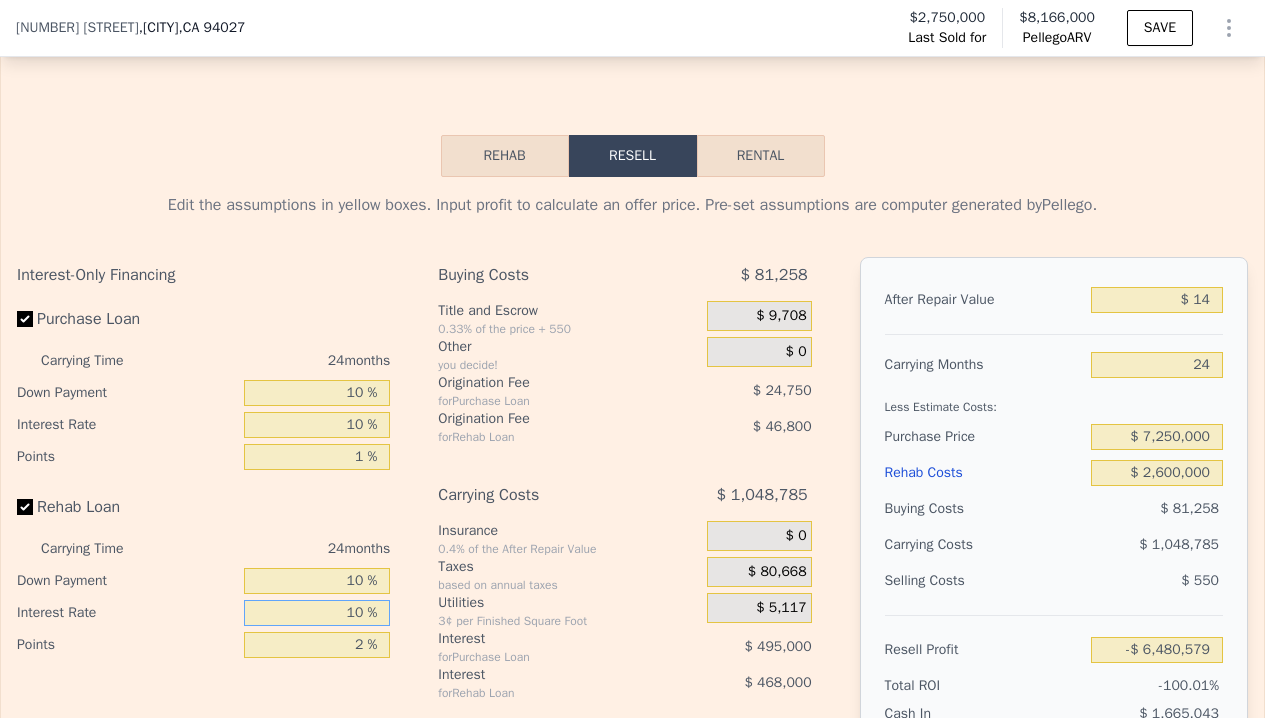 type on "10 %" 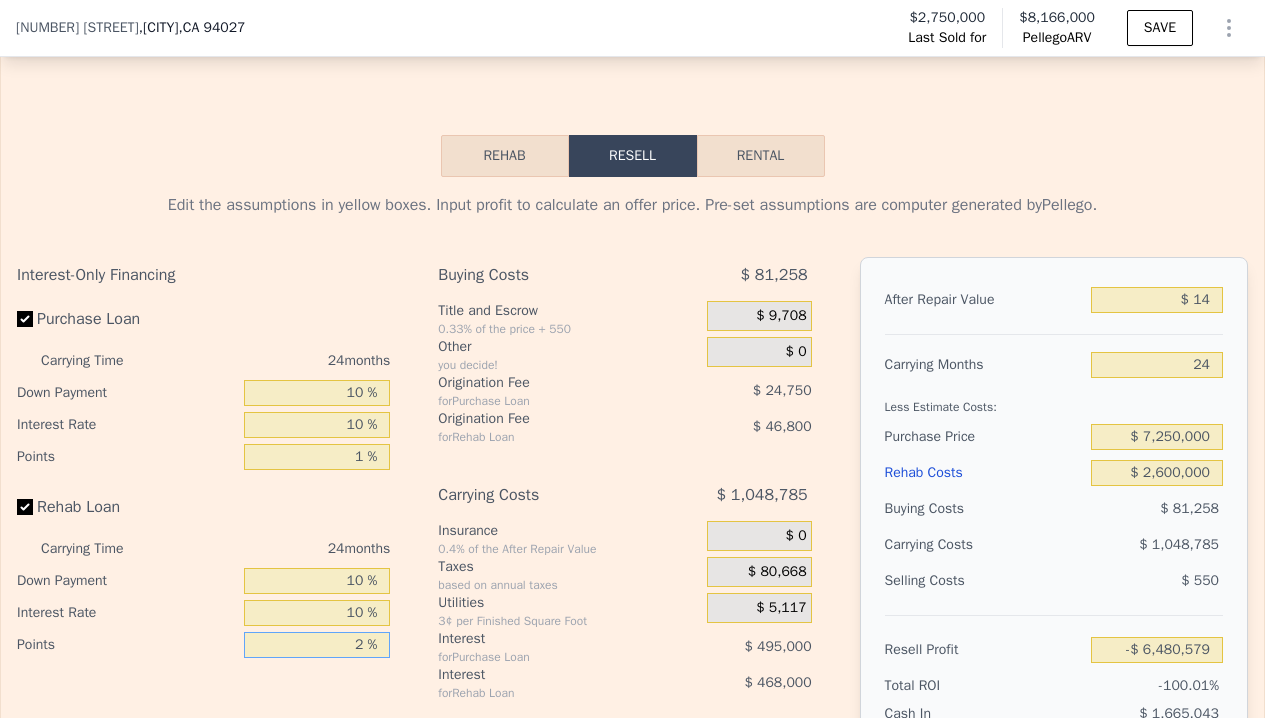 drag, startPoint x: 361, startPoint y: 674, endPoint x: 317, endPoint y: 674, distance: 44 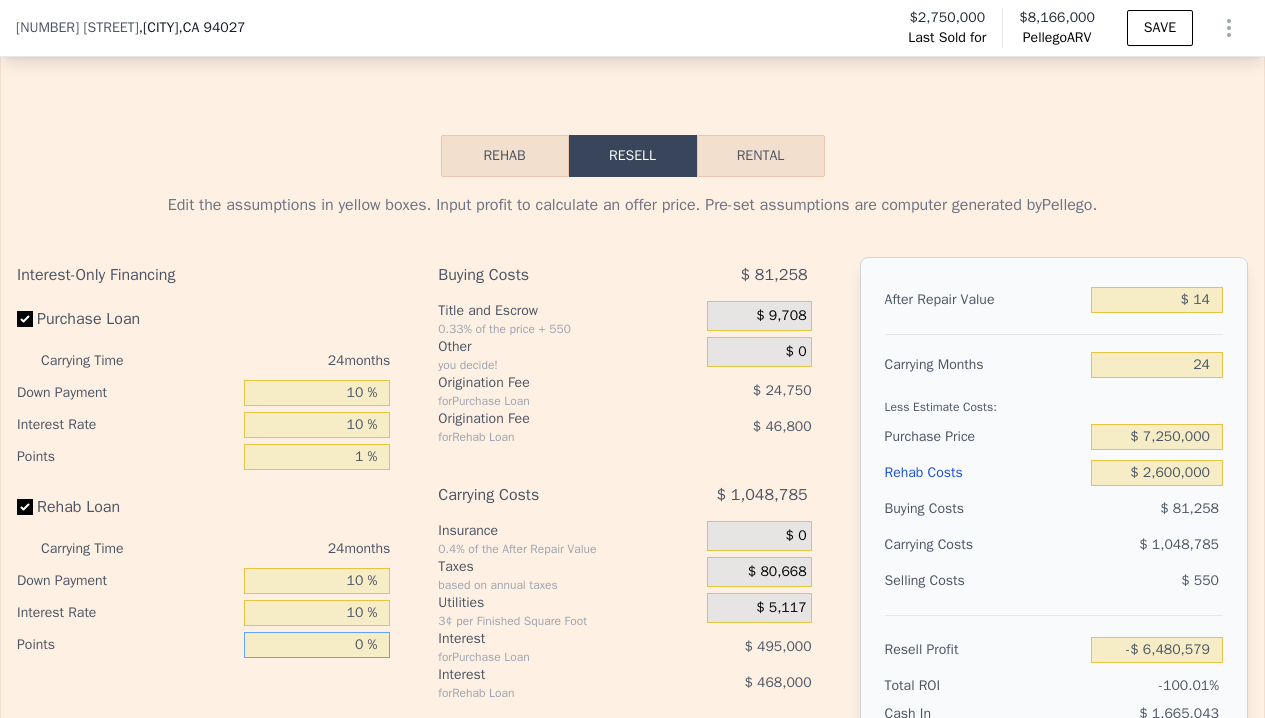 type on "-$ 6,433,779" 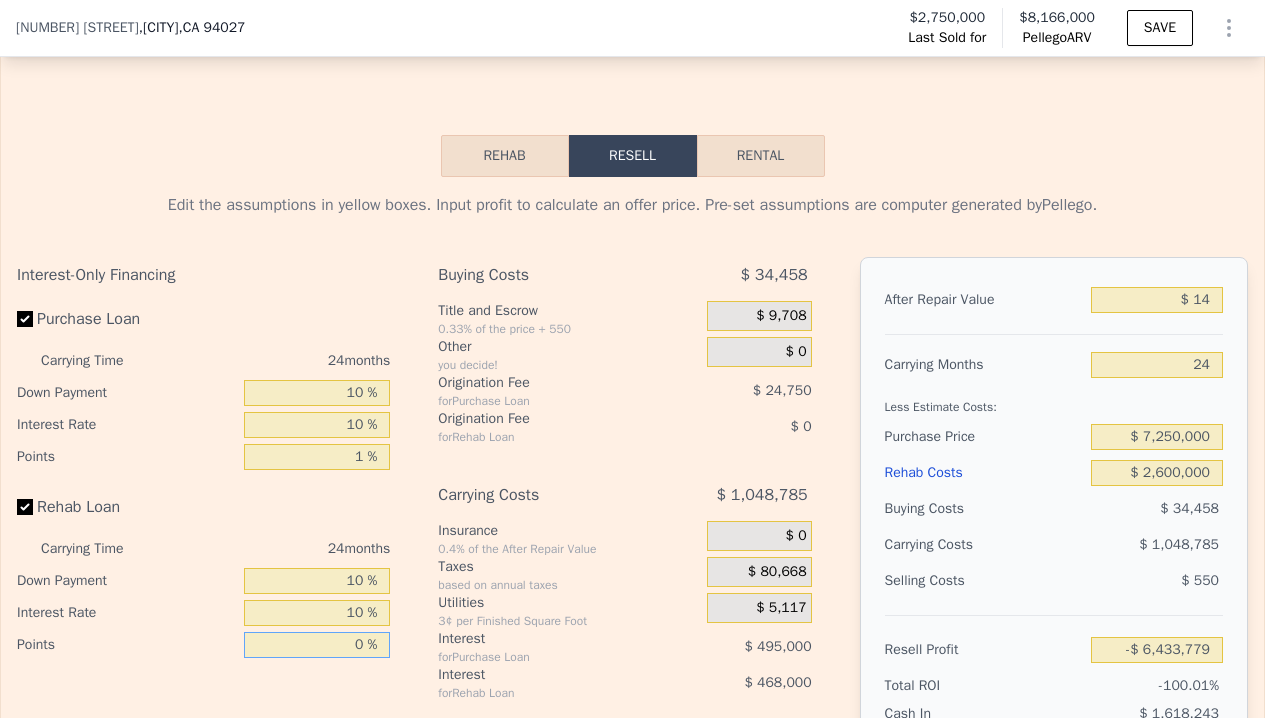 type on "0 %" 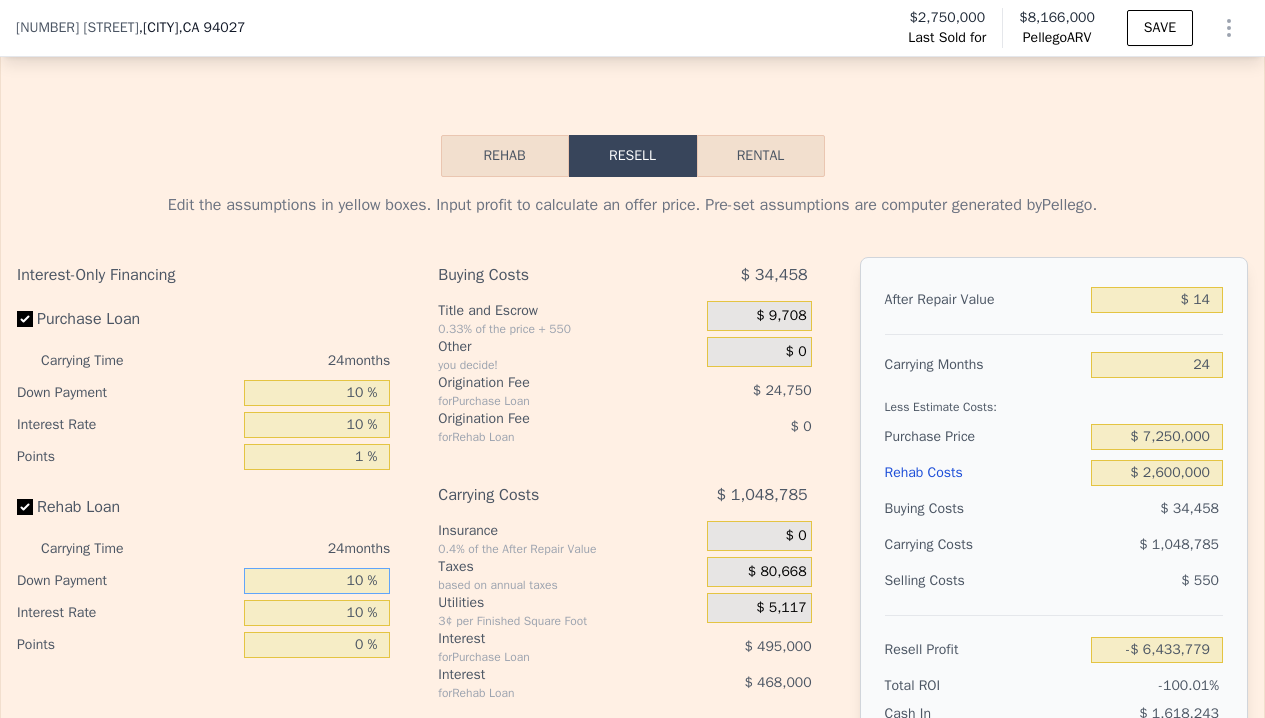 drag, startPoint x: 355, startPoint y: 614, endPoint x: 315, endPoint y: 618, distance: 40.1995 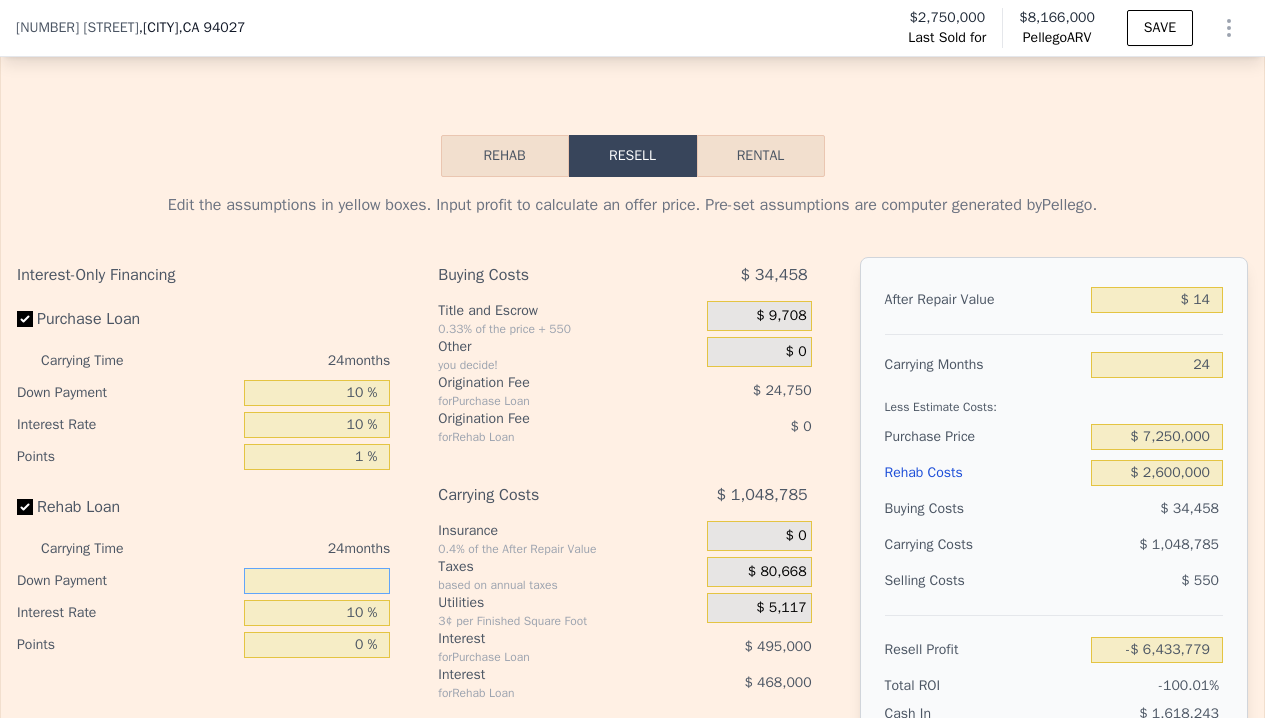 type on "0 %" 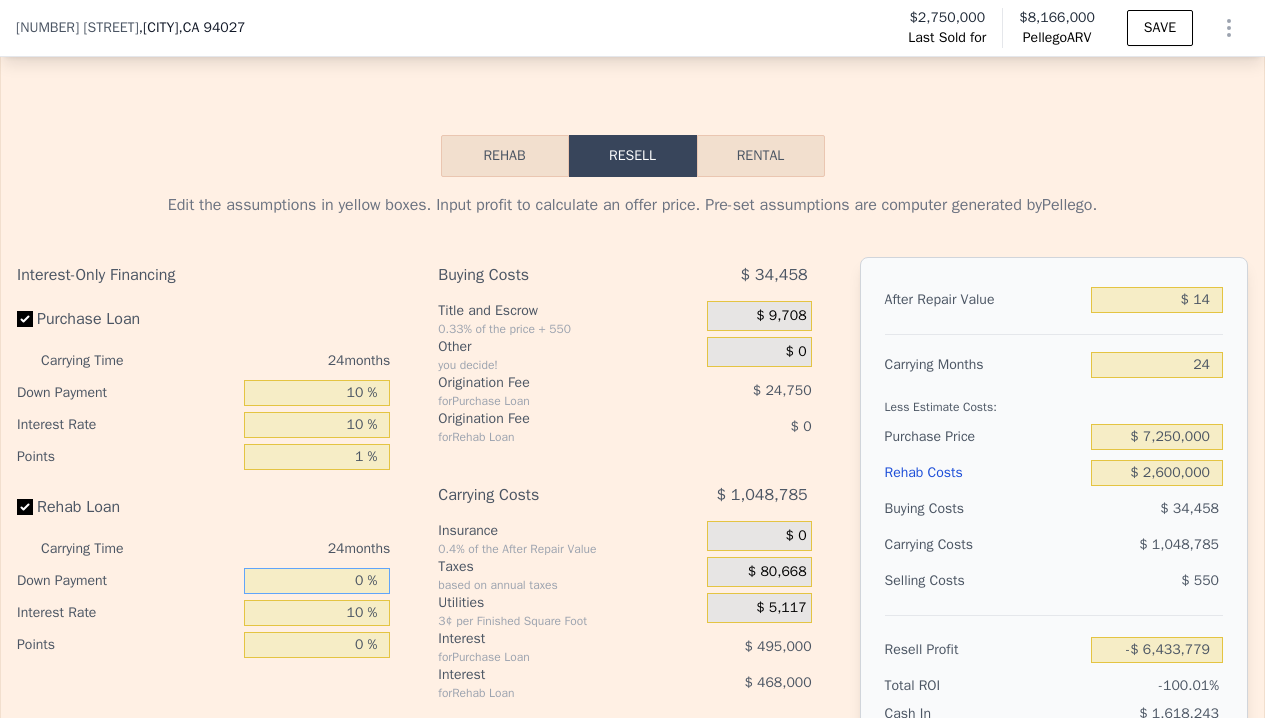 type on "-$ 6,485,787" 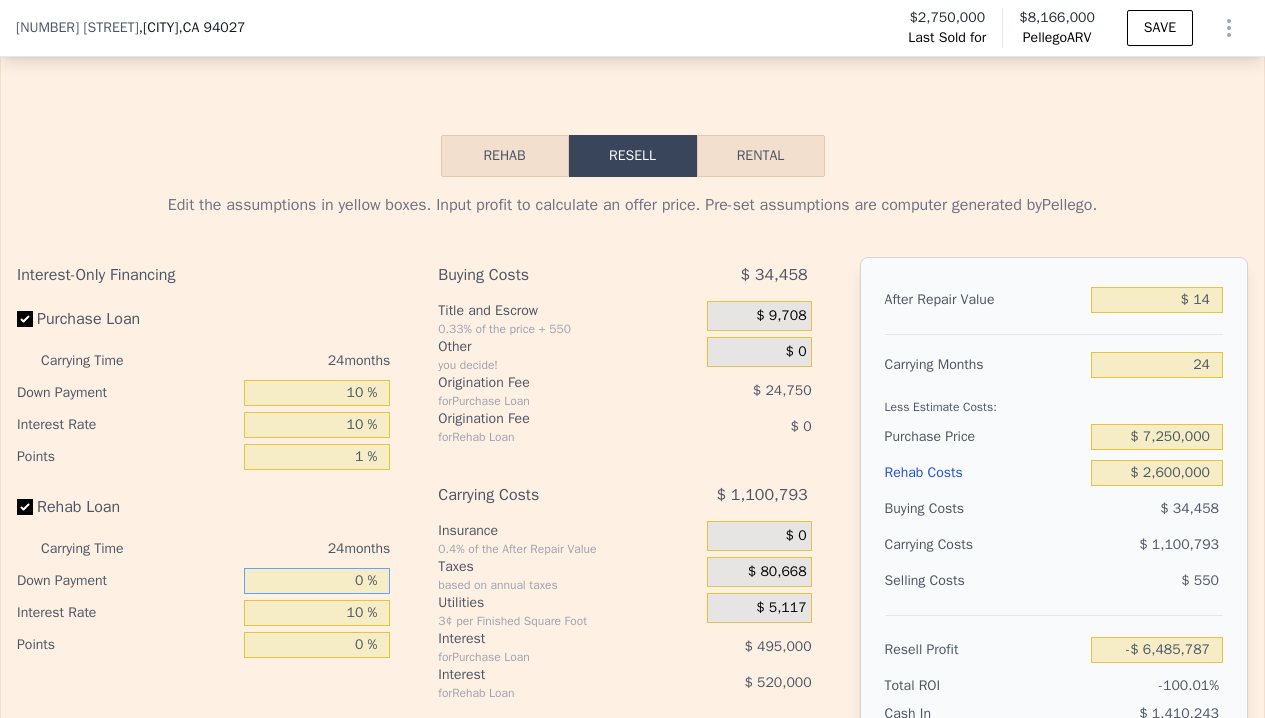 type on "0 %" 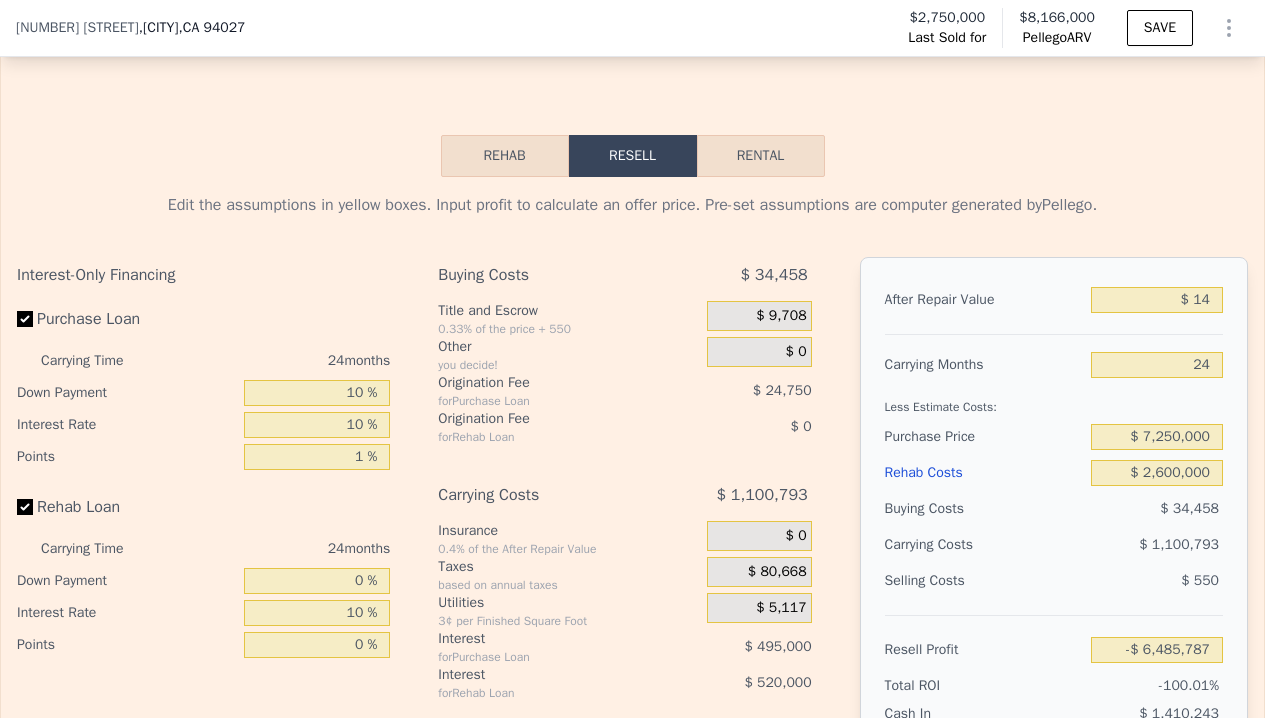 click on "Interest-Only Financing Purchase Loan Carrying Time 24  months Down Payment 10 % Interest Rate 10 % Points 1 % Rehab Loan Carrying Time 24  months Down Payment 0 % Interest Rate 10 % Points 0 % Buying Costs $ 34,458 Title and Escrow 0.33% of the price + 550 $ 9,708 Other you decide! $ 0 Origination Fee for  Purchase Loan $ 24,750 Origination Fee for  Rehab Loan $ 0 Carrying Costs $ 1,100,793 Insurance 0.4% of the After Repair Value $ 0 Taxes based on annual taxes $ 80,668 Utilities 3¢ per Finished Square Foot $ 5,117 Interest for  Purchase Loan $ 495,000 Interest for  Rehab Loan $ 520,000 Selling Costs $ 550 Excise Tax 0% of the After Repair Value $ 0 Listing Commission 2.5% of the After Repair Value $ 0 Selling Commission 2.5% of the After Repair Value $ 0 Title and Escrow 0.33% of the After Repair Value $ 550 After Repair Value $ 14 Carrying Months 24 Less Estimate Costs: Purchase Price $ 7,250,000 Rehab Costs $ 2,600,000 Buying Costs $ 34,458 Carrying Costs $ 1,100,793 Selling Costs $ 550 Resell Profit" at bounding box center (632, 589) 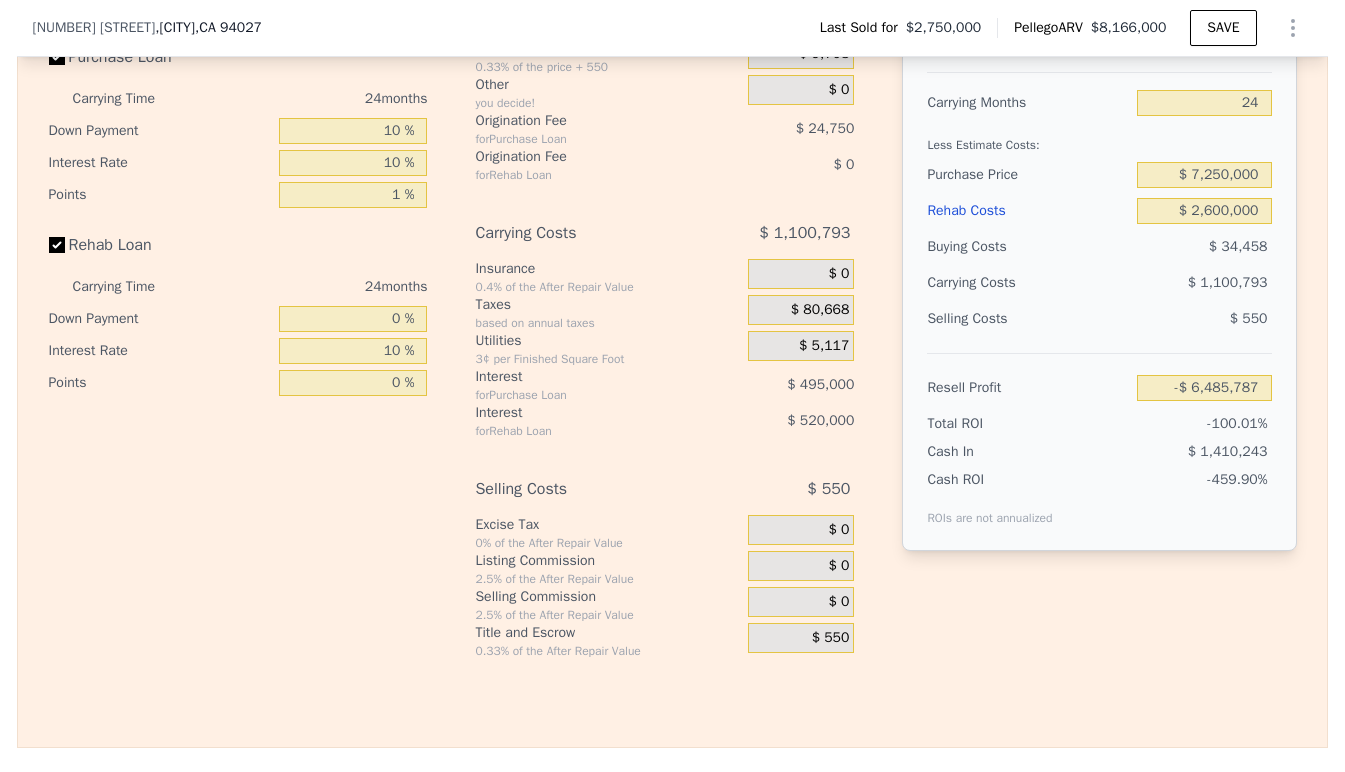 scroll, scrollTop: 2832, scrollLeft: 0, axis: vertical 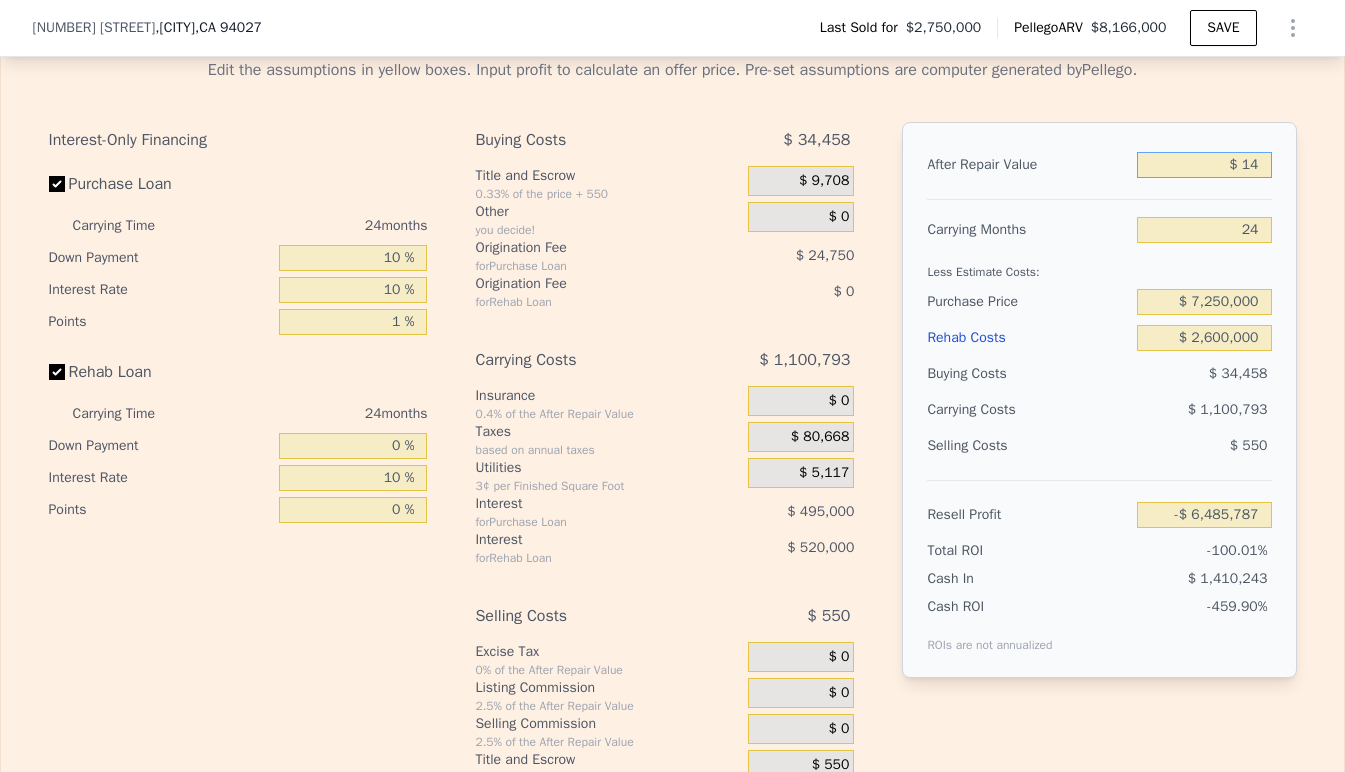 click on "$ 14" at bounding box center [1204, 165] 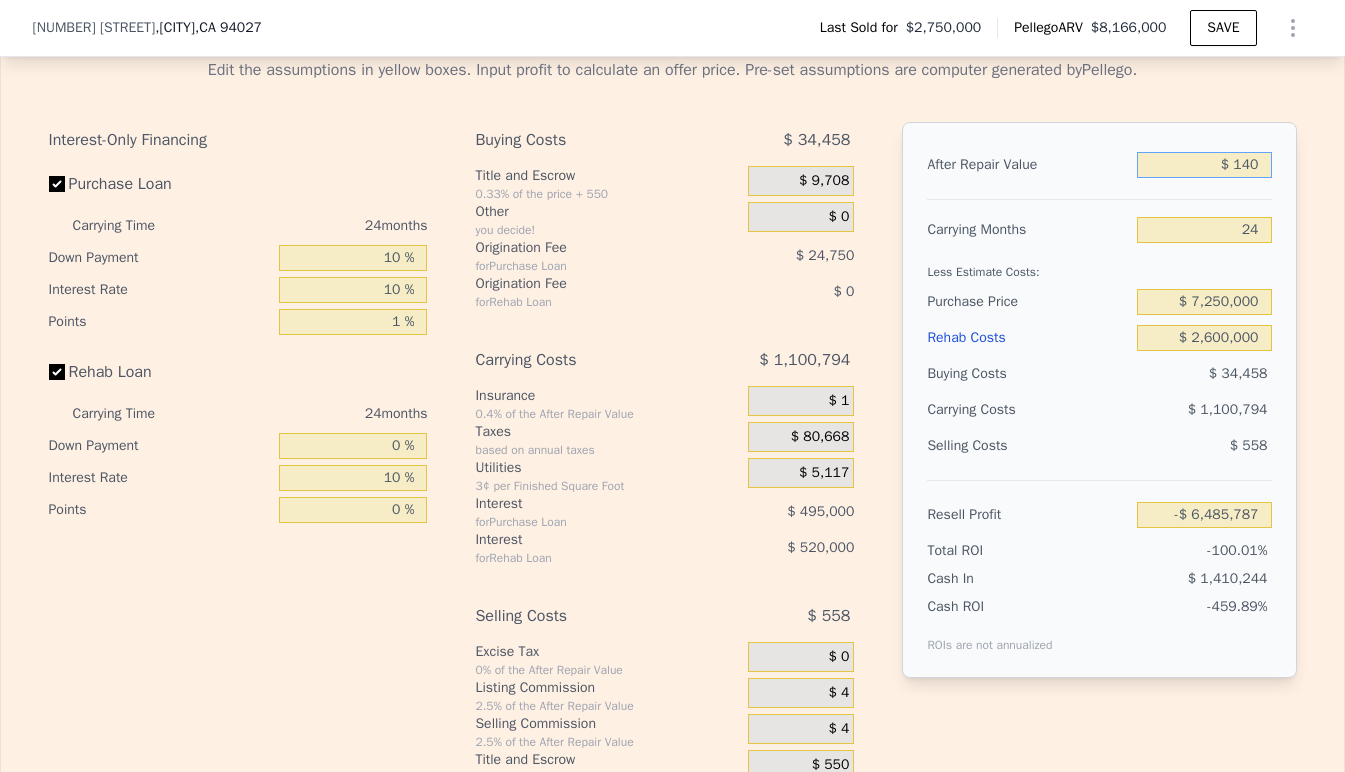 type on "-$ 6,485,670" 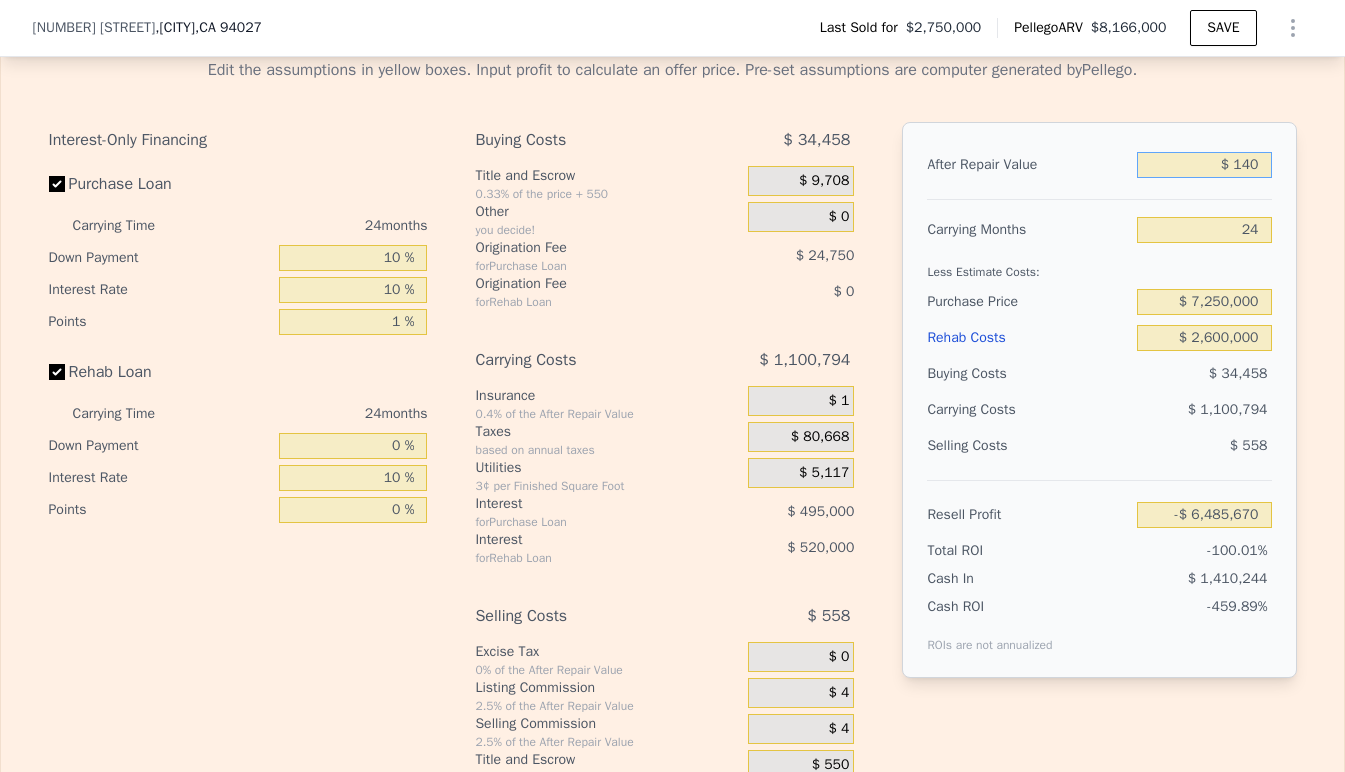 type on "$ 1,400" 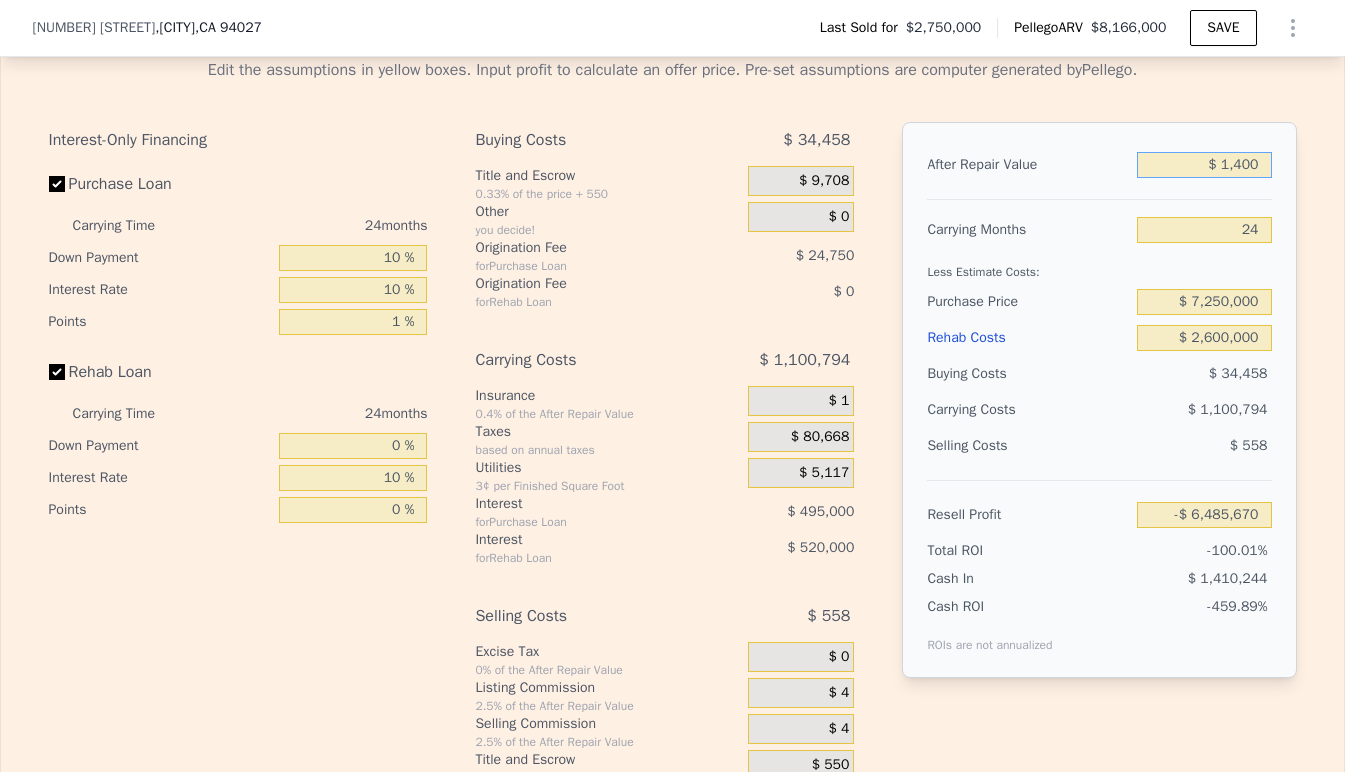 type on "-$ 6,484,487" 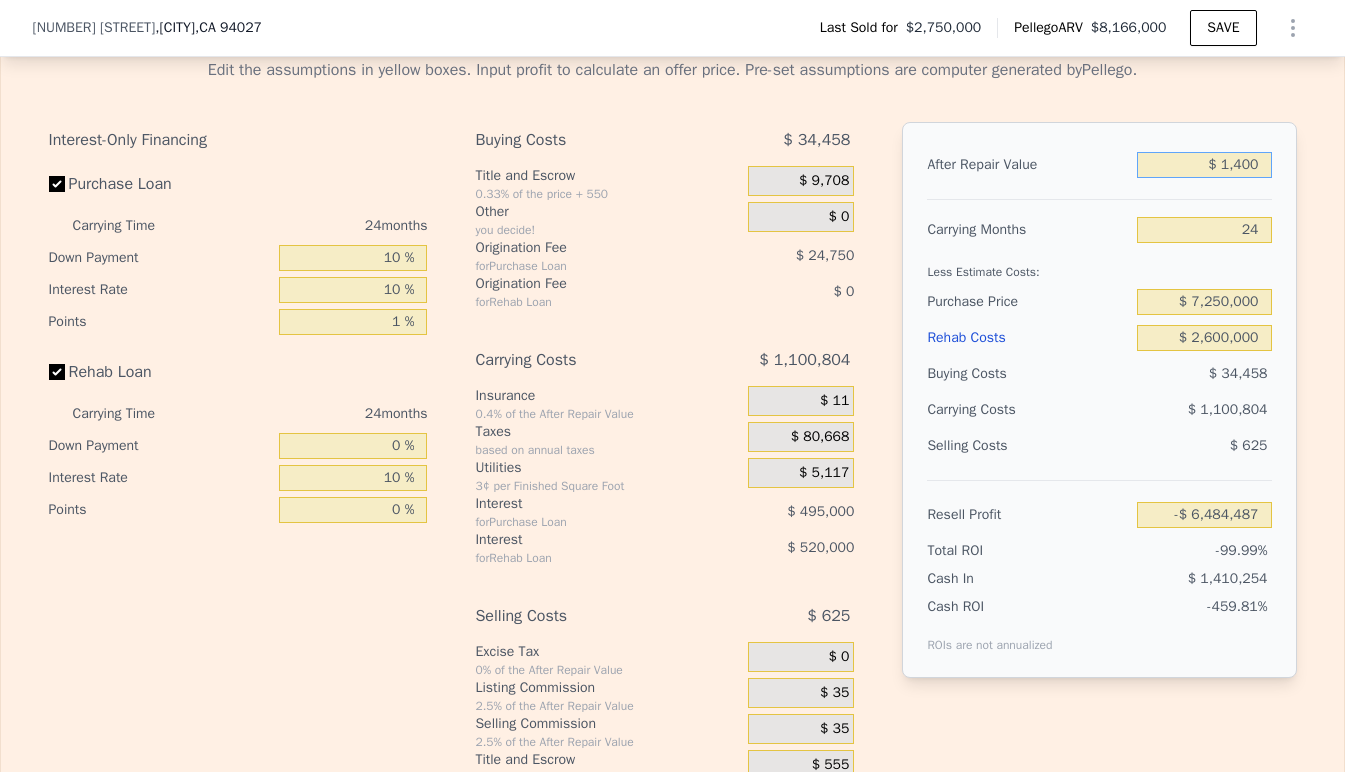 type on "$ 14,000" 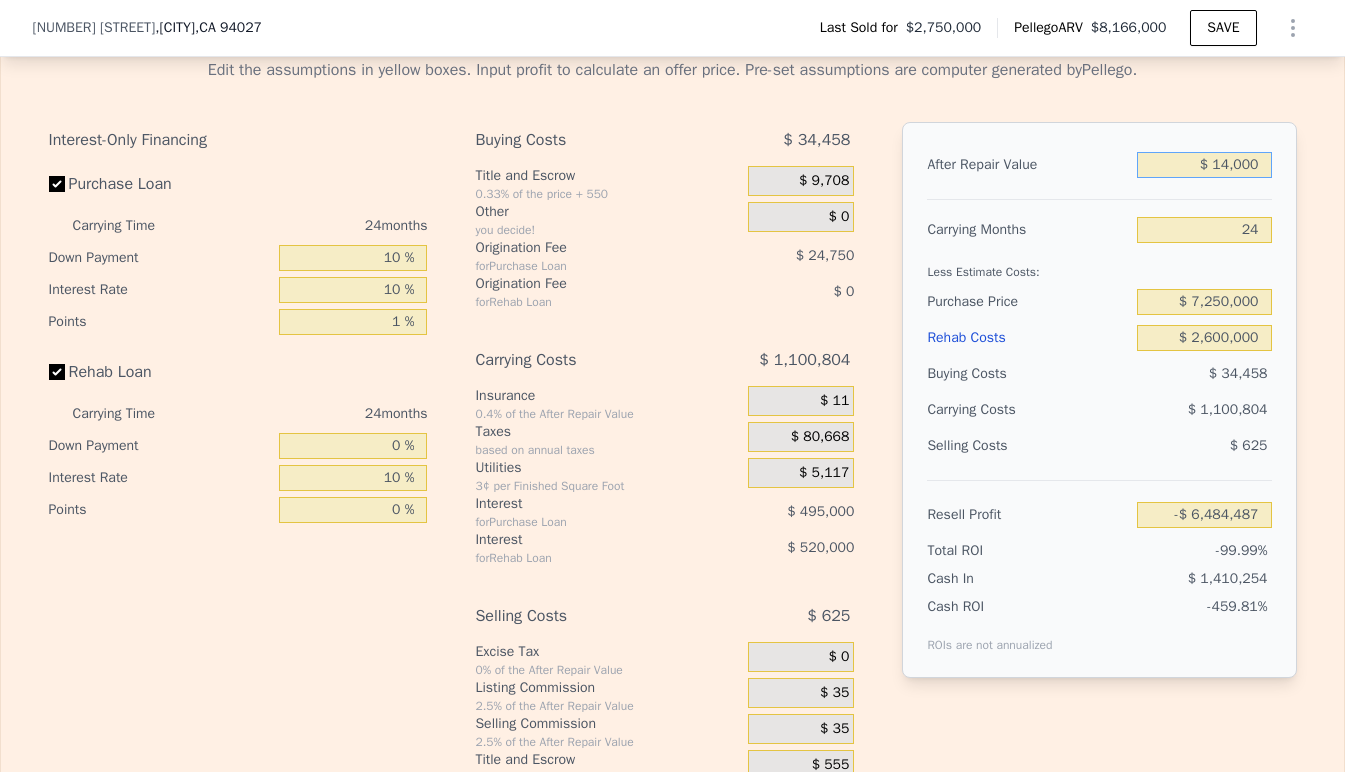 type on "-$ 6,472,660" 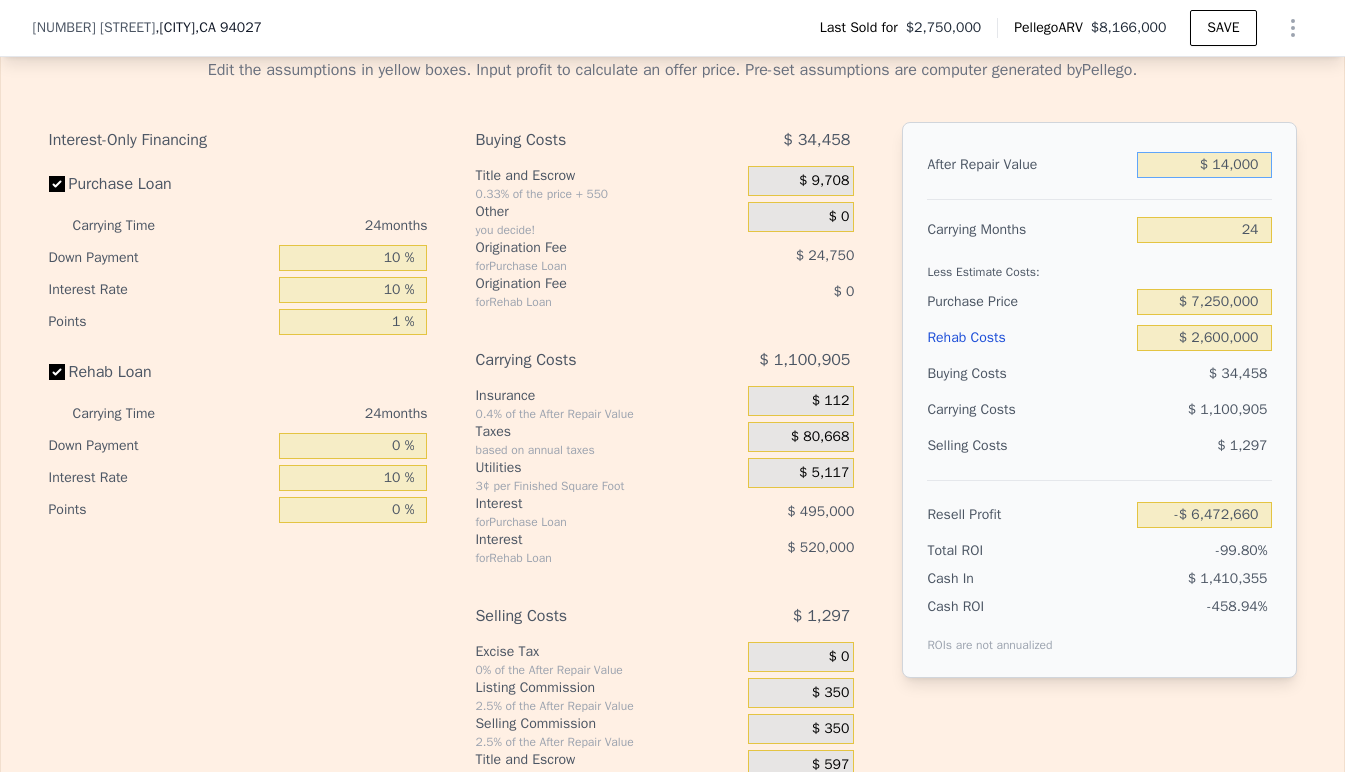 type on "$ 140,000" 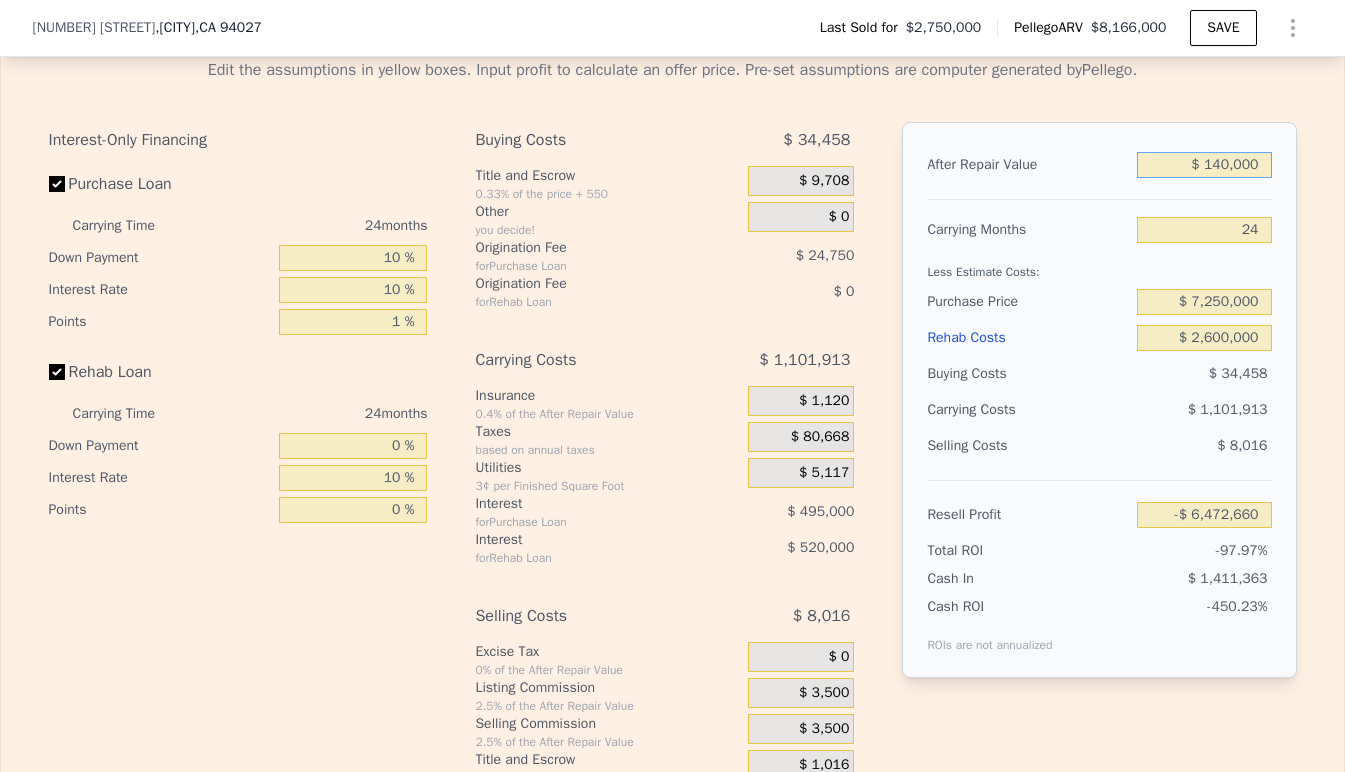 type on "-$ 6,354,387" 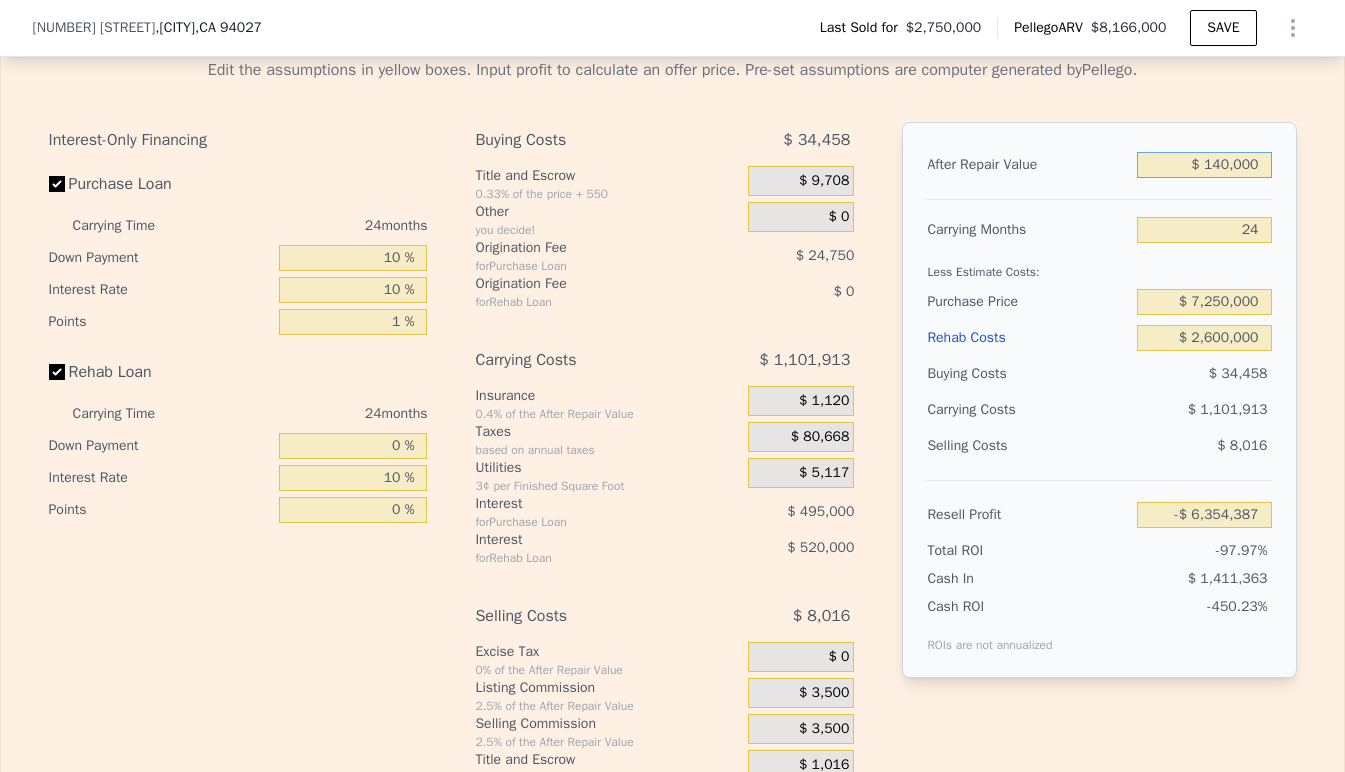 type on "$ 1,400,000" 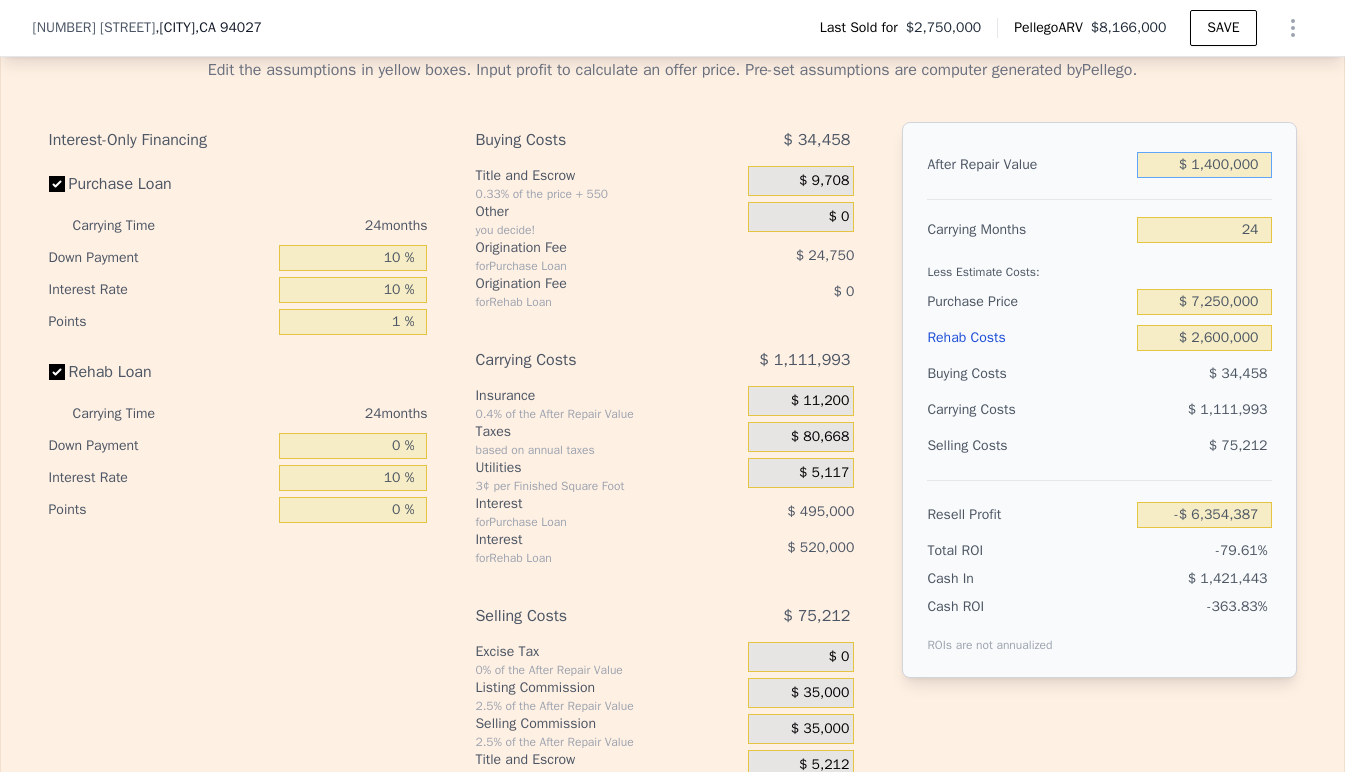 type on "-$ 5,171,663" 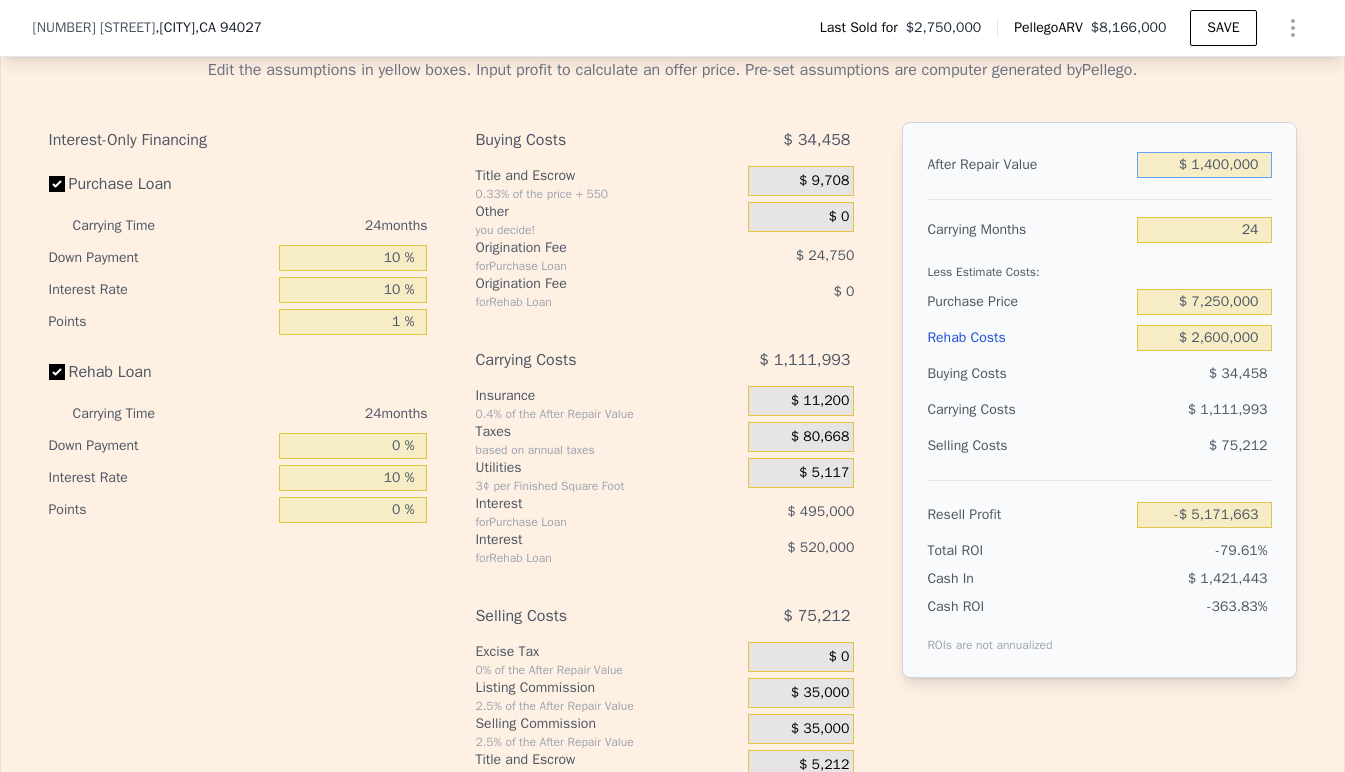 type on "$ 14,000,000" 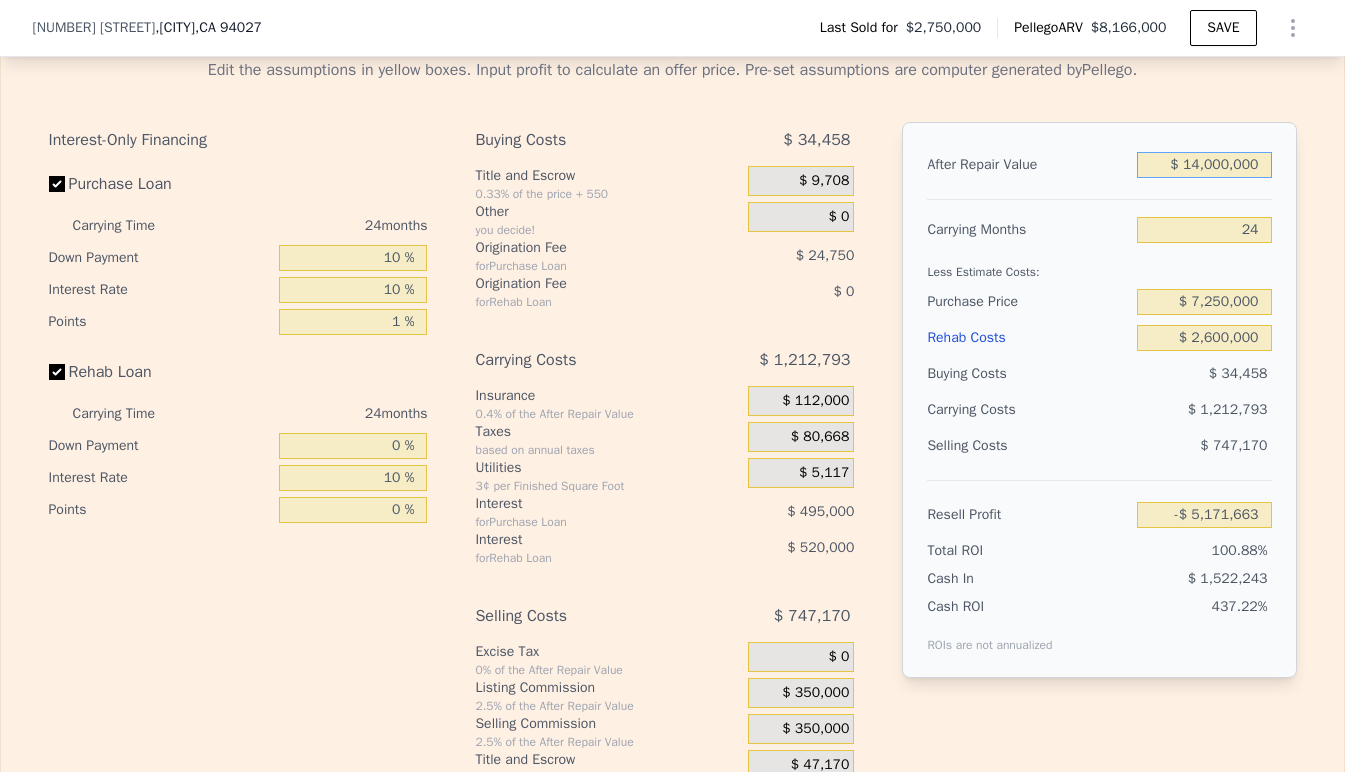 type on "$ 6,655,579" 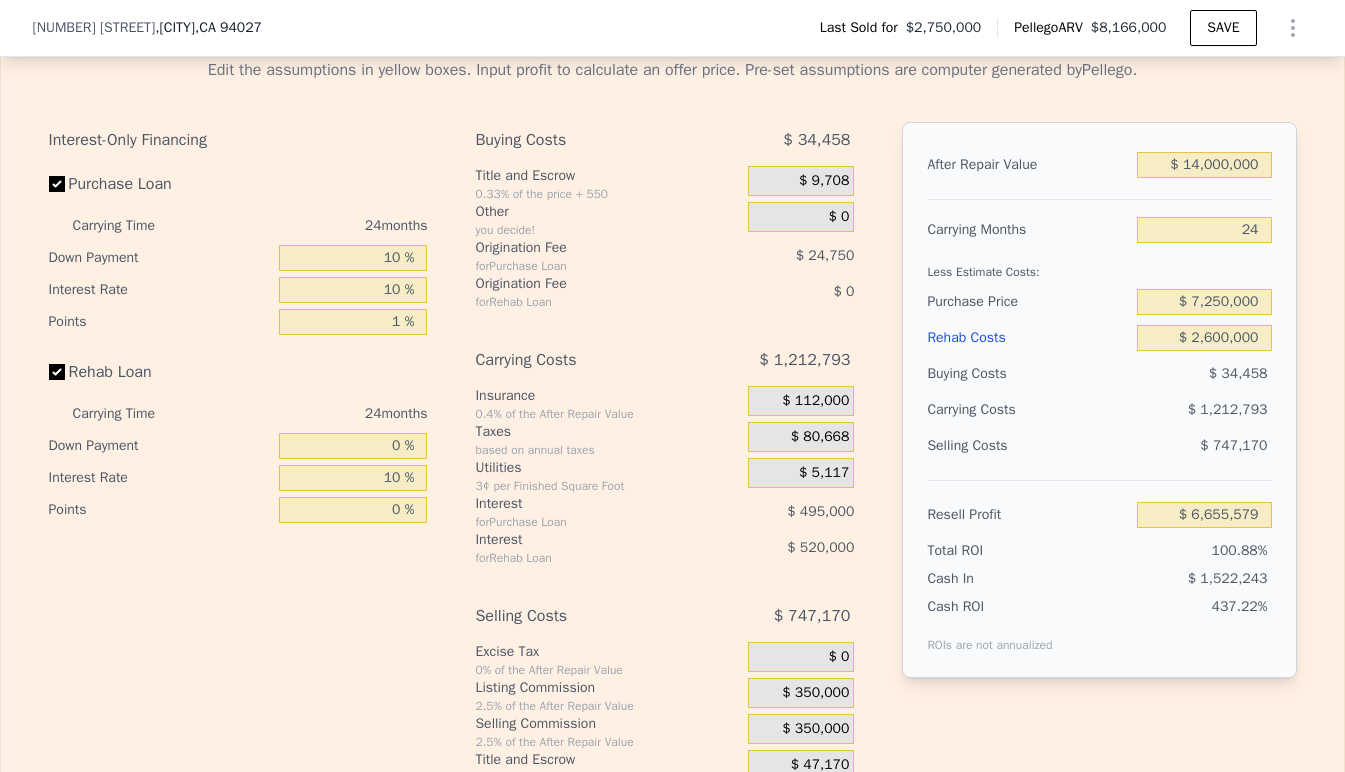 click on "Edit the assumptions in yellow boxes. Input profit to calculate an offer price. Pre-set assumptions are computer generated by  Pellego . Interest-Only Financing Purchase Loan Carrying Time 24  months Down Payment 10 % Interest Rate 10 % Points 1 % Rehab Loan Carrying Time 24  months Down Payment 0 % Interest Rate 10 % Points 0 % Buying Costs $ 34,458 Title and Escrow 0.33% of the price + 550 $ 9,708 Other you decide! $ 0 Origination Fee for  Purchase Loan $ 24,750 Origination Fee for  Rehab Loan $ 0 Carrying Costs $ 1,212,793 Insurance 0.4% of the After Repair Value $ 112,000 Taxes based on annual taxes $ 80,668 Utilities 3¢ per Finished Square Foot $ 5,117 Interest for  Purchase Loan $ 495,000 Interest for  Rehab Loan $ 520,000 Selling Costs $ 747,170 Excise Tax 0% of the After Repair Value $ 0 Listing Commission 2.5% of the After Repair Value $ 350,000 Selling Commission 2.5% of the After Repair Value $ 350,000 Title and Escrow 0.33% of the After Repair Value $ 47,170 After Repair Value $ 14,000,000 24" at bounding box center [673, 414] 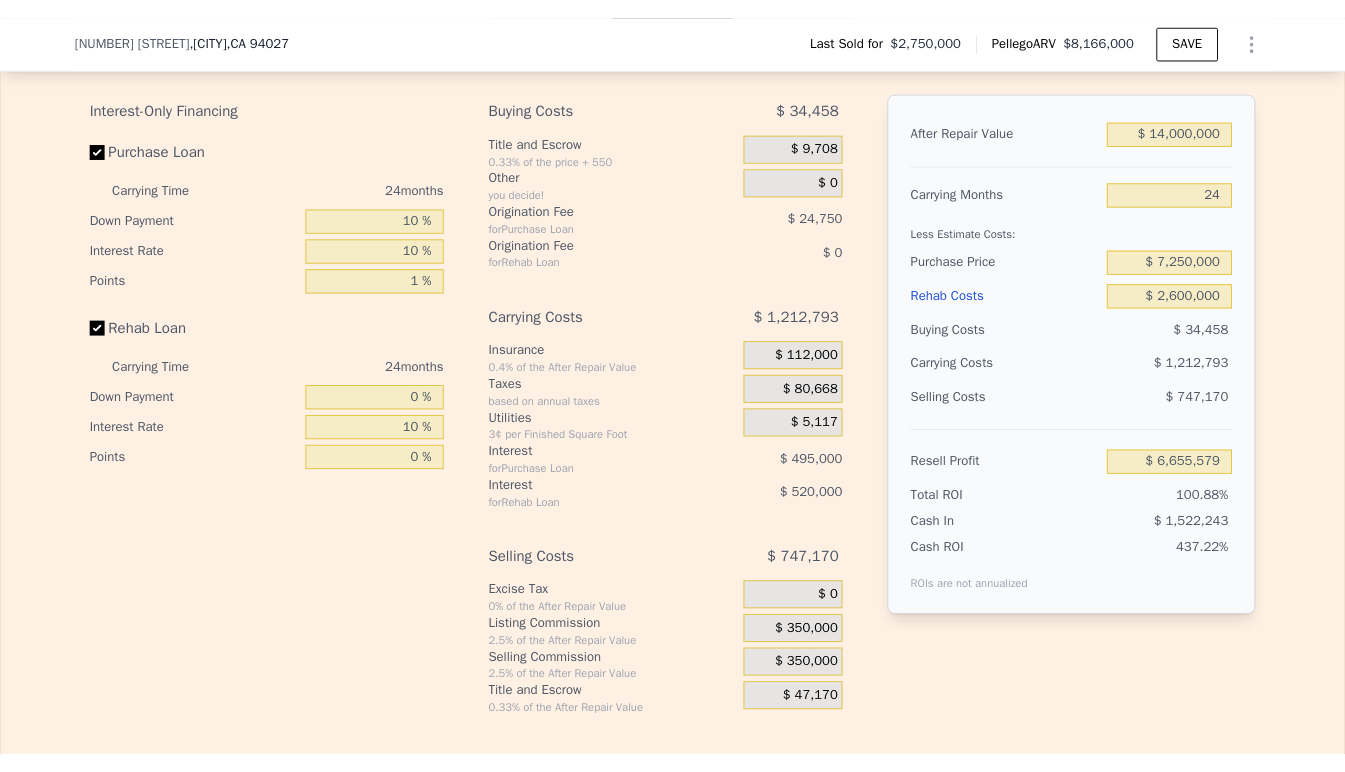 scroll, scrollTop: 2866, scrollLeft: 0, axis: vertical 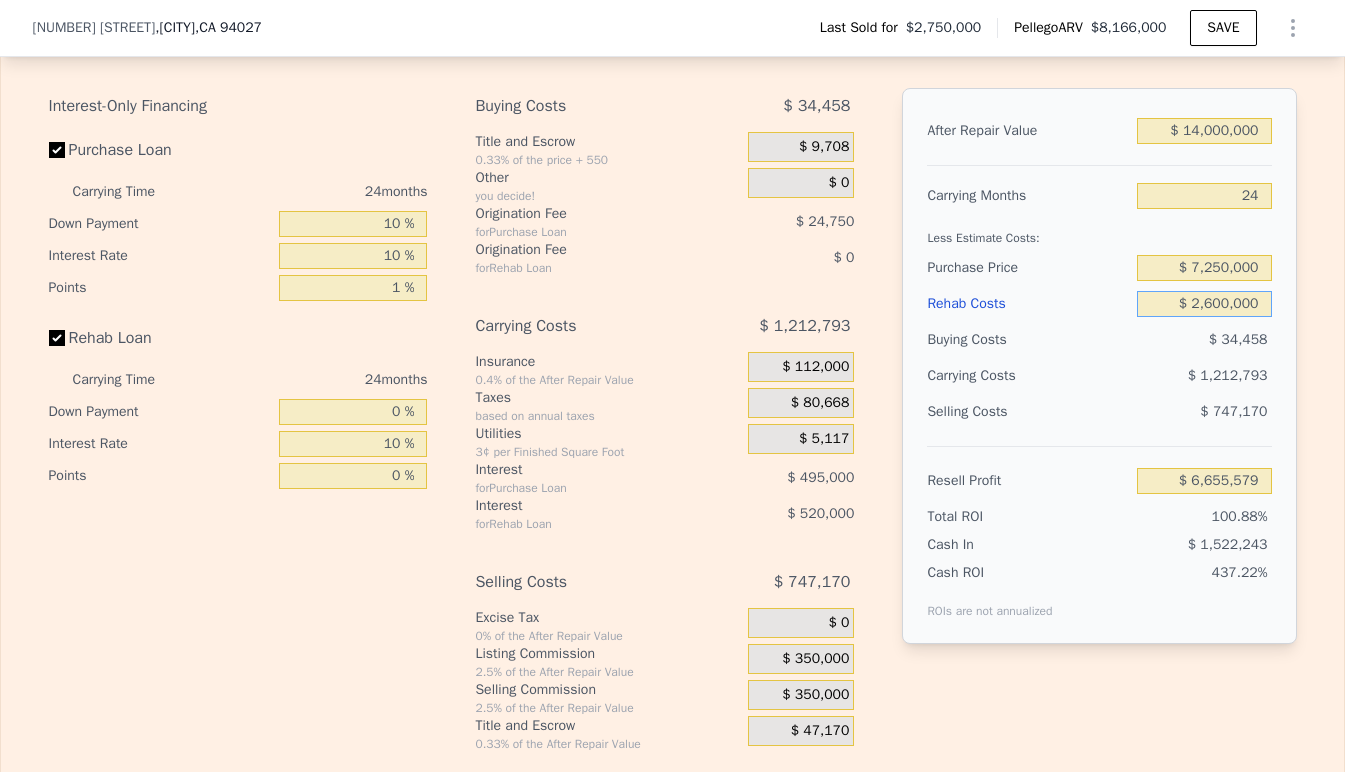 click on "$ 2,600,000" at bounding box center (1204, 304) 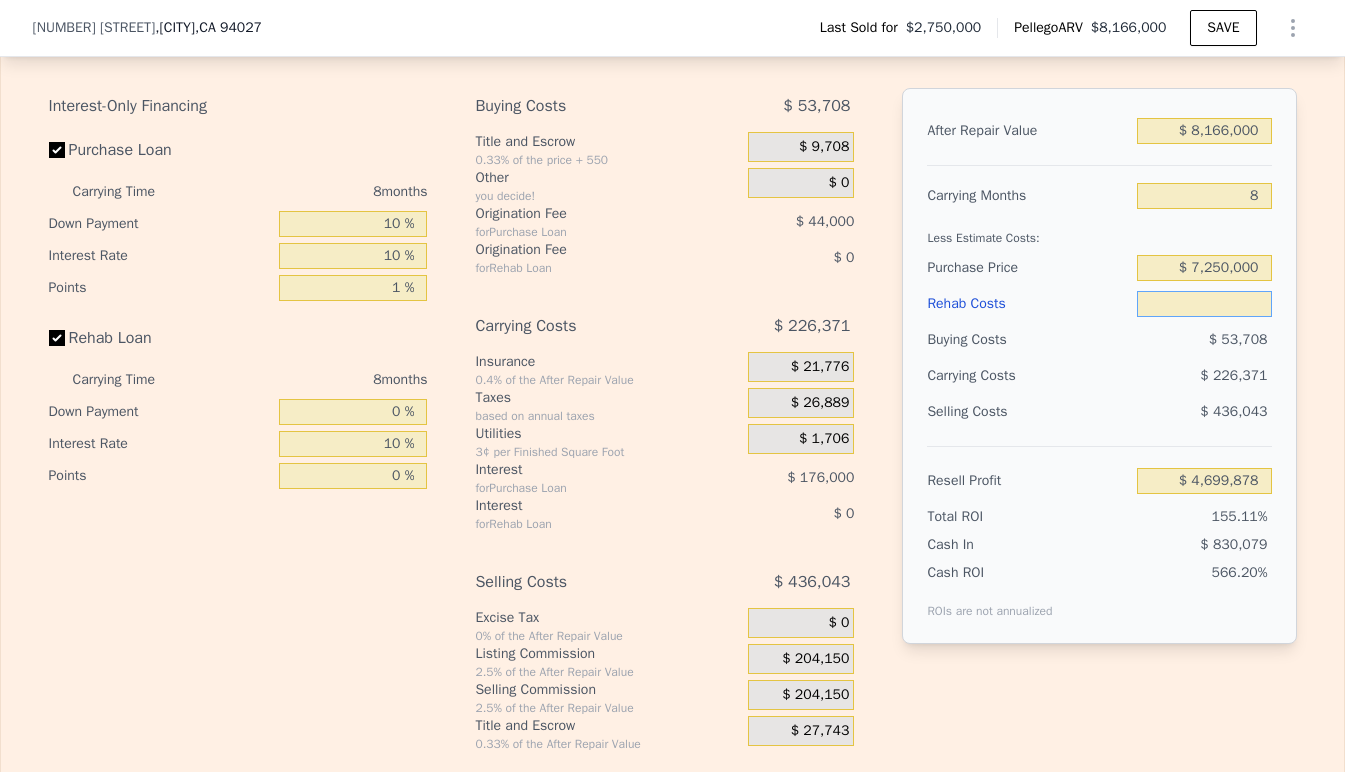 type on "$ 3" 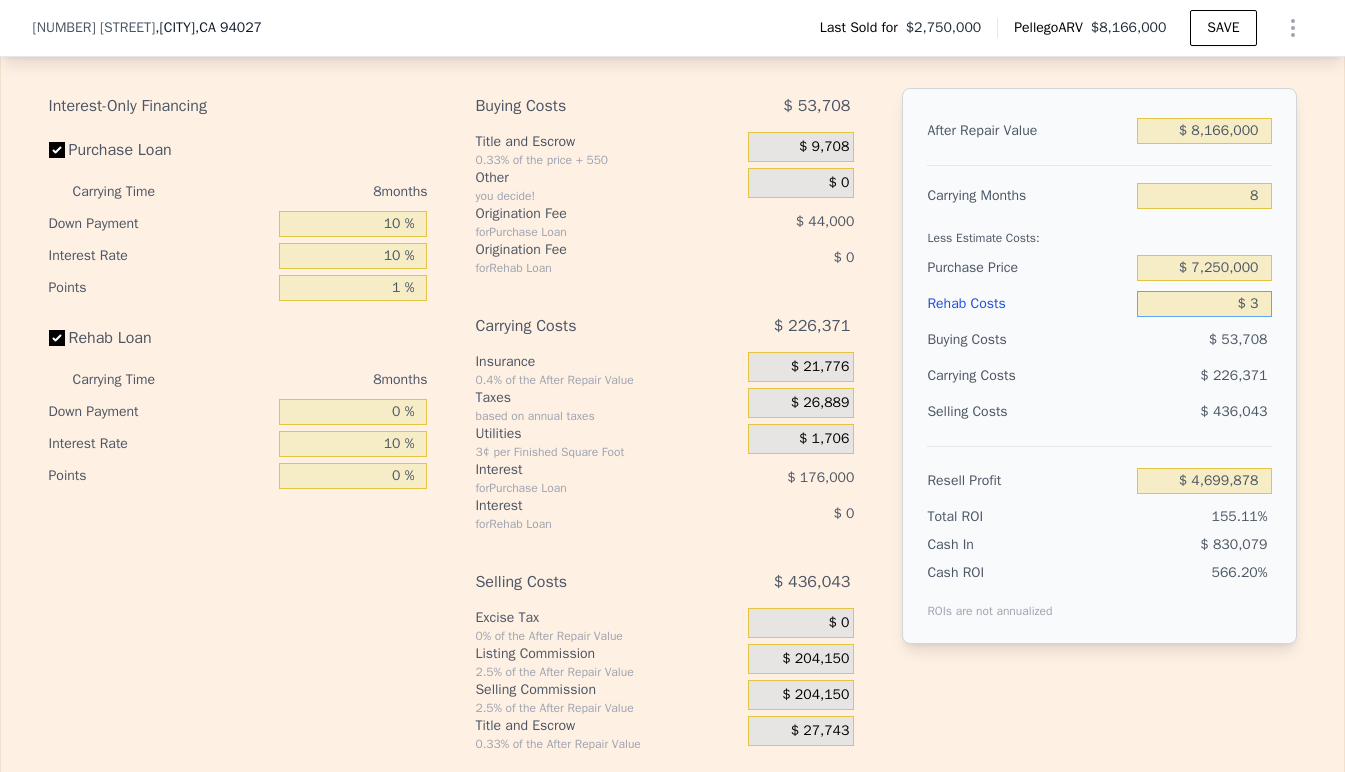 type on "$ 4,699,875" 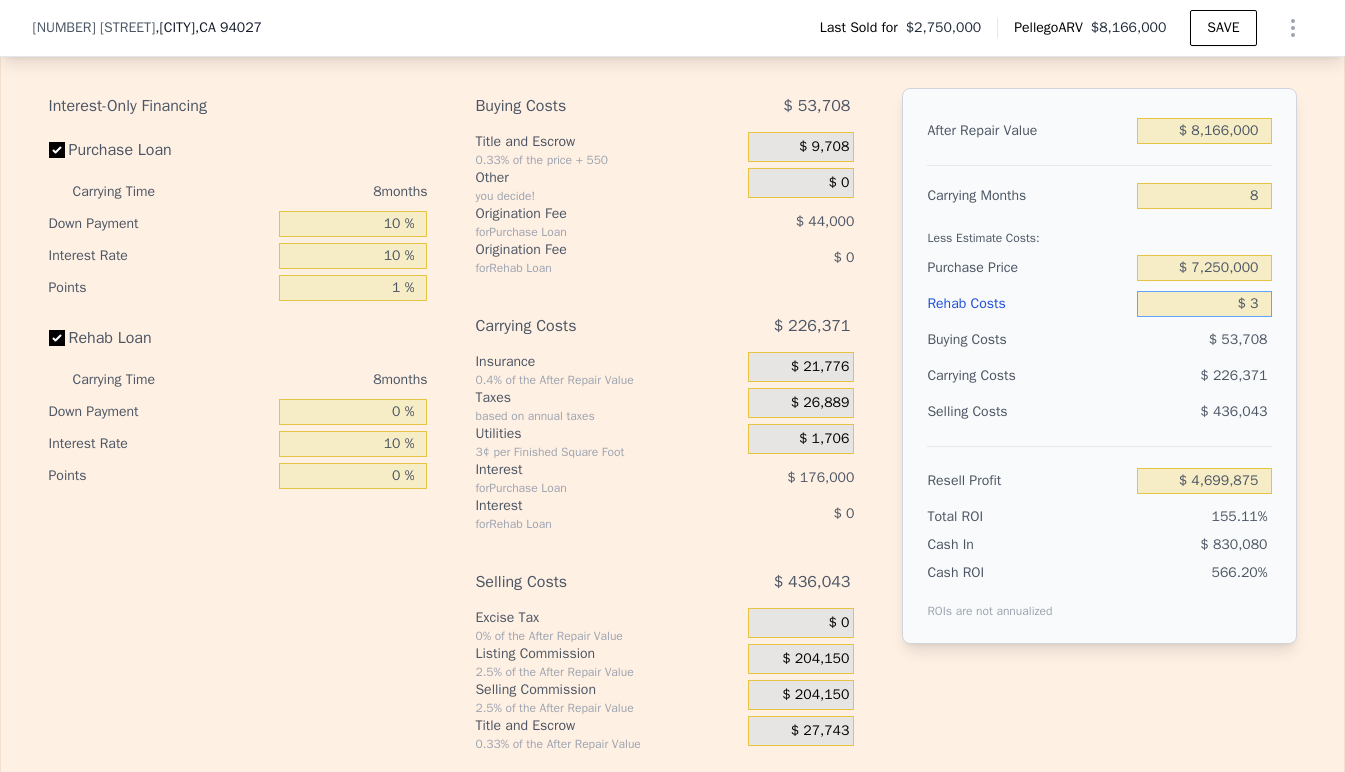 type on "$ 30" 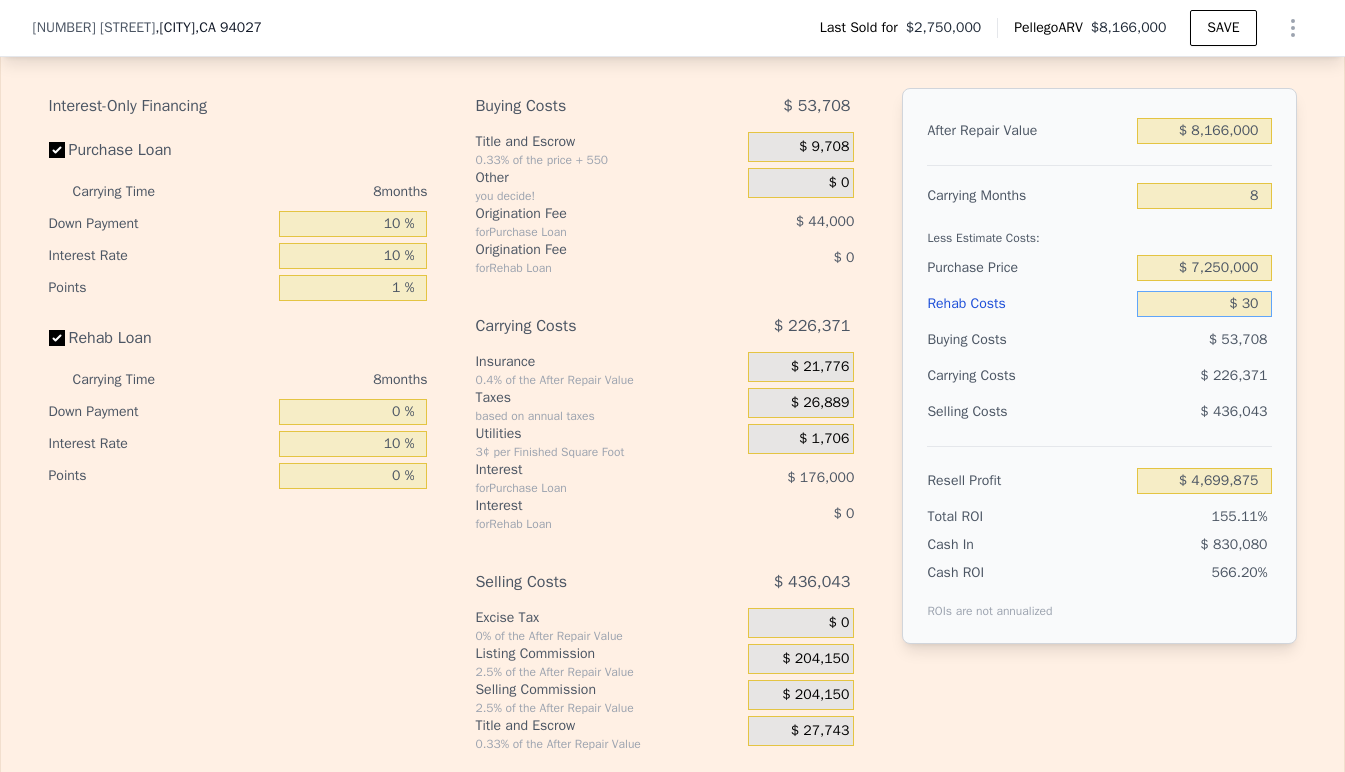 type on "$ 4,699,848" 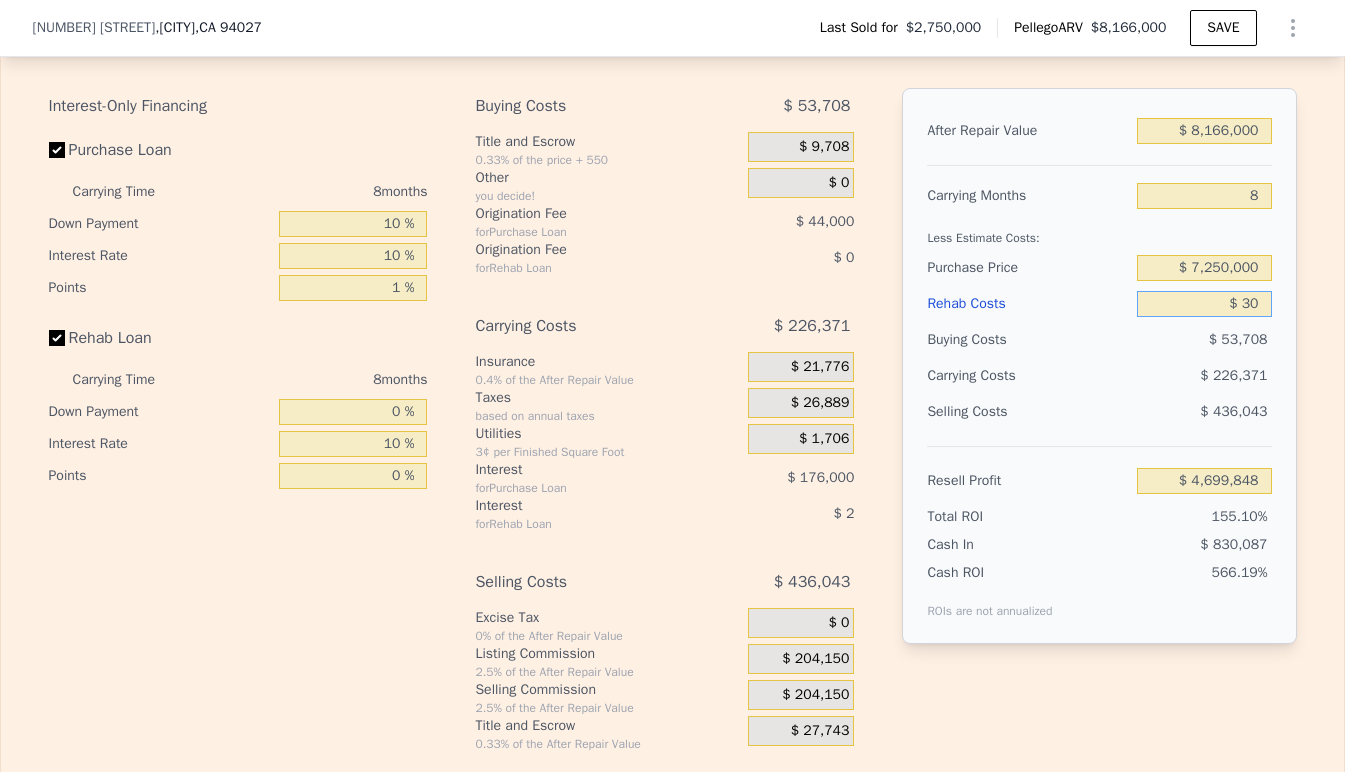 type on "$ 300" 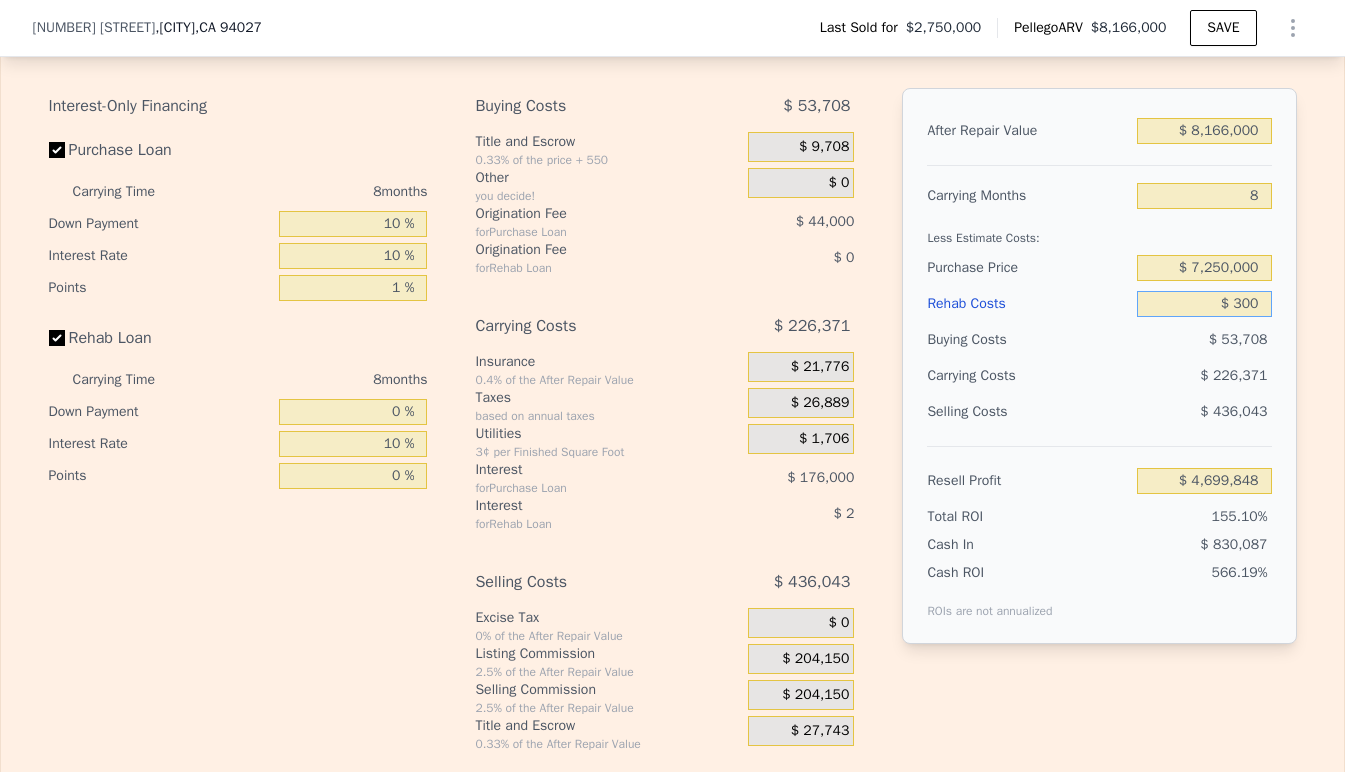 type on "$ 4,699,557" 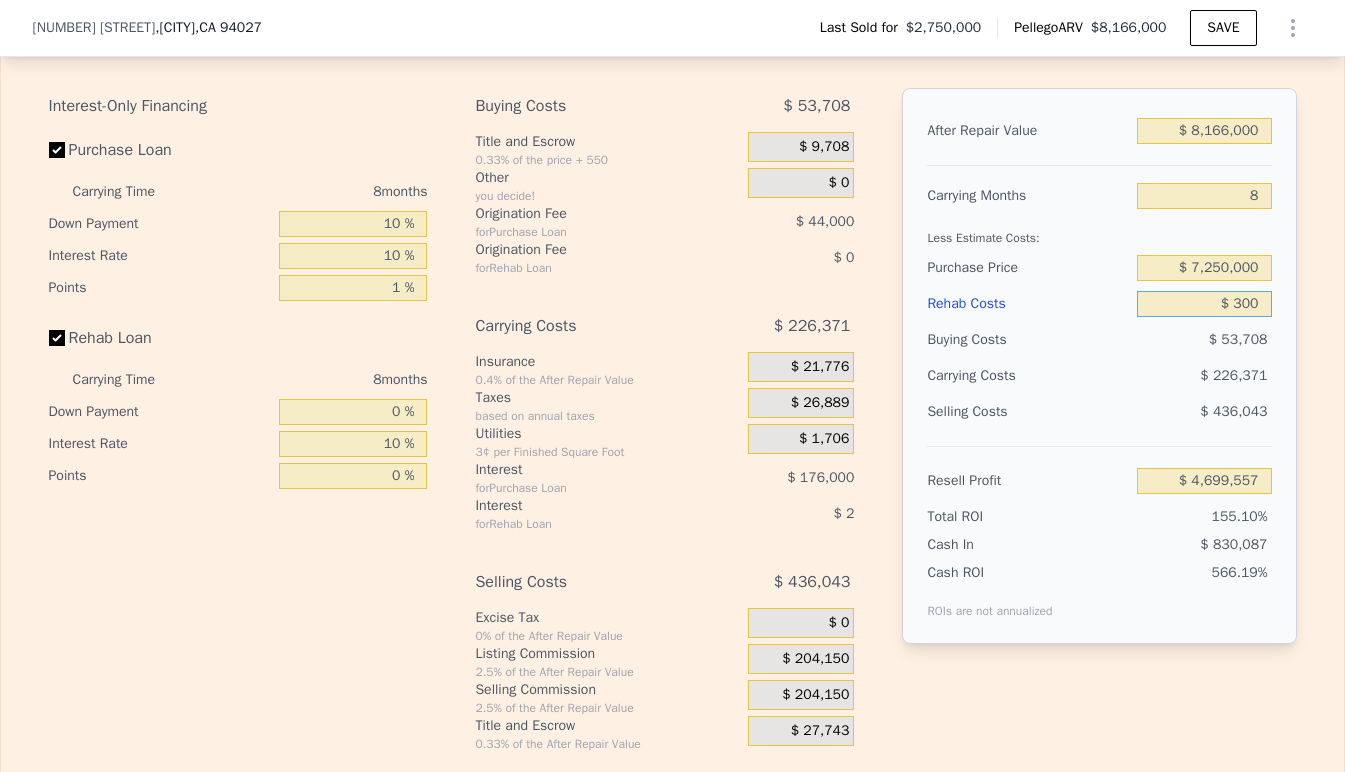 type on "$ 3,000" 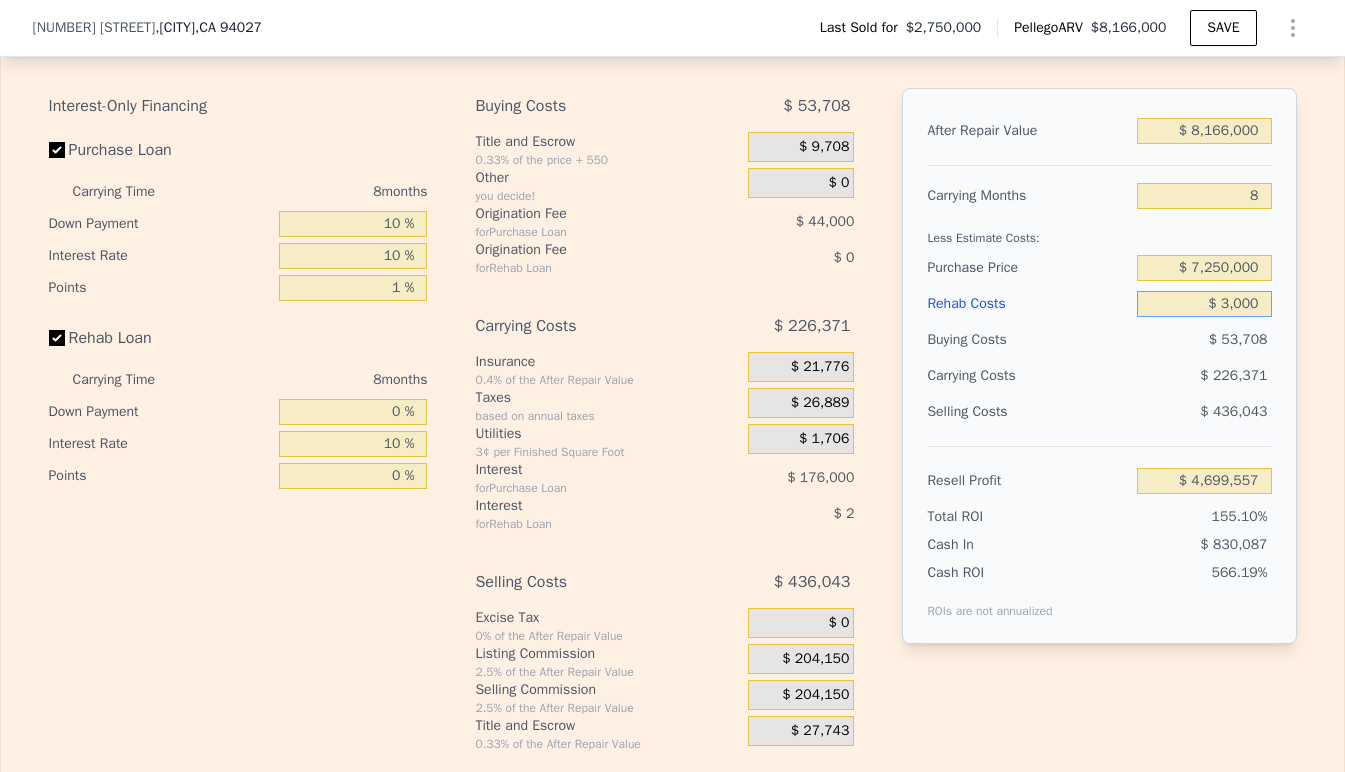 type on "$ 4,696,638" 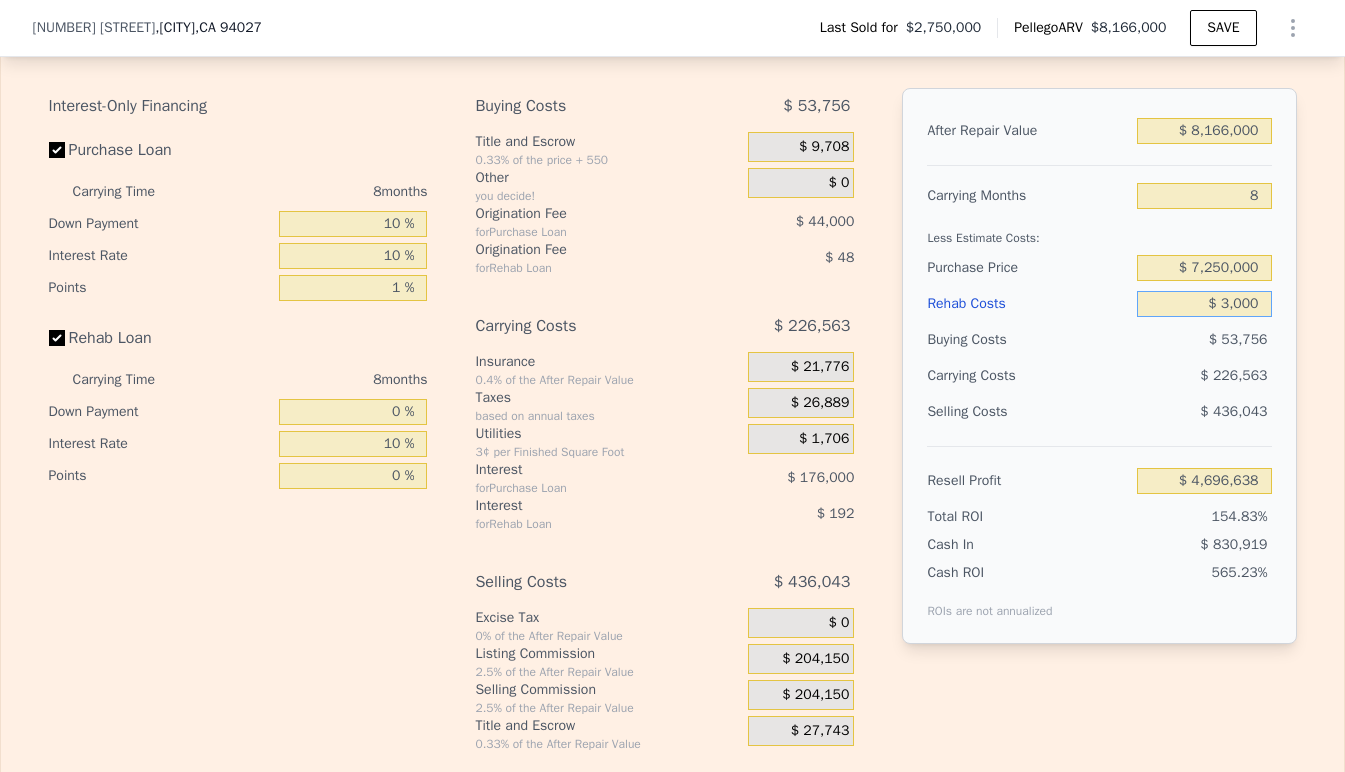 type on "$ 30,000" 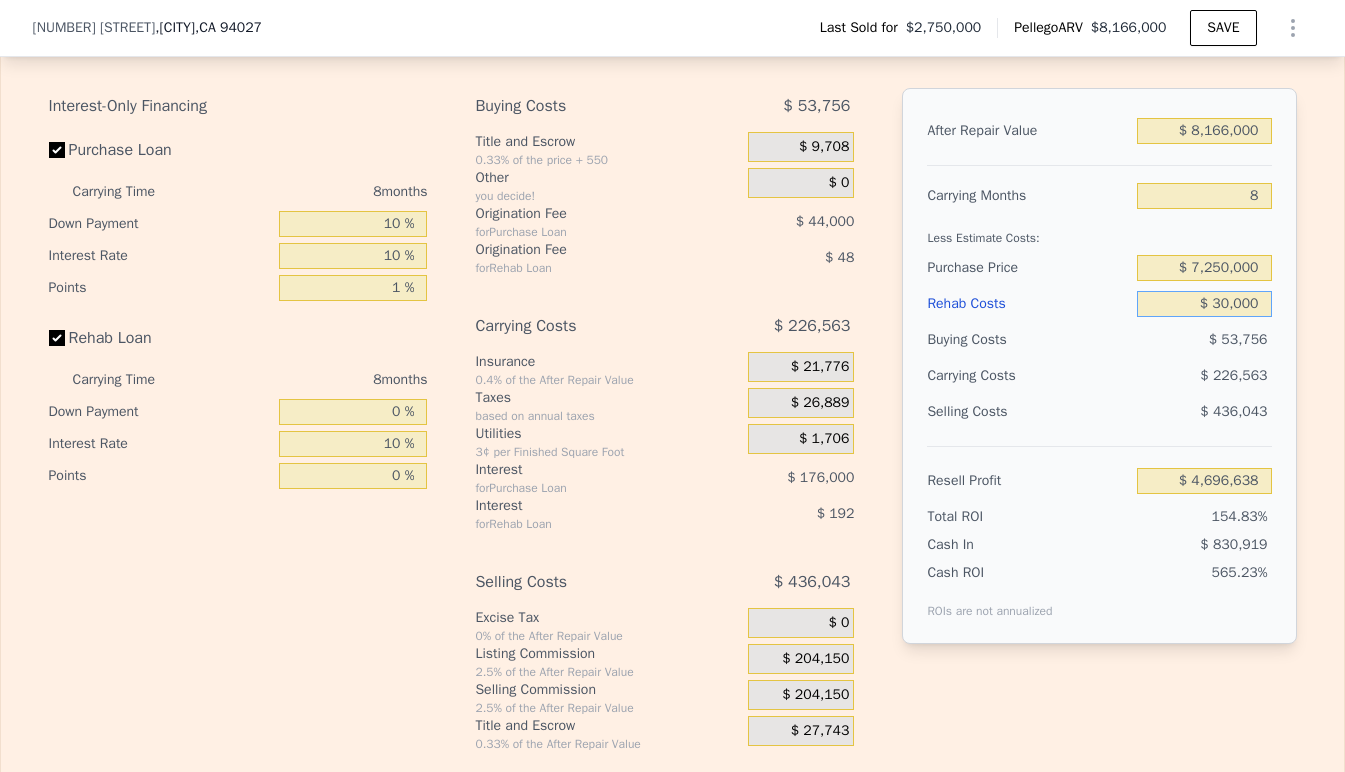 type on "$ 4,667,478" 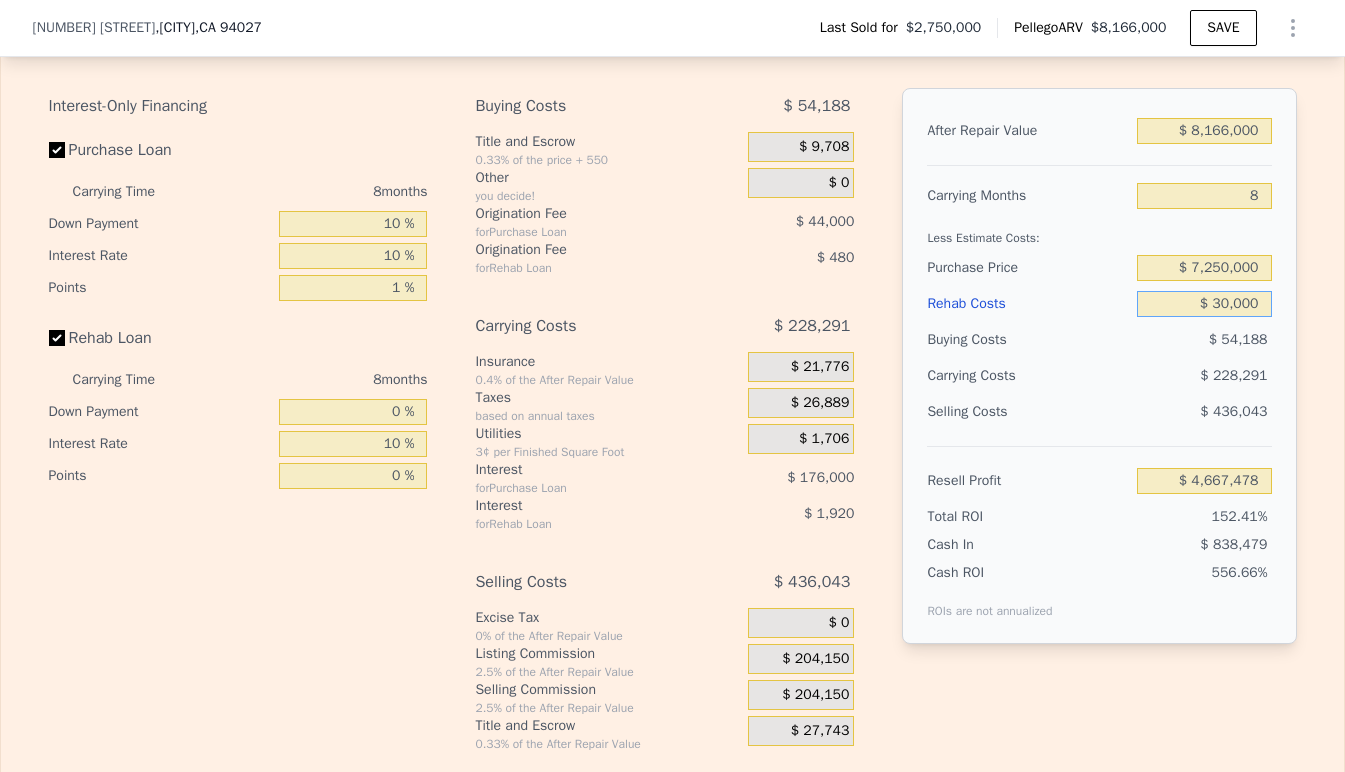 type on "$ 300,000" 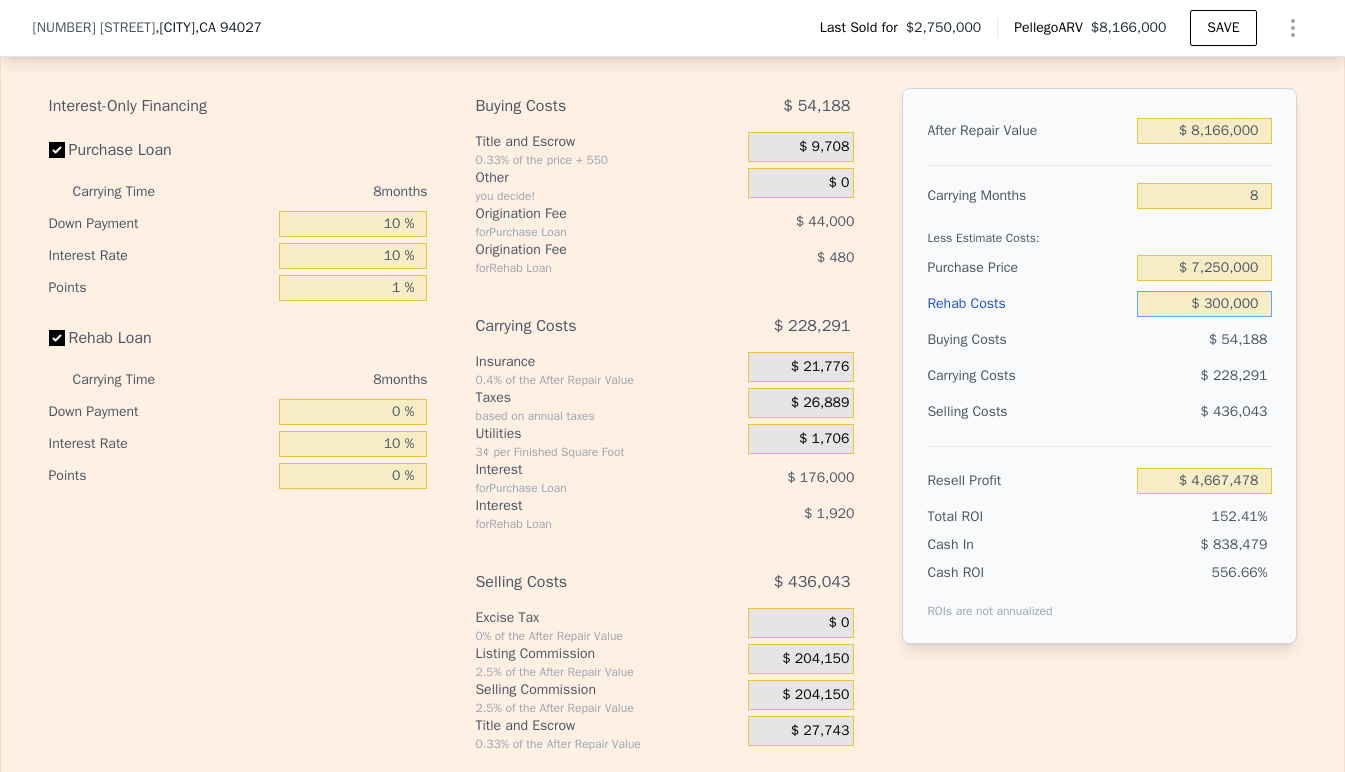 type on "$ 4,375,878" 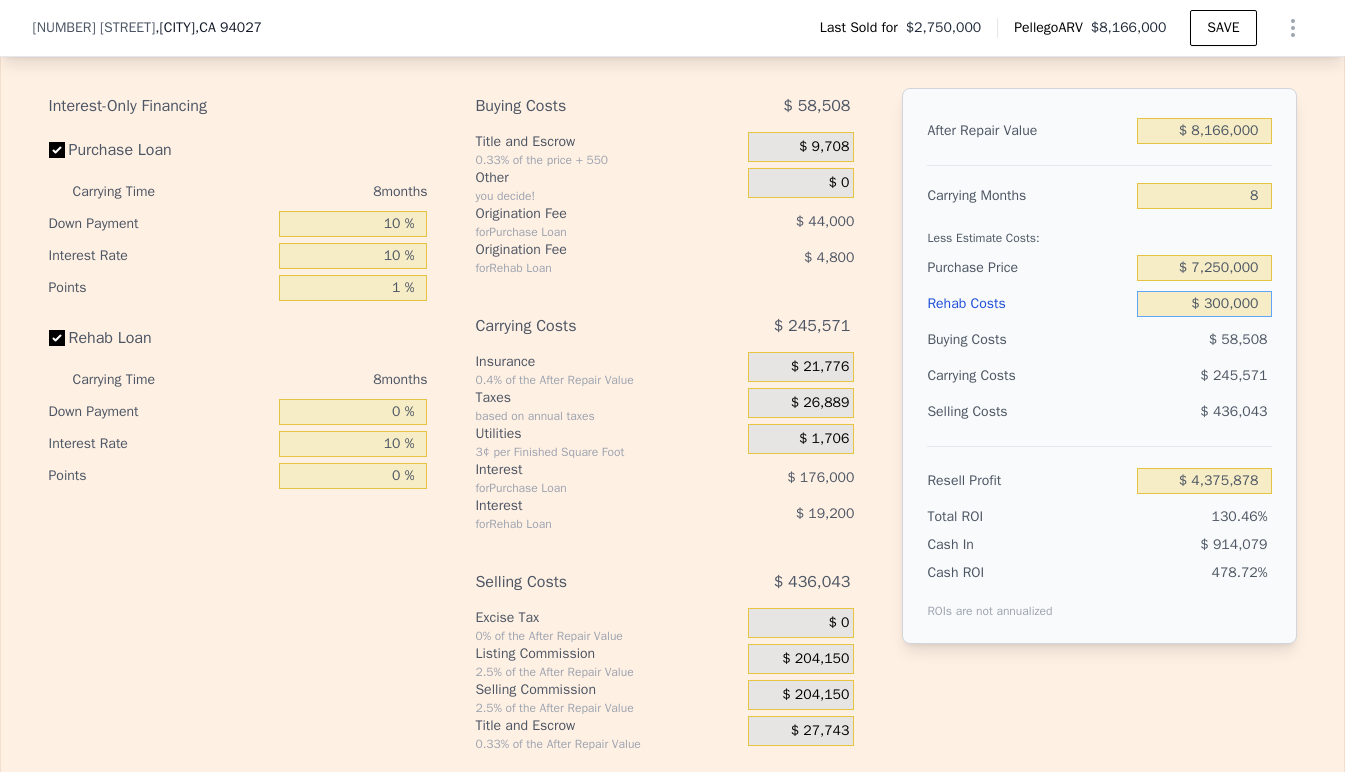 type on "$ 3,000,000" 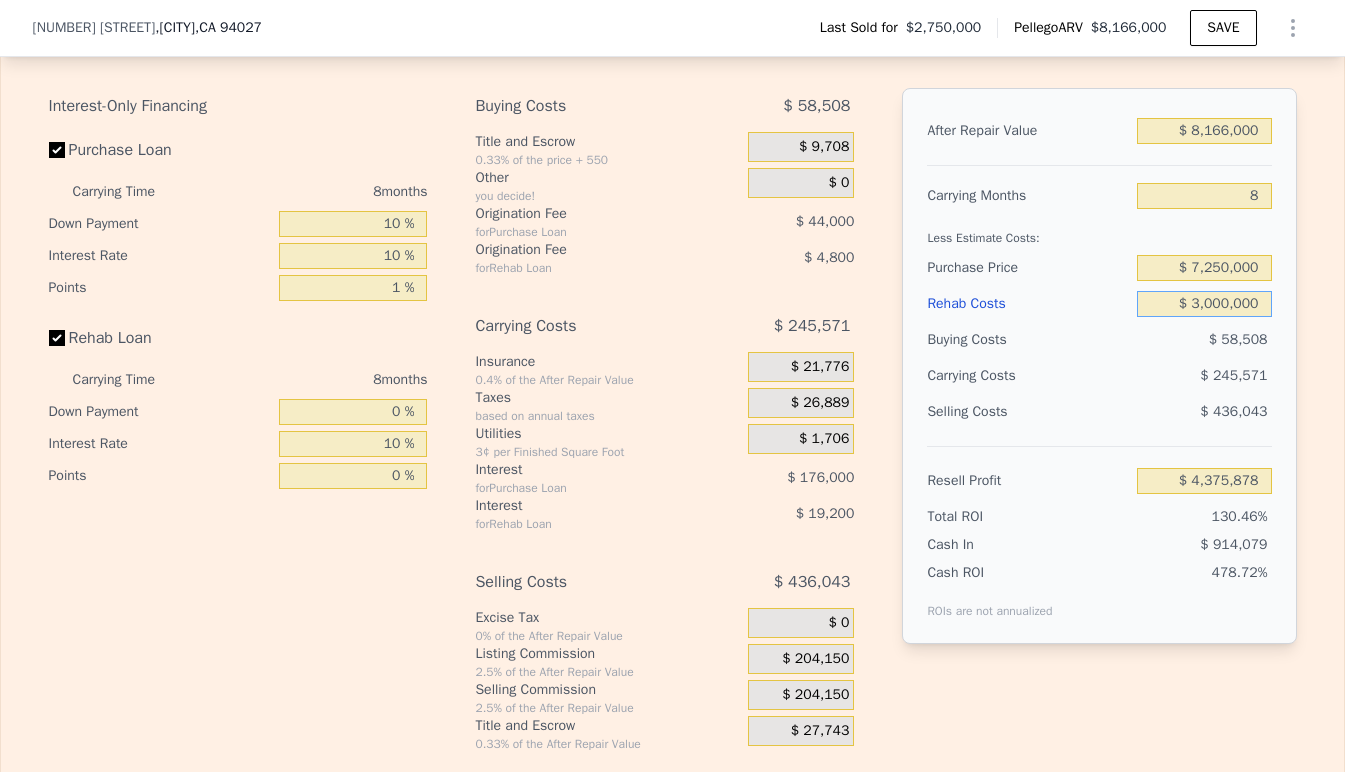 type on "$ 1,459,878" 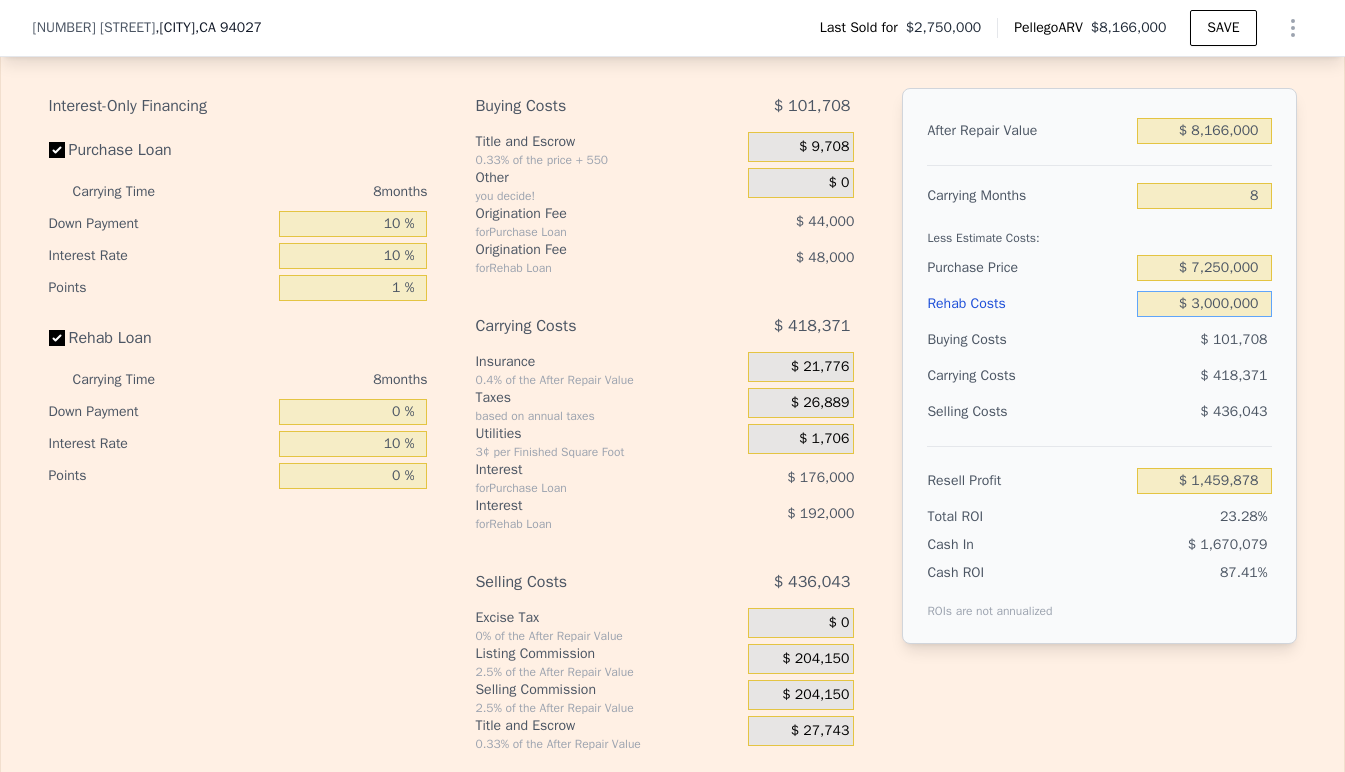 type on "$ 3,000,000" 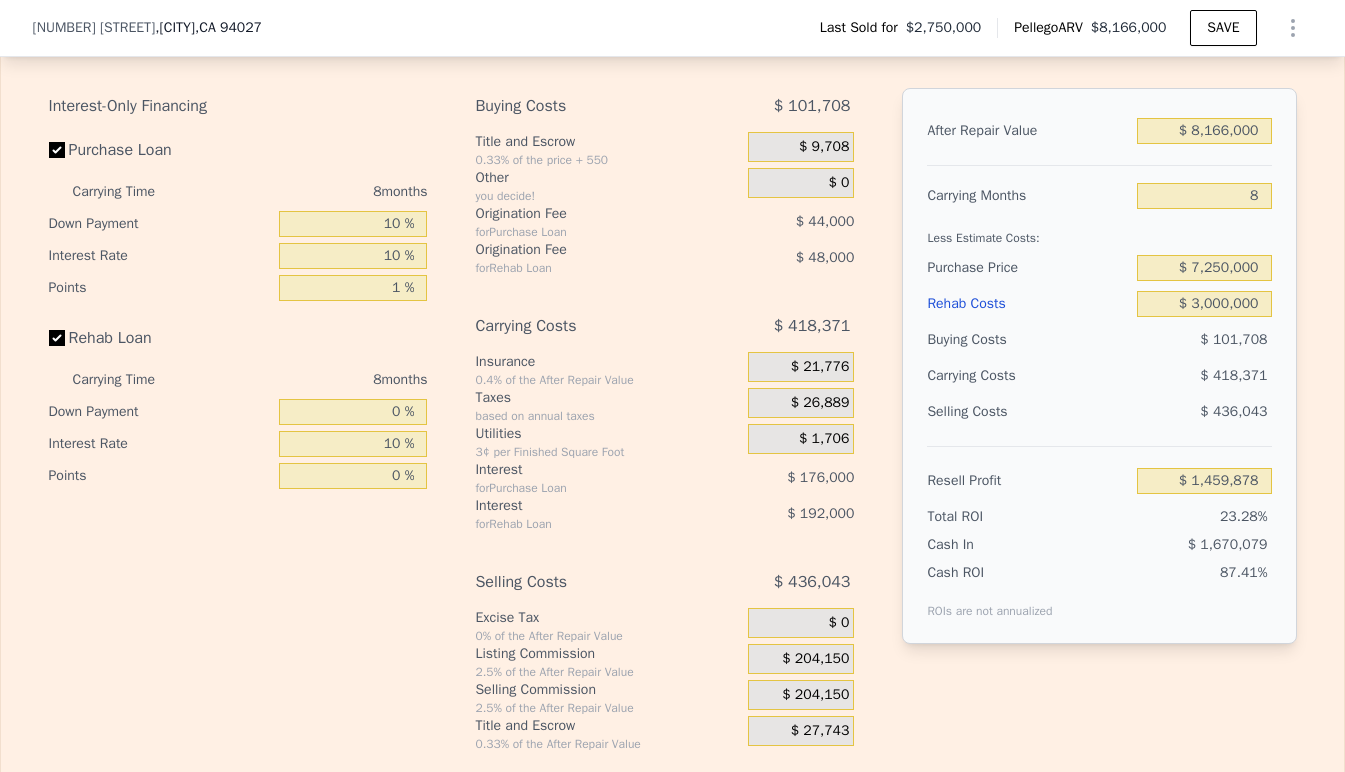 click on "After Repair Value $ 8,166,000 Carrying Months 8 Less Estimate Costs: Purchase Price $ 7,250,000 Rehab Costs $ 3,000,000 Buying Costs $ 101,708 Carrying Costs $ 418,371 Selling Costs $ 436,043 Resell Profit $ 1,459,878 Total ROI 23.28% Cash In $ 1,670,079 Cash ROI ROIs are not annualized 87.41%" at bounding box center [1099, 366] 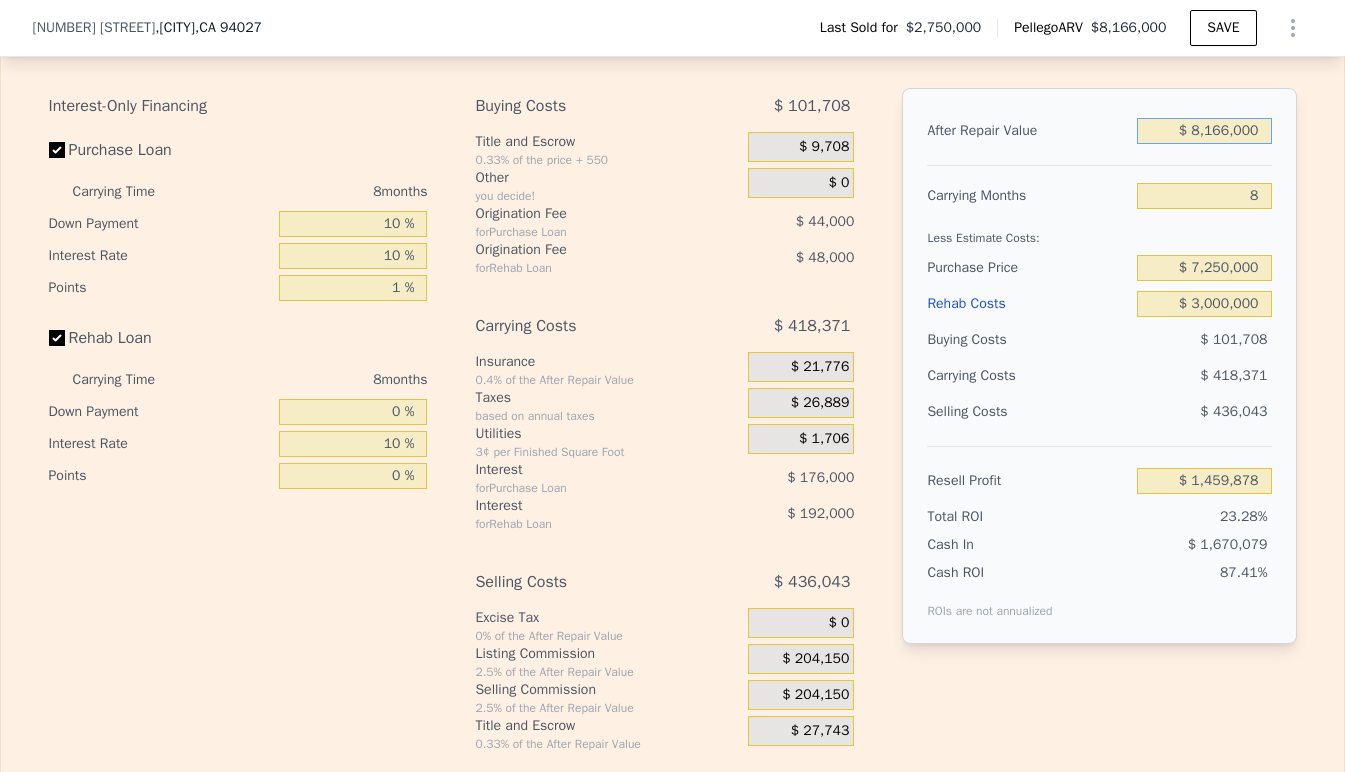 drag, startPoint x: 1256, startPoint y: 136, endPoint x: 1141, endPoint y: 144, distance: 115.27792 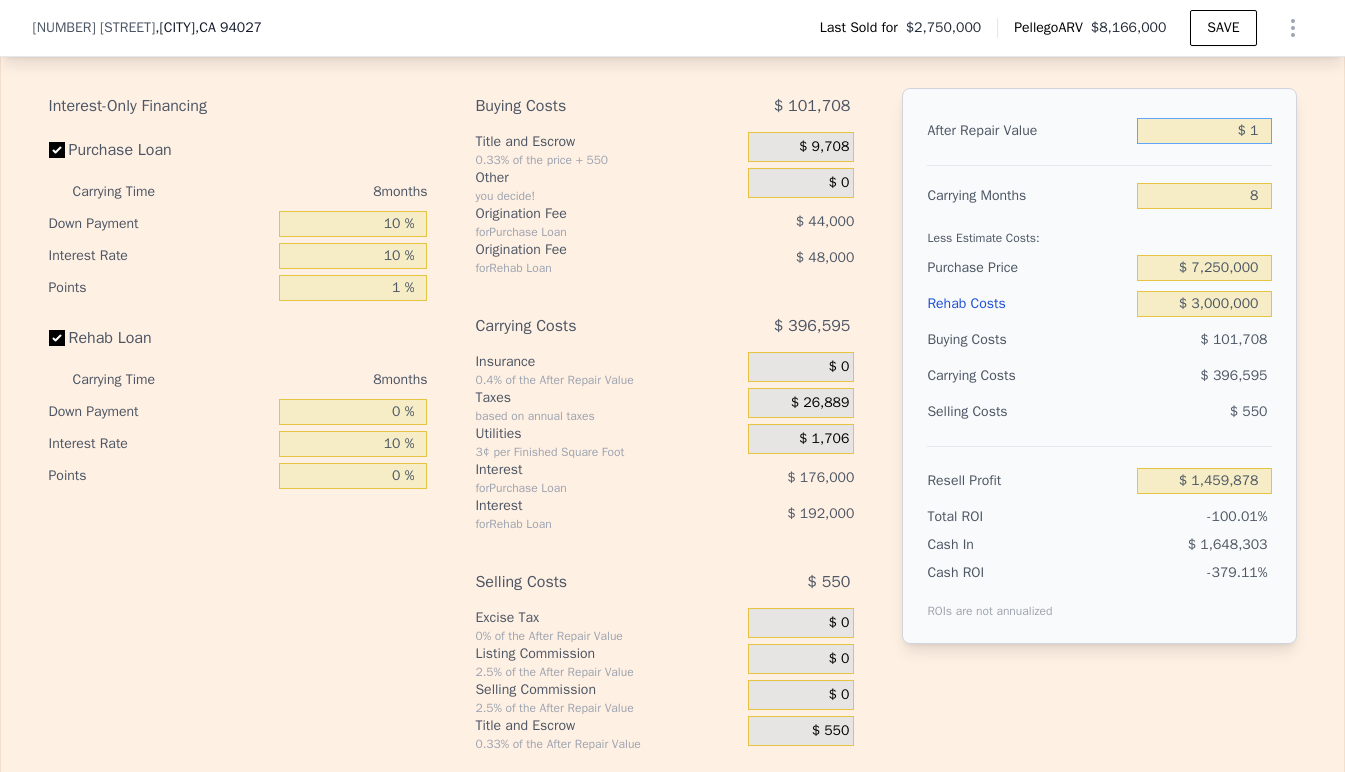 type on "-$ 6,248,852" 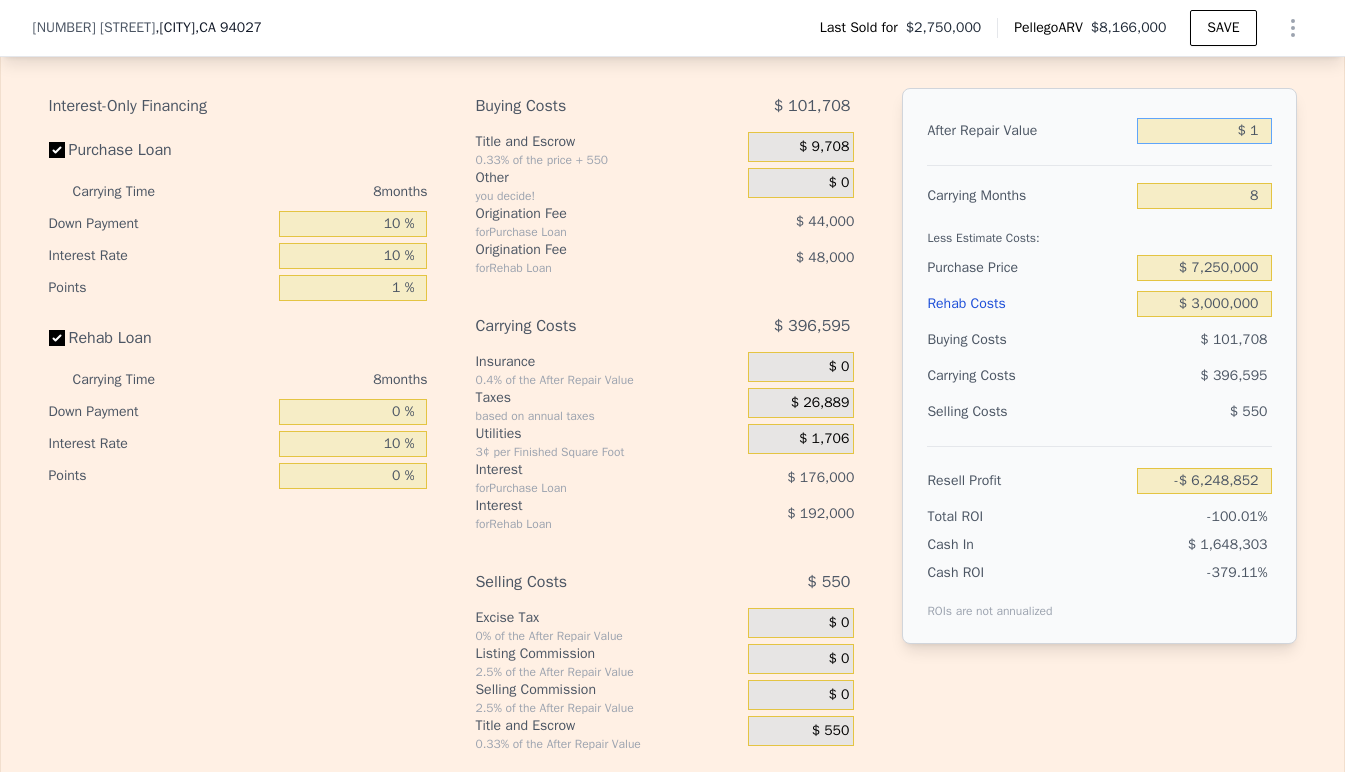 type on "$ 14" 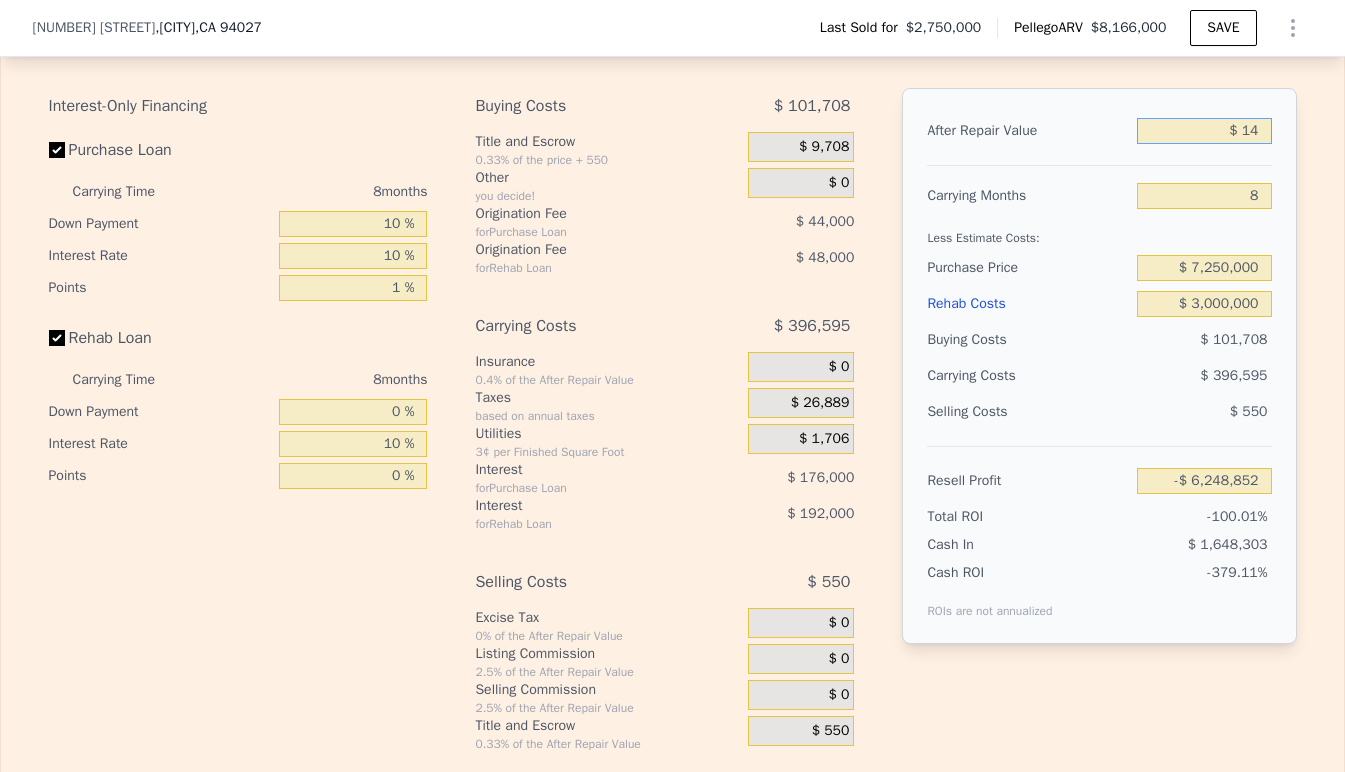 type on "-$ 6,248,839" 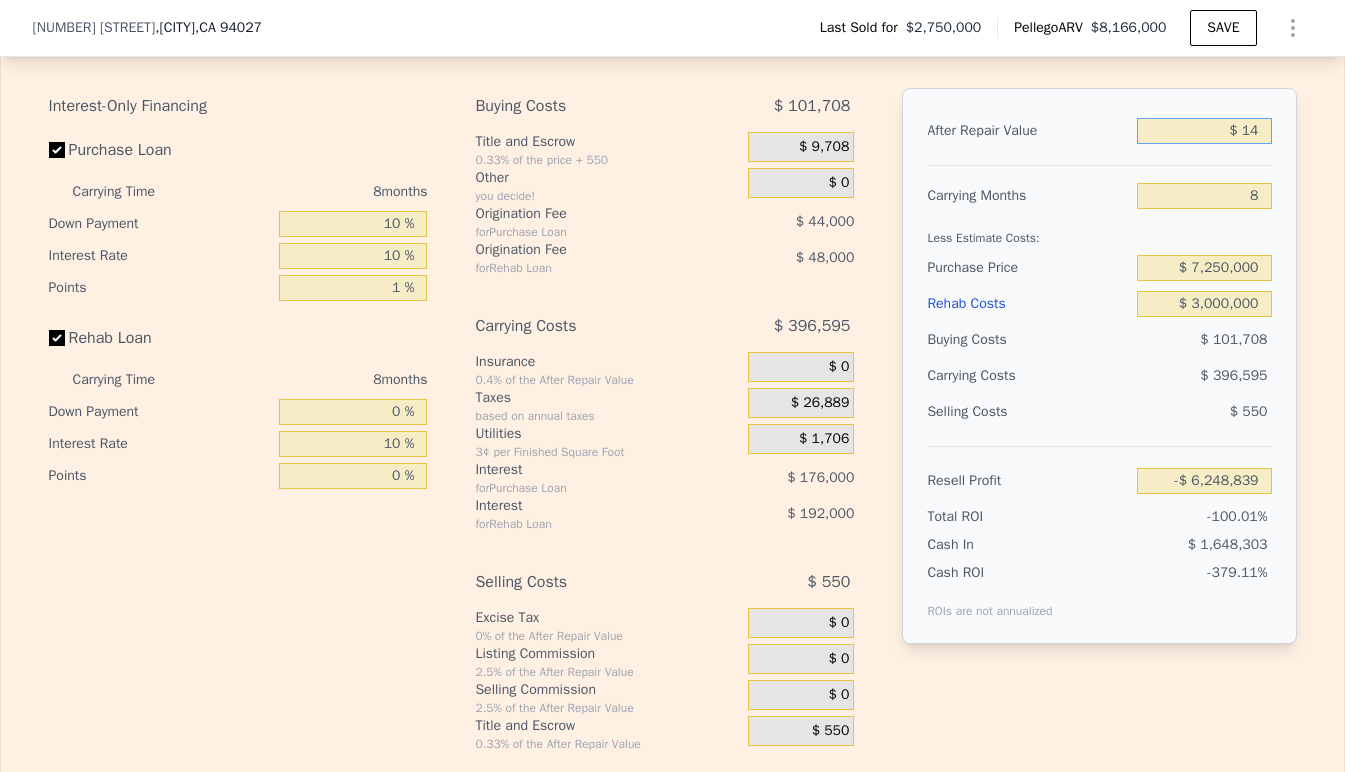 type on "$ 140" 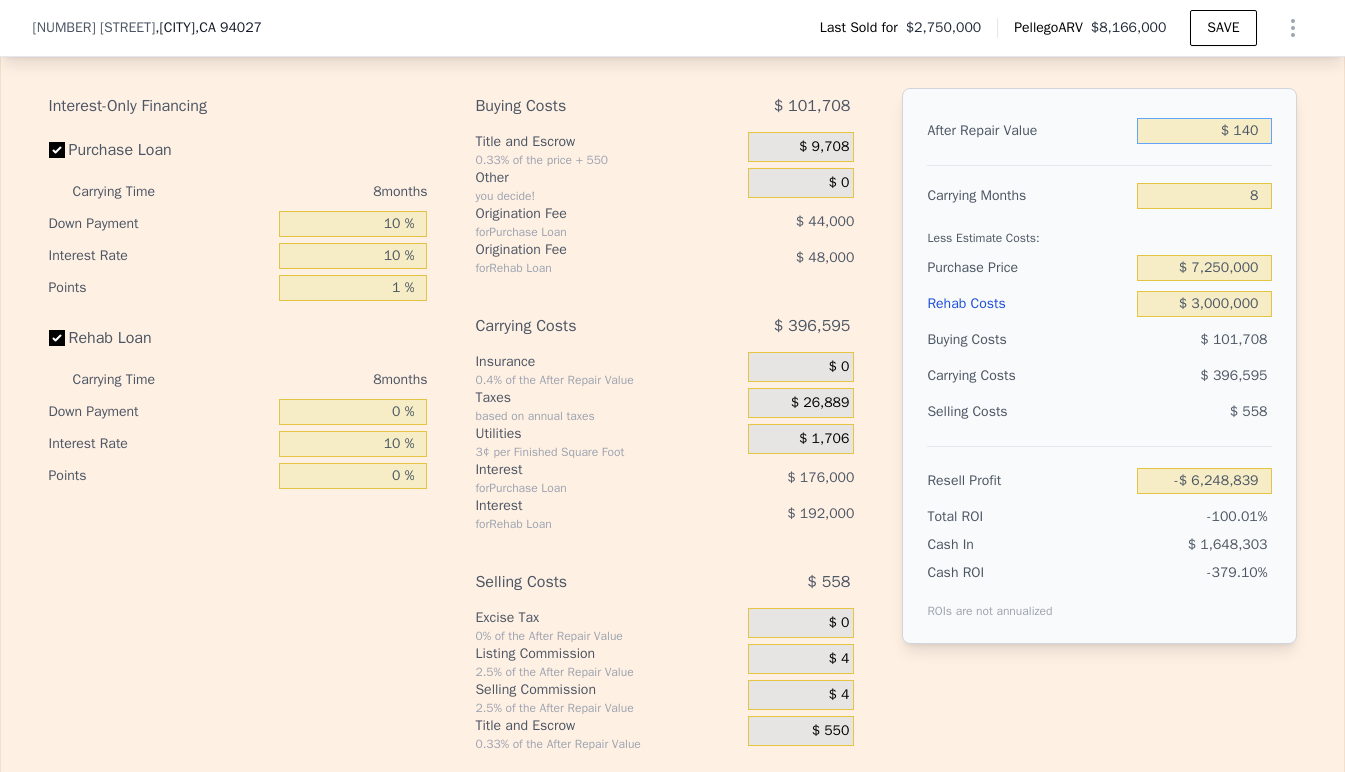 type on "-$ 6,248,721" 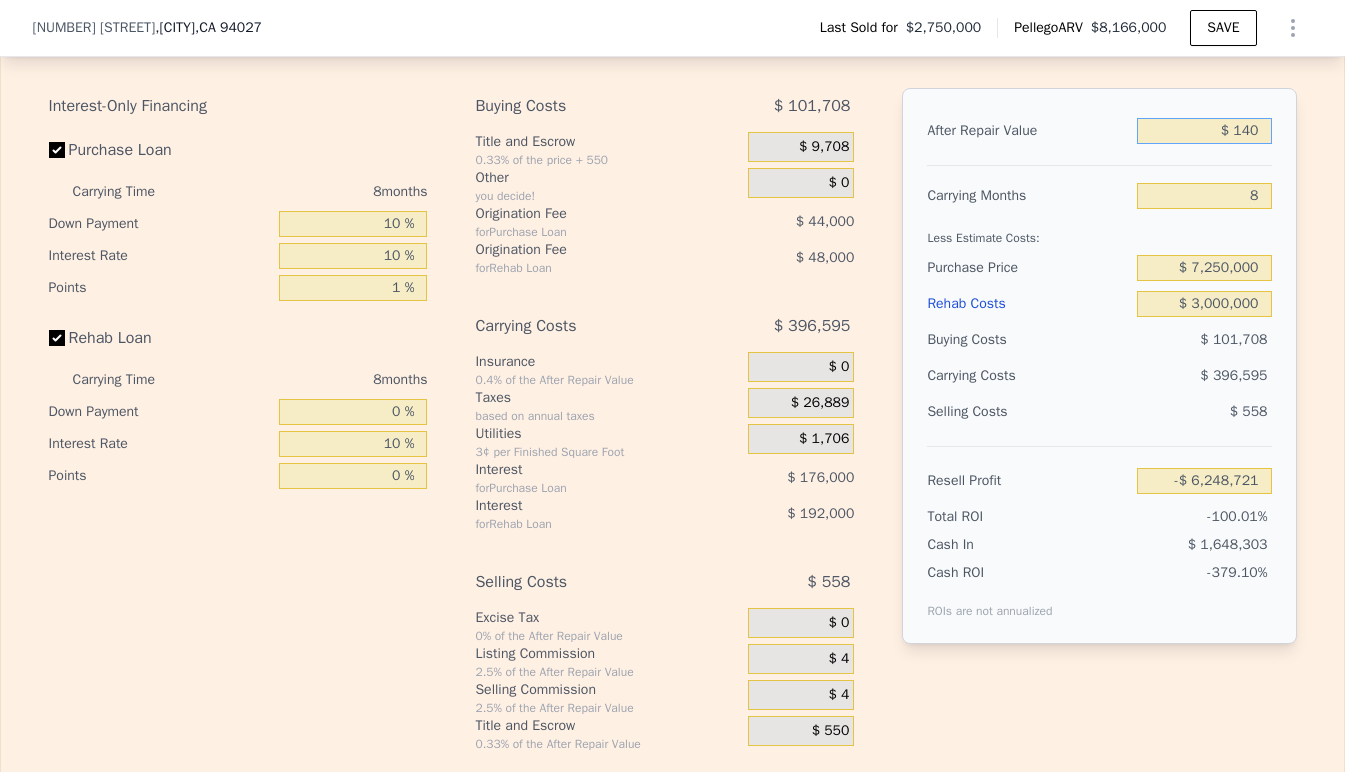 type on "$ 1,400" 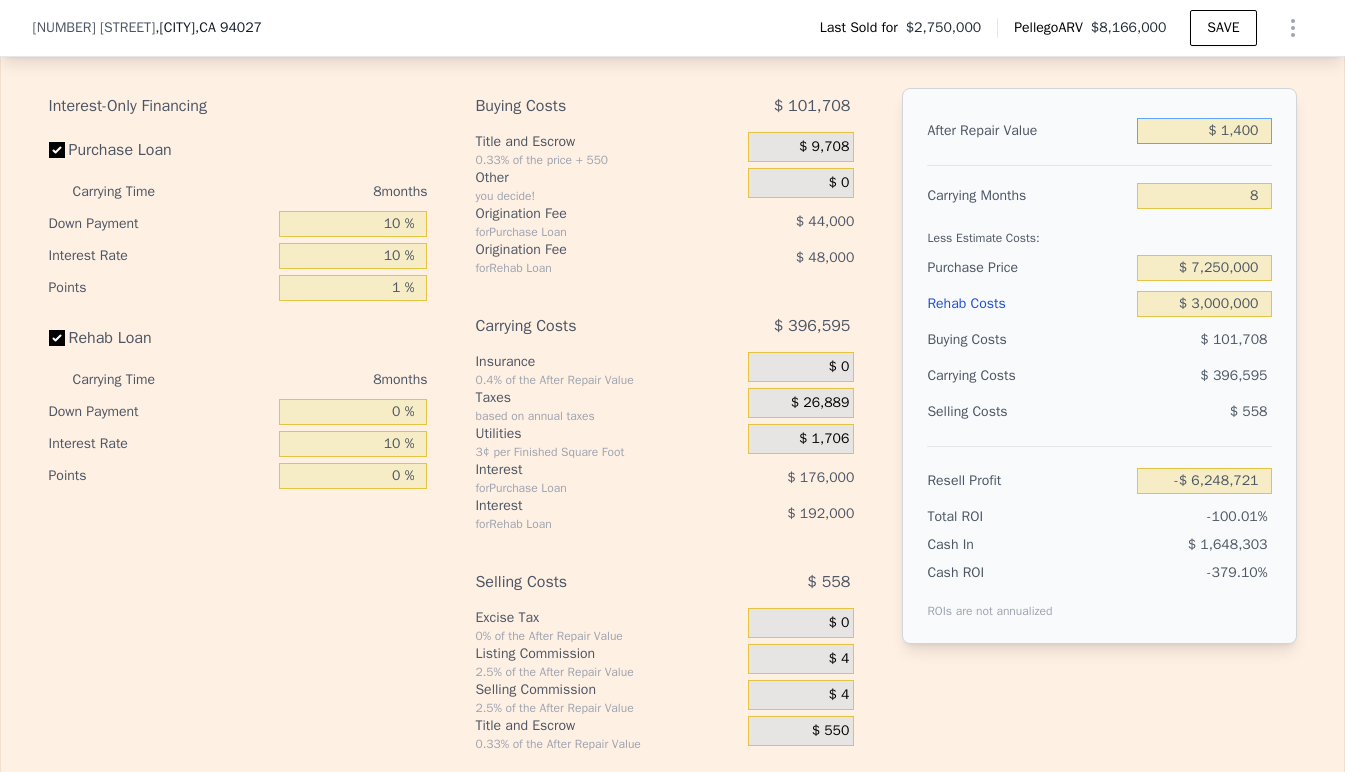 type on "-$ 6,247,532" 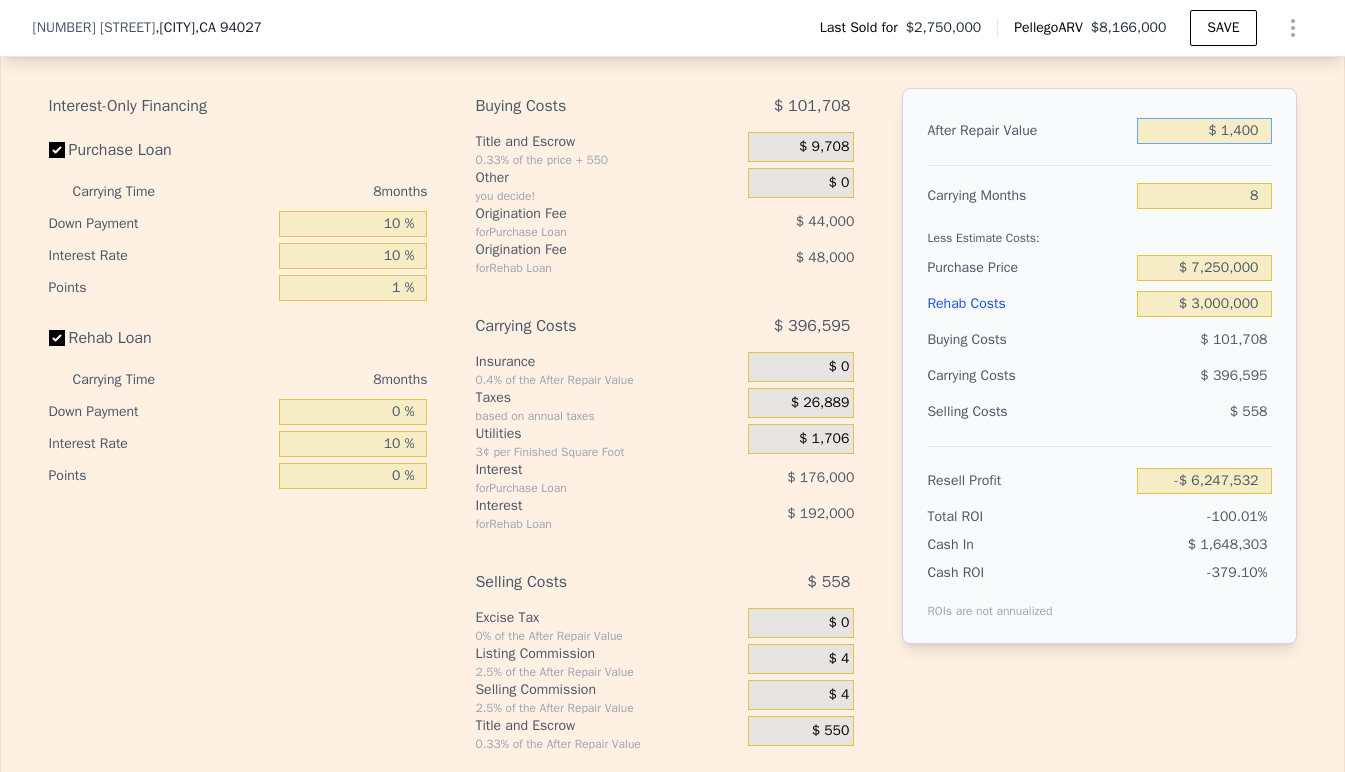 type on "$ 14,000" 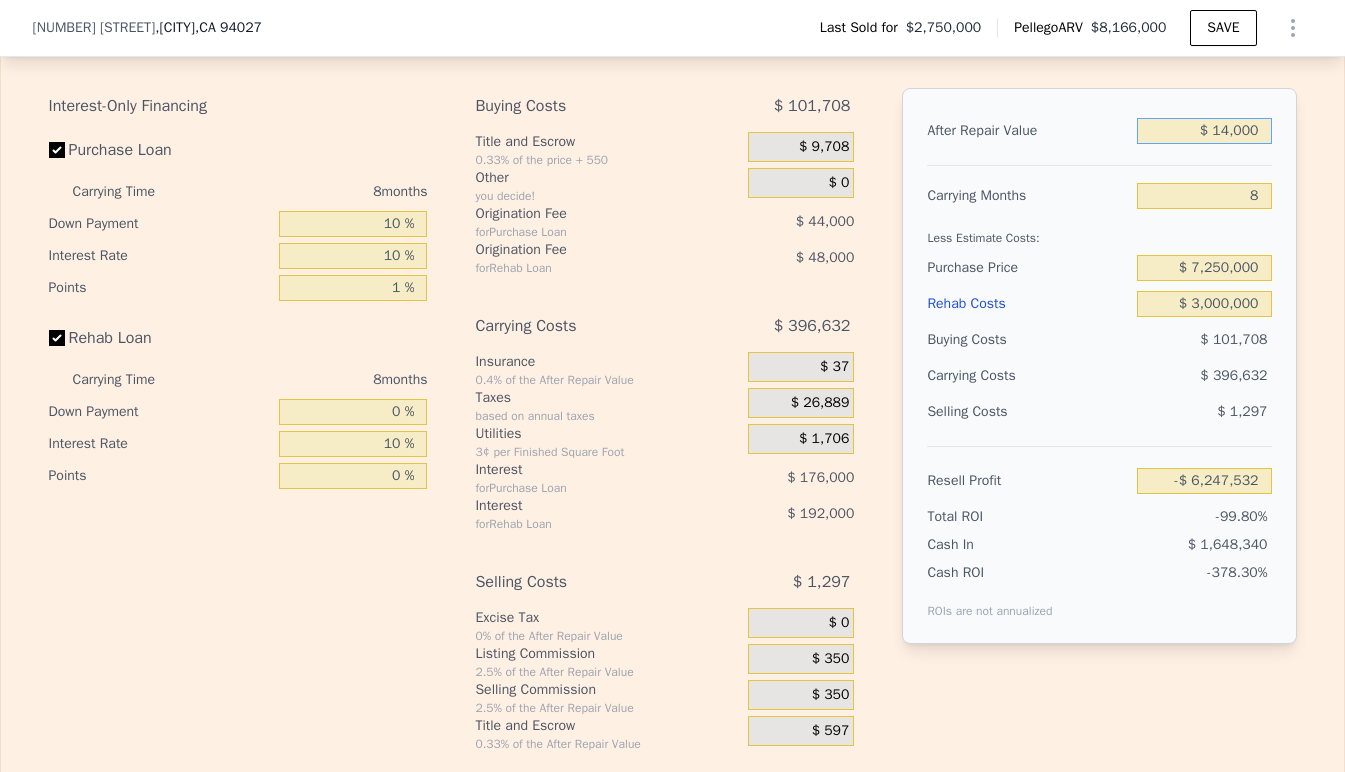 type on "-$ 6,235,637" 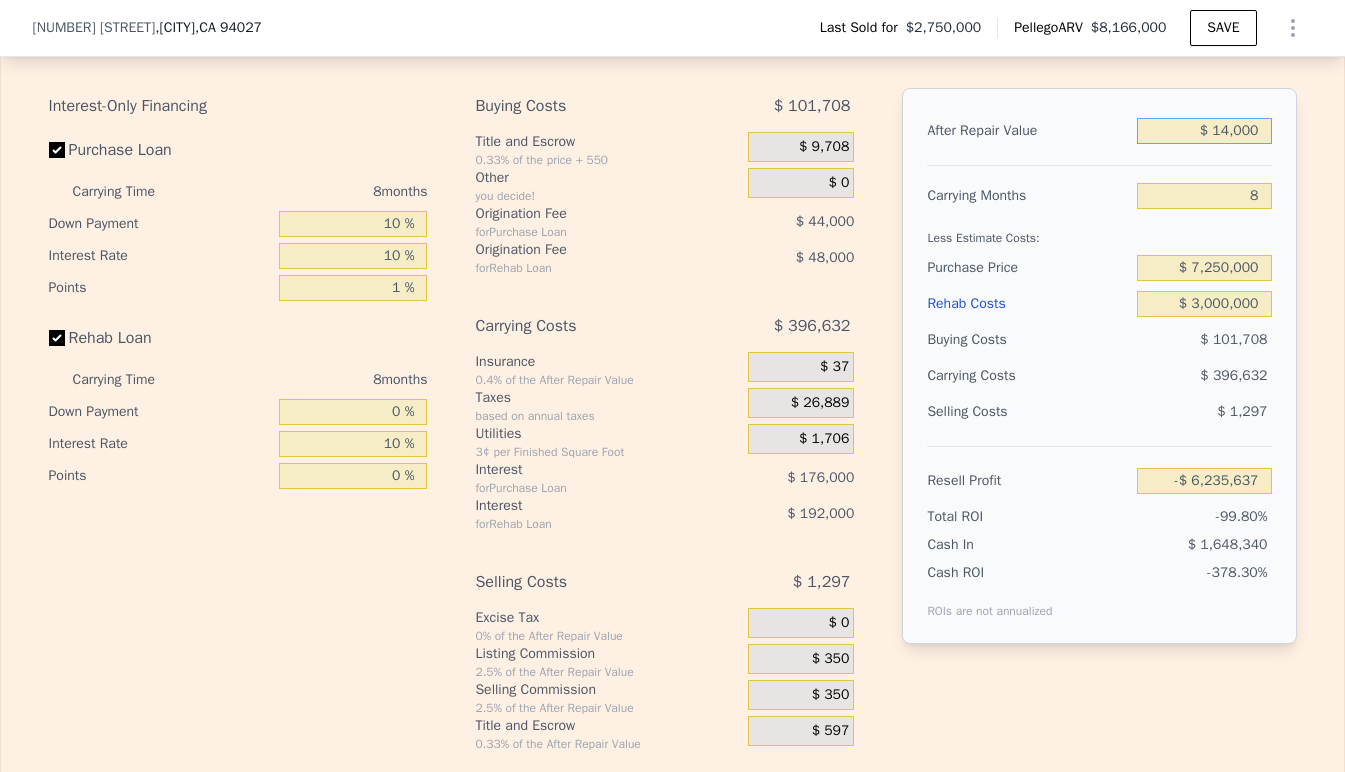 type on "$ 140,000" 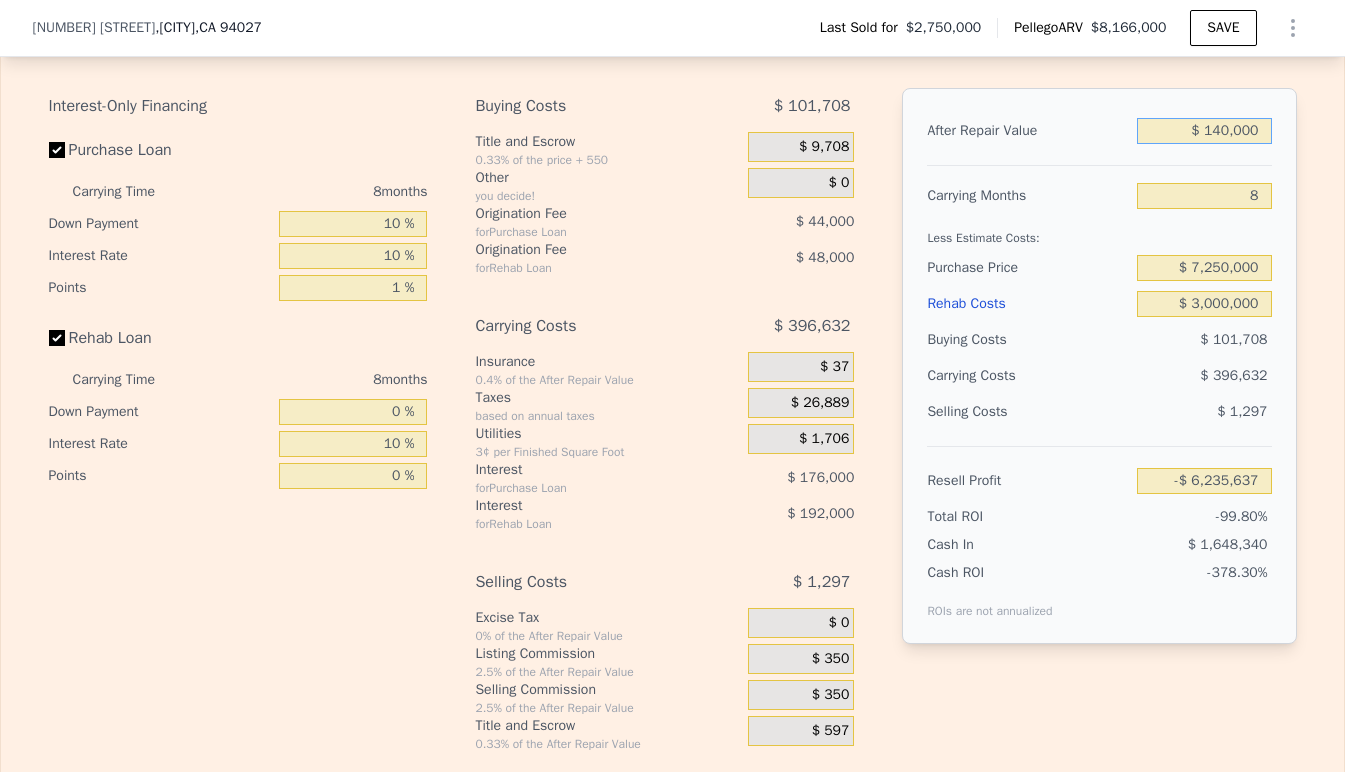 type on "-$ 6,116,692" 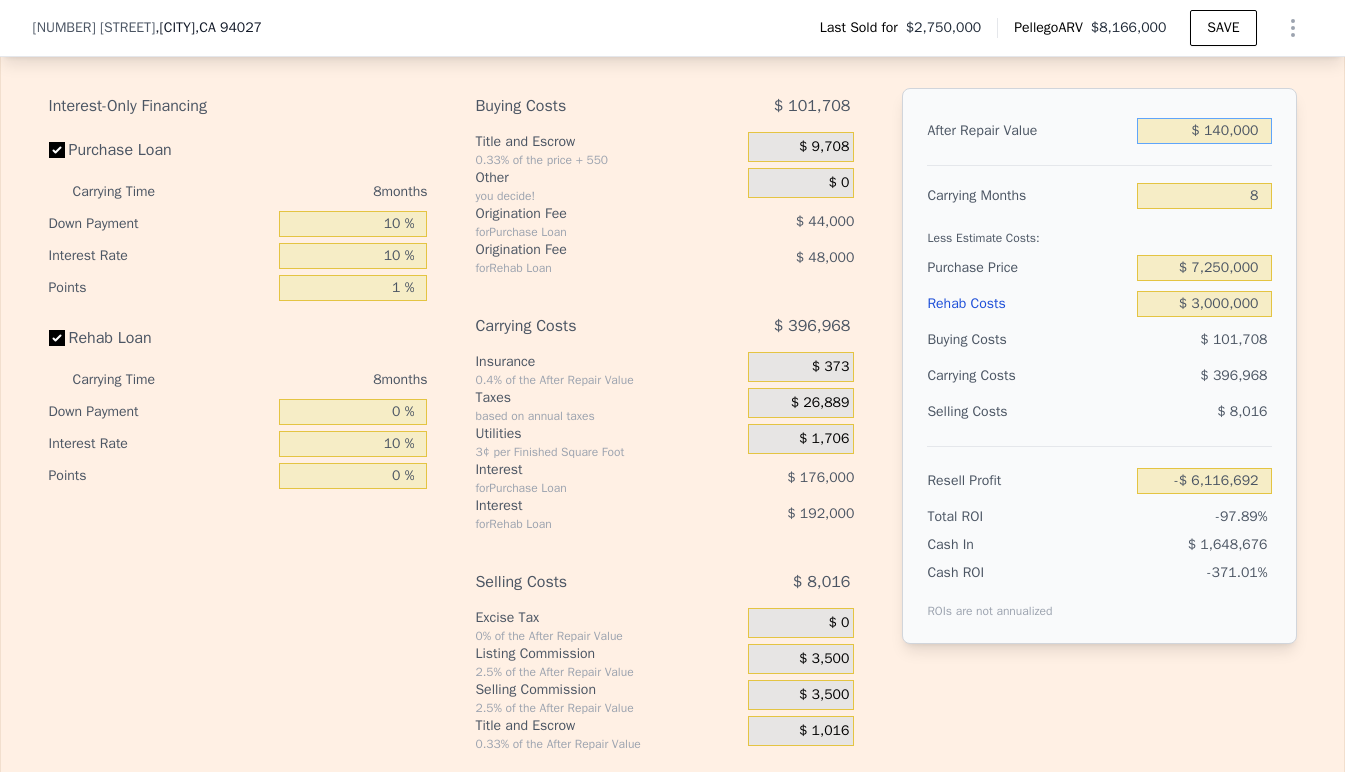type on "$ 1,400,000" 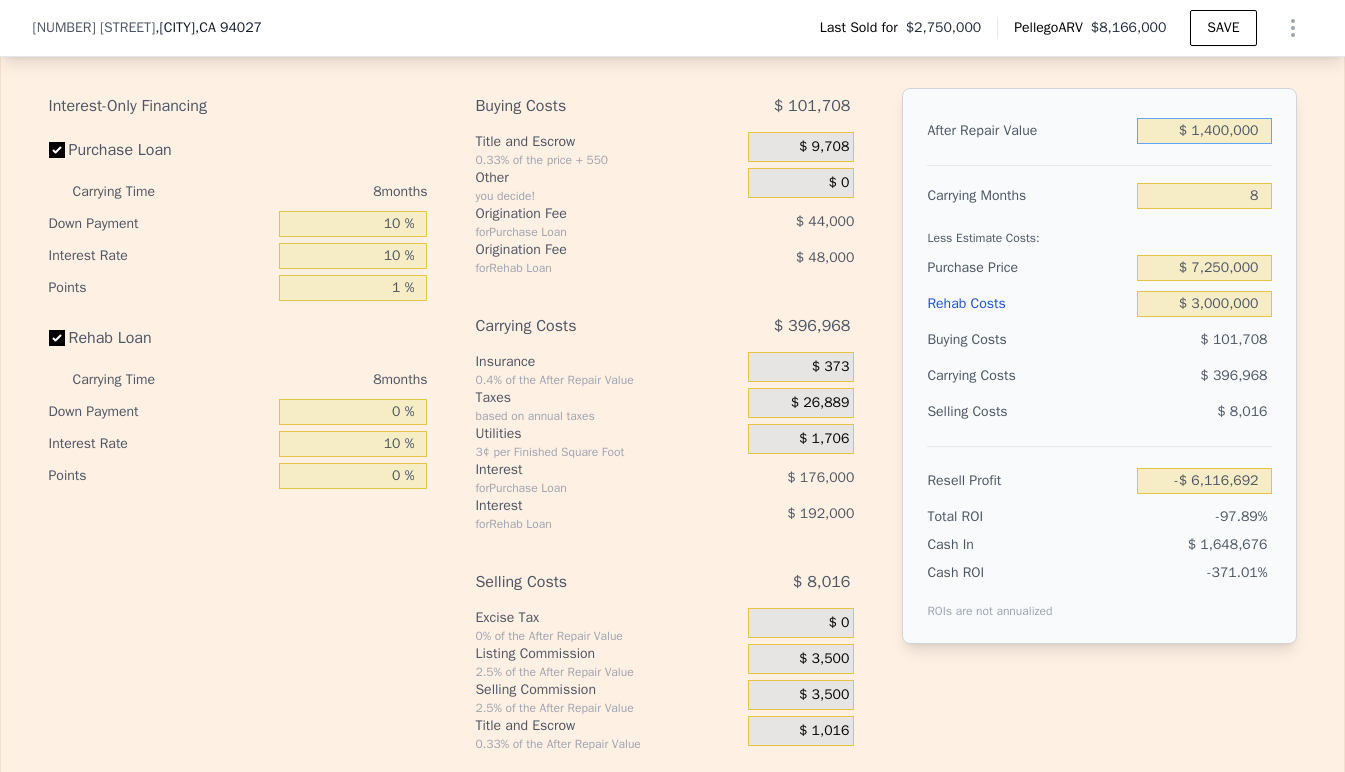type on "-$ 4,927,248" 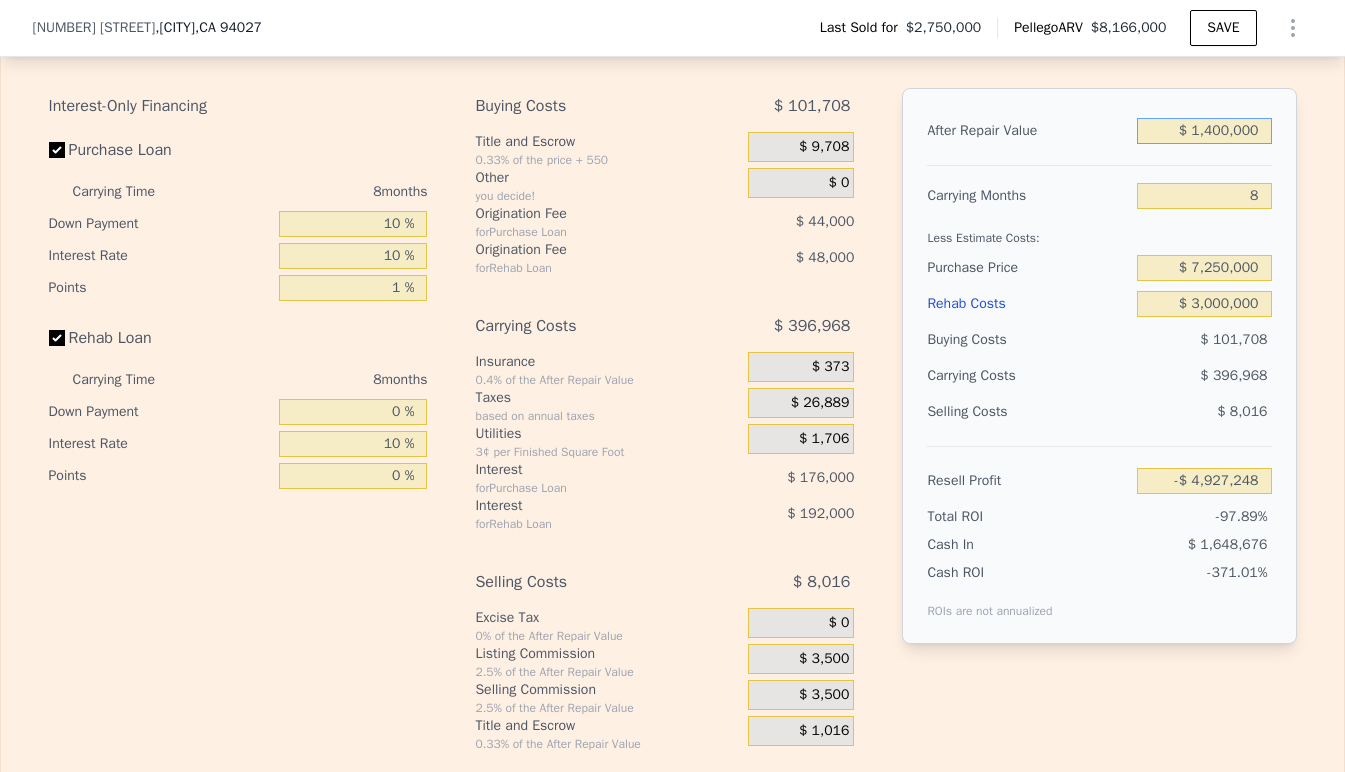 type on "$ 14,000,000" 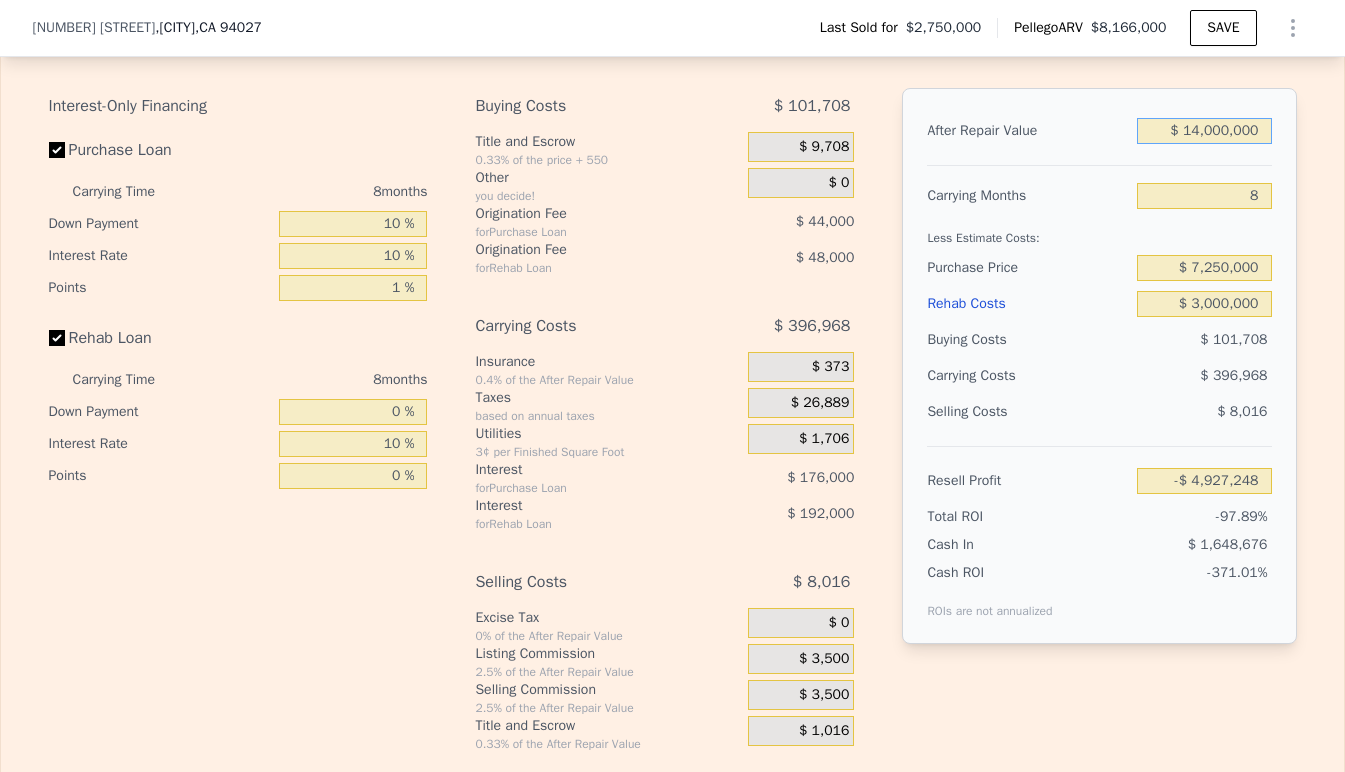 type on "$ 6,967,194" 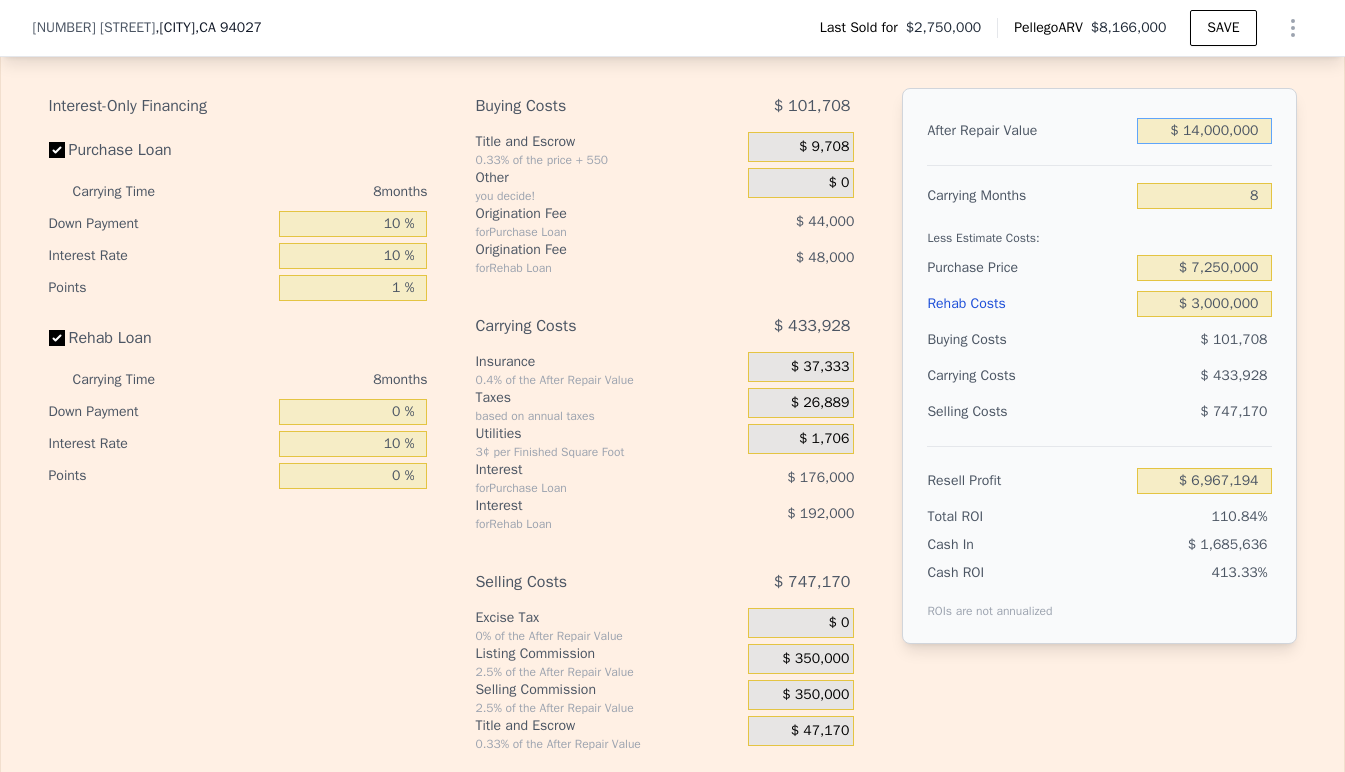 type on "$ 140,000,000" 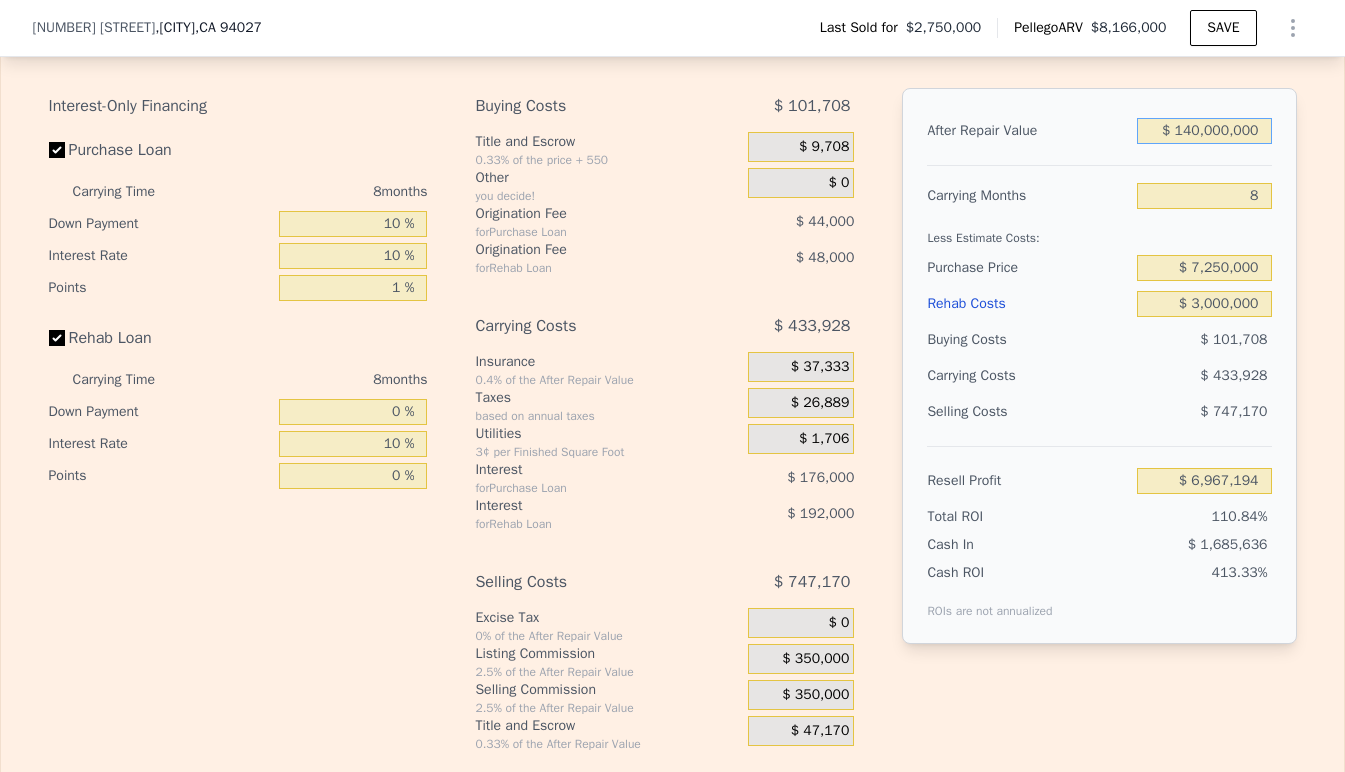 type on "$ 125,911,614" 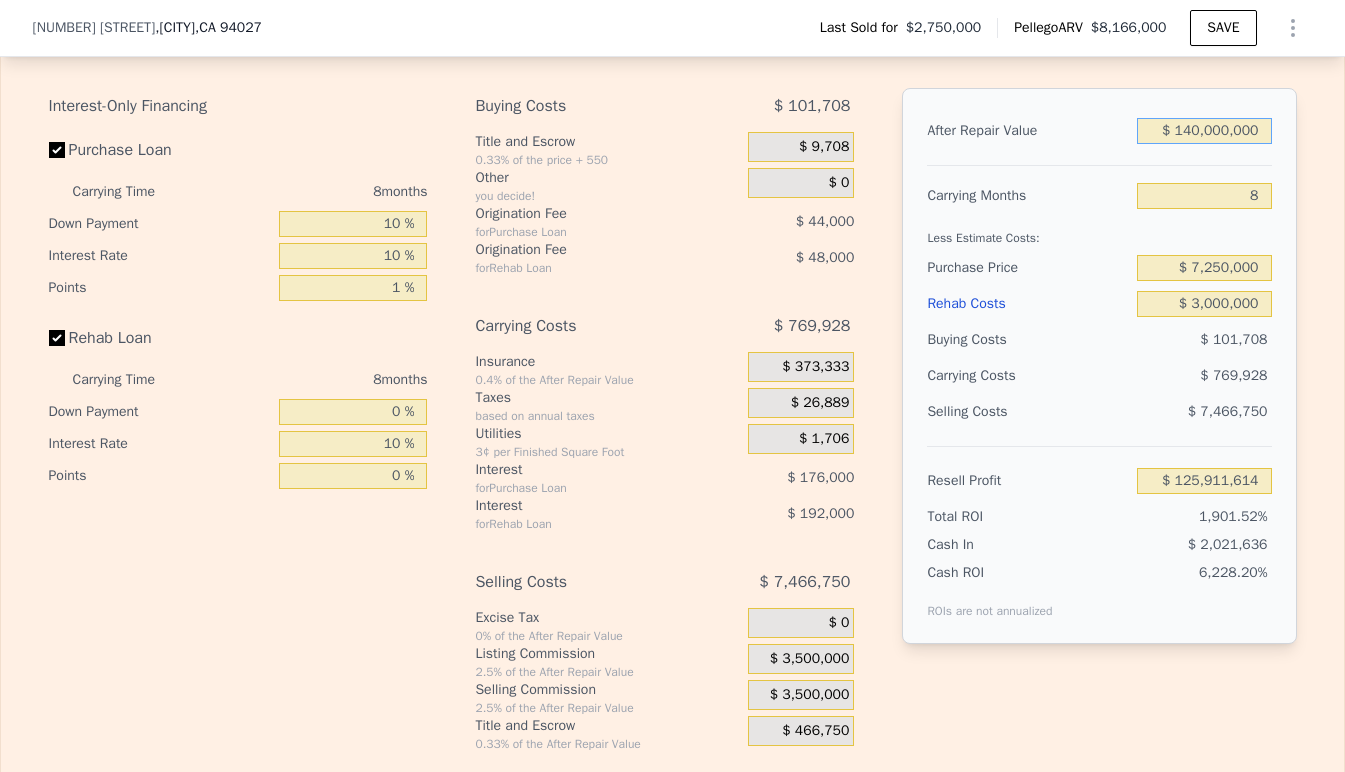 type on "$ 14,000,000" 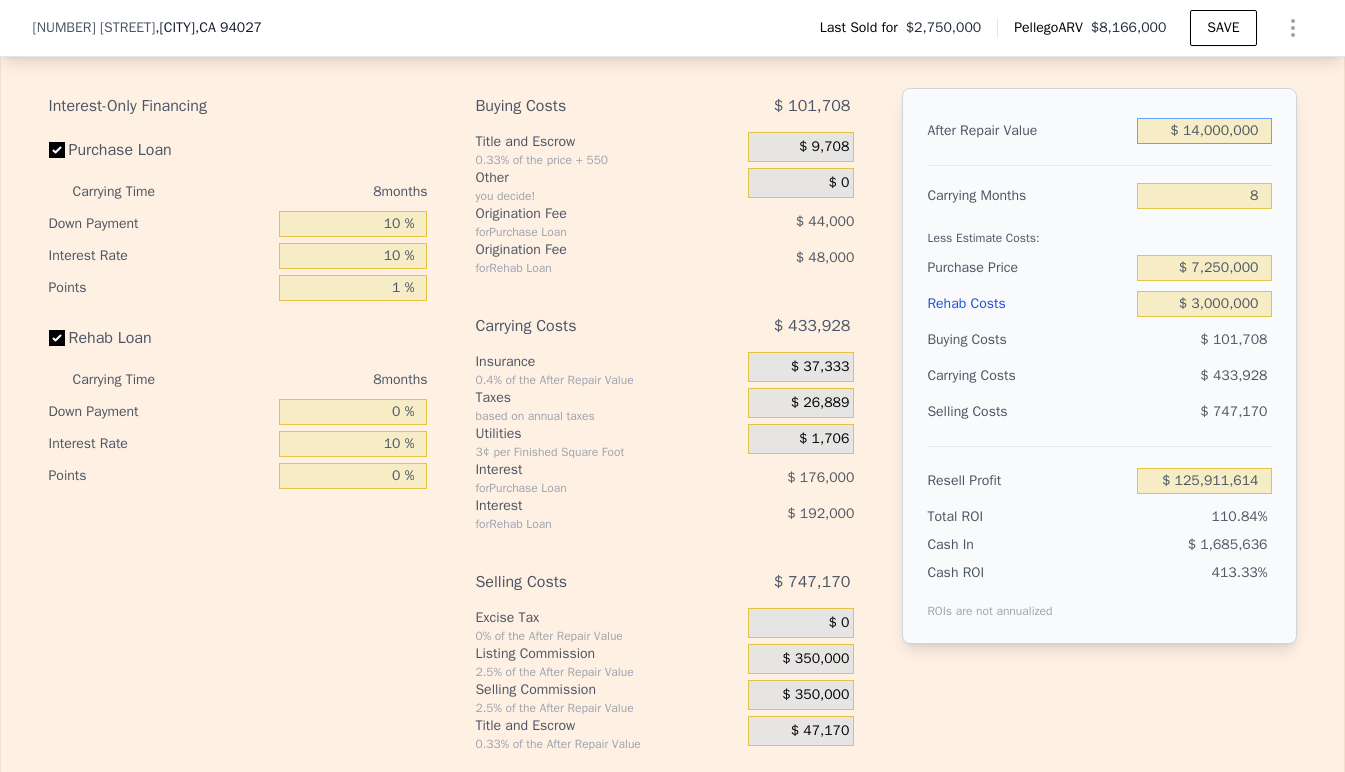 type on "$ 6,967,194" 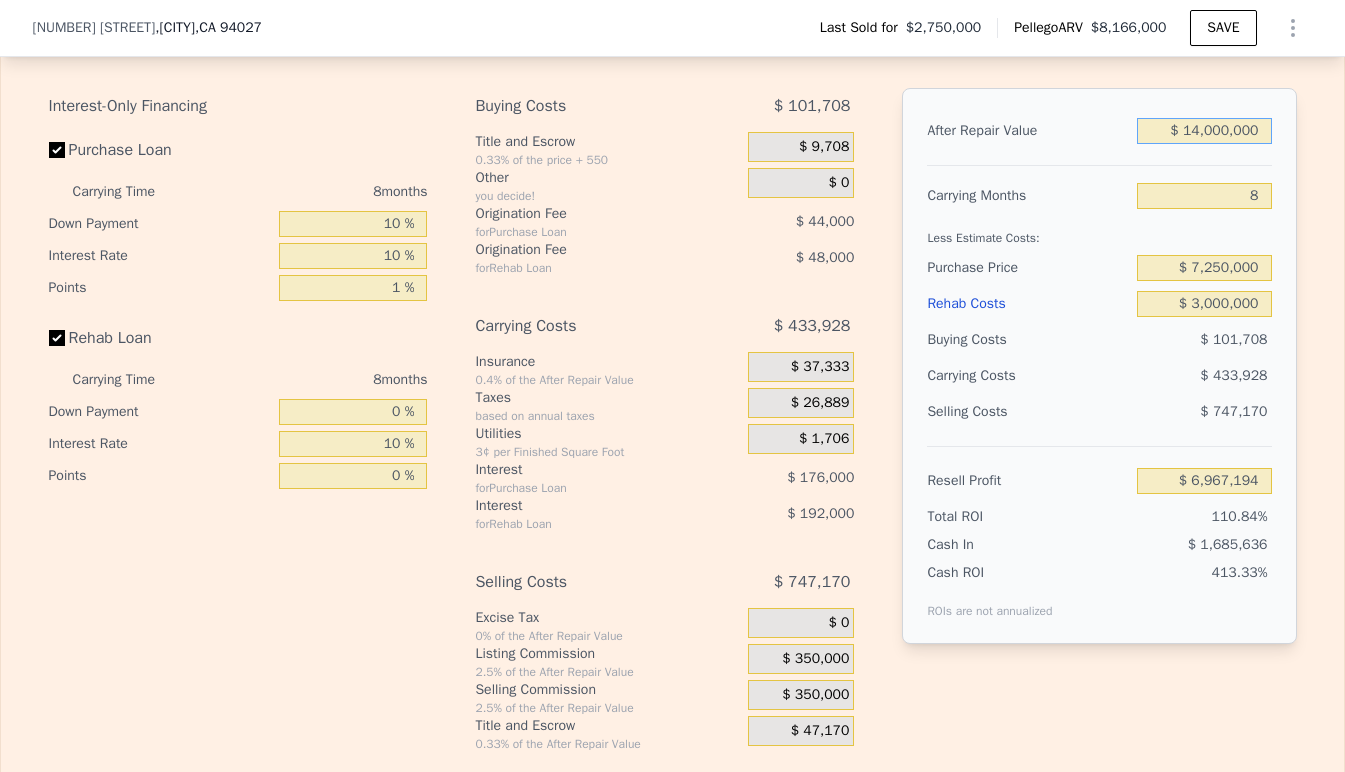 type on "$ 14,000,000" 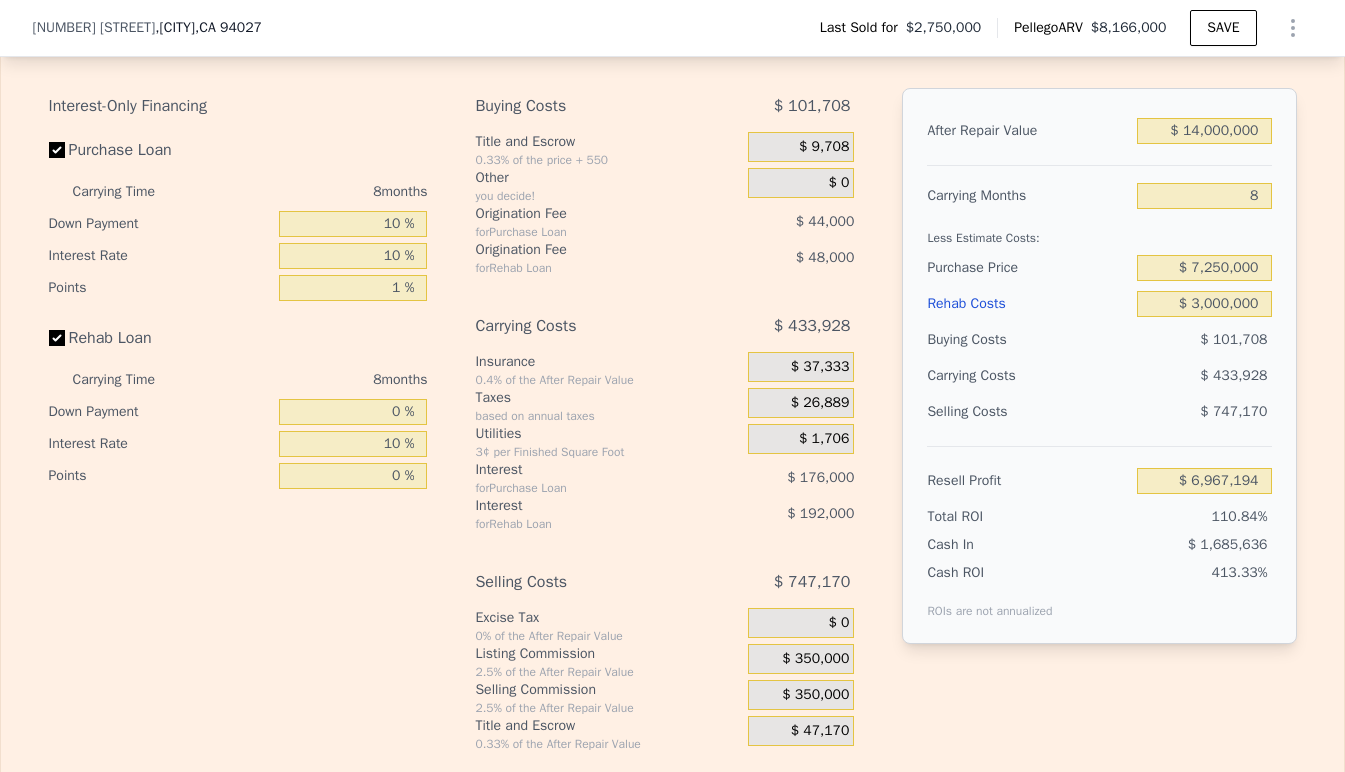 click on "After Repair Value $ 14,000,000 Carrying Months 8 Less Estimate Costs: Purchase Price $ 7,250,000 Rehab Costs $ 3,000,000 Buying Costs $ 101,708 Carrying Costs $ 433,928 Selling Costs $ 747,170 Resell Profit $ 6,967,194 Total ROI 110.84% Cash In $ 1,685,636 Cash ROI ROIs are not annualized 413.33%" at bounding box center (1099, 366) 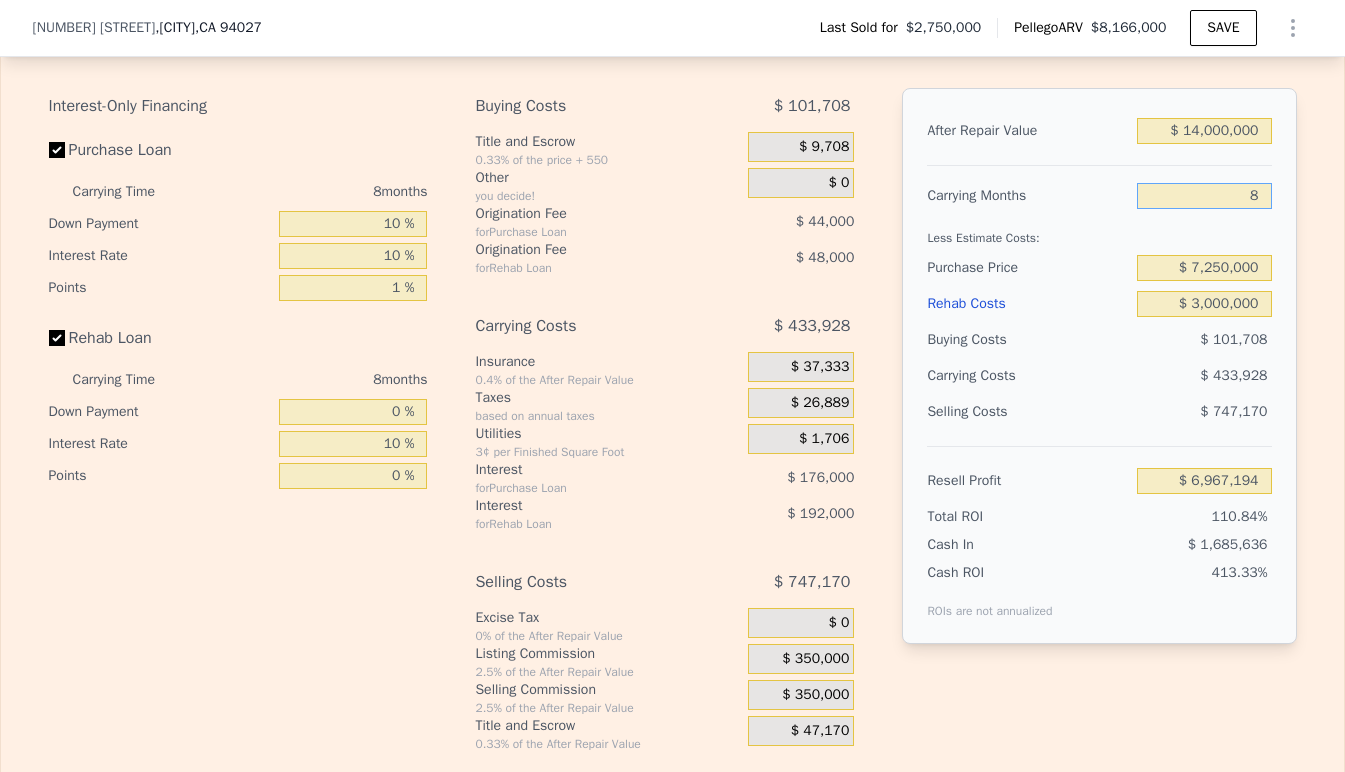 drag, startPoint x: 1252, startPoint y: 205, endPoint x: 1223, endPoint y: 205, distance: 29 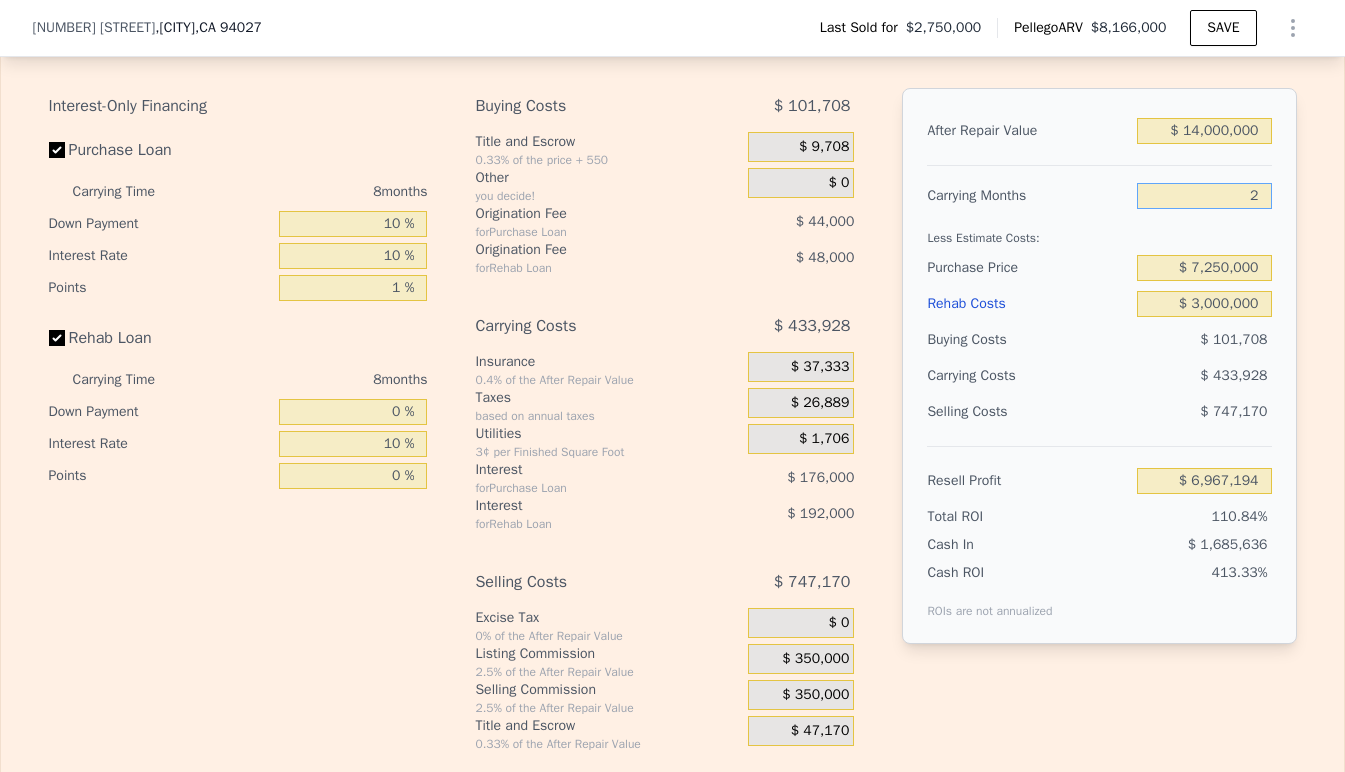 type on "$ 7,292,641" 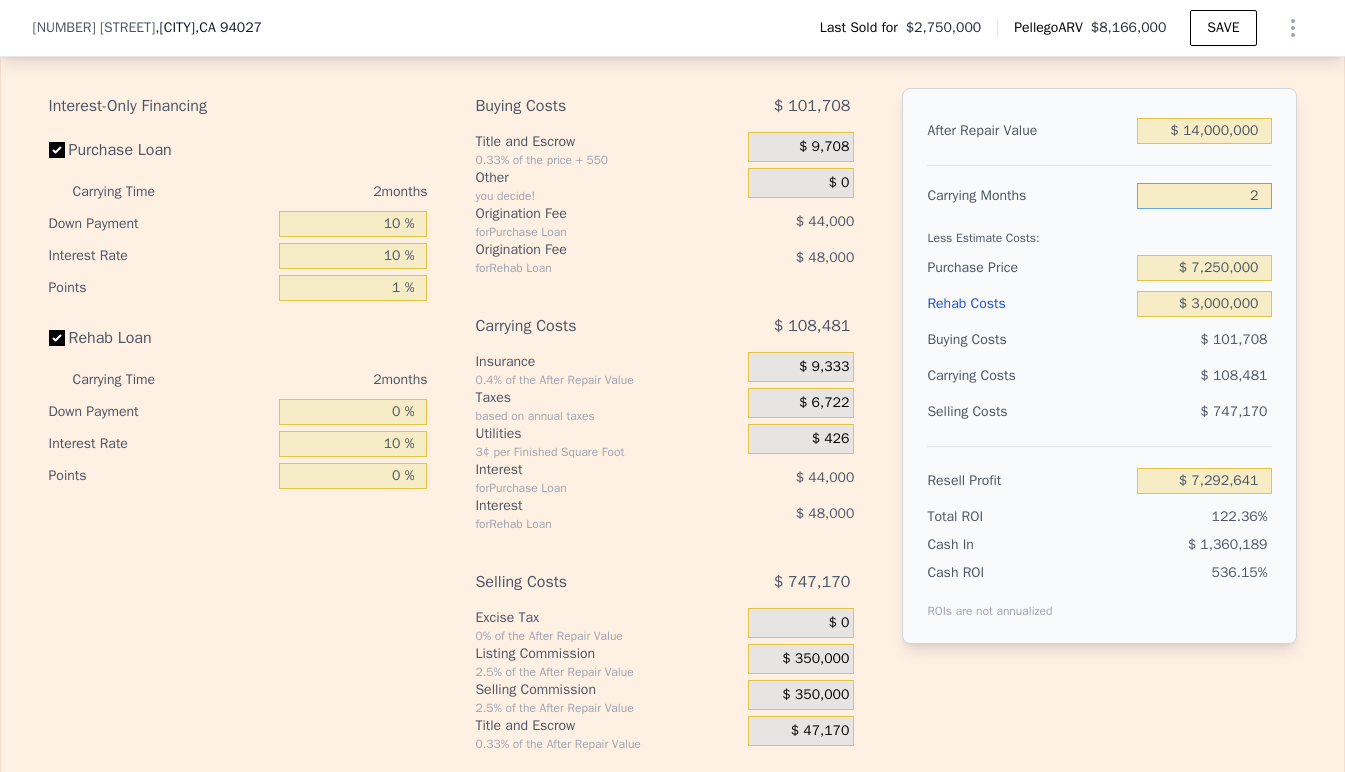 type on "24" 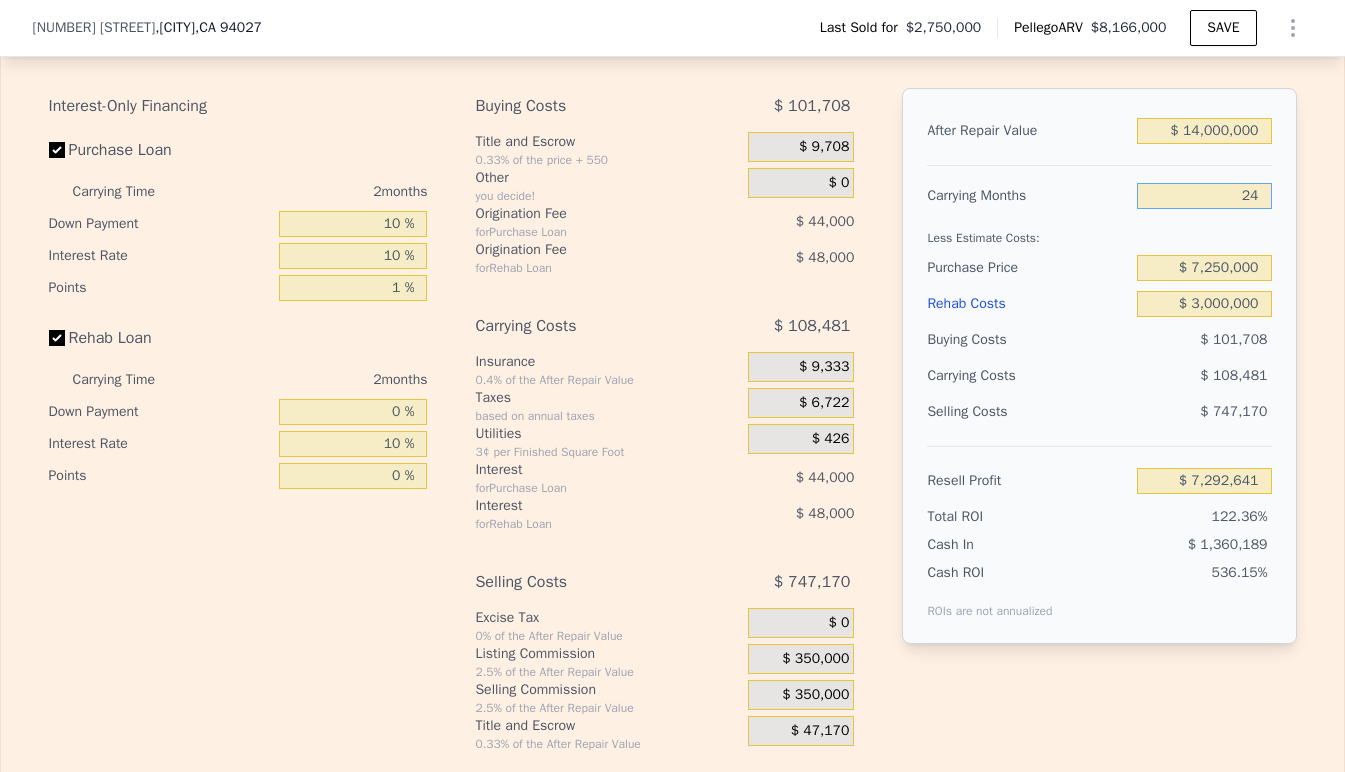 type on "$ 6,099,337" 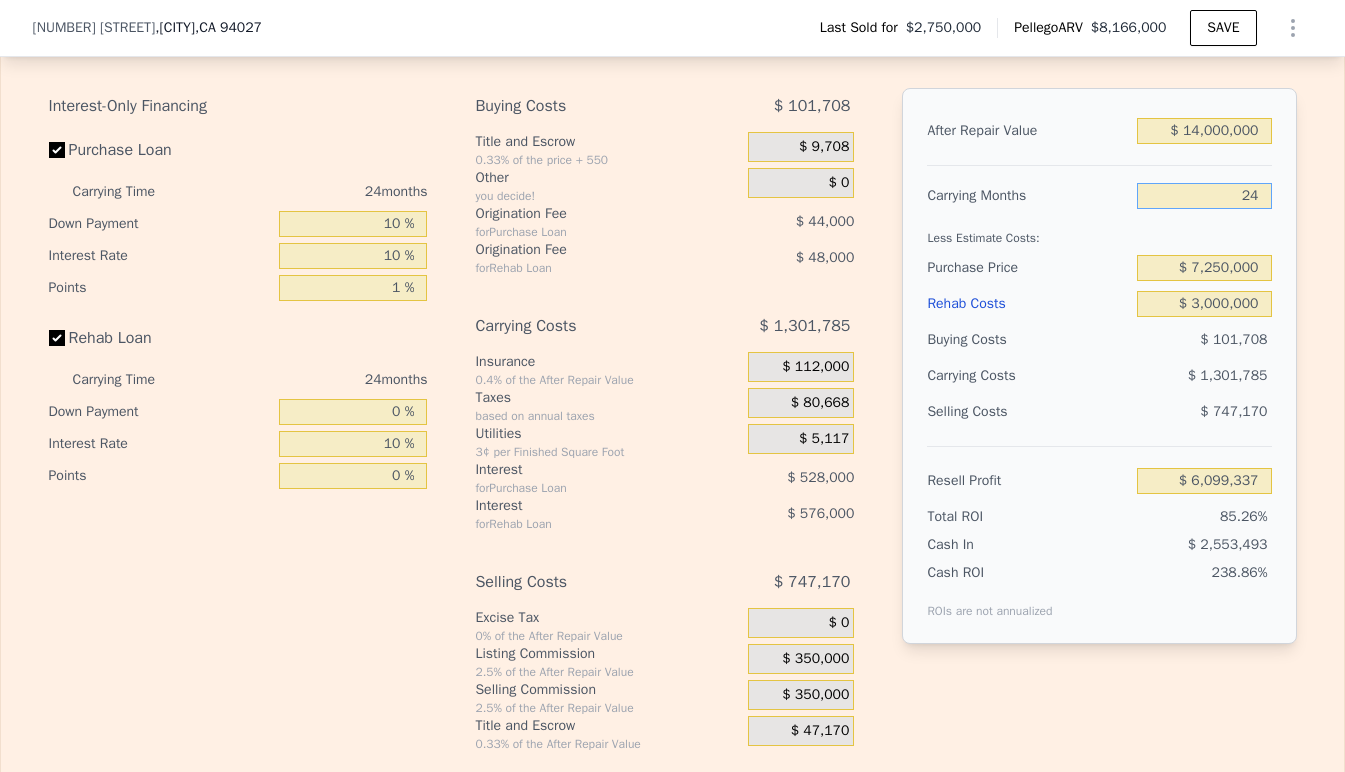 type on "24" 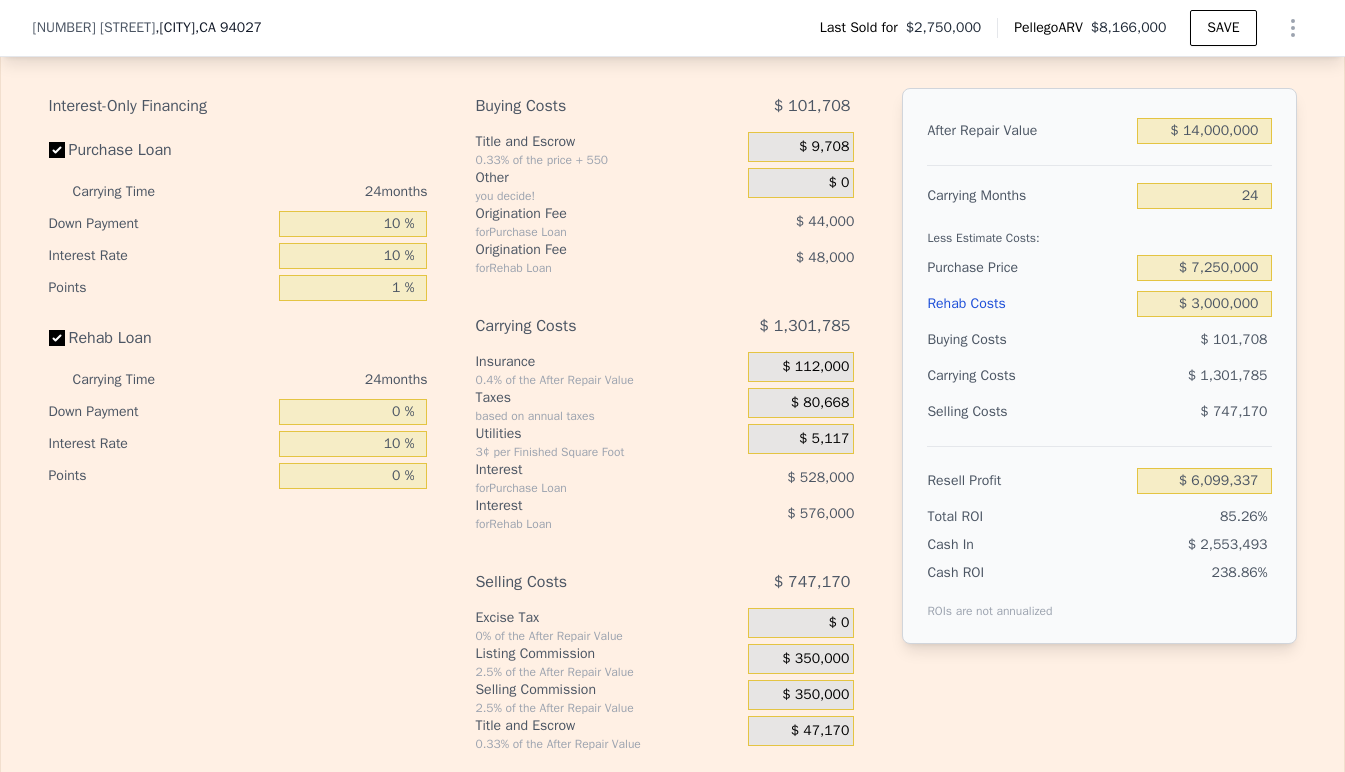 click on "Carrying Months" at bounding box center [1028, 196] 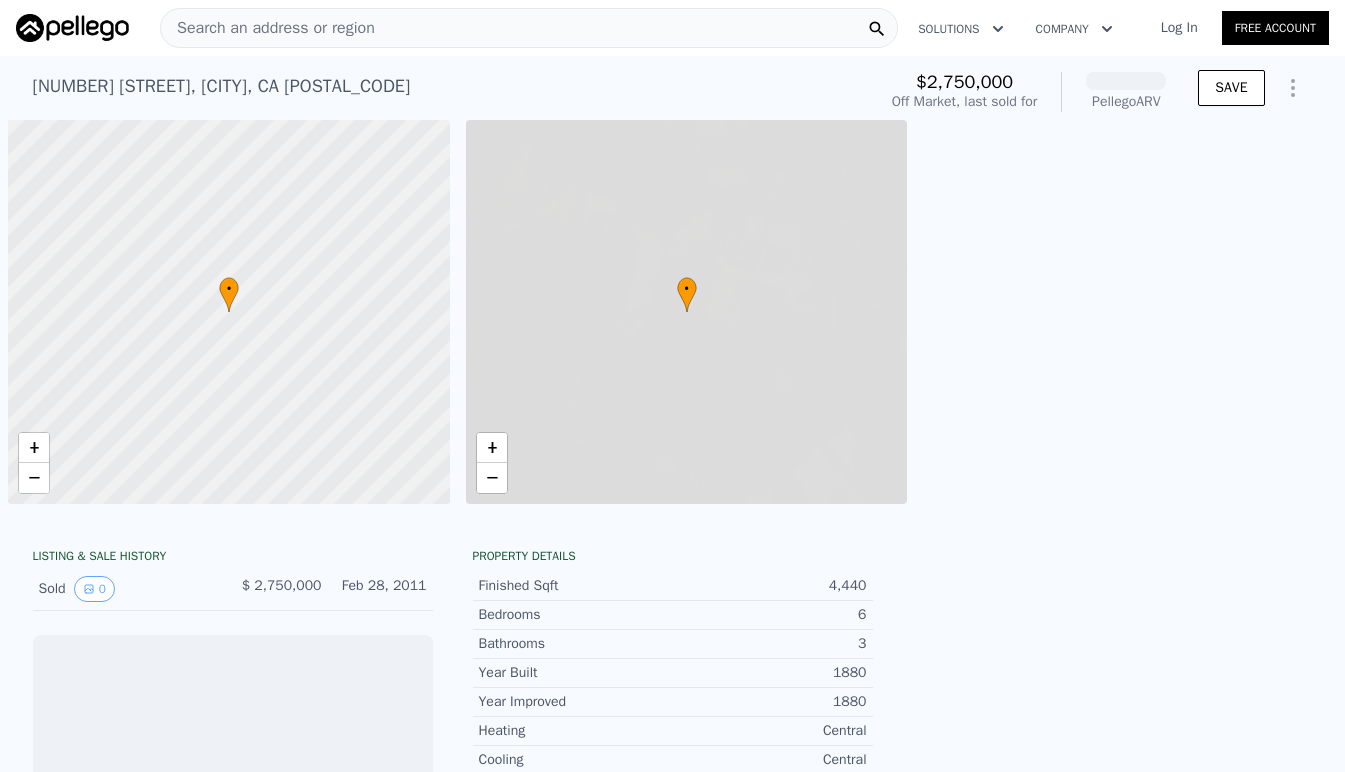 scroll, scrollTop: 0, scrollLeft: 0, axis: both 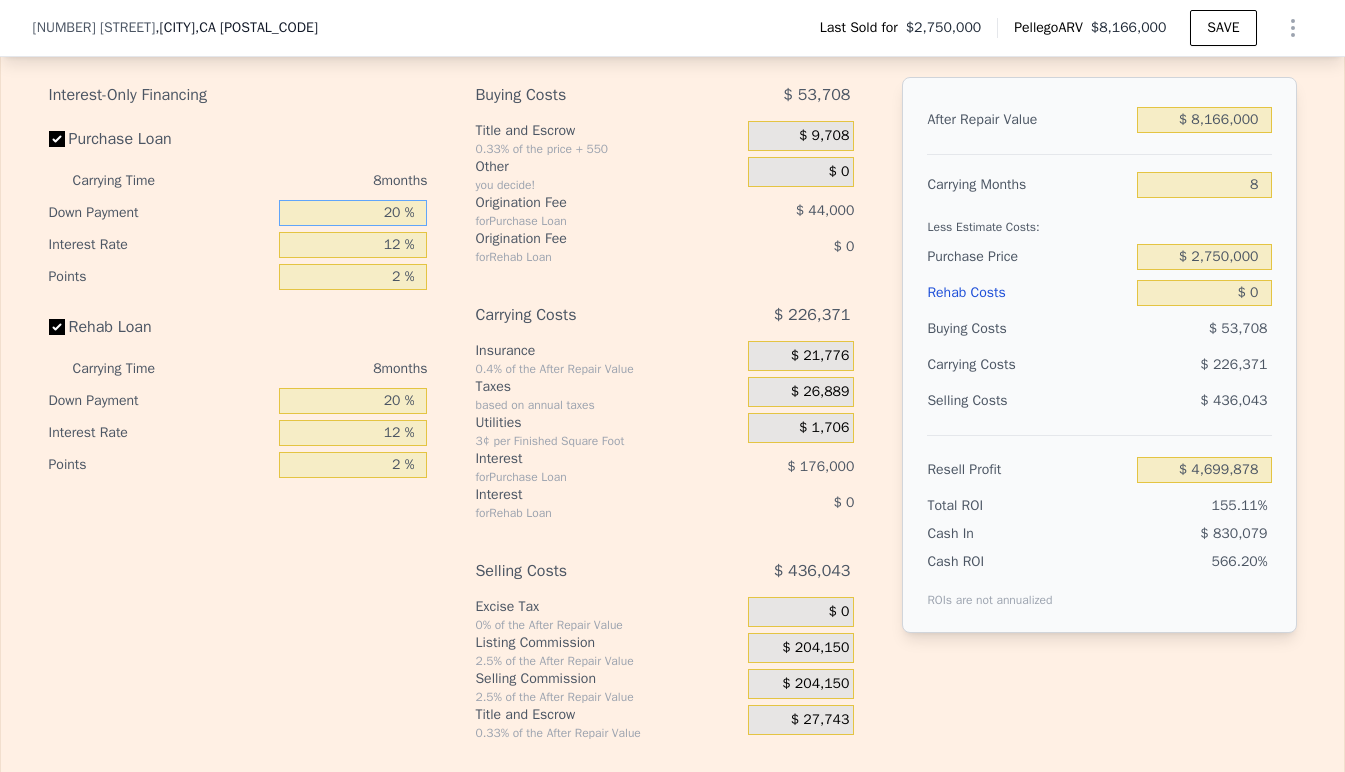drag, startPoint x: 388, startPoint y: 226, endPoint x: 352, endPoint y: 226, distance: 36 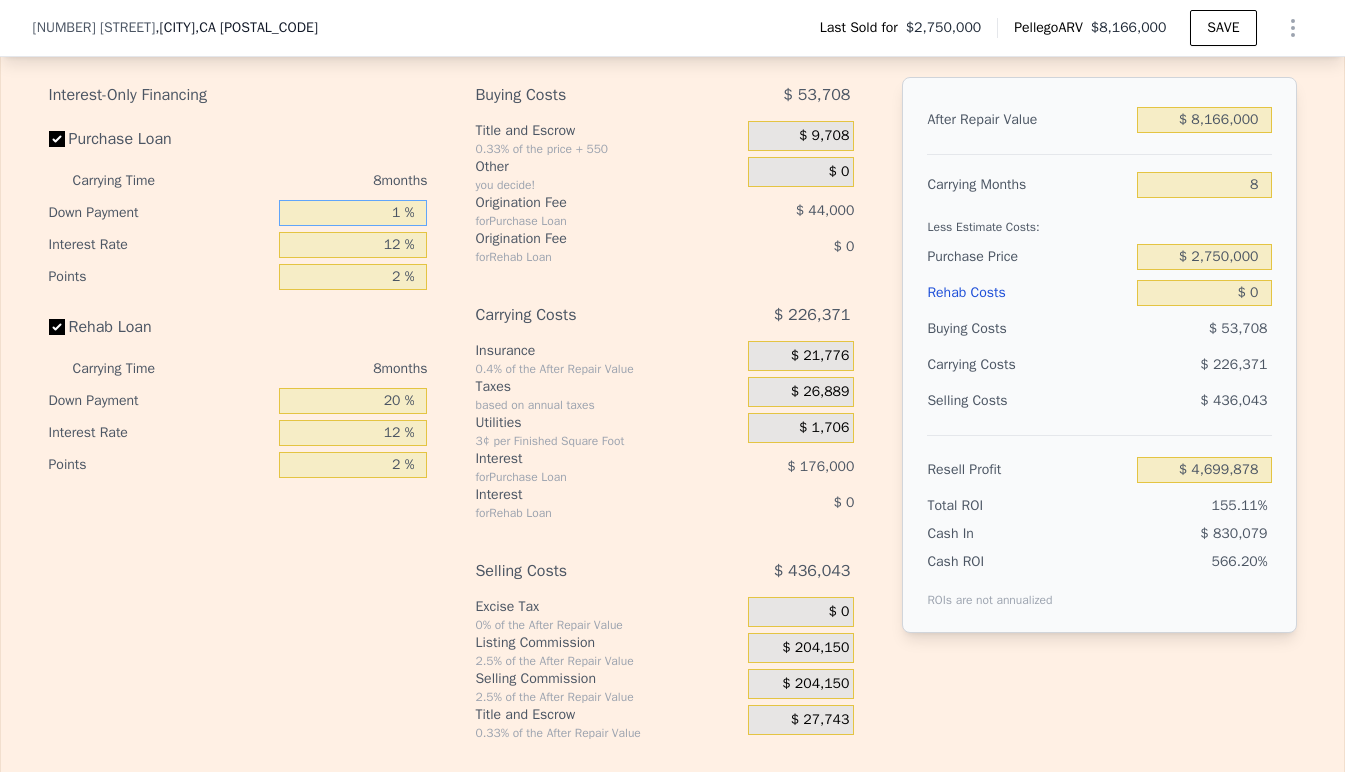 type on "10 %" 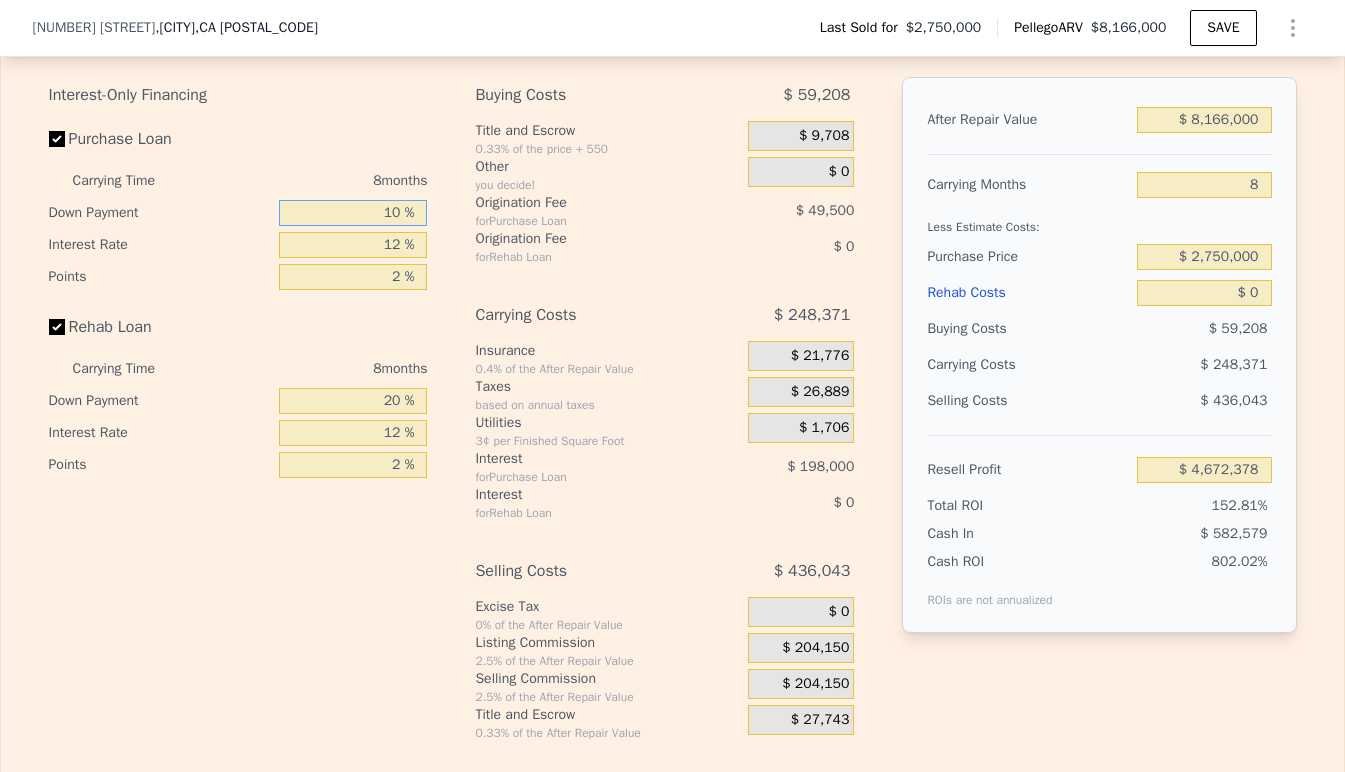 type on "$ 4,672,378" 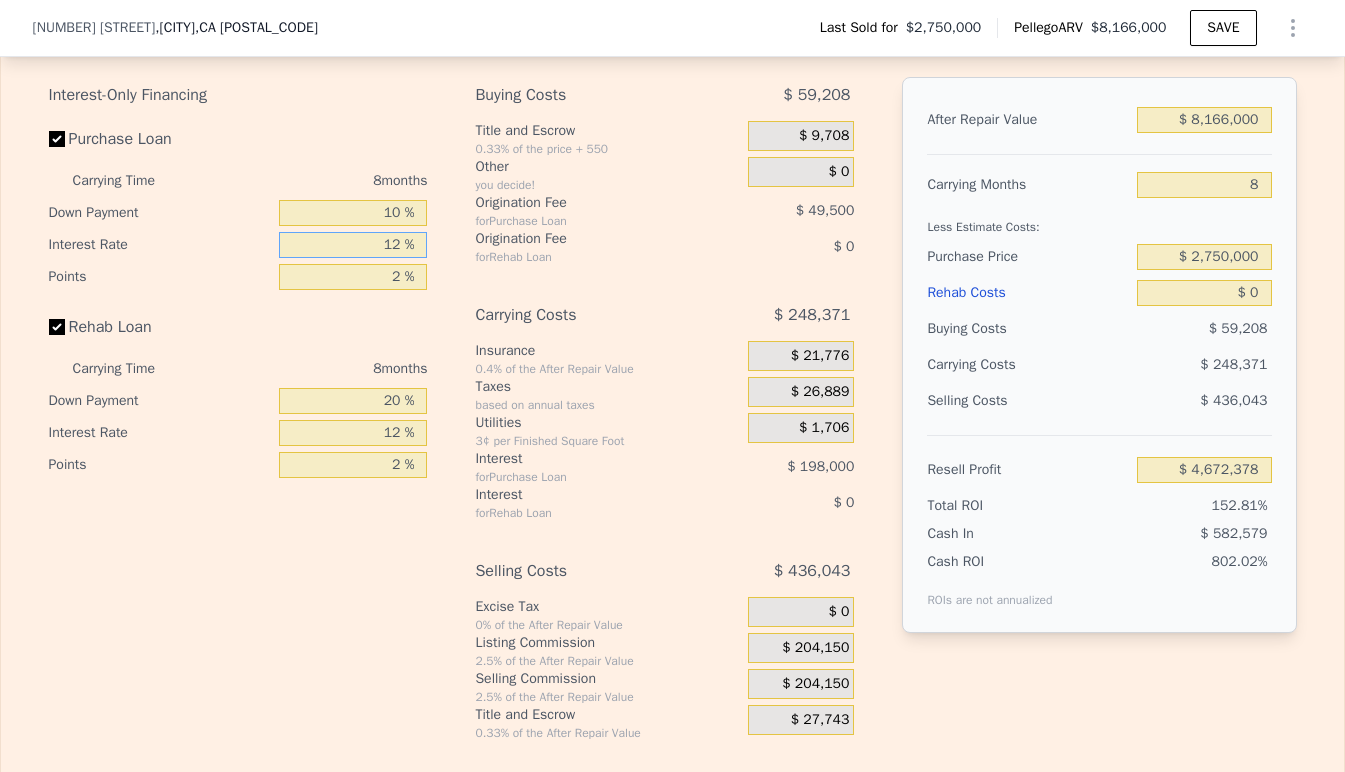 drag, startPoint x: 391, startPoint y: 254, endPoint x: 362, endPoint y: 253, distance: 29.017237 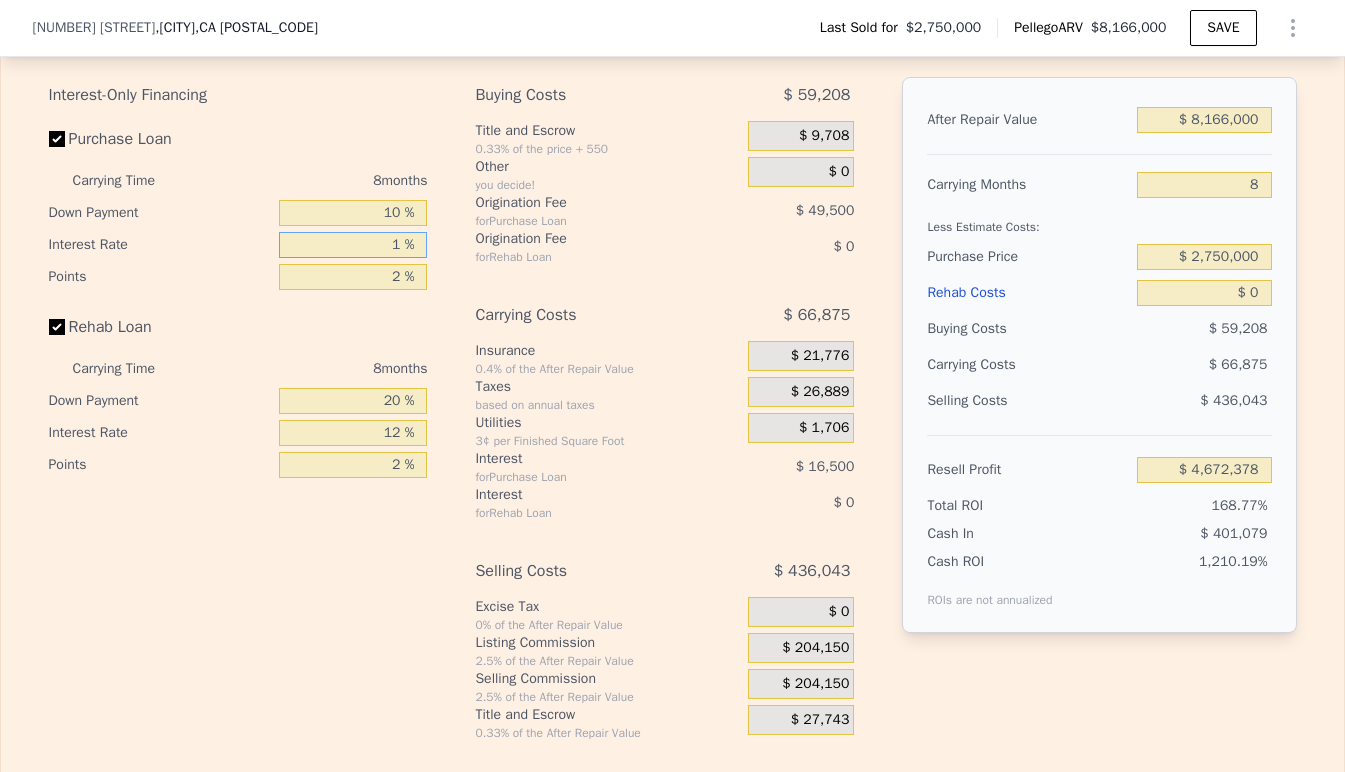 type on "$ 4,853,874" 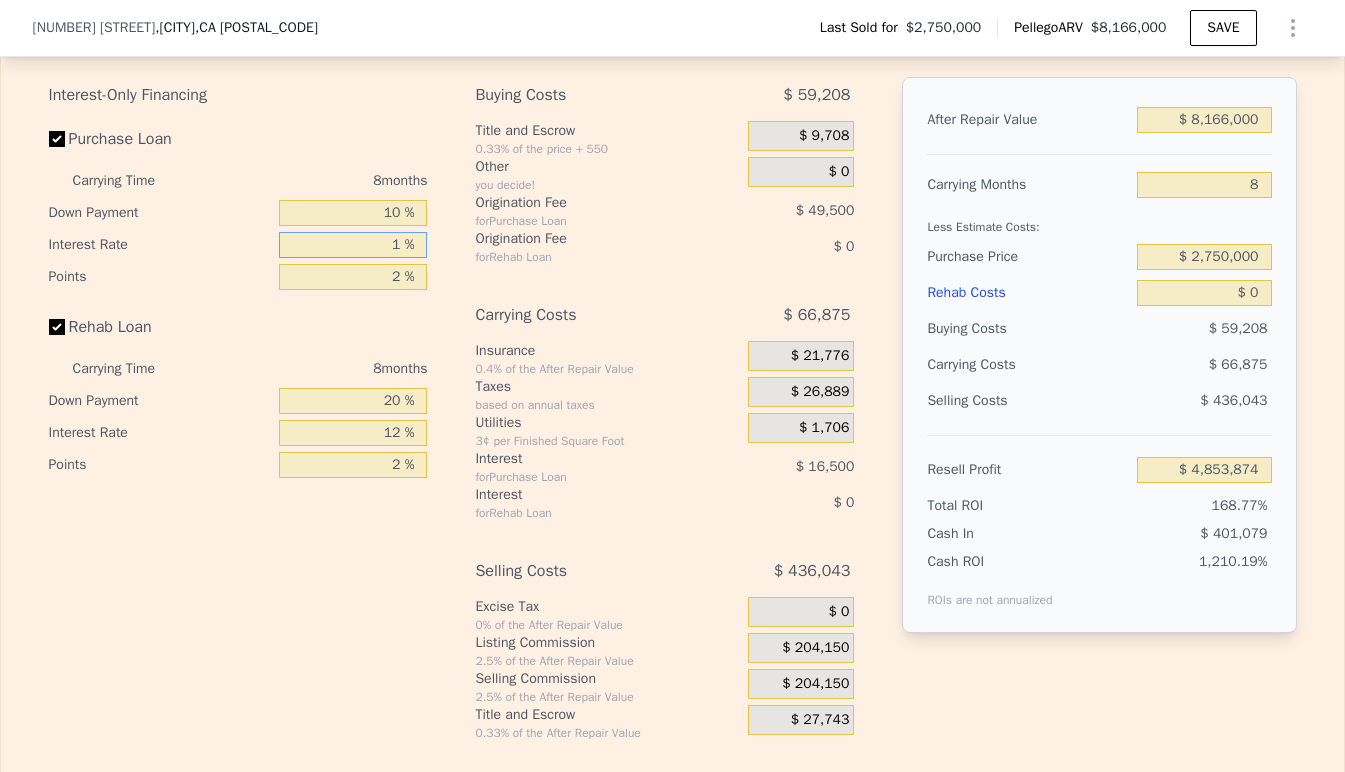 type on "10 %" 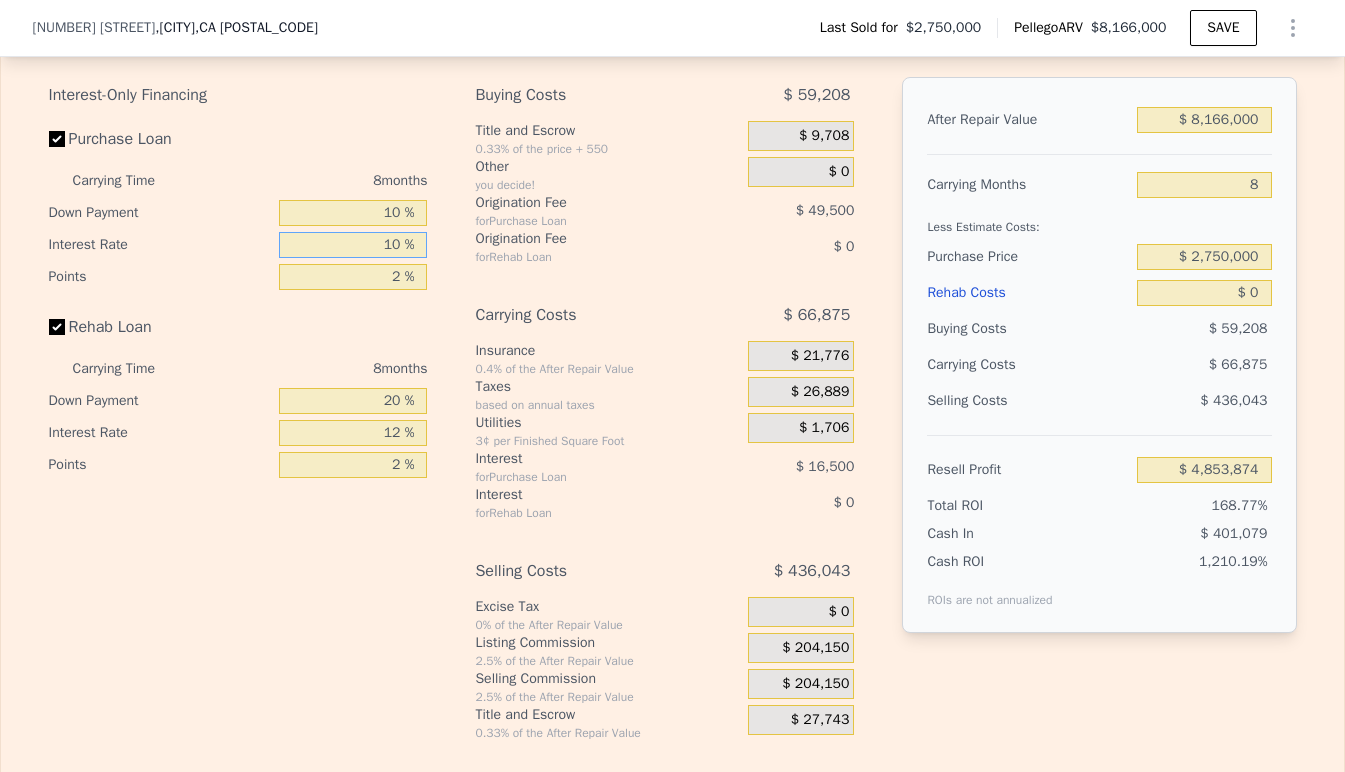 type on "$ 4,705,378" 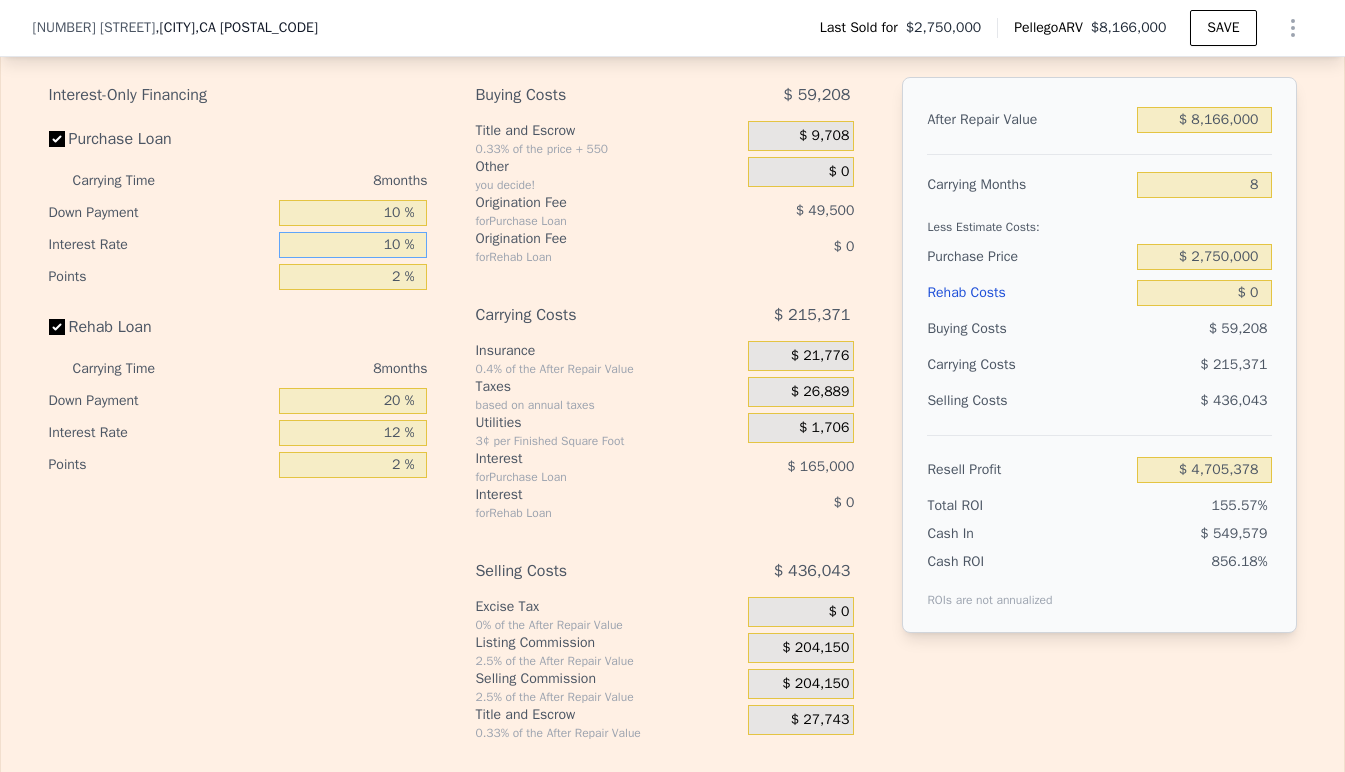 type on "10 %" 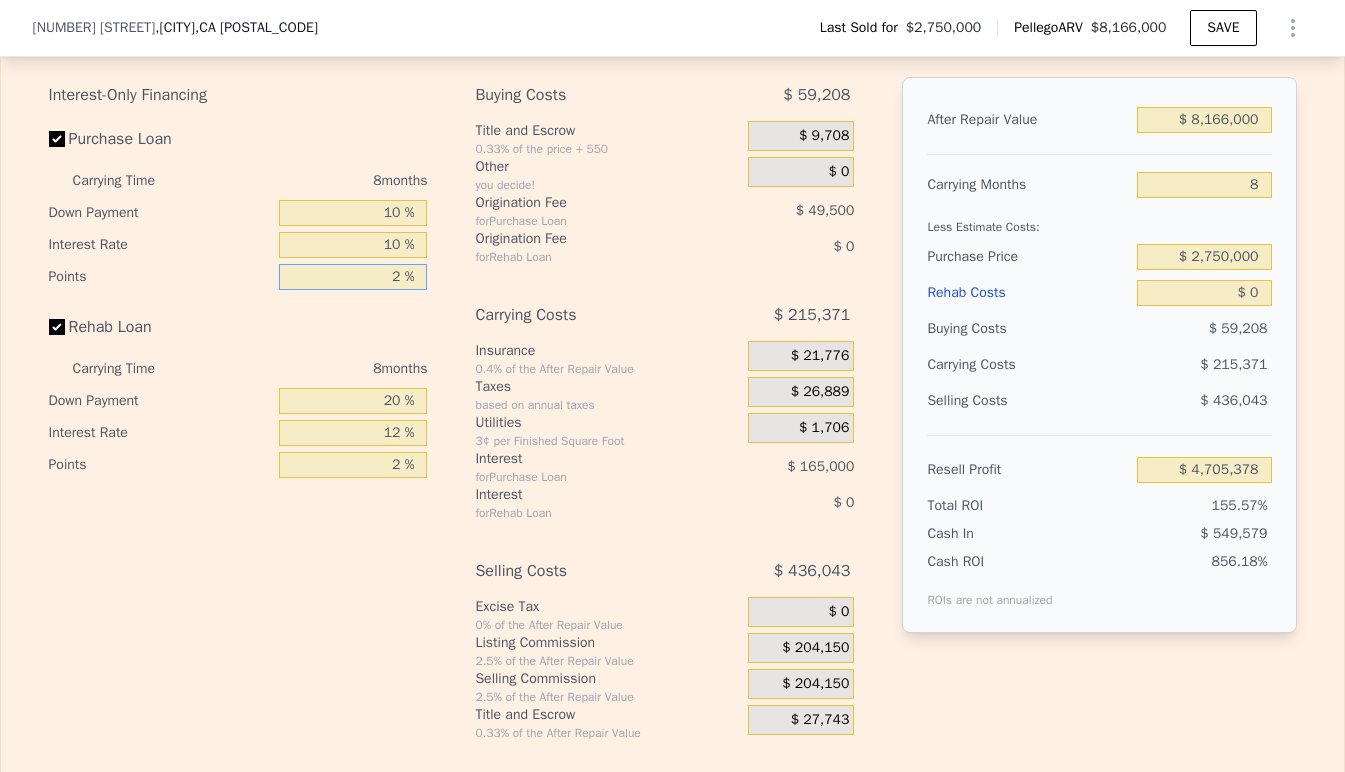 drag, startPoint x: 390, startPoint y: 286, endPoint x: 354, endPoint y: 288, distance: 36.05551 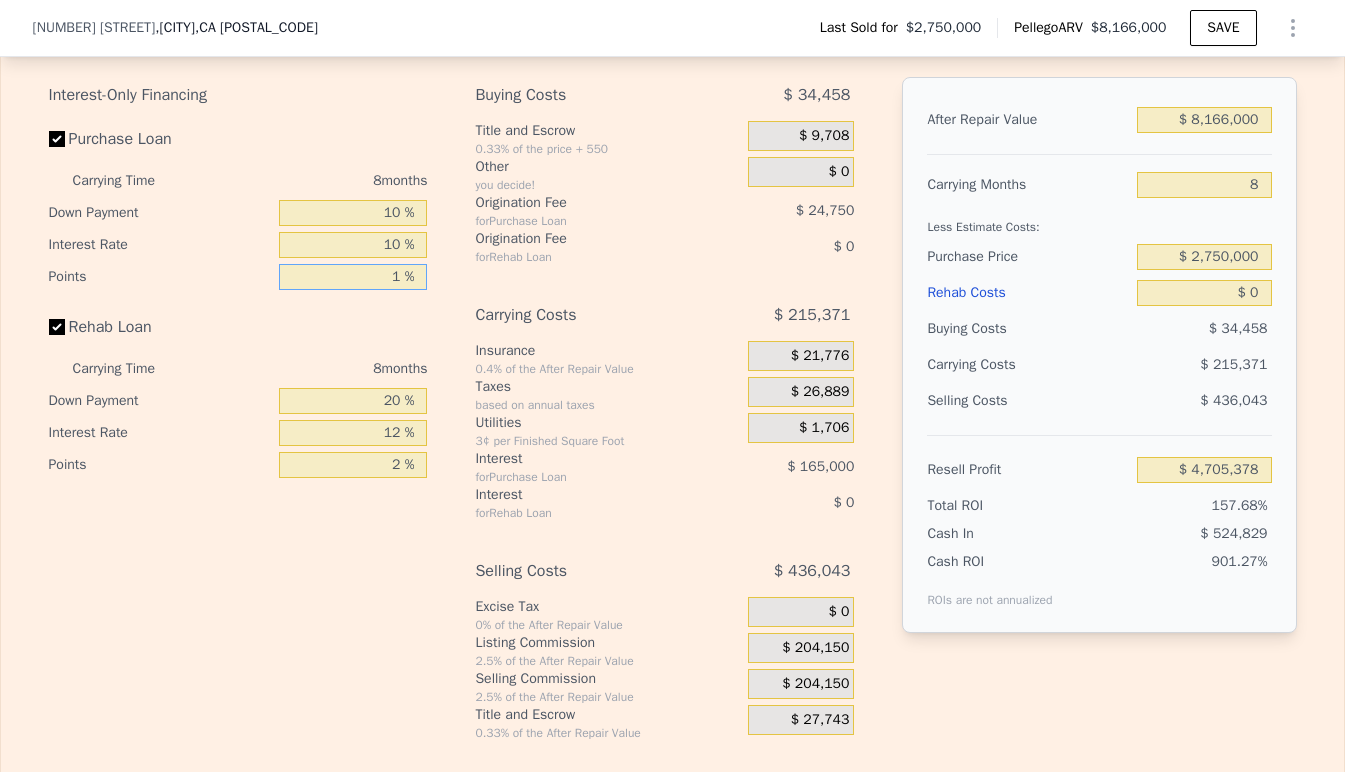 type on "$ 4,730,128" 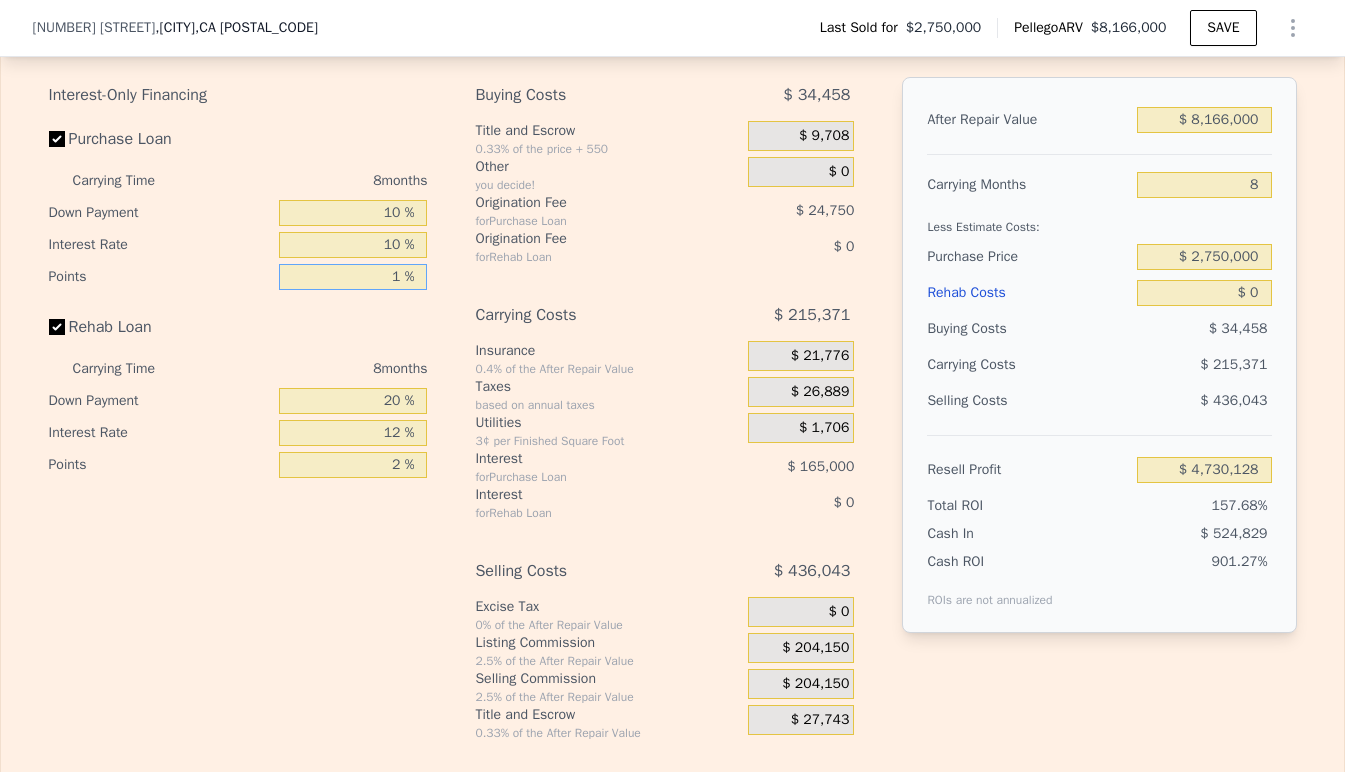 type on "1 %" 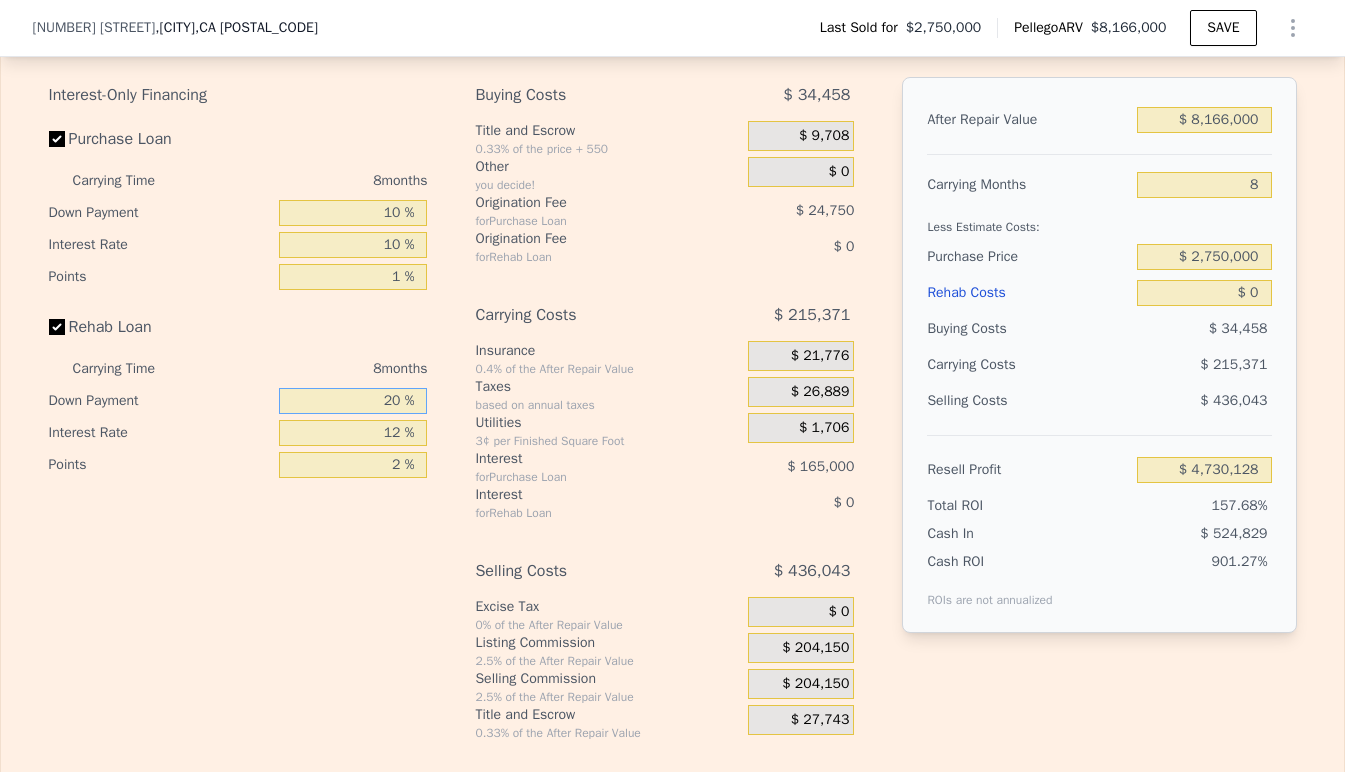 drag, startPoint x: 392, startPoint y: 413, endPoint x: 354, endPoint y: 413, distance: 38 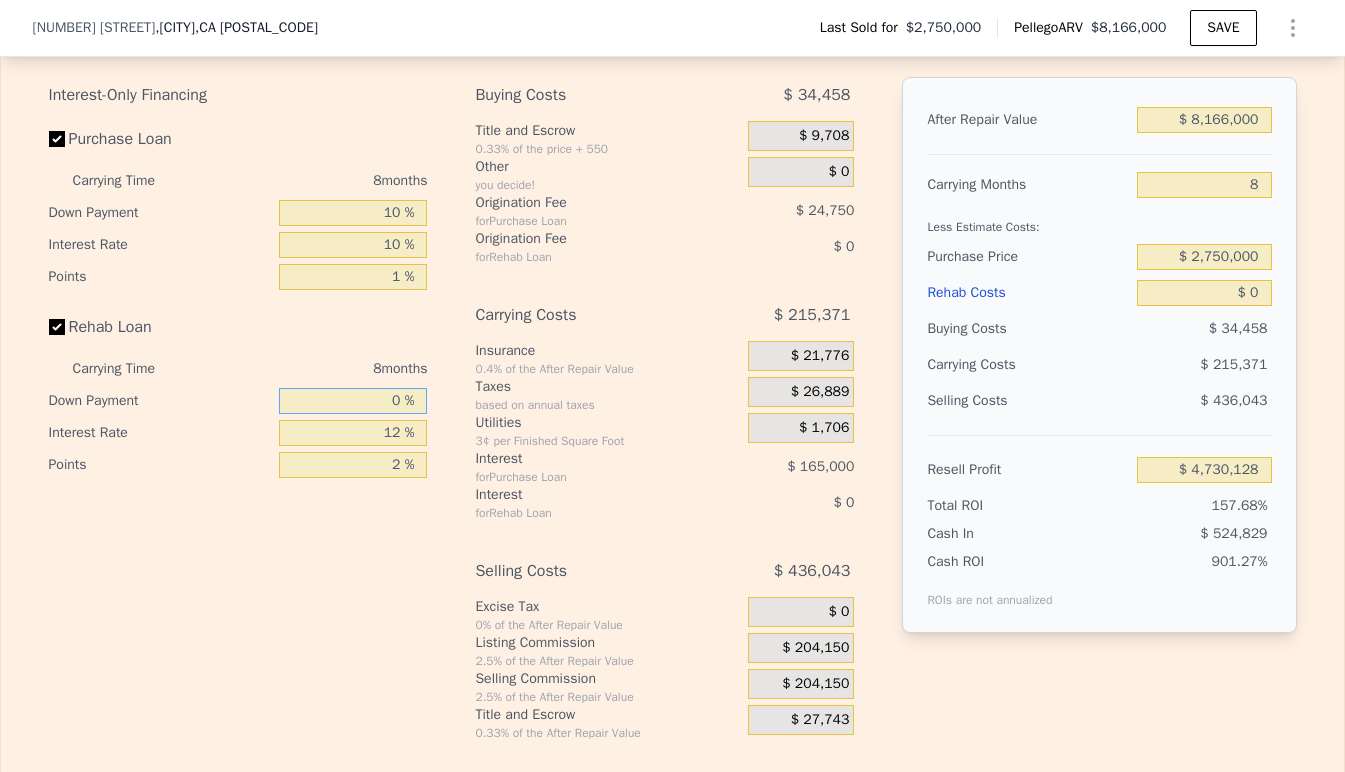 type on "0 %" 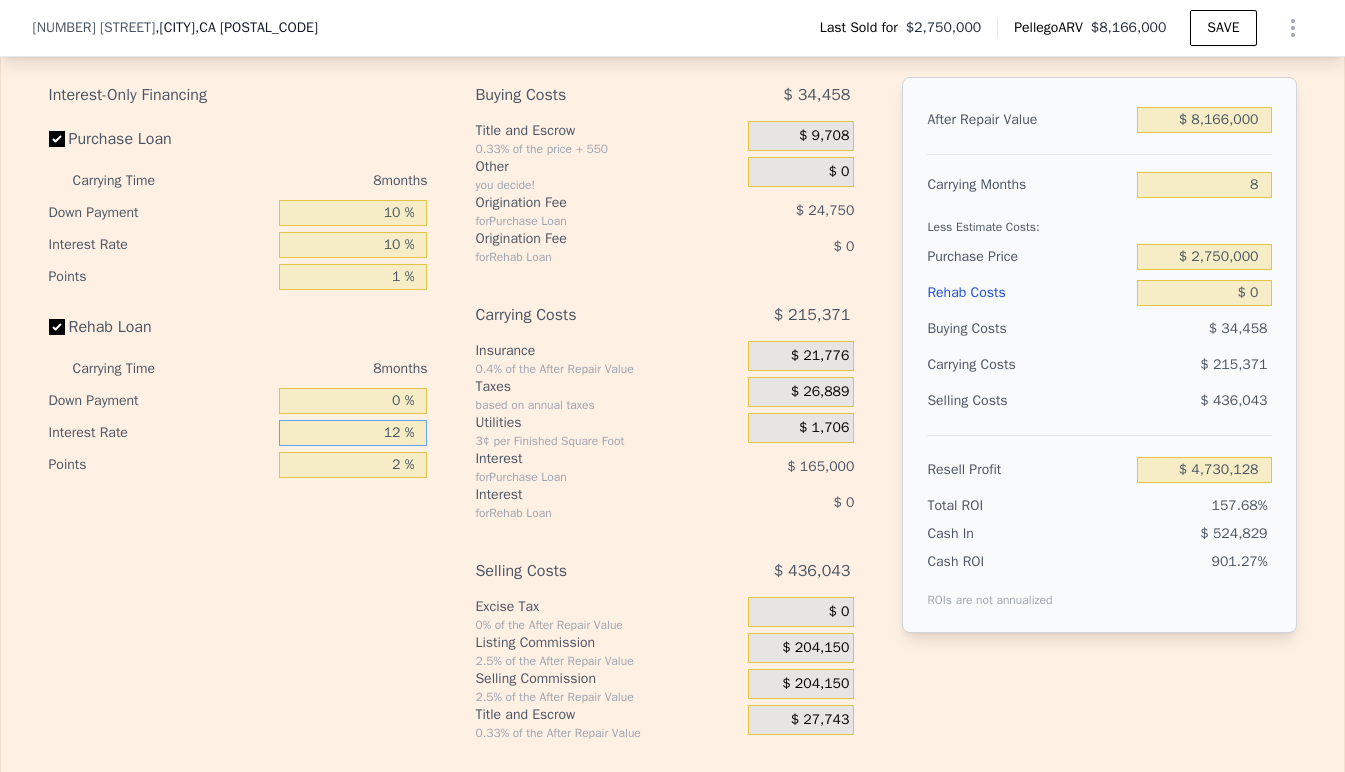 drag, startPoint x: 389, startPoint y: 451, endPoint x: 353, endPoint y: 451, distance: 36 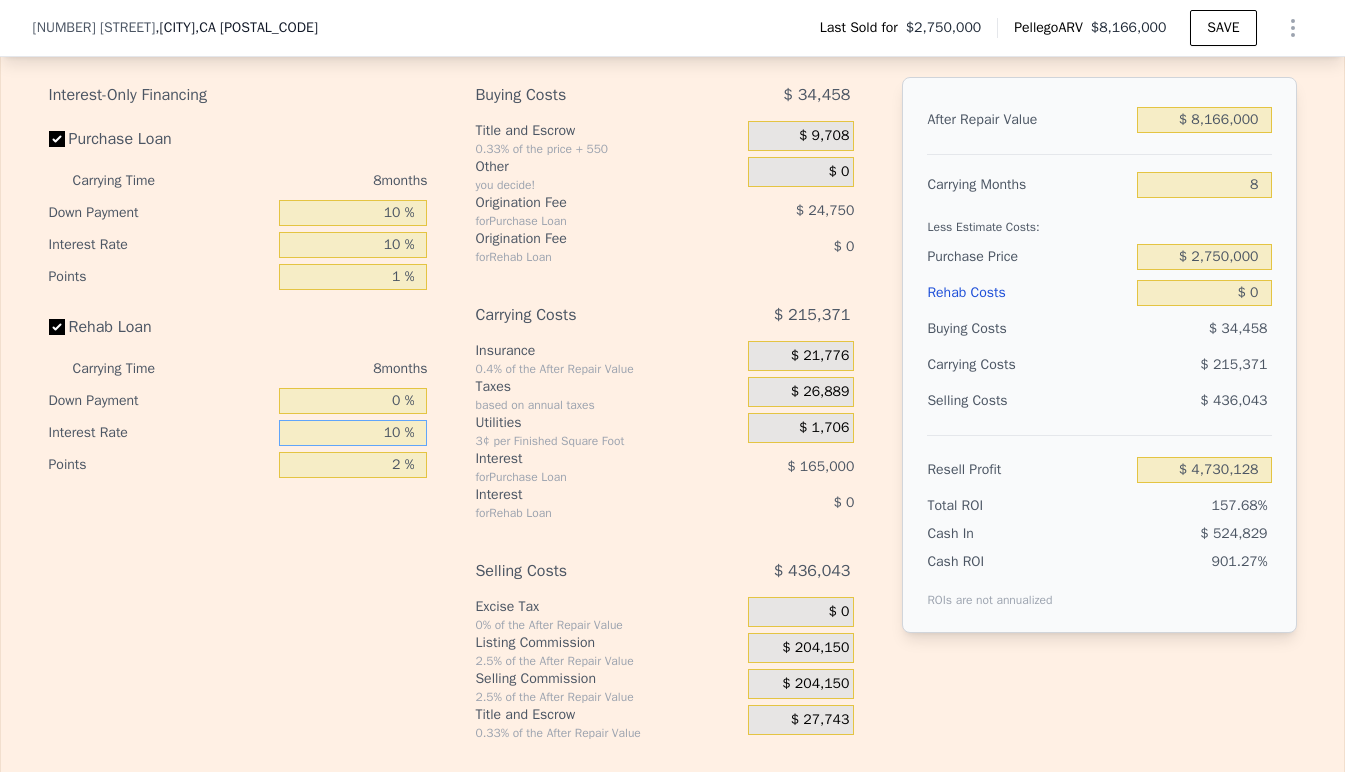 type on "10 %" 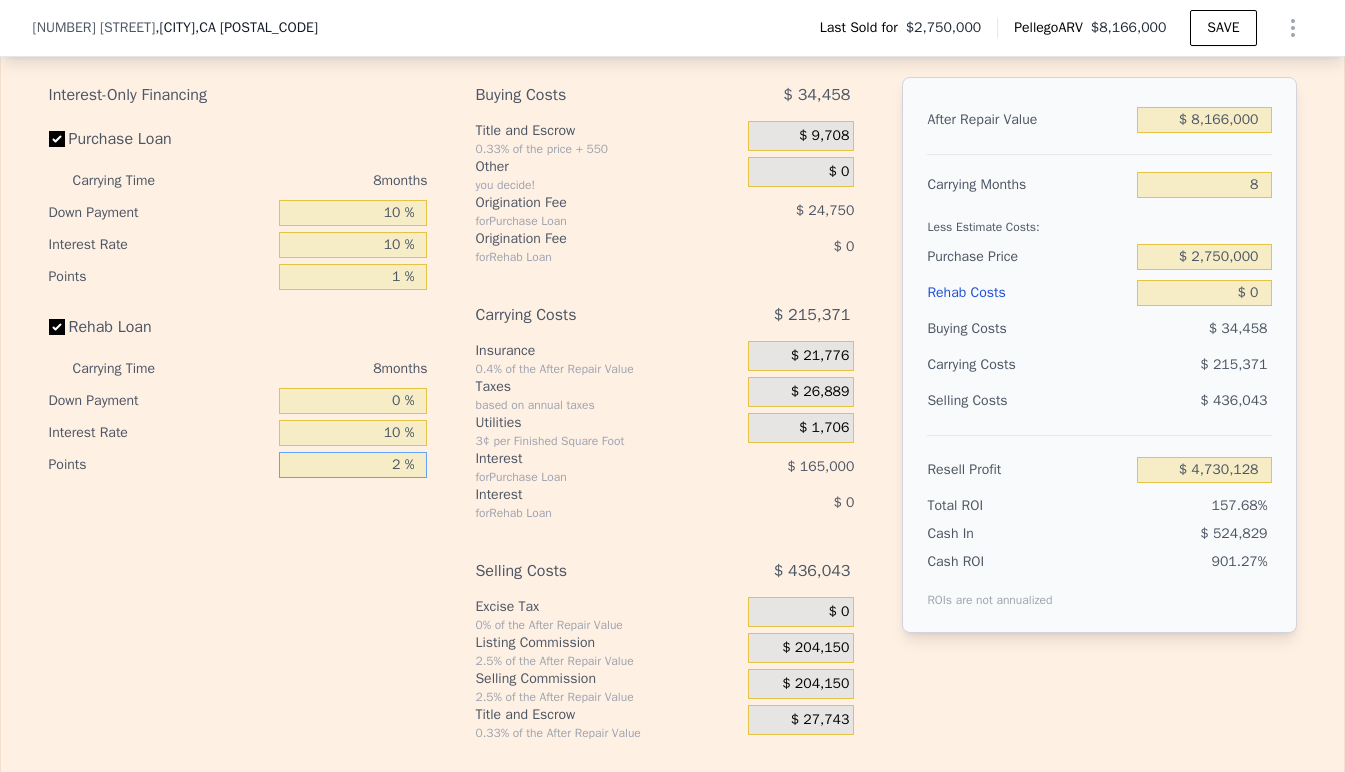 drag, startPoint x: 393, startPoint y: 477, endPoint x: 361, endPoint y: 477, distance: 32 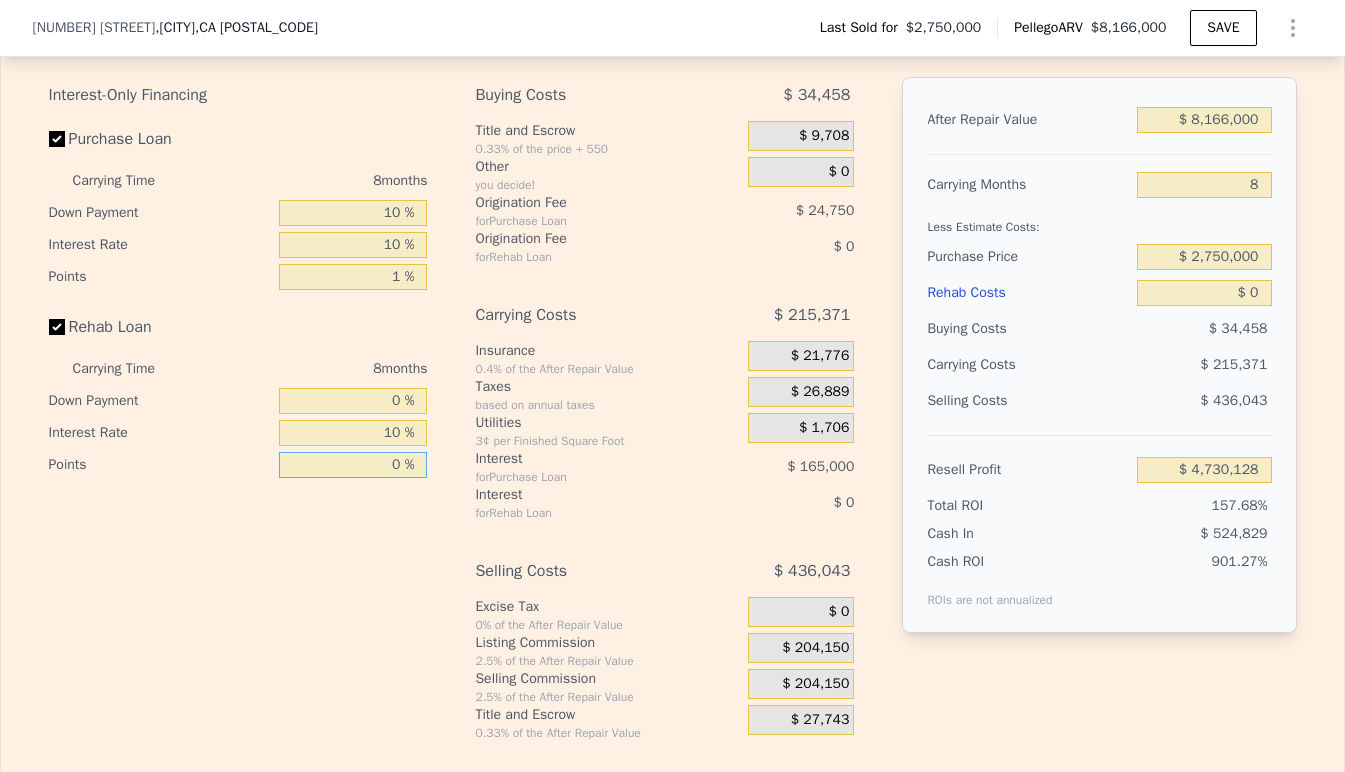 type on "0 %" 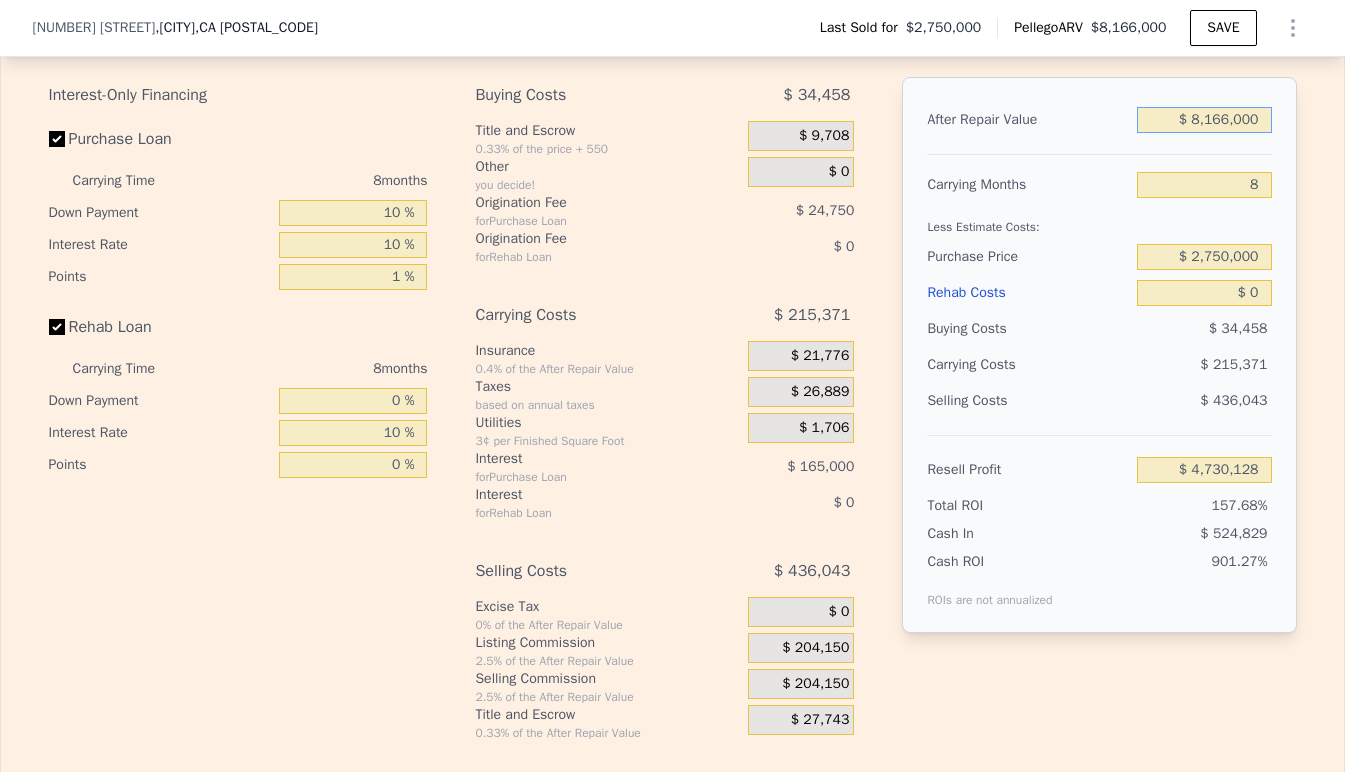 drag, startPoint x: 1256, startPoint y: 138, endPoint x: 1144, endPoint y: 134, distance: 112.0714 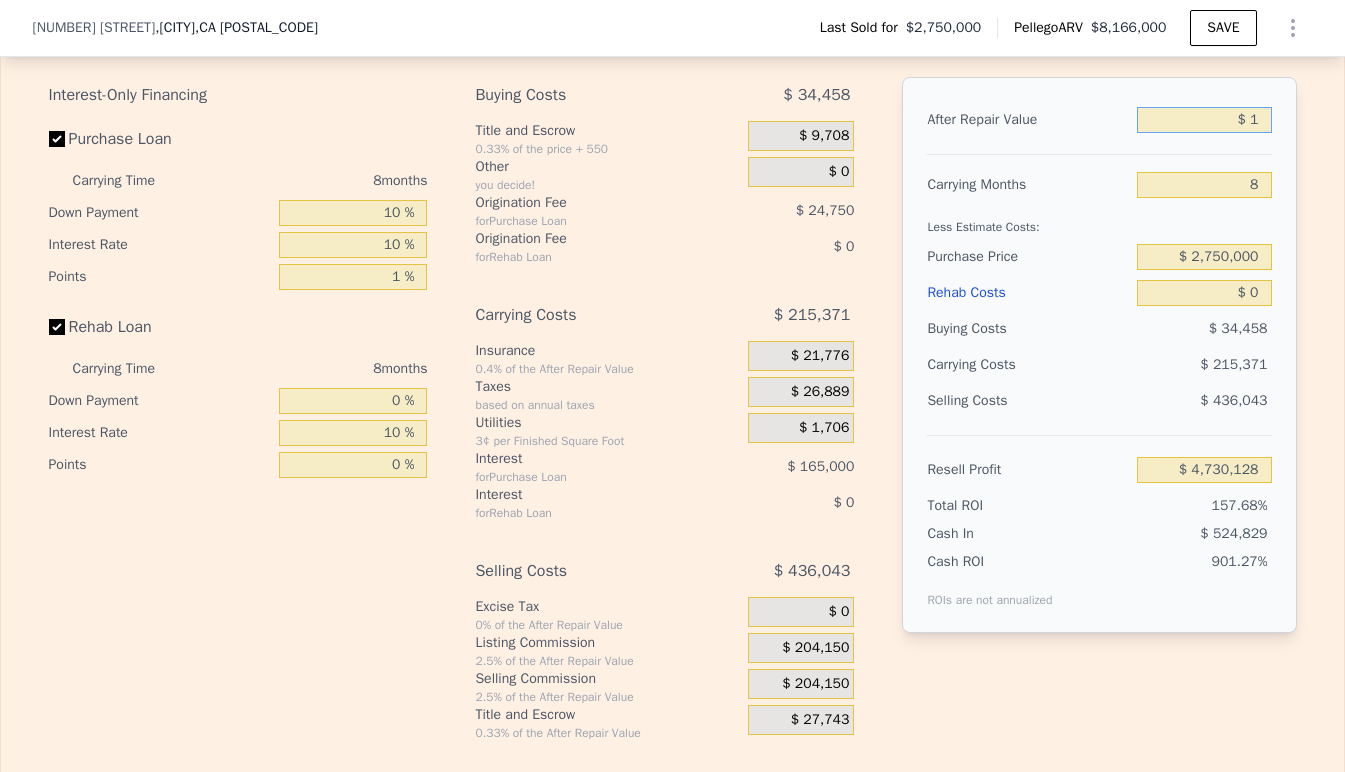 type on "-$ 2,978,602" 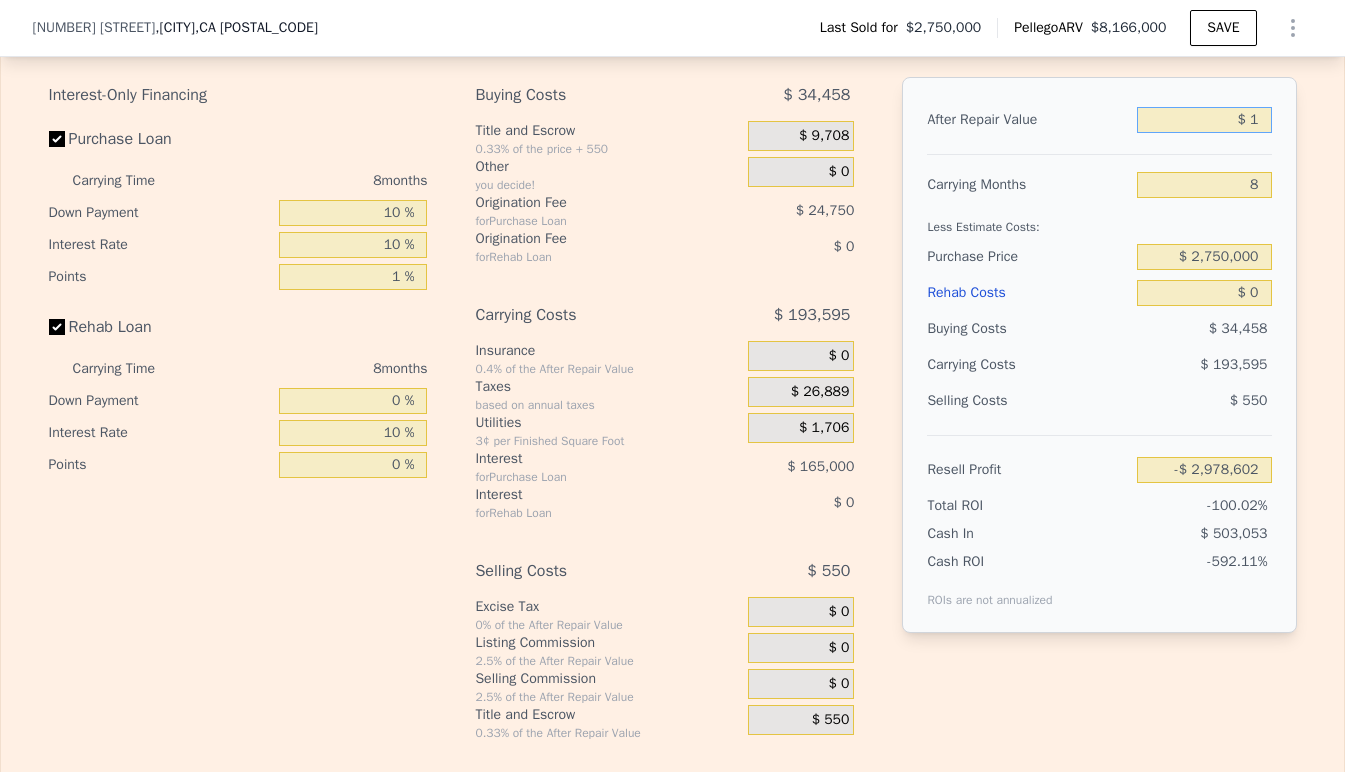type on "$ 14" 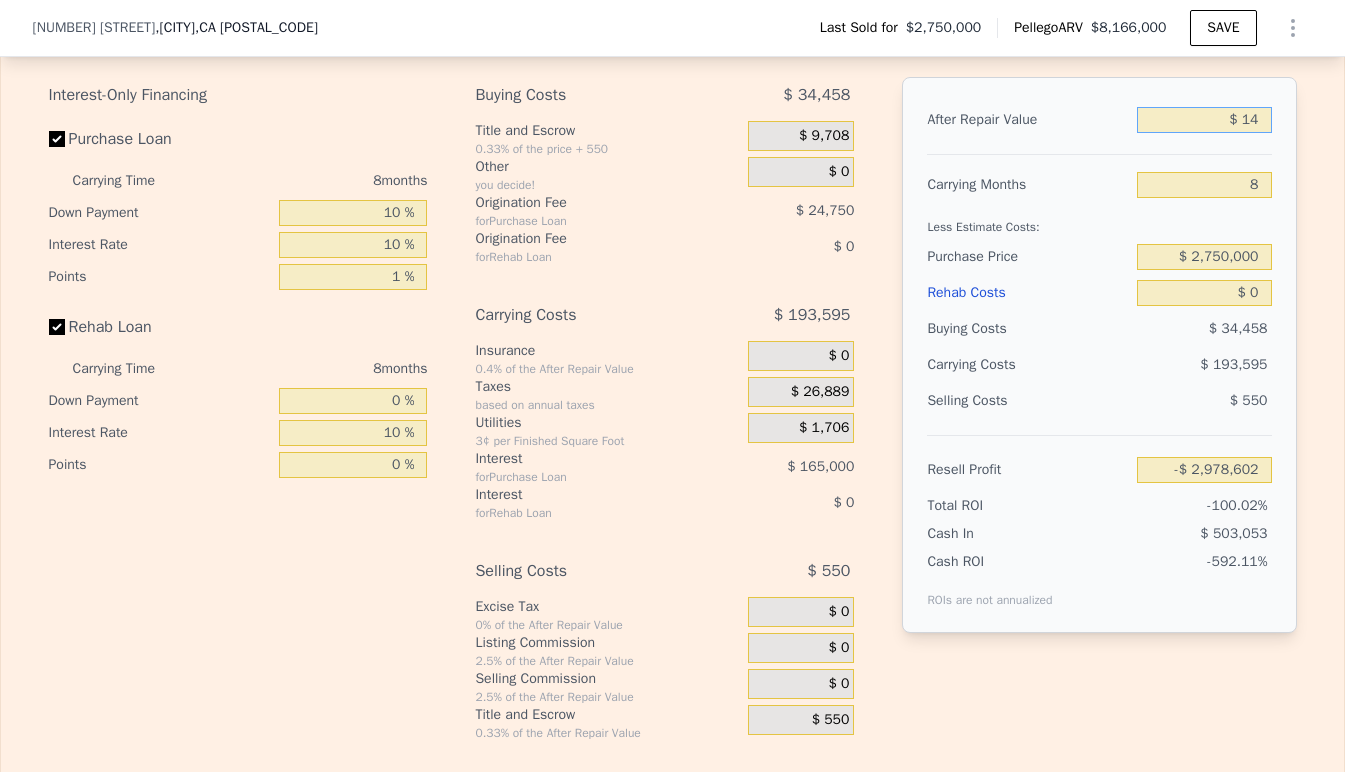 type on "-$ 2,978,589" 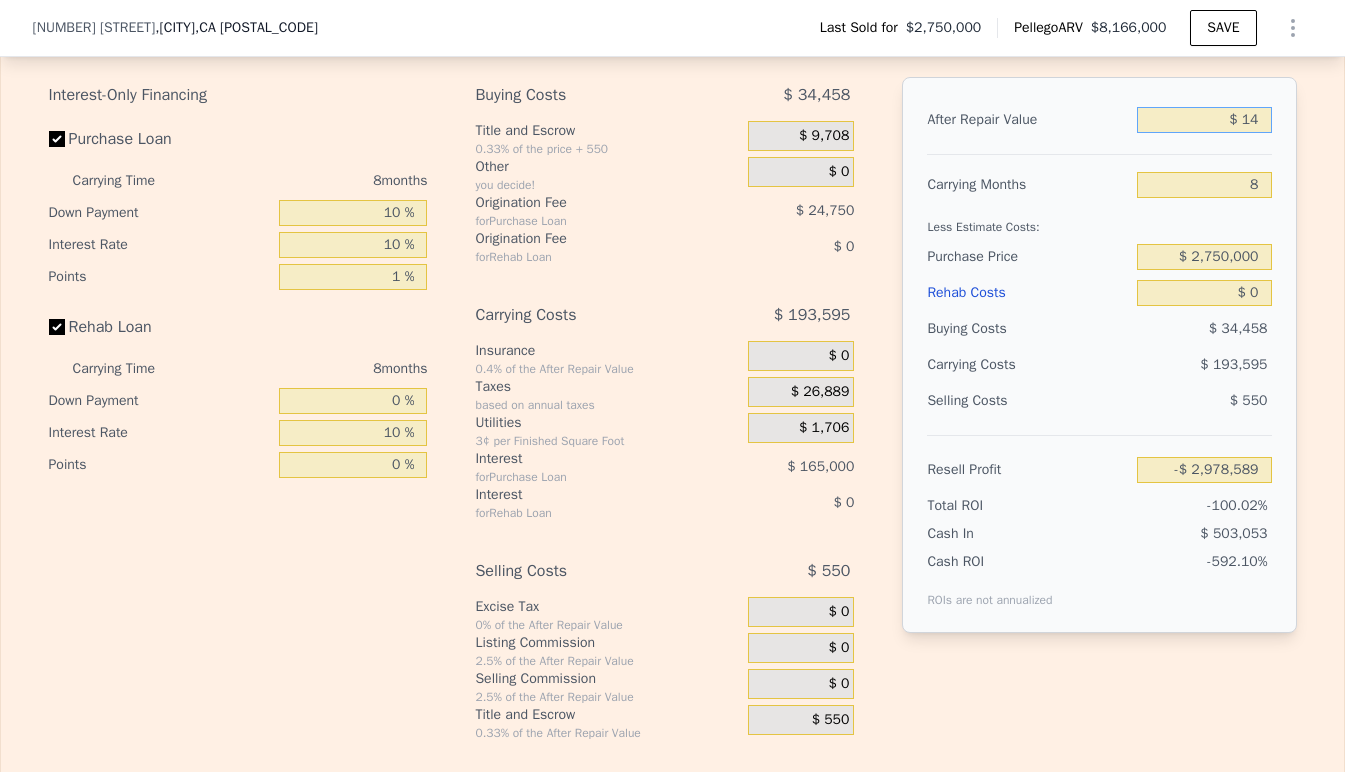 type on "$ 140" 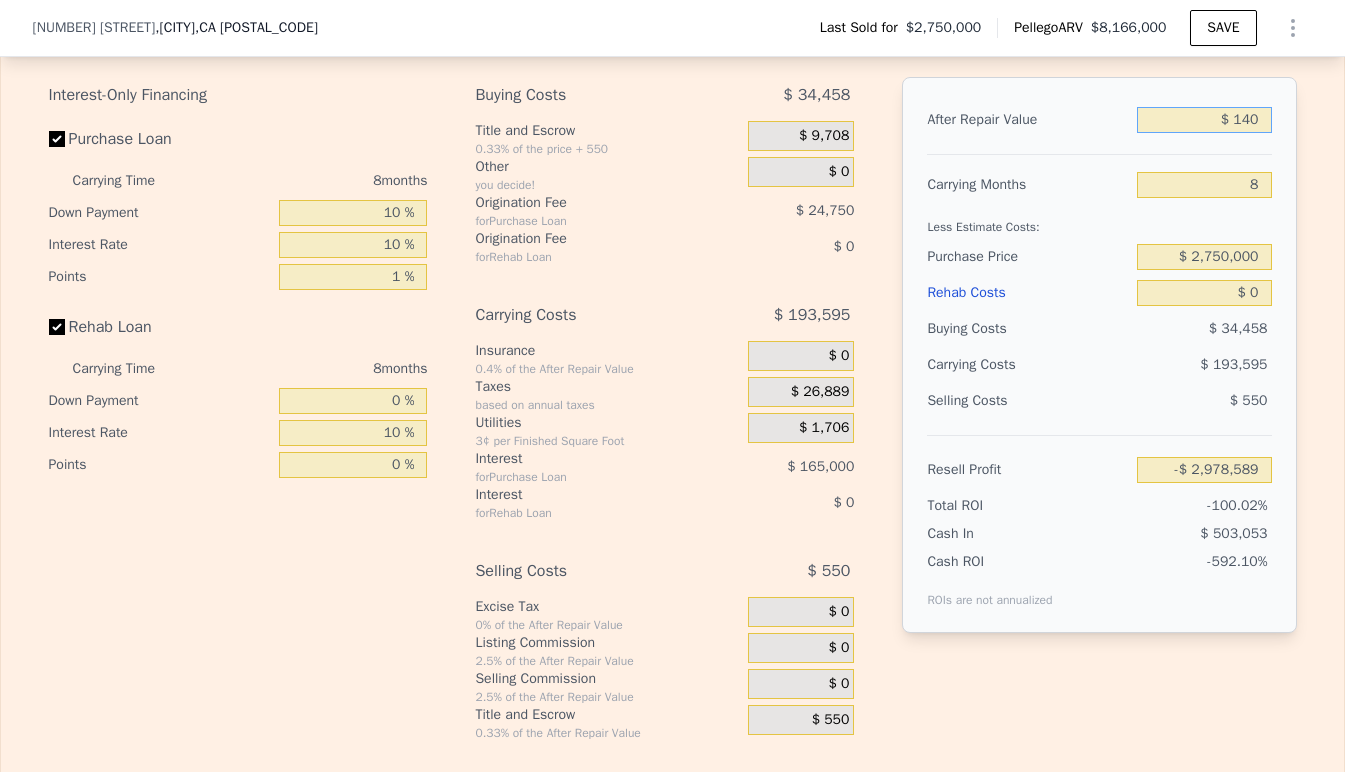 type on "-$ 2,978,471" 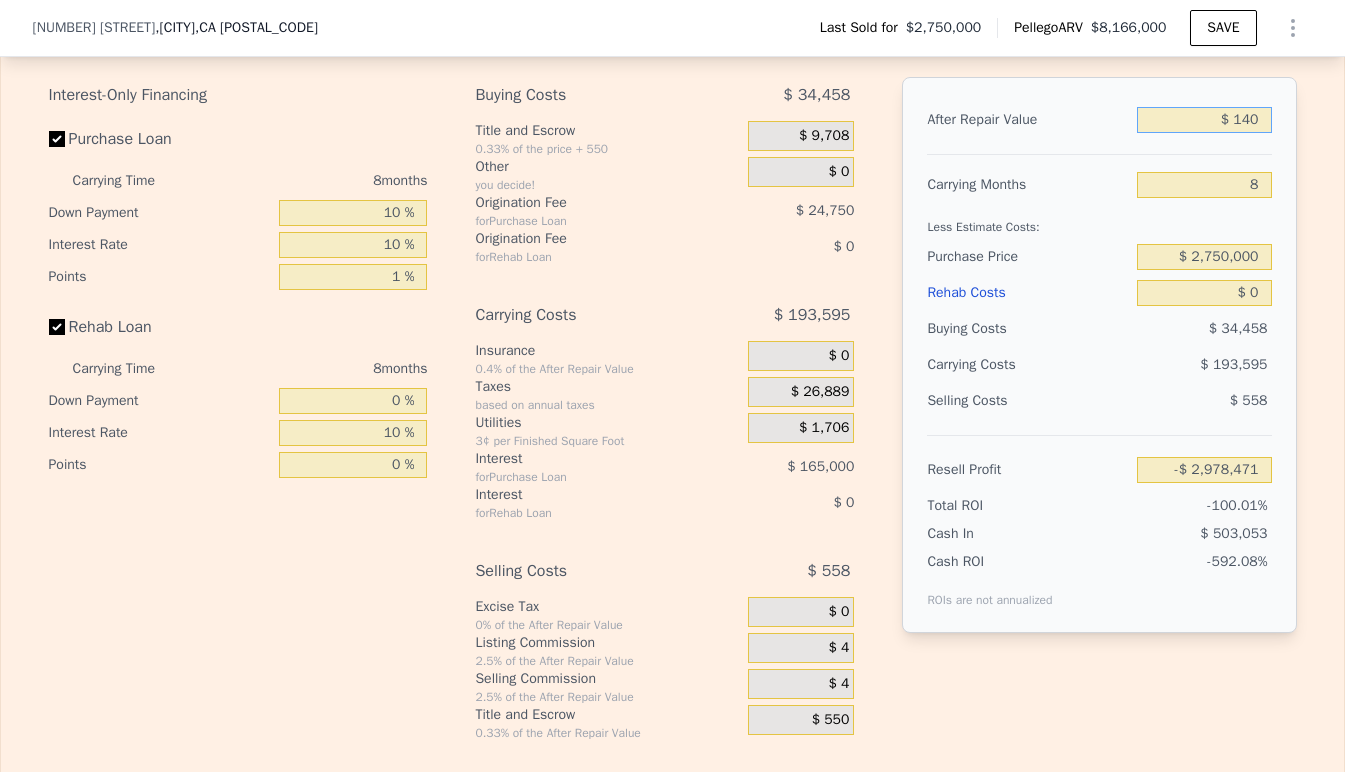 type on "$ 1,400" 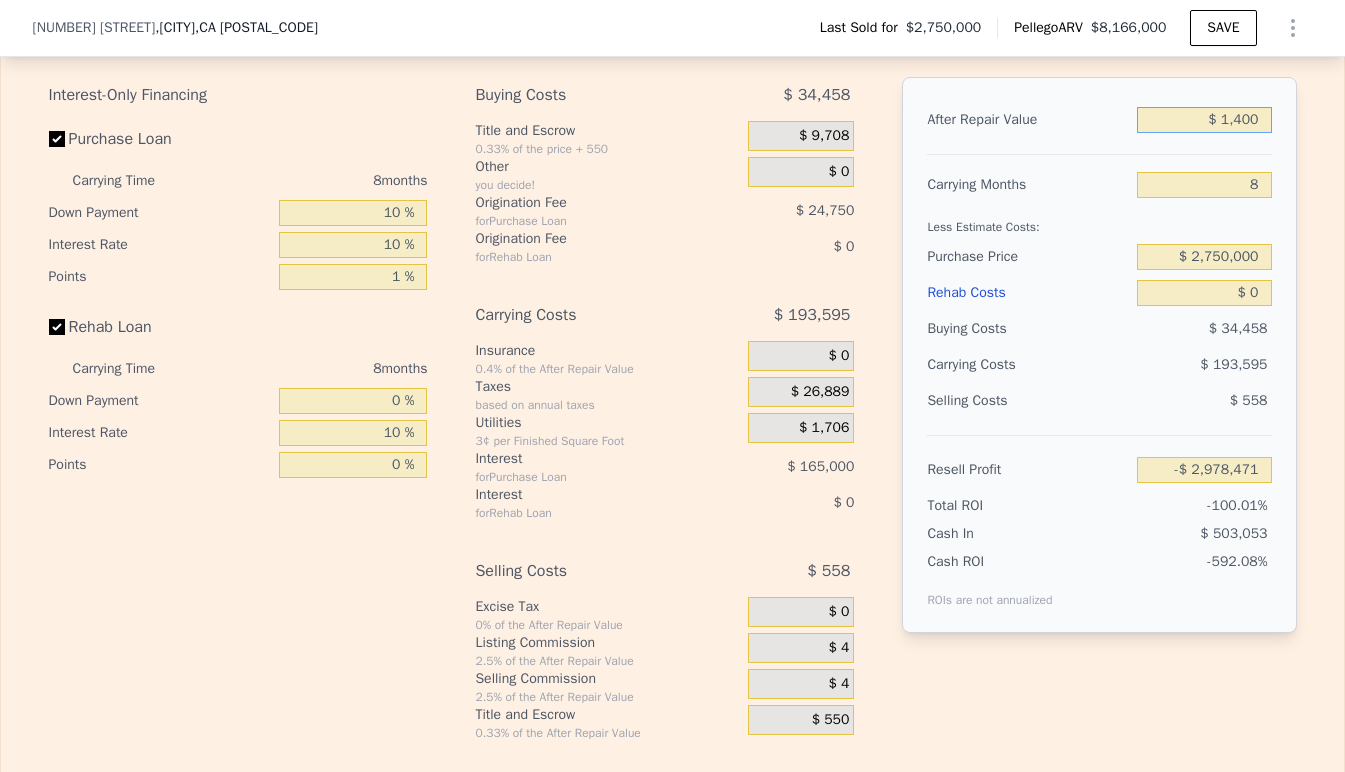 type on "-$ 2,977,282" 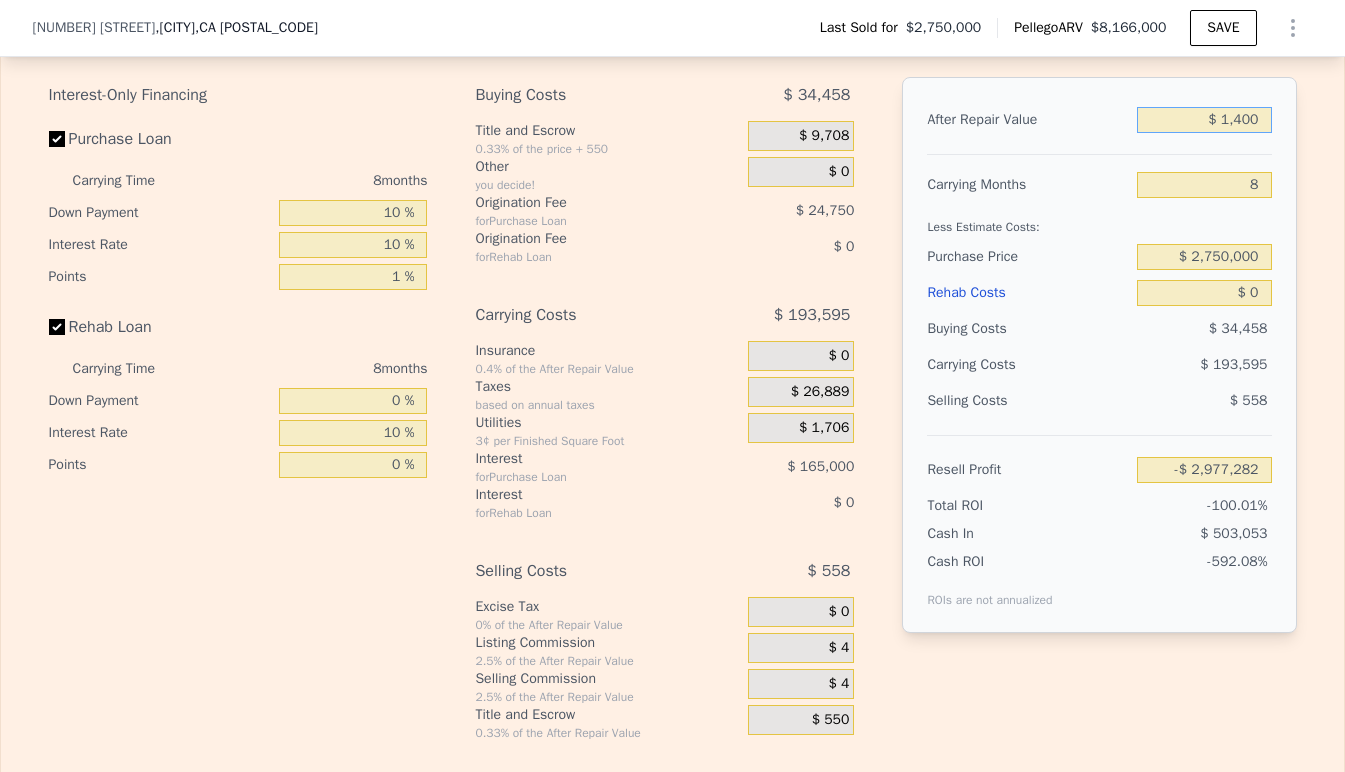 type on "$ 14,000" 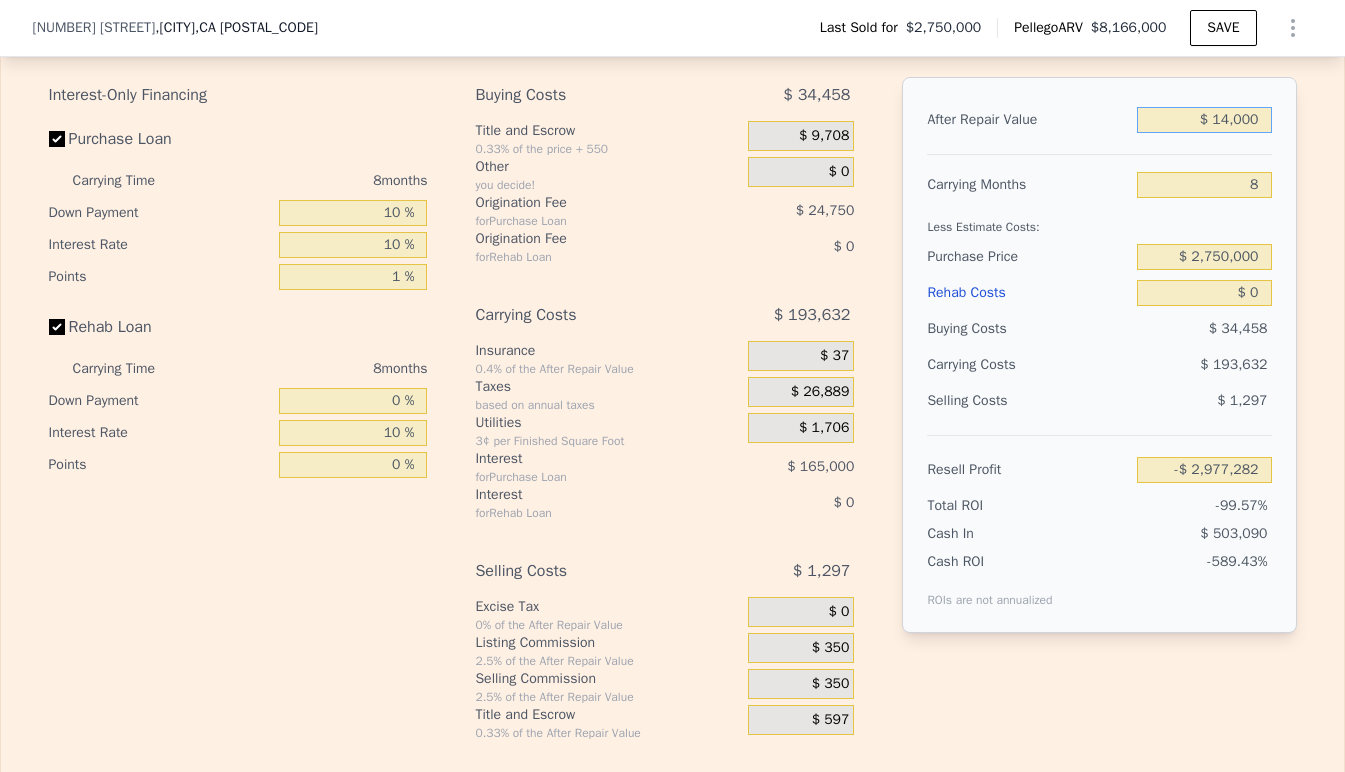 type on "-$ 2,965,387" 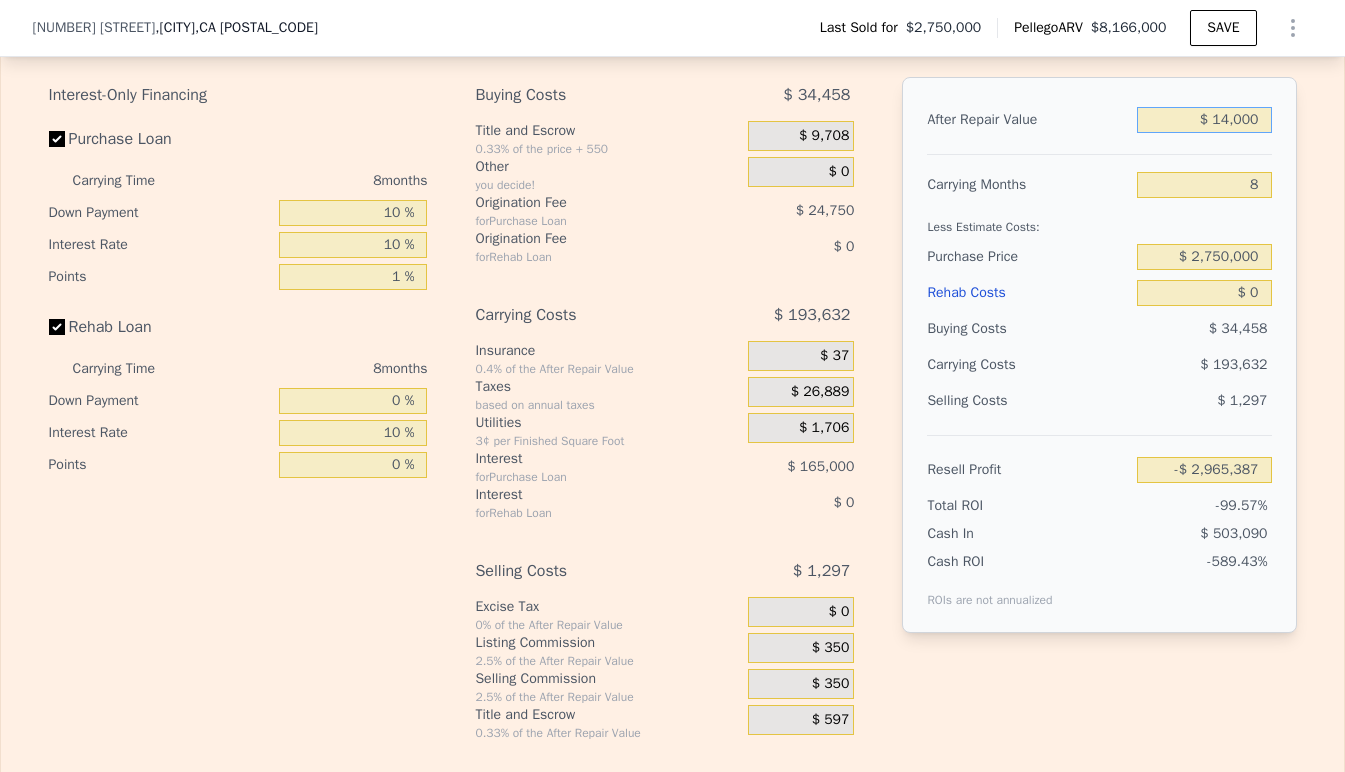 type on "$ 140,000" 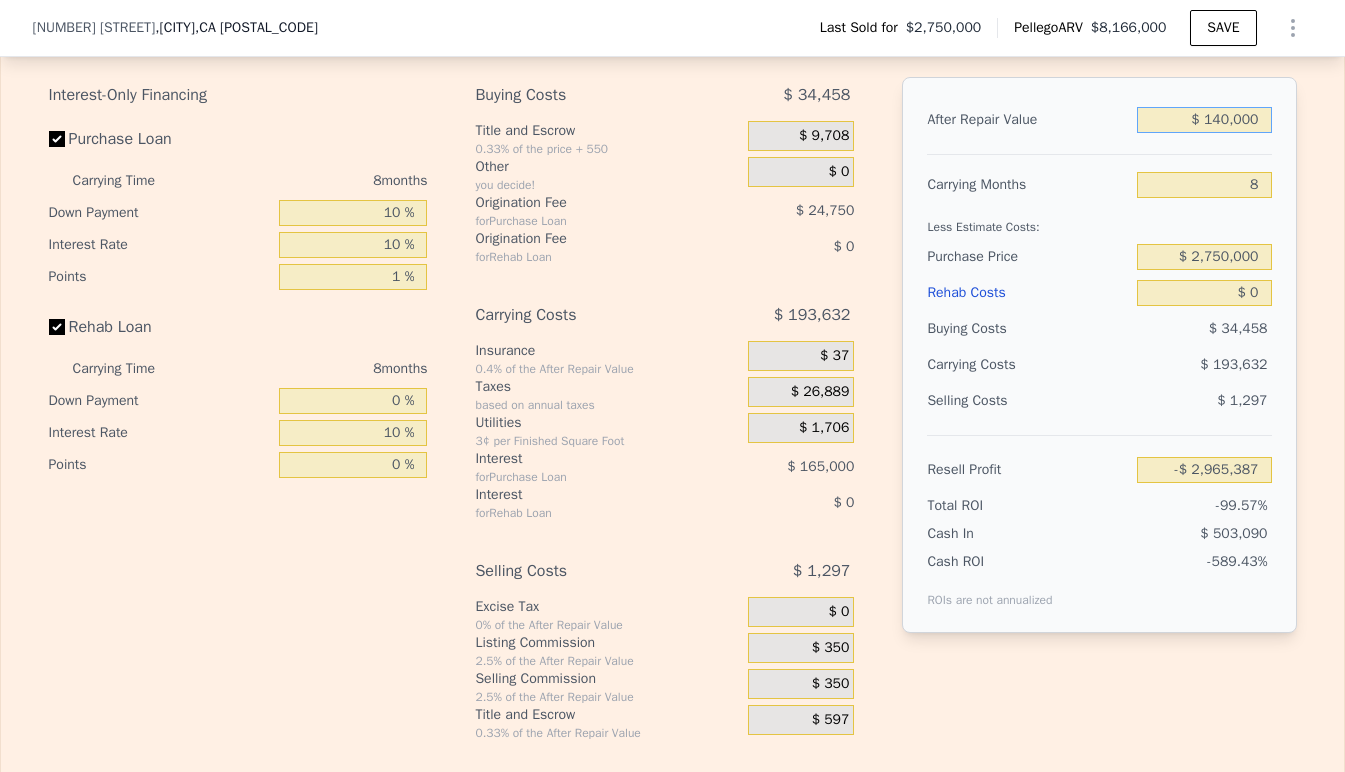type on "-$ 2,846,442" 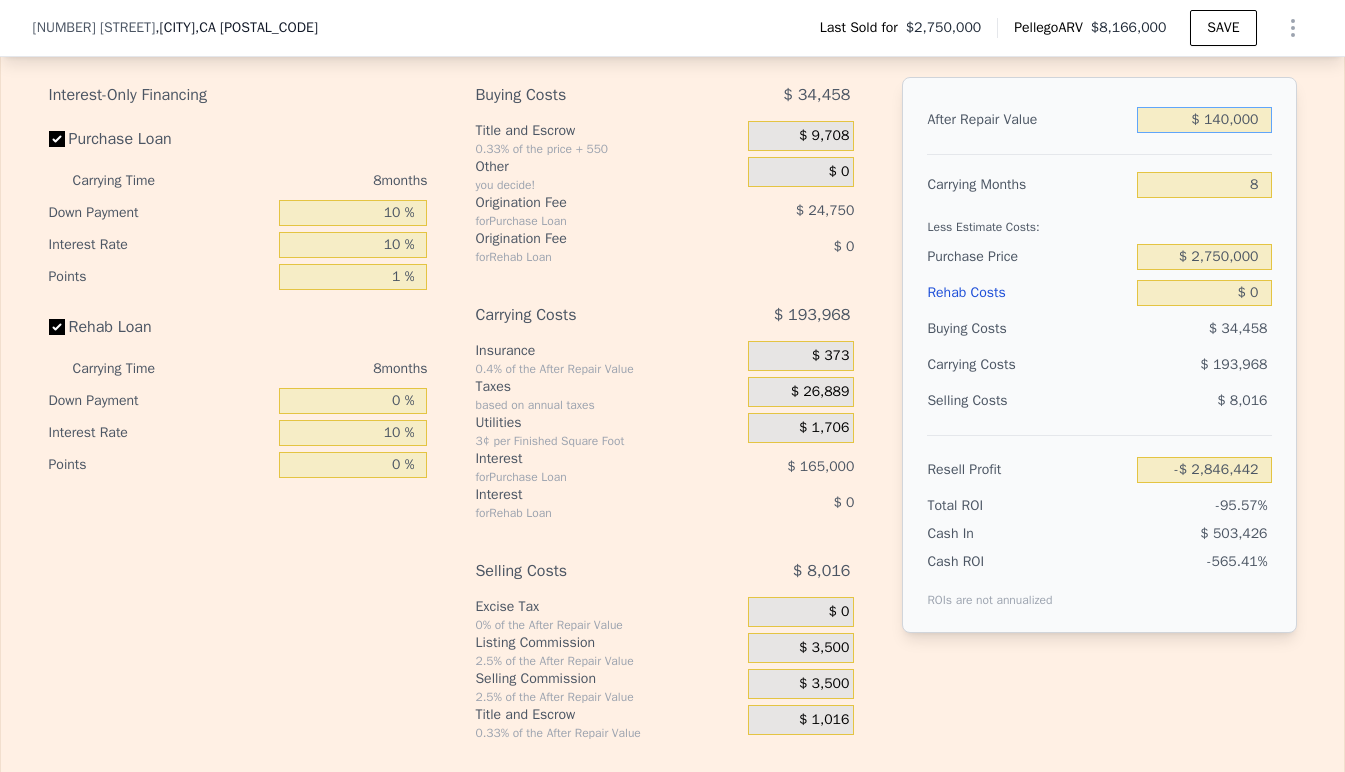type on "$ 1,400,000" 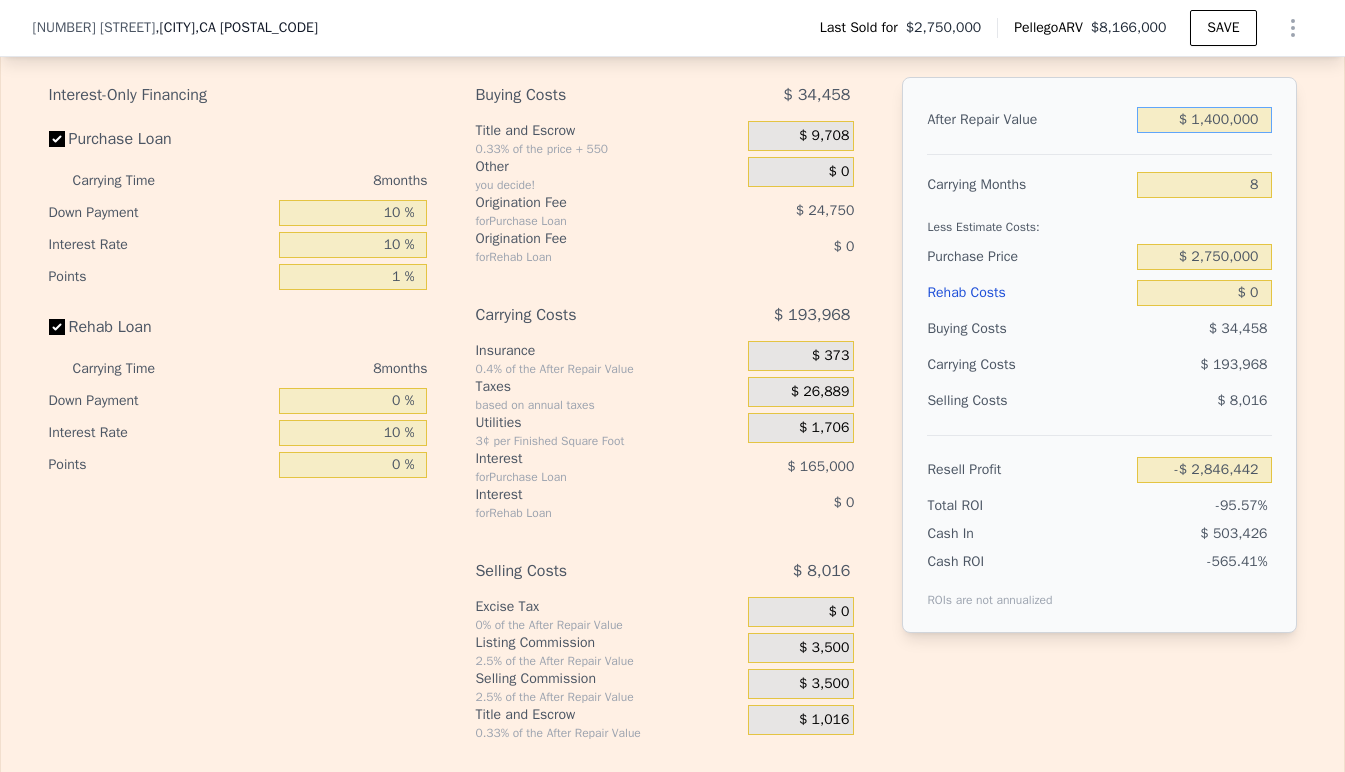 type on "-$ 1,656,998" 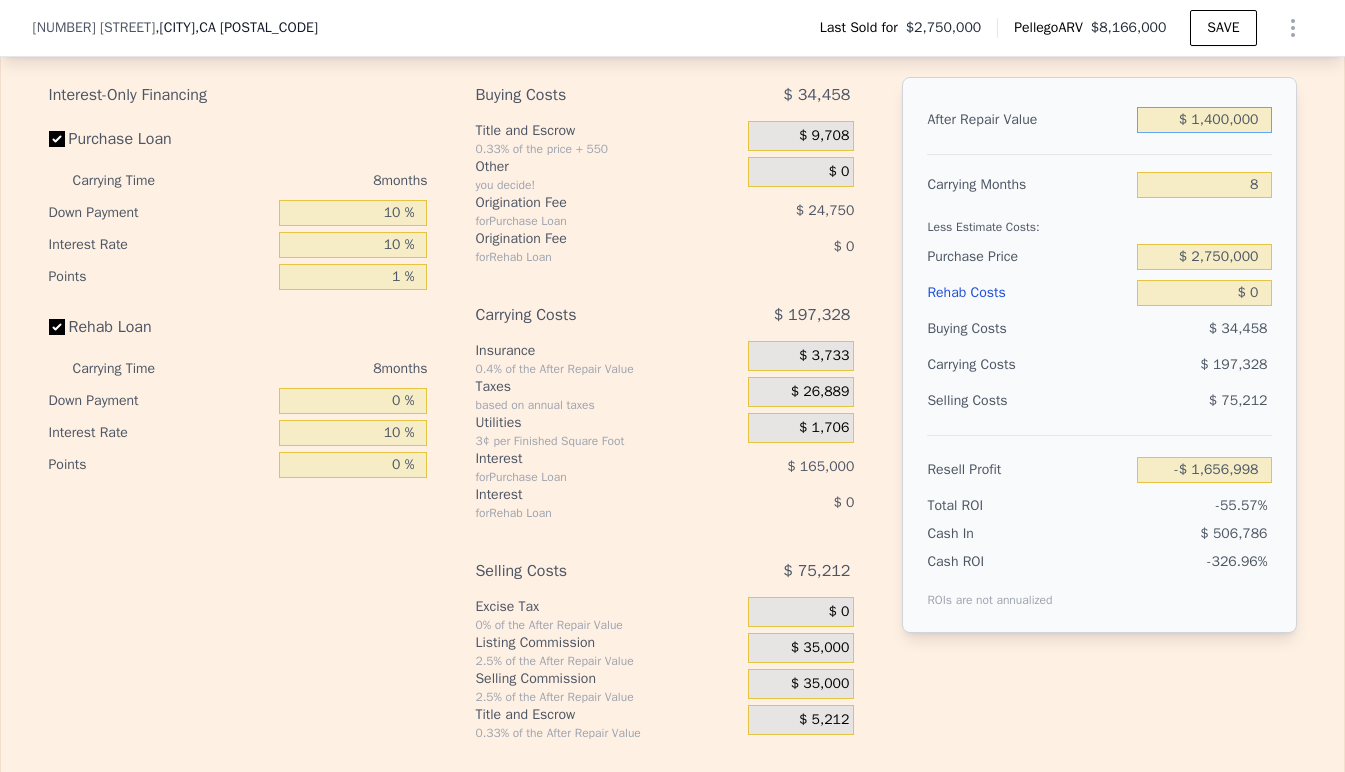type on "$ 14,000,000" 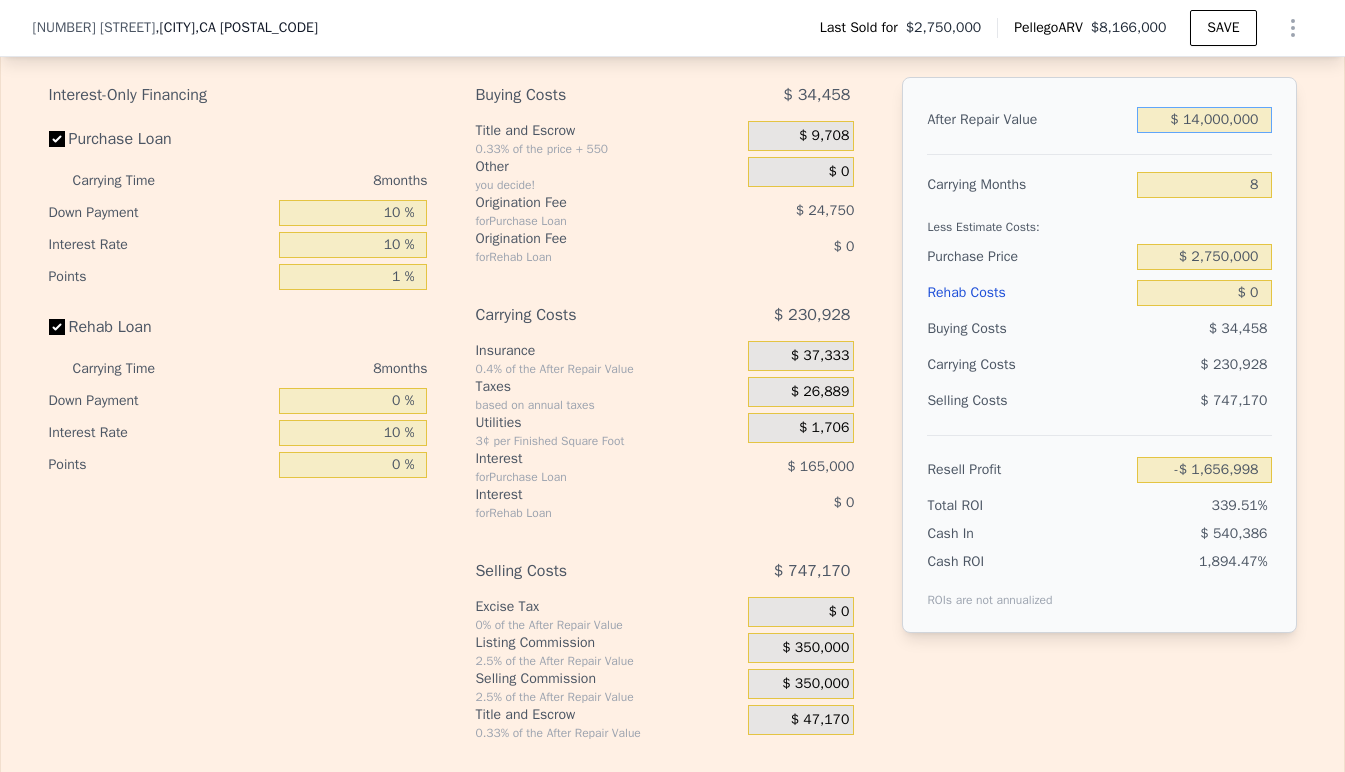 type on "$ 10,237,444" 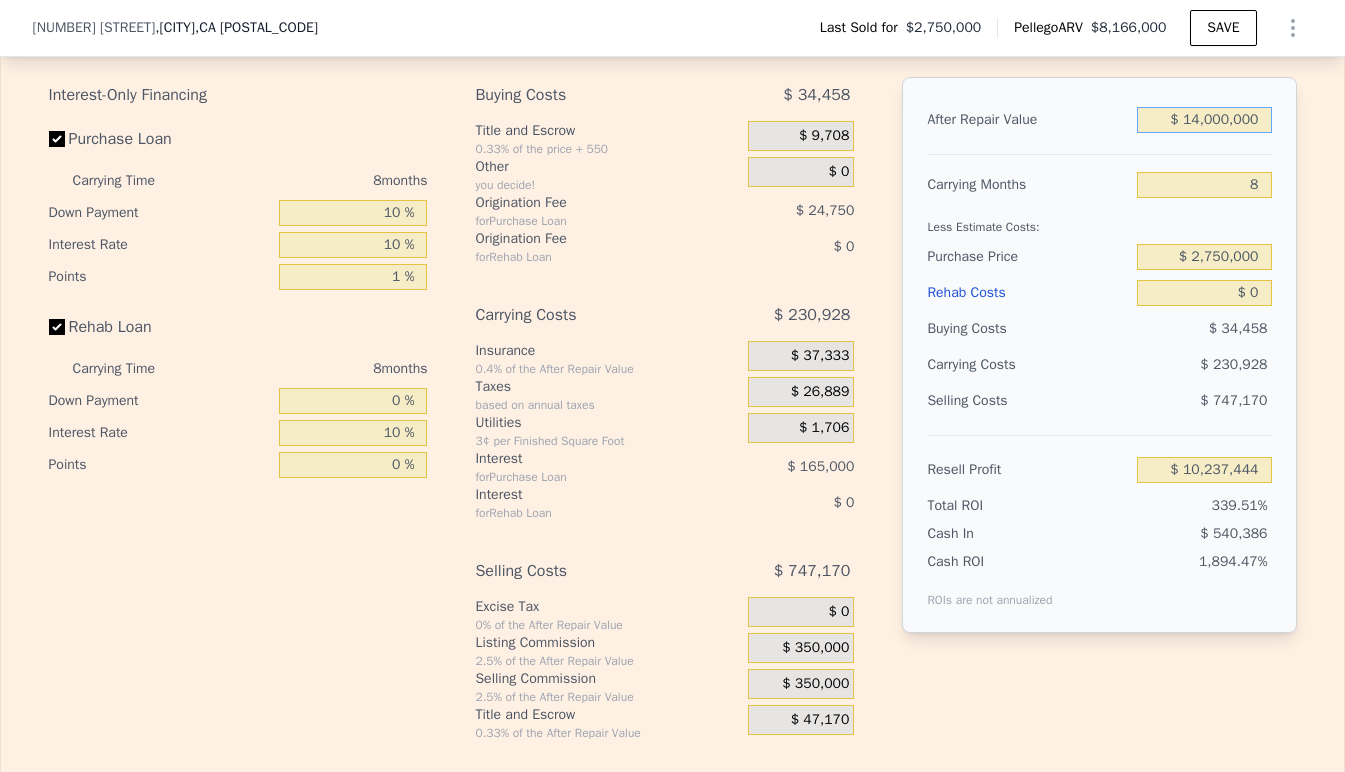 type on "$ 14,000,000" 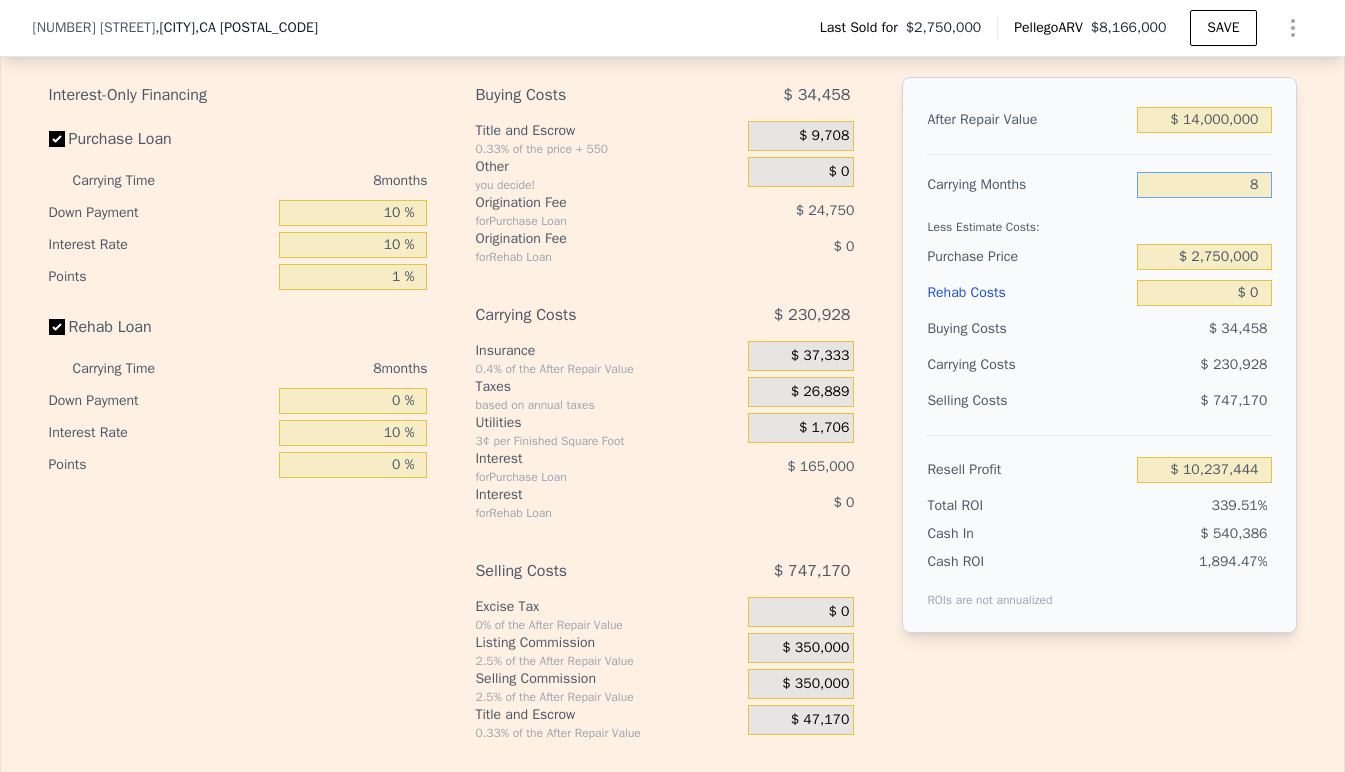 drag, startPoint x: 1253, startPoint y: 191, endPoint x: 1213, endPoint y: 191, distance: 40 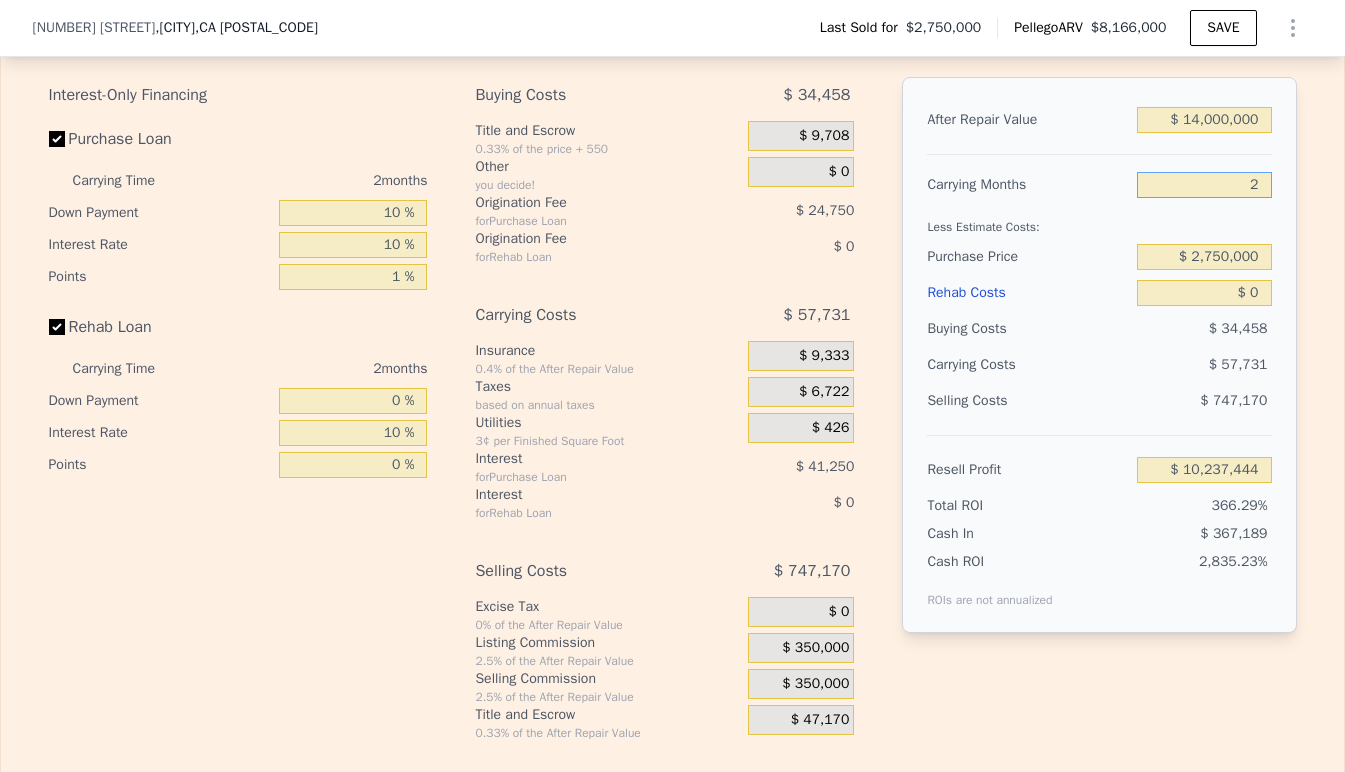 type on "$ 10,410,641" 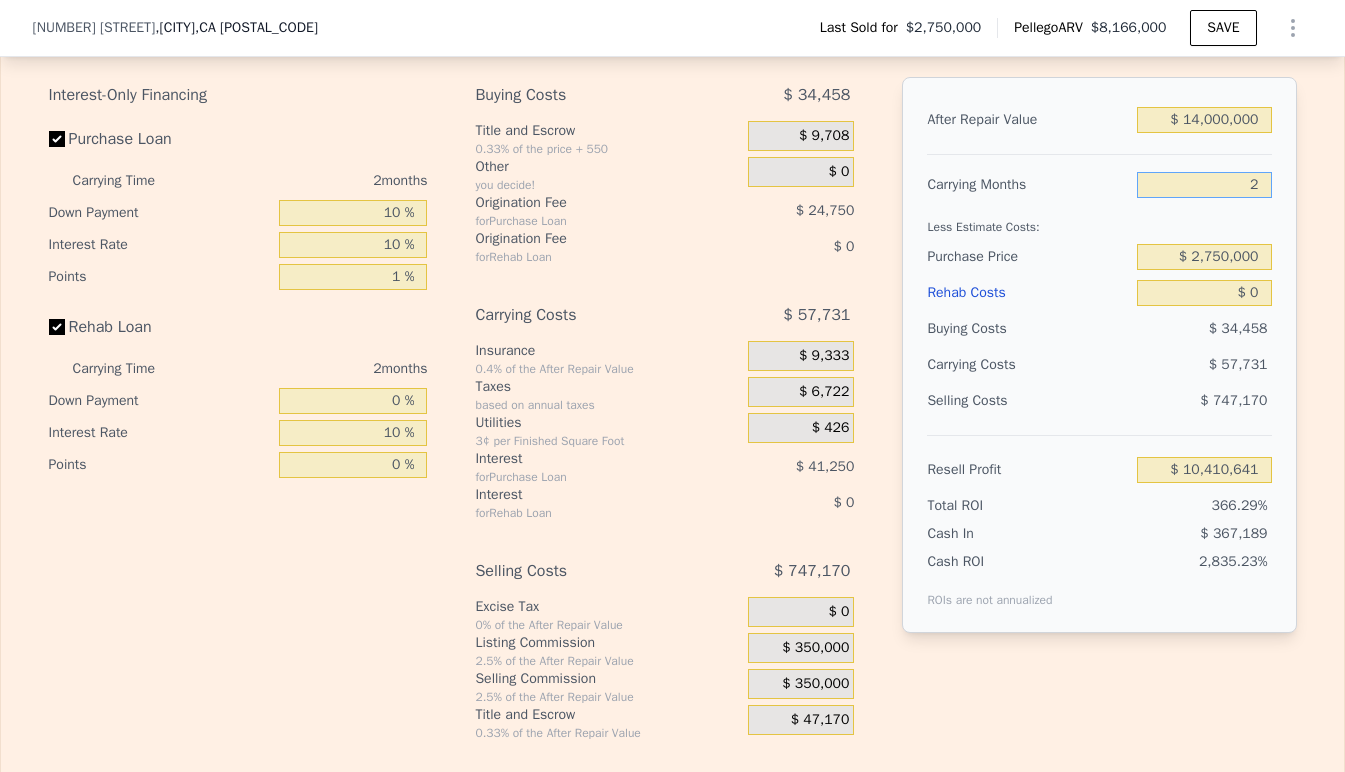type on "24" 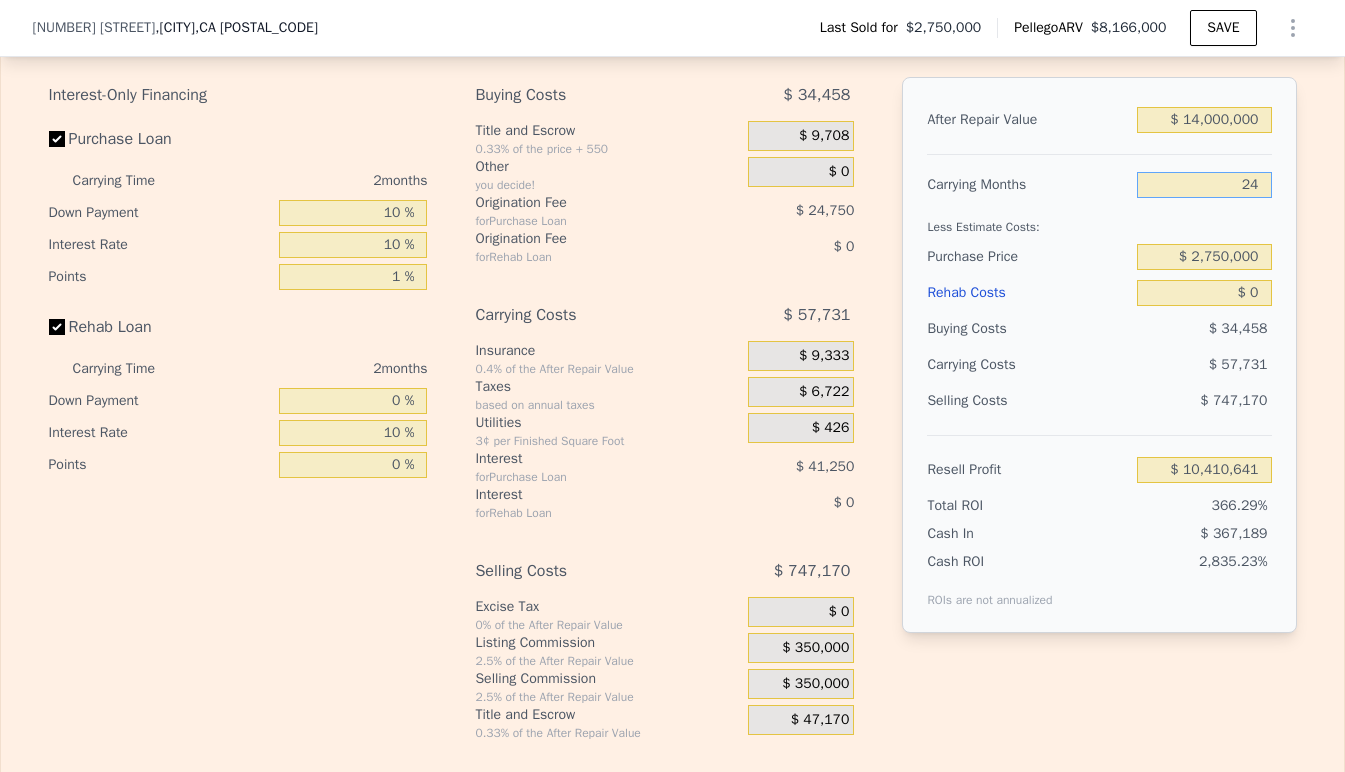 type on "$ 9,775,587" 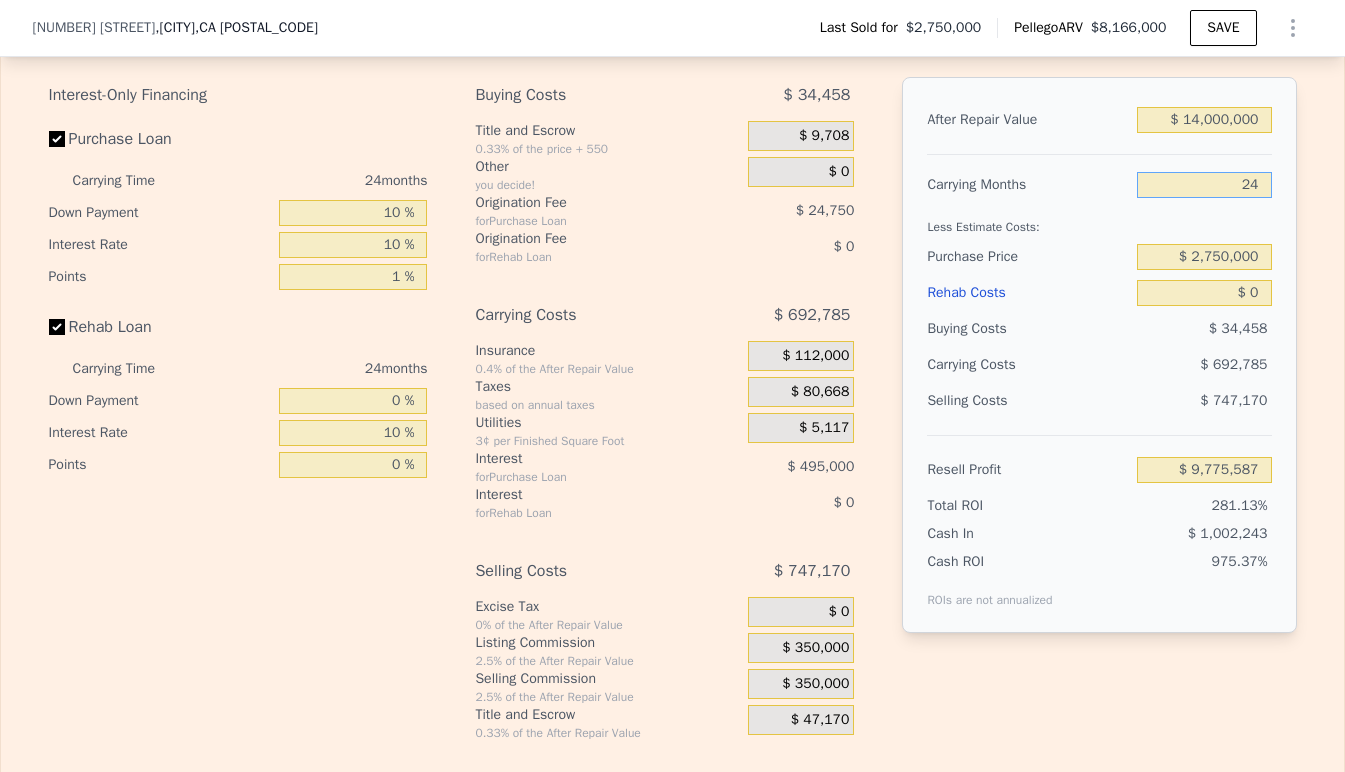 type on "24" 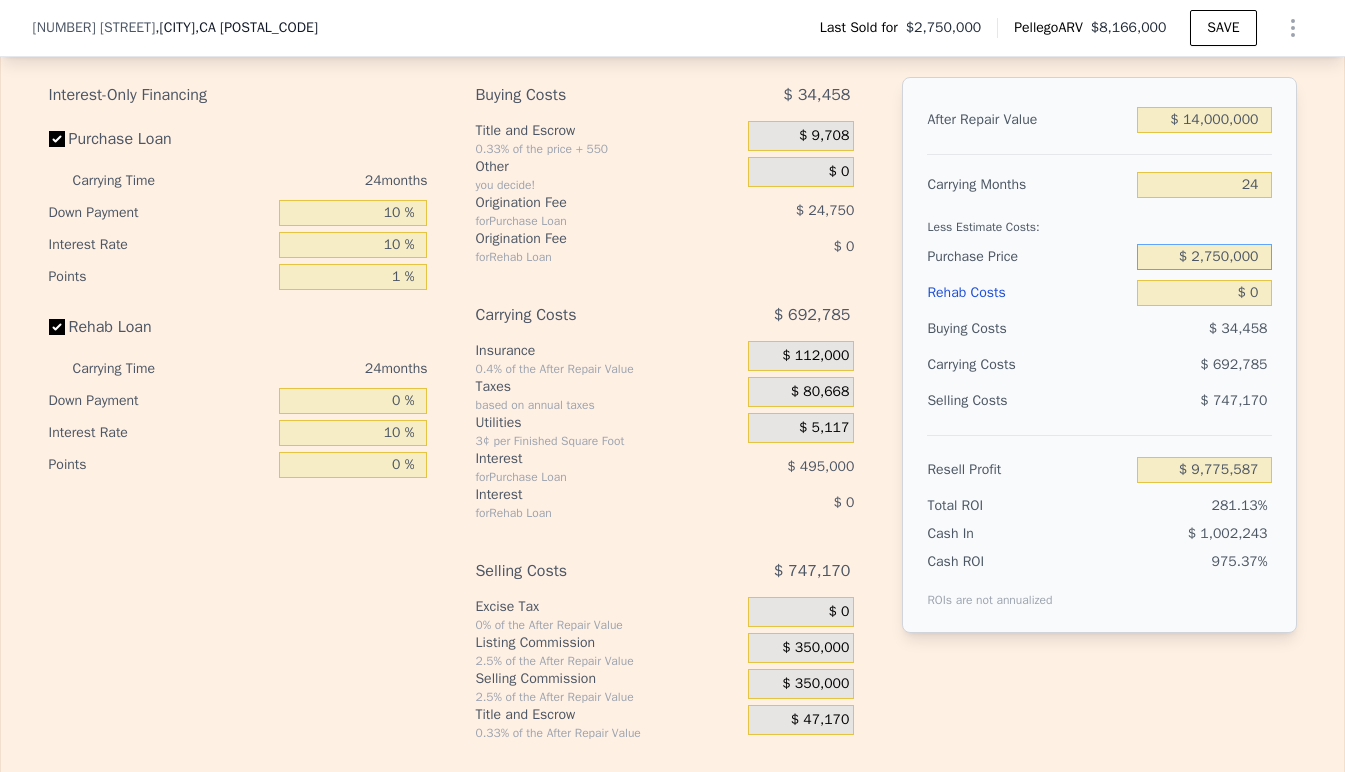 drag, startPoint x: 1259, startPoint y: 271, endPoint x: 1166, endPoint y: 270, distance: 93.00538 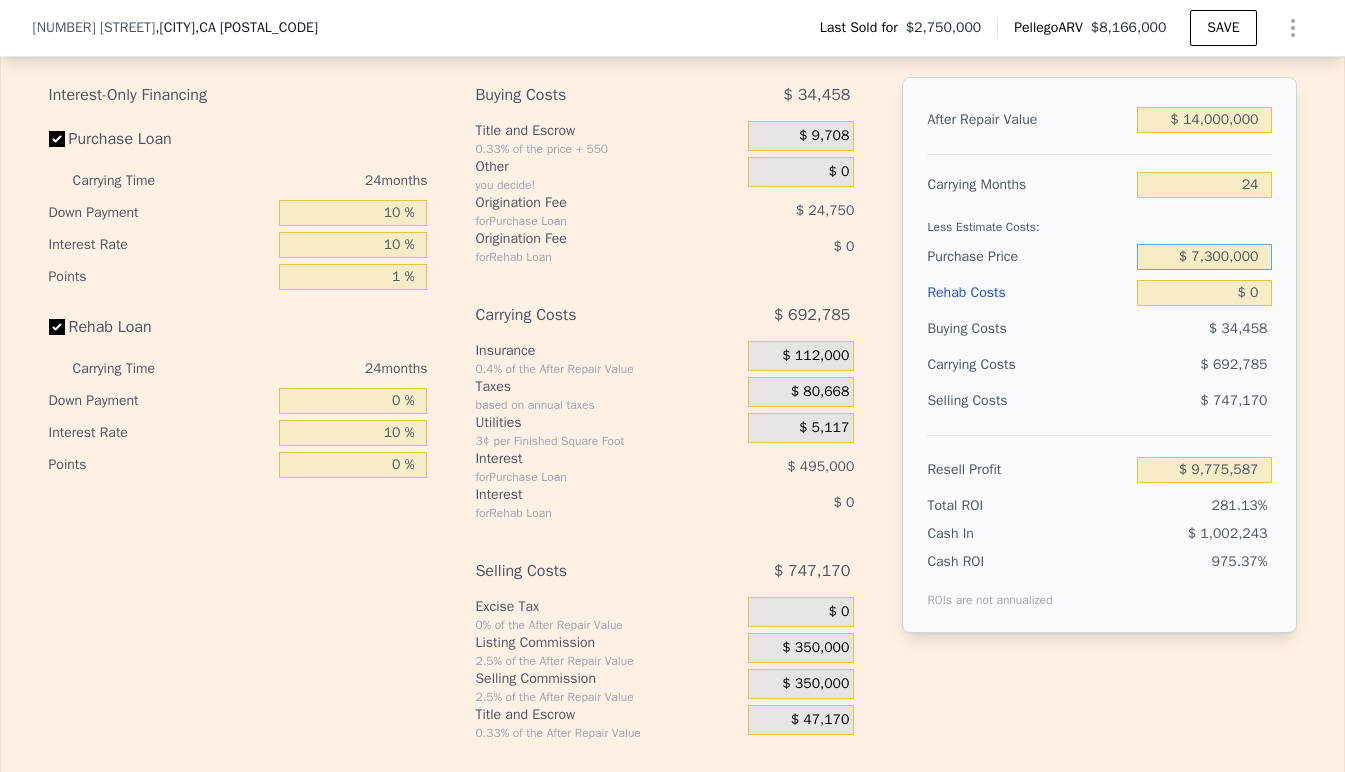 type on "$ 7,300,000" 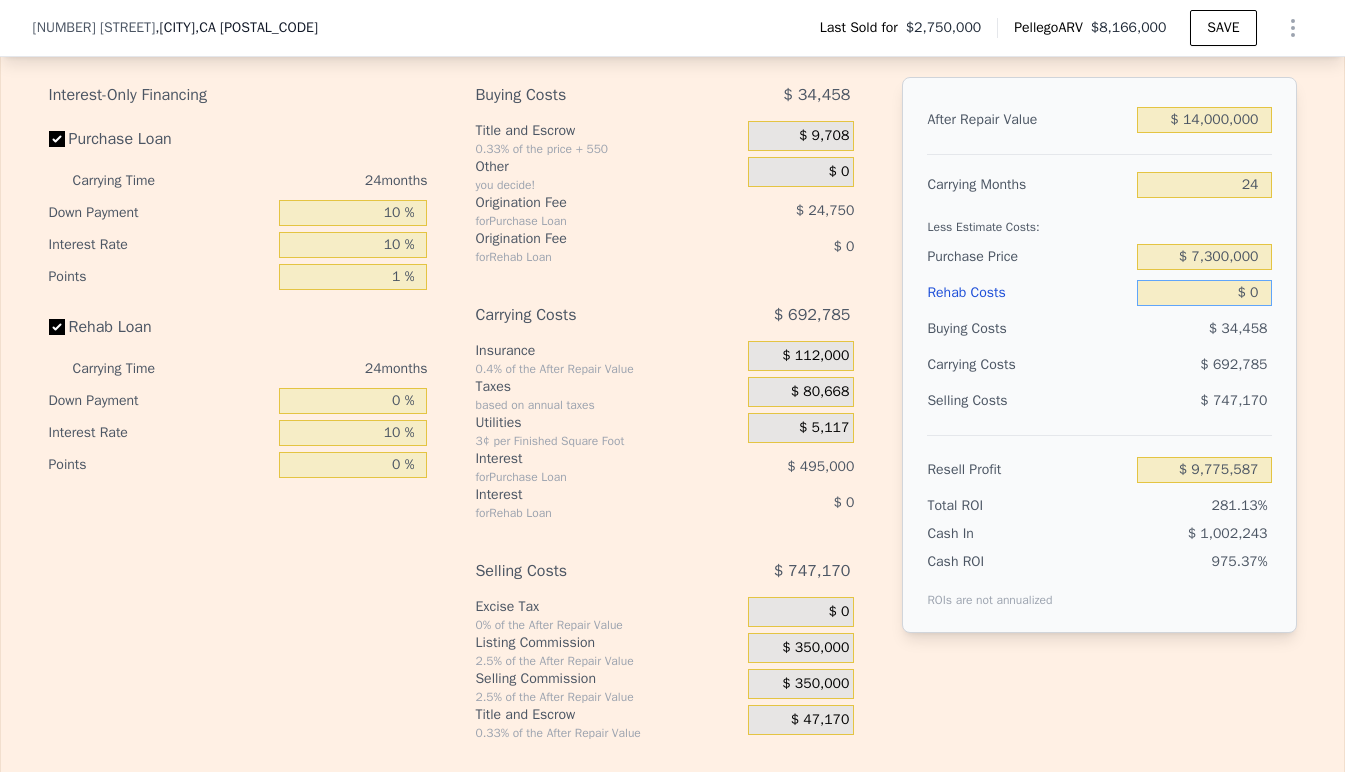 type on "$ 4,350,486" 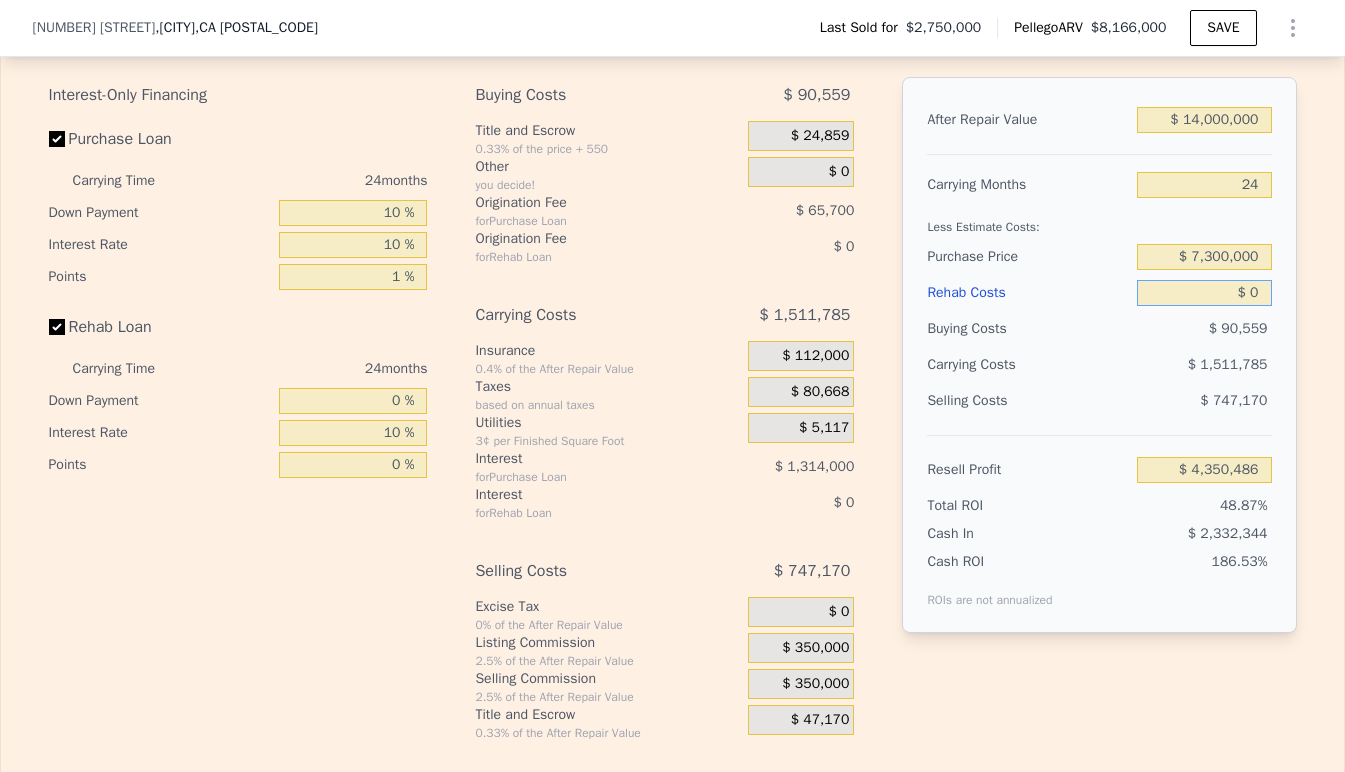 drag, startPoint x: 1257, startPoint y: 302, endPoint x: 1236, endPoint y: 302, distance: 21 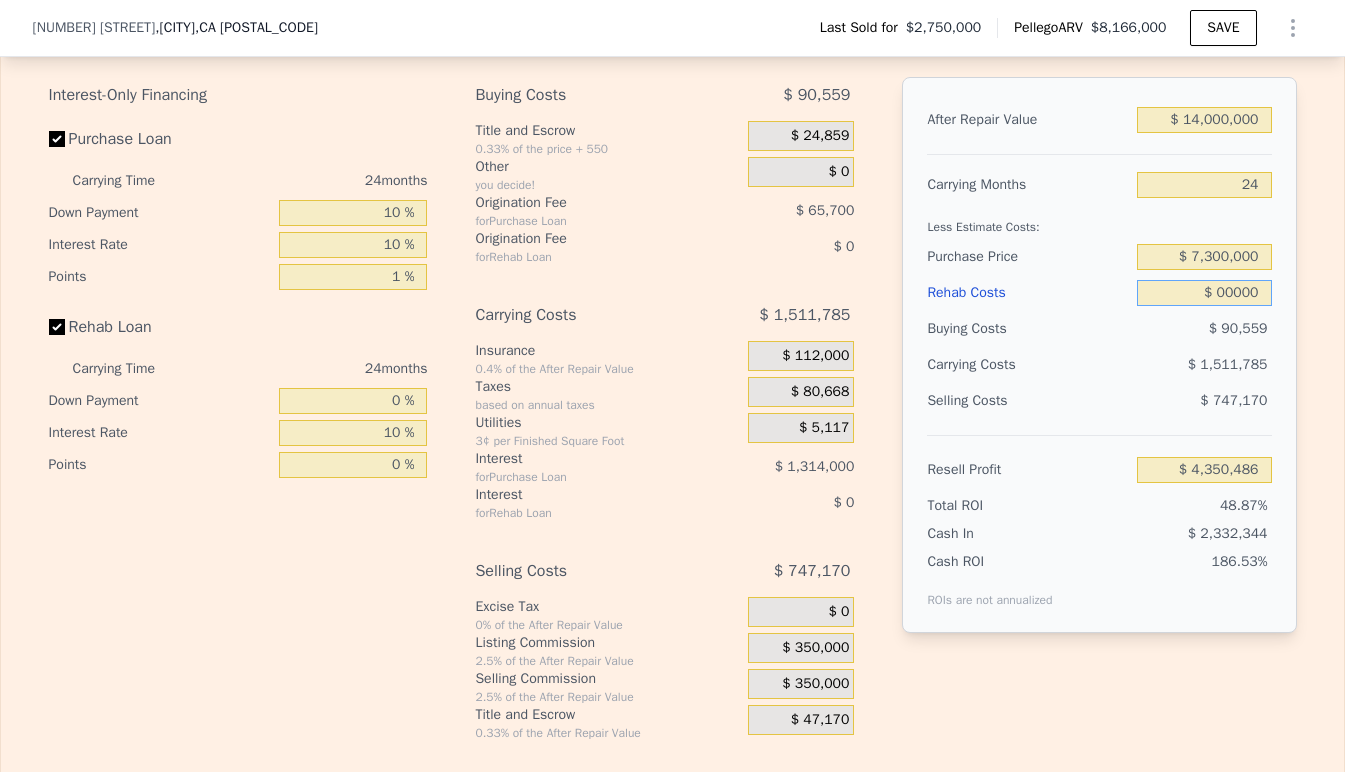 click on "$ 00000" at bounding box center (1204, 293) 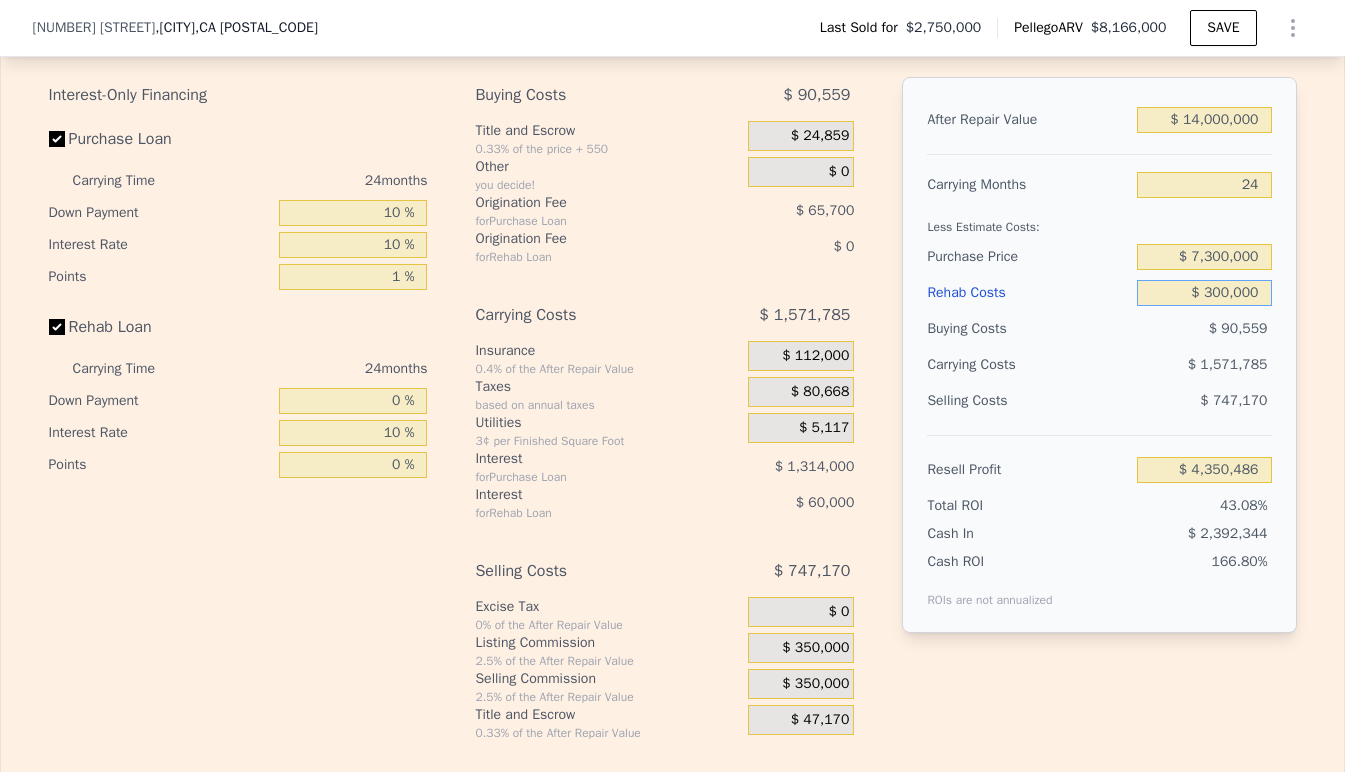 type on "$ 3,990,486" 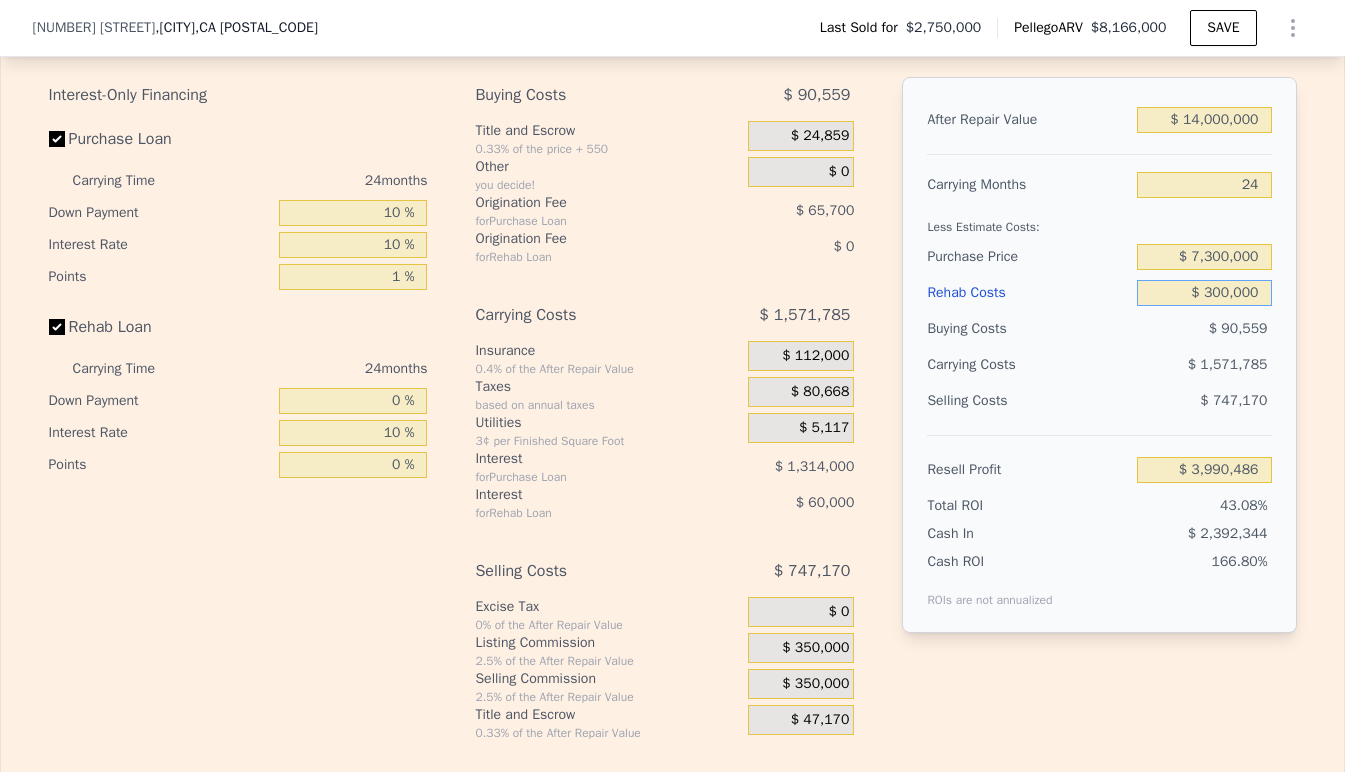click on "$ 300,000" at bounding box center (1204, 293) 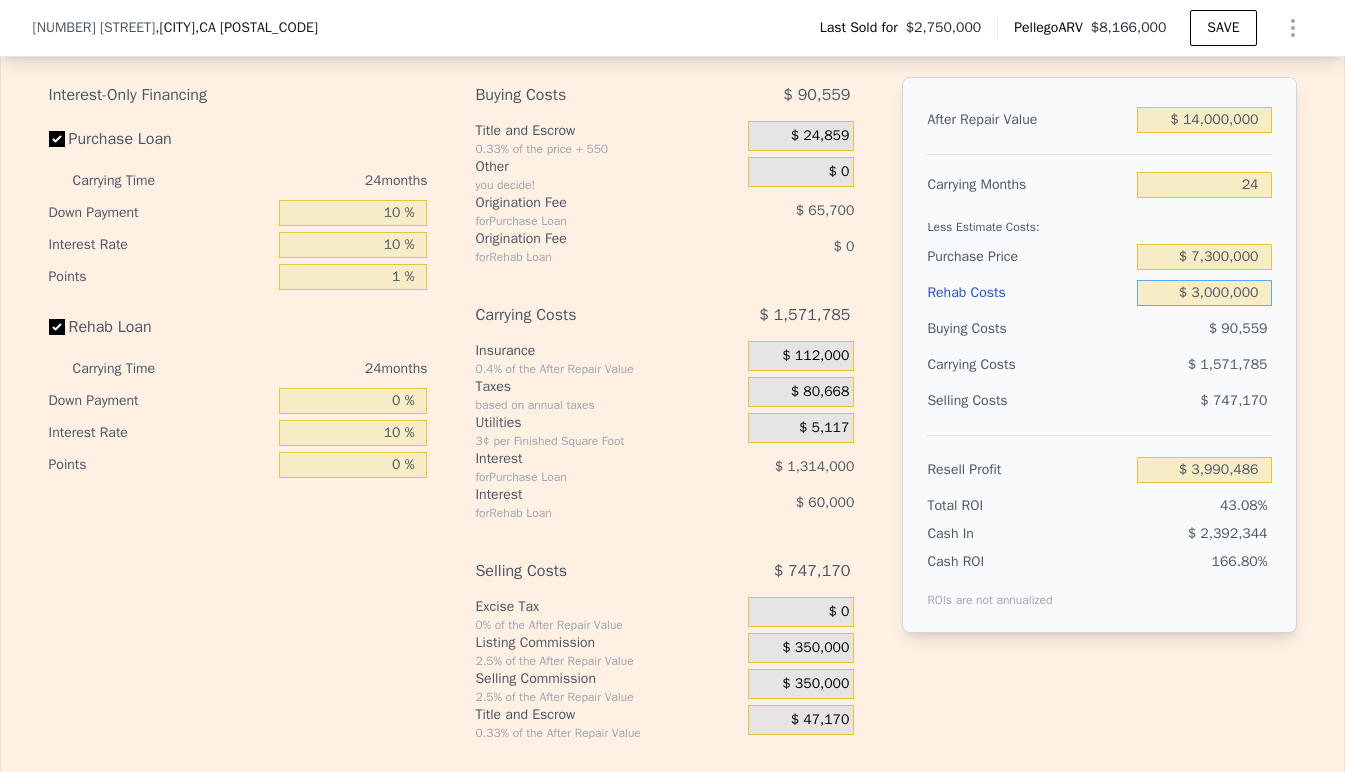 type on "$ 750,486" 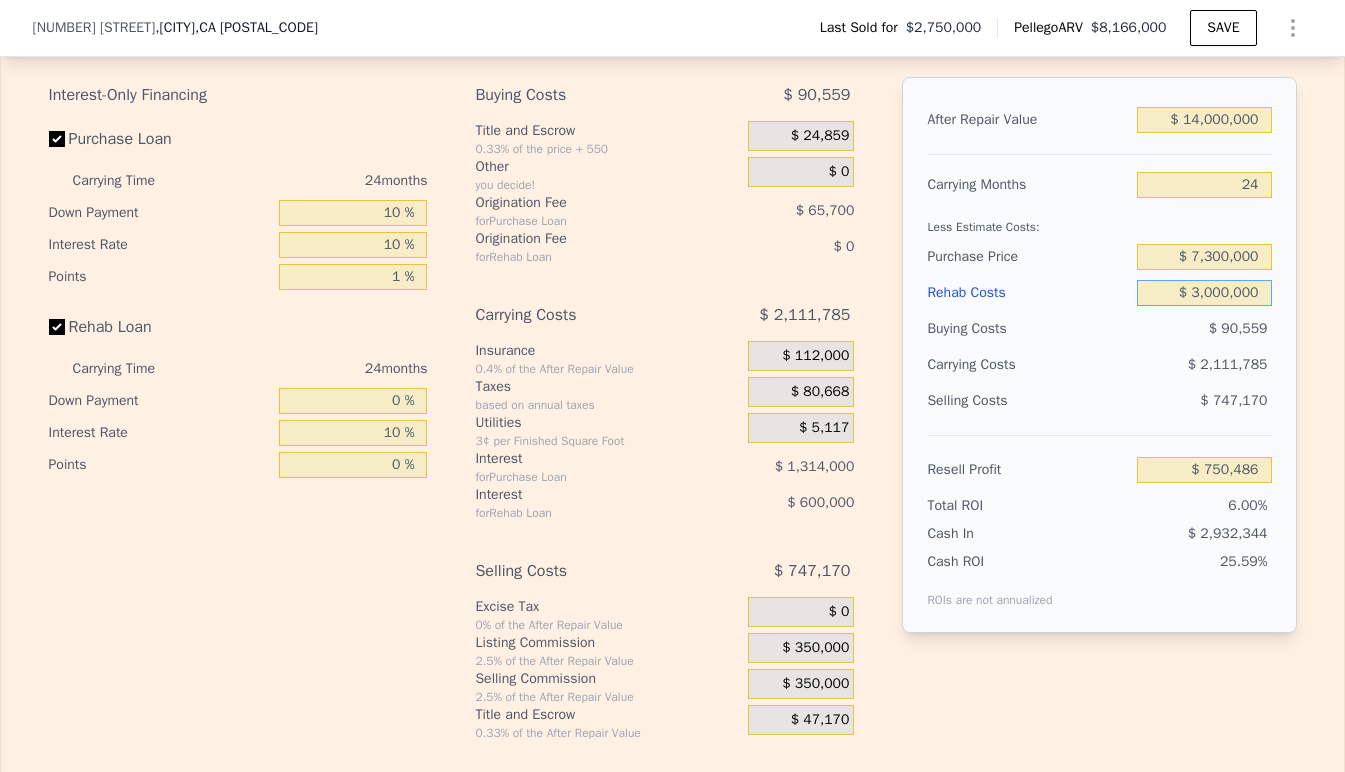 type on "$ 3,000,000" 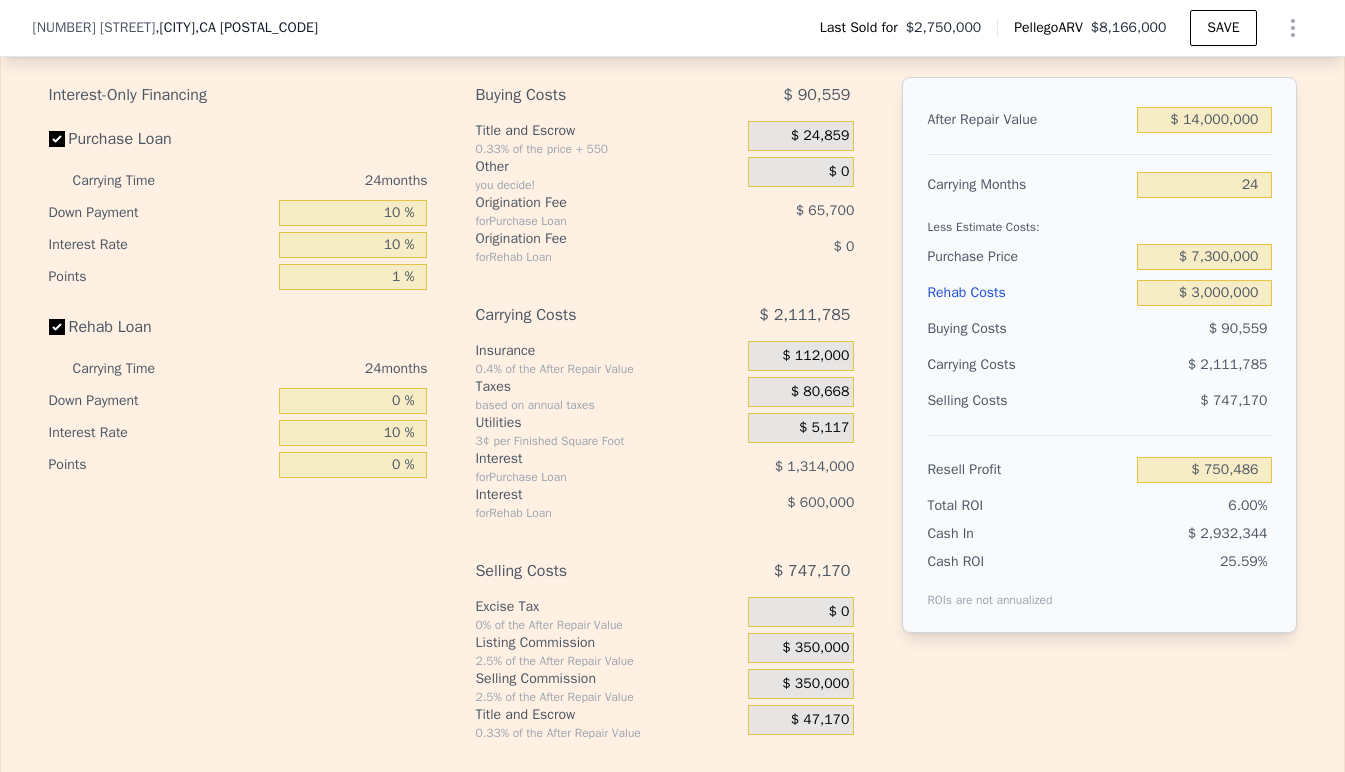 click on "After Repair Value $ 14,000,000 Carrying Months 24 Less Estimate Costs: Purchase Price $ 7,300,000 Rehab Costs $ 3,000,000 Buying Costs $ 90,559 Carrying Costs $ 2,111,785 Selling Costs $ 747,170 Resell Profit $ 750,486 Total ROI 6.00% Cash In $ 2,932,344 Cash ROI ROIs are not annualized 25.59%" at bounding box center [1099, 355] 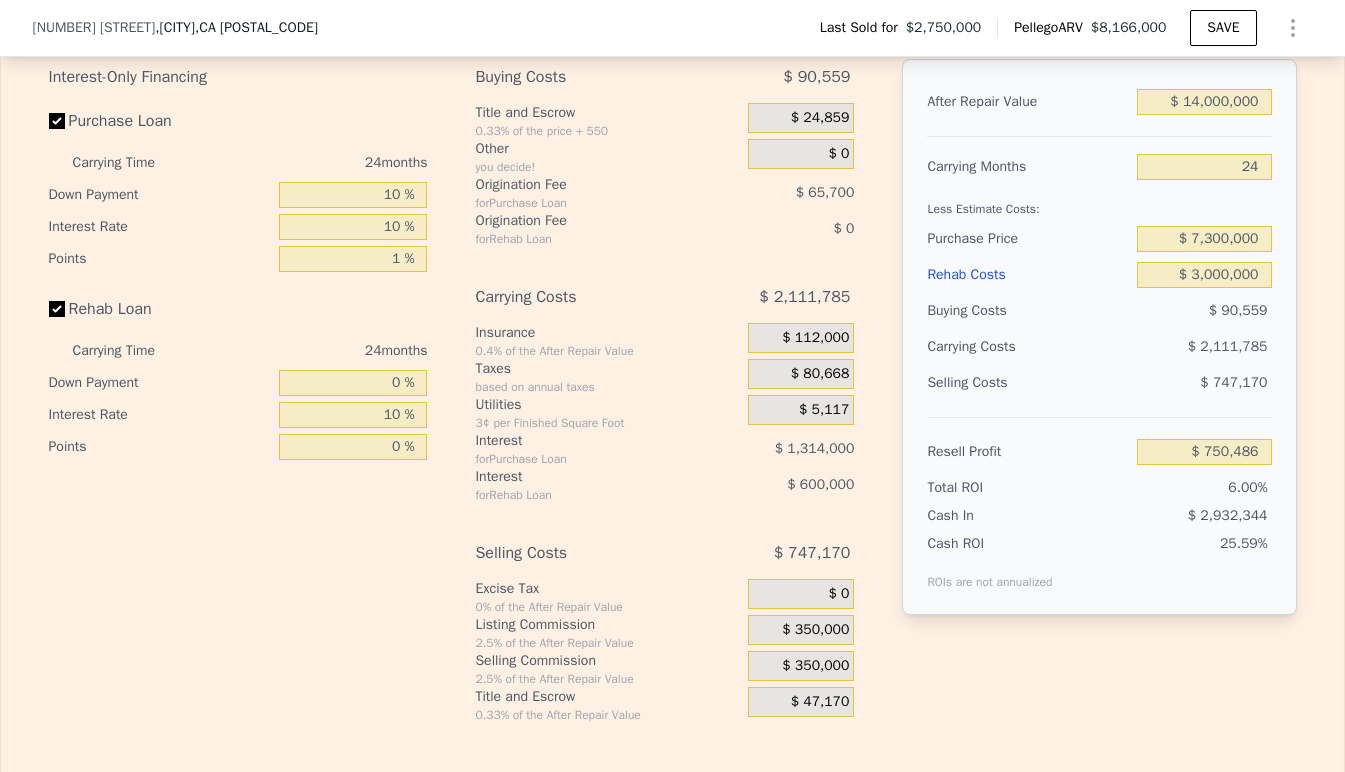 scroll, scrollTop: 2889, scrollLeft: 0, axis: vertical 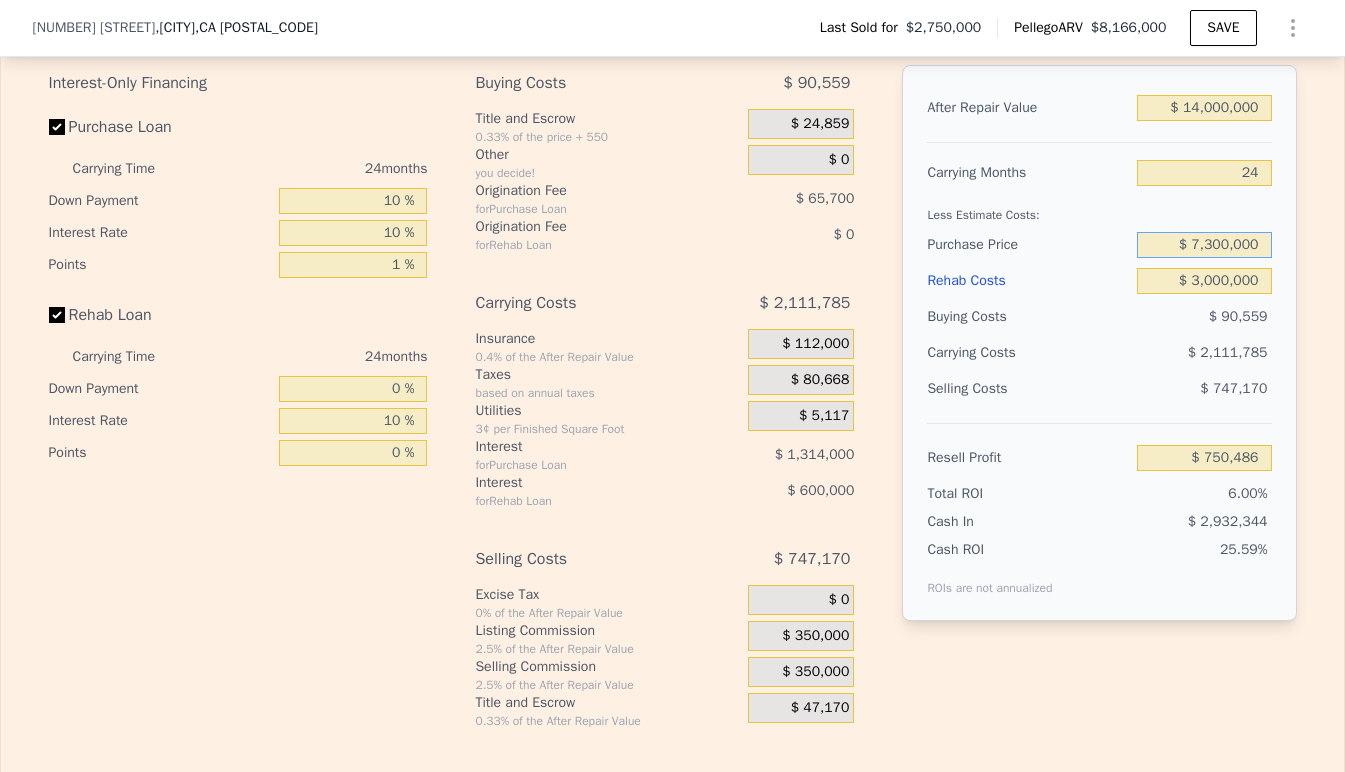 click on "$ 7,300,000" at bounding box center (1204, 245) 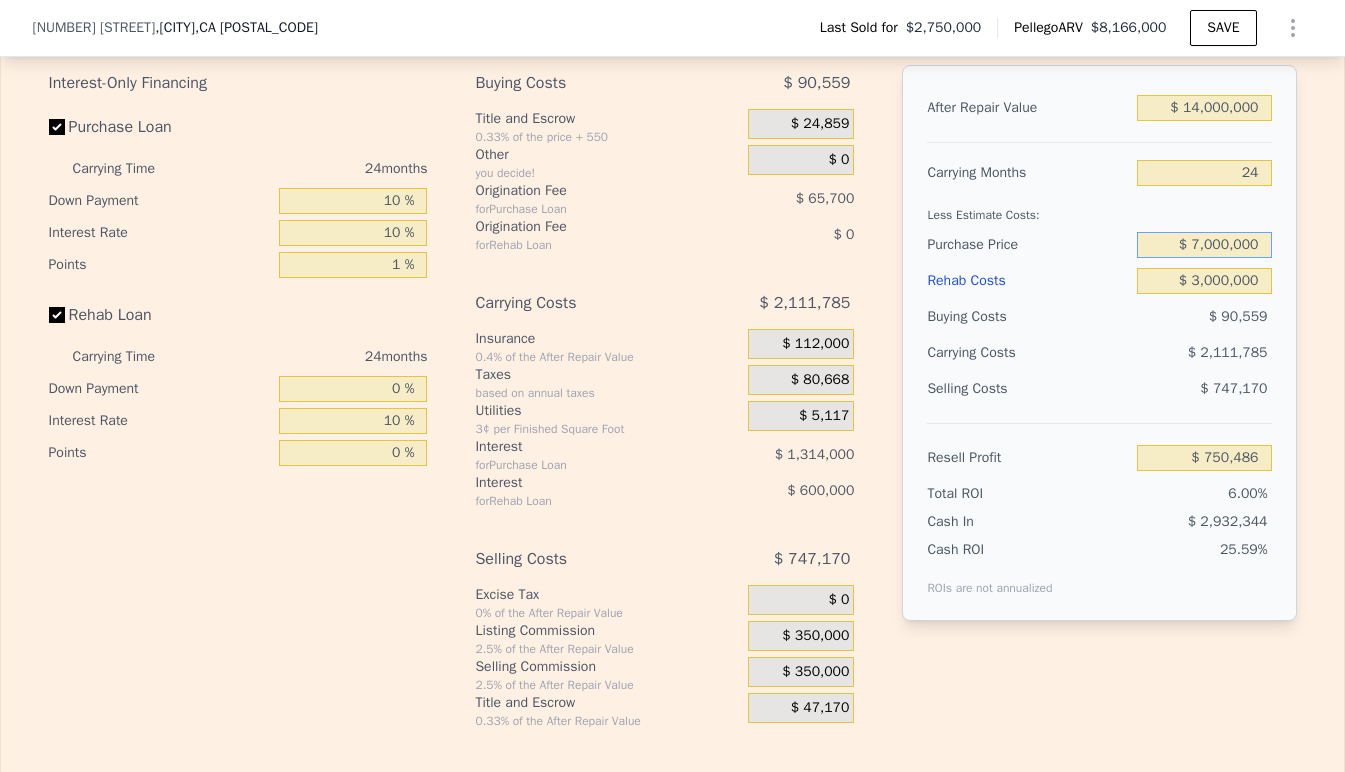 type on "$ 7,000,000" 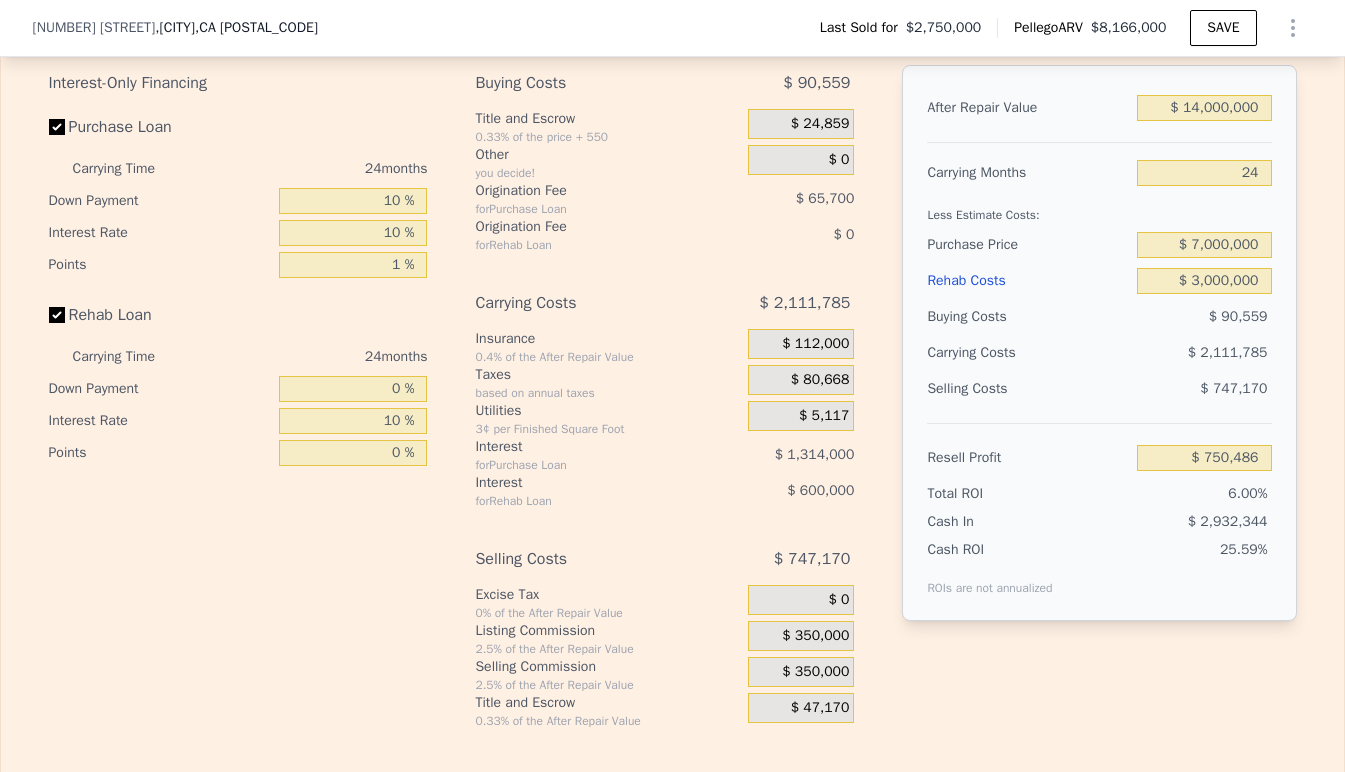 click on "After Repair Value $ 14,000,000 Carrying Months 24 Less Estimate Costs: Purchase Price $ 7,000,000 Rehab Costs $ 3,000,000 Buying Costs $ 90,559 Carrying Costs $ 2,111,785 Selling Costs $ 747,170 Resell Profit $ 750,486 Total ROI 6.00% Cash In $ 2,932,344 Cash ROI ROIs are not annualized 25.59%" at bounding box center (1099, 343) 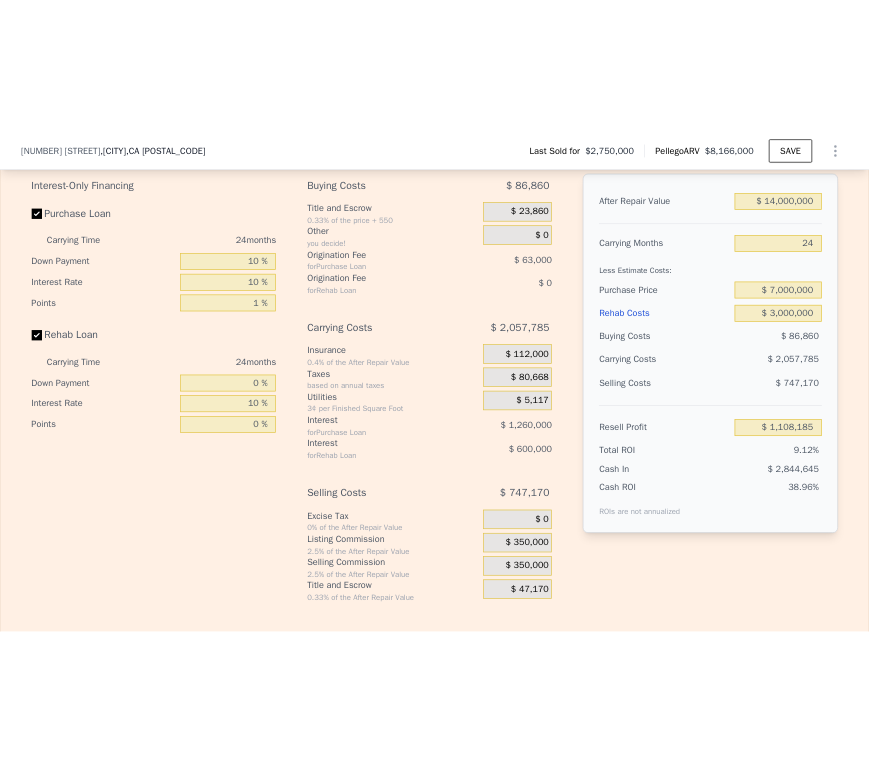scroll, scrollTop: 2890, scrollLeft: 0, axis: vertical 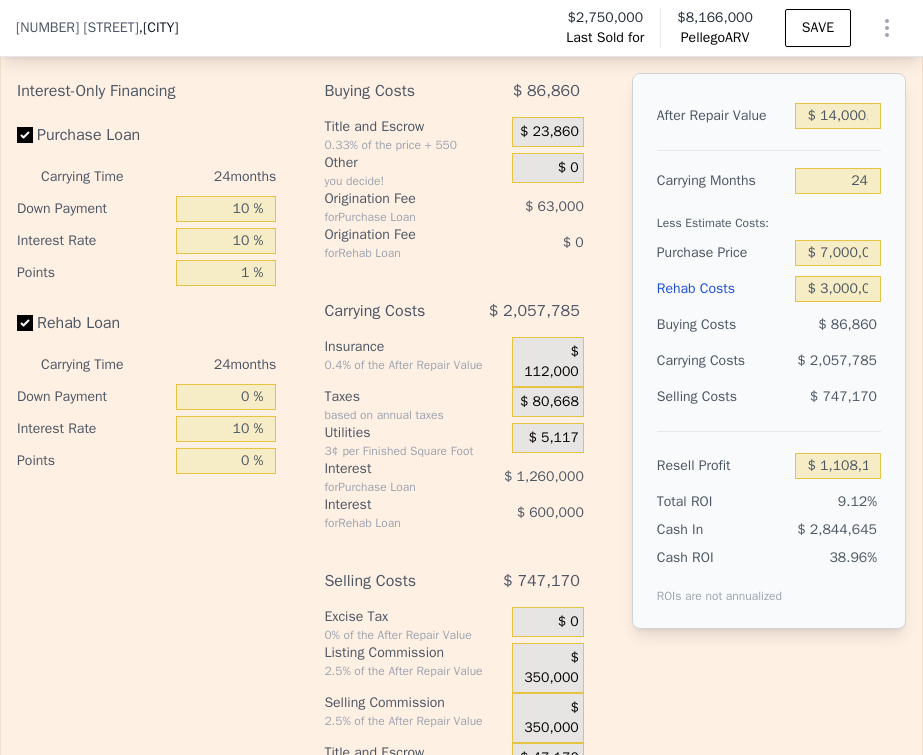 type on "$ 8,166,000" 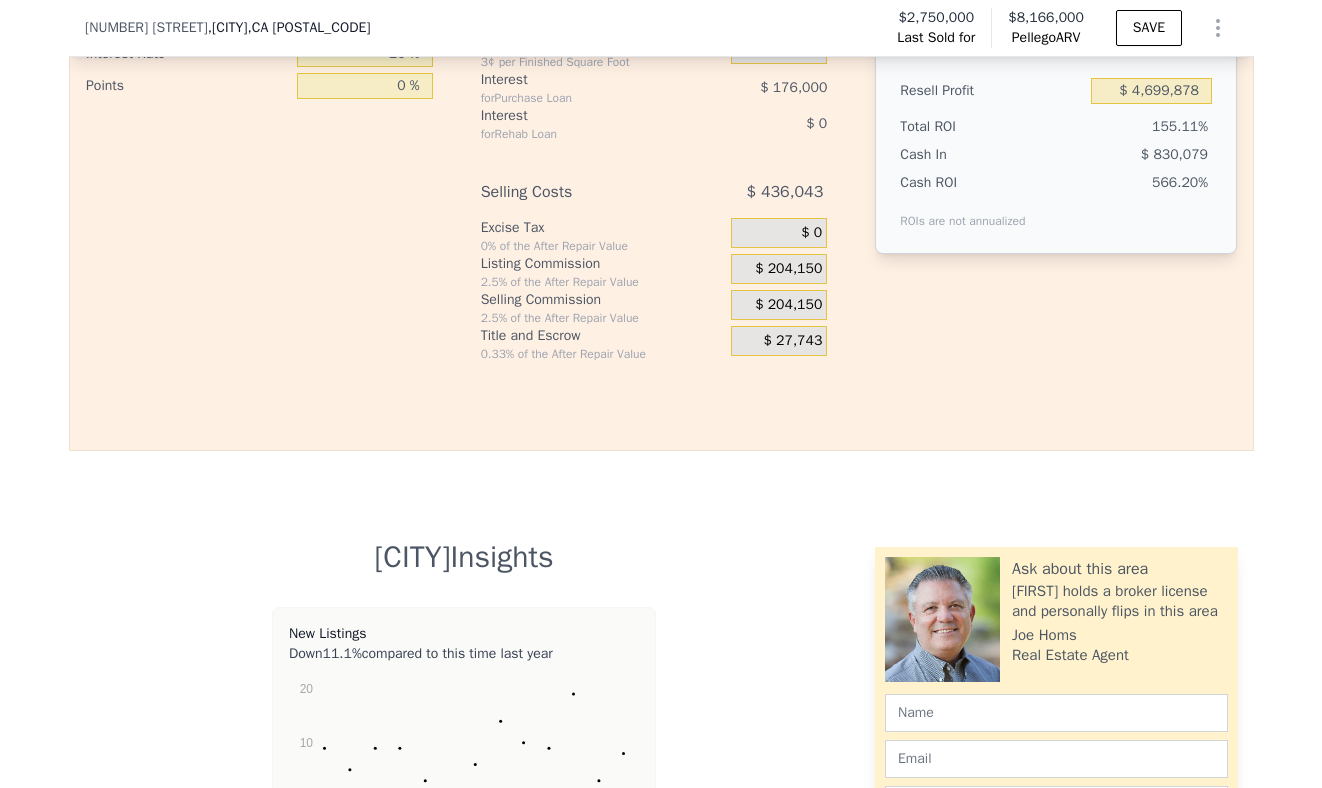 scroll, scrollTop: 3017, scrollLeft: 0, axis: vertical 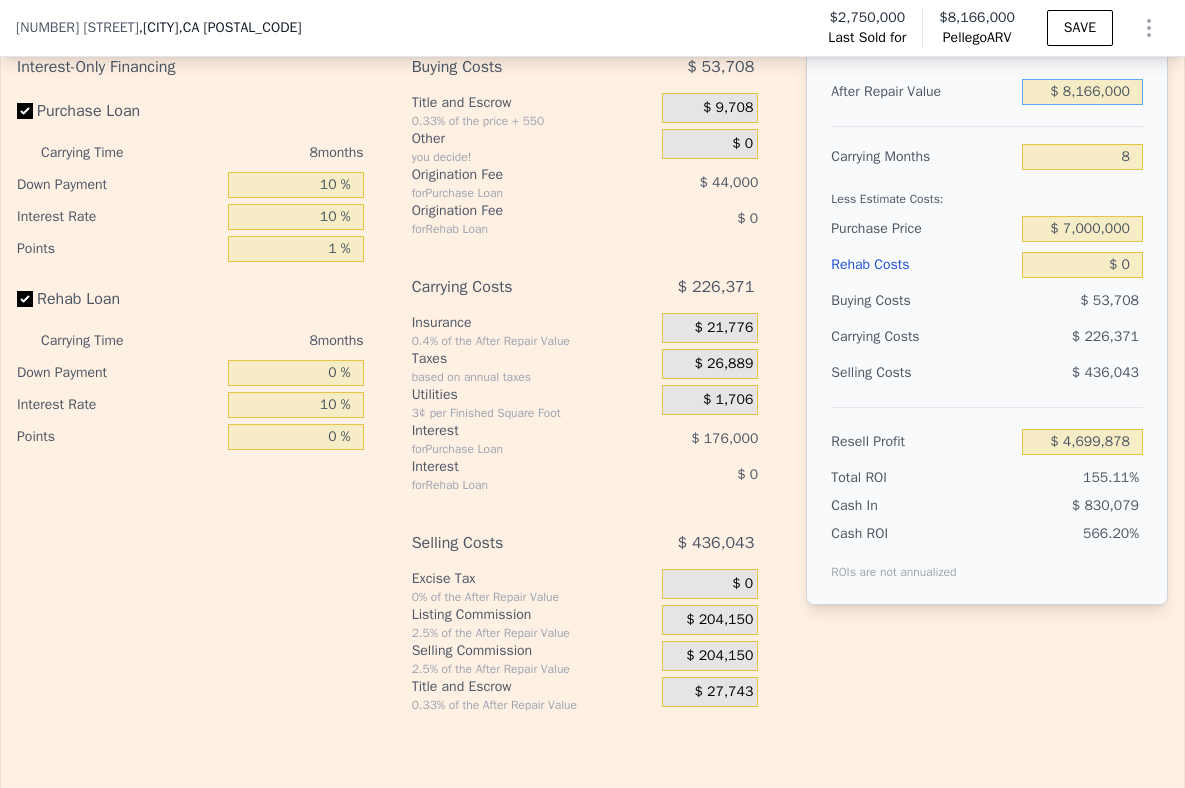 drag, startPoint x: 1121, startPoint y: 129, endPoint x: 1028, endPoint y: 108, distance: 95.34149 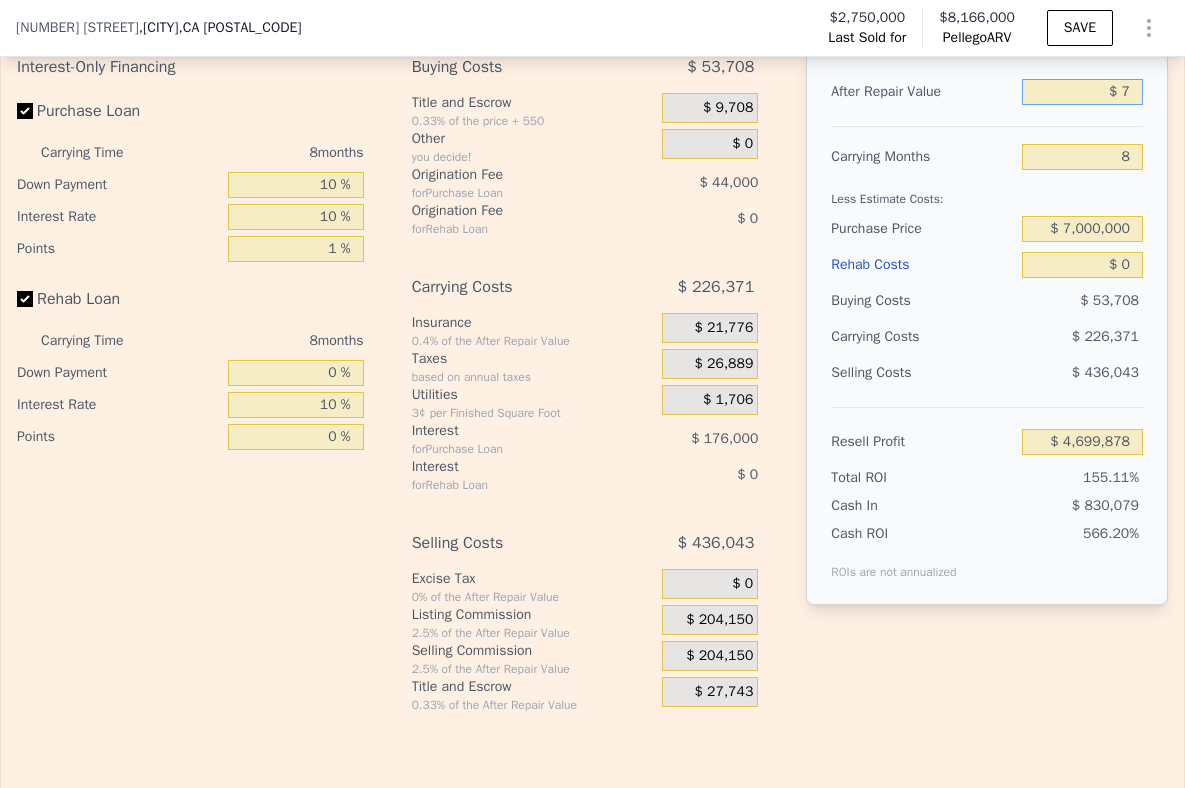 type on "-$ 3,008,846" 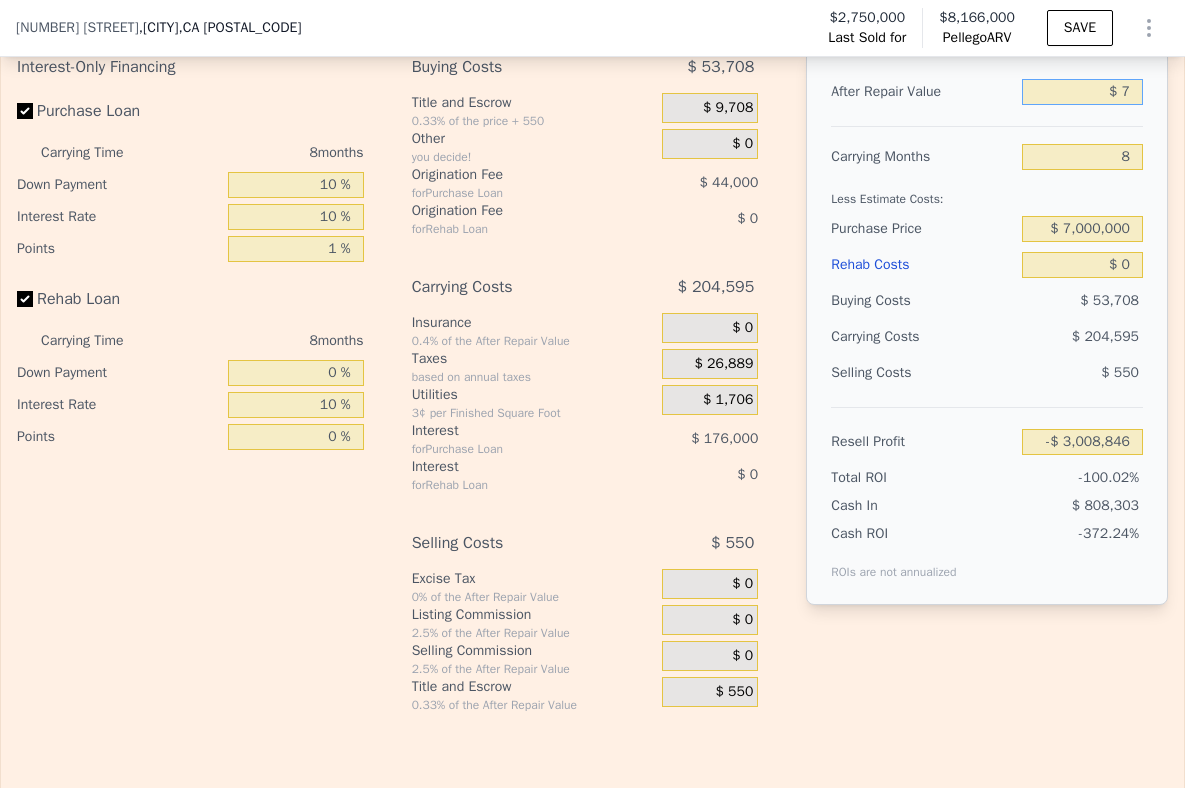 type on "$ 70" 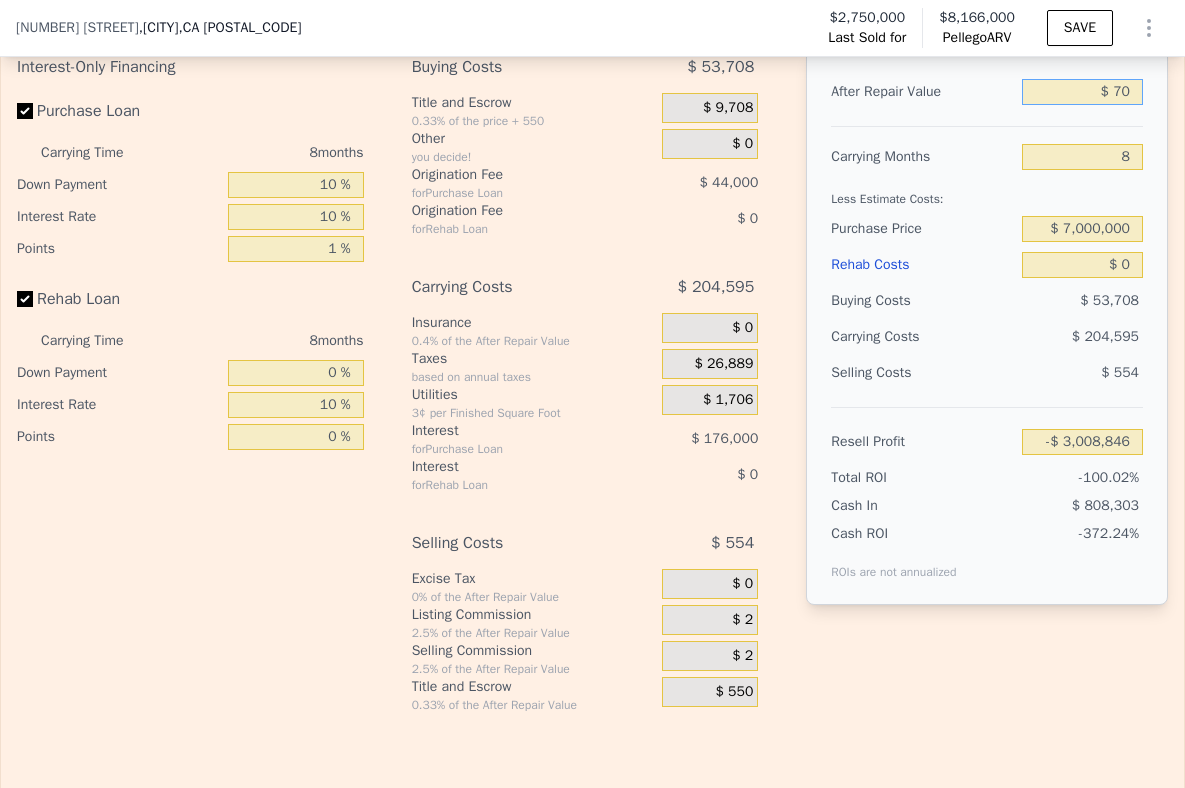 type on "-$ 3,008,787" 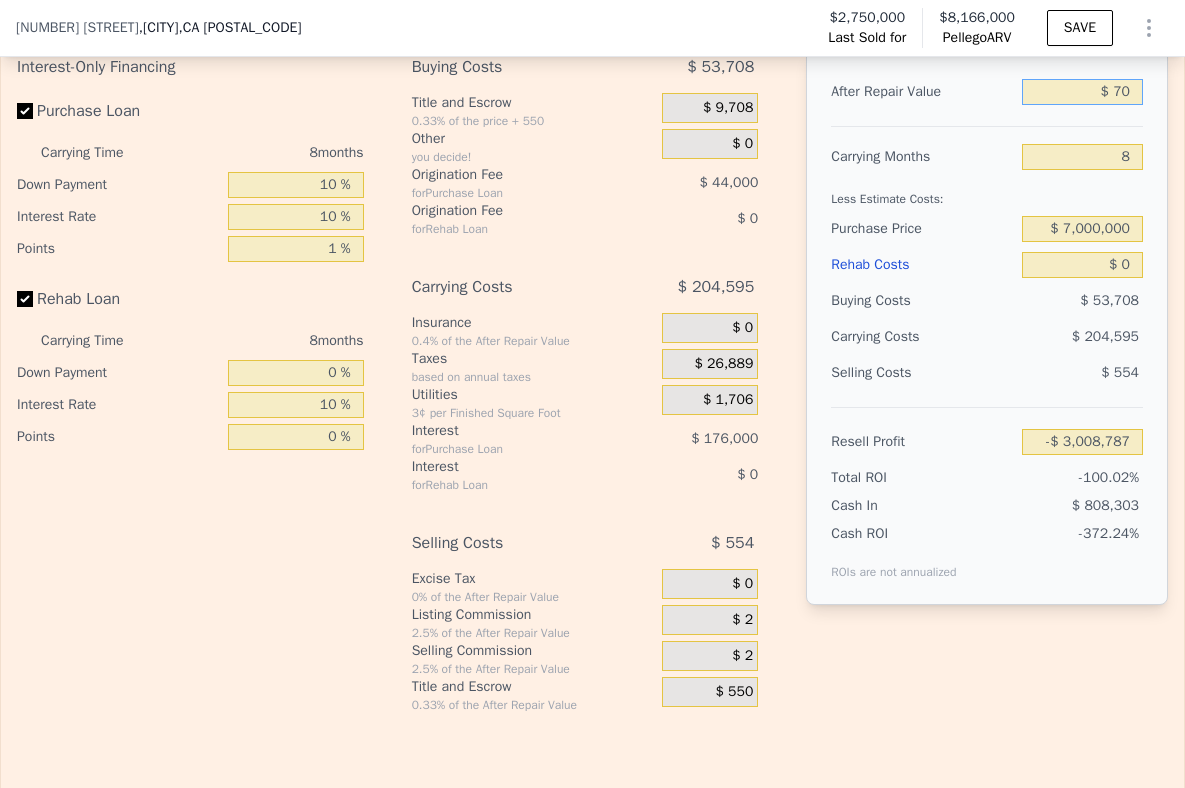 type on "$ 700" 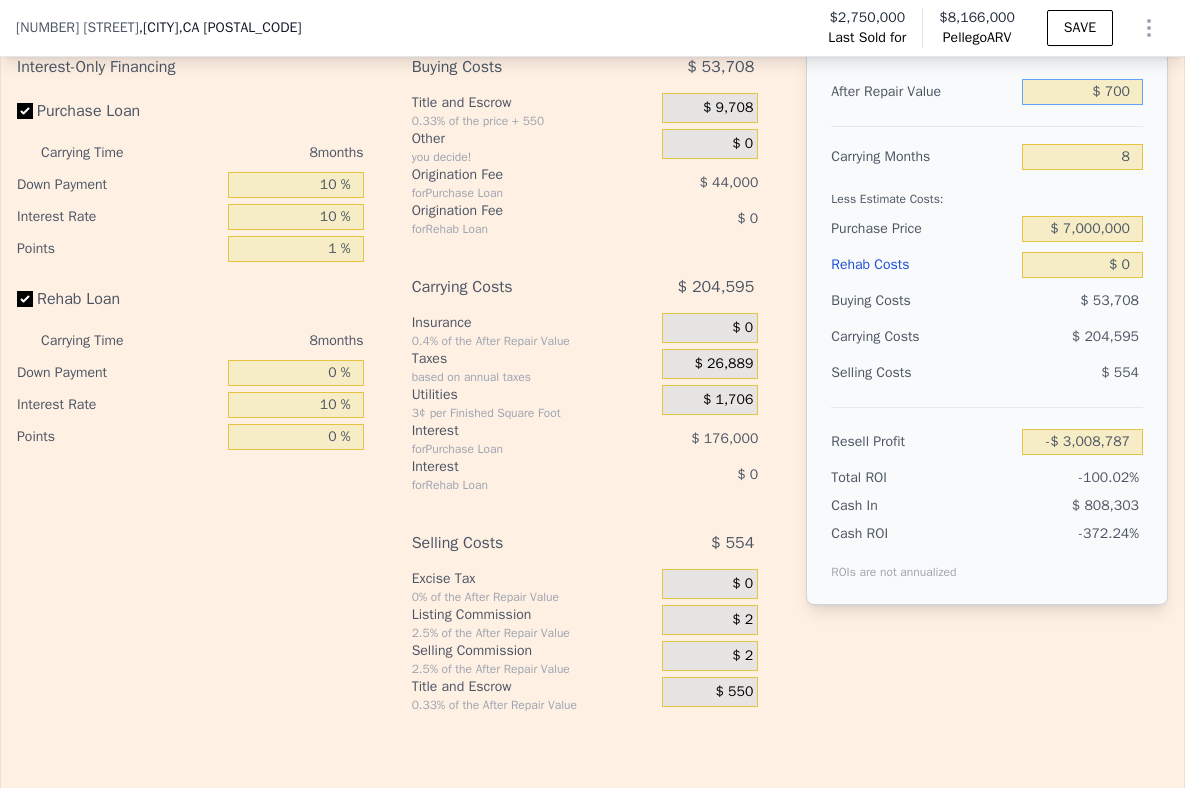 type on "-$ 3,008,193" 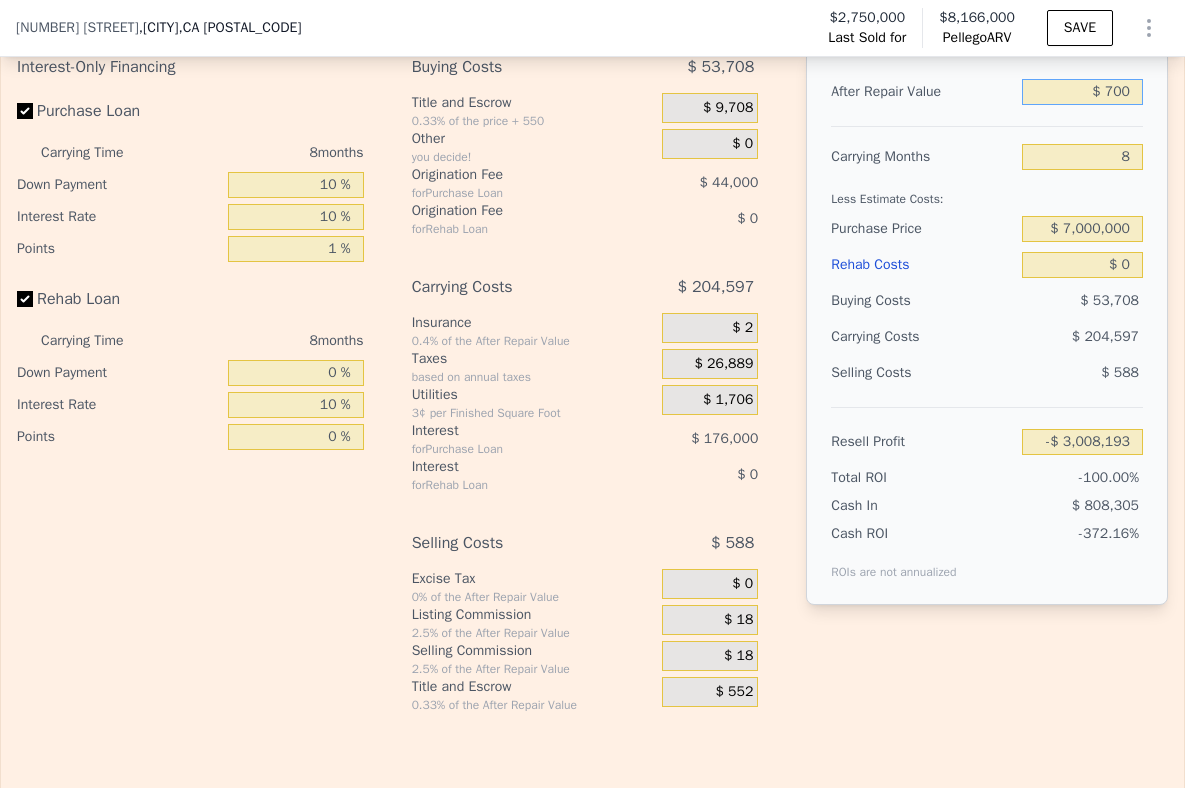 type on "$ 7,000" 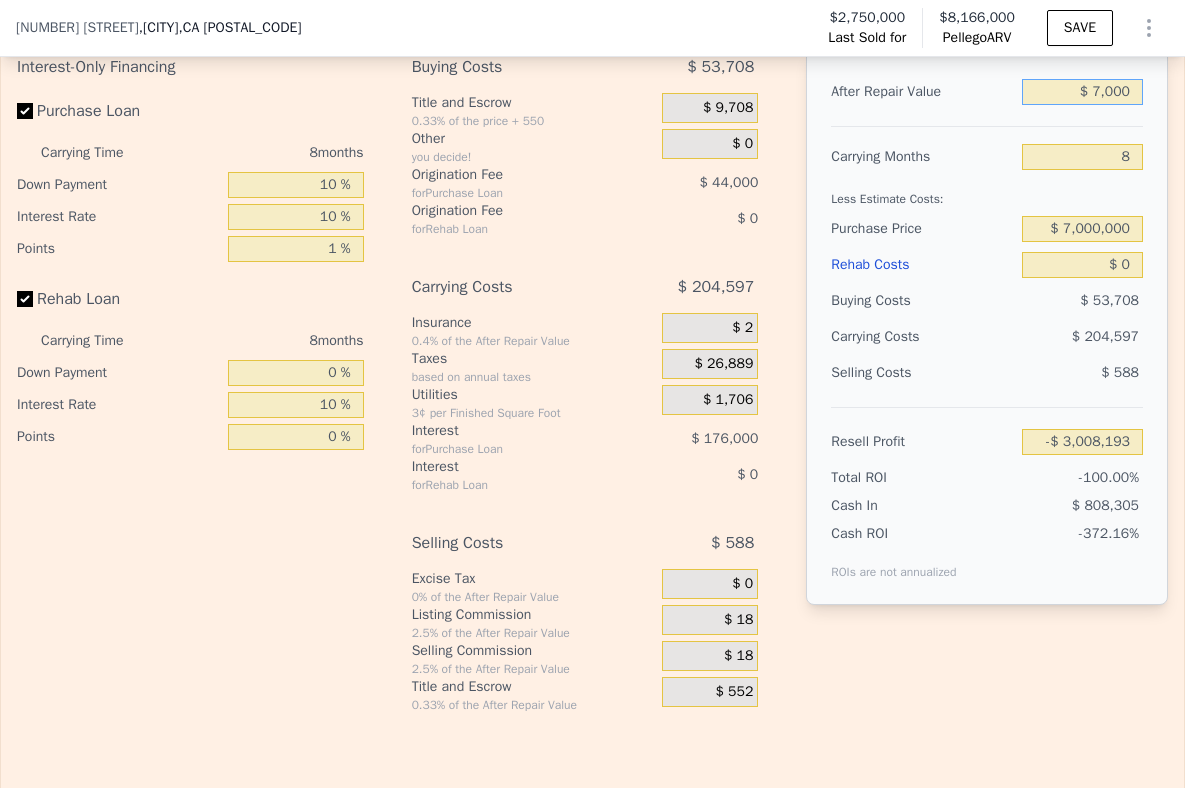 type on "-$ 3,002,245" 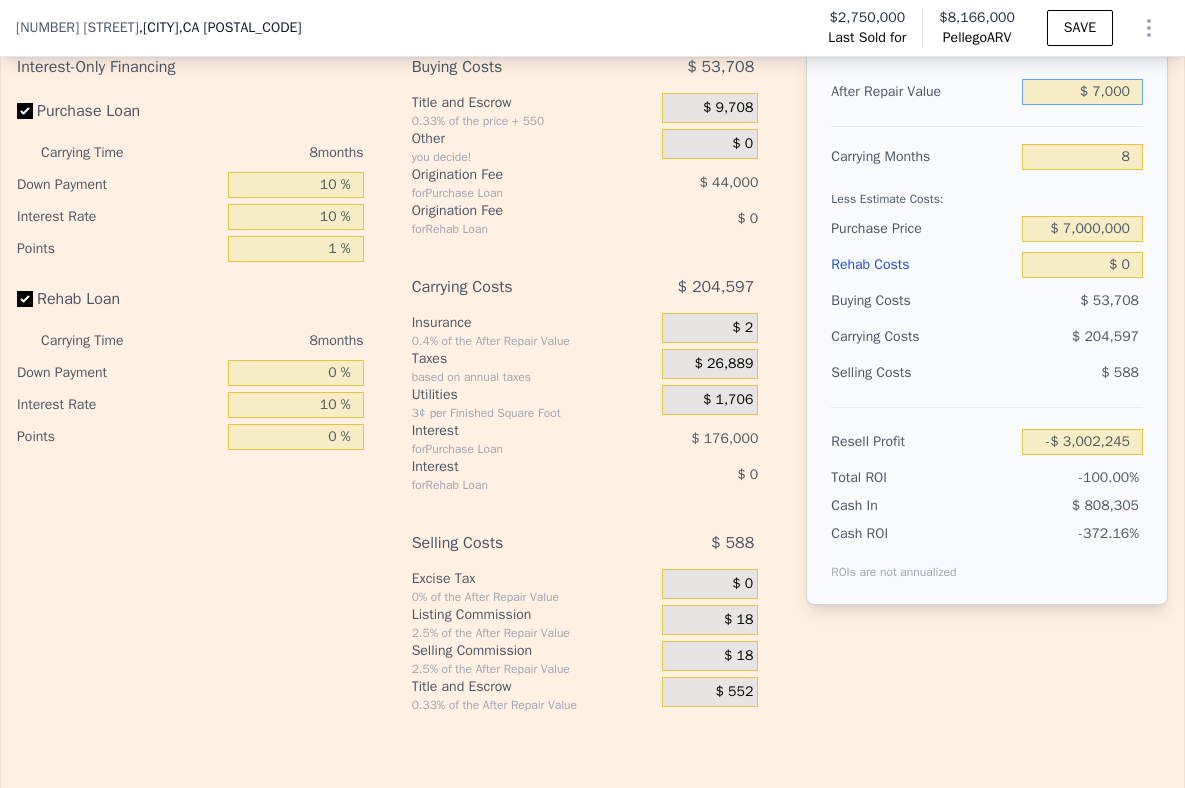 type on "$ 70,000" 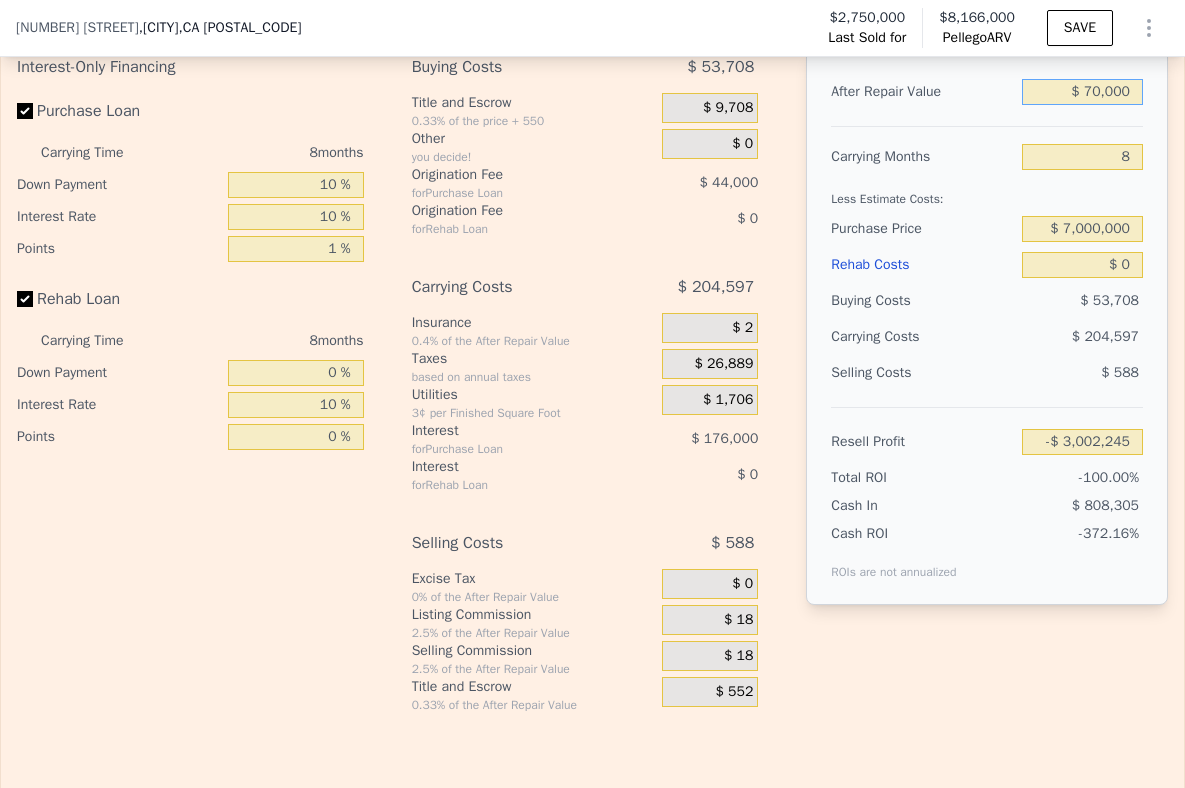 type on "-$ 2,942,773" 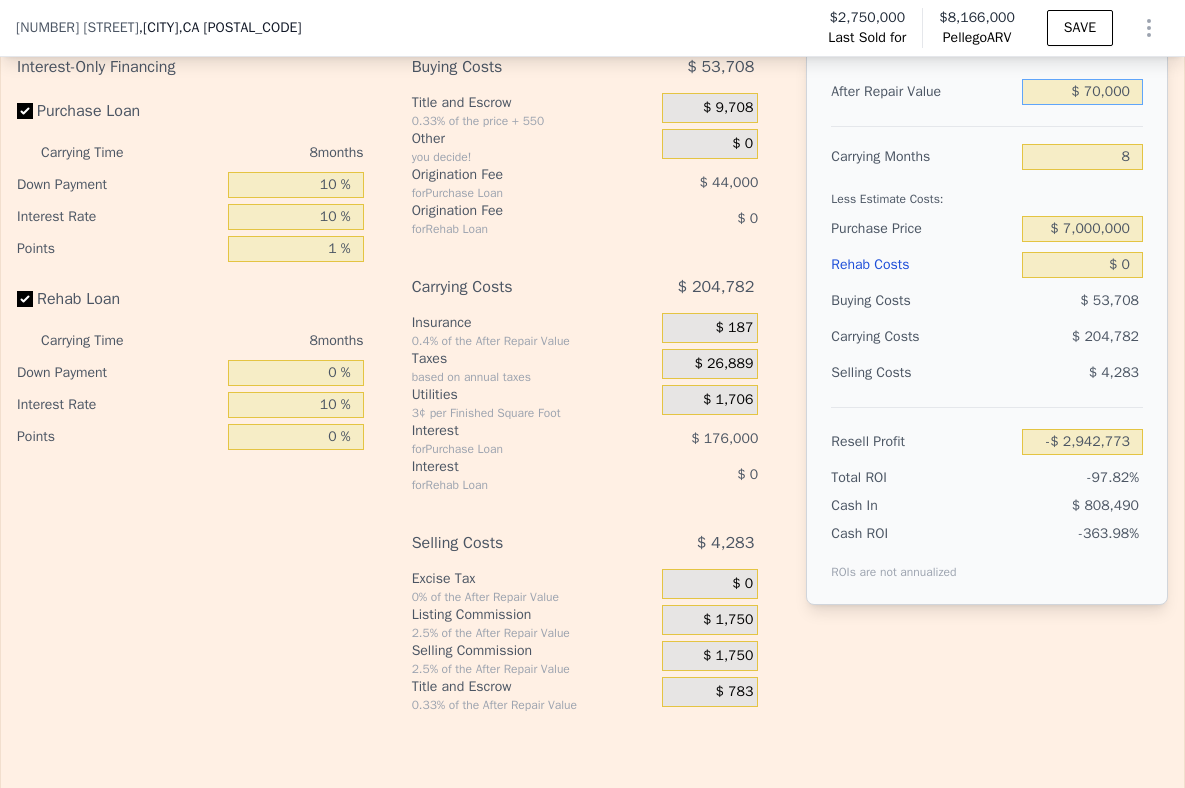 type on "$ 700,000" 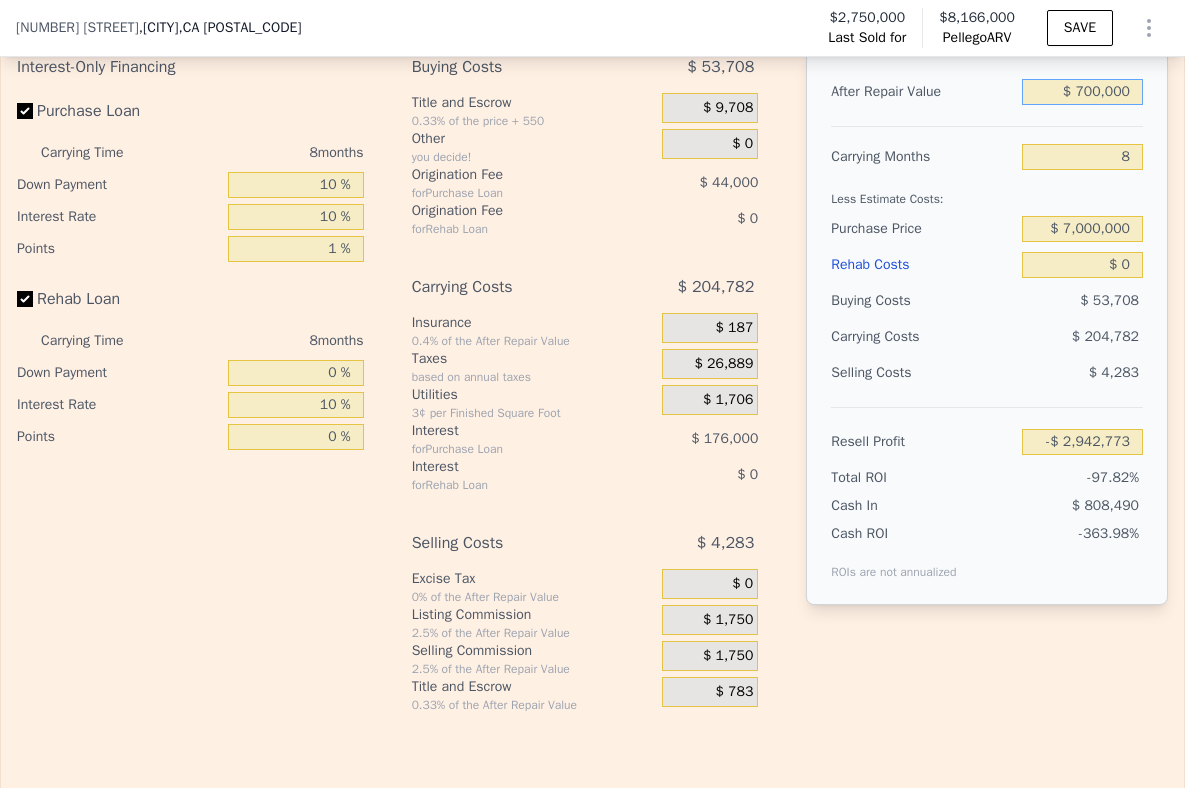 type on "-$ 2,348,051" 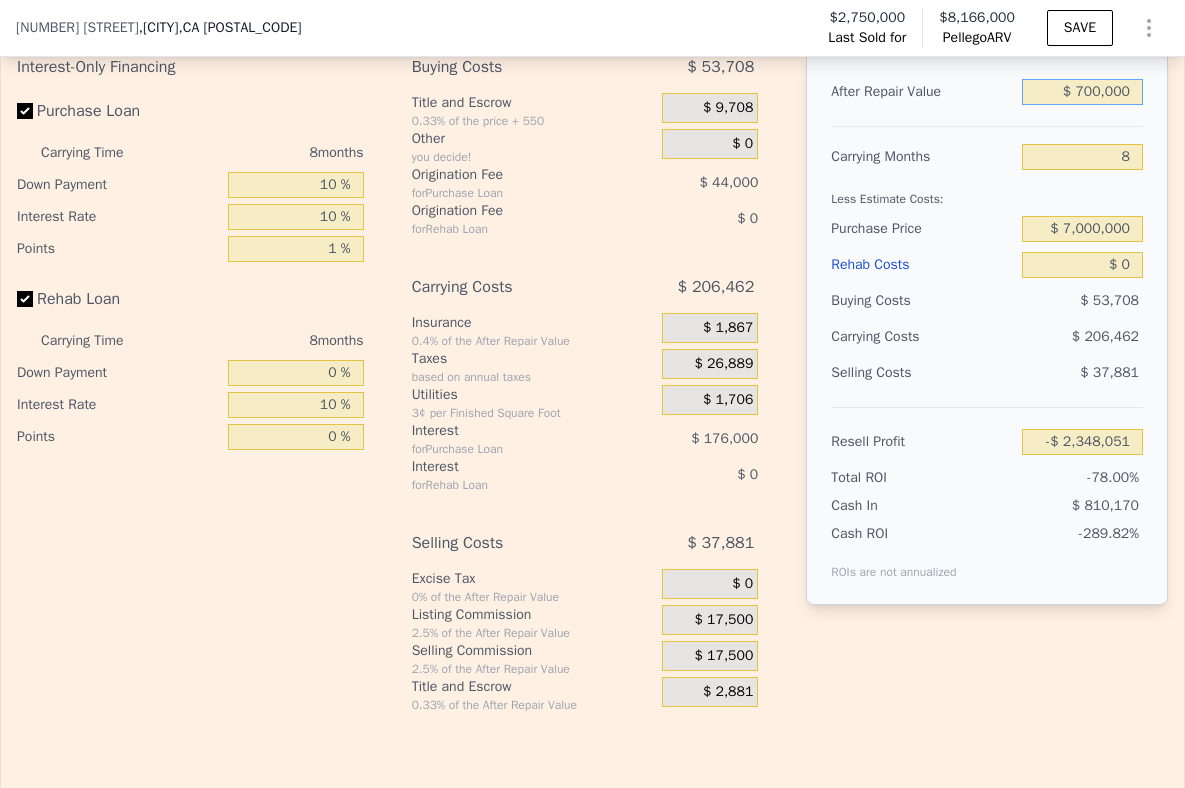 type on "$ 7,000,000" 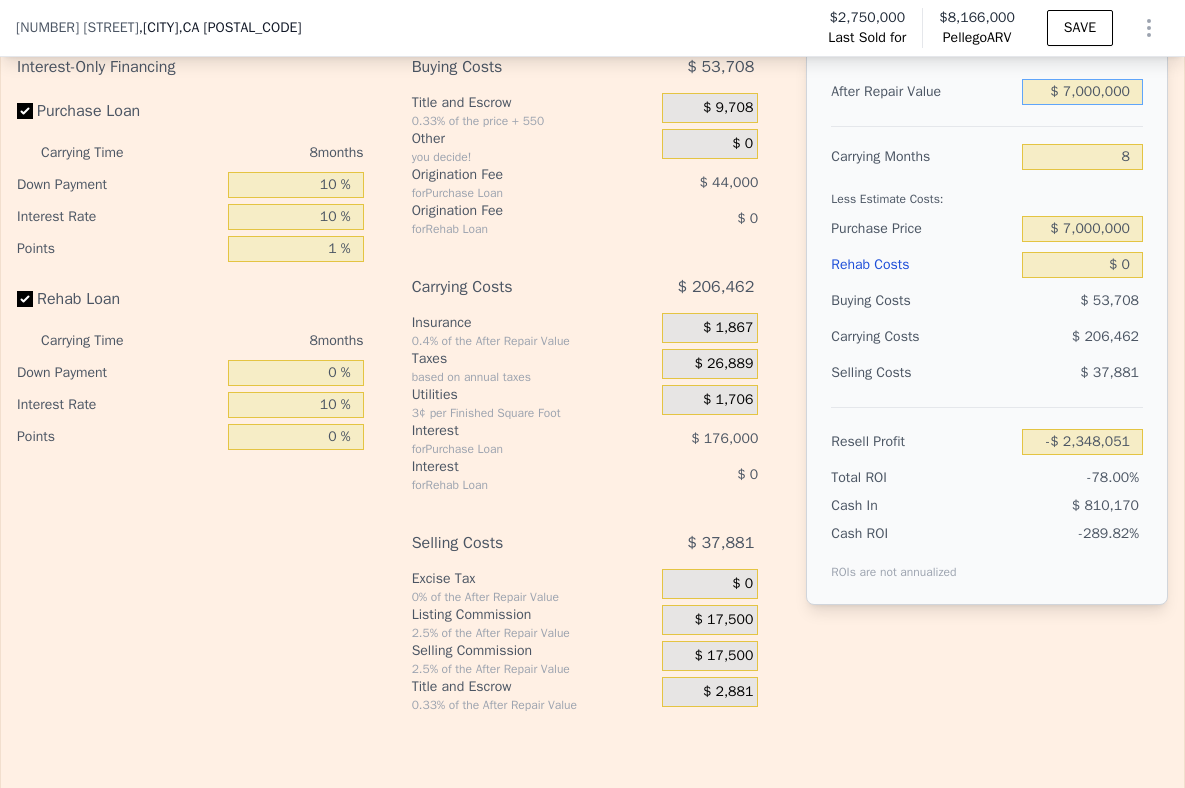 type on "$ 3,599,170" 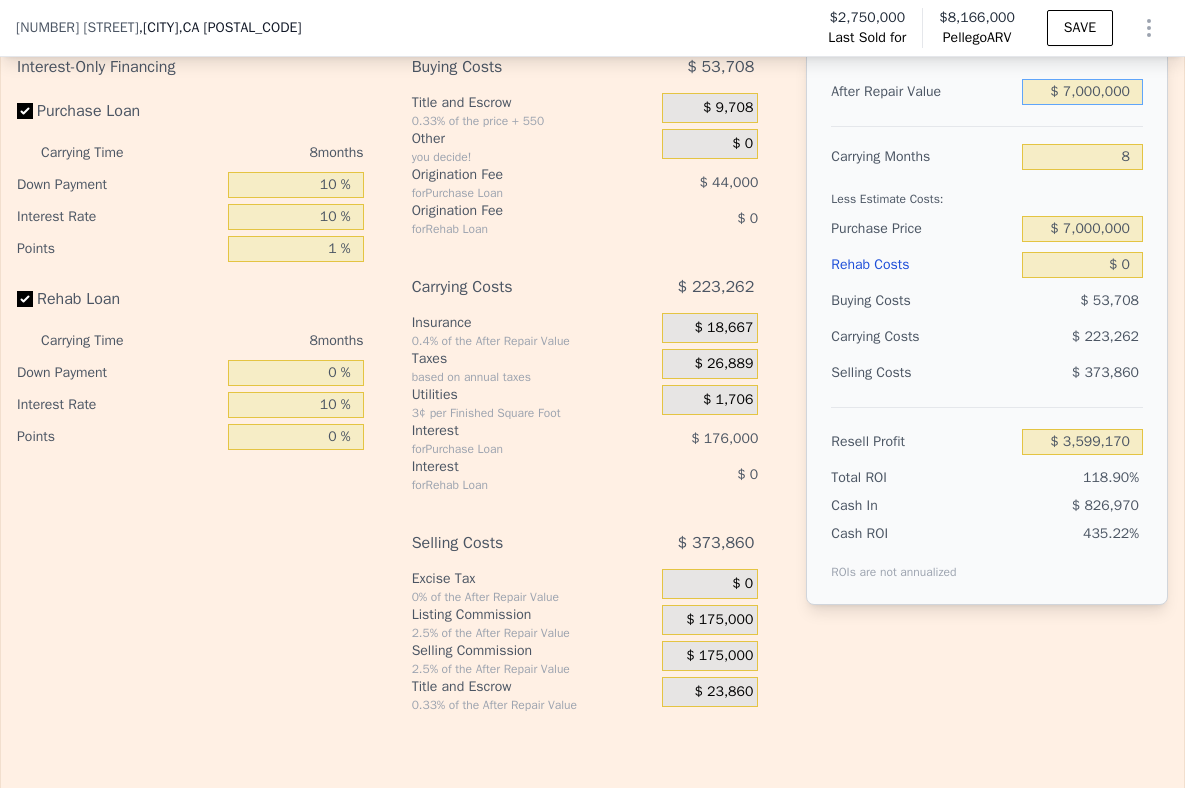 type on "$ 7,000,000" 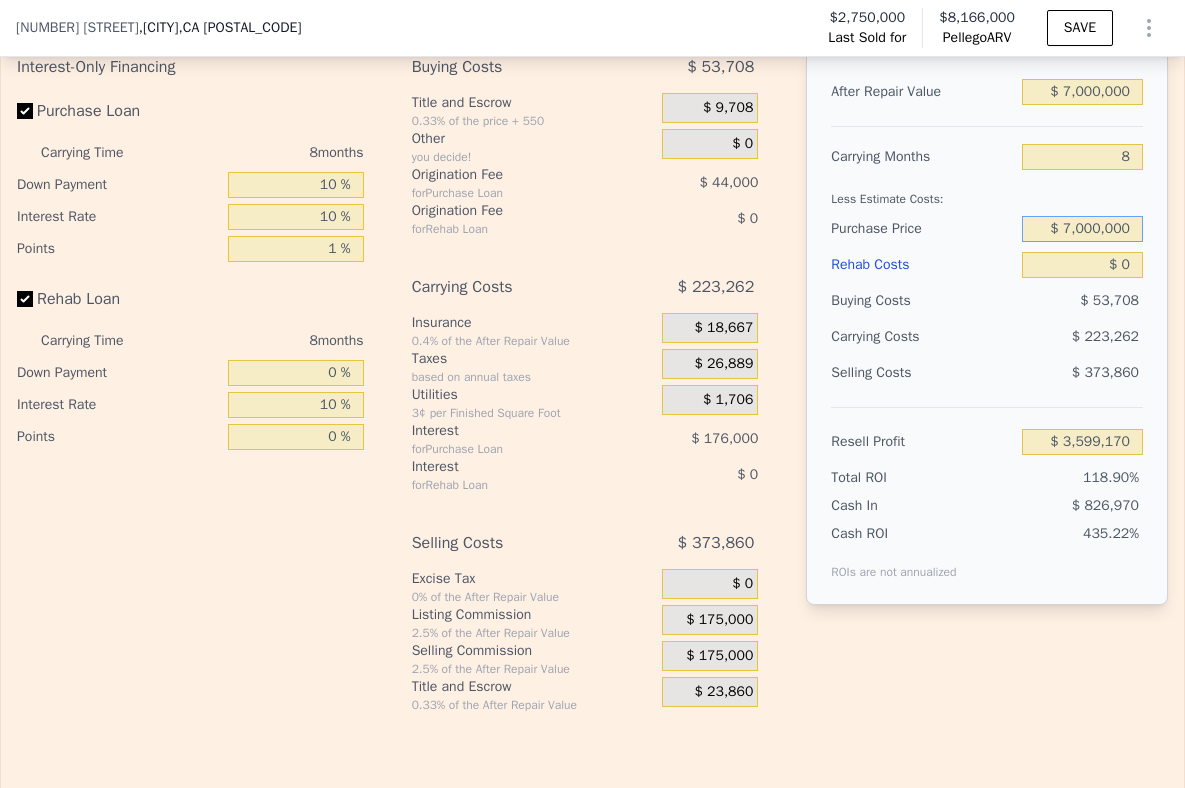 drag, startPoint x: 1117, startPoint y: 257, endPoint x: 1048, endPoint y: 249, distance: 69.46222 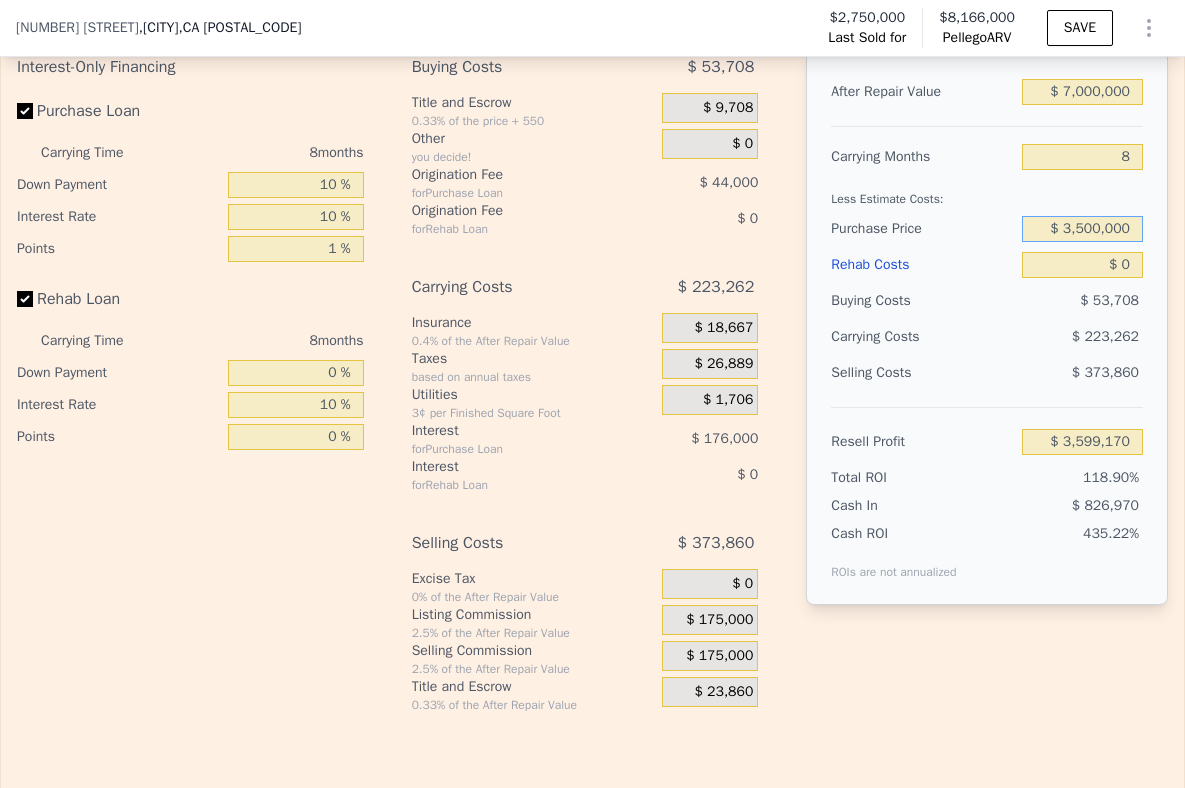 type on "$ 3,500,000" 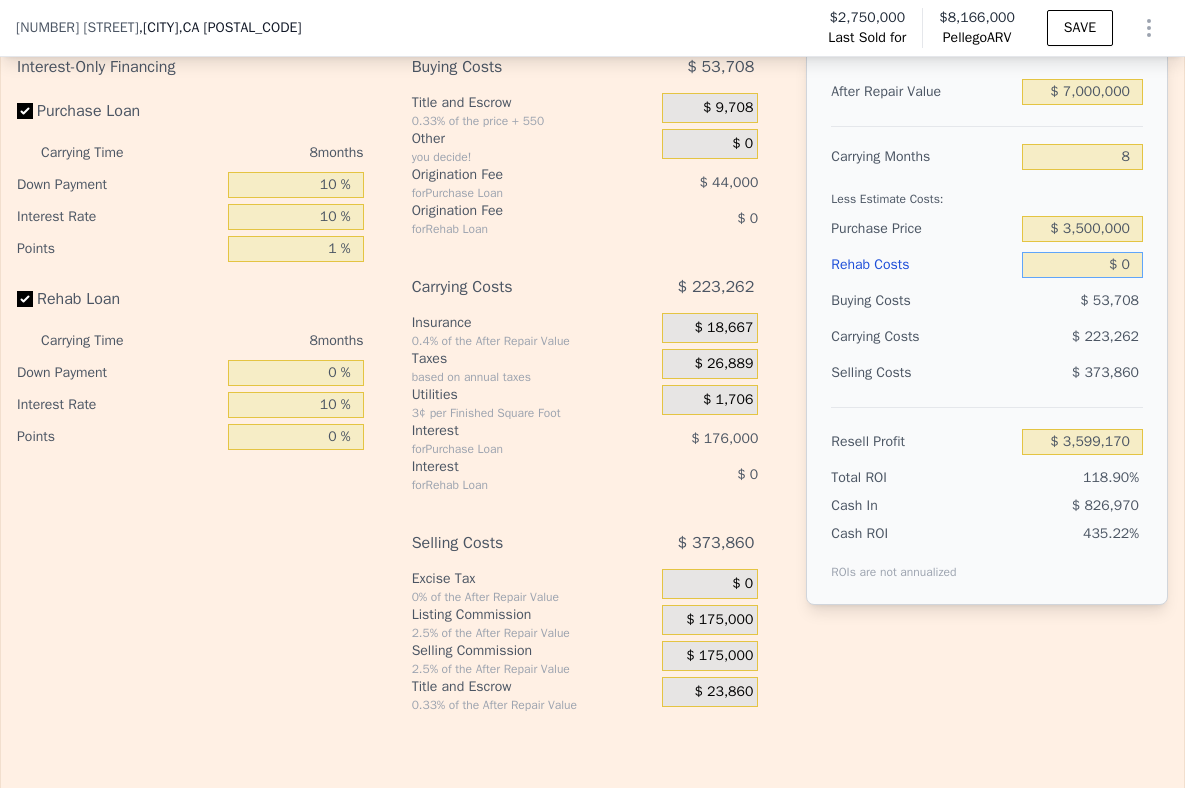 type on "$ 2,786,673" 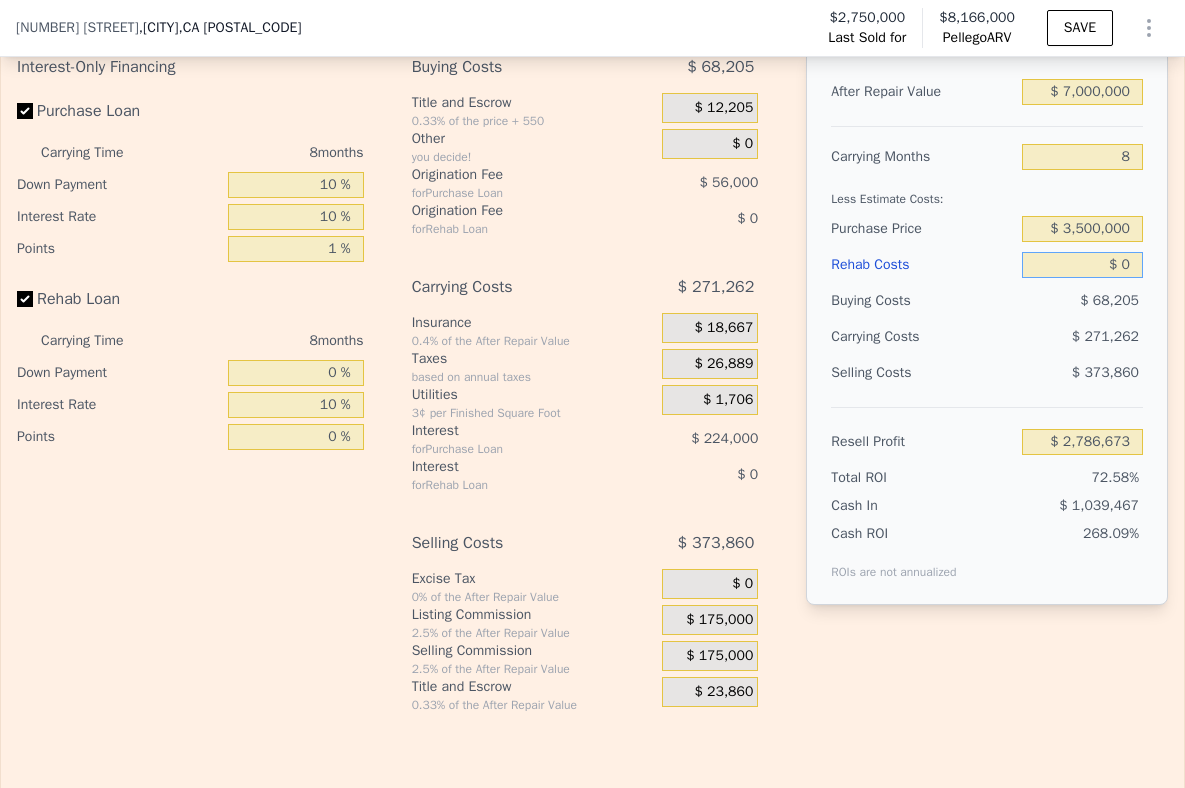 drag, startPoint x: 1124, startPoint y: 292, endPoint x: 1108, endPoint y: 293, distance: 16.03122 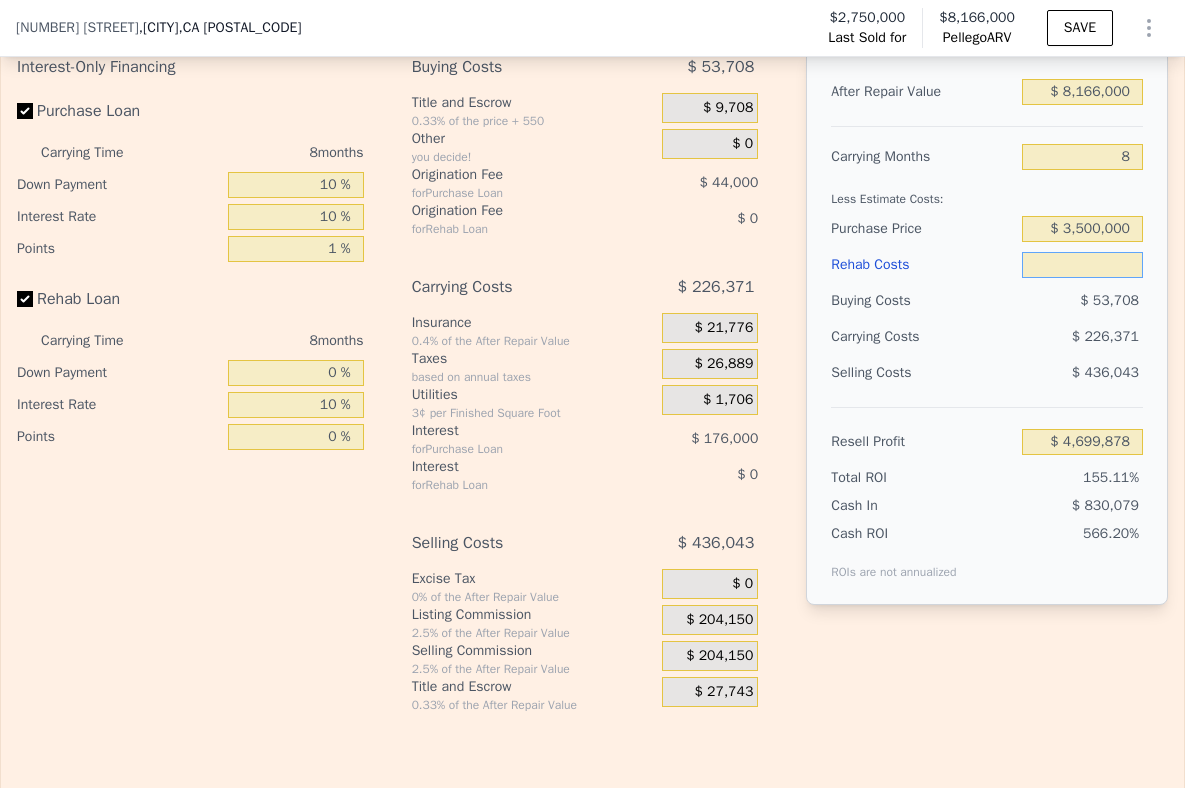 type on "$ 1" 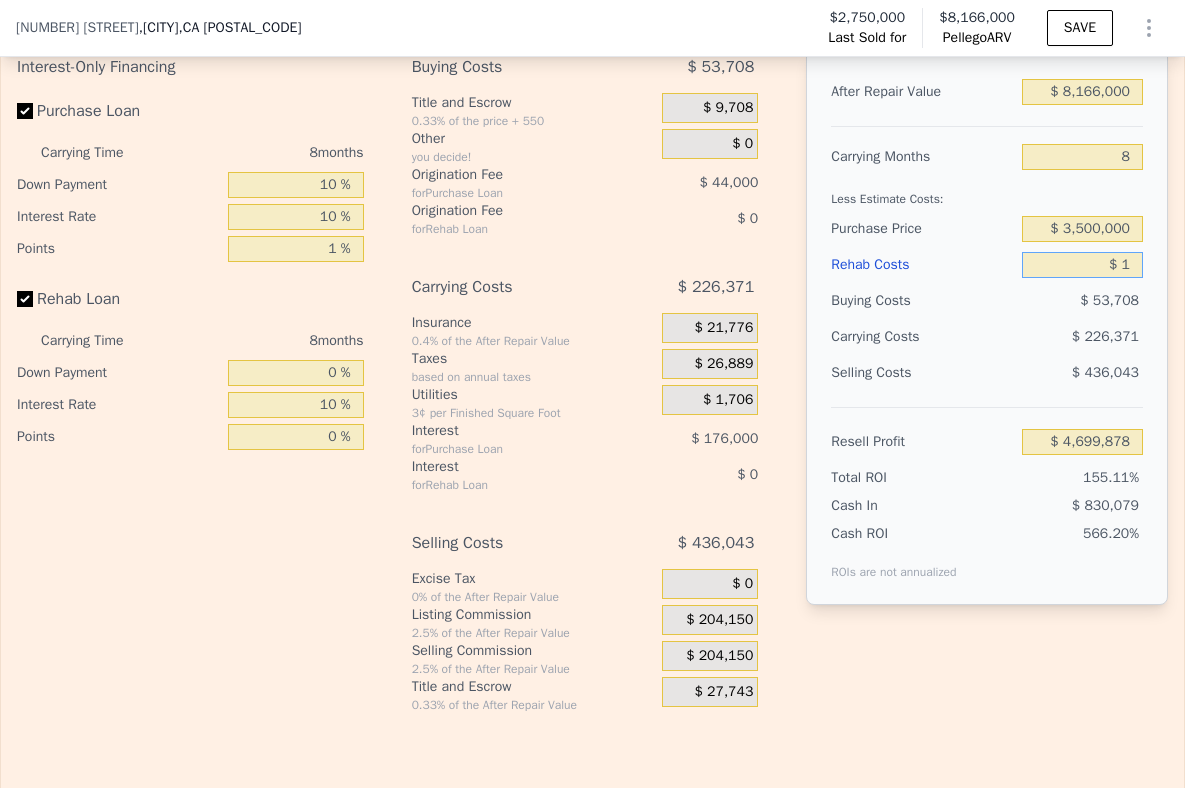 type on "$ 4,699,877" 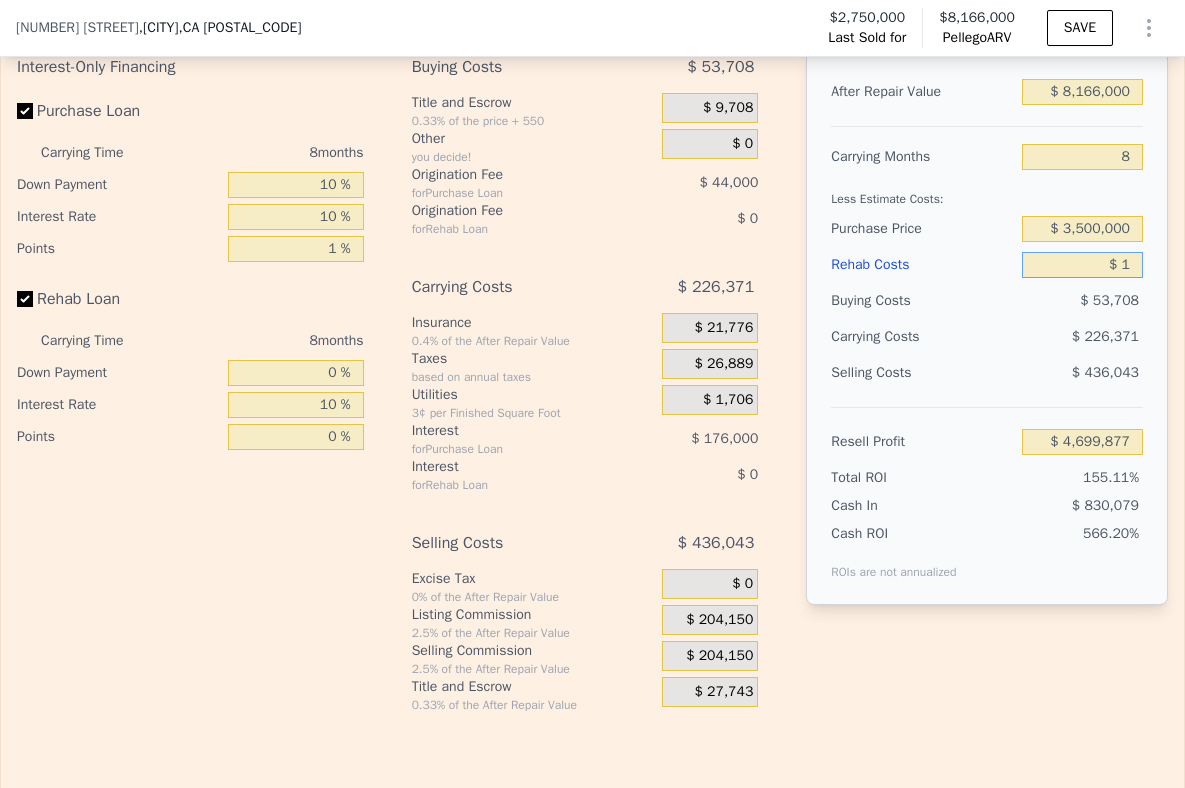 type on "$ 16" 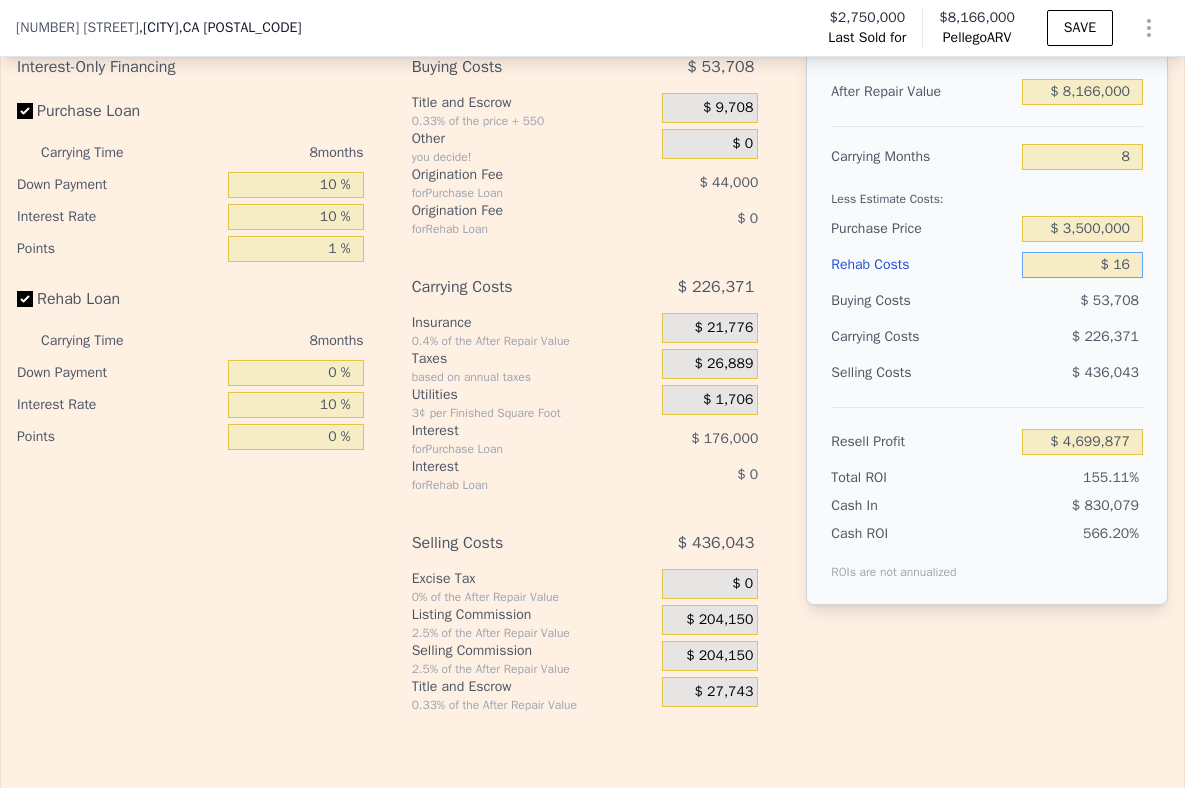 type on "$ 4,699,862" 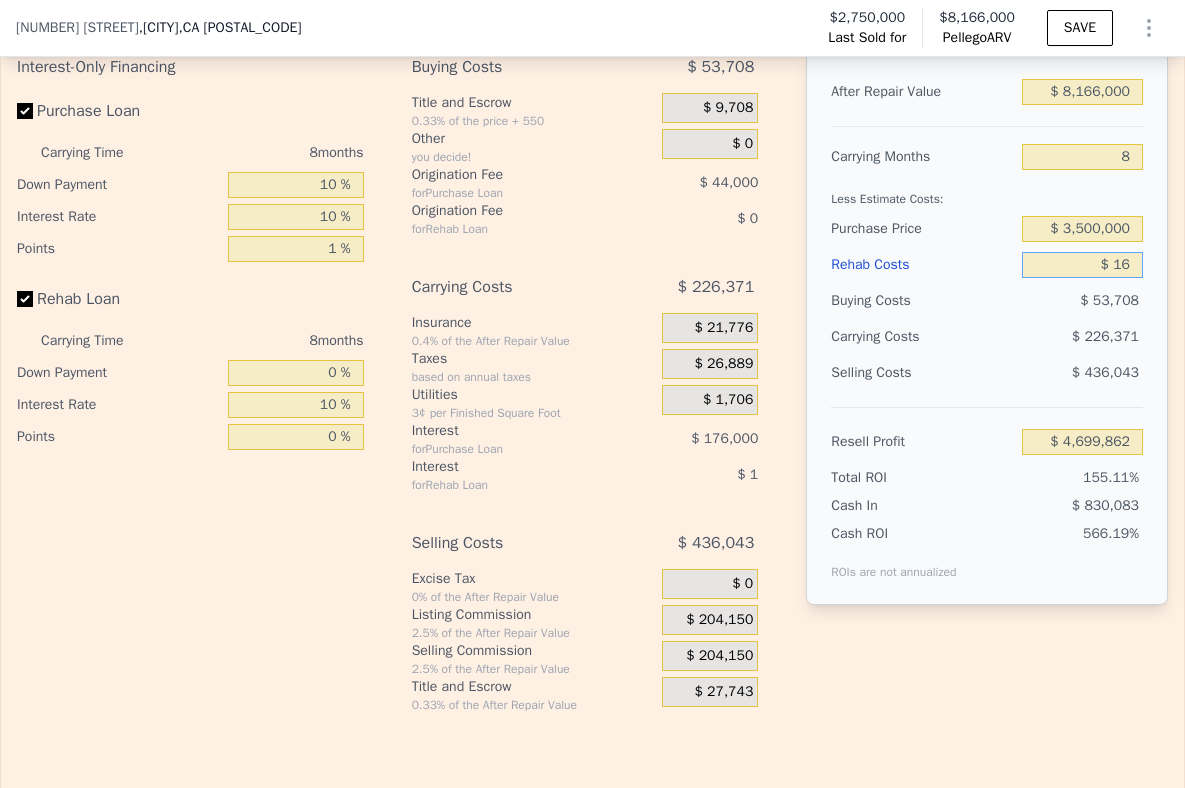 type on "$ 166" 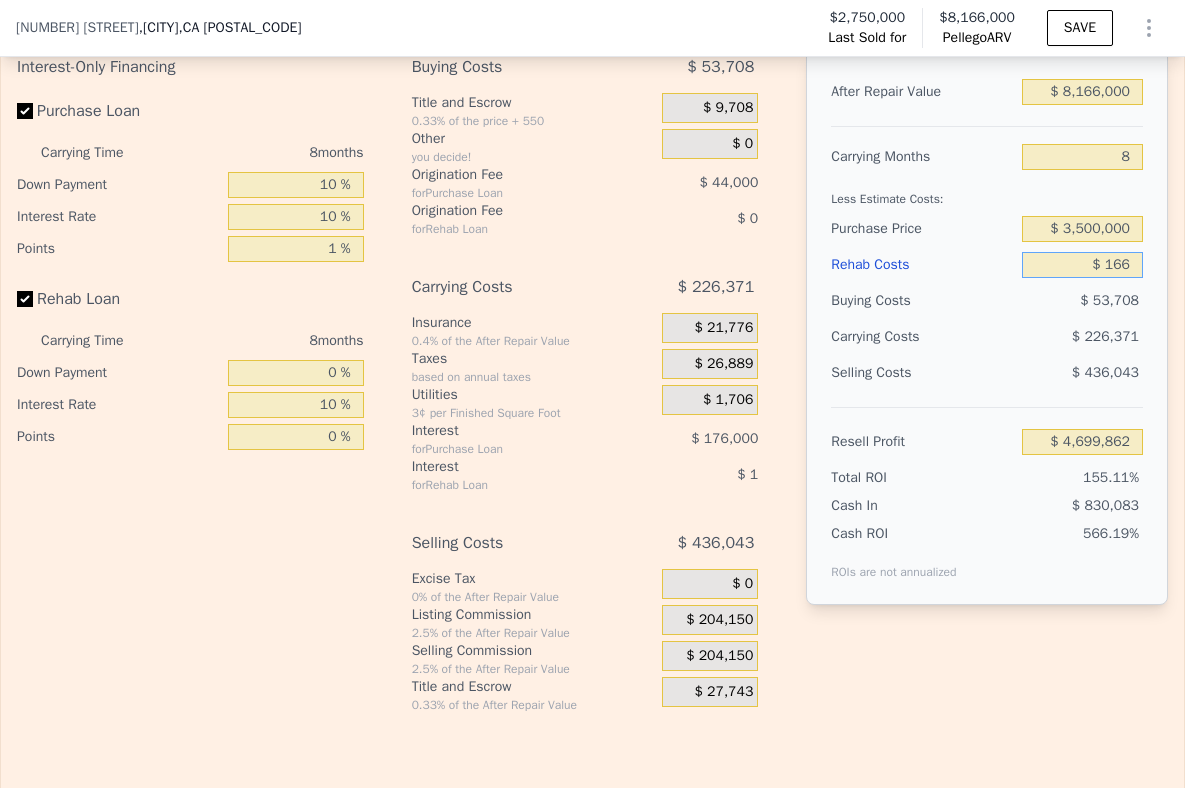 type on "$ 4,699,701" 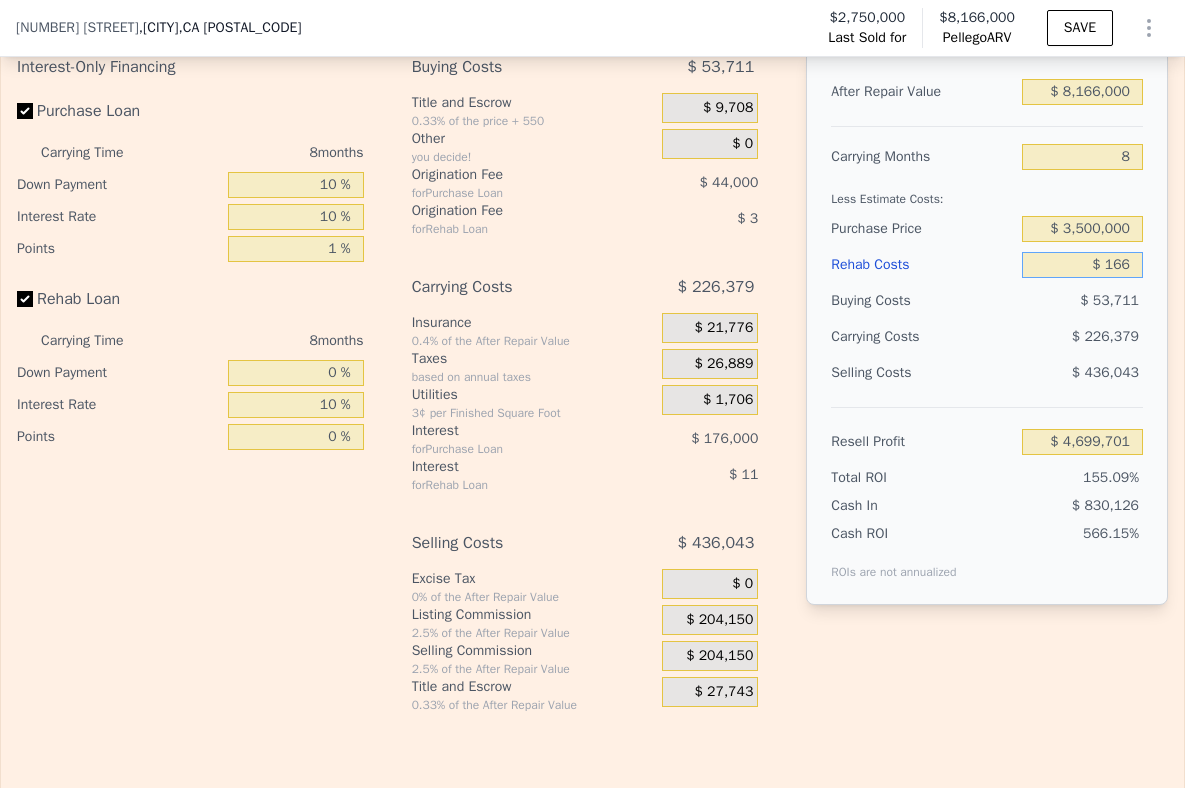 type on "$ 1,665" 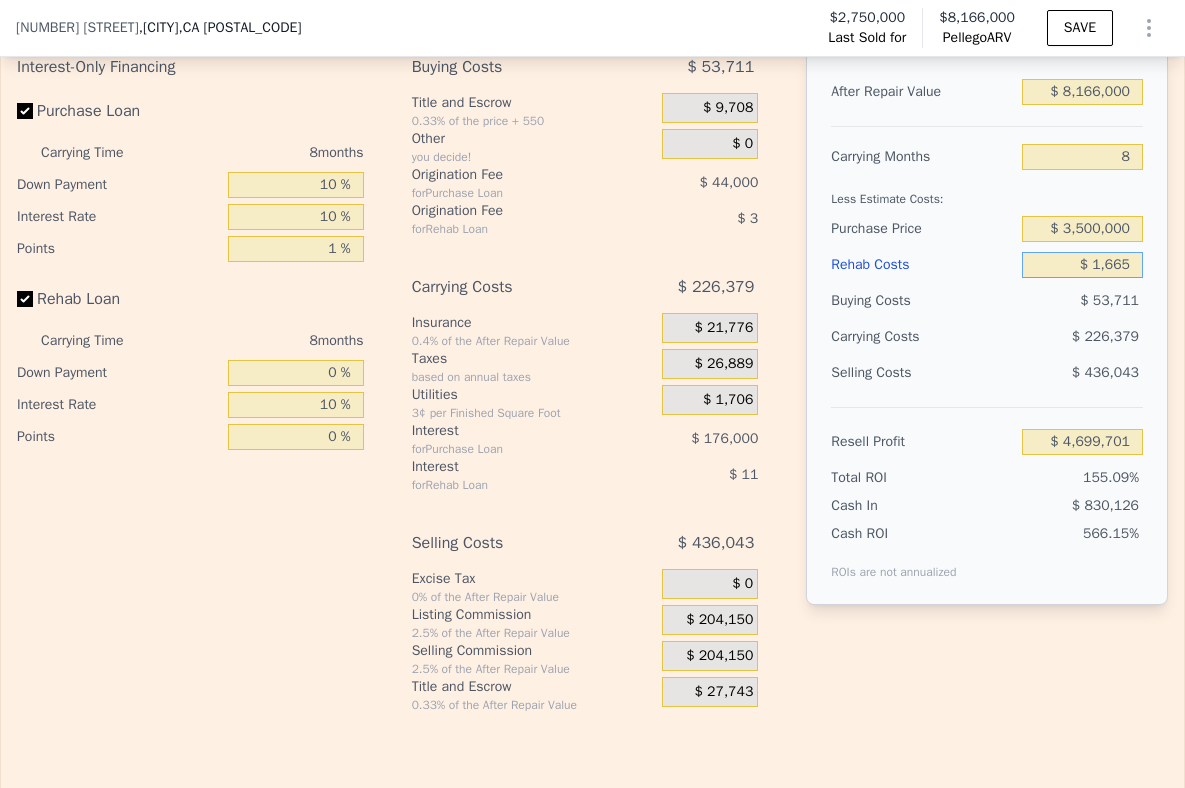 type on "$ 4,698,082" 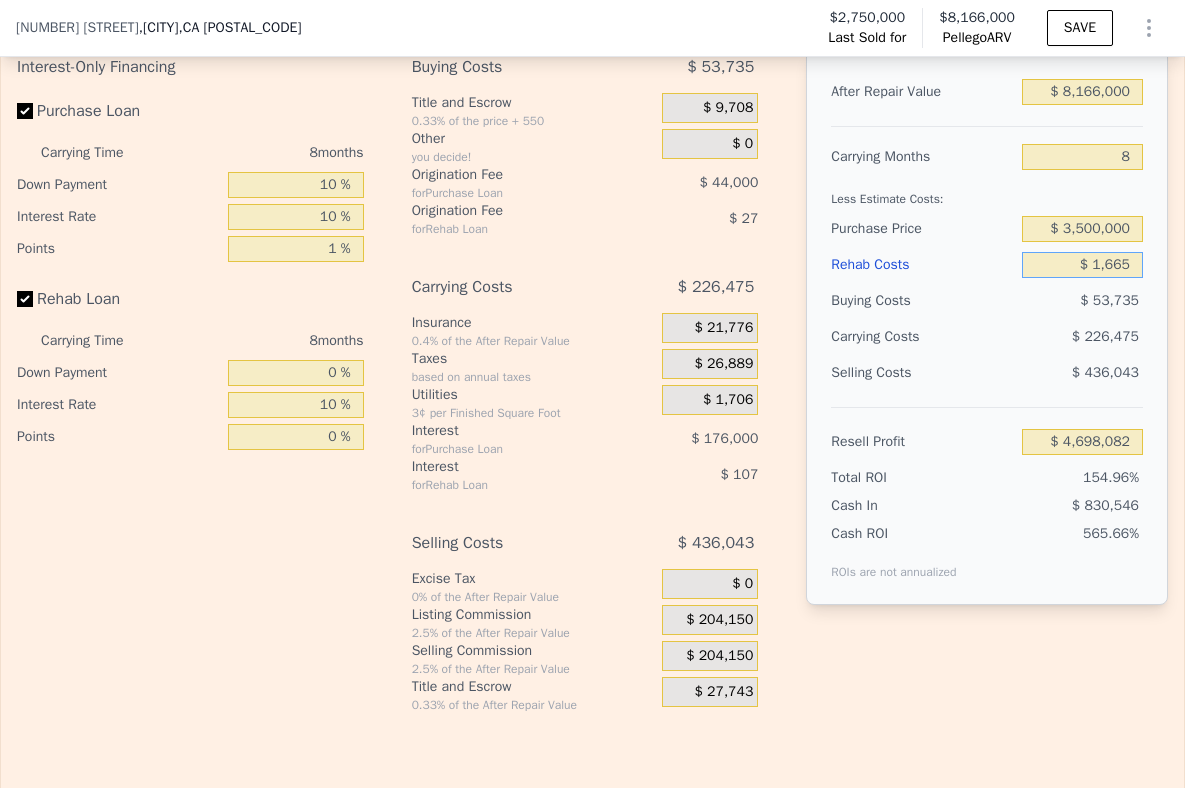 type on "$ 16,656" 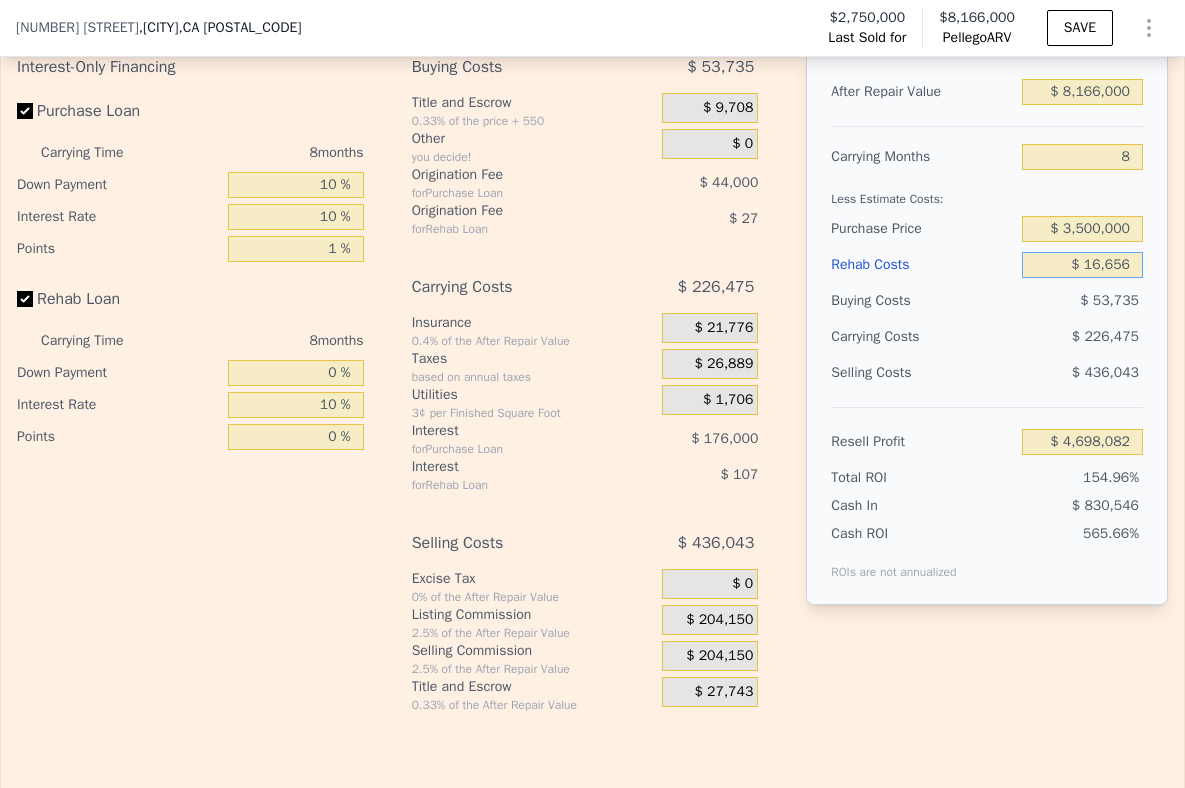 type on "$ 4,681,892" 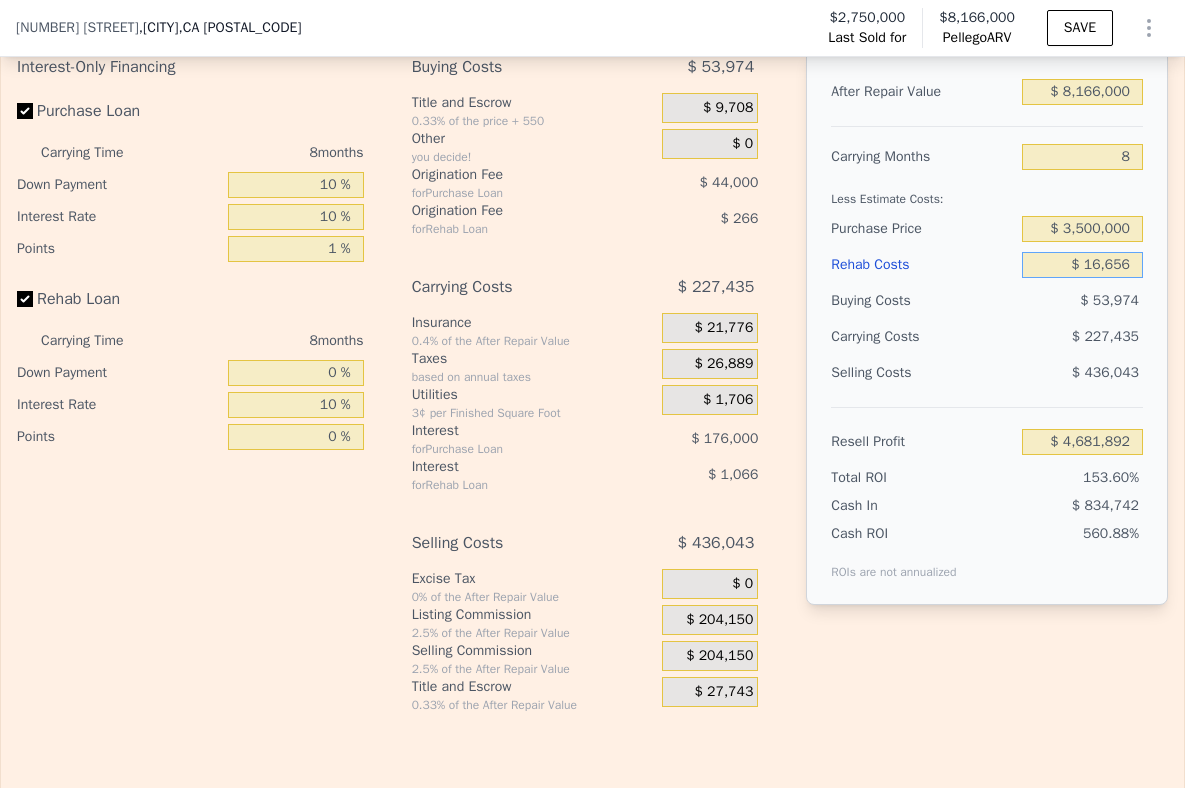 type on "$ 166,560" 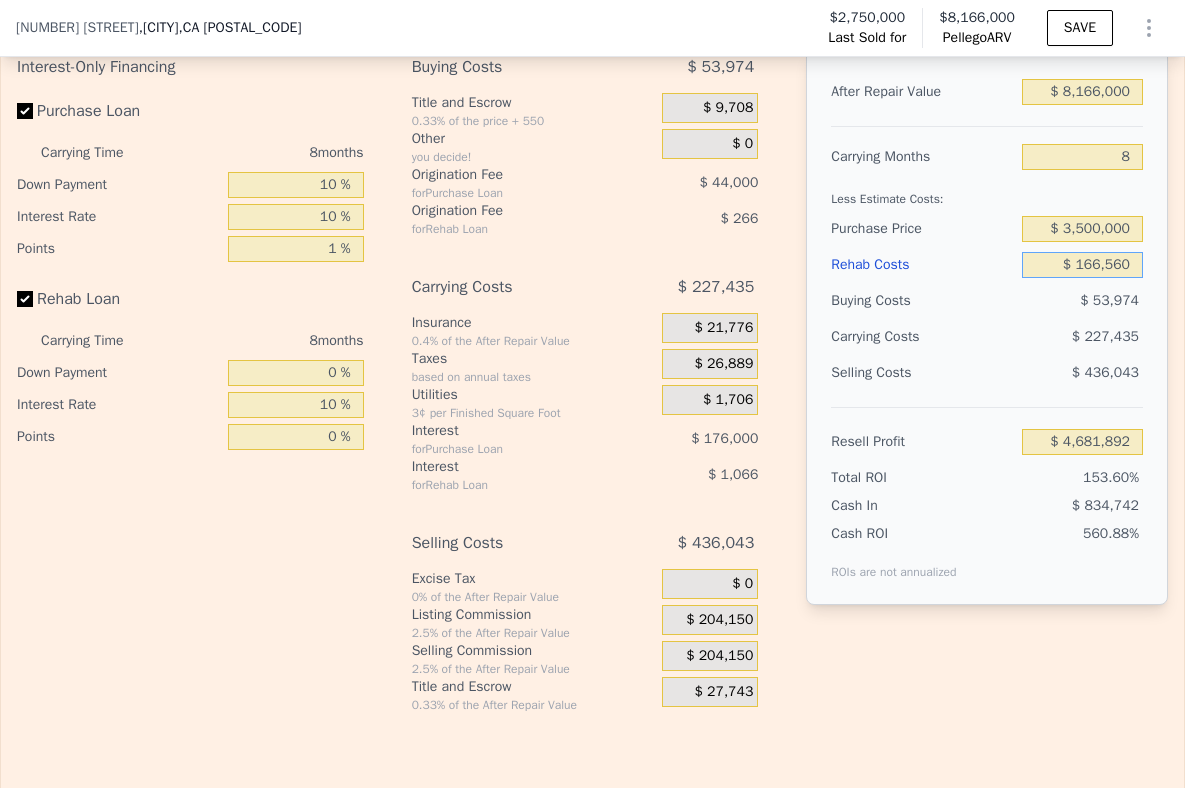 type on "$ 4,519,997" 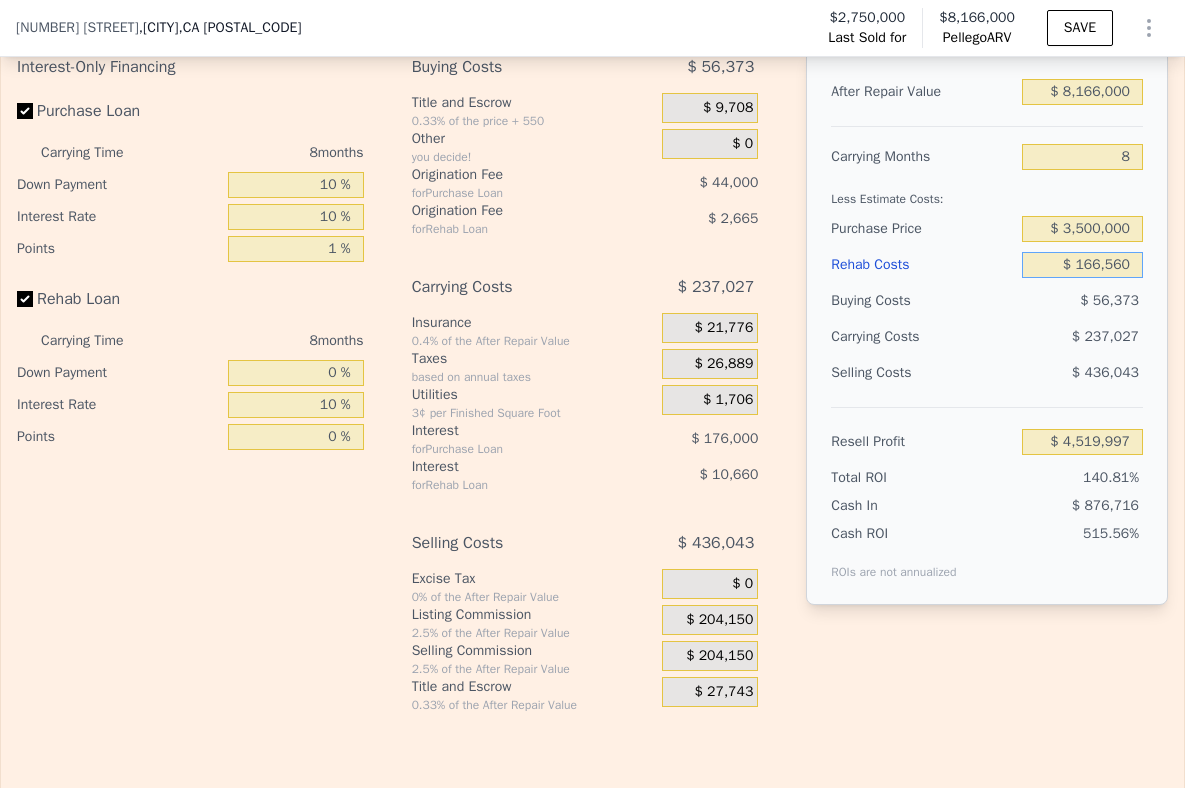 type on "$ 1,665,600" 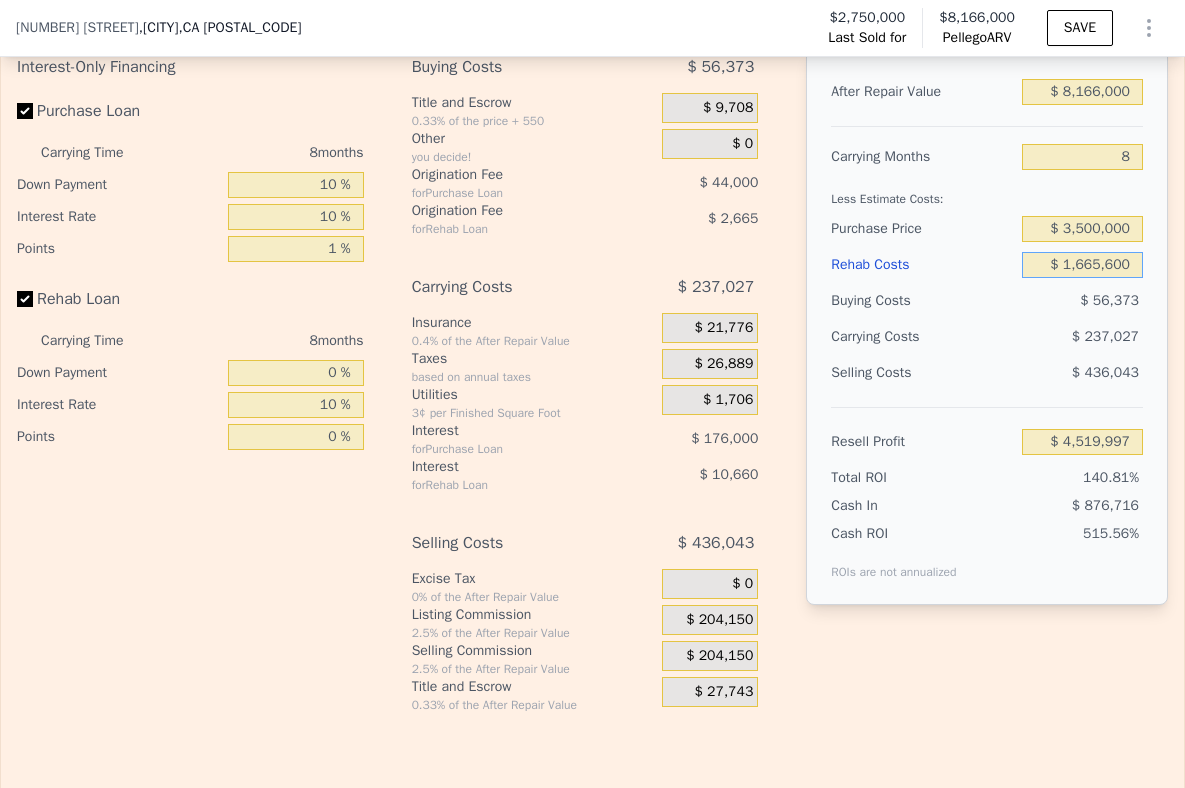 type on "$ 2,901,028" 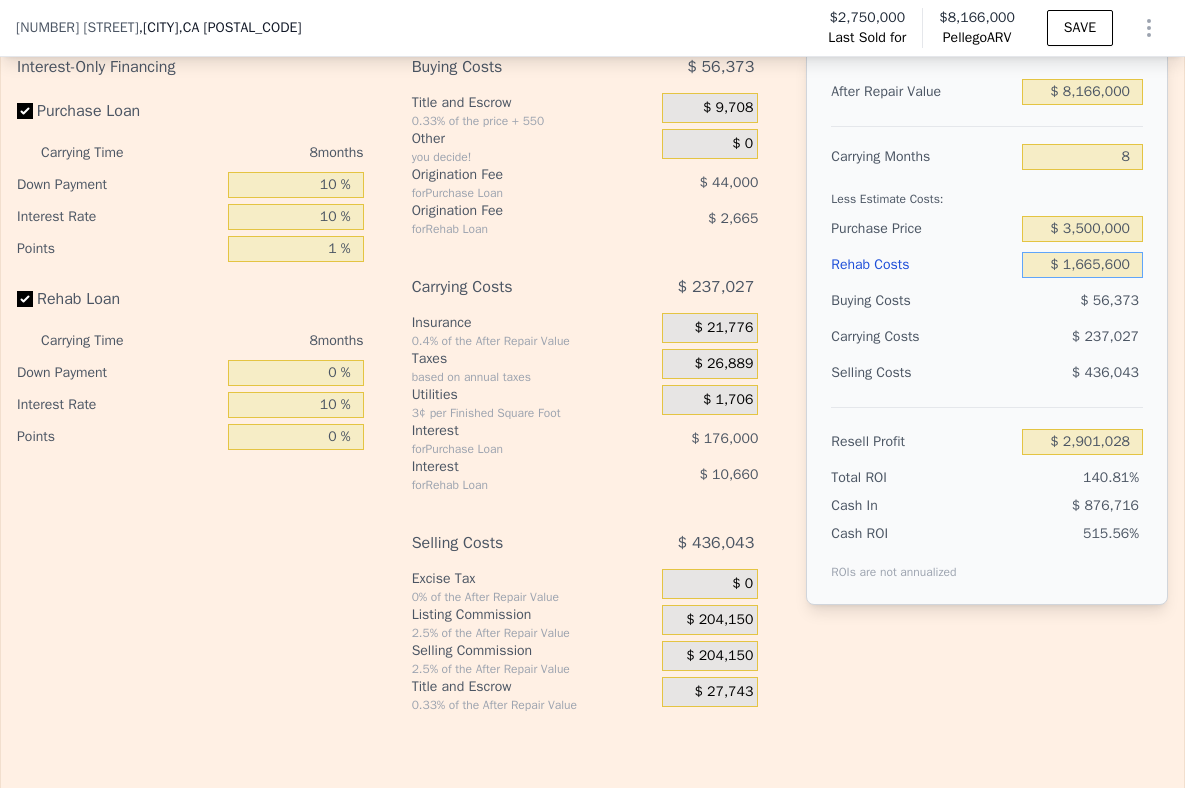 type on "$ 16,656,000" 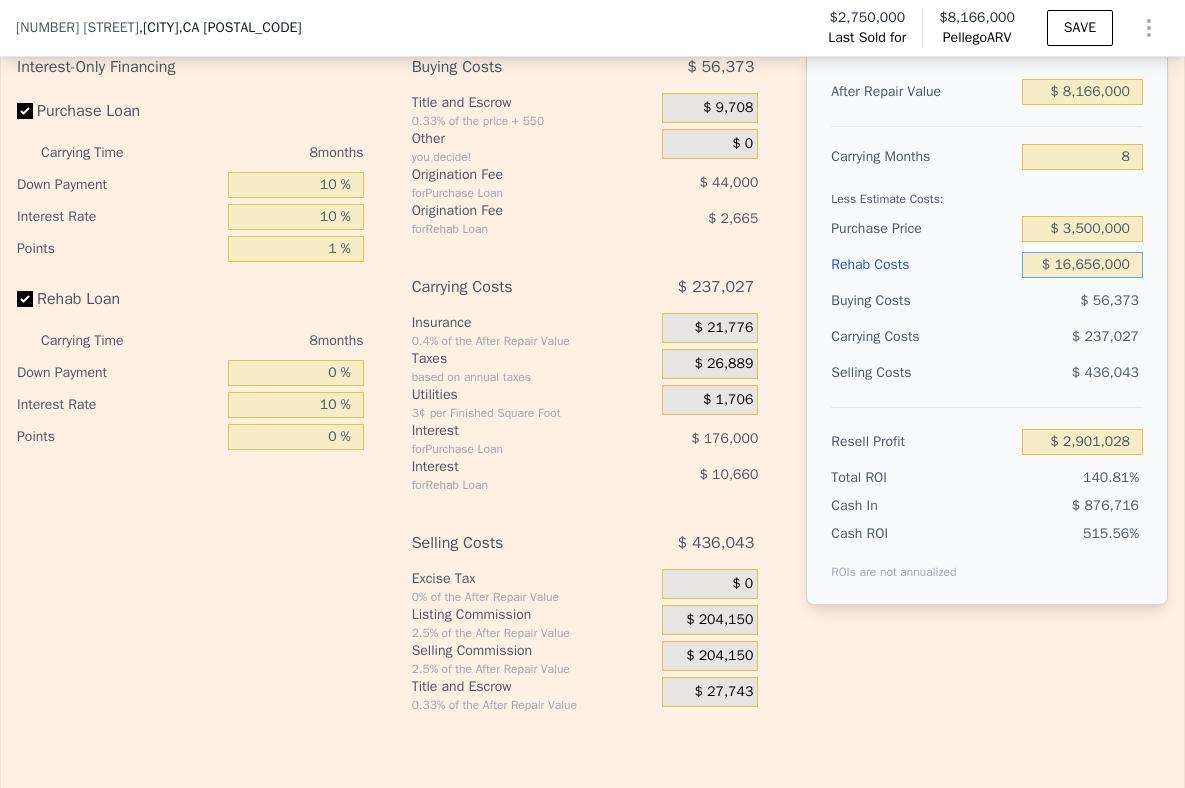 type on "-$ 13,288,602" 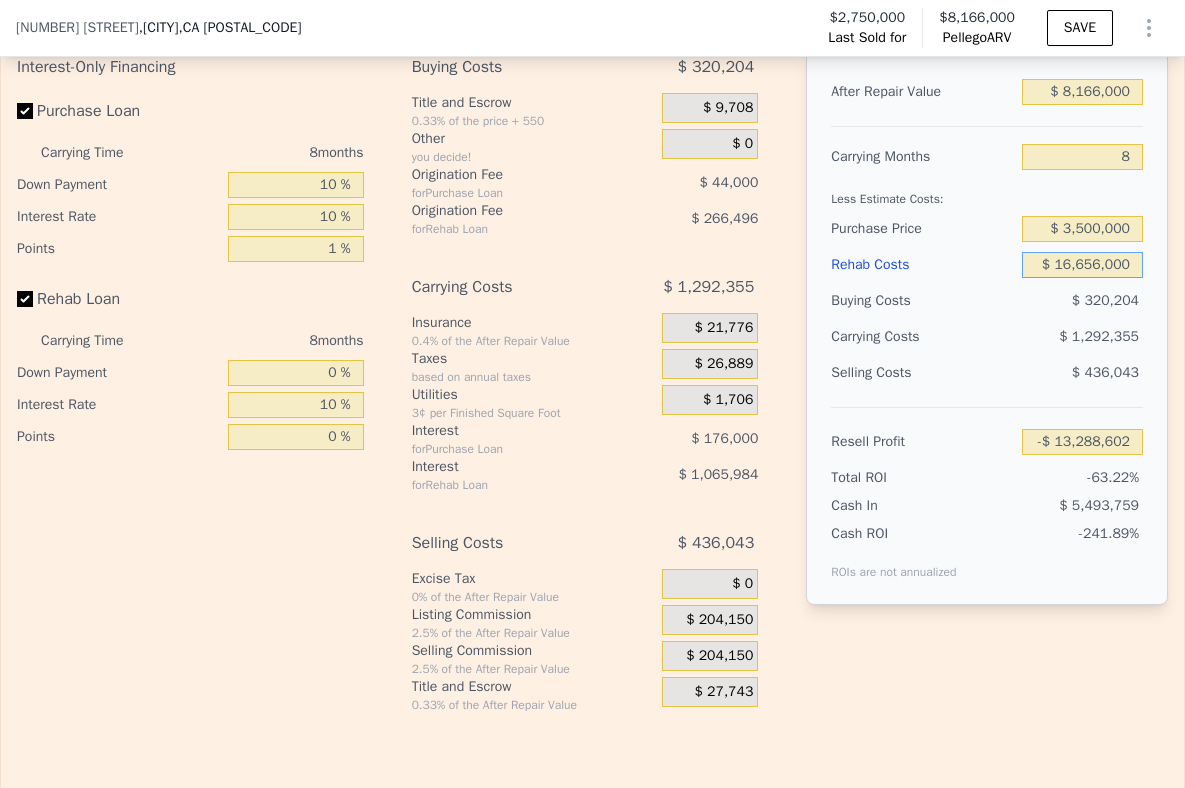 type on "$ 1,665,600" 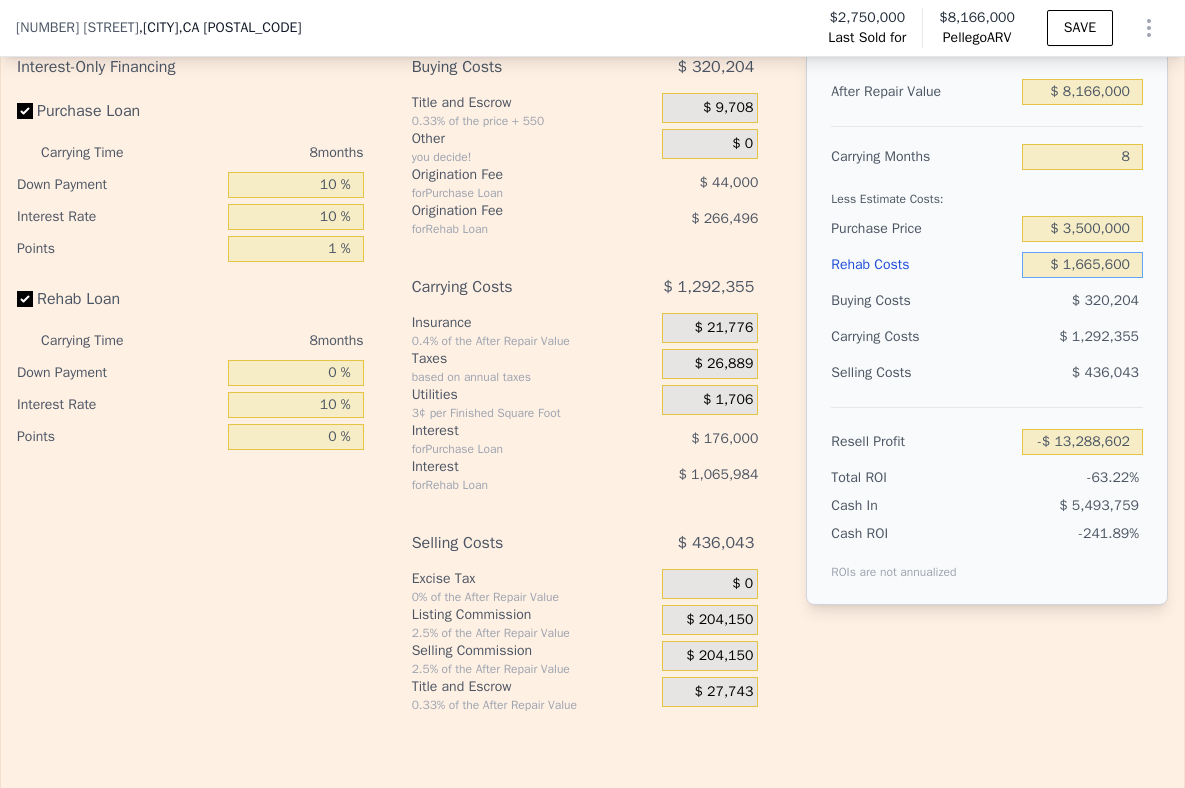 type on "$ 2,901,028" 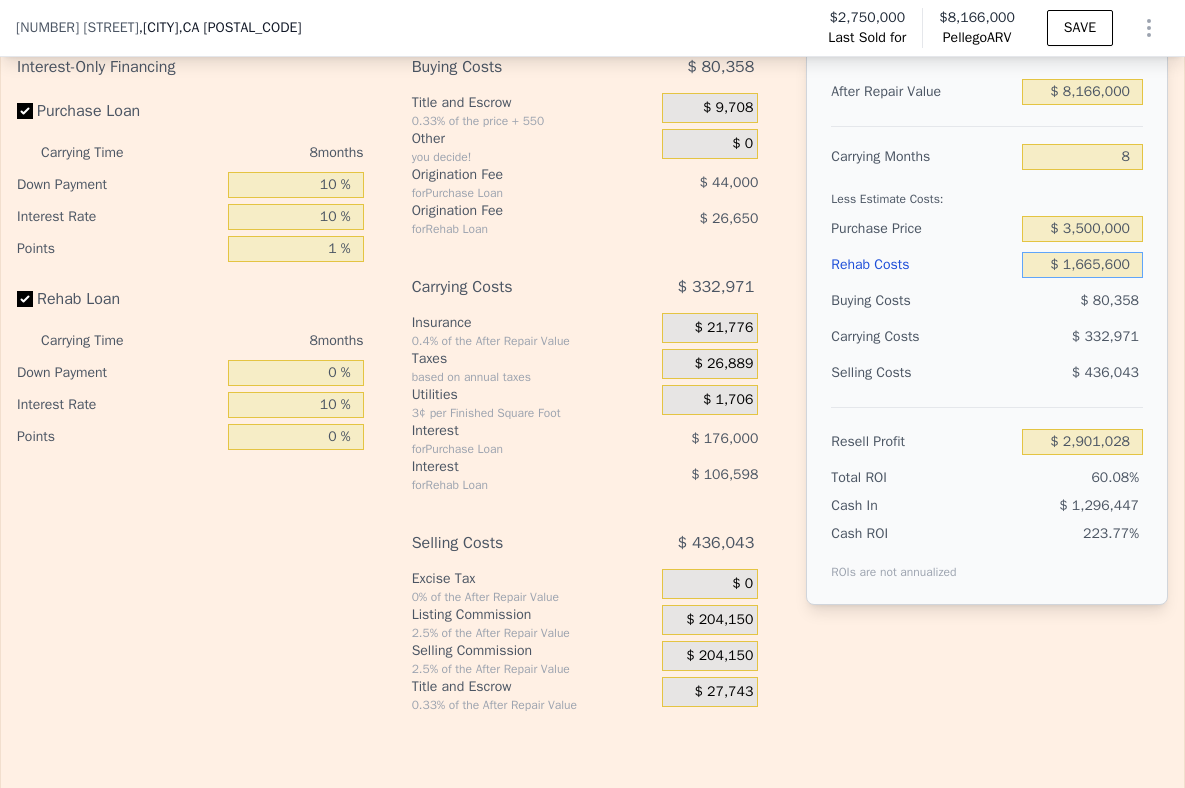 type on "$ 1,665,600" 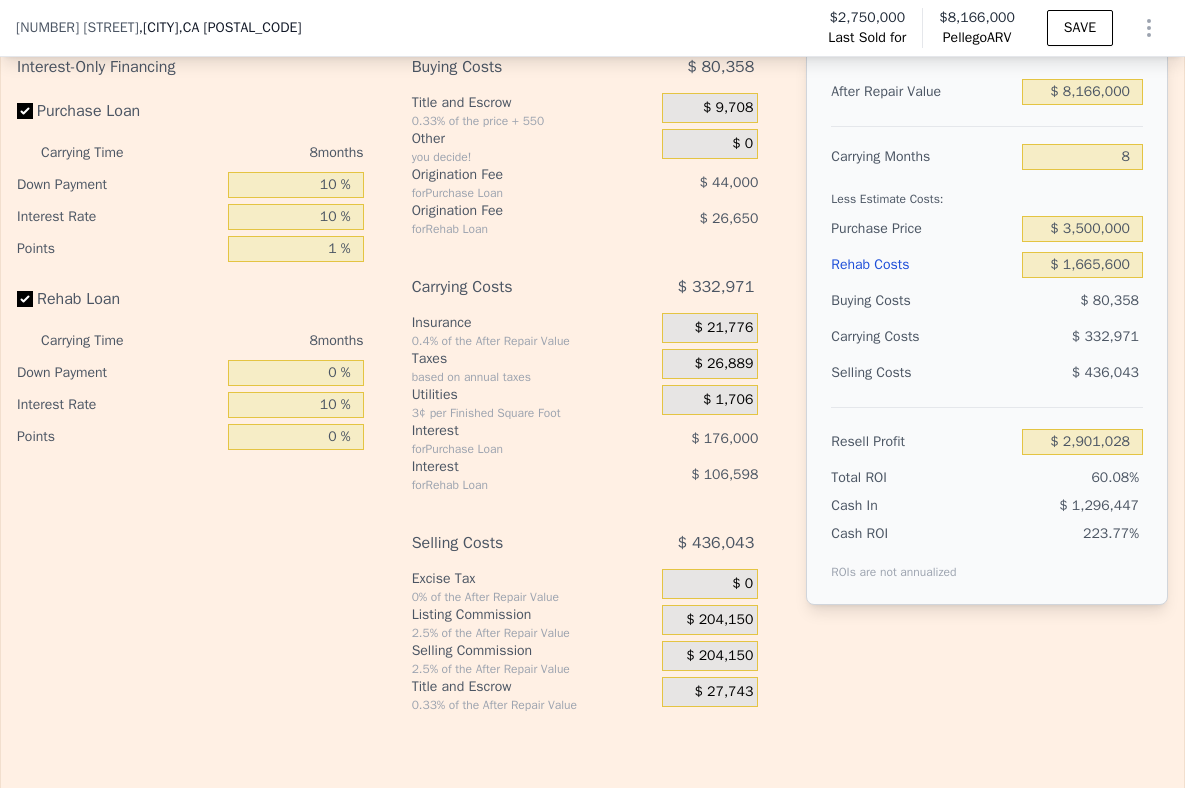 click on "After Repair Value $ 8,166,000 Carrying Months 8 Less Estimate Costs: Purchase Price $ 3,500,000 Rehab Costs $ 1,665,600 Buying Costs $ 80,358 Carrying Costs $ 332,971 Selling Costs $ 436,043 Resell Profit $ 2,901,028 Total ROI 60.08% Cash In $ 1,296,447 Cash ROI ROIs are not annualized 223.77%" at bounding box center (987, 327) 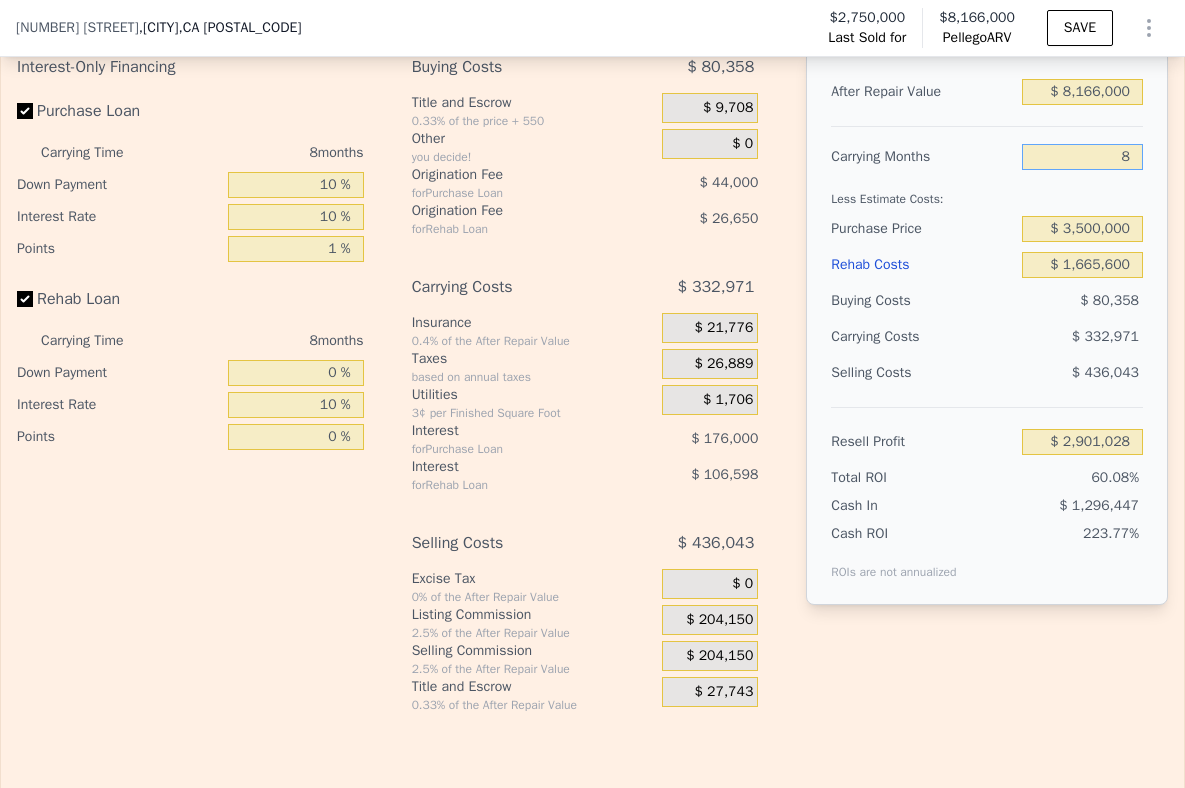 drag, startPoint x: 1121, startPoint y: 192, endPoint x: 1086, endPoint y: 187, distance: 35.35534 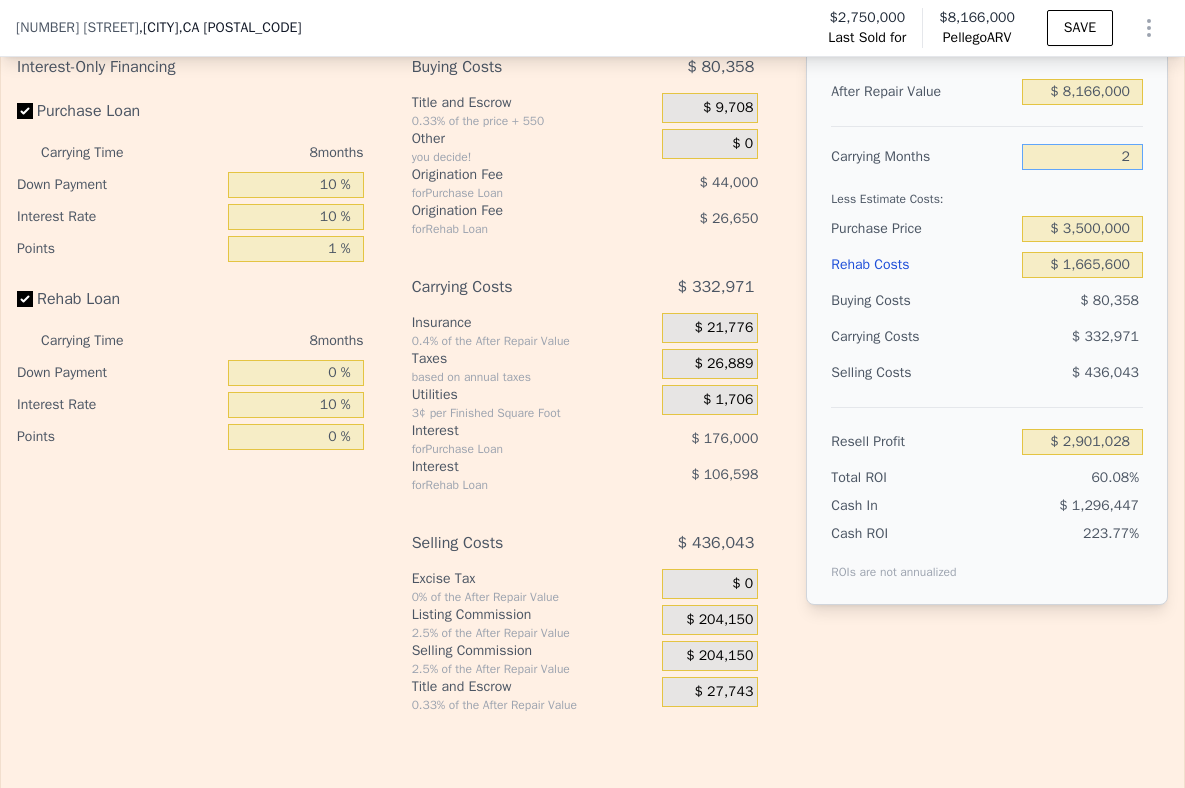type on "$ 3,150,757" 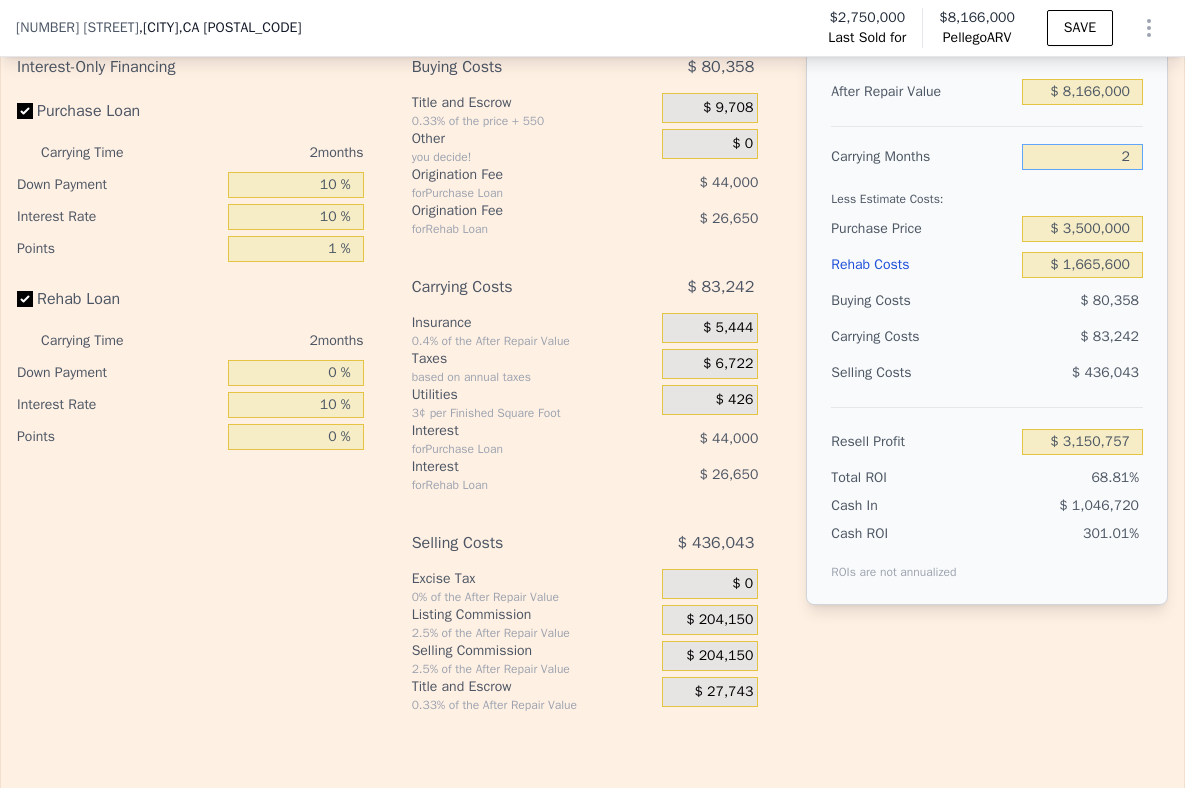 type on "24" 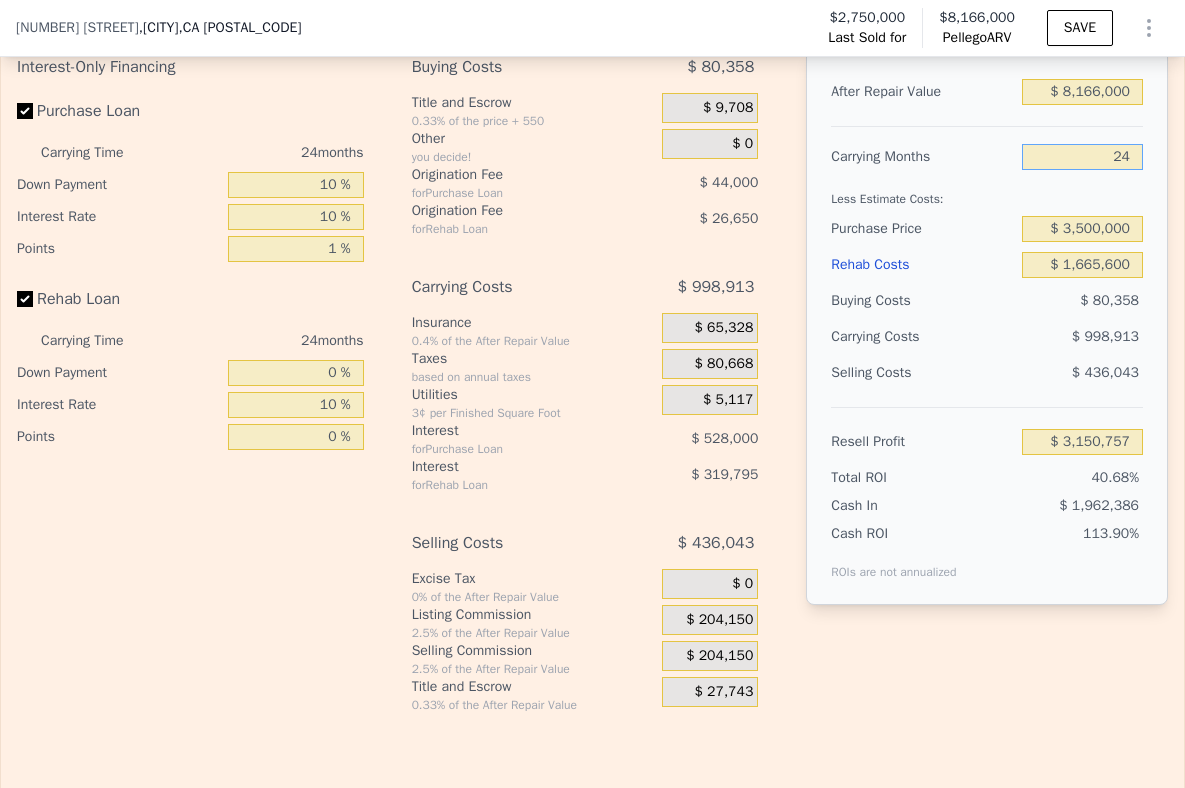 type on "$ 2,235,086" 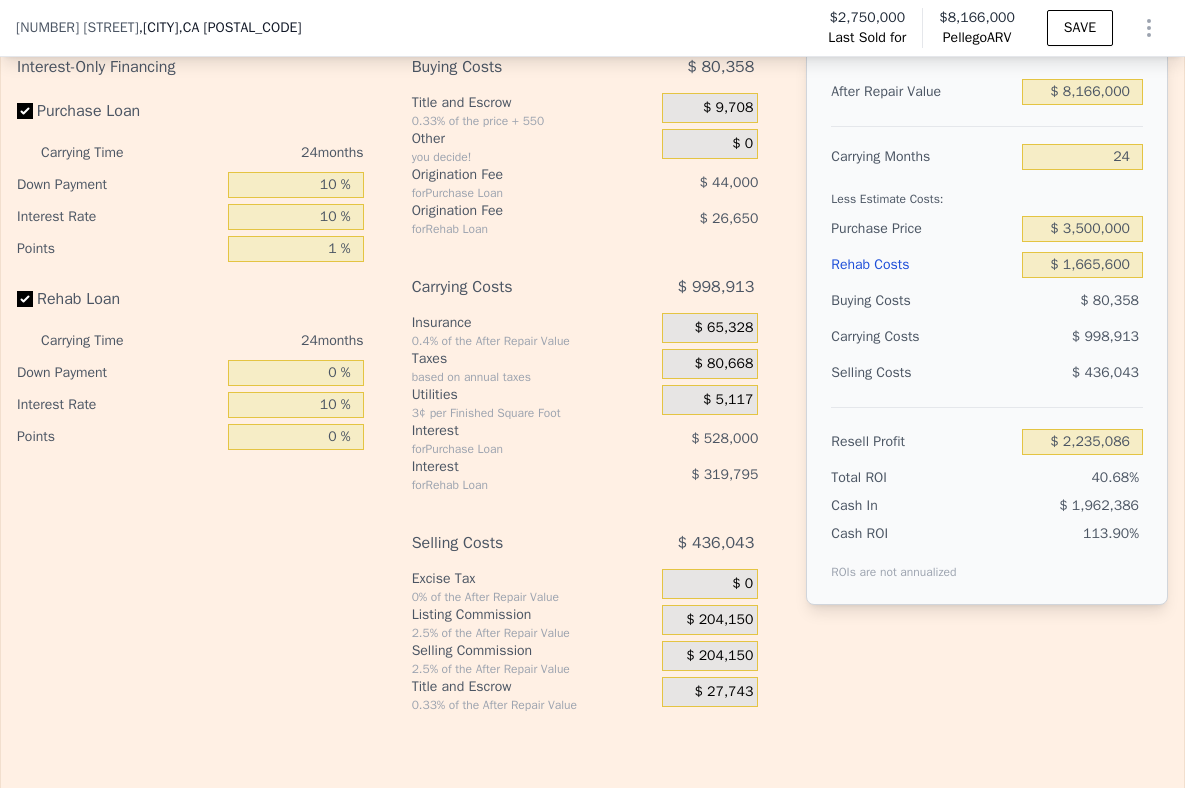 click on "Less Estimate Costs:" at bounding box center [987, 193] 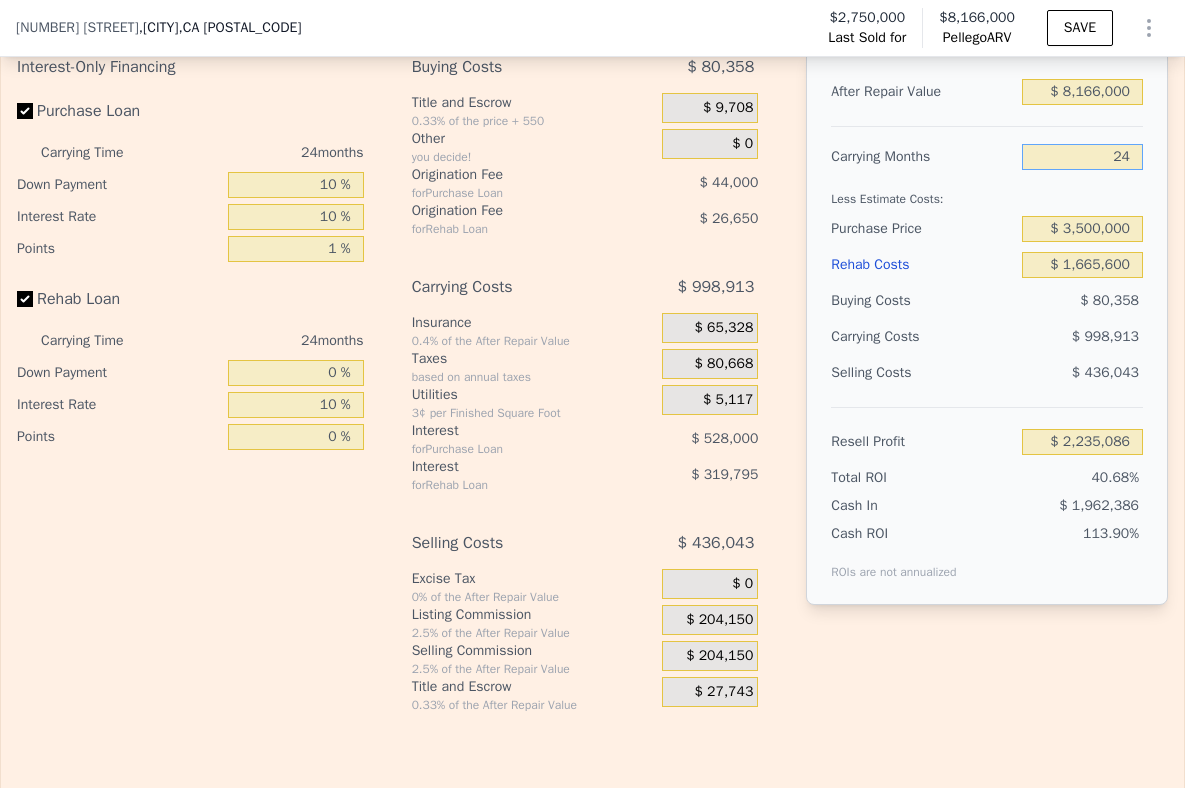 drag, startPoint x: 1118, startPoint y: 188, endPoint x: 1087, endPoint y: 188, distance: 31 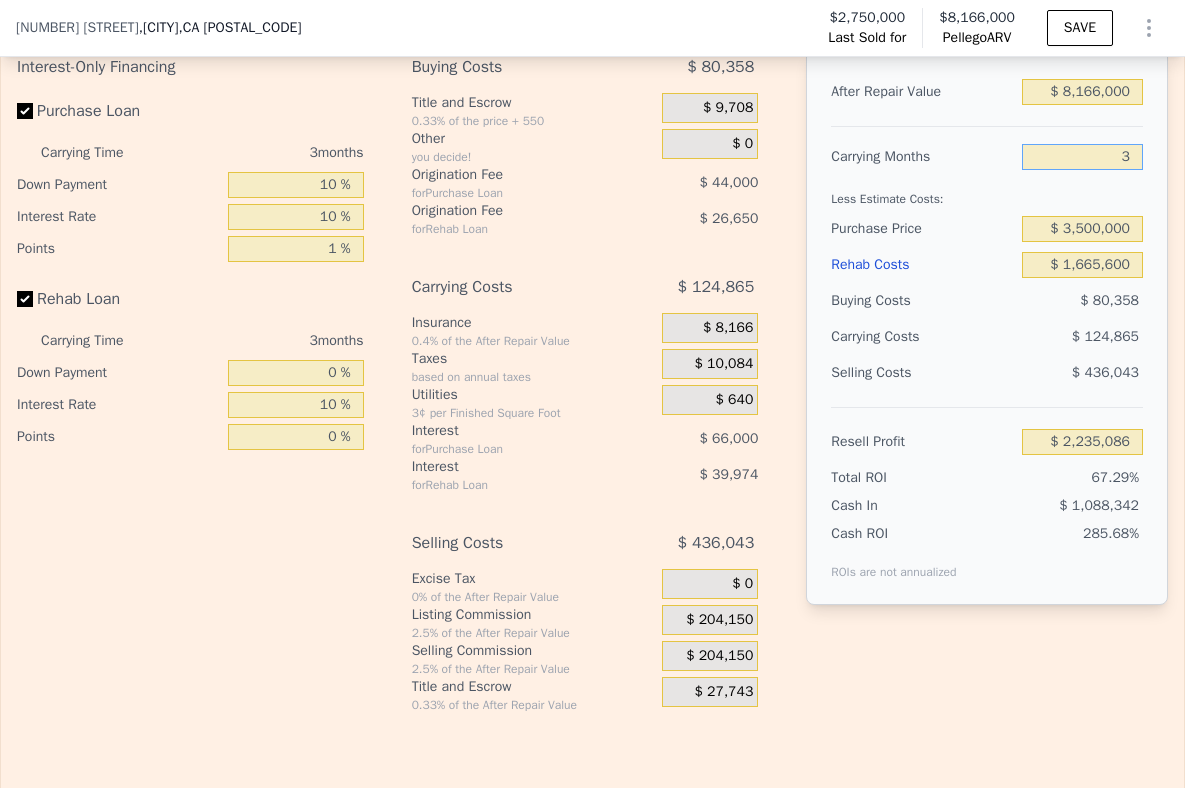 type on "$ 3,109,134" 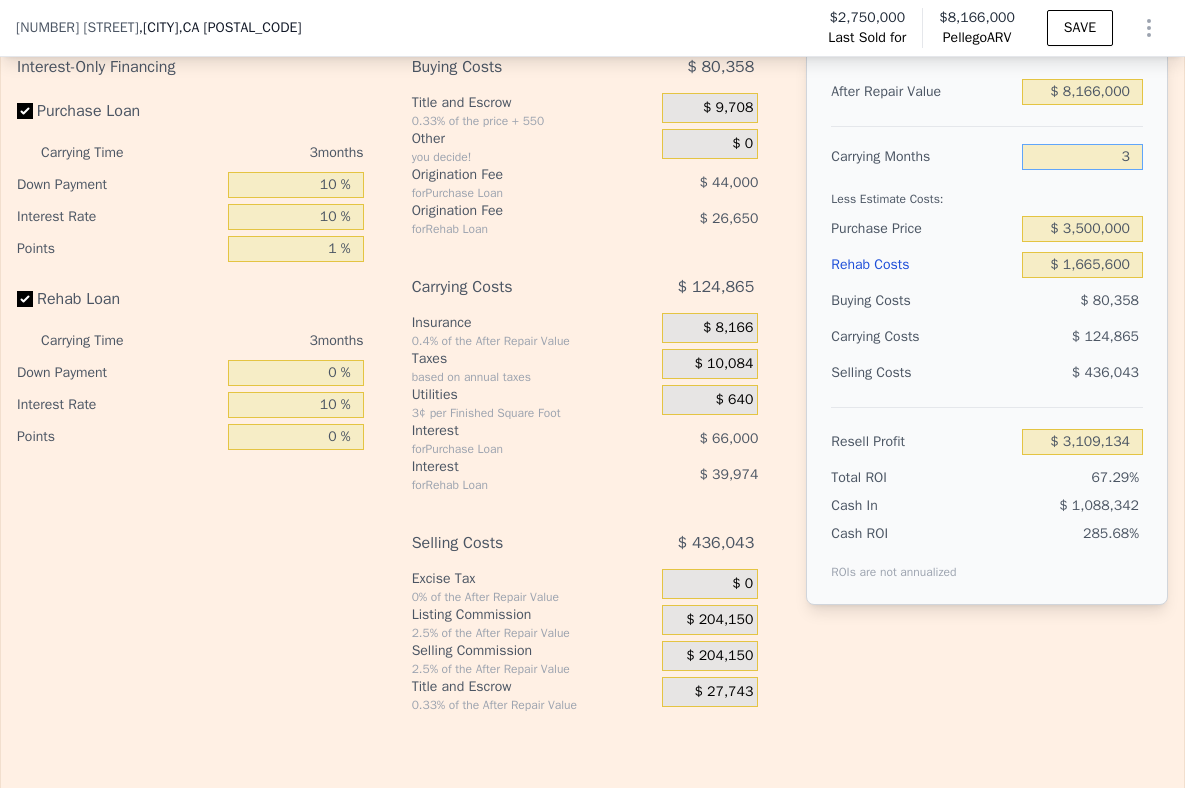 type on "36" 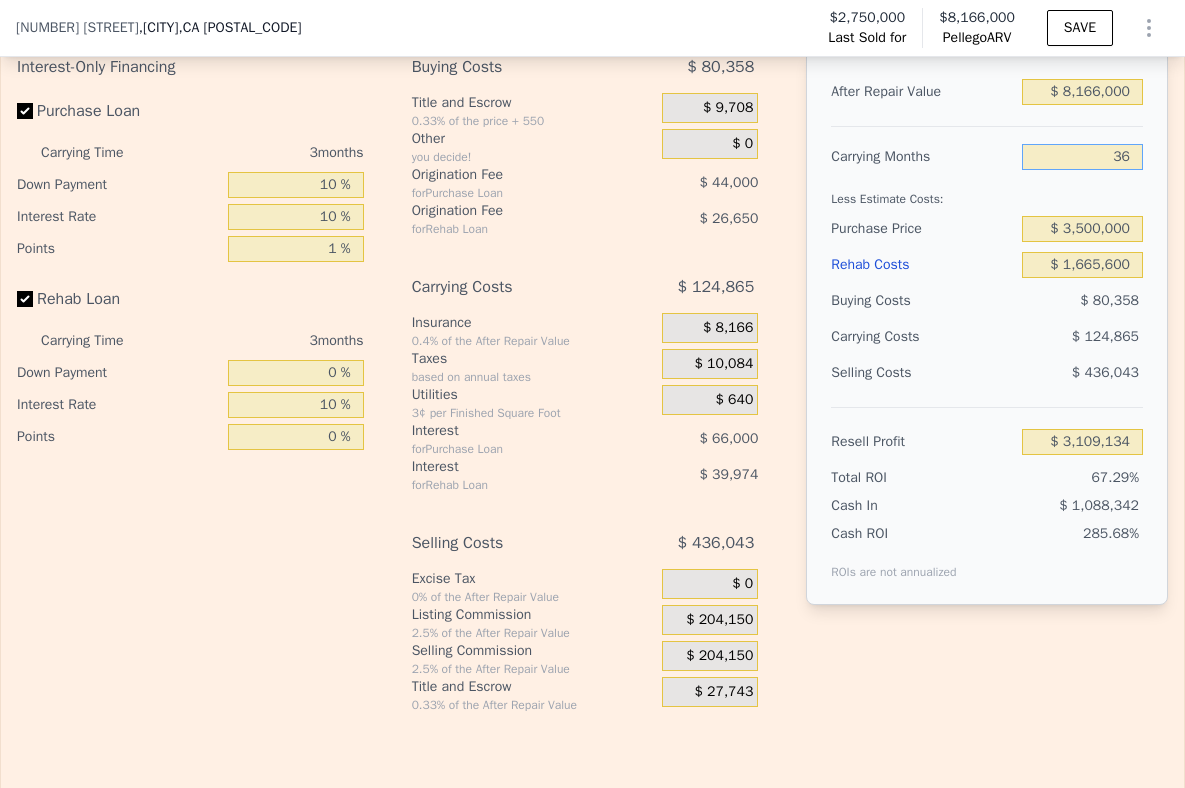 type on "$ 1,735,630" 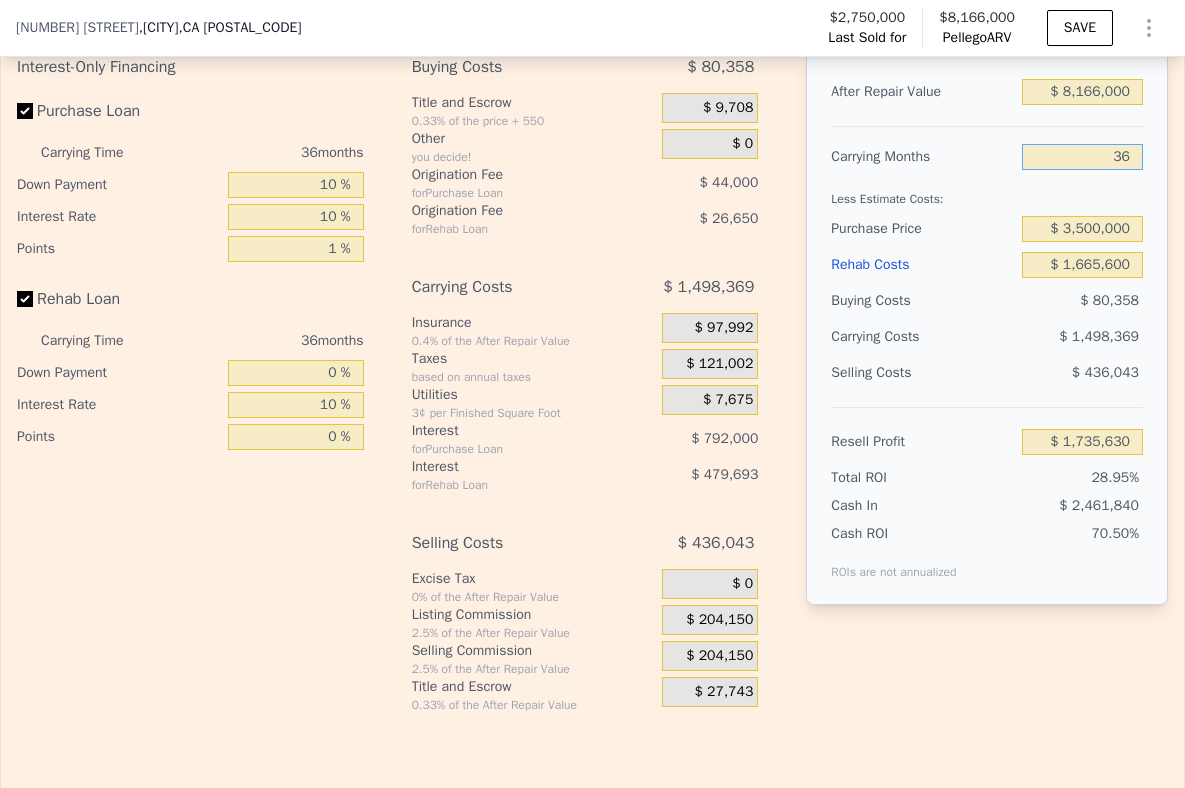 type on "36" 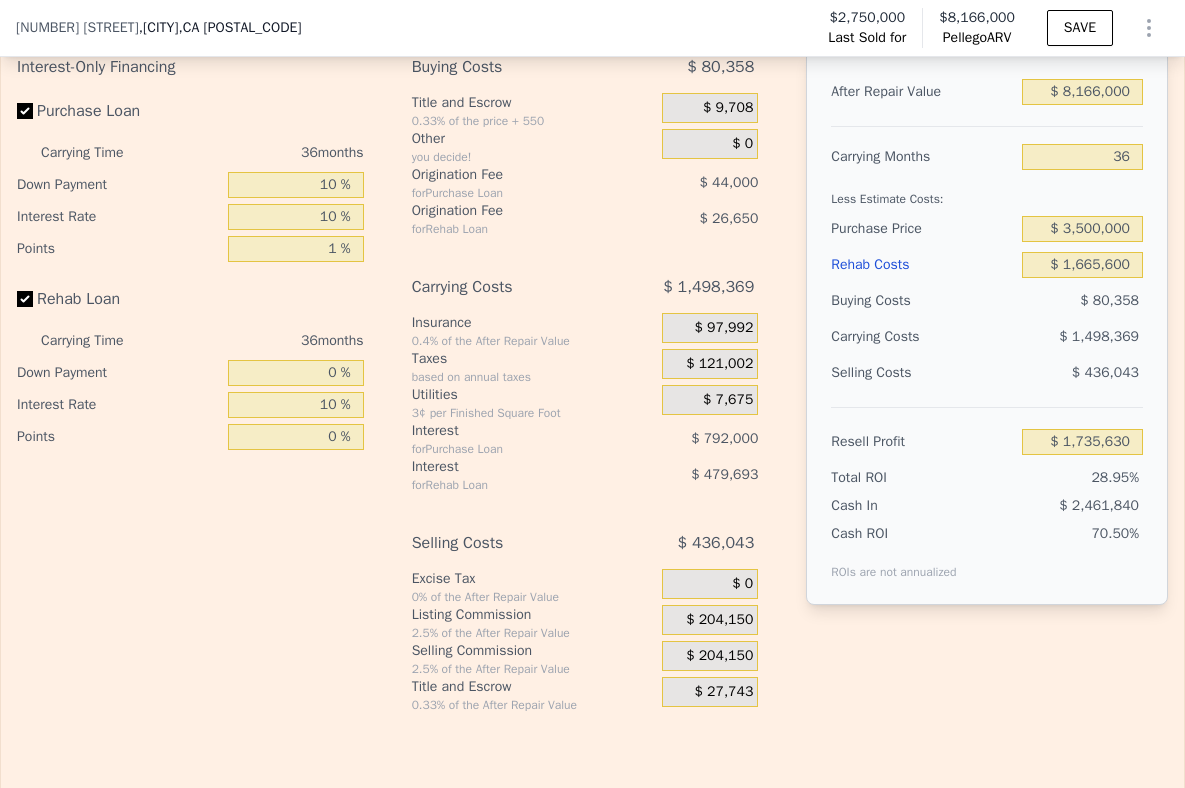 click on "Less Estimate Costs:" at bounding box center [987, 193] 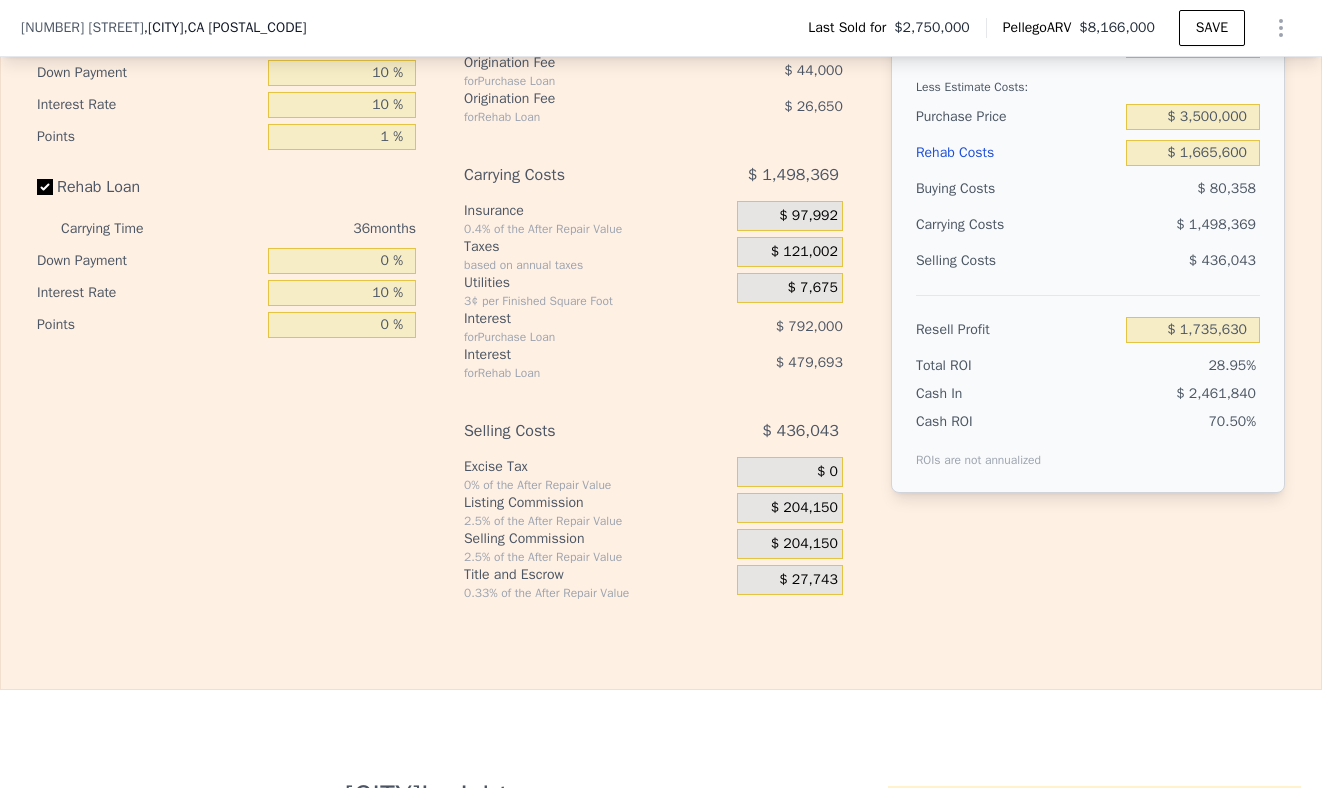 scroll, scrollTop: 2890, scrollLeft: 0, axis: vertical 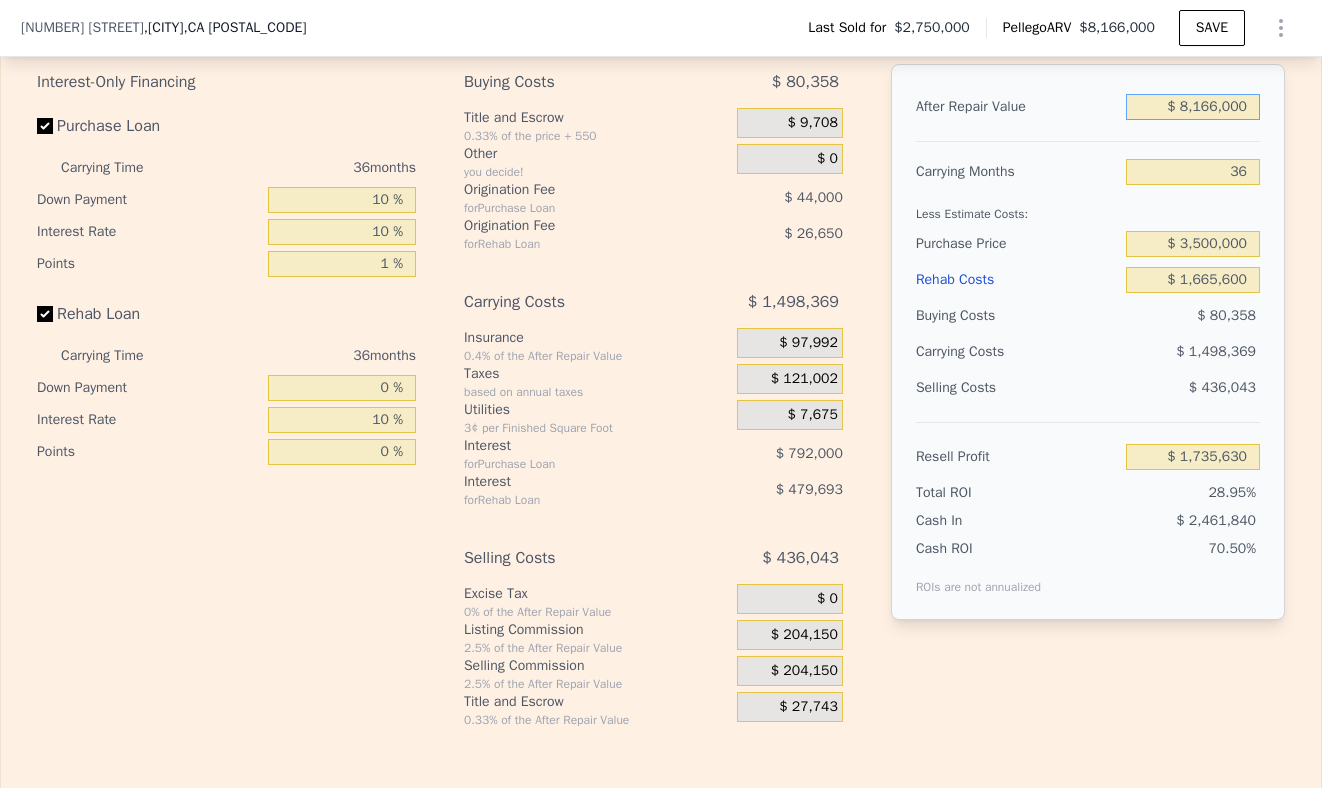 drag, startPoint x: 1247, startPoint y: 120, endPoint x: 1154, endPoint y: 117, distance: 93.04838 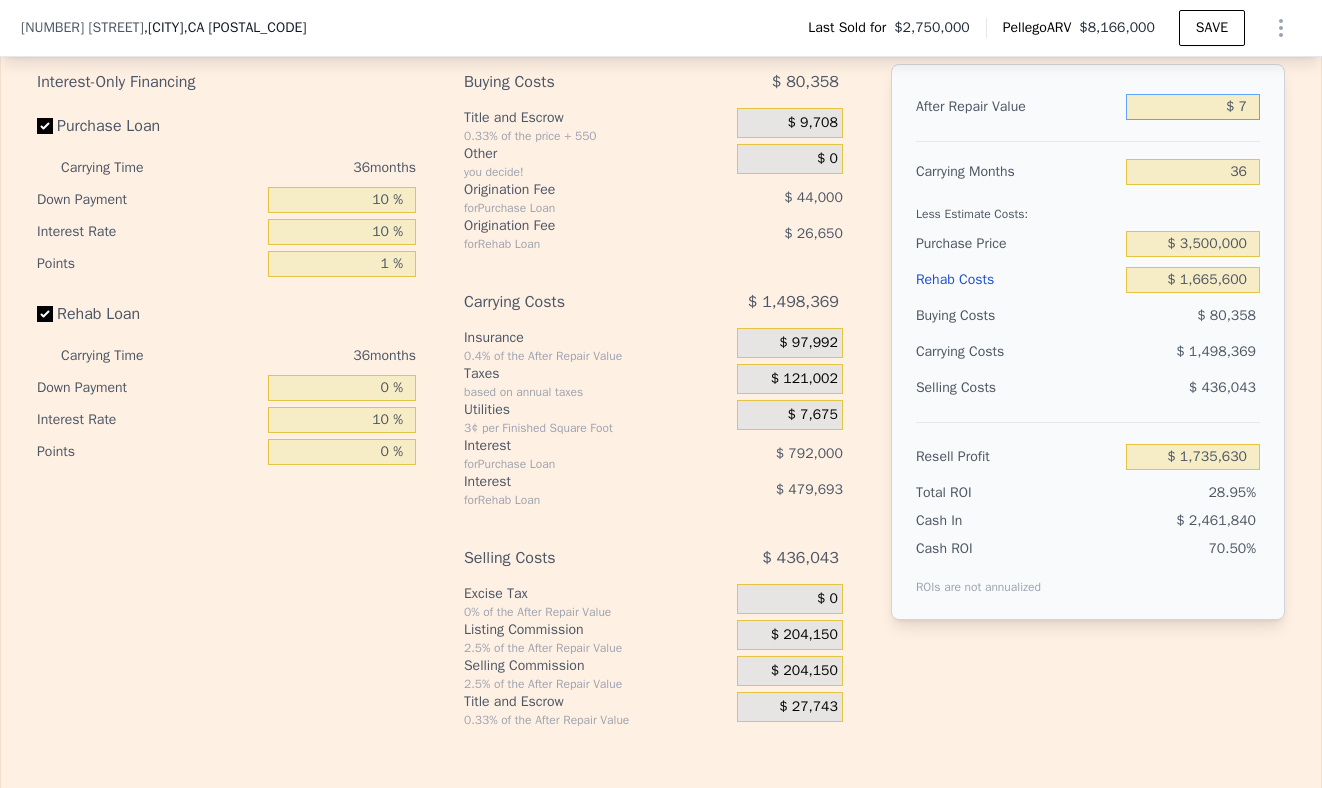 type on "-$ 5,896,878" 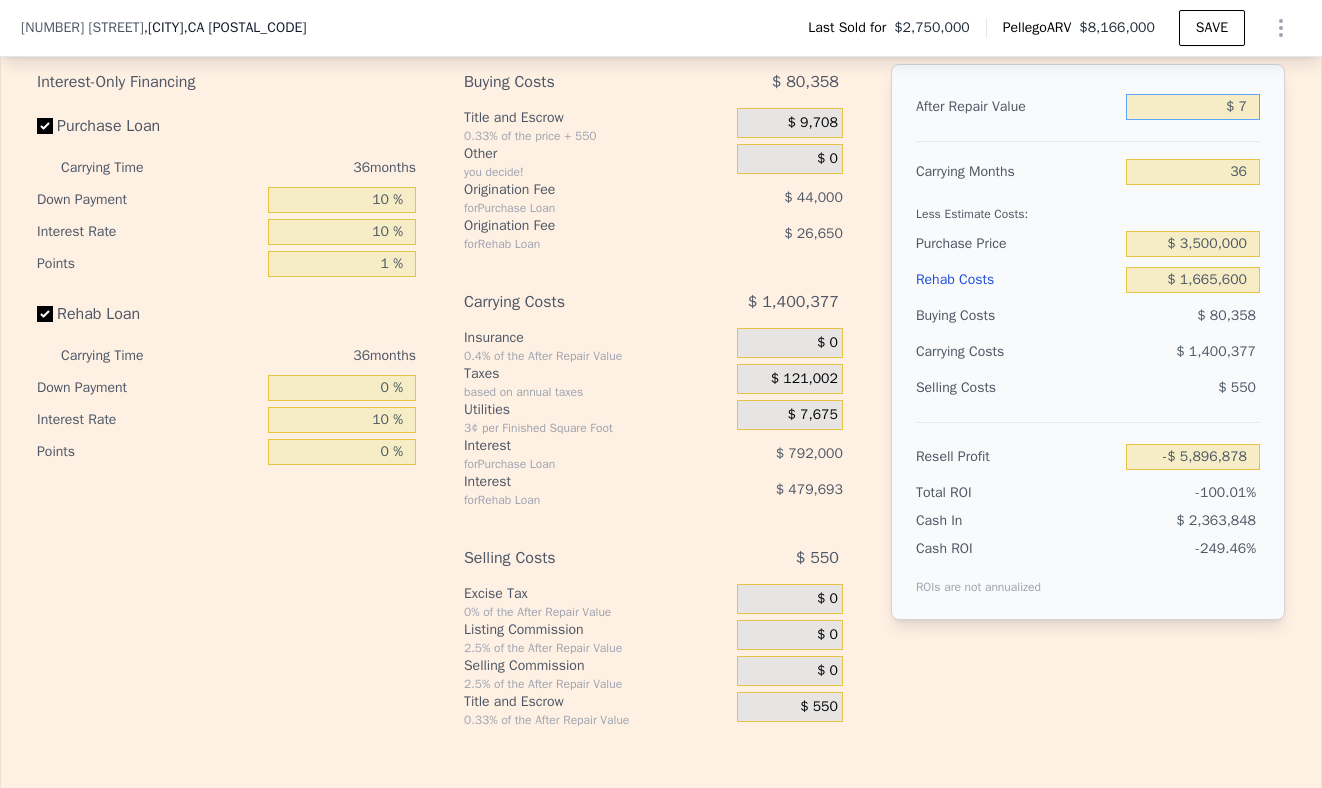 type on "$ 70" 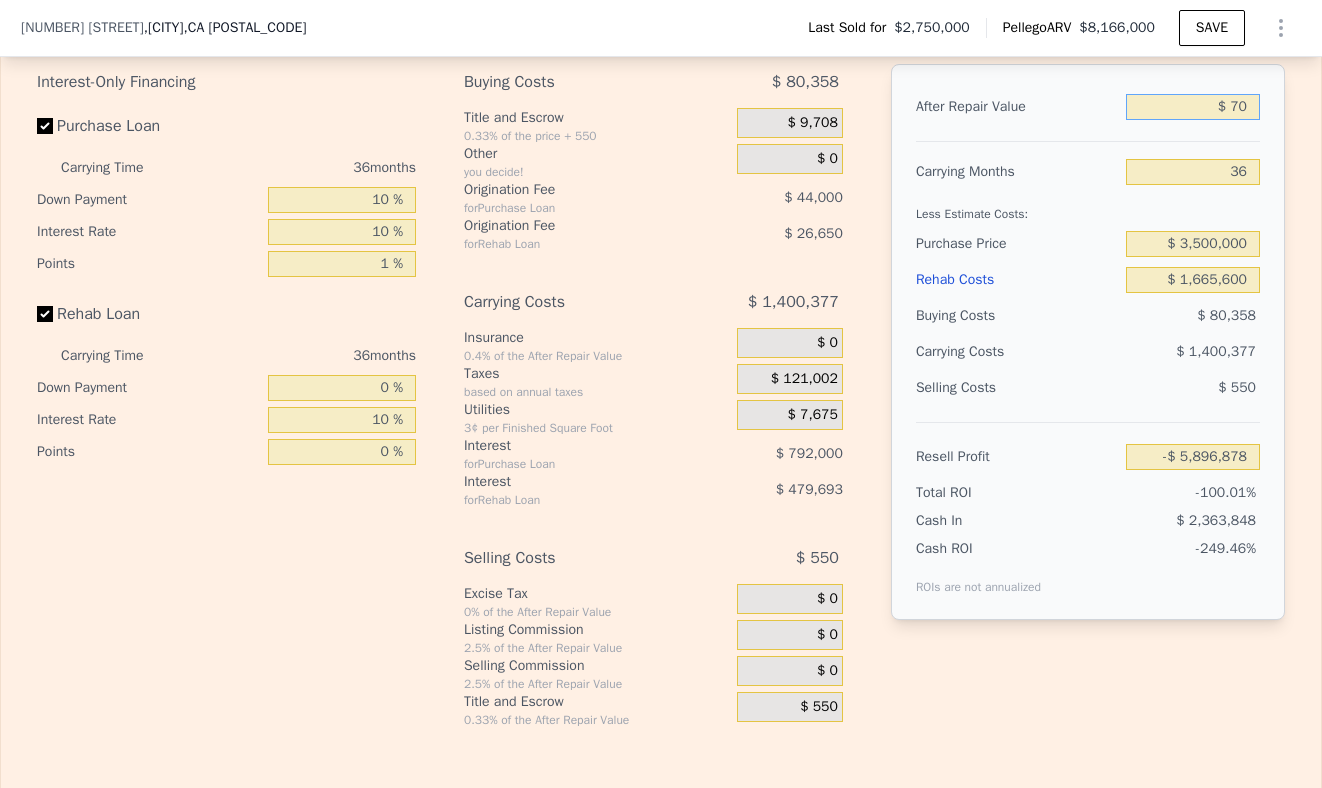 type on "-$ 5,896,820" 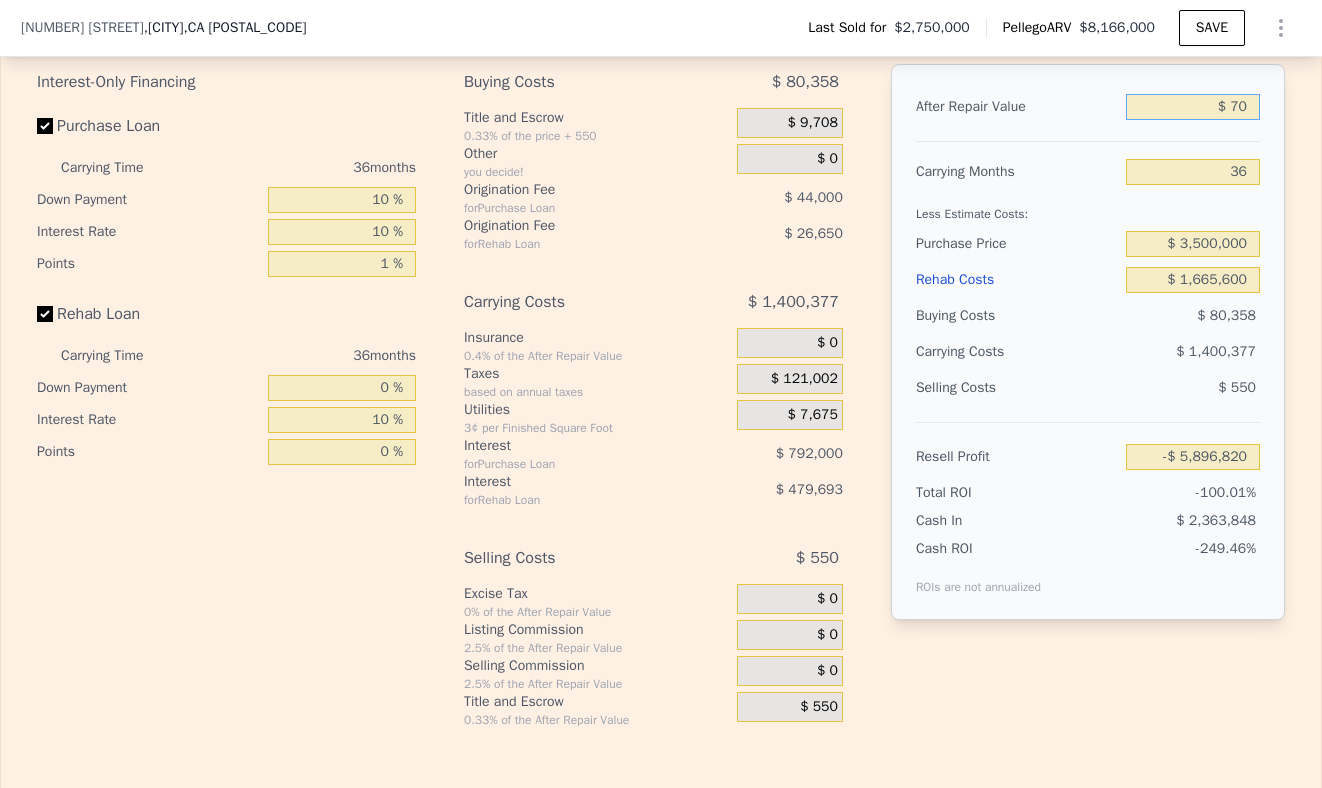 type on "$ 700" 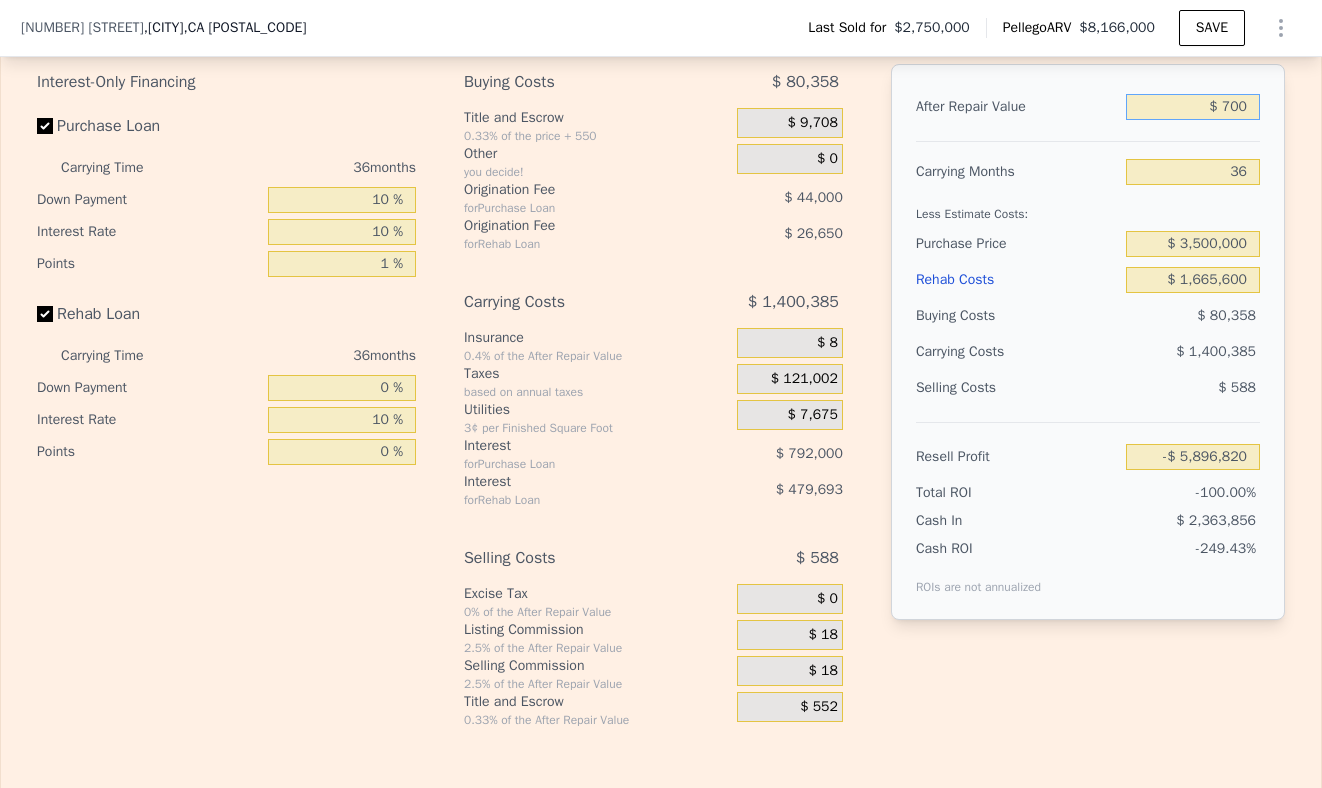 type on "-$ 5,896,231" 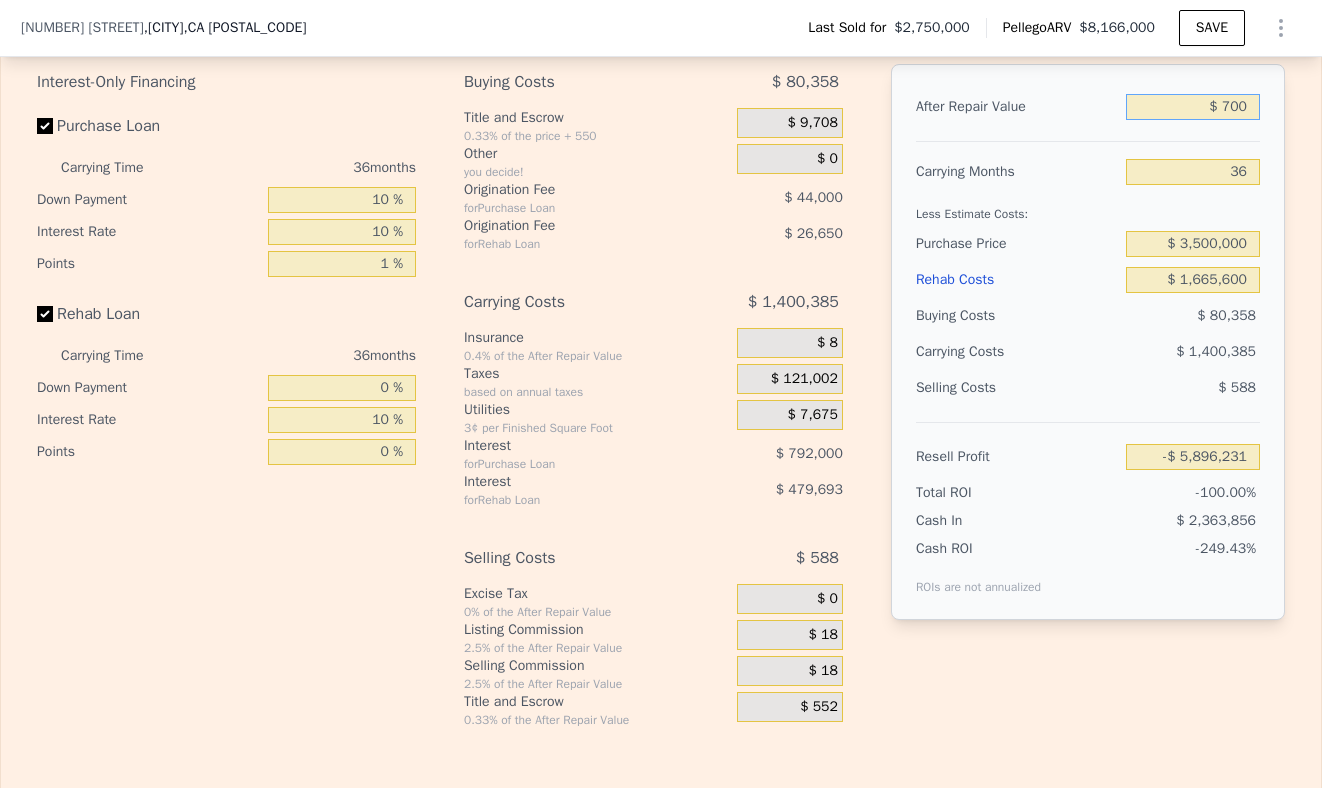 type on "$ 7,000" 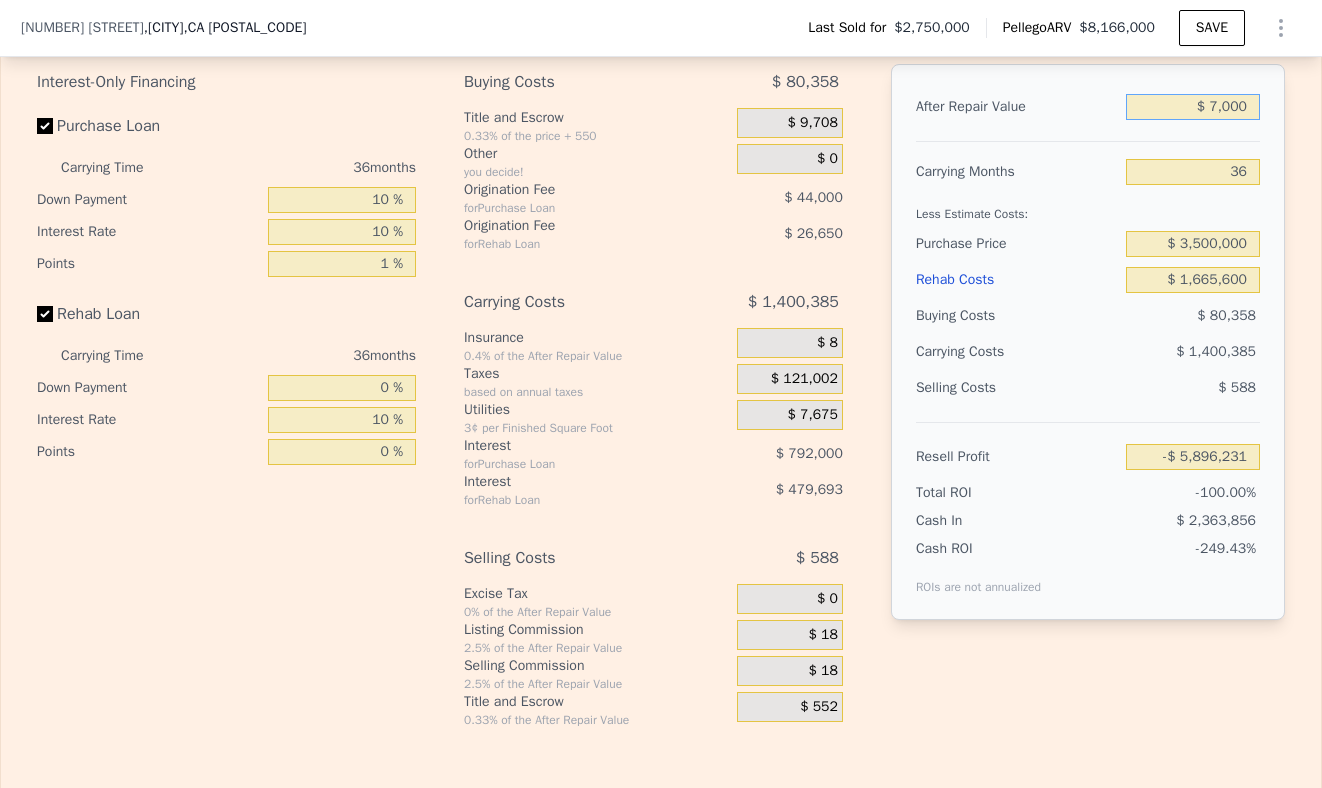 type on "-$ 5,890,342" 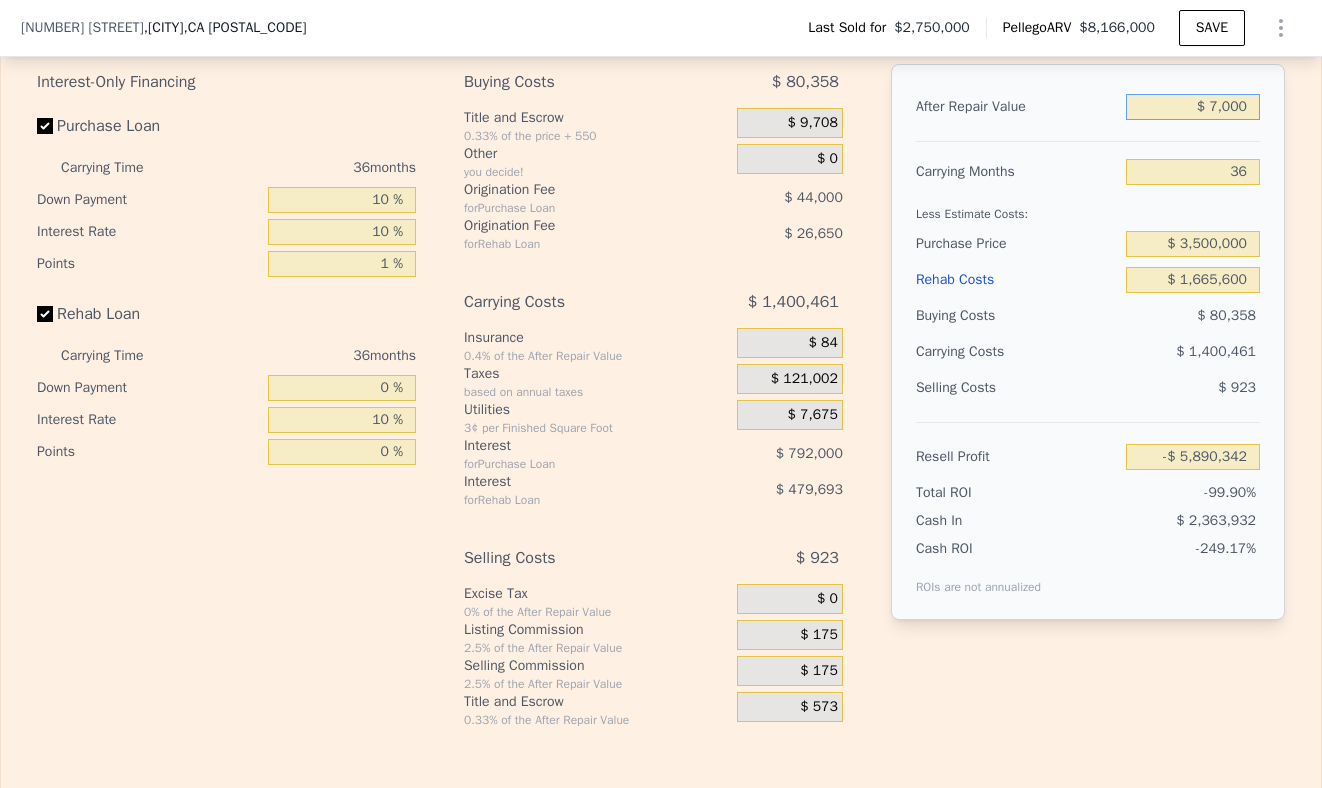 type on "$ 70,000" 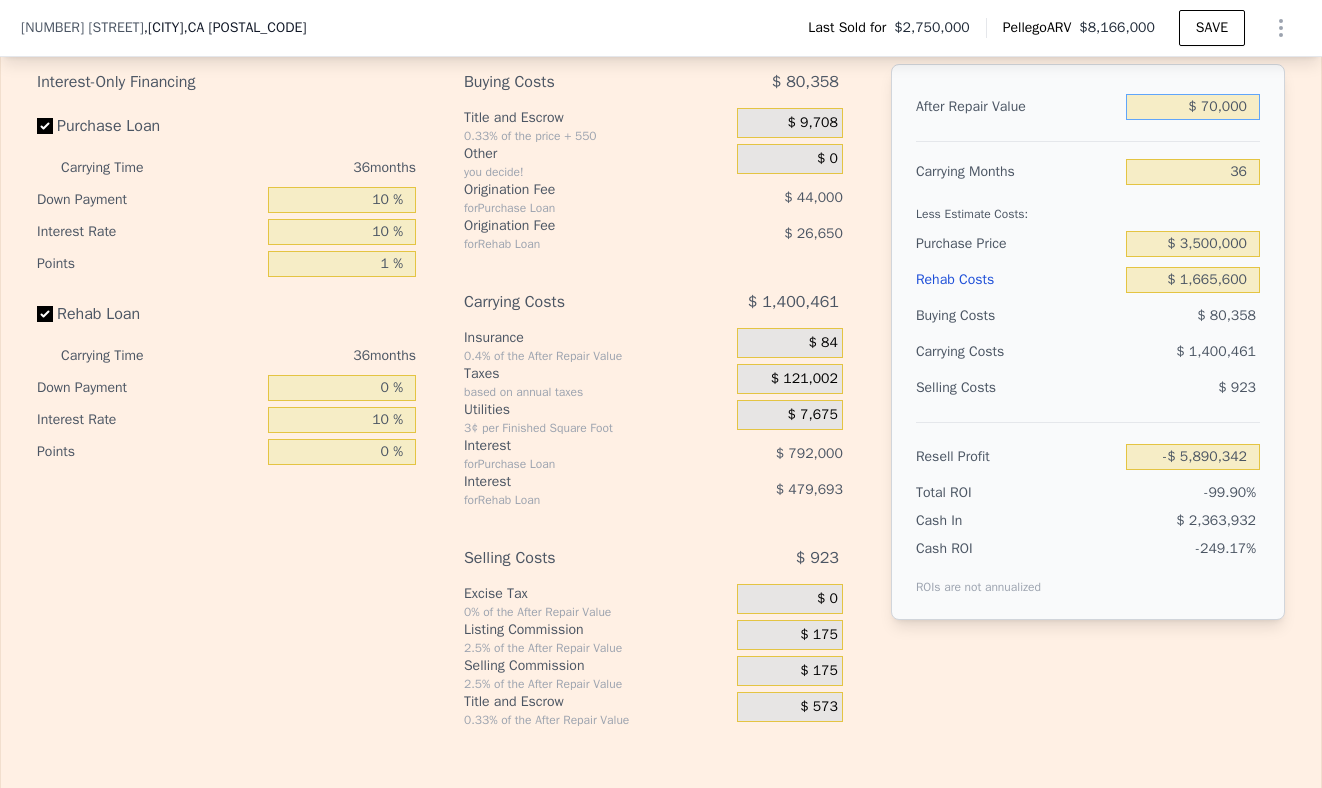 type on "-$ 5,831,458" 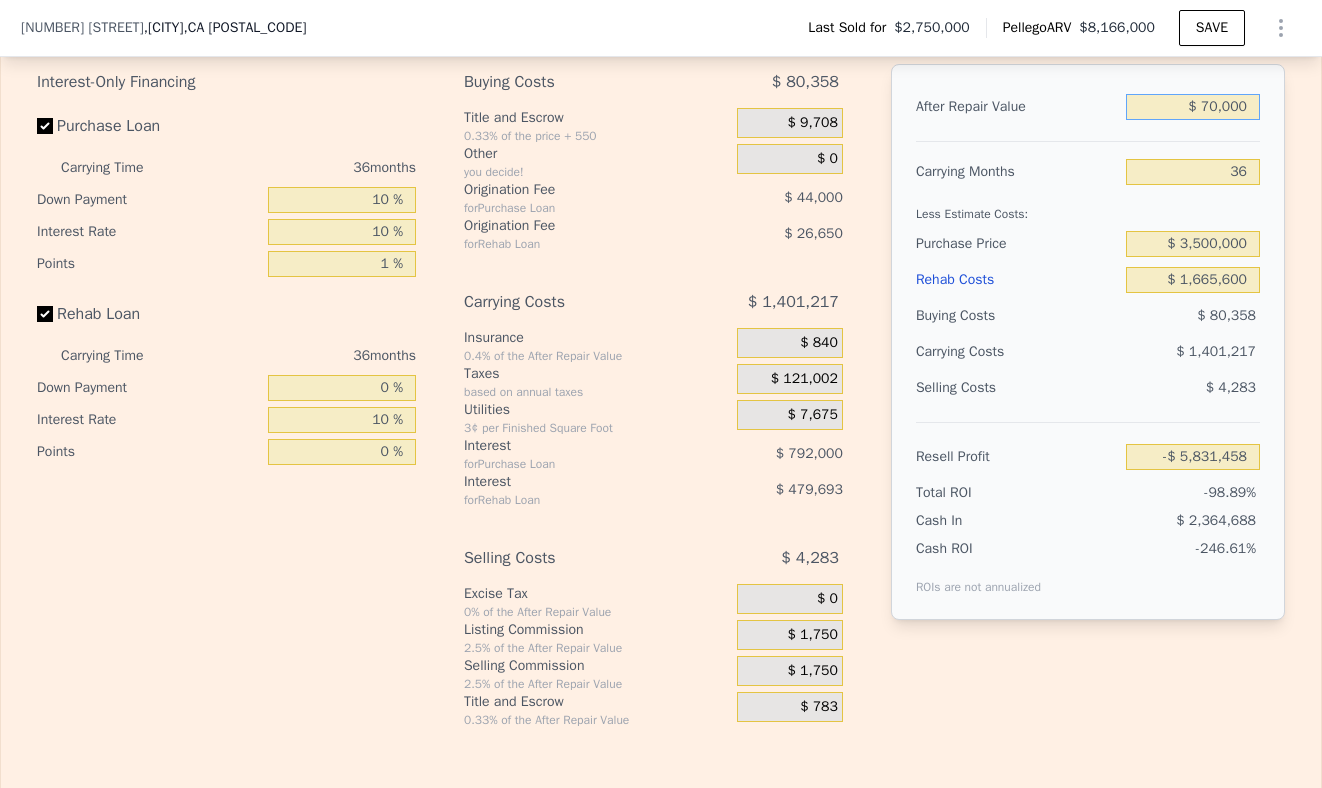 type on "$ 700,000" 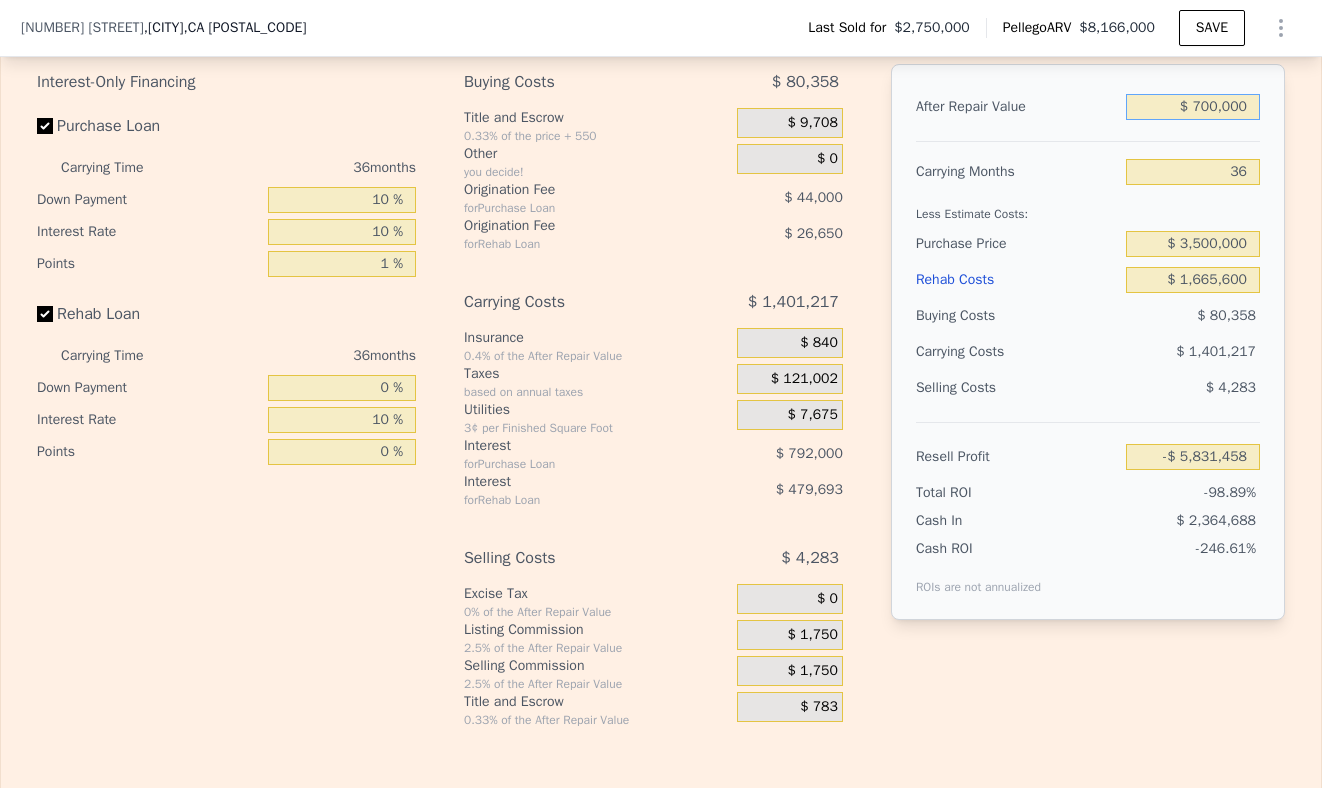 type on "-$ 5,242,616" 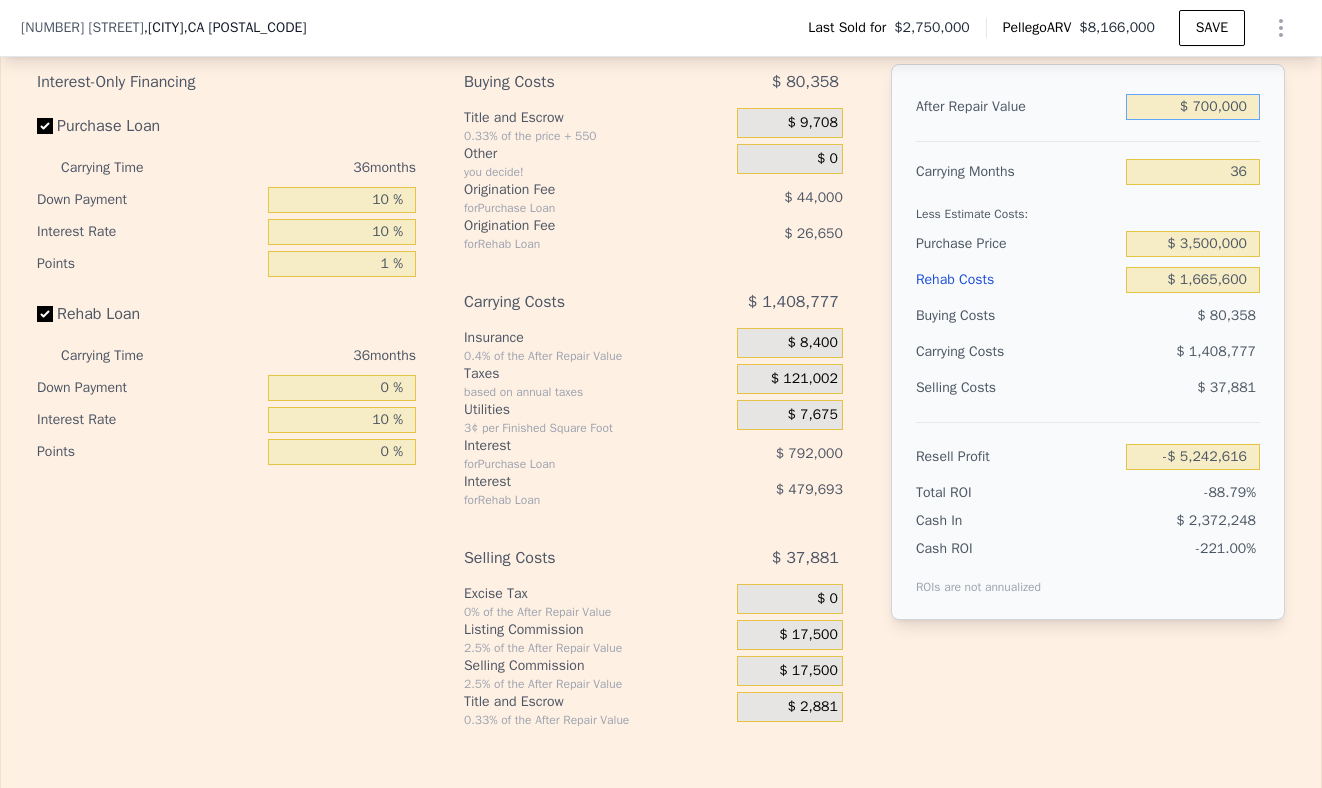 type on "$ 7,000,000" 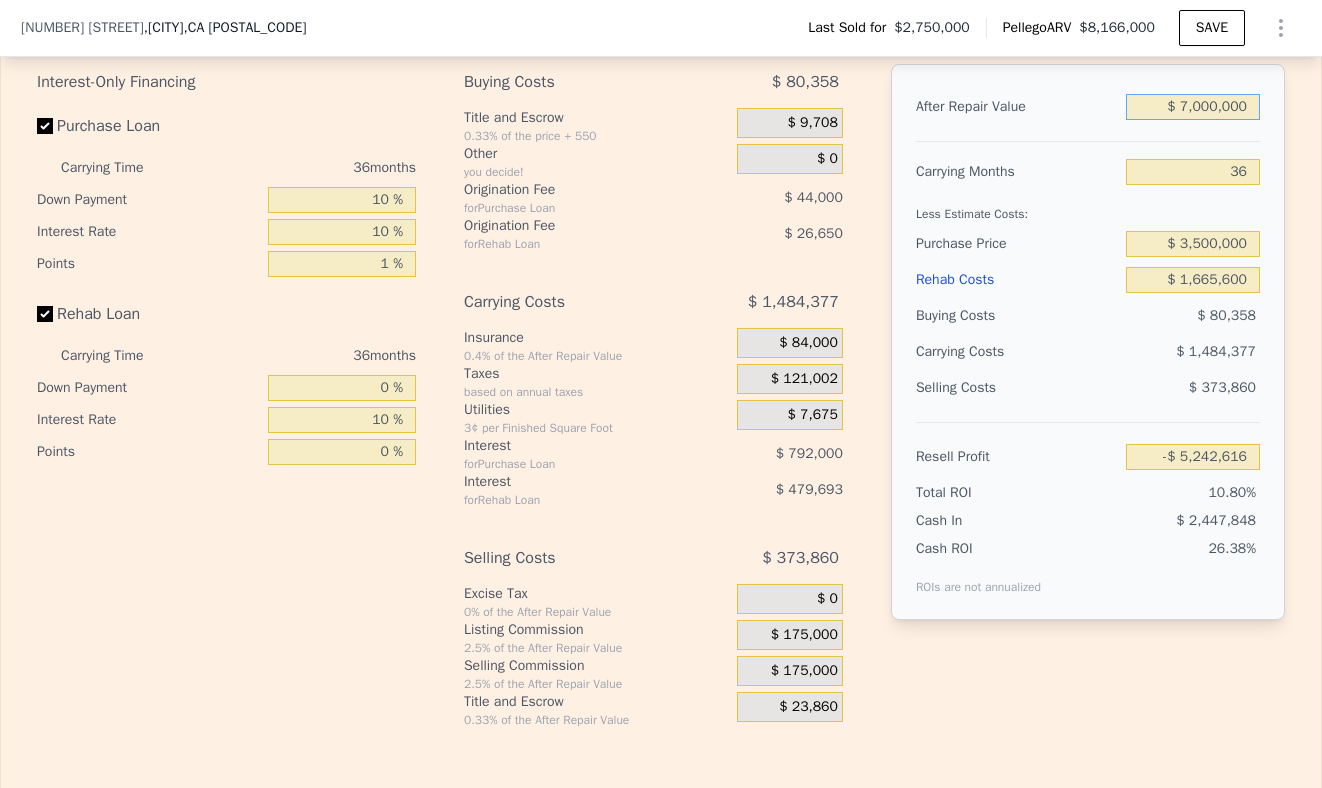 type on "$ 645,805" 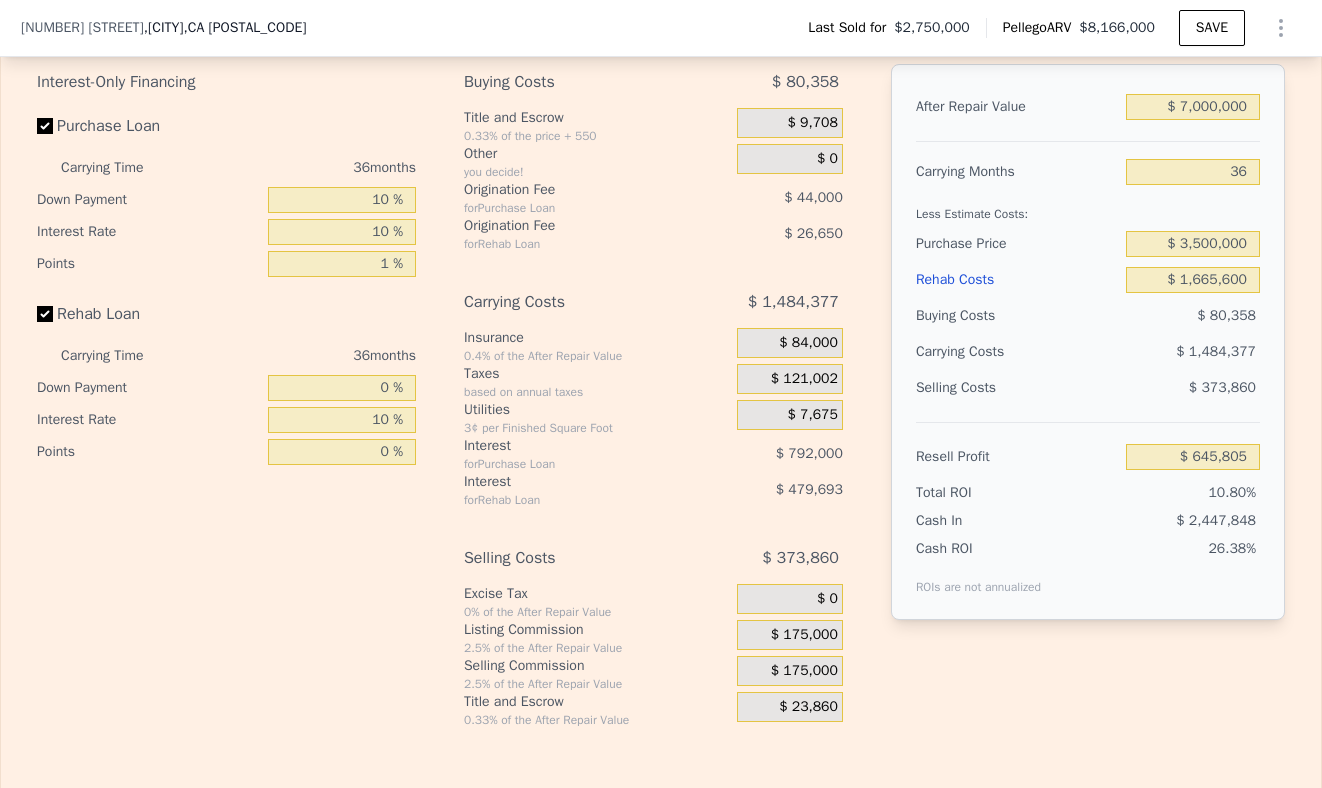 click on "After Repair Value" at bounding box center (1017, 107) 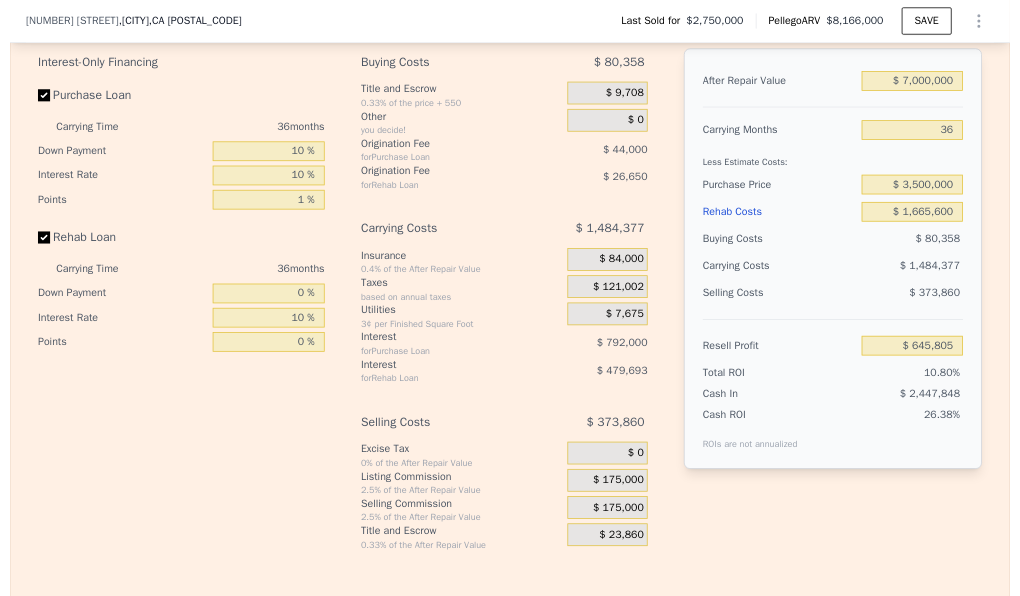scroll, scrollTop: 2885, scrollLeft: 0, axis: vertical 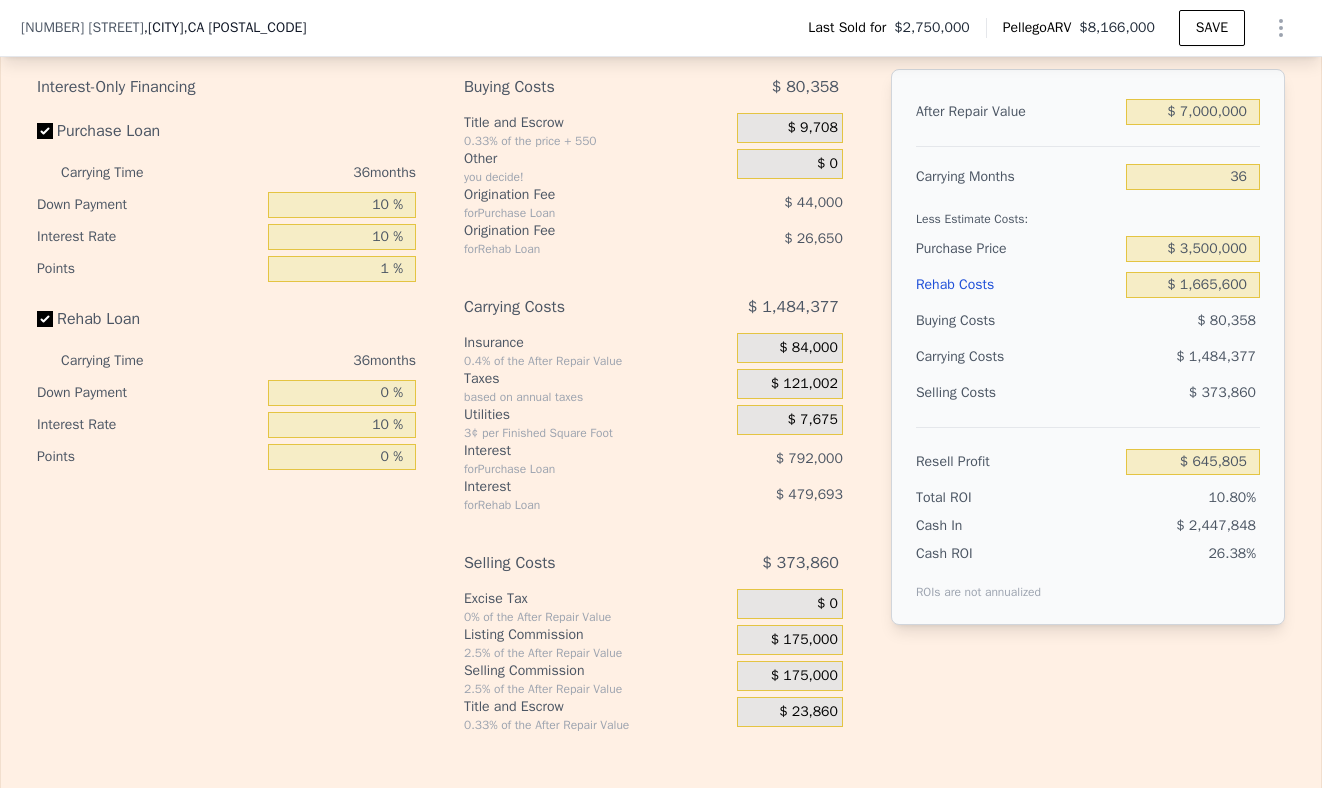 type on "$ 8,166,000" 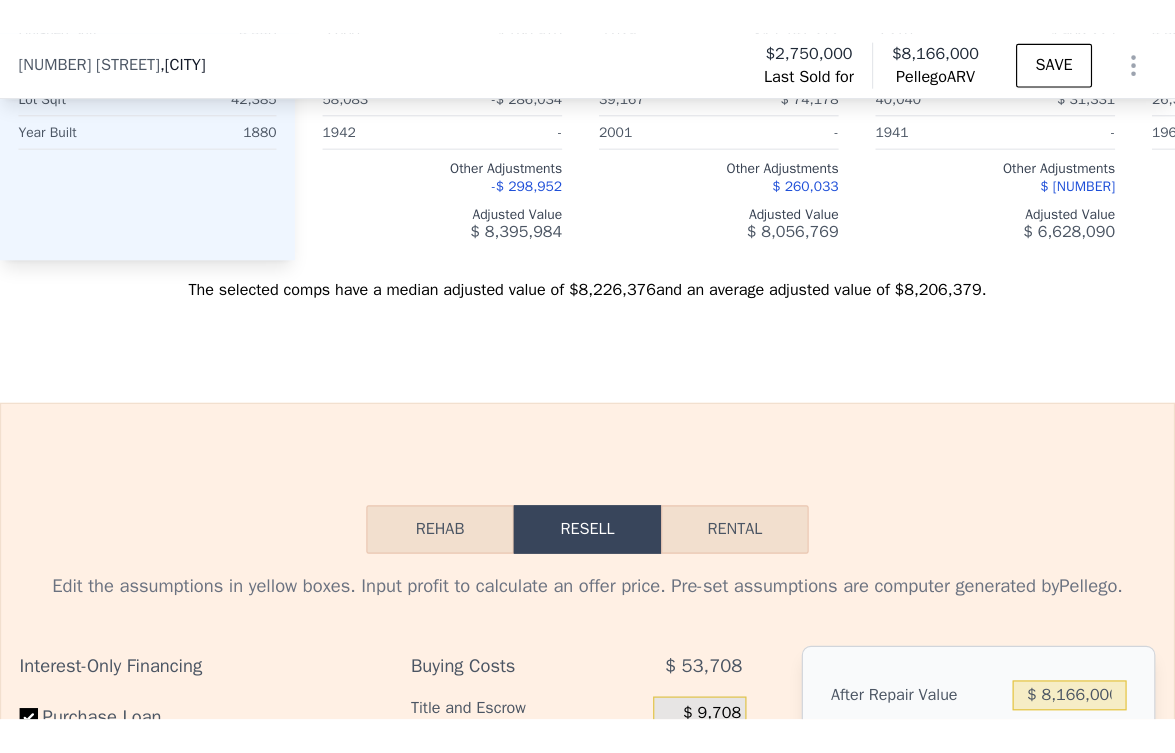 scroll, scrollTop: 3363, scrollLeft: 0, axis: vertical 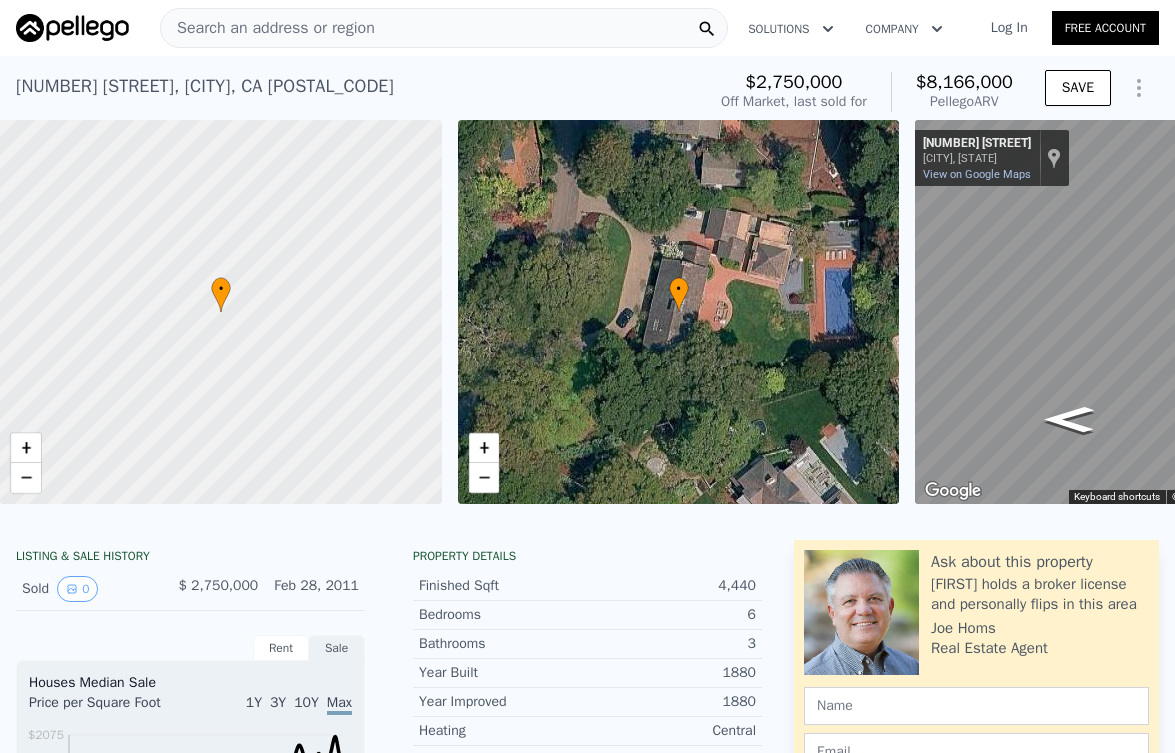 click on "Search an address or region" at bounding box center [268, 28] 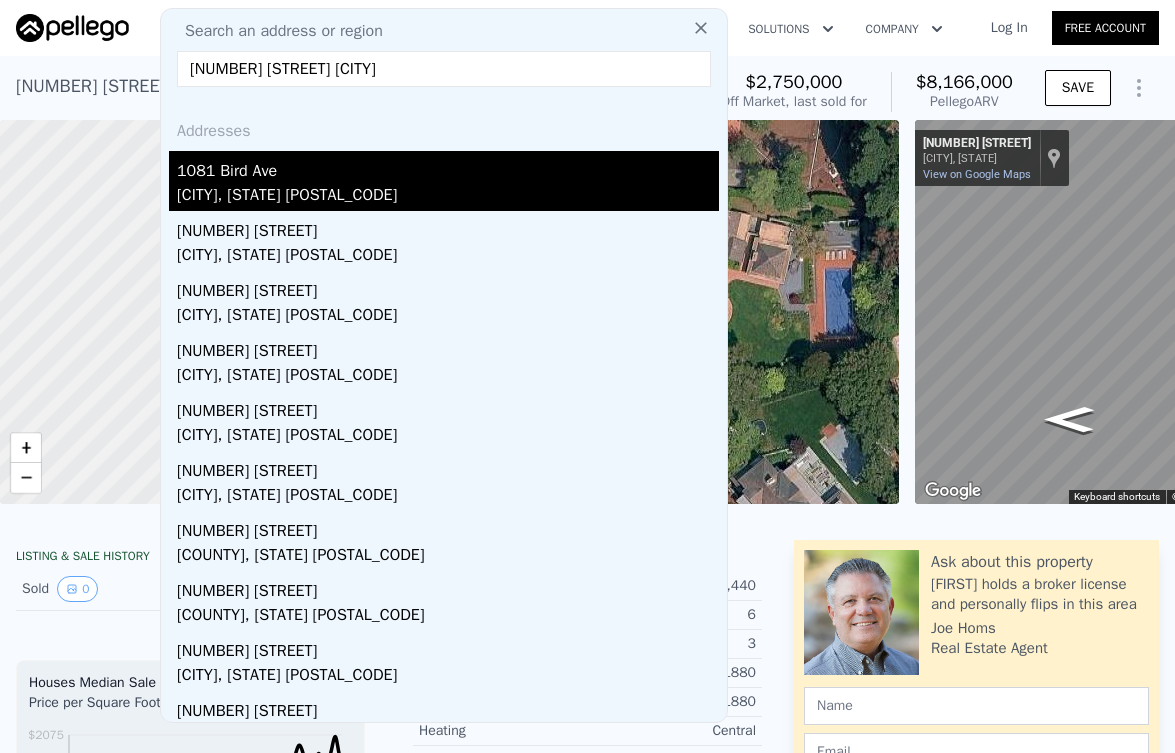 type on "[NUMBER] [STREET] [CITY]" 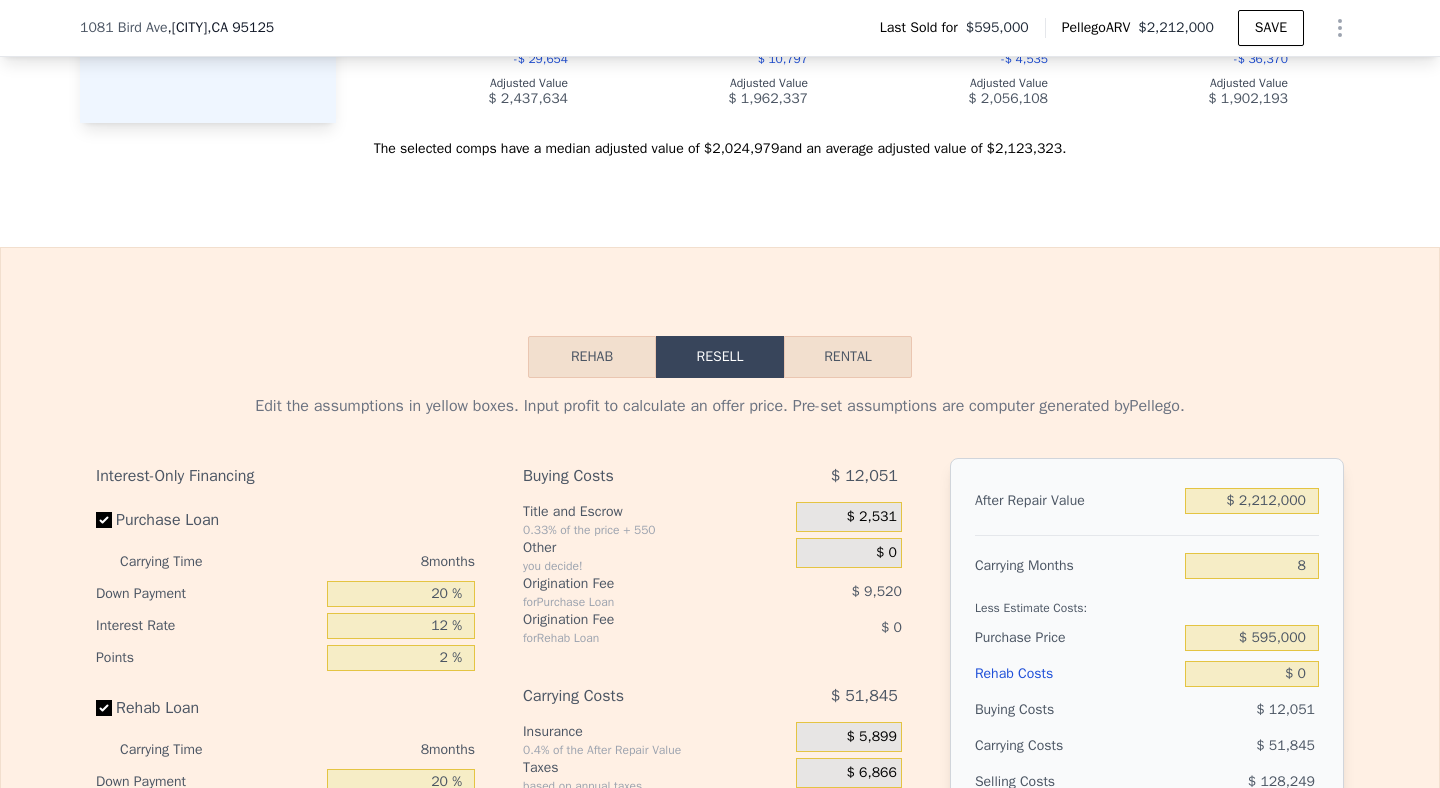 scroll, scrollTop: 2835, scrollLeft: 0, axis: vertical 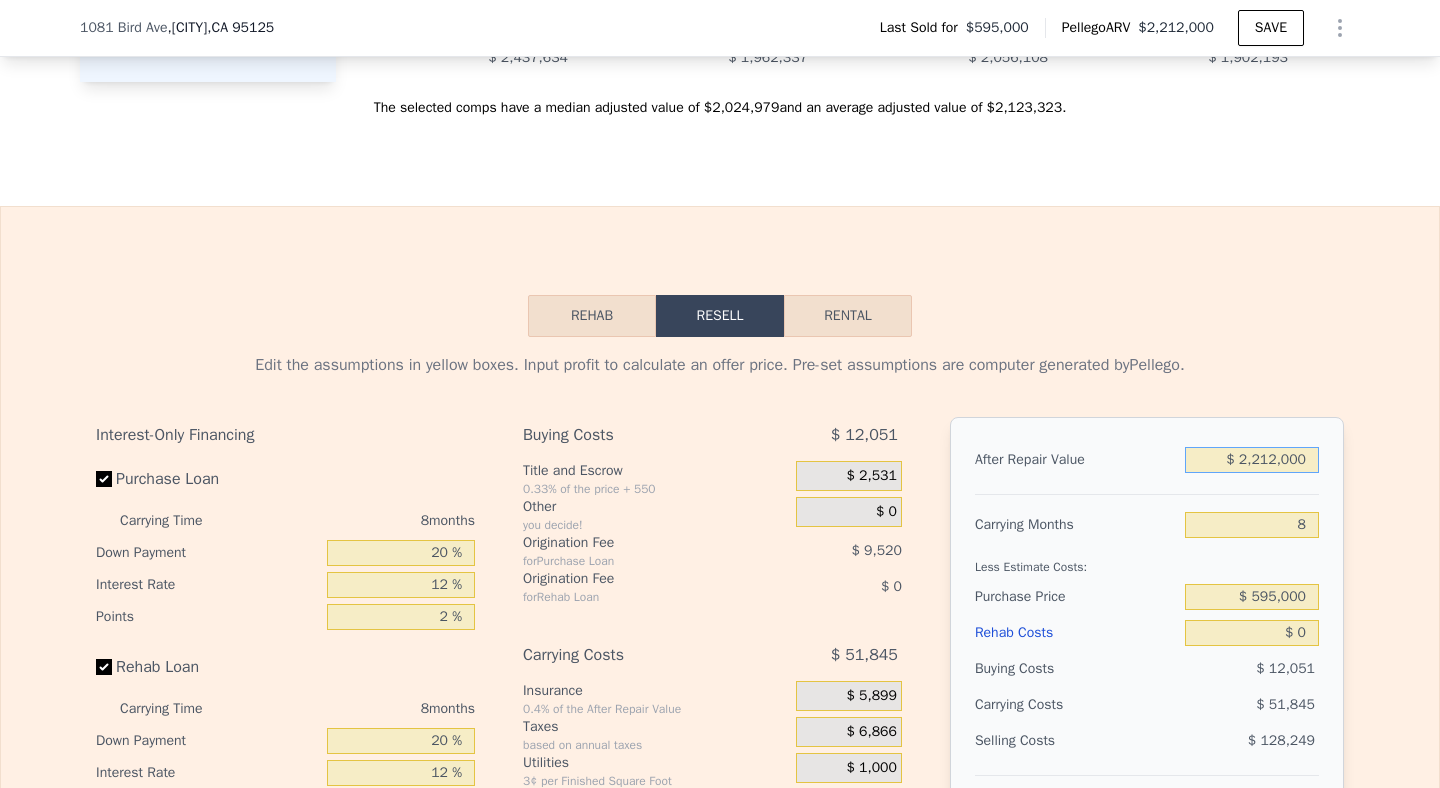 drag, startPoint x: 1298, startPoint y: 469, endPoint x: 1195, endPoint y: 452, distance: 104.393486 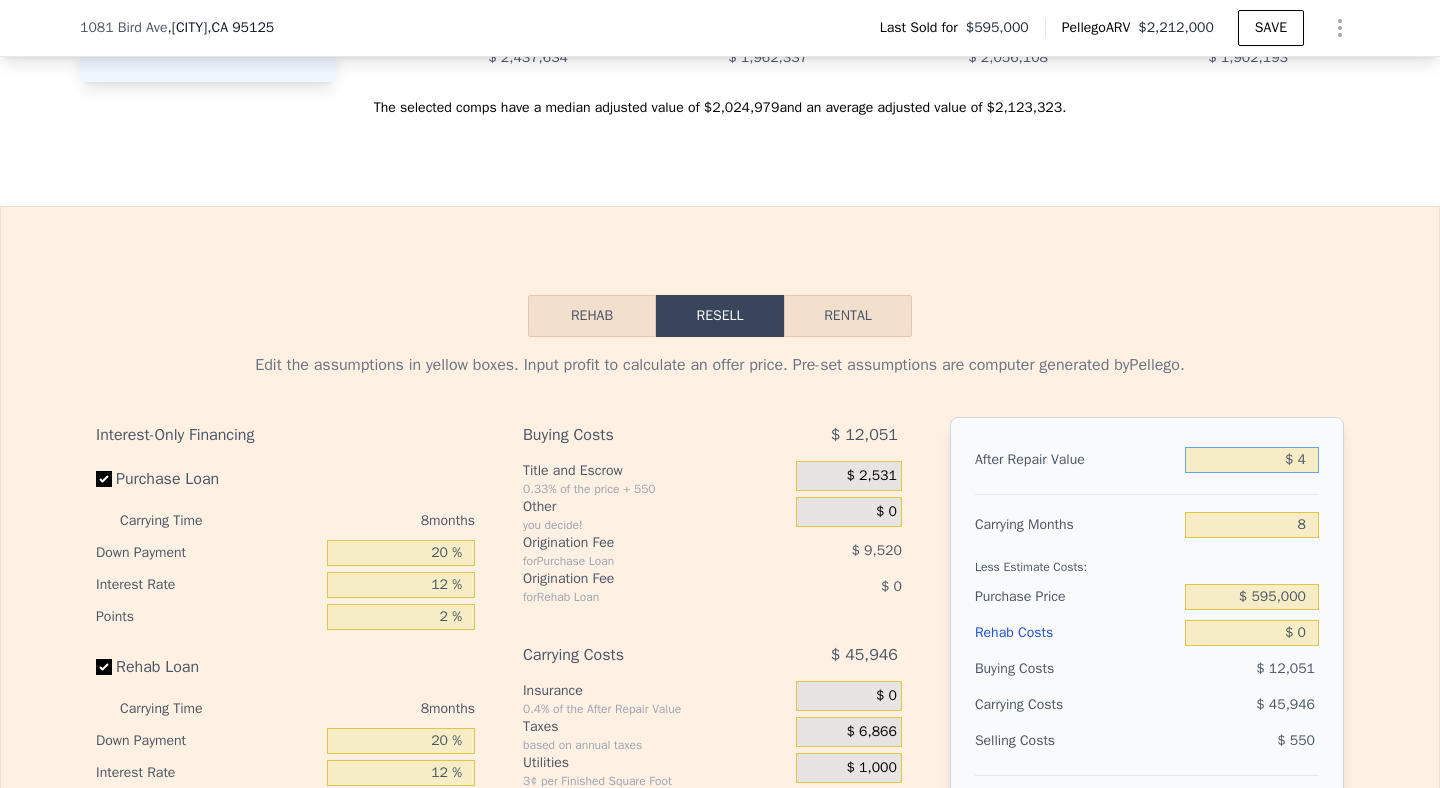 type on "-$ 653,543" 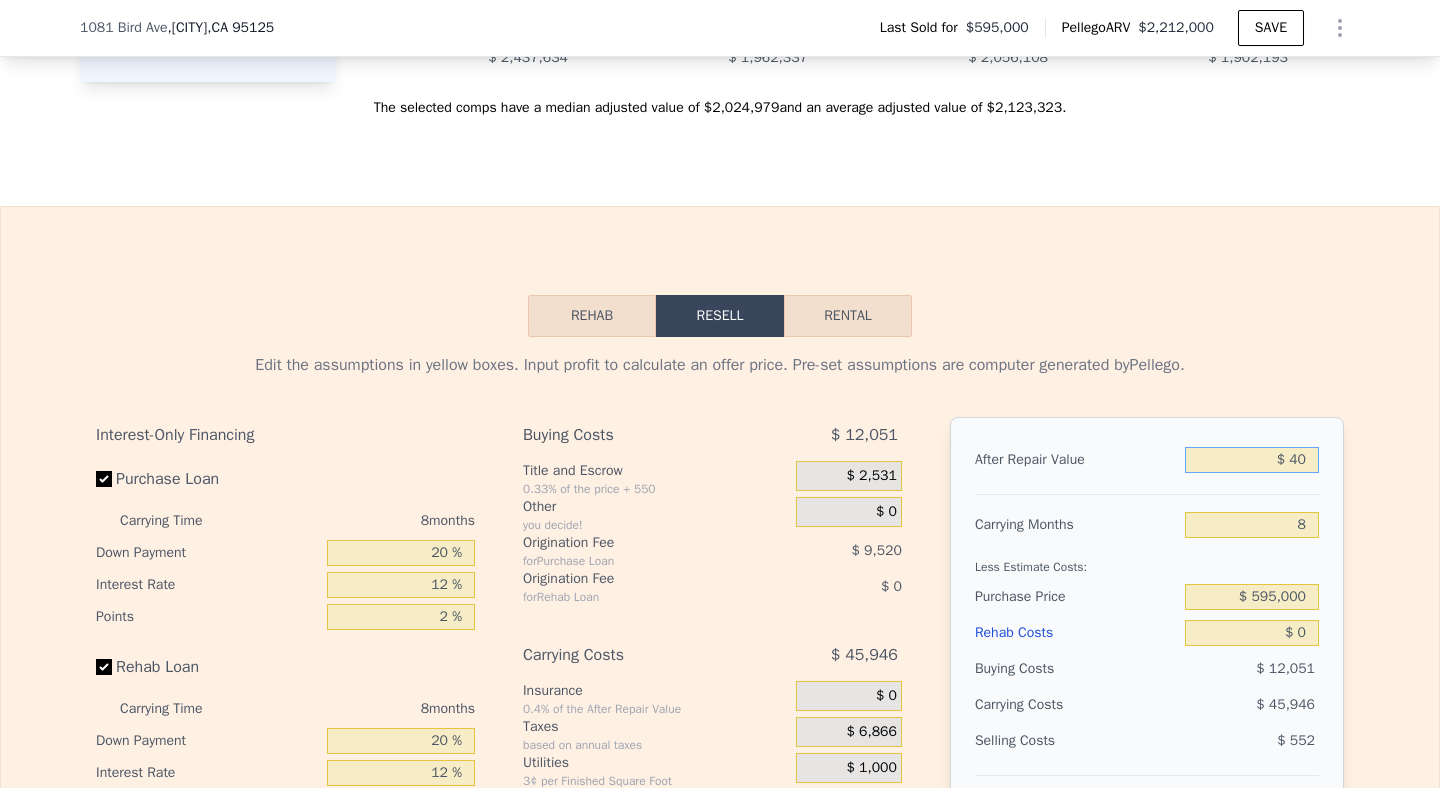 type on "-$ 653,509" 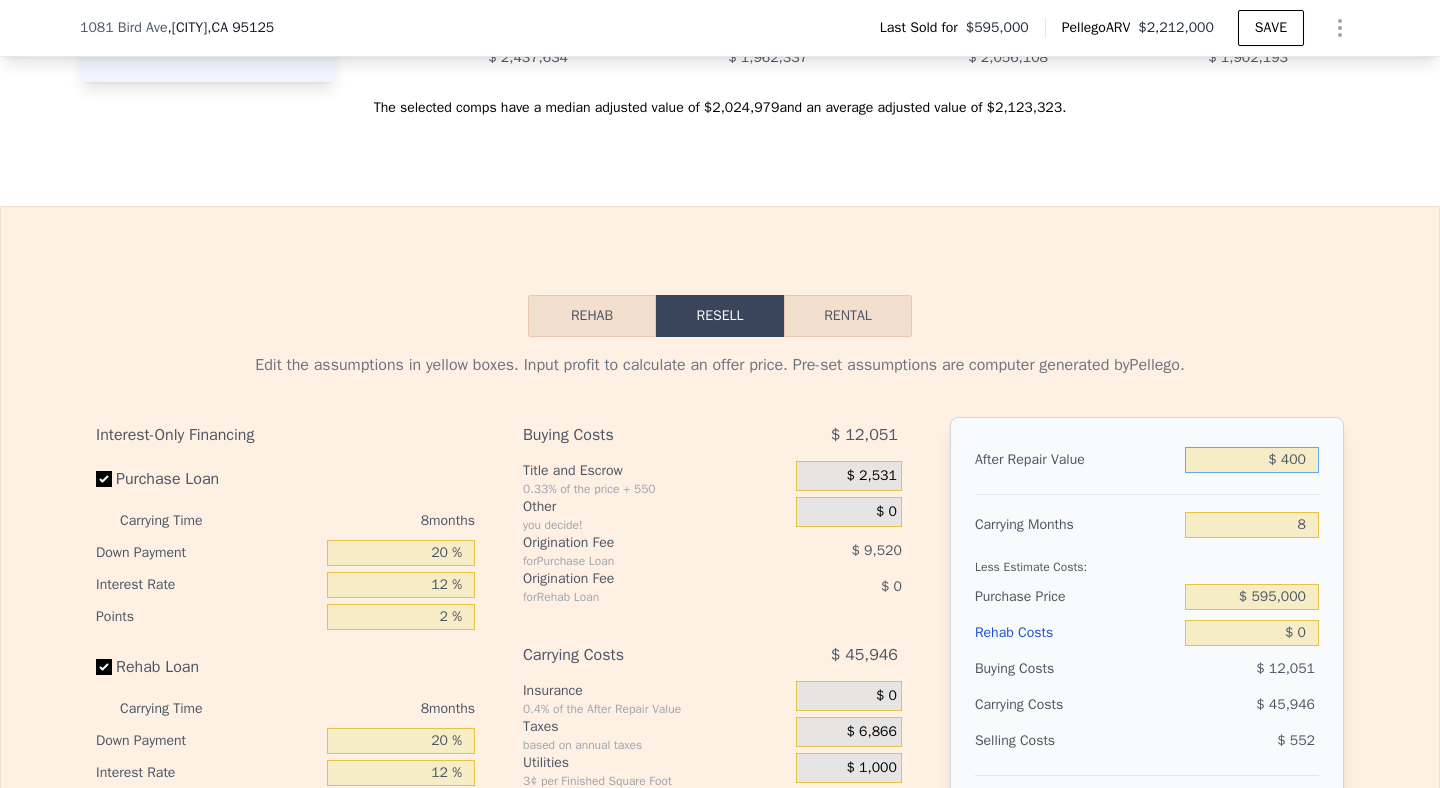type on "-$ 653,171" 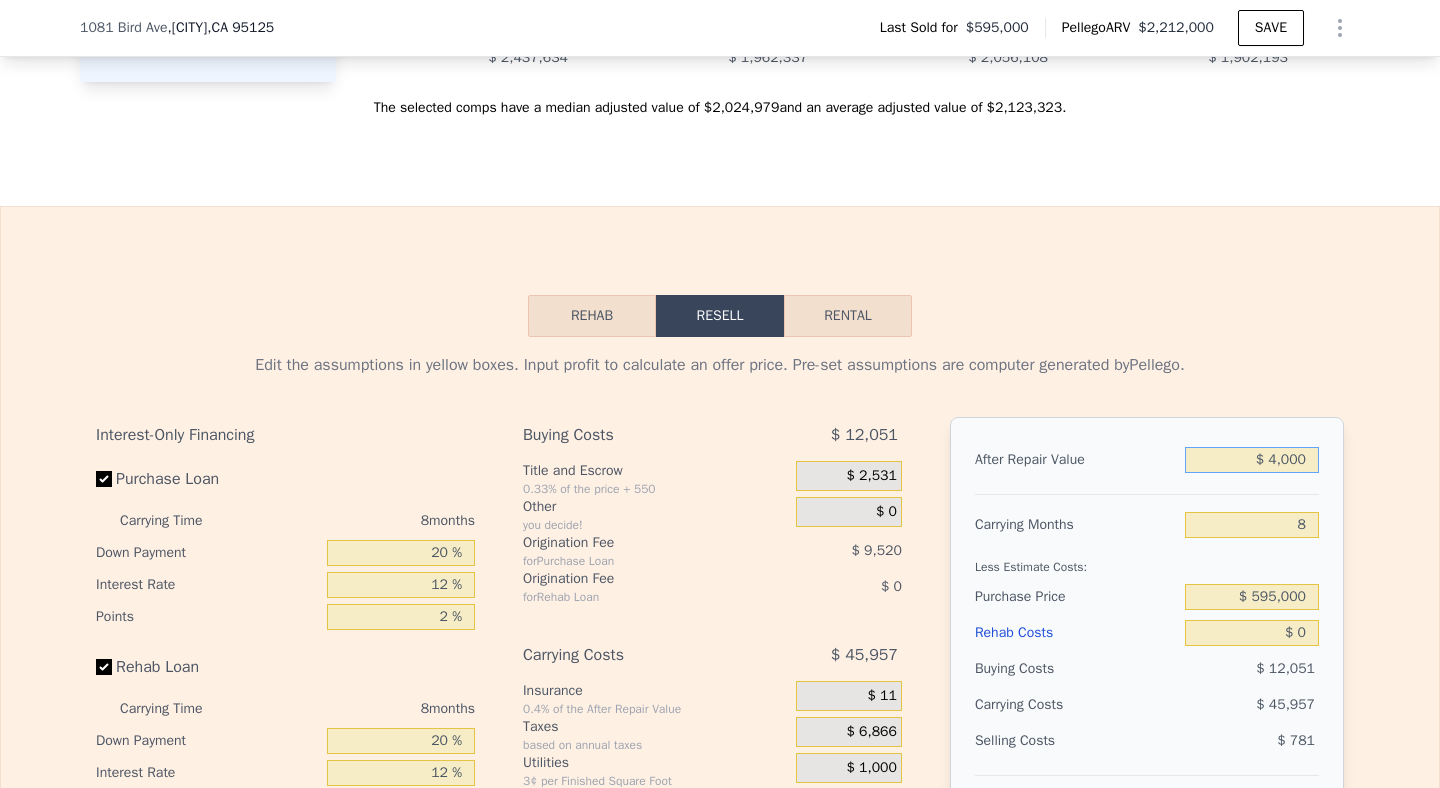 type on "-$ 649,789" 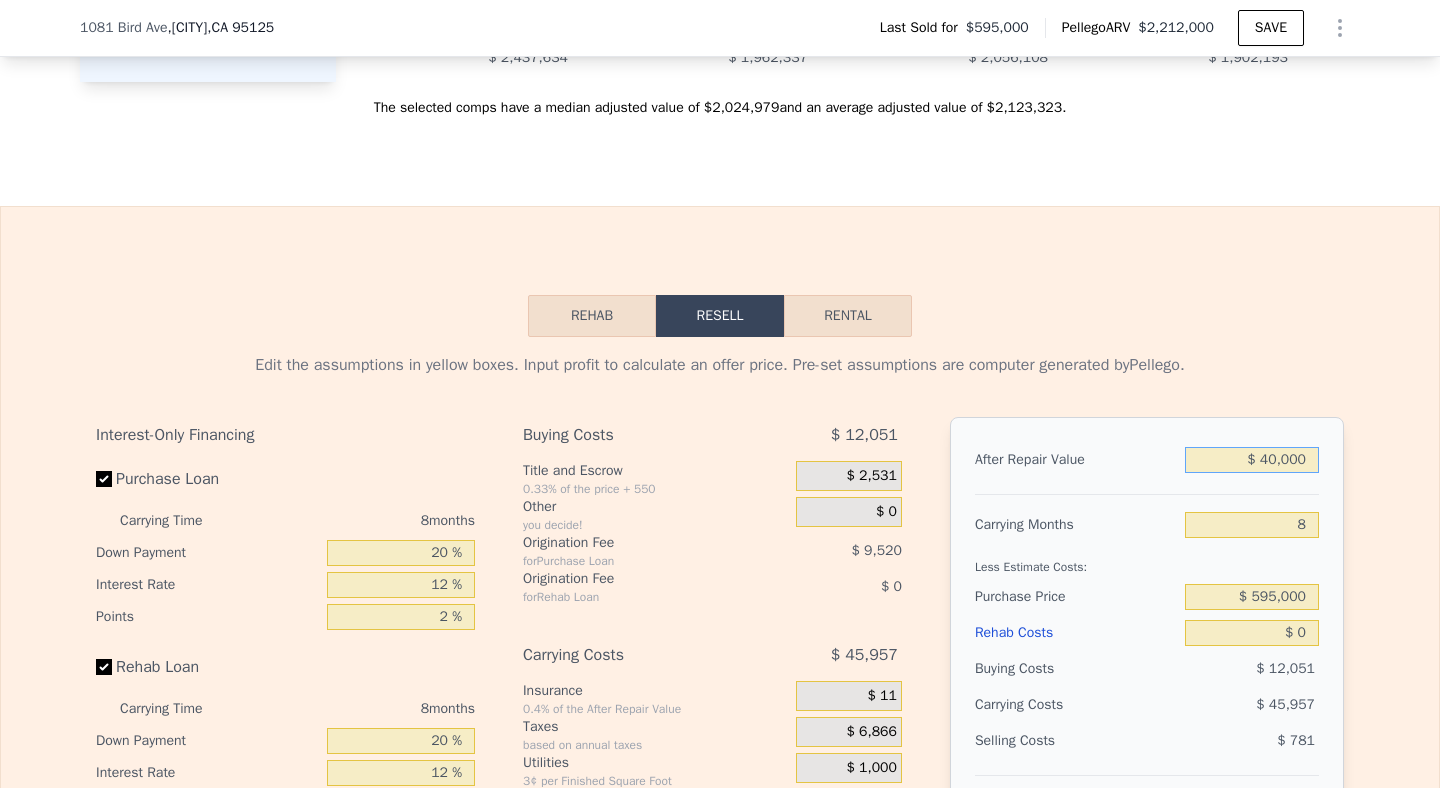 type on "-$ 615,963" 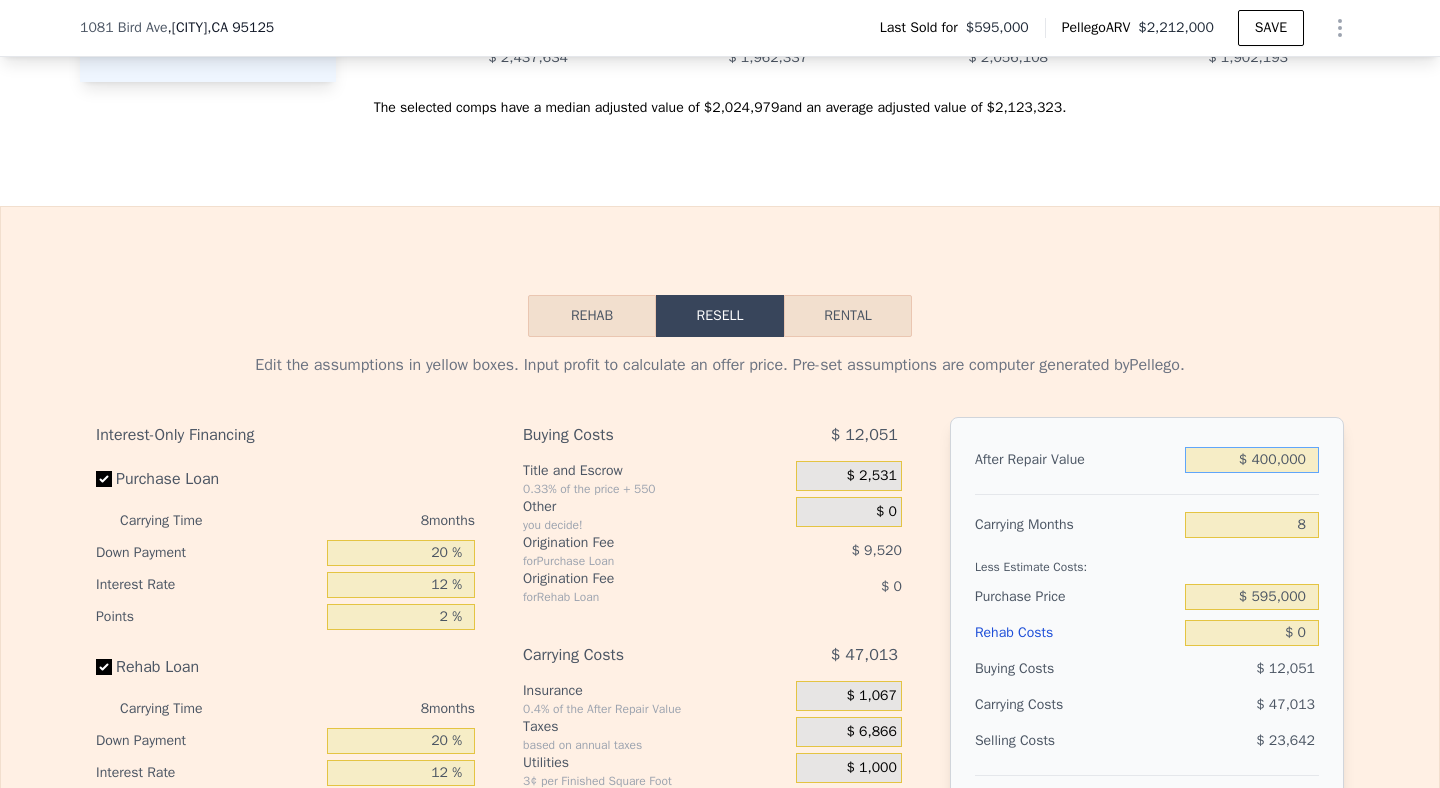 type on "-$ 277,706" 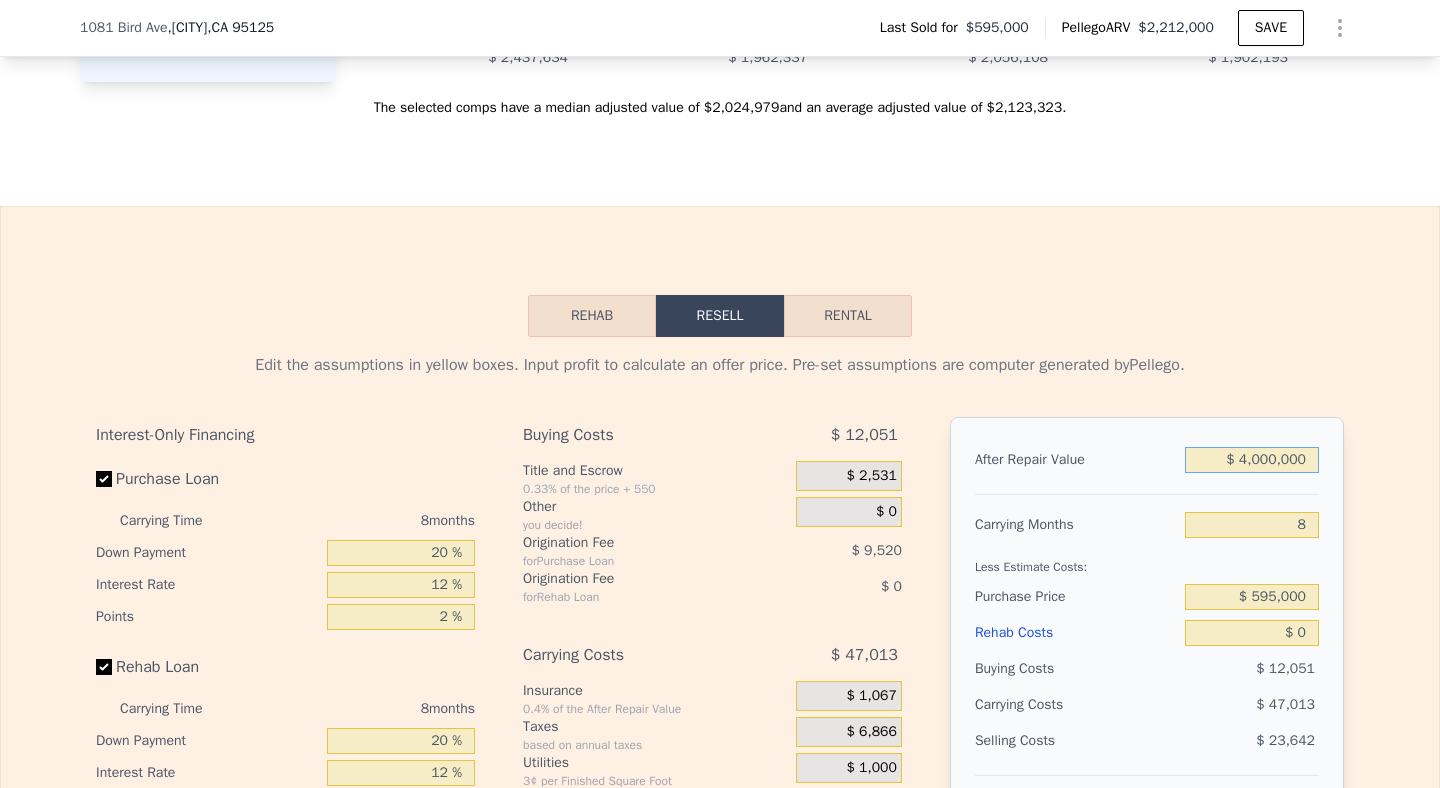 type on "$ 3,104,866" 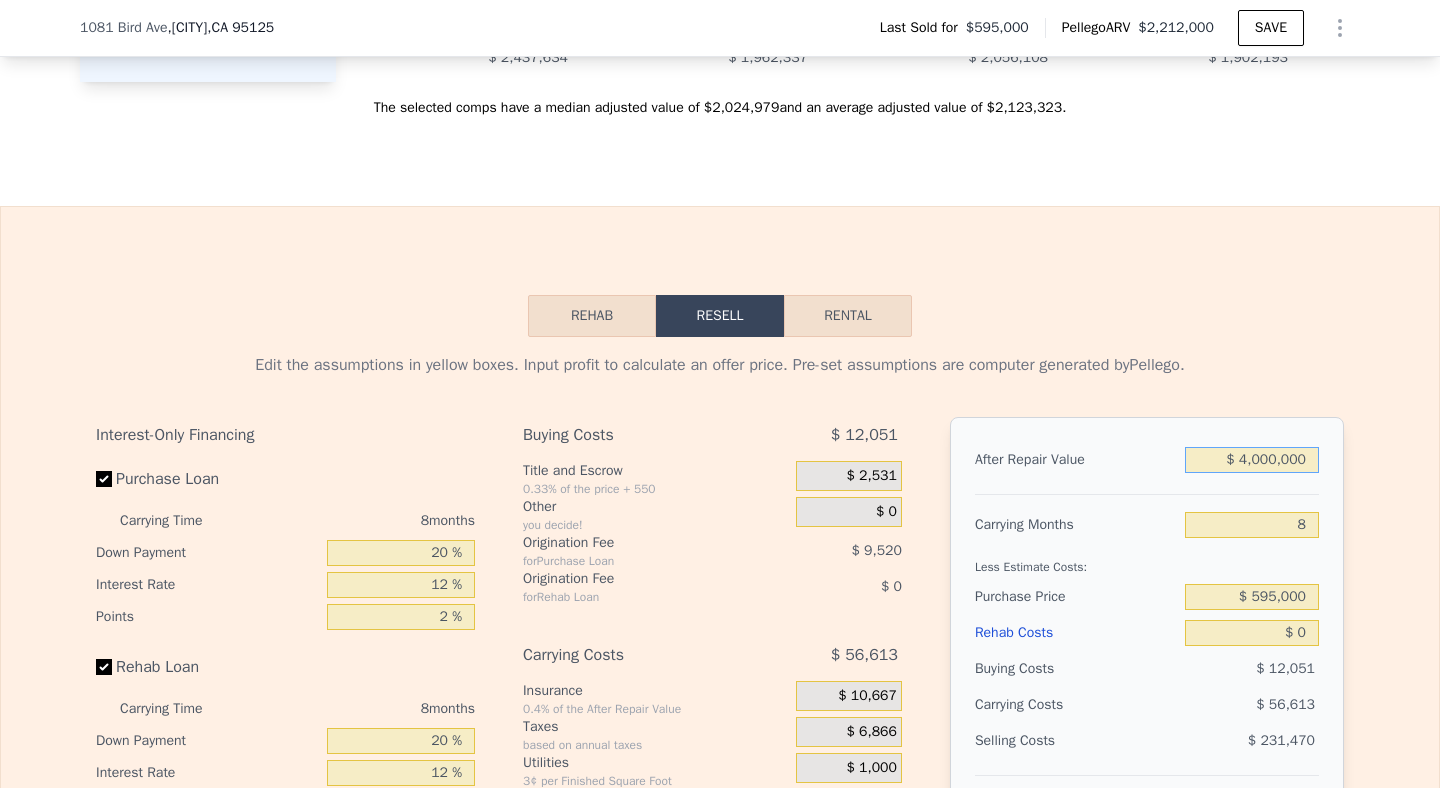 type on "$ 4,000,000" 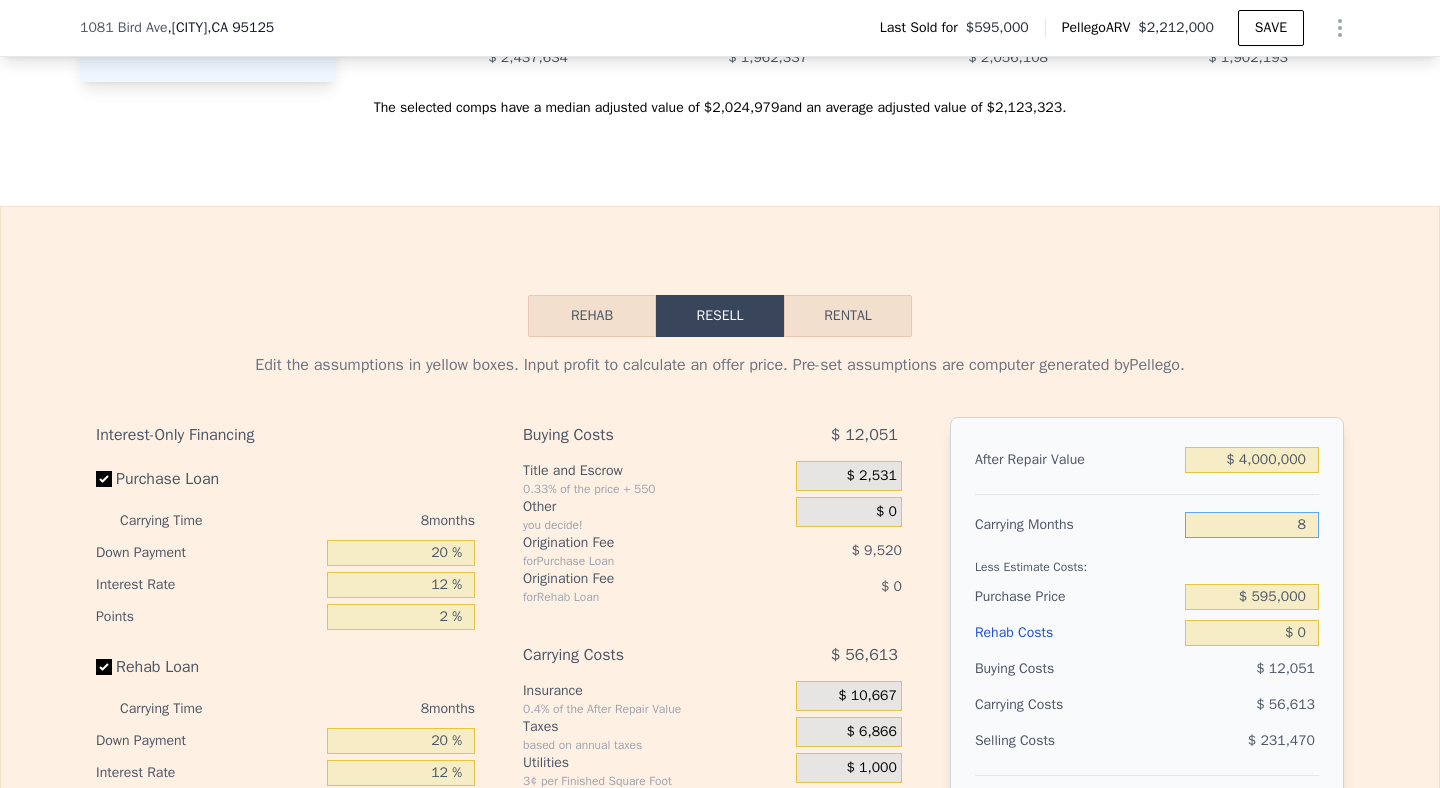 drag, startPoint x: 1304, startPoint y: 534, endPoint x: 1284, endPoint y: 534, distance: 20 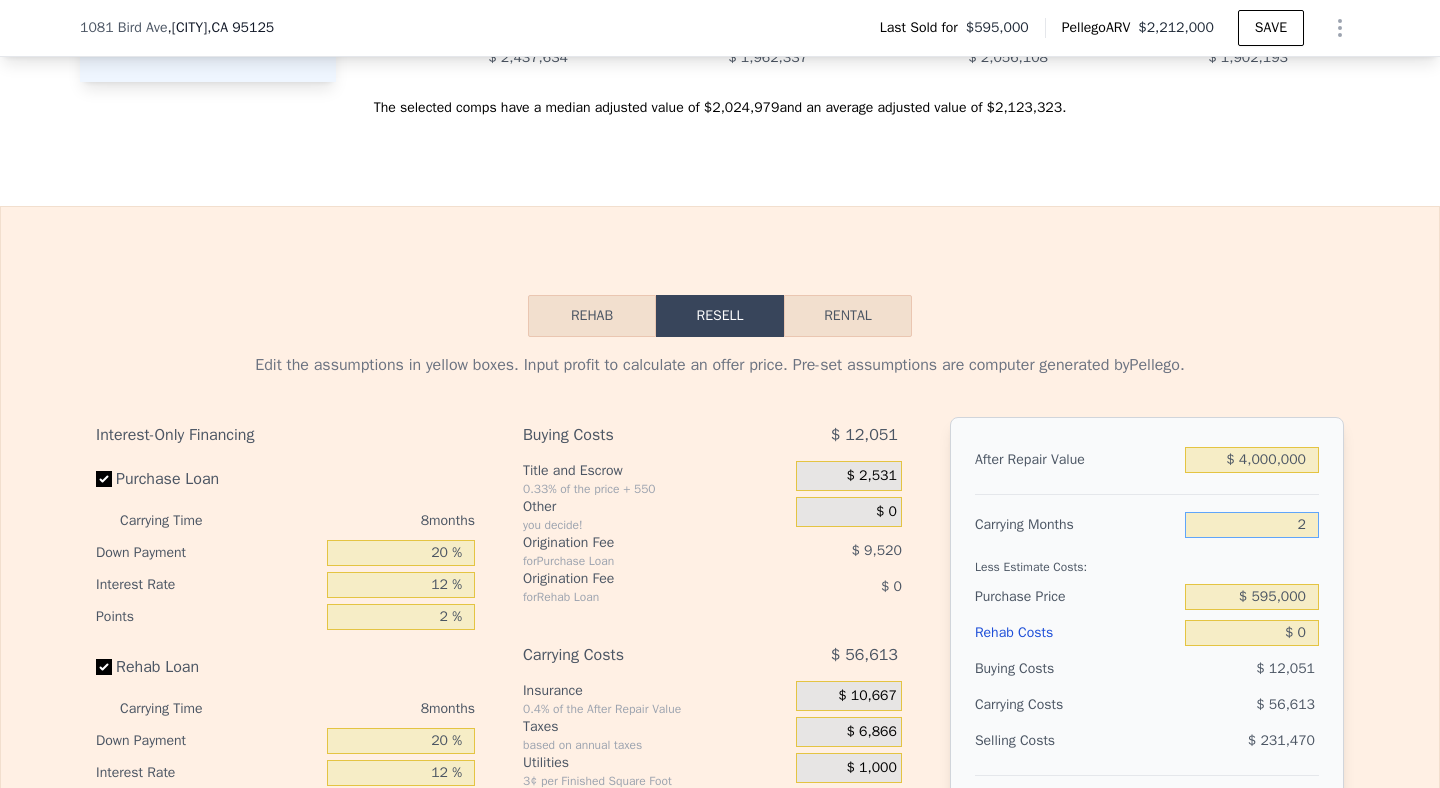 type on "$ 3,147,325" 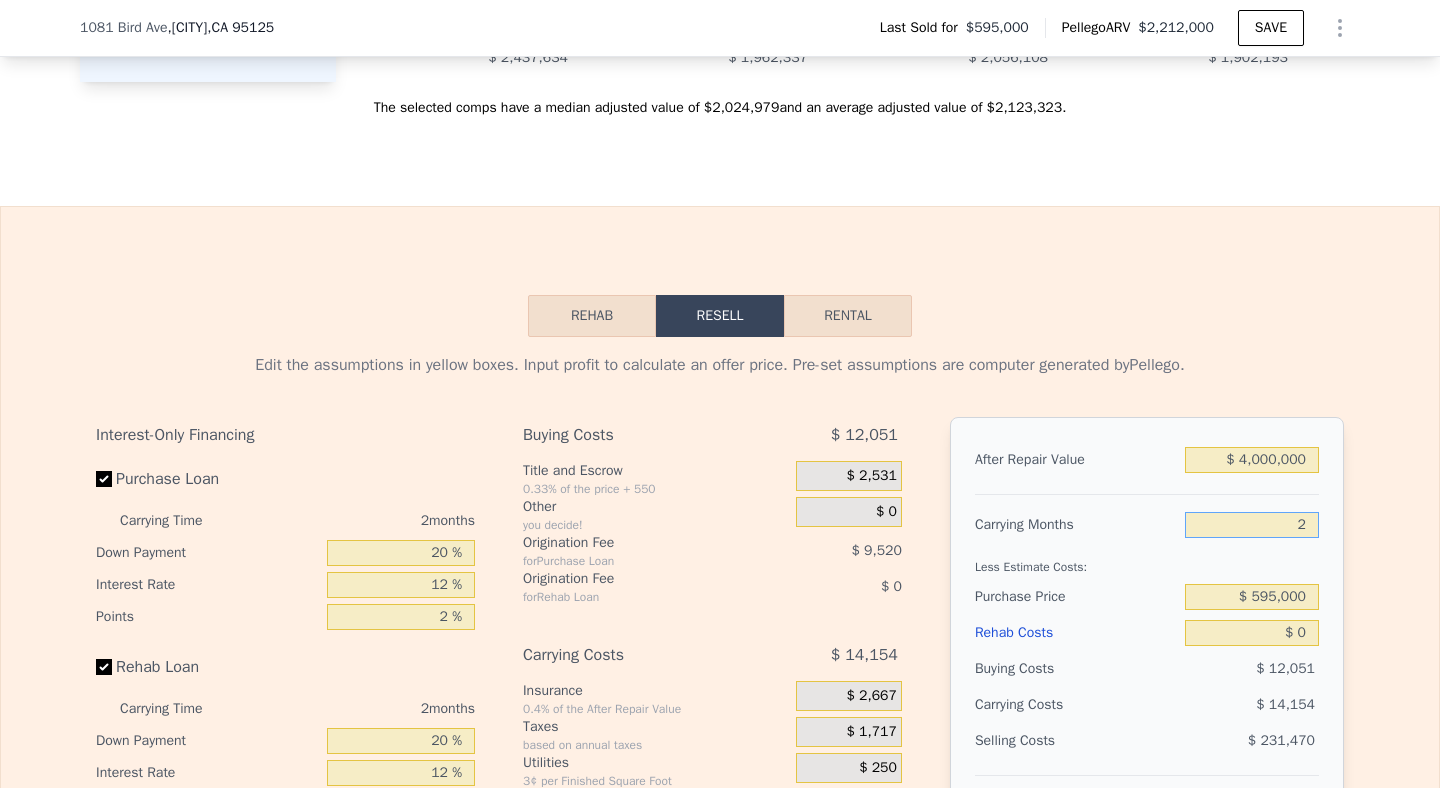 type on "24" 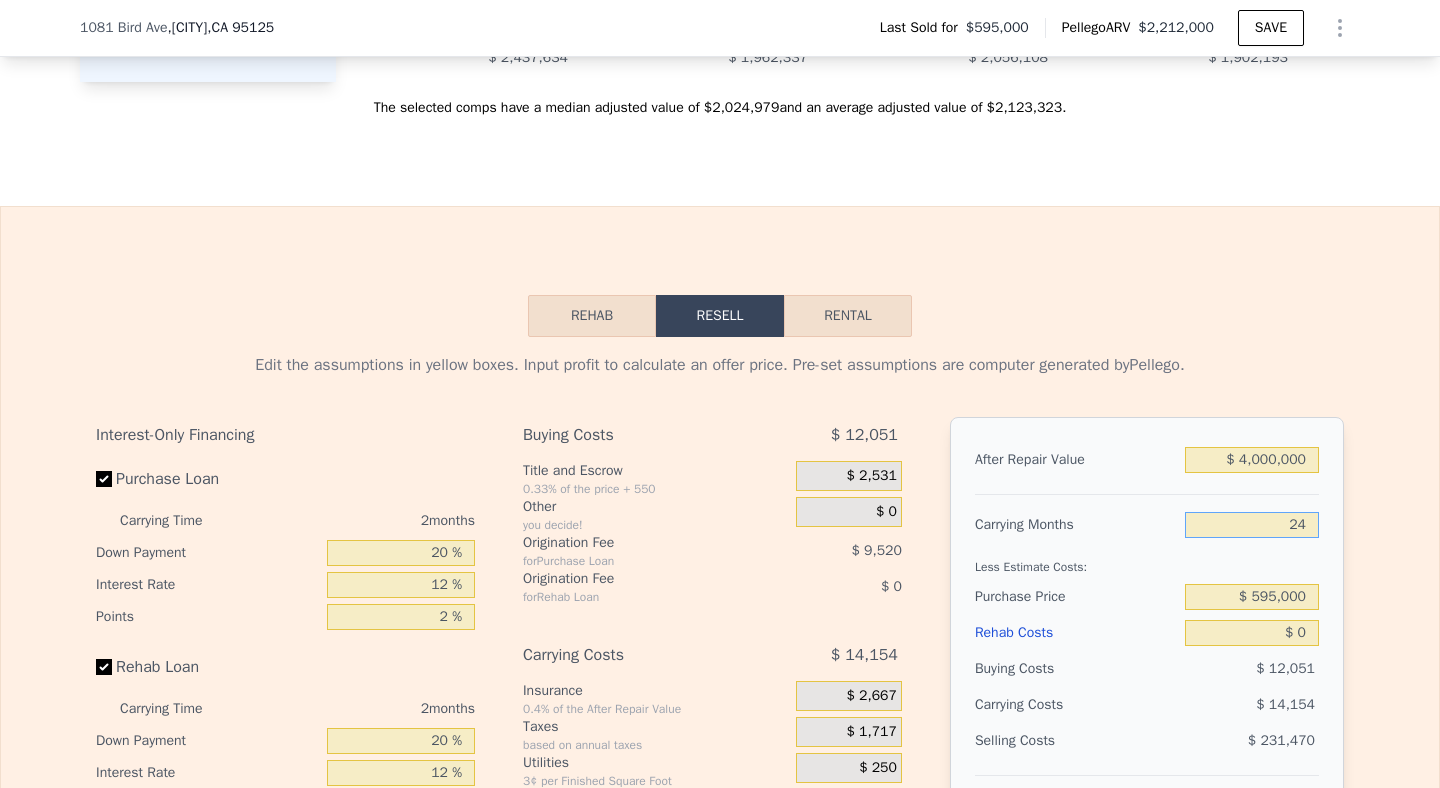 type on "$ 2,991,641" 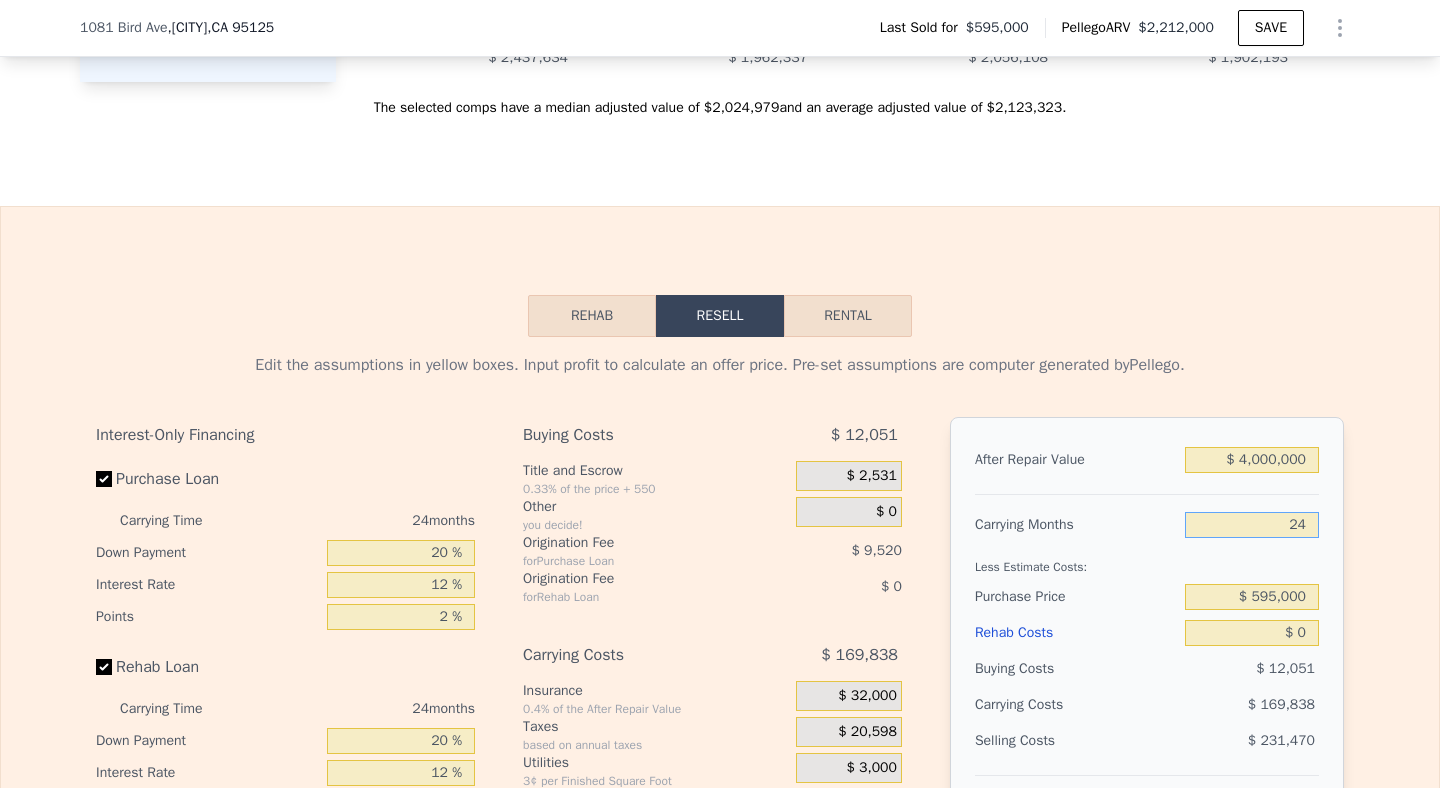 type on "24" 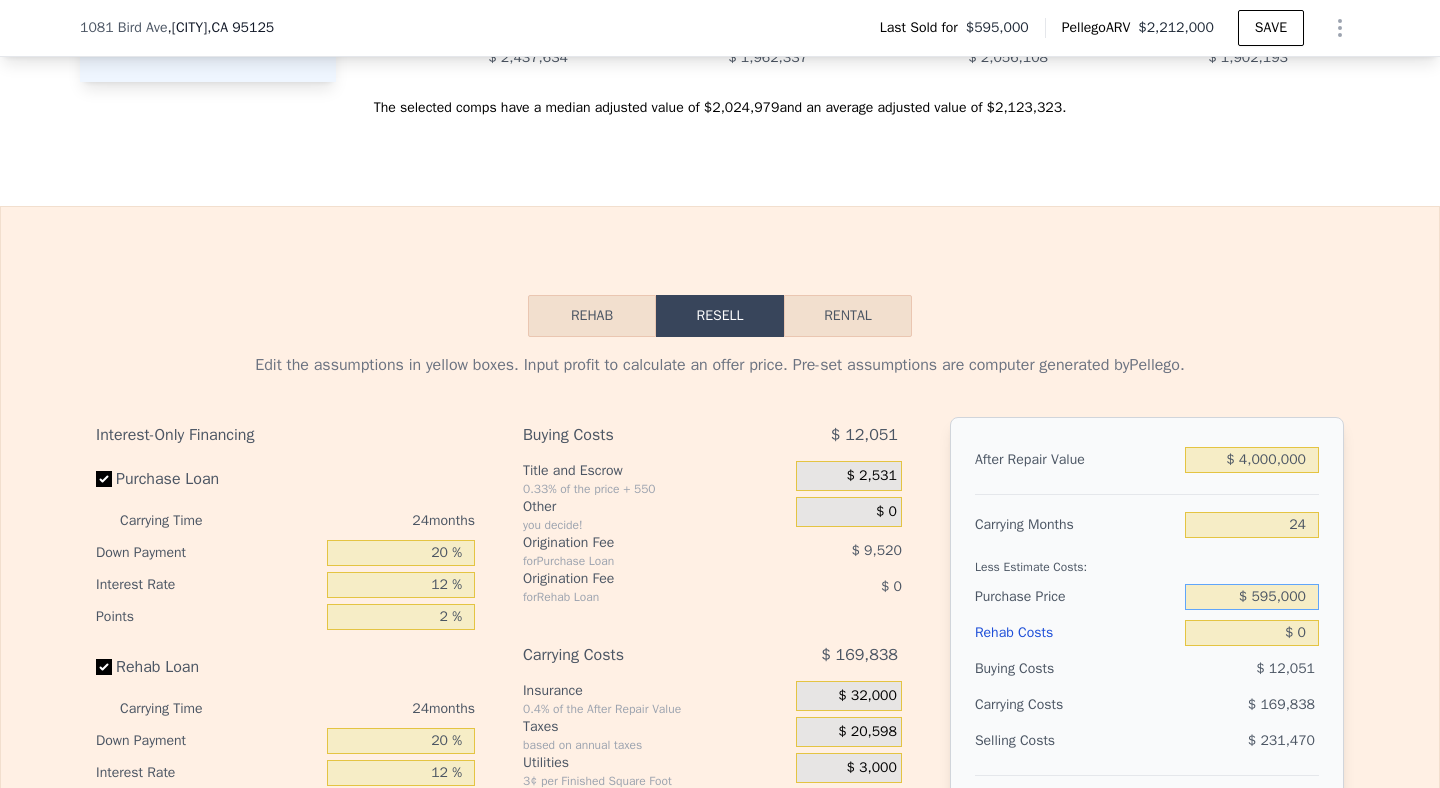 drag, startPoint x: 1307, startPoint y: 604, endPoint x: 1217, endPoint y: 604, distance: 90 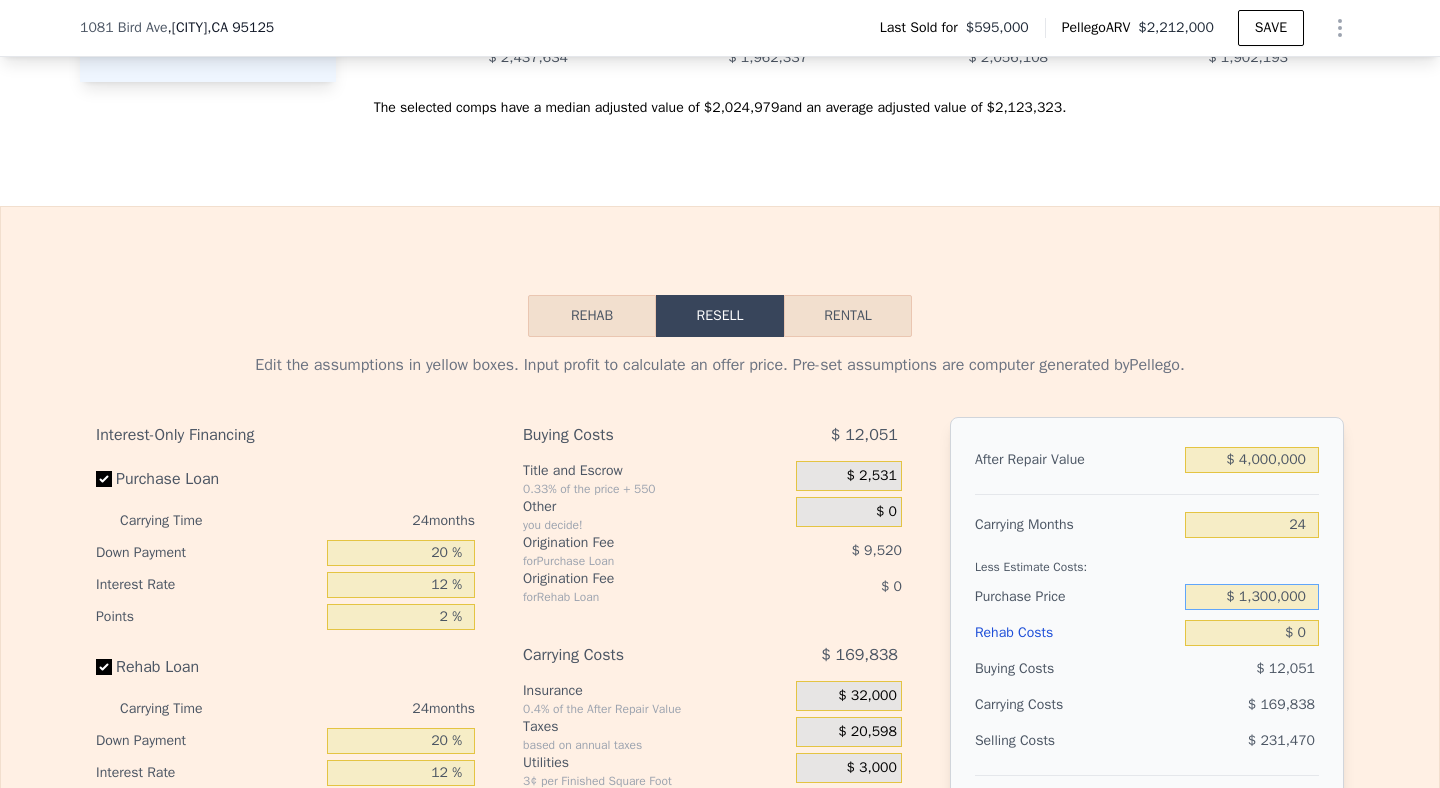 type on "$ 1,300,000" 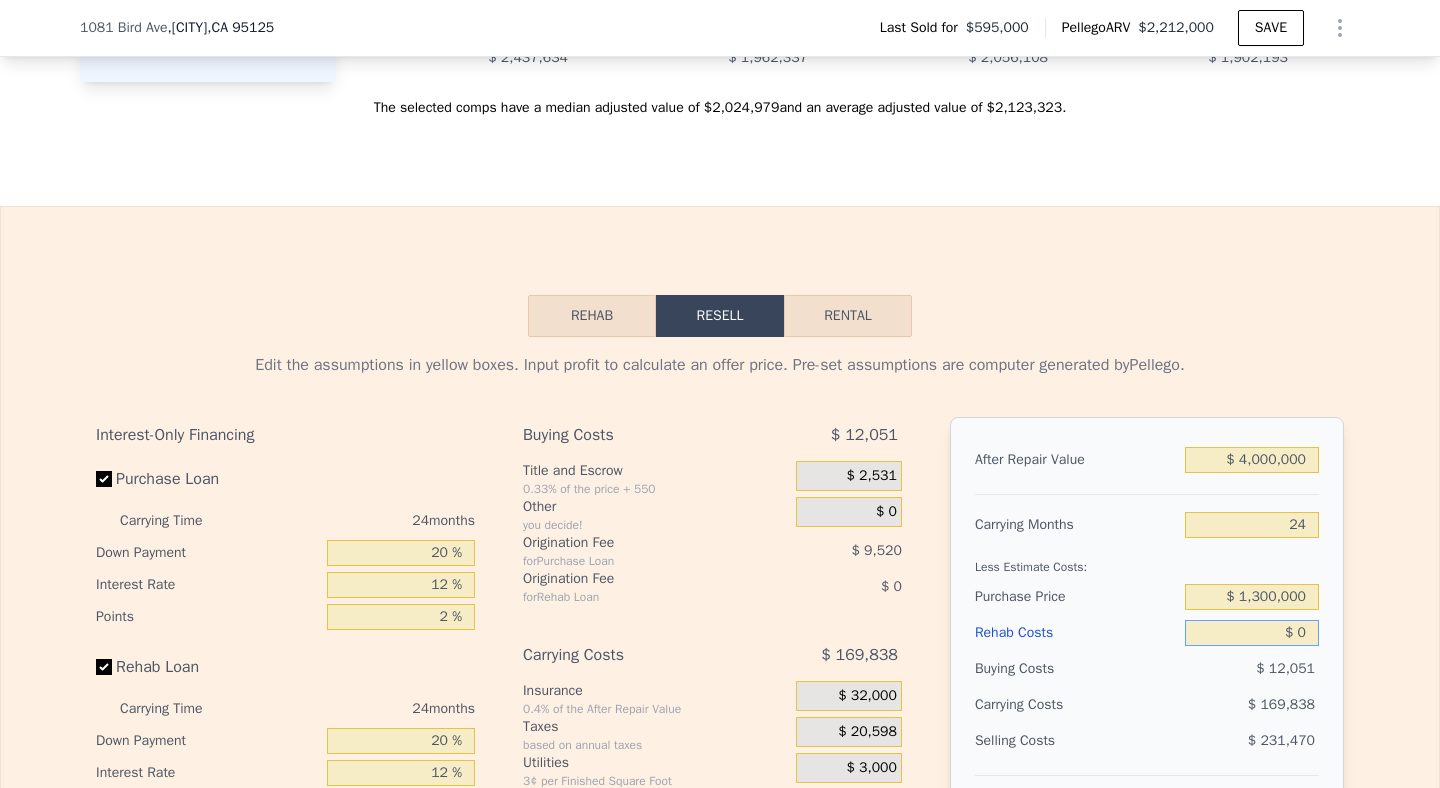 type on "$ 2,137,653" 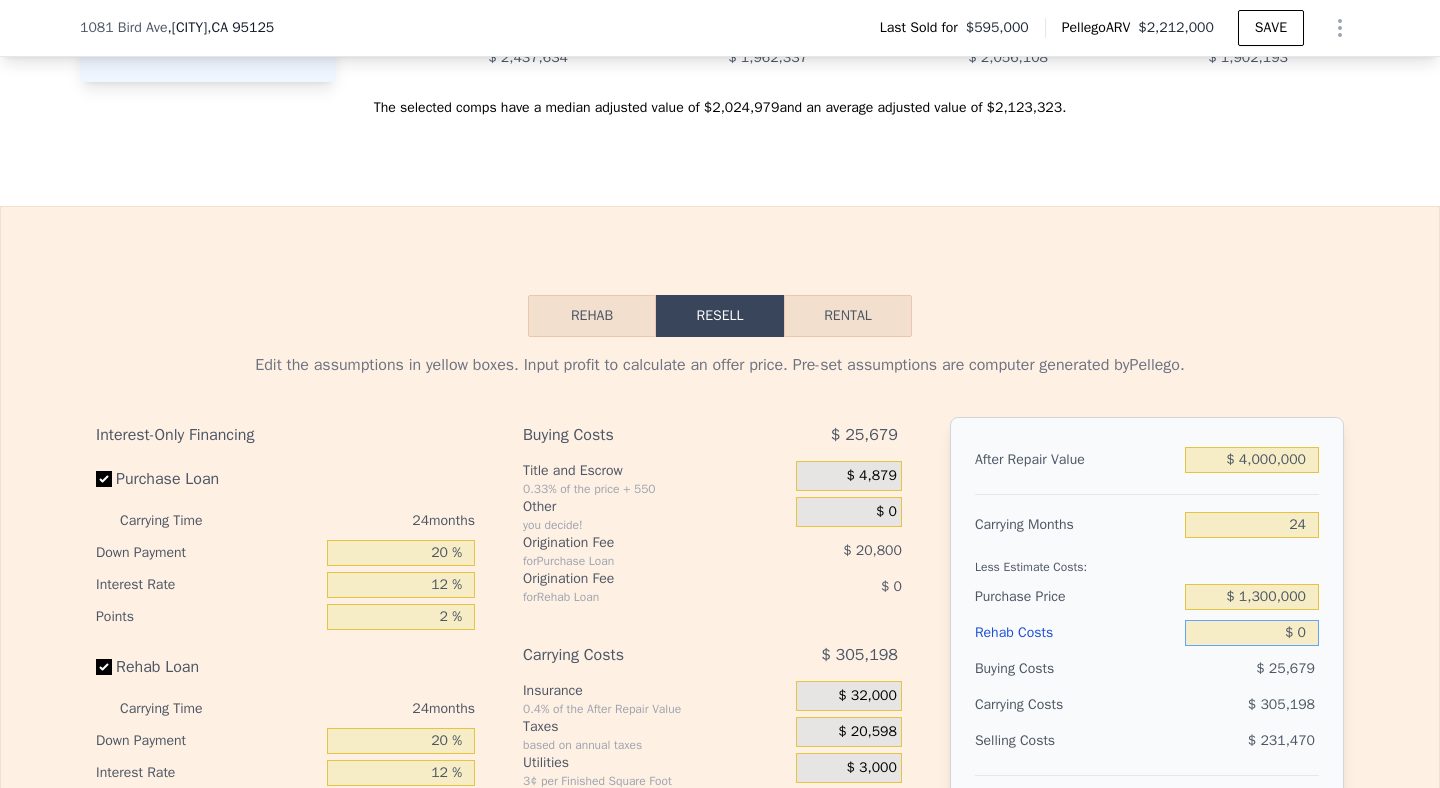 drag, startPoint x: 1304, startPoint y: 642, endPoint x: 1291, endPoint y: 642, distance: 13 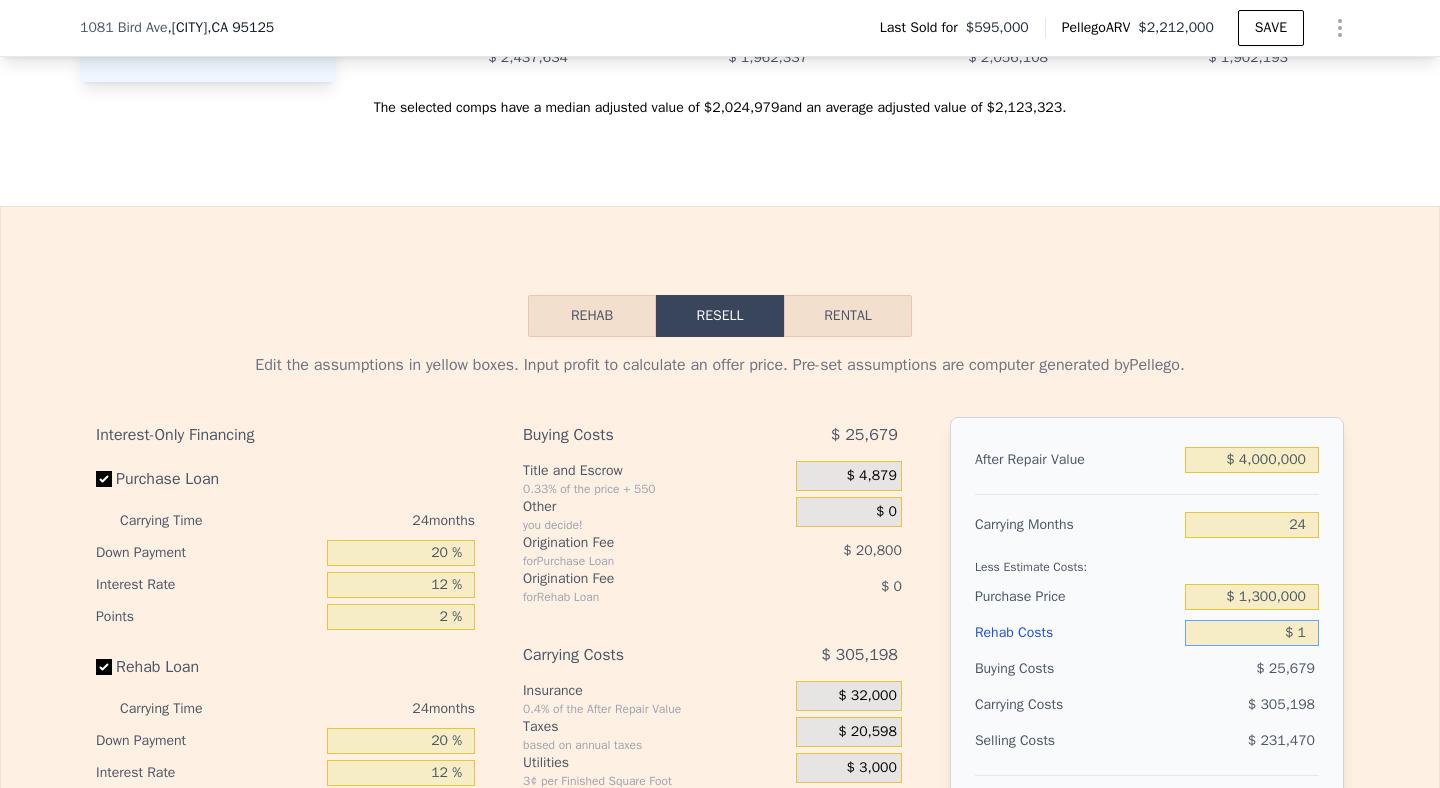 type on "$ 2,137,652" 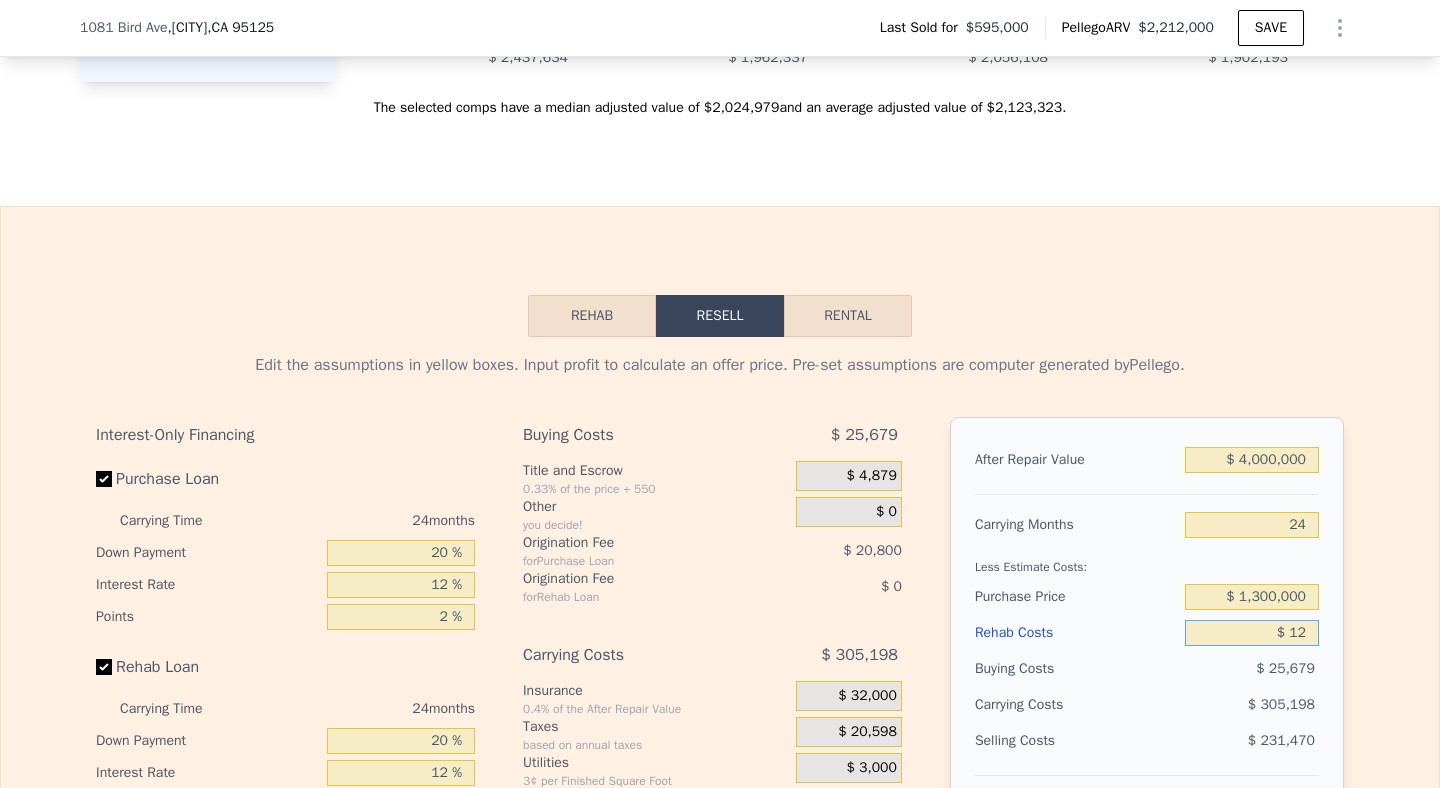 type on "$ 2,137,641" 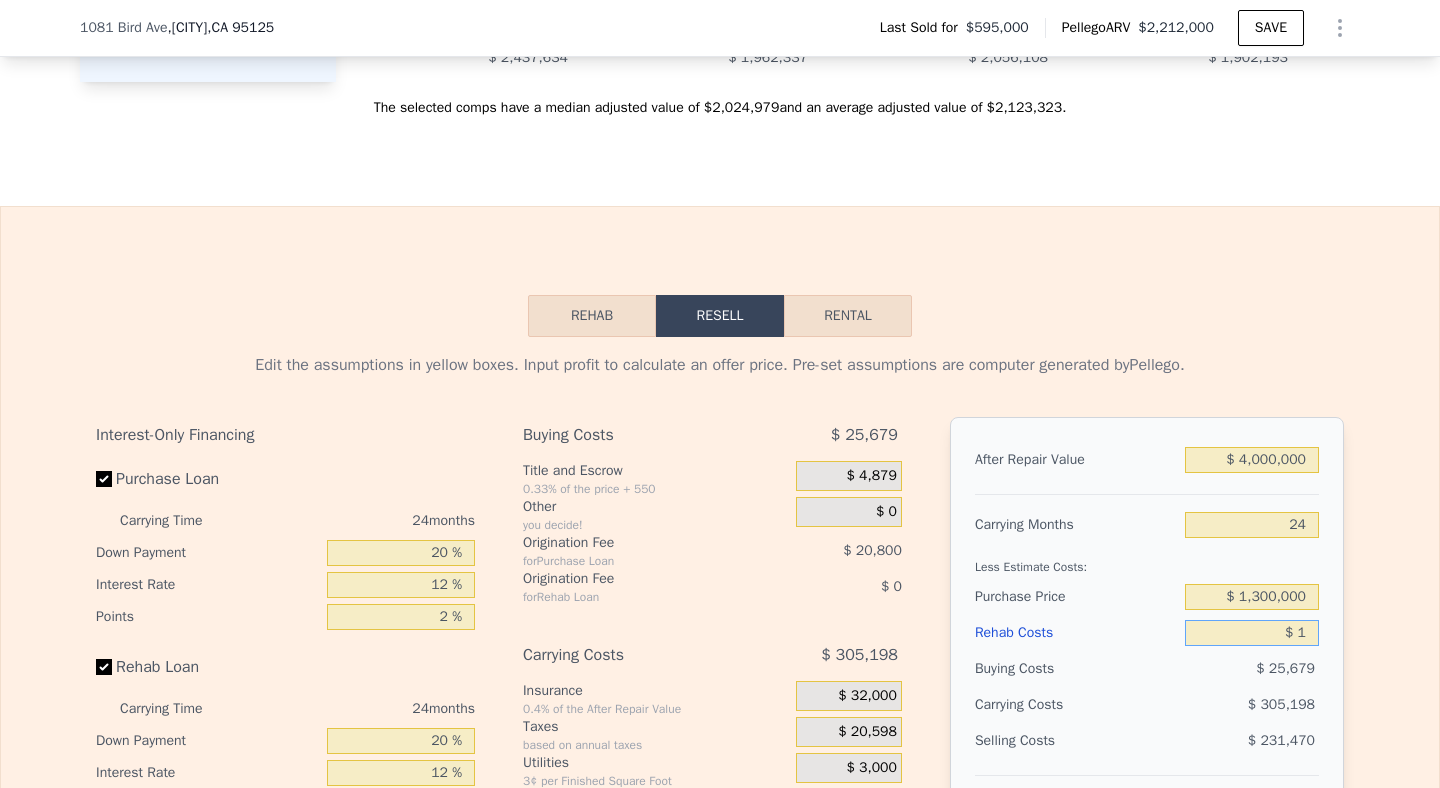 type on "$ 2,137,652" 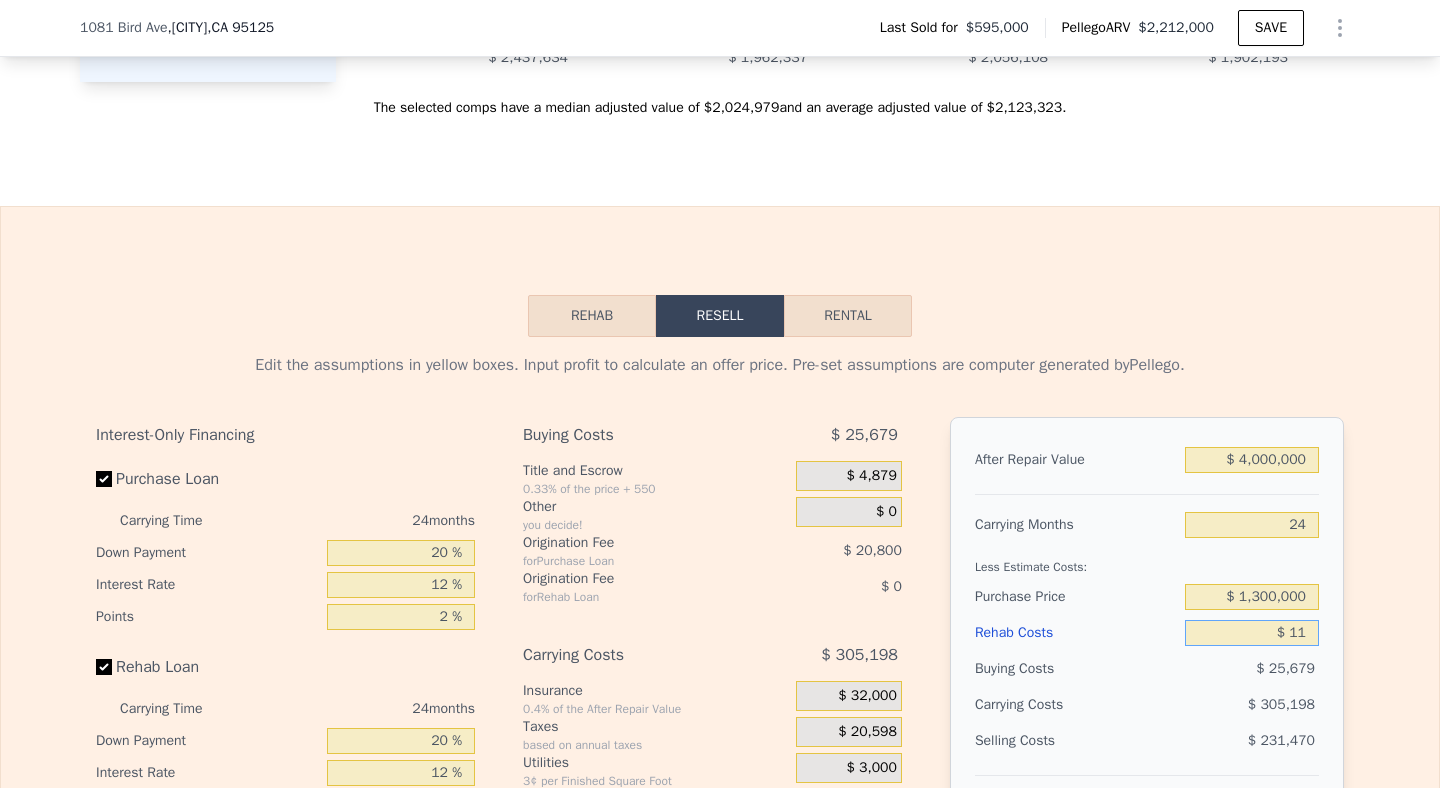 type on "$ 2,137,642" 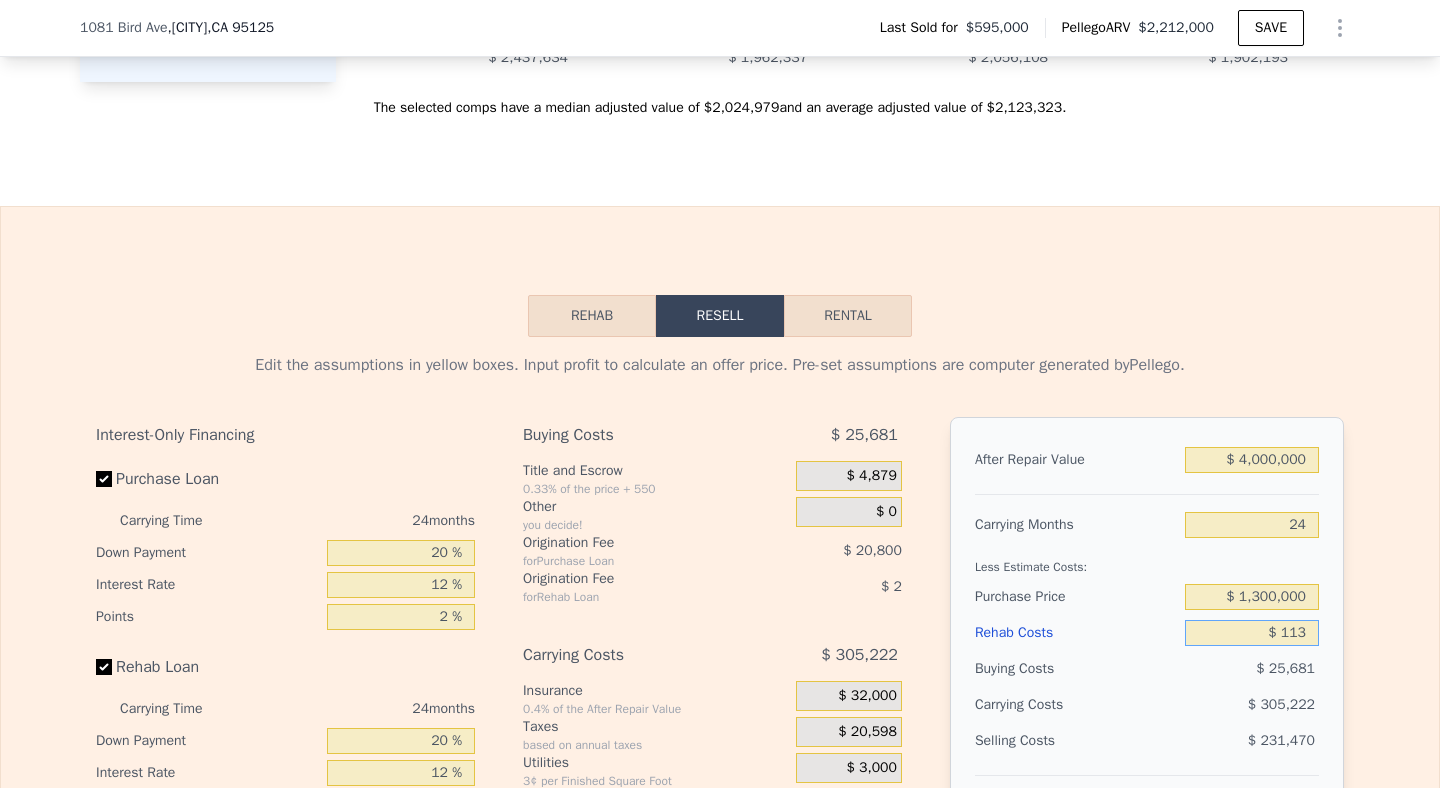 type on "$ 2,137,514" 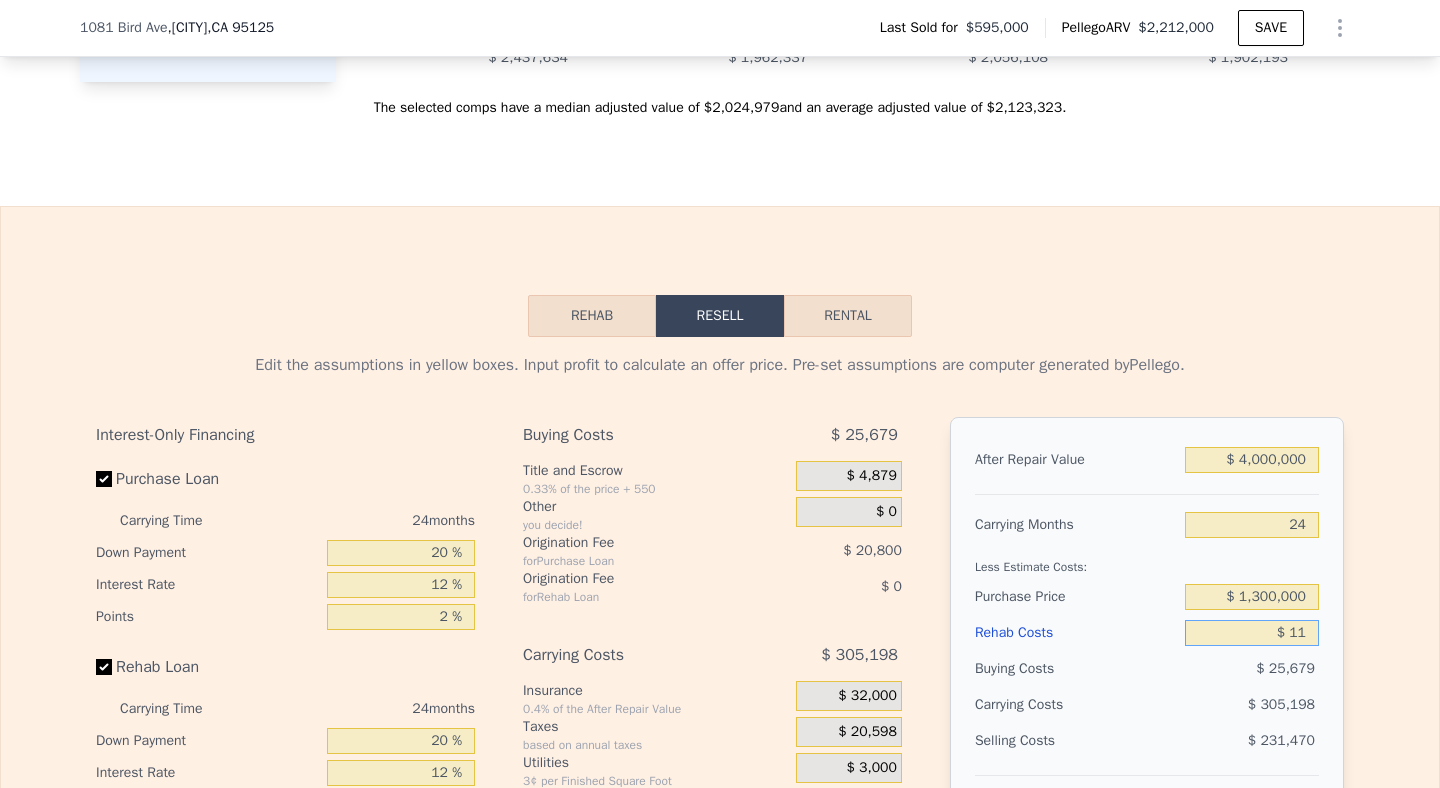 type on "$ 2,137,642" 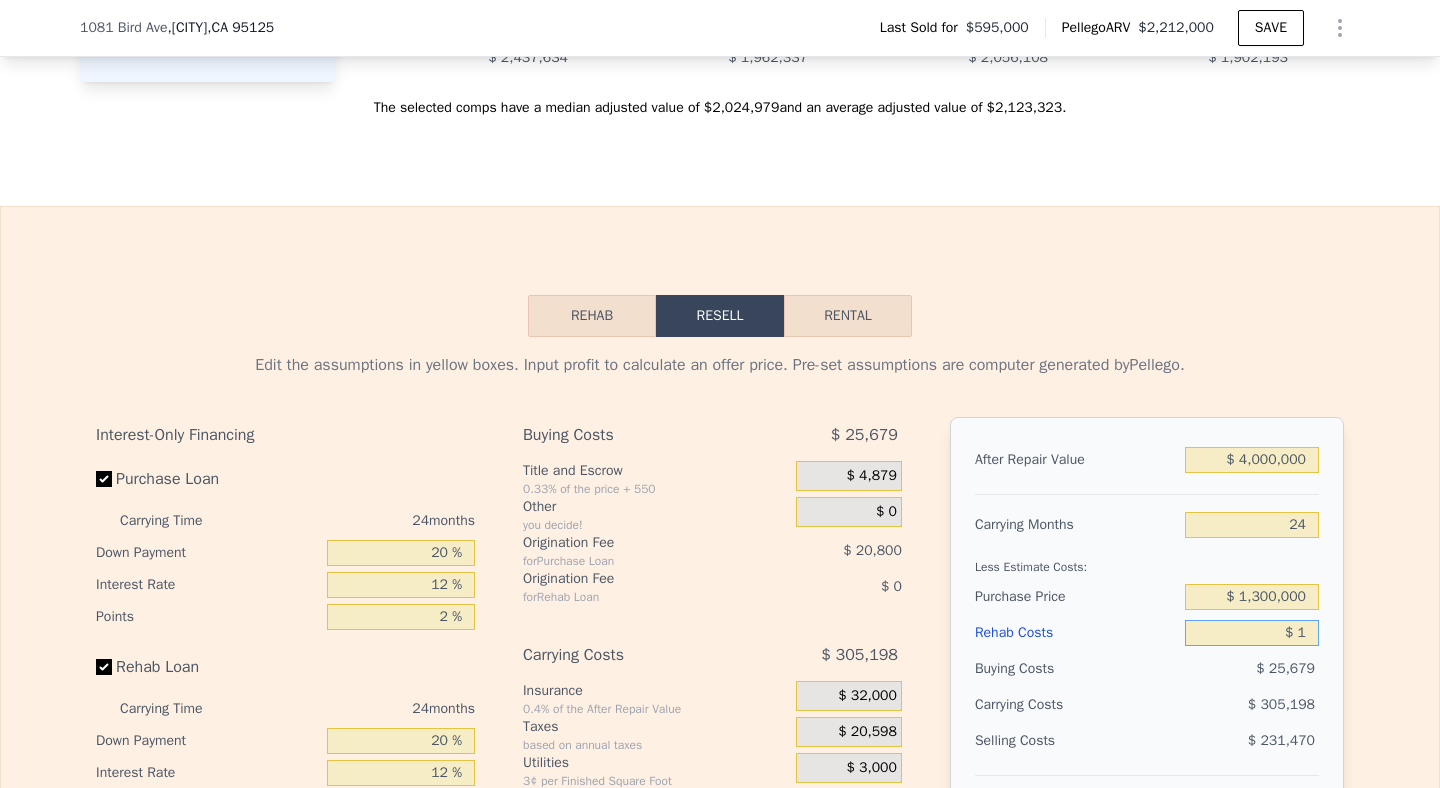 type on "$ 2,137,652" 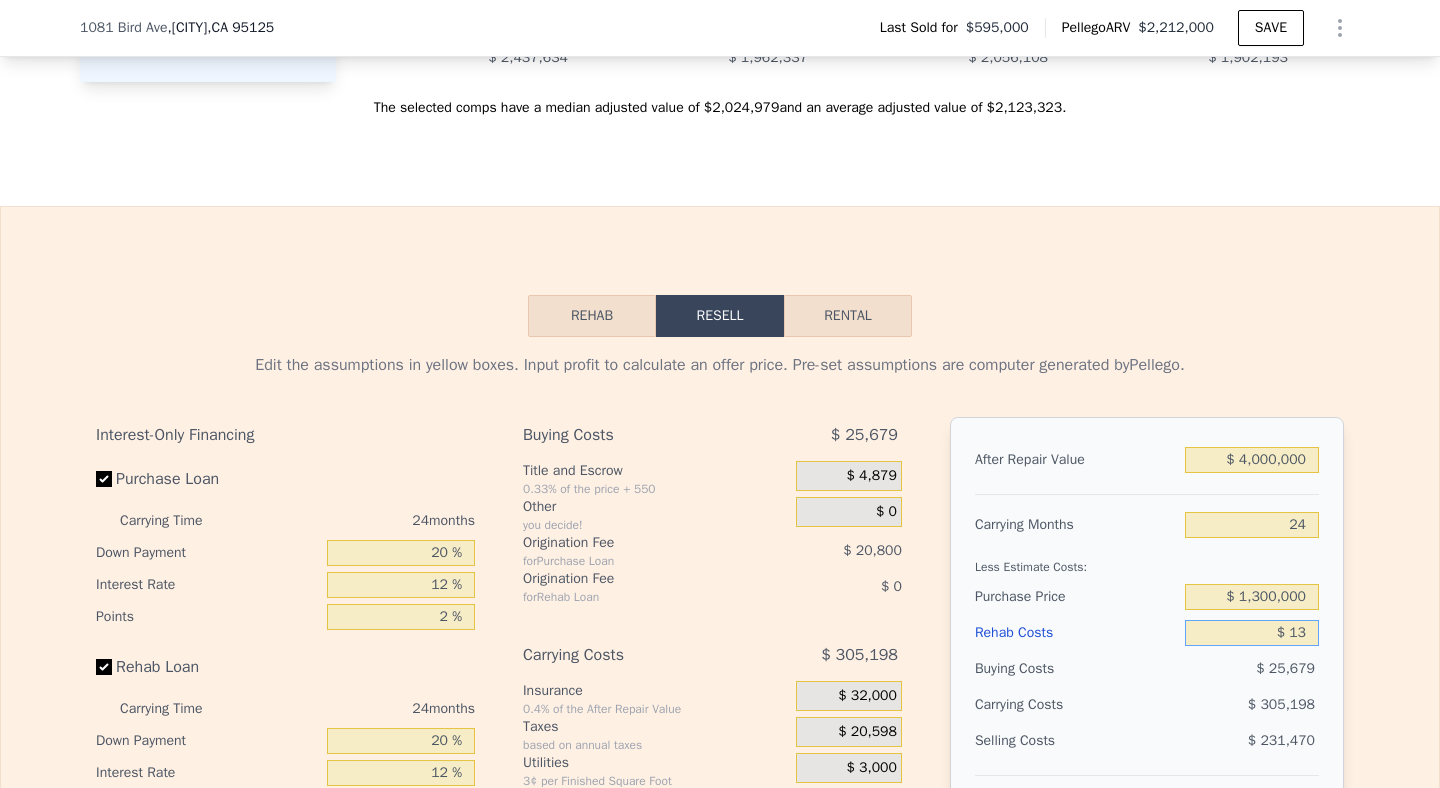 type on "$ 2,137,640" 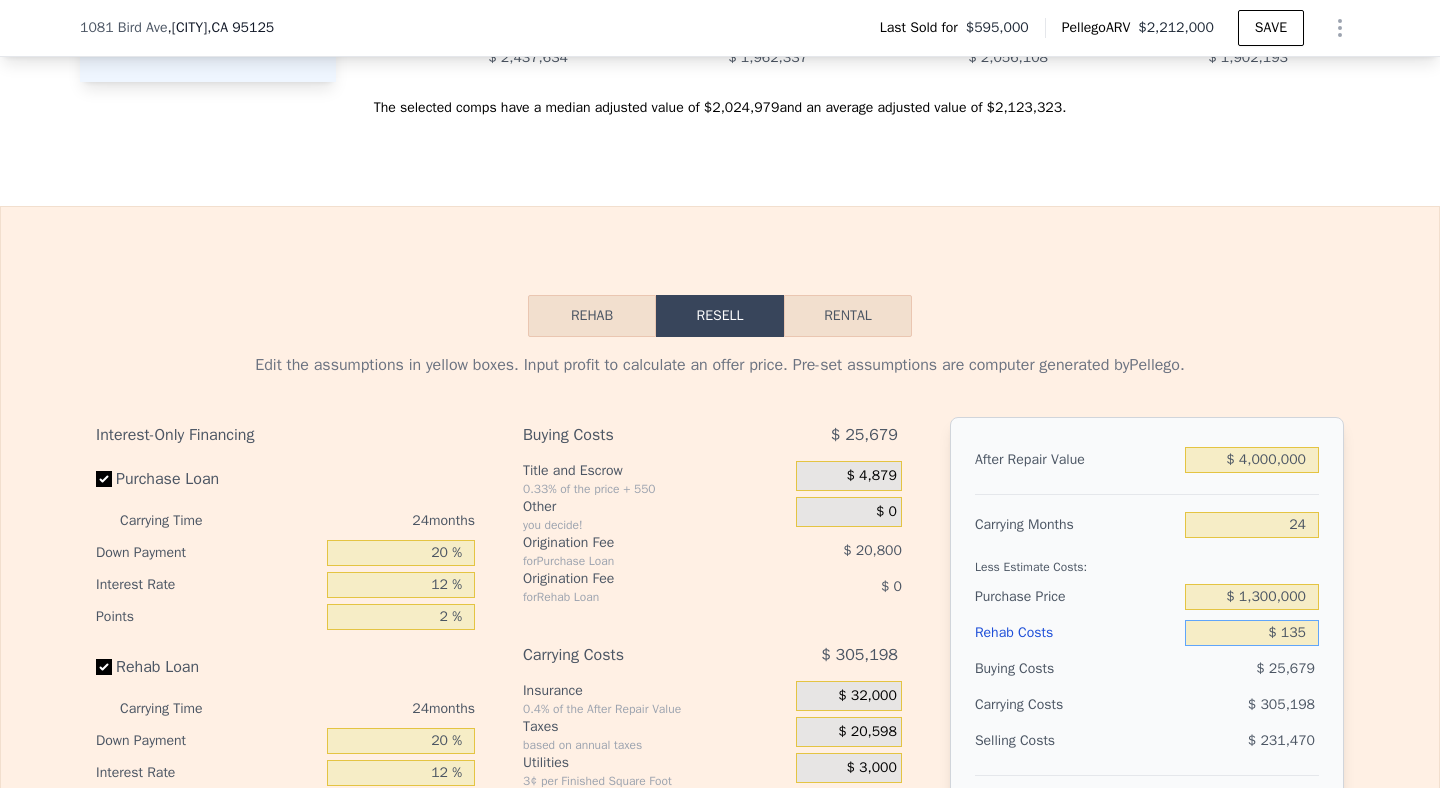 type on "$ 2,137,492" 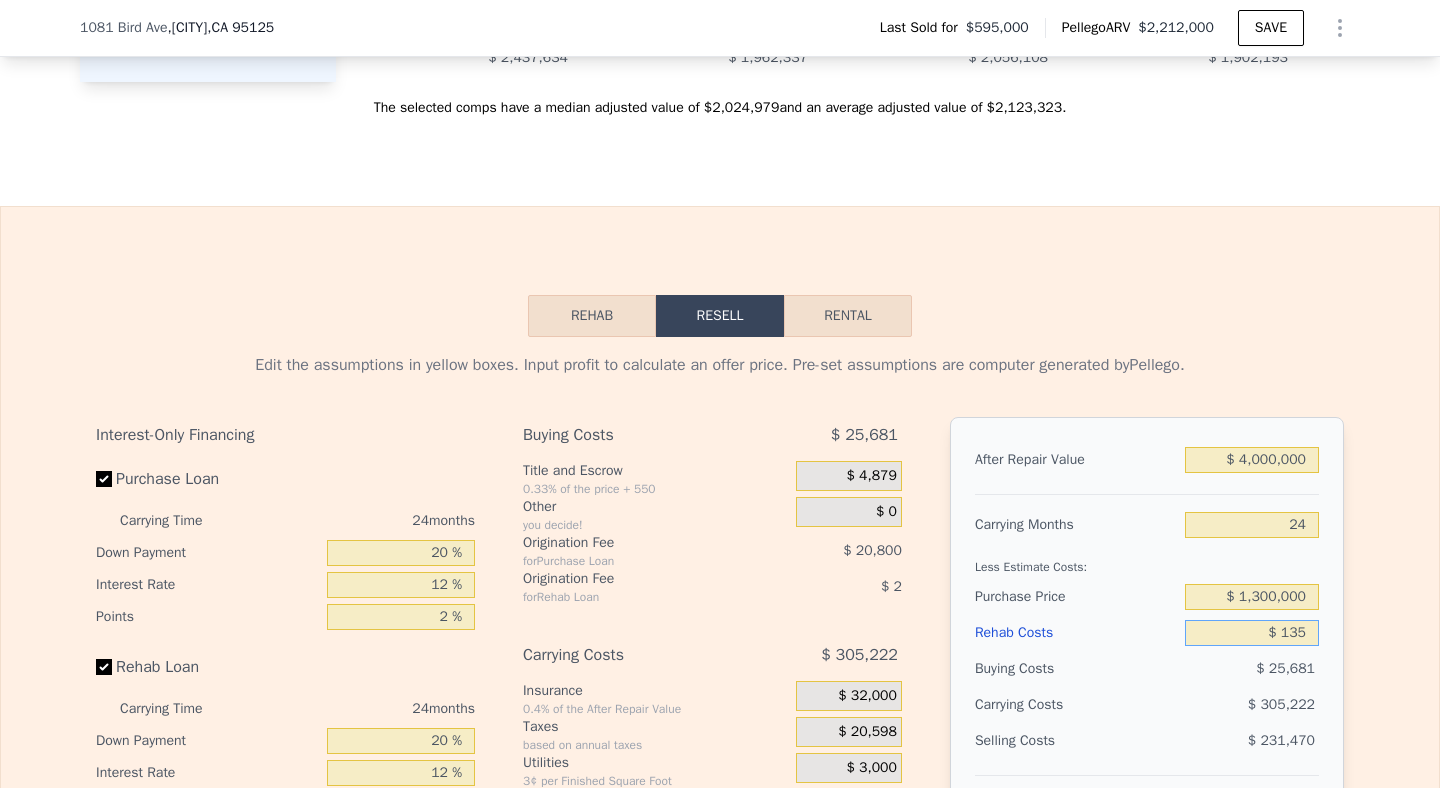 type on "$ 1,350" 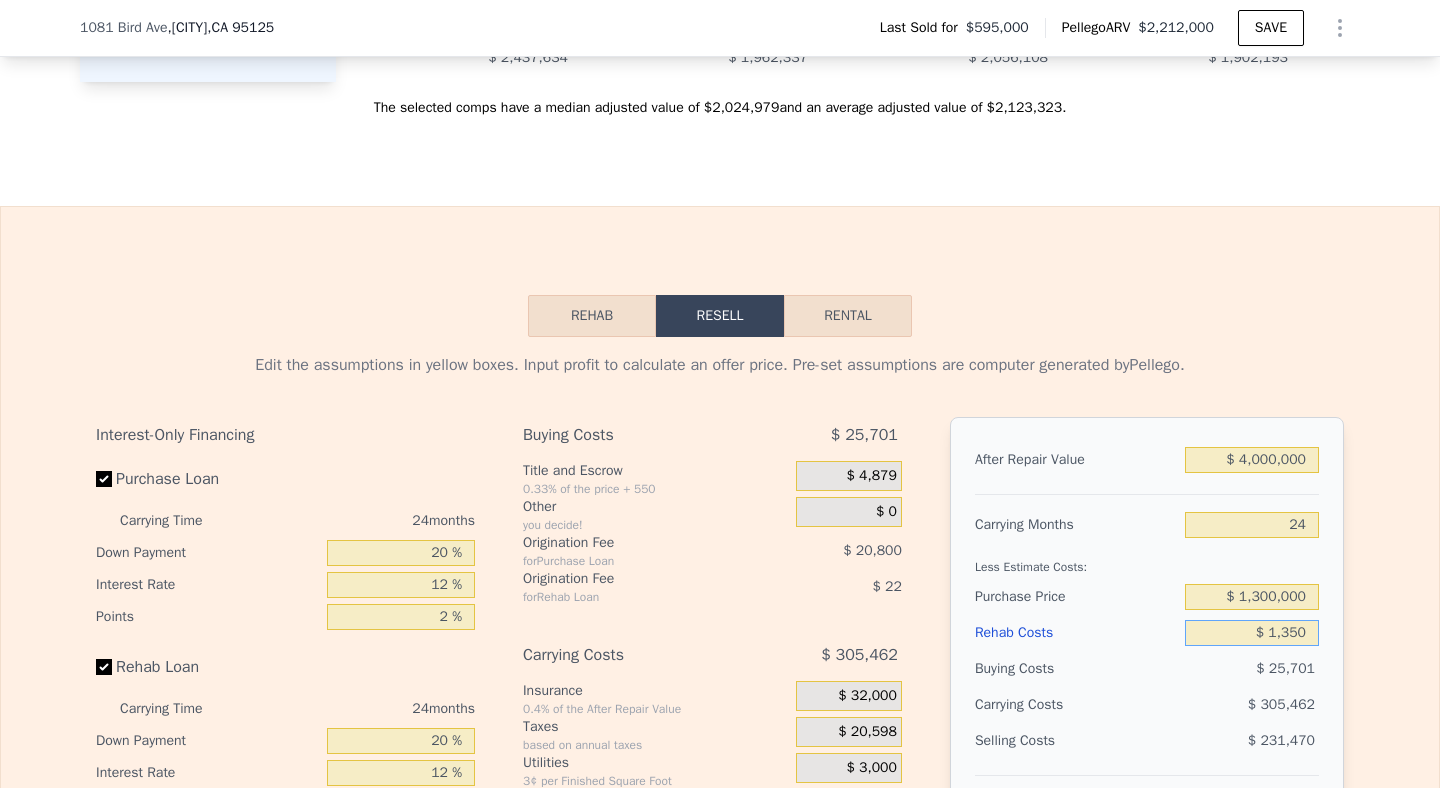 type on "$ 2,136,017" 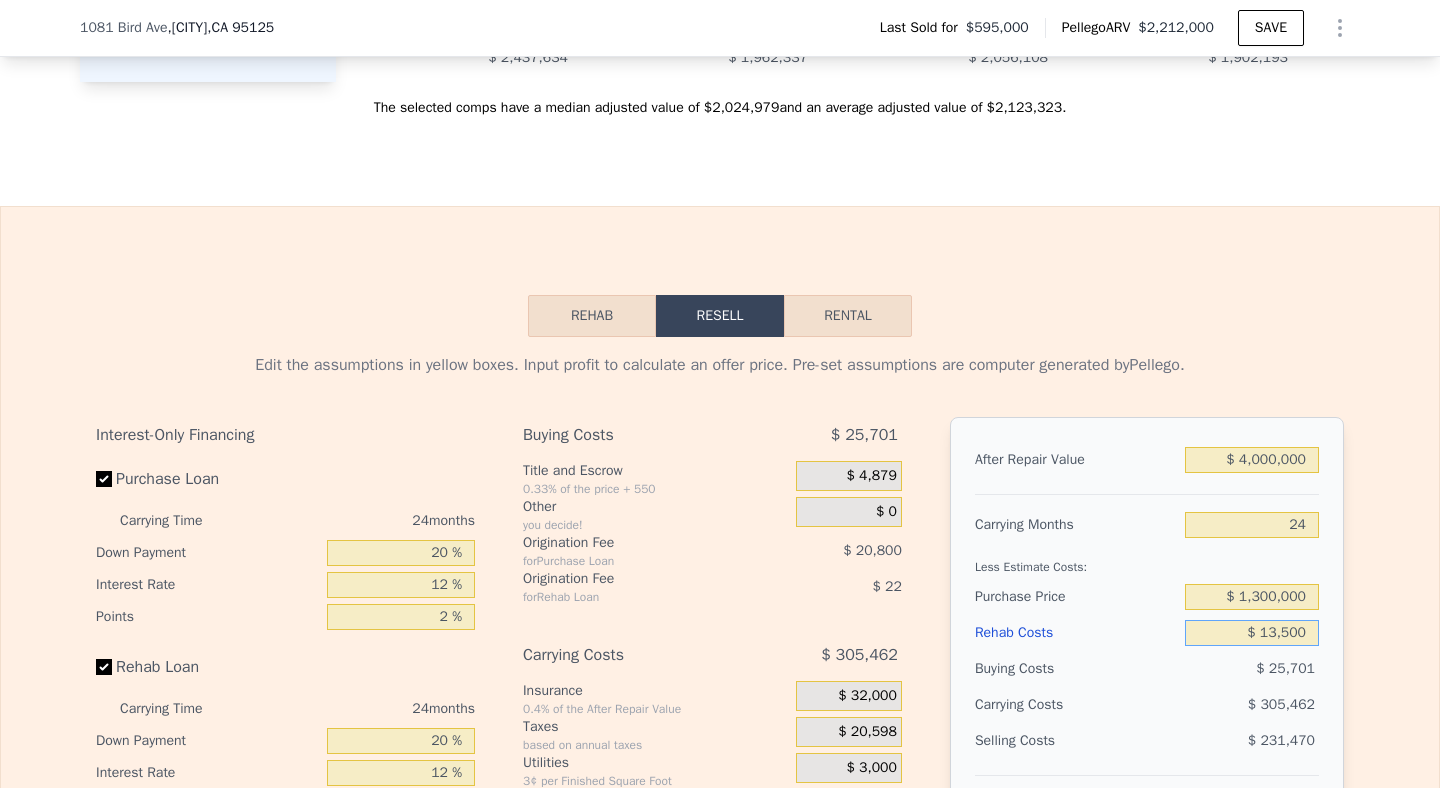 type on "$ 2,121,345" 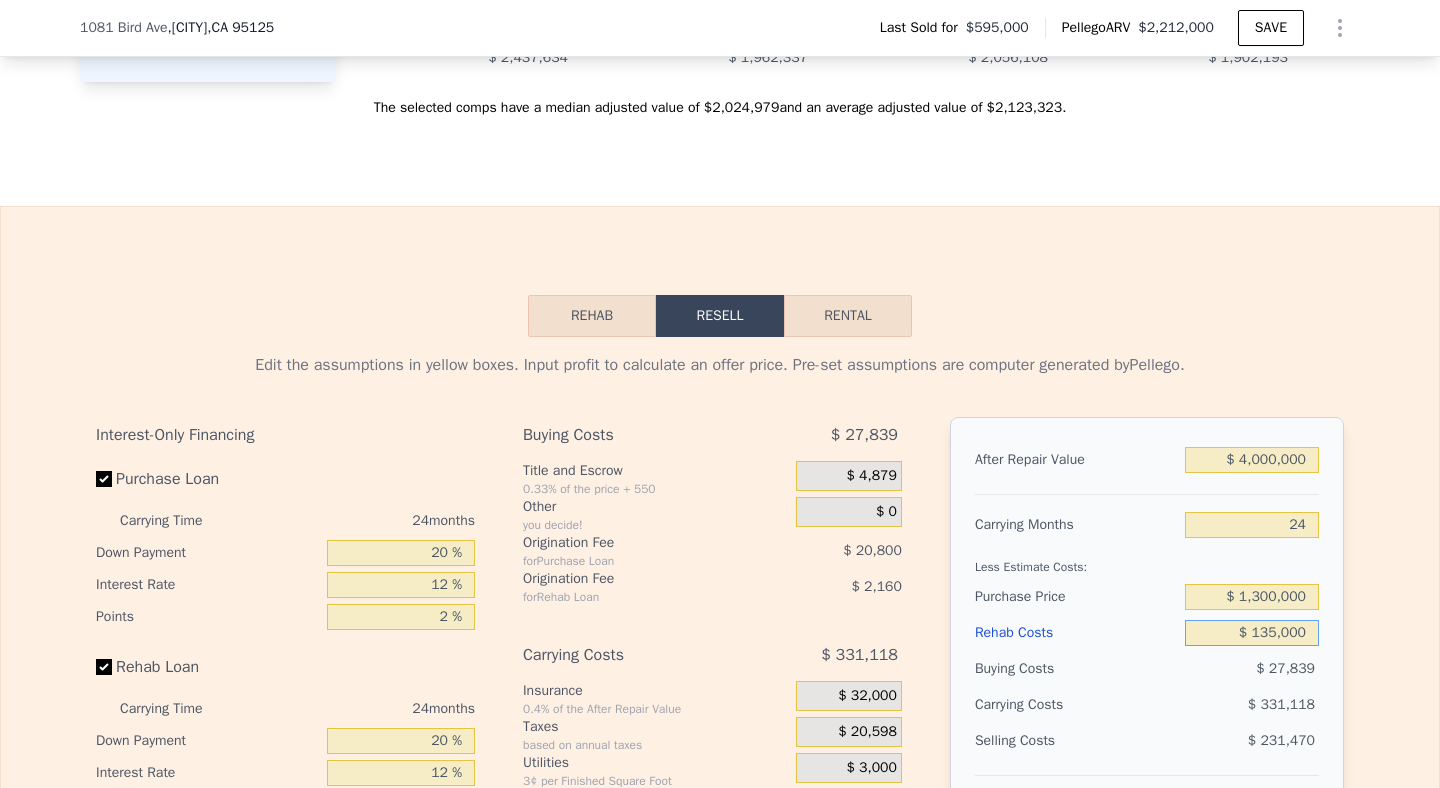 type on "$ 1,974,573" 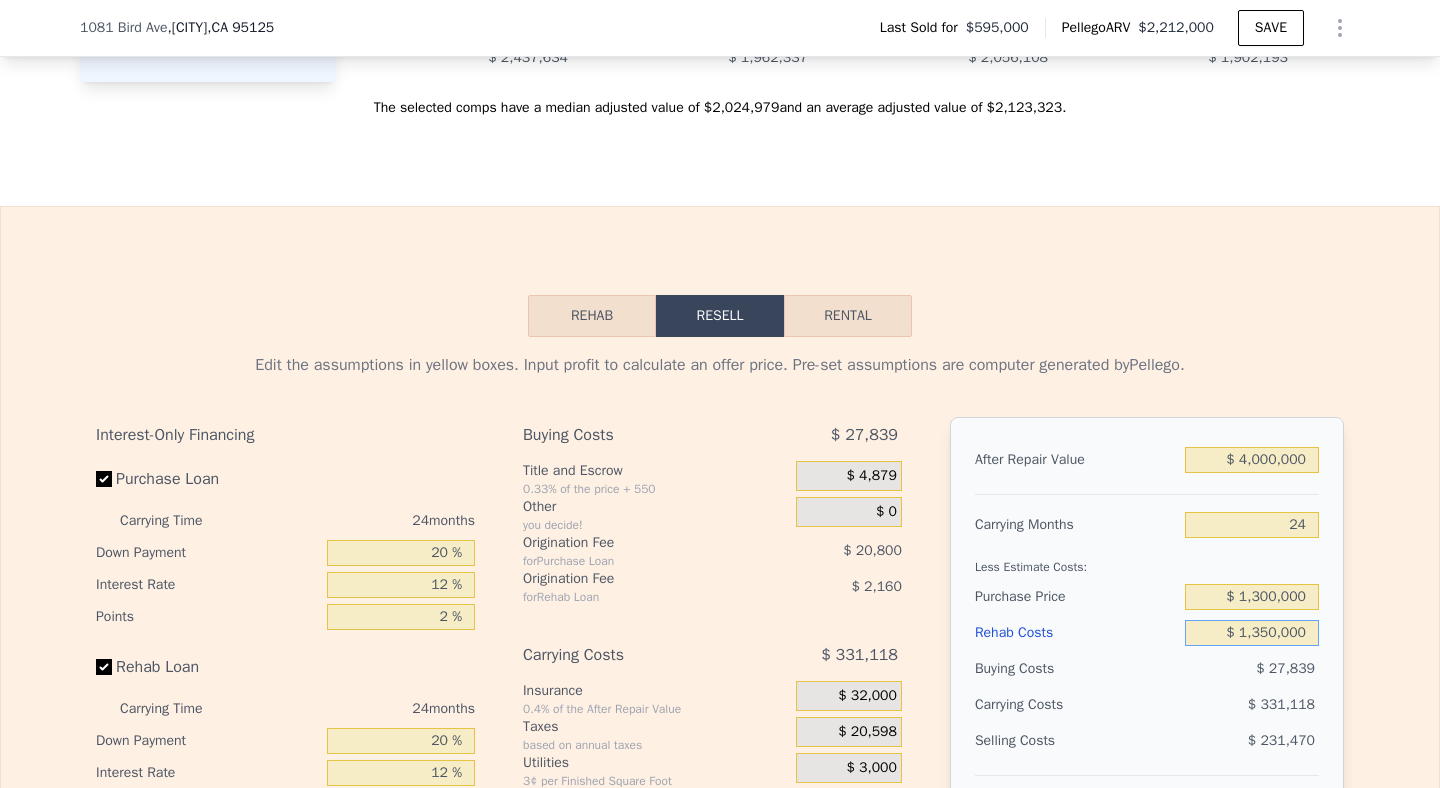 type on "$ 506,853" 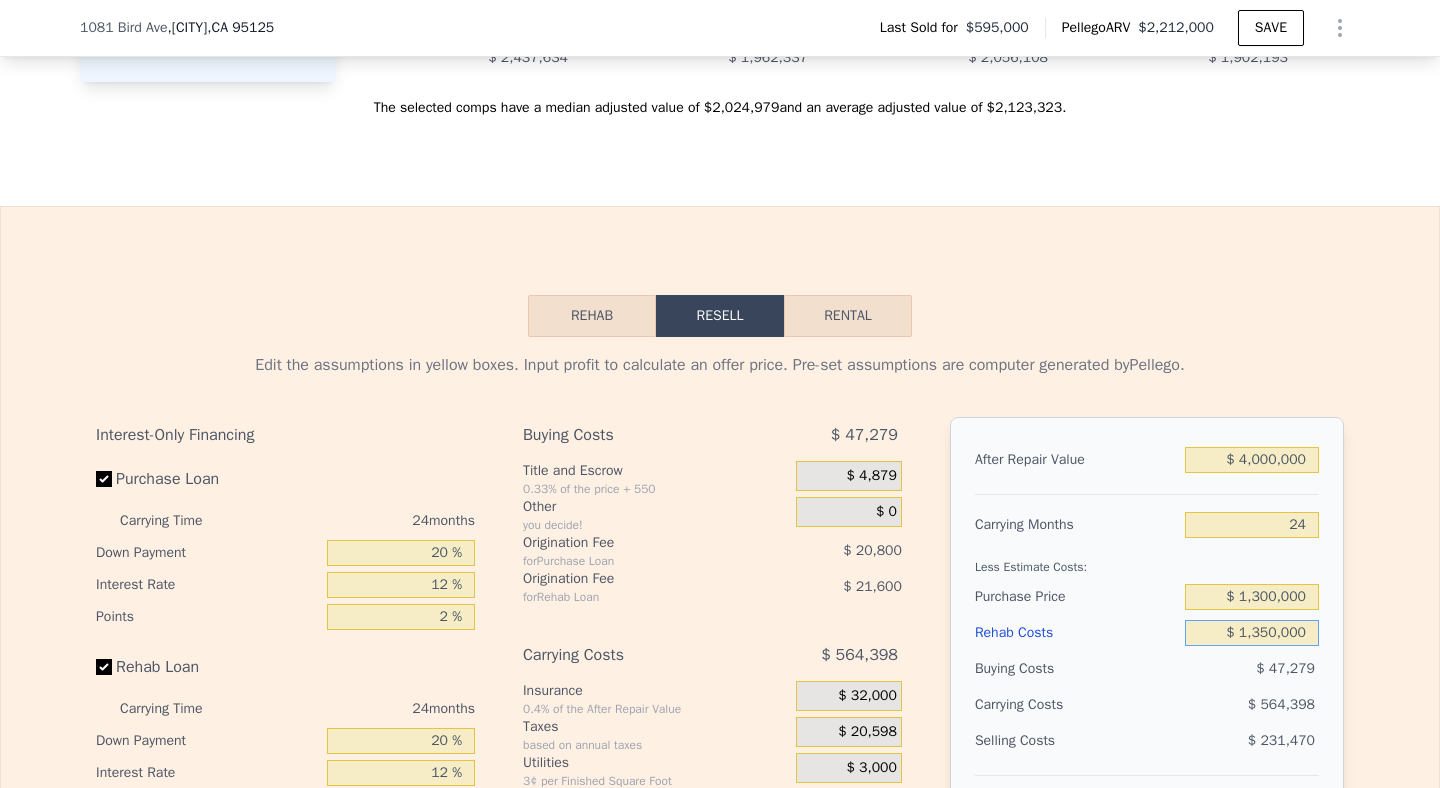 type on "$ 1,350,000" 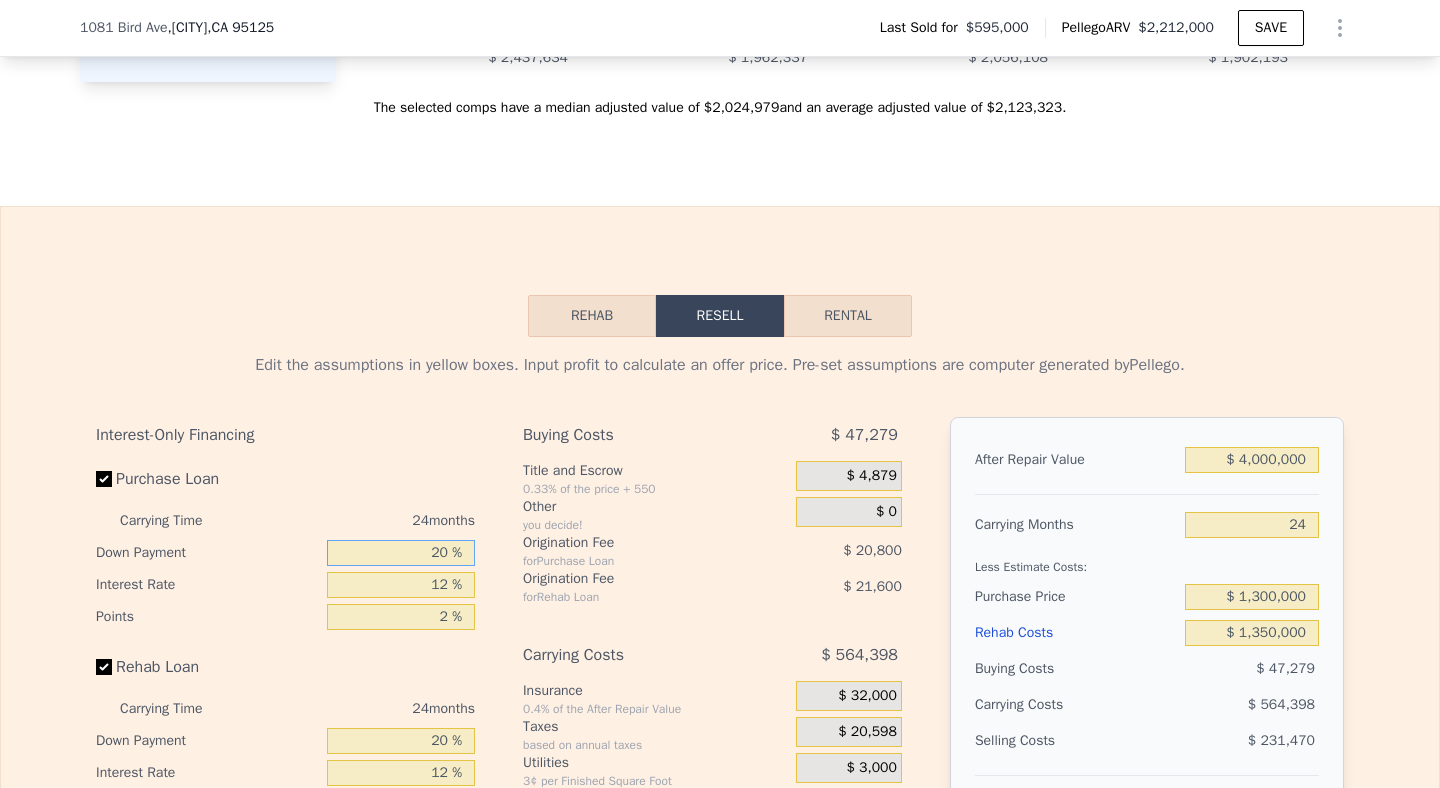 drag, startPoint x: 437, startPoint y: 566, endPoint x: 406, endPoint y: 566, distance: 31 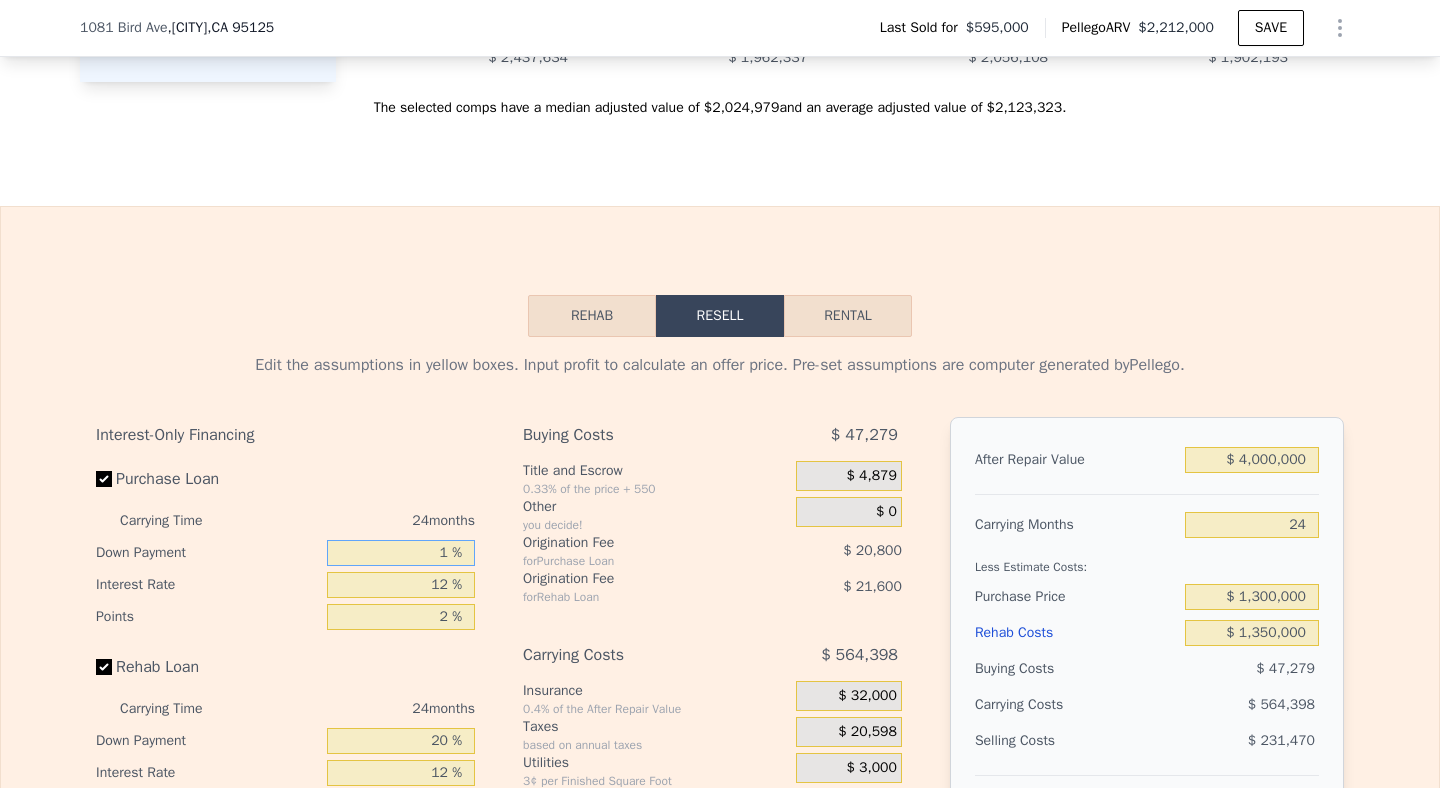 type on "10 %" 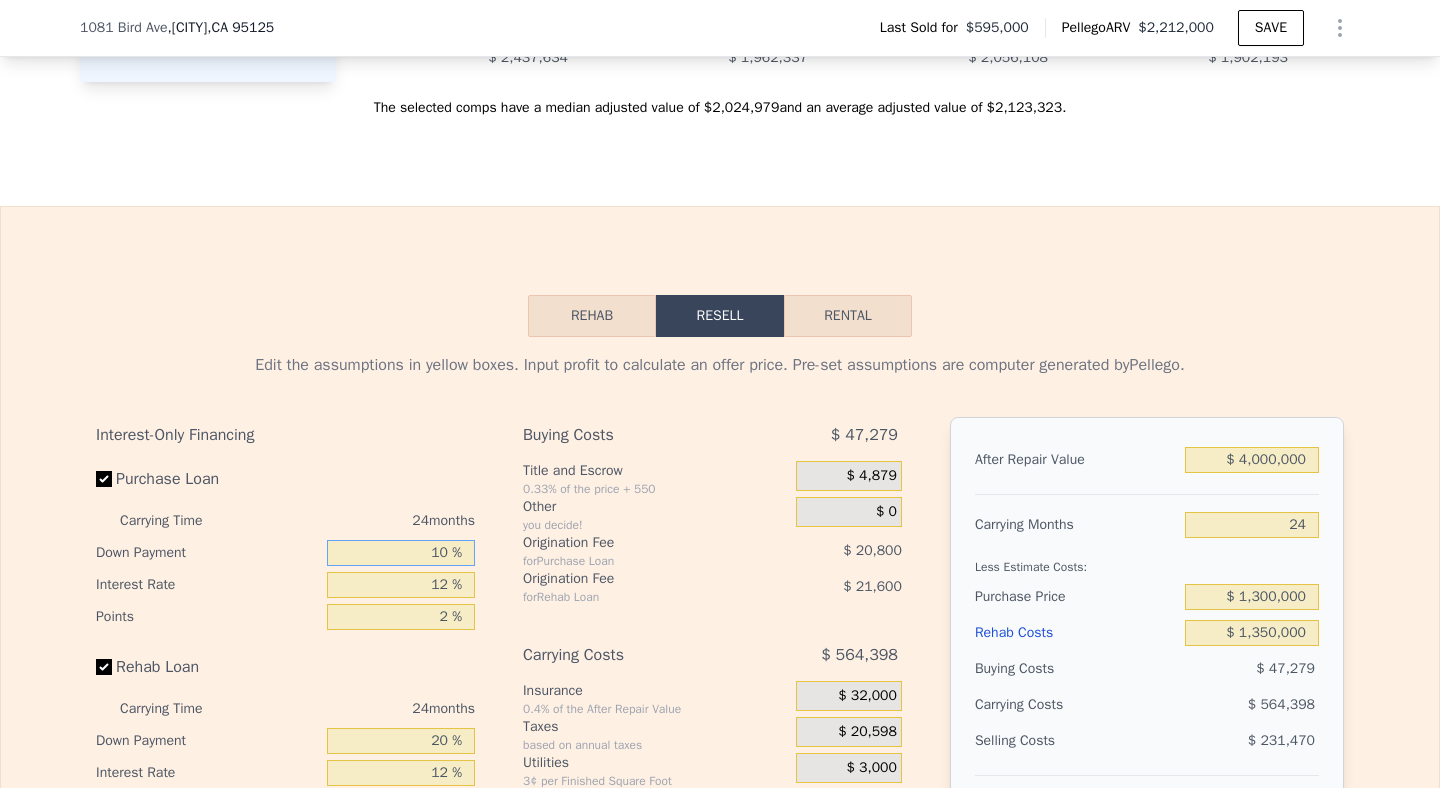type on "$ 473,053" 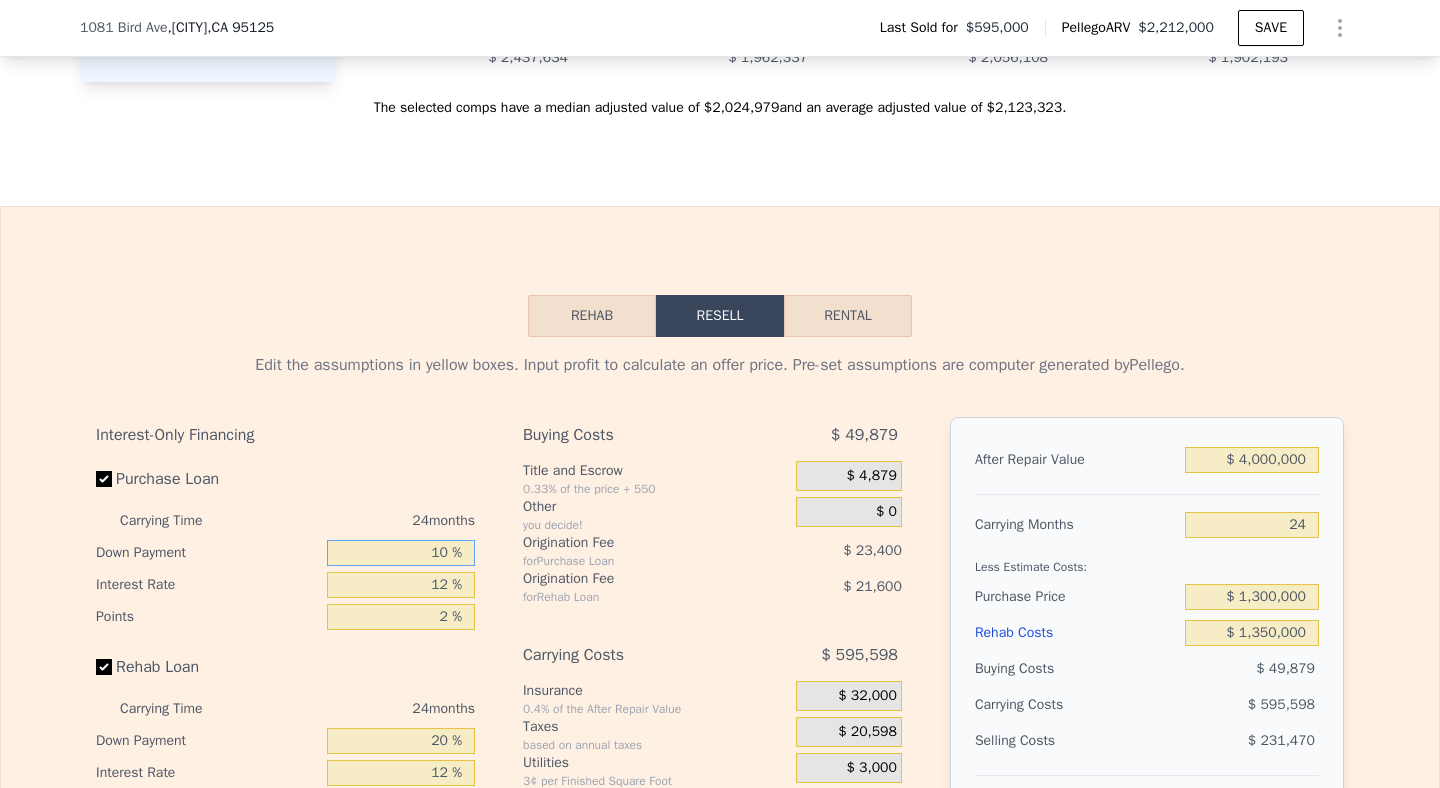 type on "10 %" 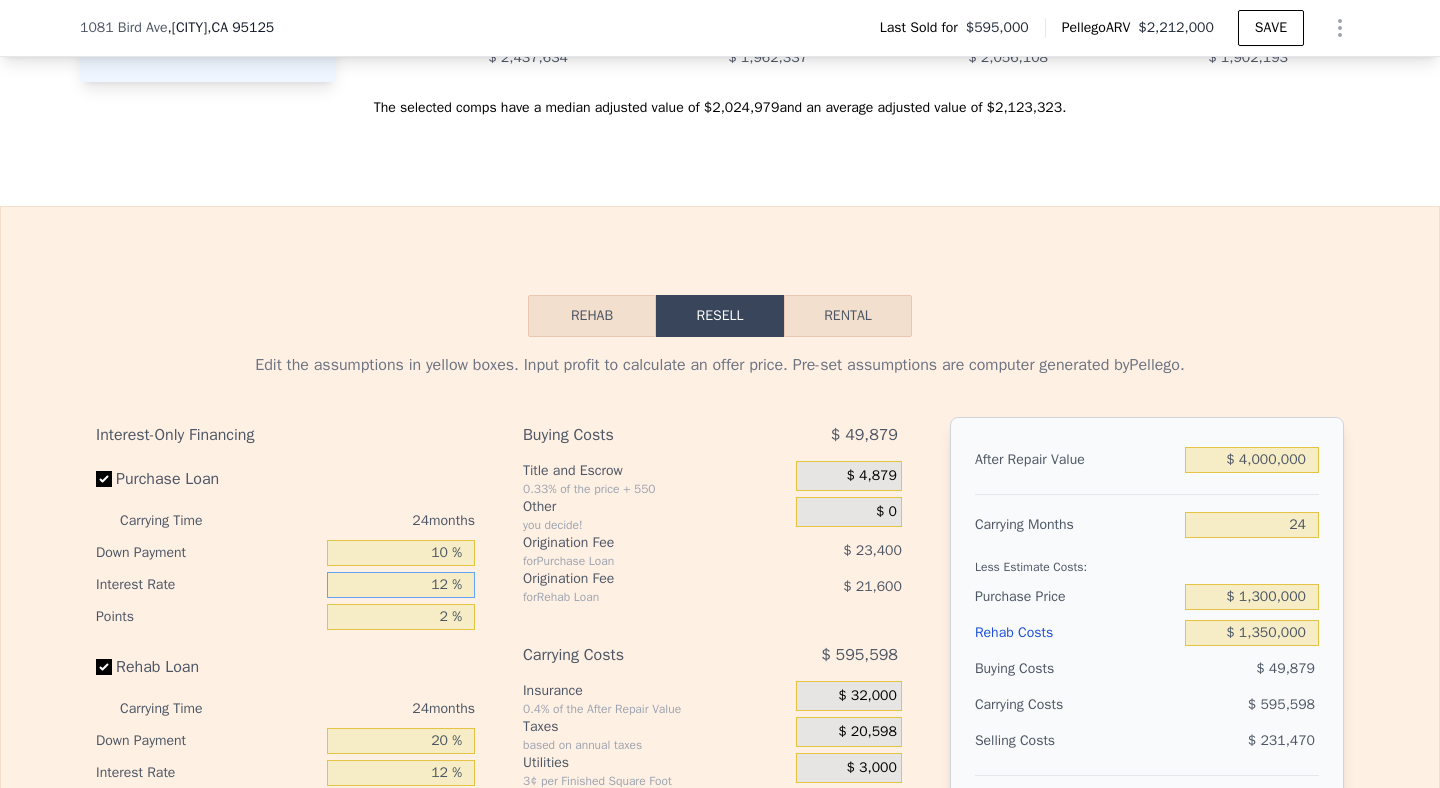 drag, startPoint x: 448, startPoint y: 593, endPoint x: 396, endPoint y: 593, distance: 52 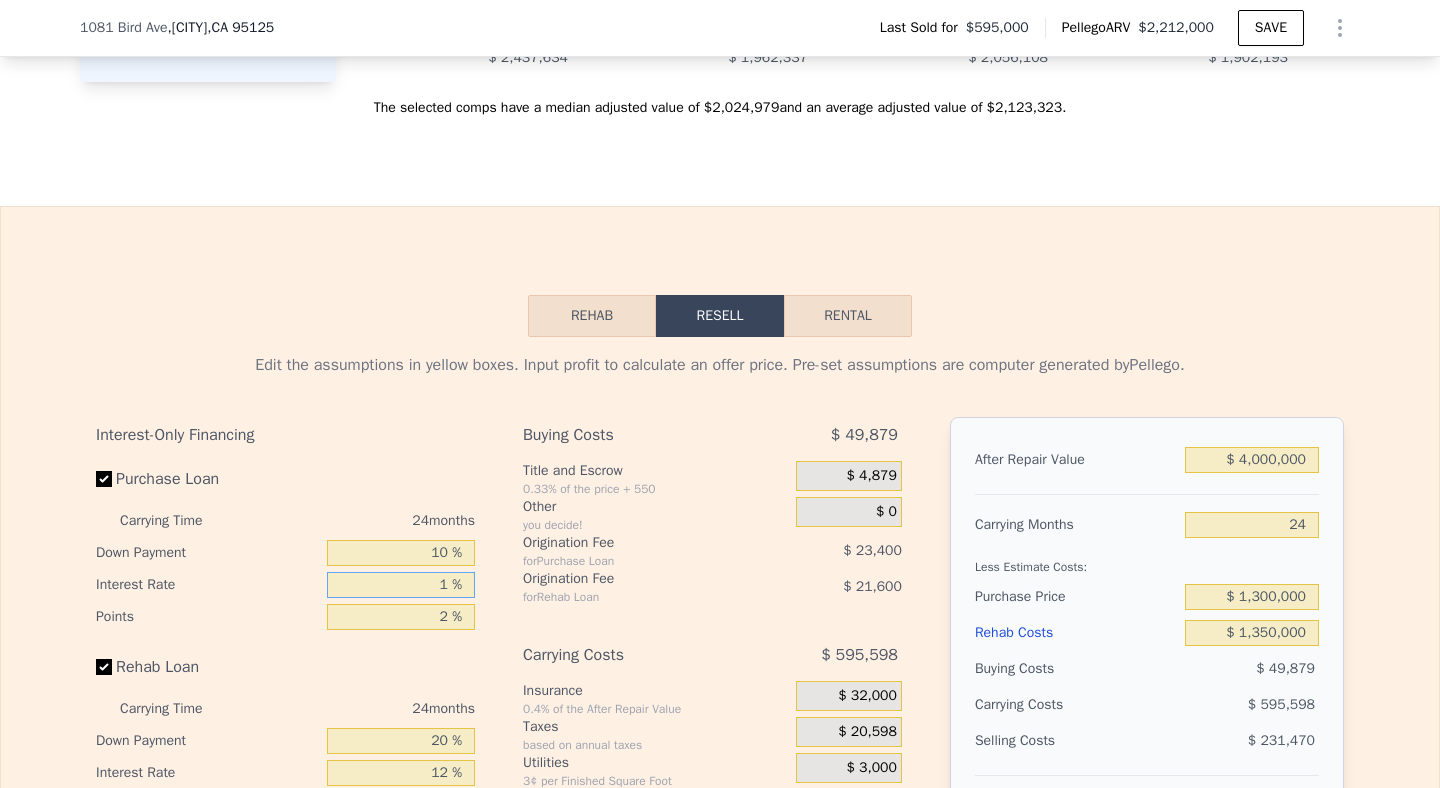type on "$ 730,453" 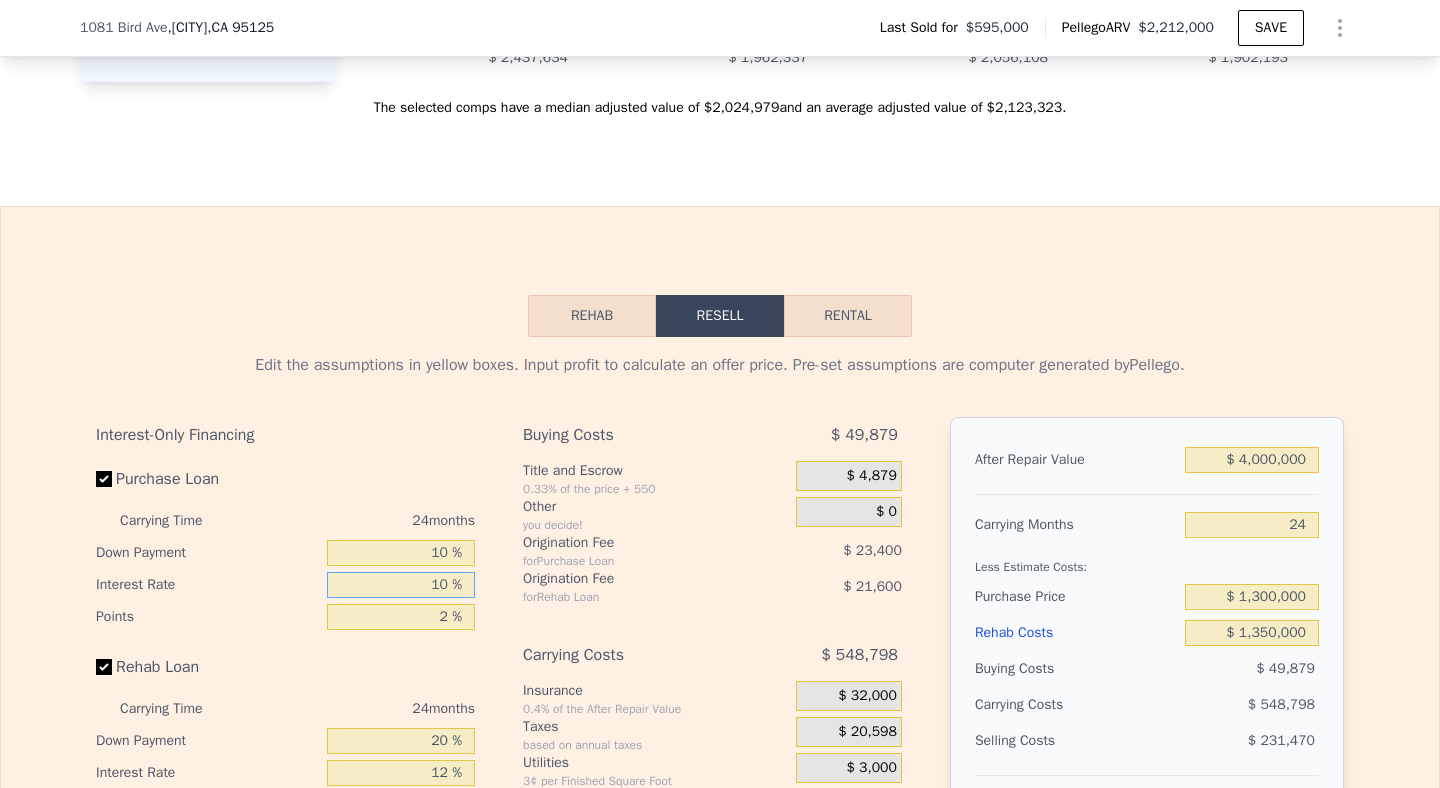 type on "$ 519,853" 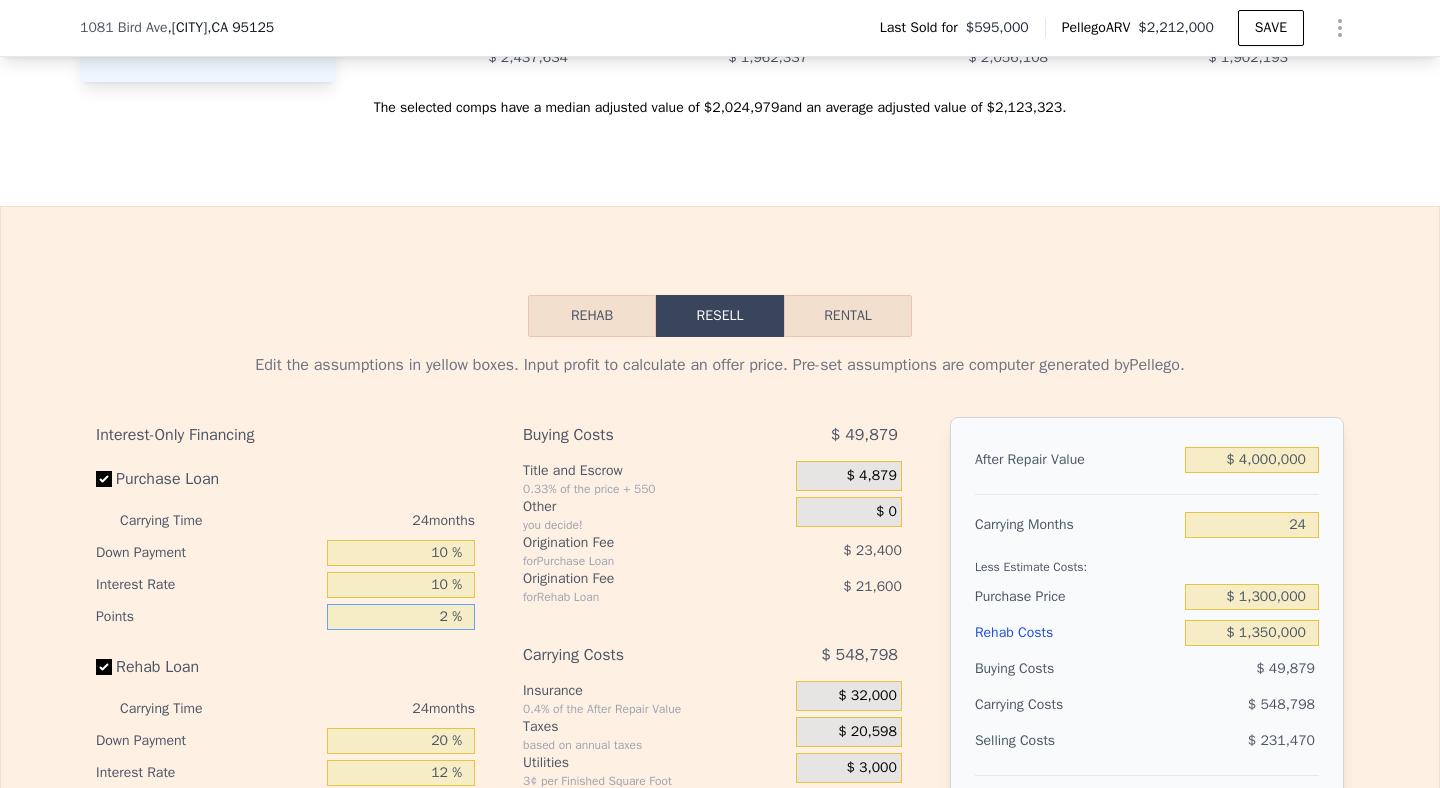 drag, startPoint x: 441, startPoint y: 624, endPoint x: 418, endPoint y: 625, distance: 23.021729 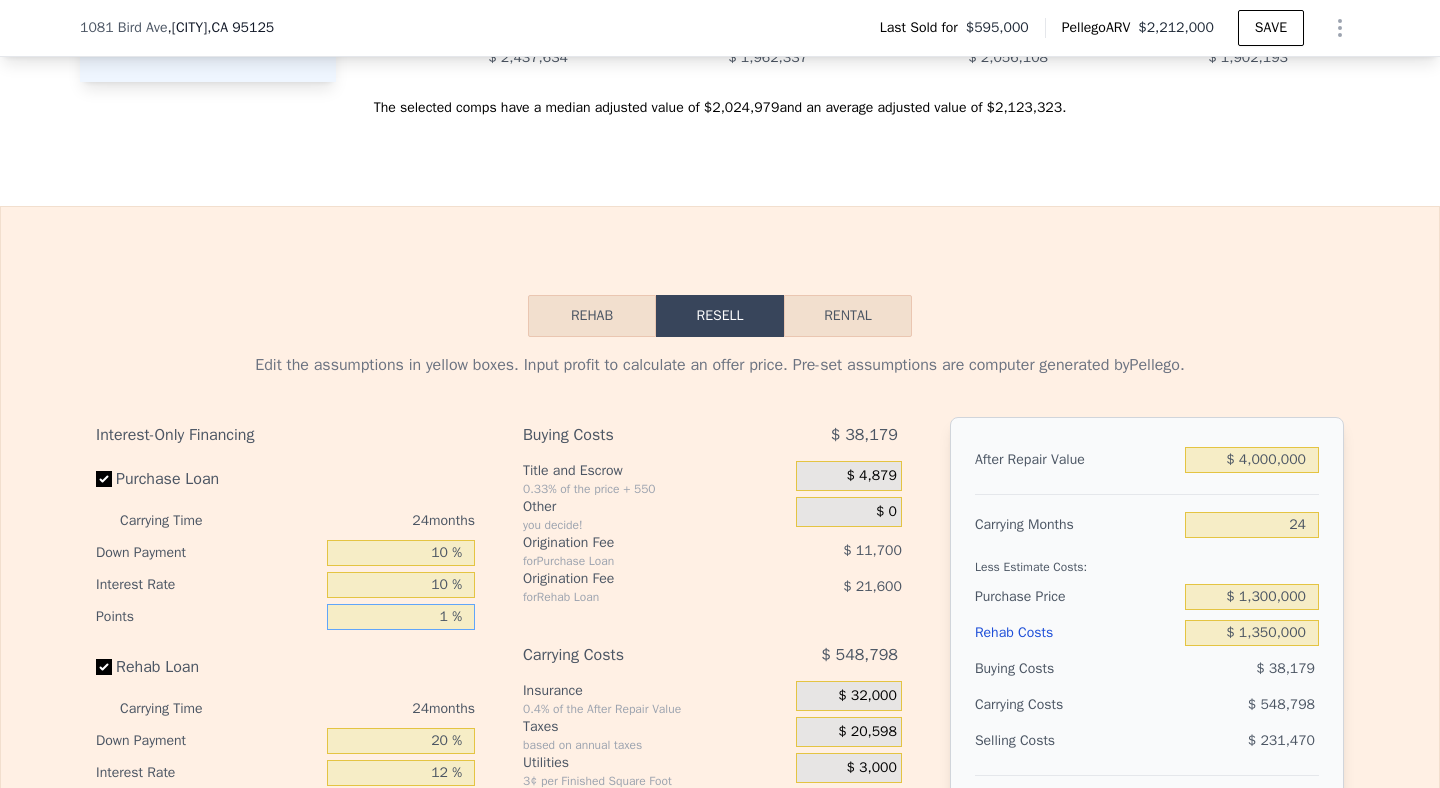 type on "$ 531,553" 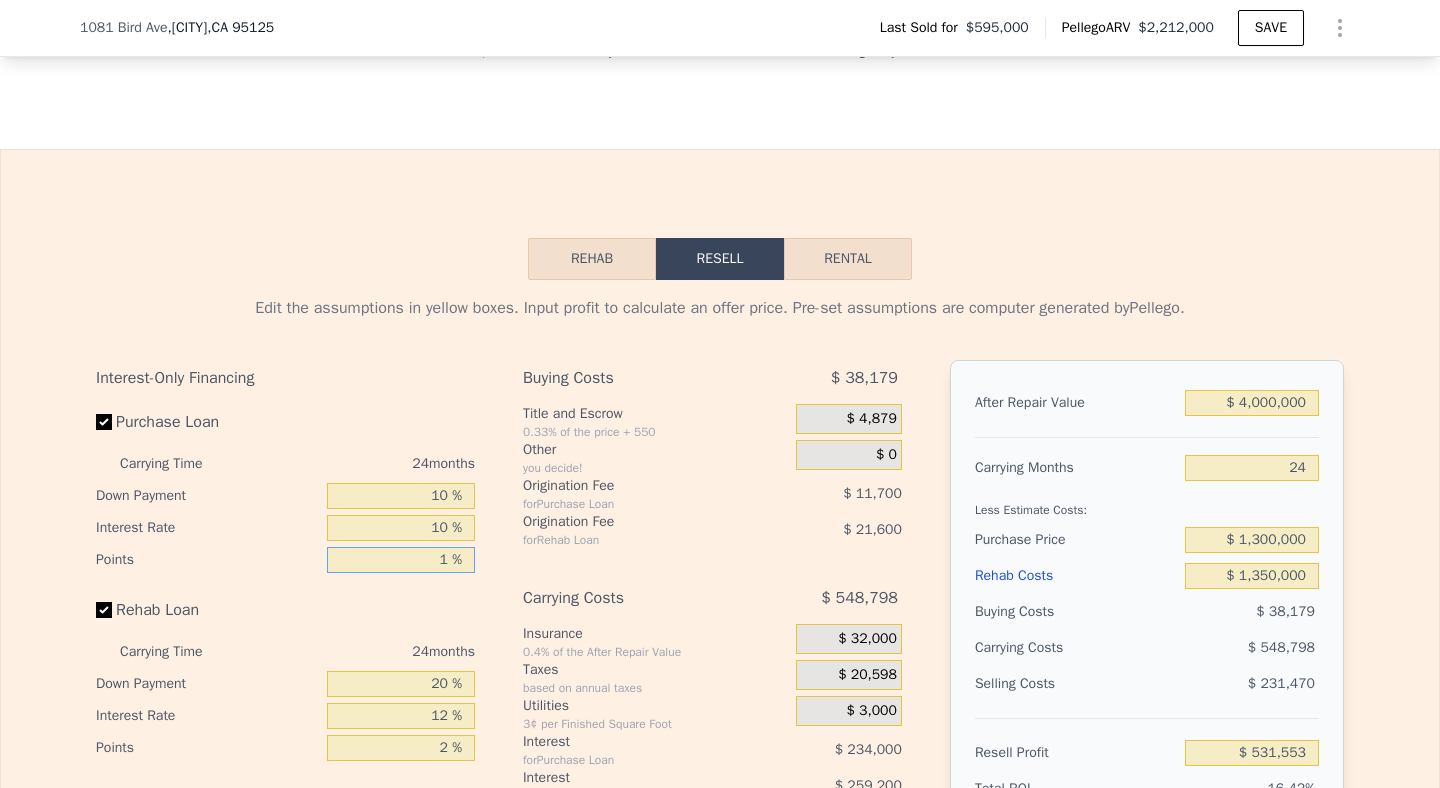 scroll, scrollTop: 2906, scrollLeft: 0, axis: vertical 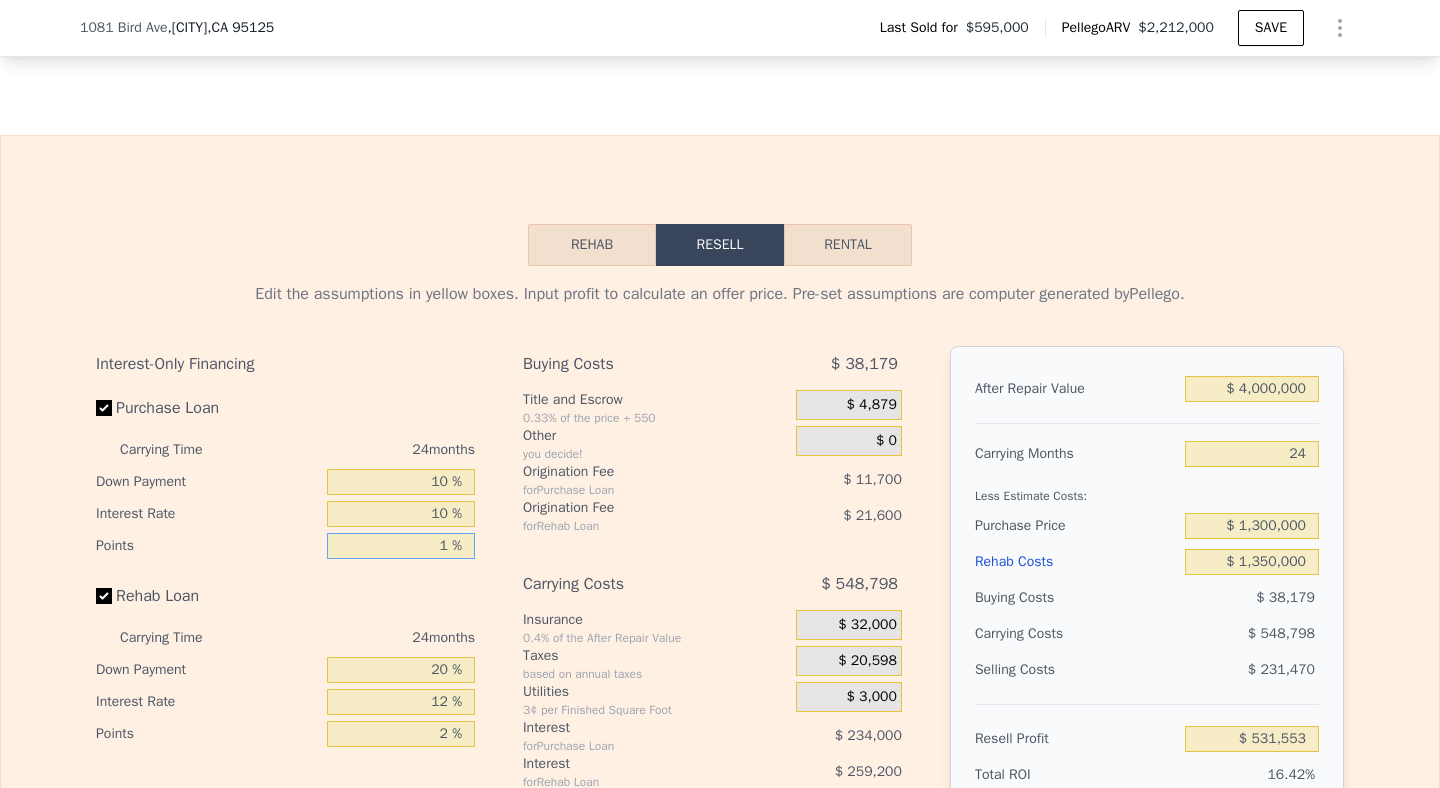 type on "1 %" 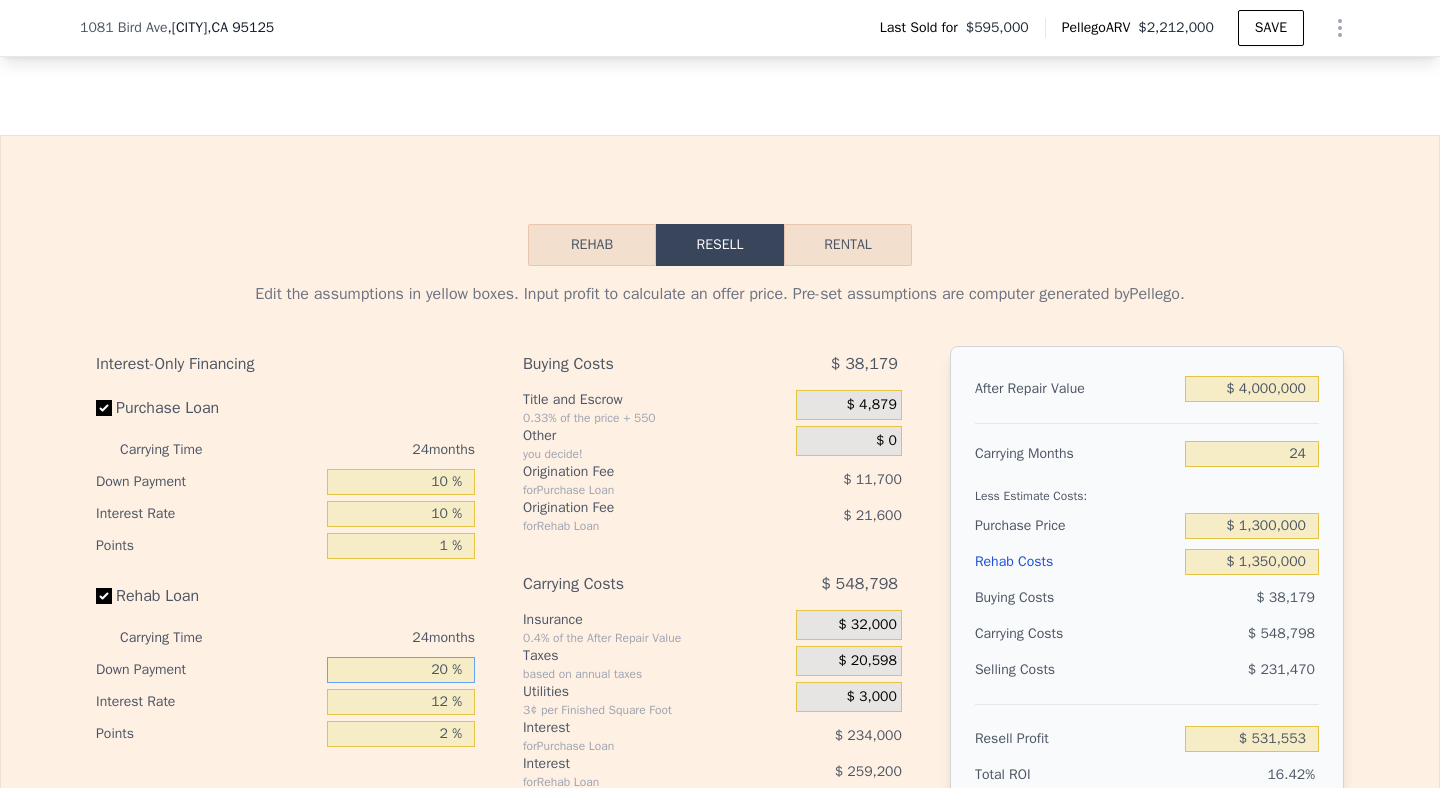 drag, startPoint x: 440, startPoint y: 680, endPoint x: 393, endPoint y: 680, distance: 47 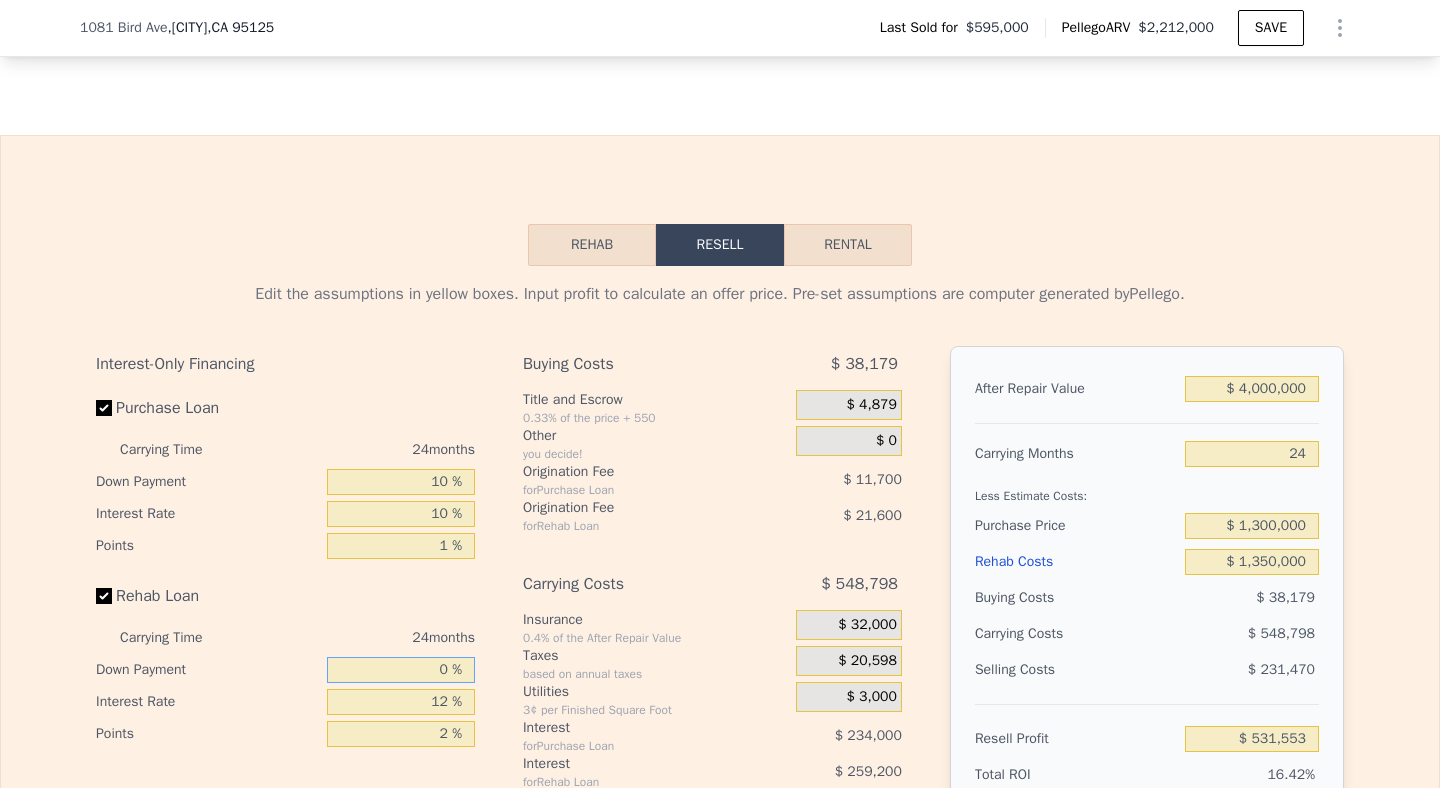 type on "$ 461,353" 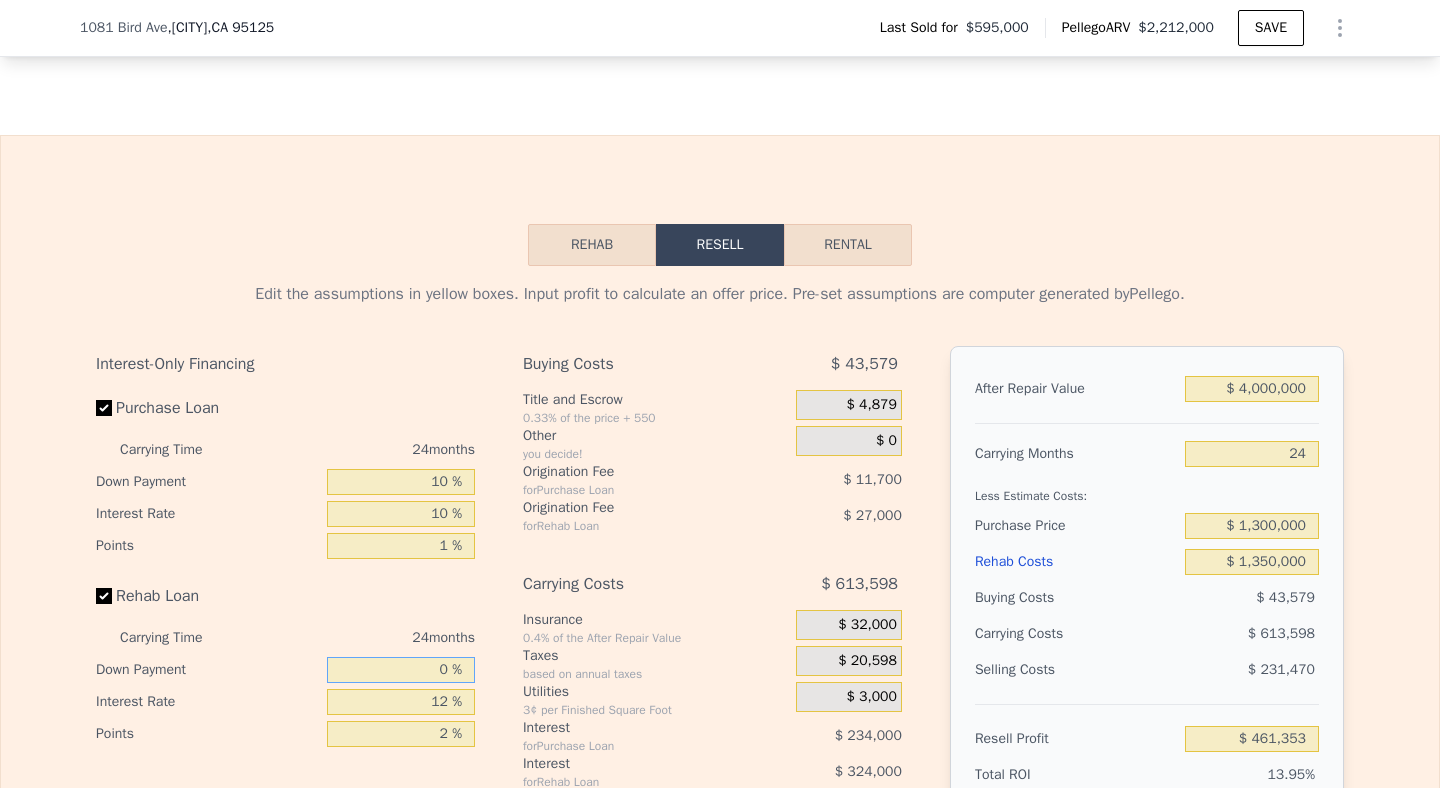 type on "0 %" 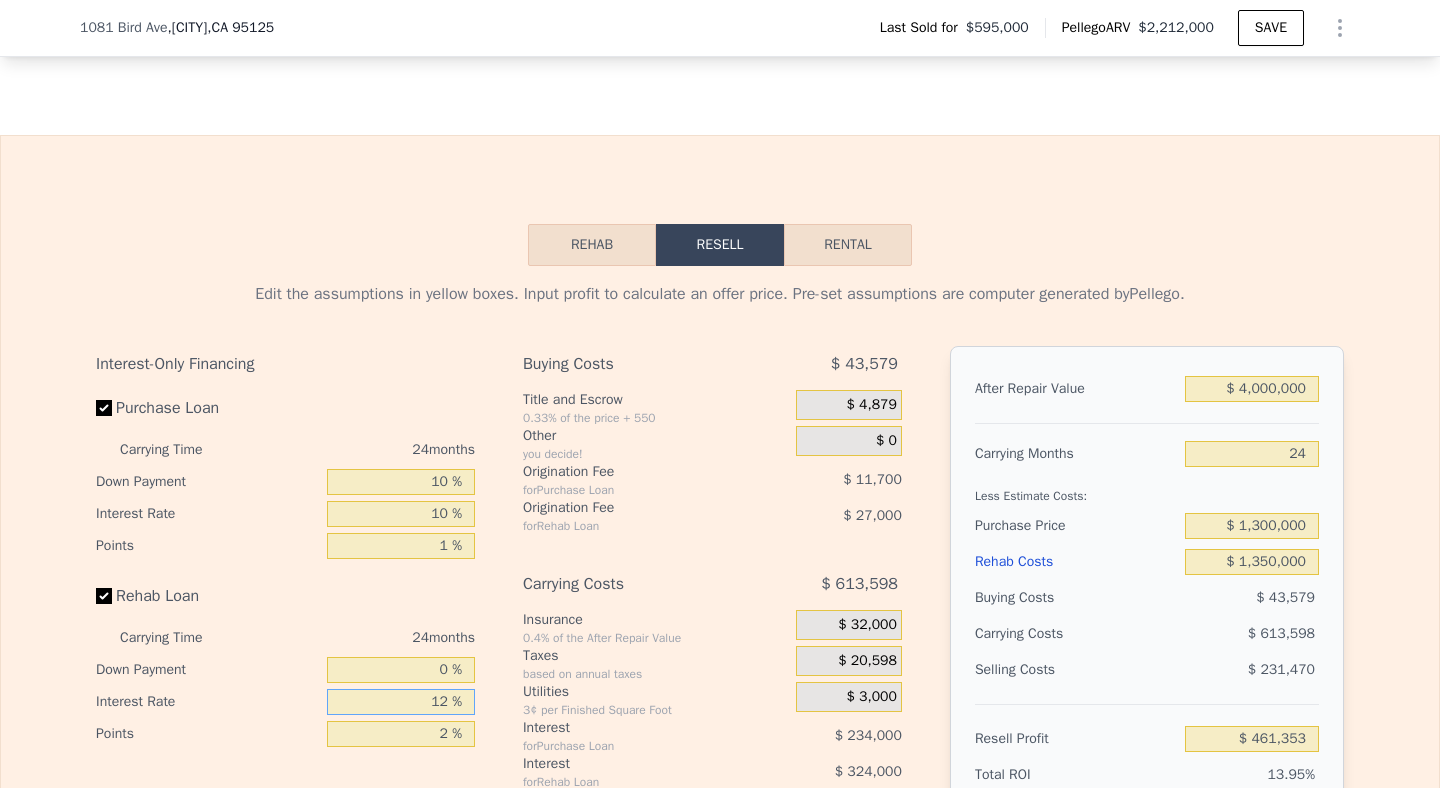 drag, startPoint x: 439, startPoint y: 711, endPoint x: 394, endPoint y: 711, distance: 45 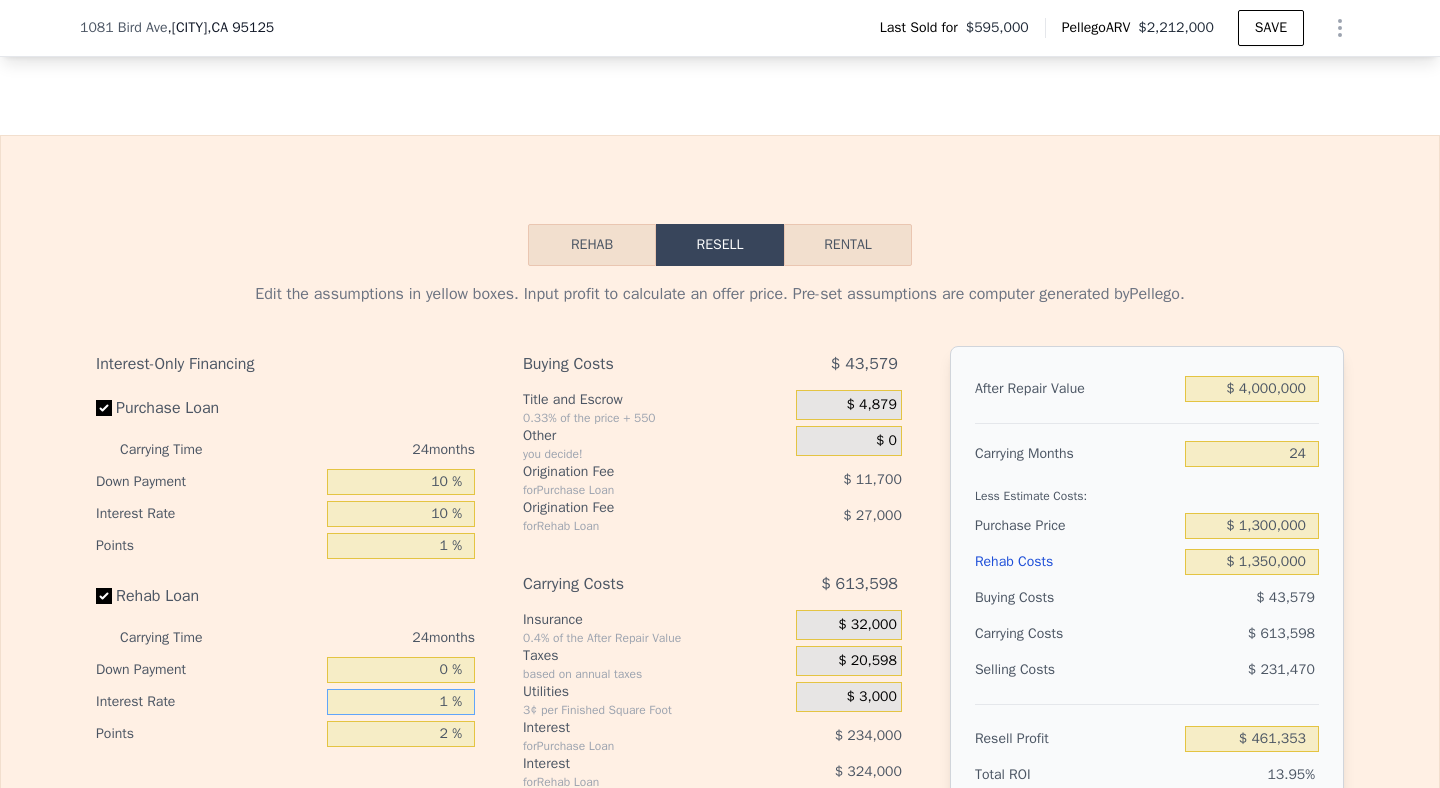 type on "$ 758,353" 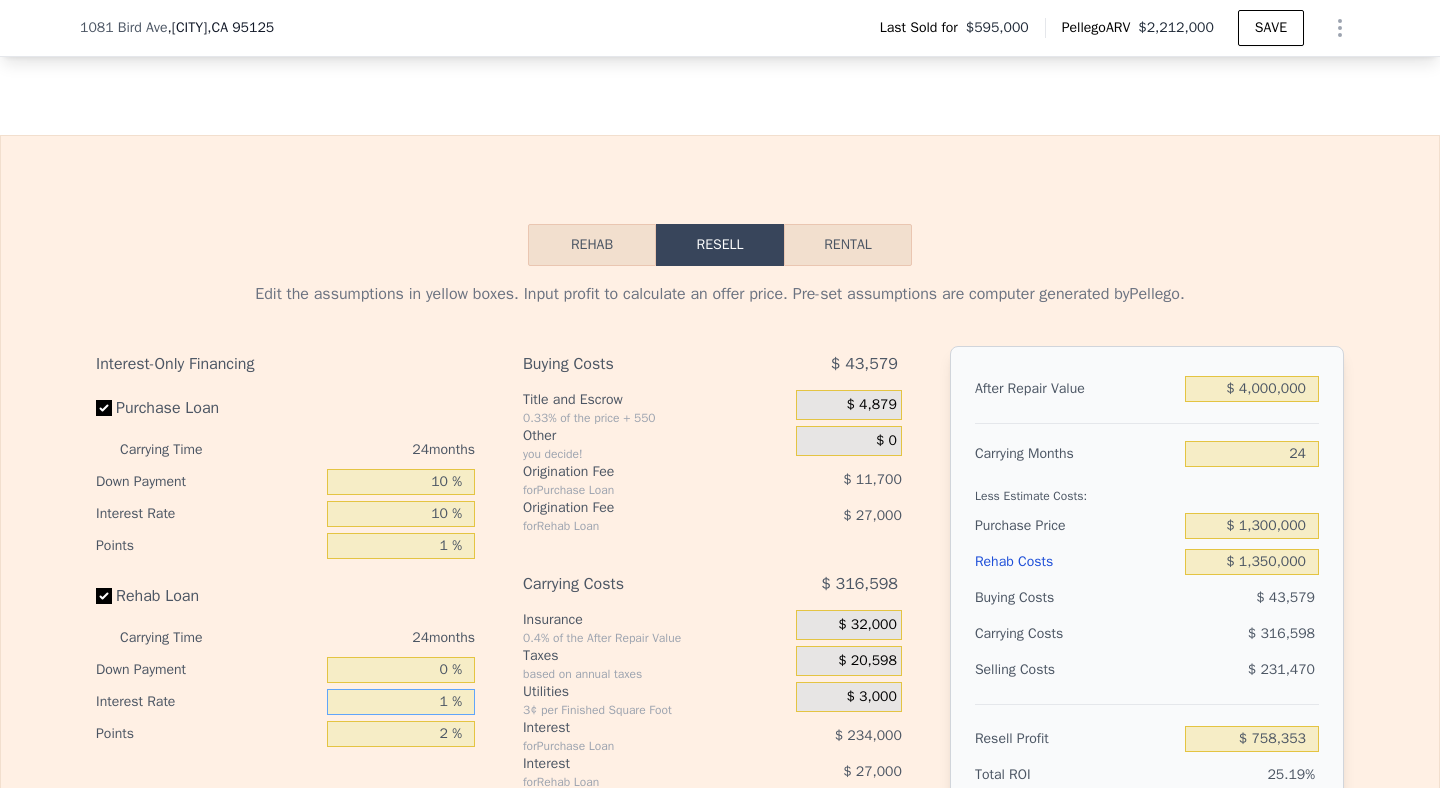 type on "10 %" 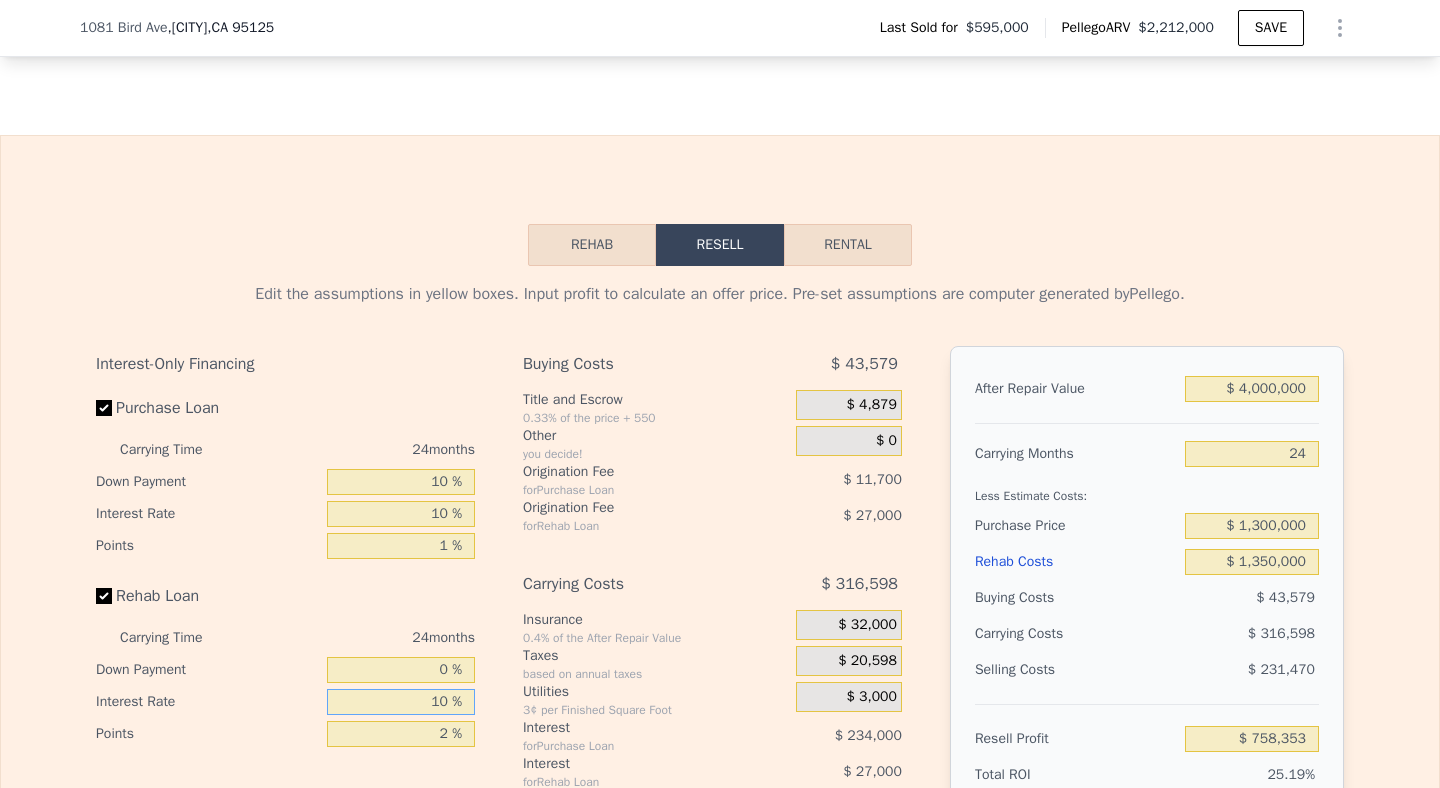 type on "$ 515,353" 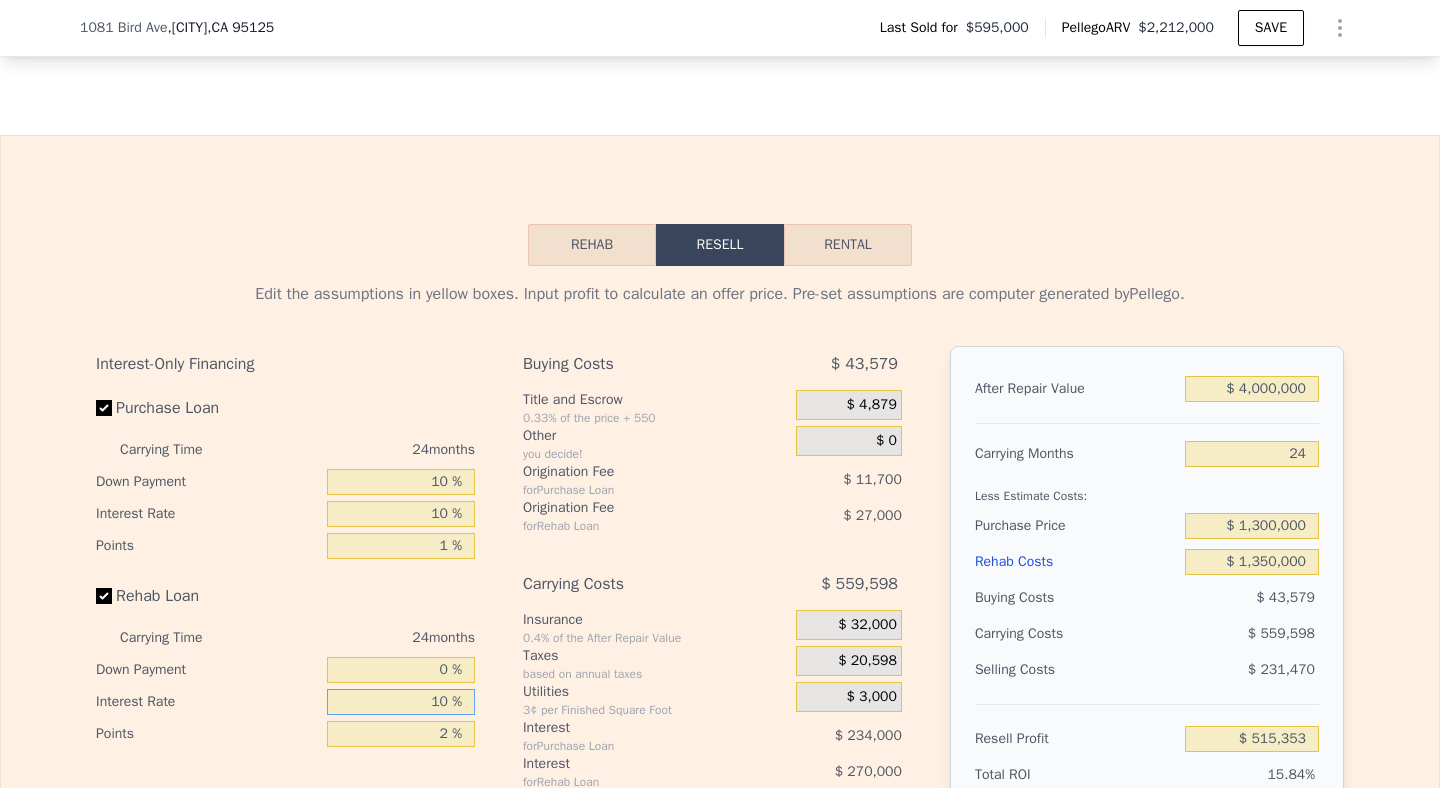 type on "10 %" 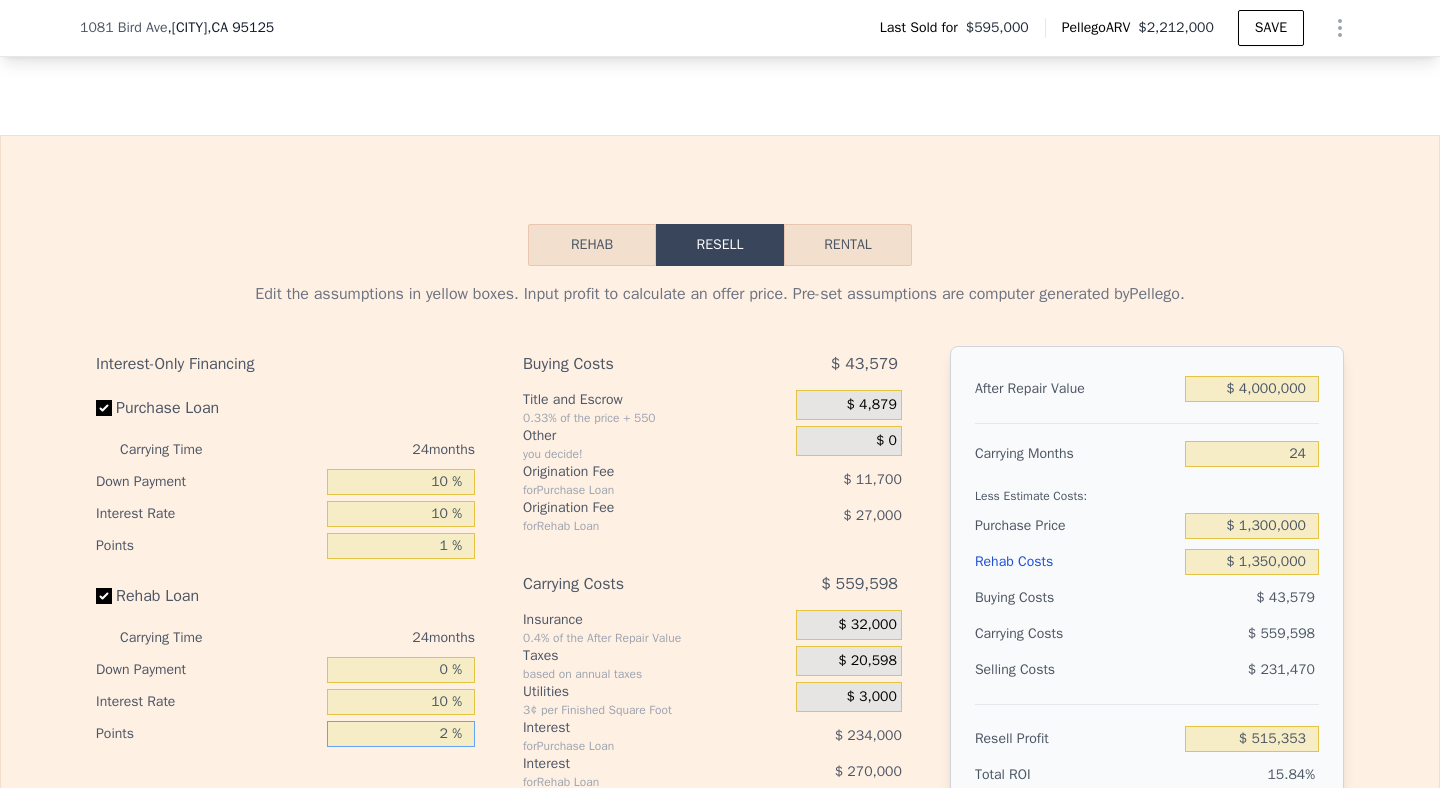 drag, startPoint x: 440, startPoint y: 745, endPoint x: 410, endPoint y: 745, distance: 30 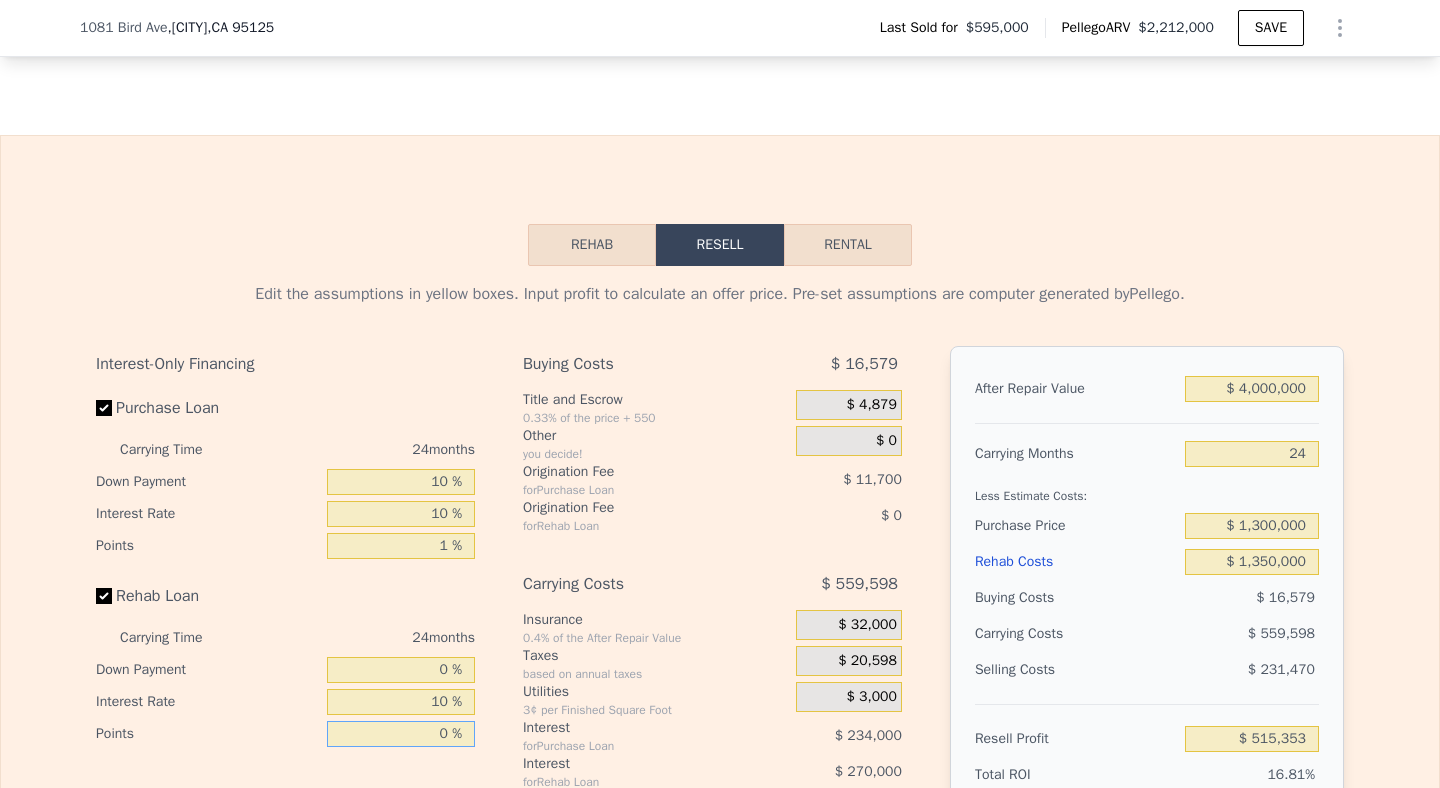 type on "$ 542,353" 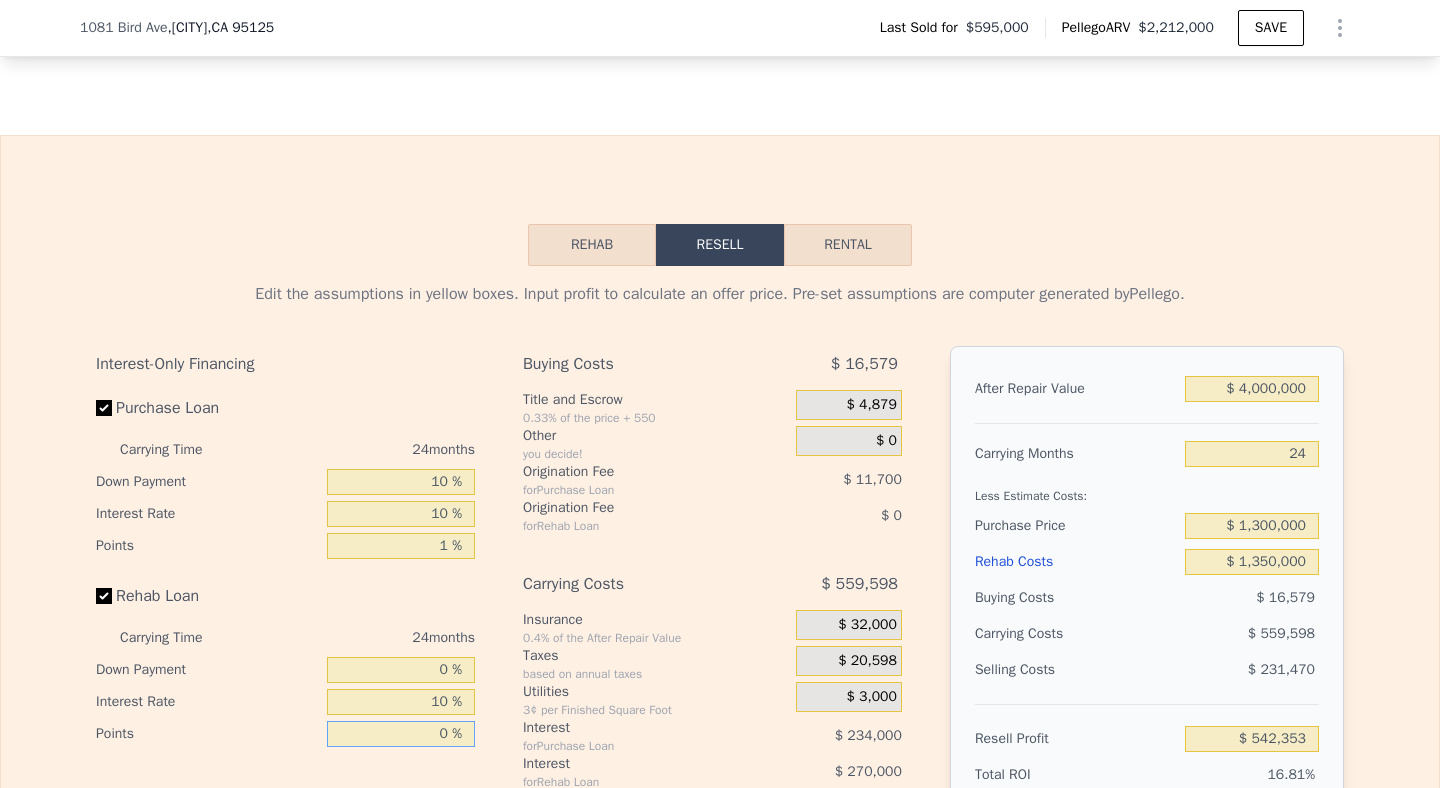 type on "0 %" 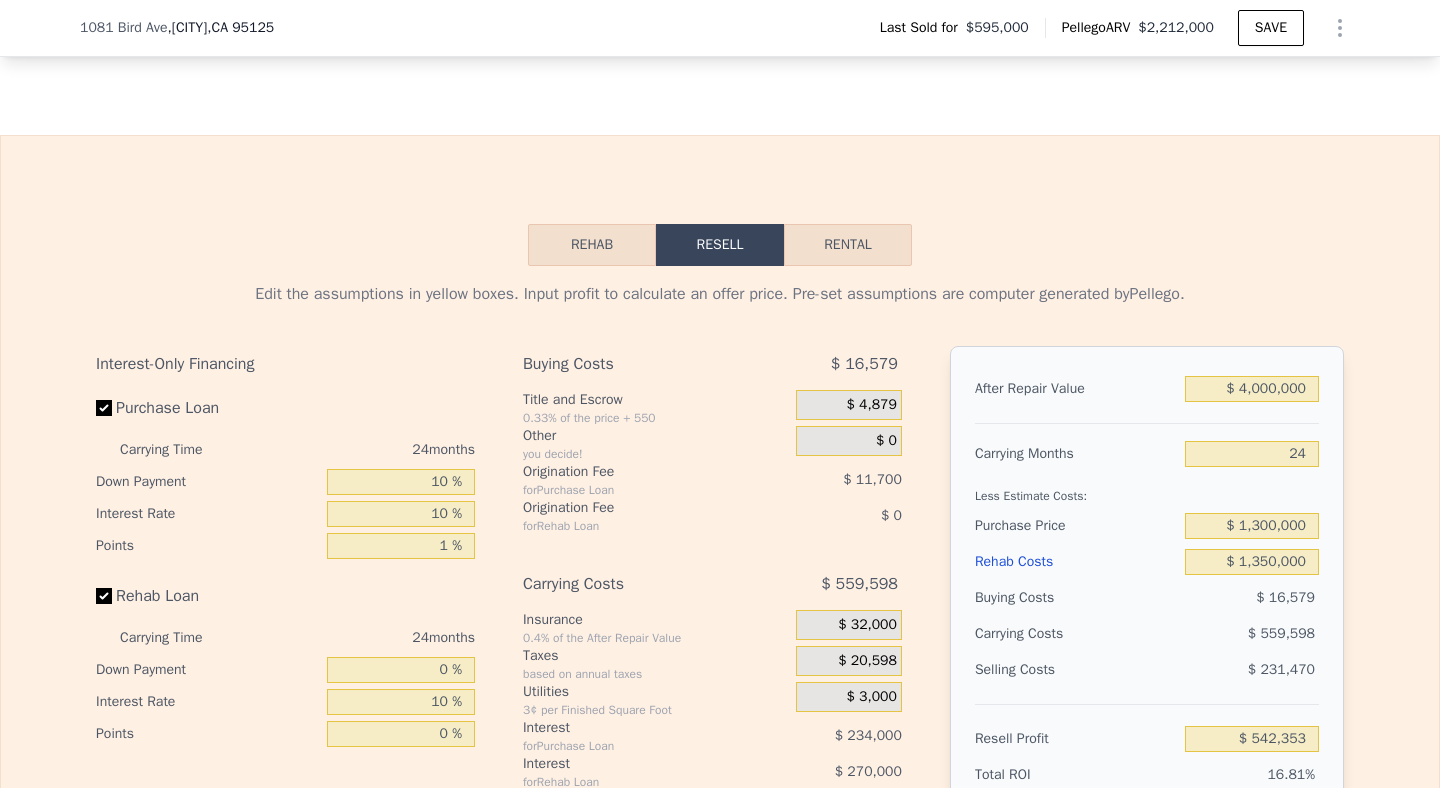 click on "Interest-Only Financing Purchase Loan Carrying Time 24  months Down Payment 10 % Interest Rate 10 % Points 1 % Rehab Loan Carrying Time 24  months Down Payment 0 % Interest Rate 10 % Points 0 % Buying Costs $ 16,579 Title and Escrow 0.33% of the price + 550 $ 4,879 Other you decide! $ 0 Origination Fee for  Purchase Loan $ 11,700 Origination Fee for  Rehab Loan $ 0 Carrying Costs $ 559,598 Insurance 0.4% of the After Repair Value $ 32,000 Taxes based on annual taxes $ 20,598 Utilities 3¢ per Finished Square Foot $ 3,000 Interest for  Purchase Loan $ 234,000 Interest for  Rehab Loan $ 270,000 Selling Costs $ 231,470 Excise Tax 0.44% of the After Repair Value $ 17,600 Listing Commission 2.5% of the After Repair Value $ 100,000 Selling Commission 2.5% of the After Repair Value $ 100,000 Title and Escrow 0.33% of the After Repair Value $ 13,870 After Repair Value $ 4,000,000 Carrying Months 24 Less Estimate Costs: Purchase Price $ 1,300,000 Rehab Costs $ 1,350,000 Buying Costs $ 16,579 Carrying Costs $ 559,598" at bounding box center [720, 678] 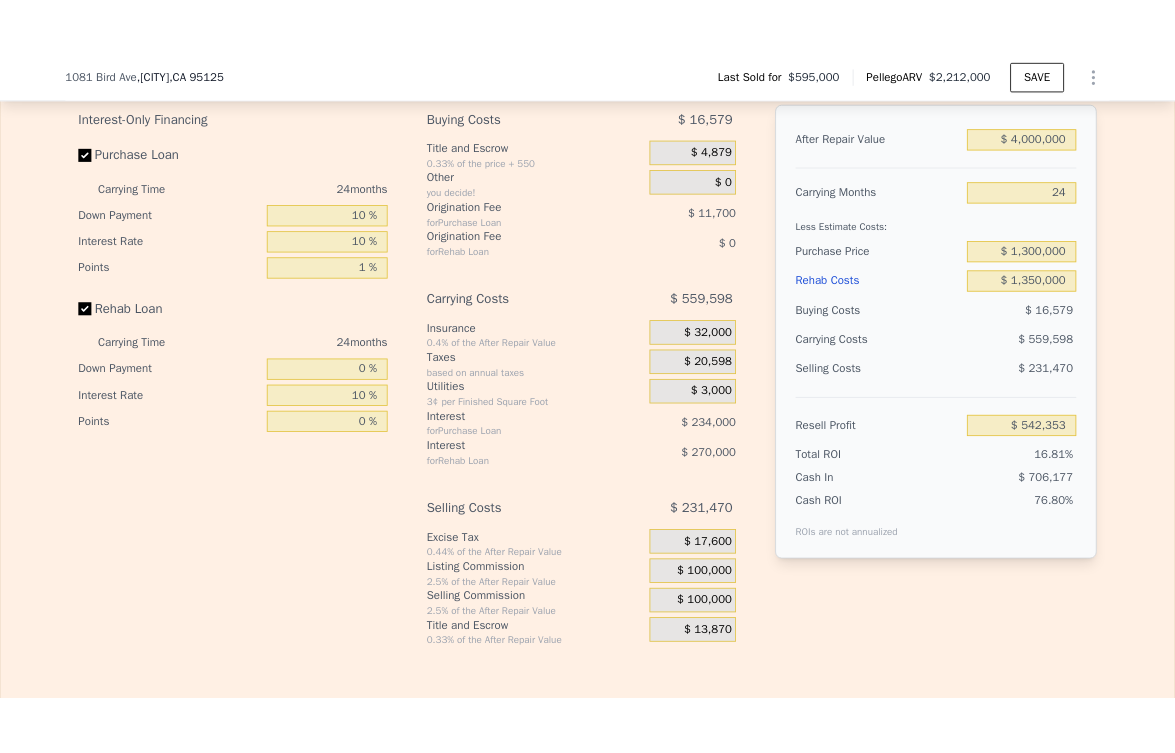 scroll, scrollTop: 3165, scrollLeft: 0, axis: vertical 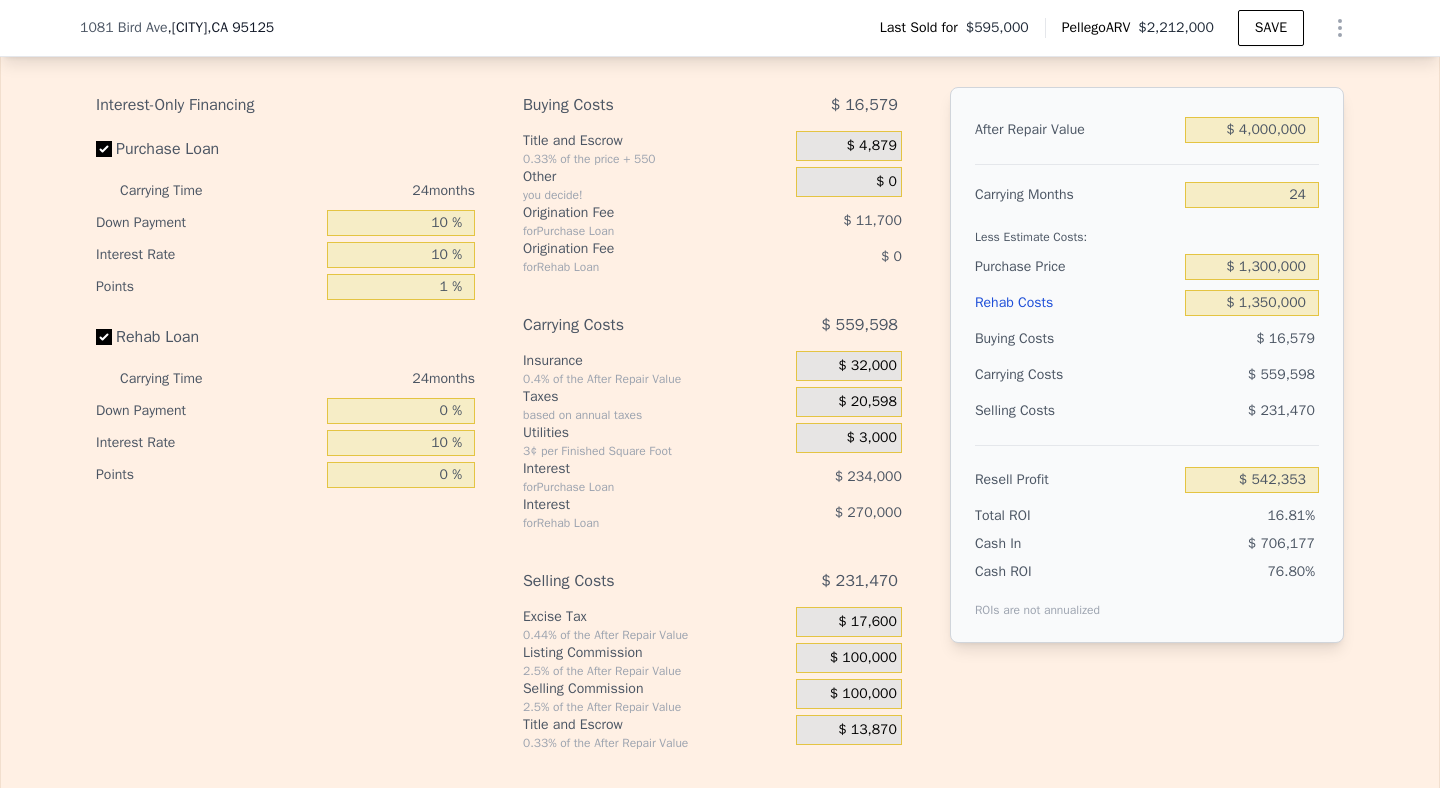 click on "$ 100,000" at bounding box center (863, 658) 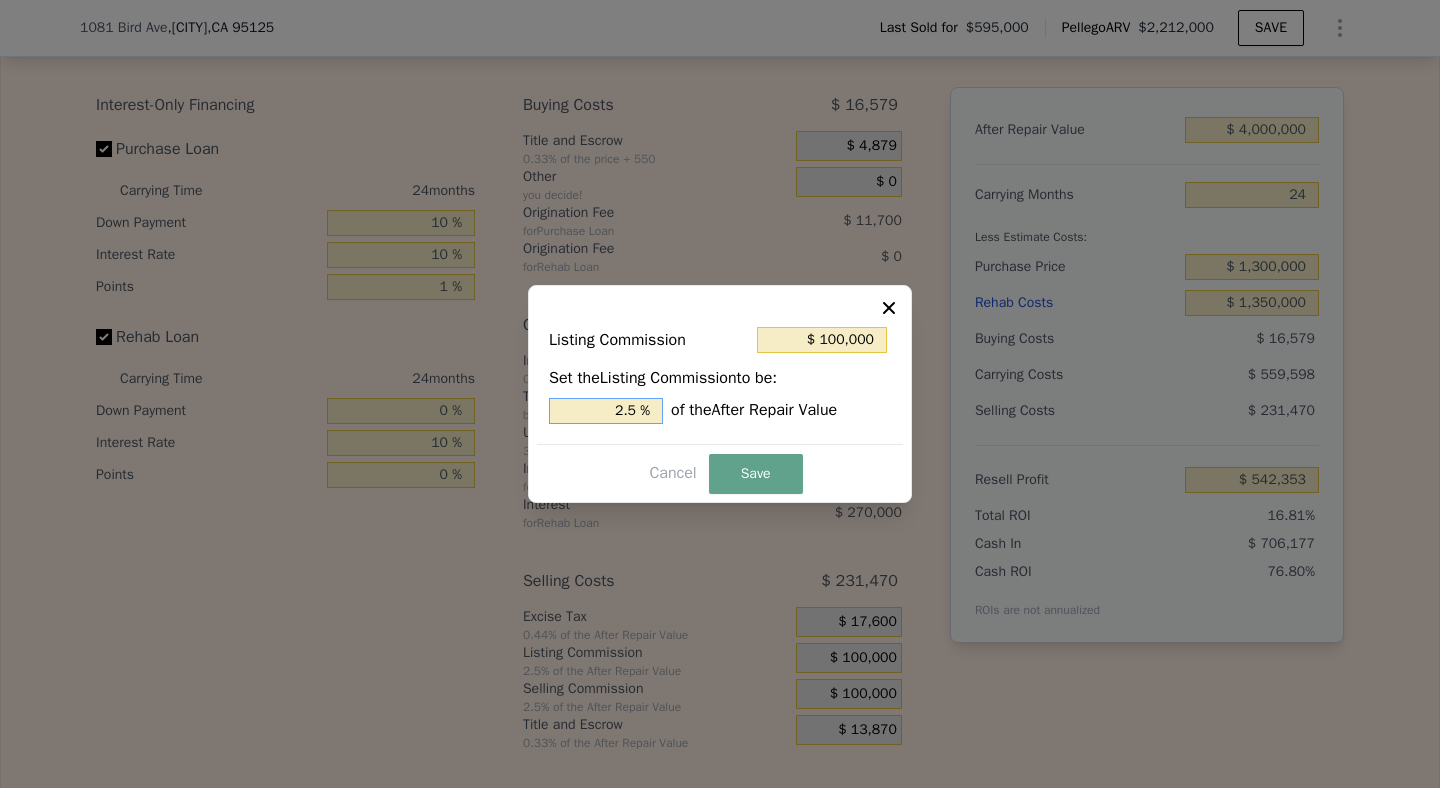 drag, startPoint x: 642, startPoint y: 414, endPoint x: 586, endPoint y: 410, distance: 56.142673 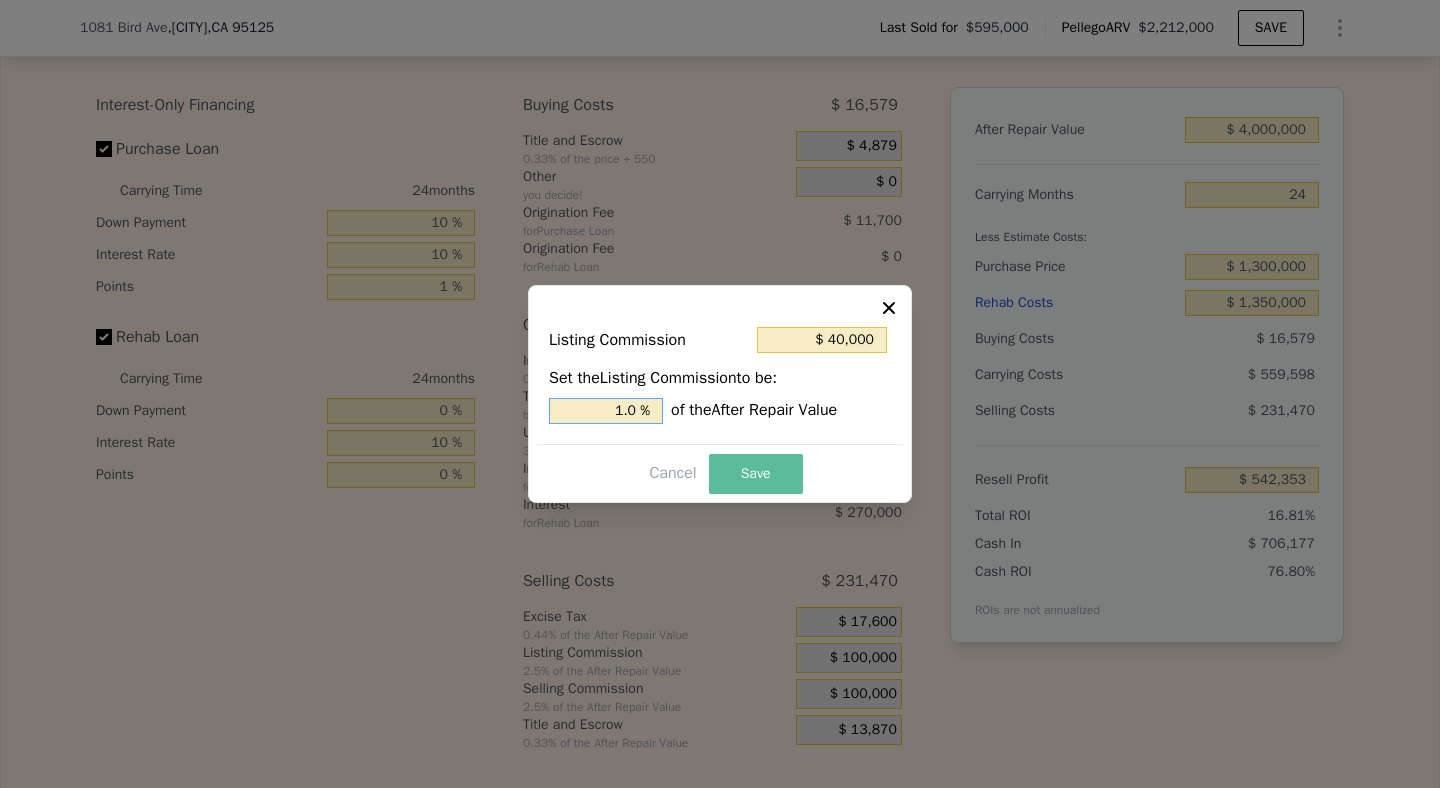 type on "1.0 %" 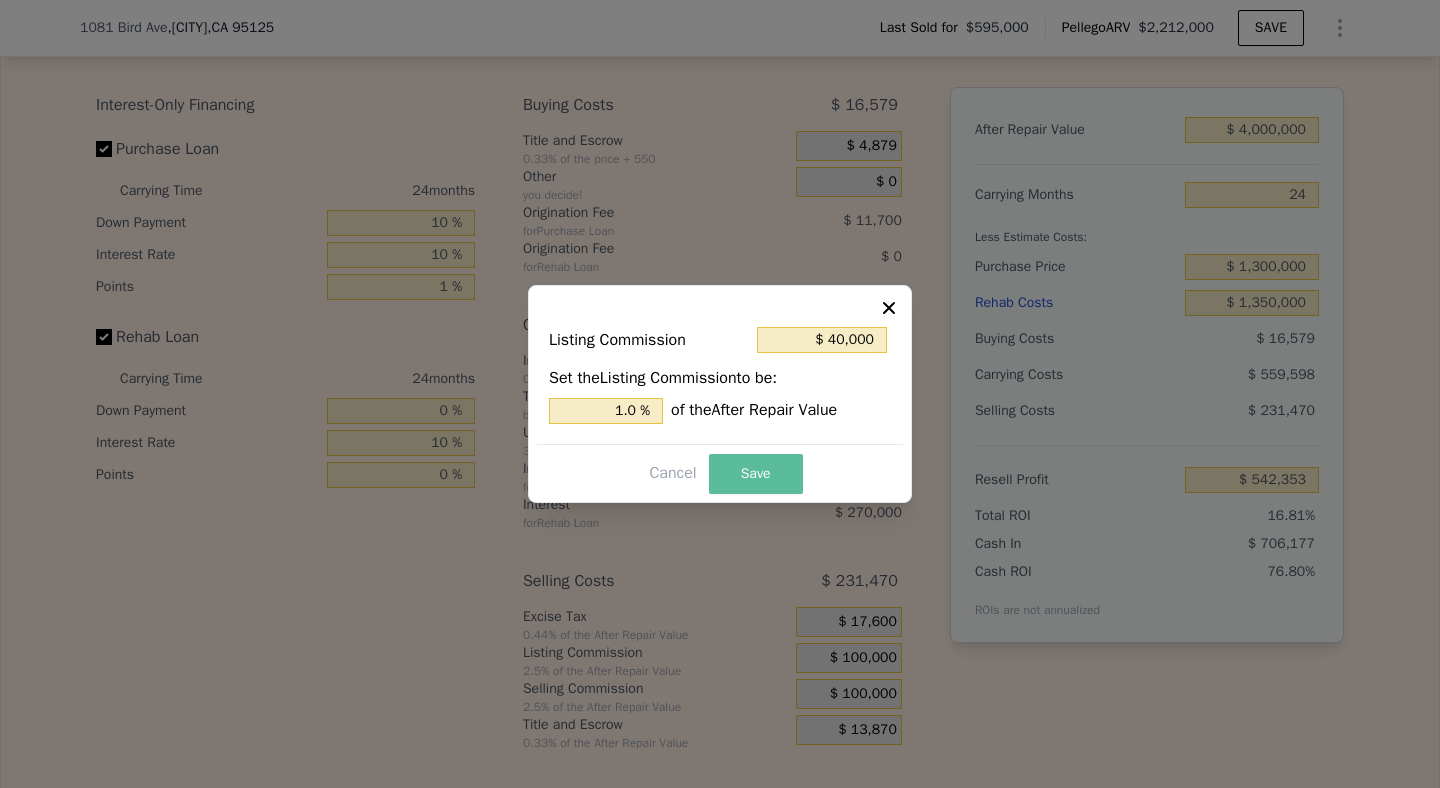 click on "Save" at bounding box center (756, 474) 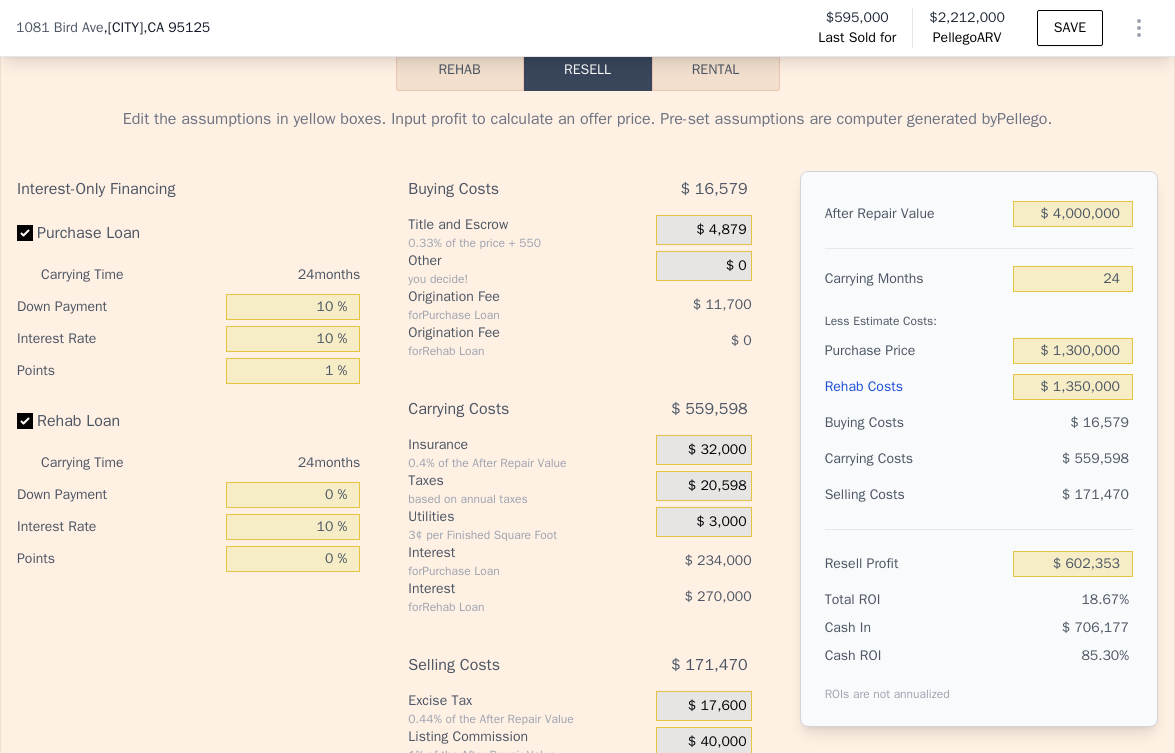 scroll, scrollTop: 3265, scrollLeft: 0, axis: vertical 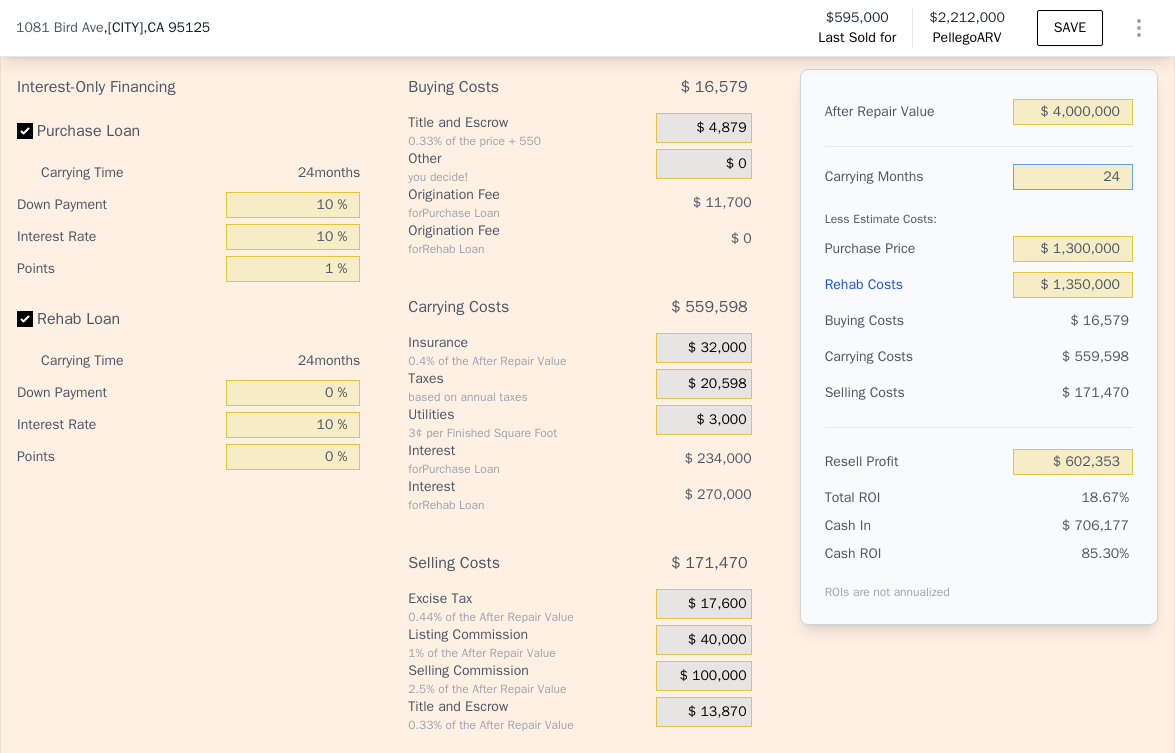 click on "24" at bounding box center (1073, 177) 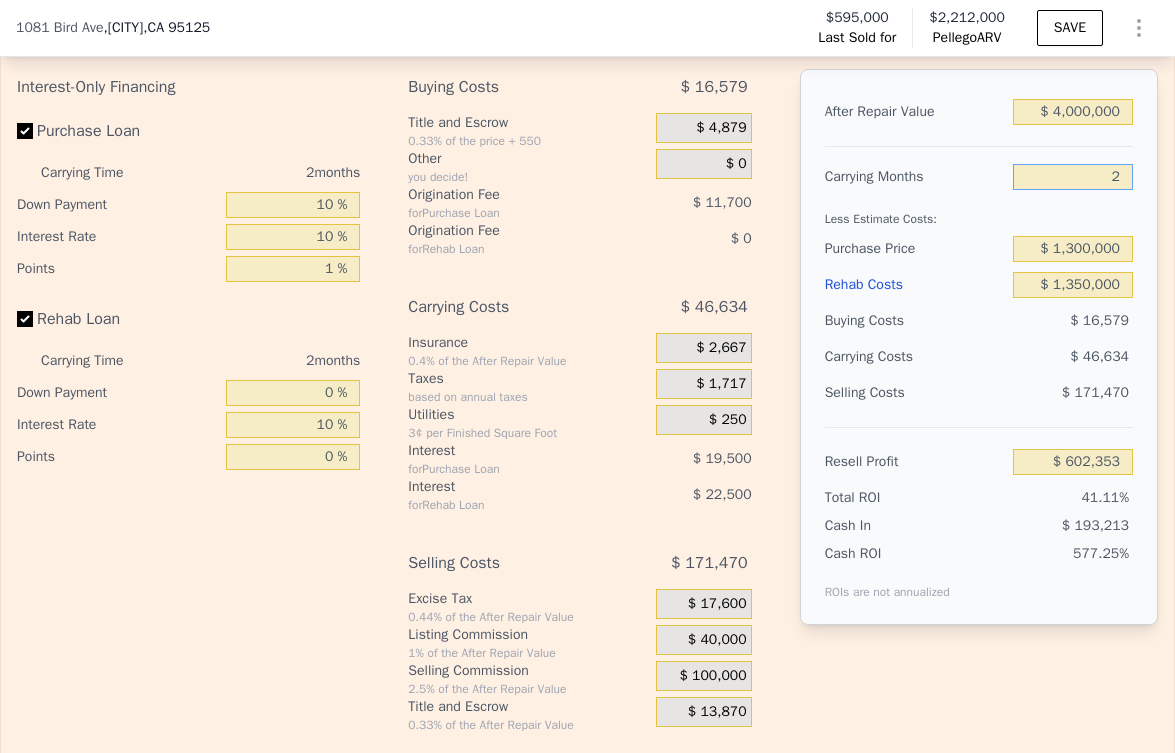 type on "$ 1,115,317" 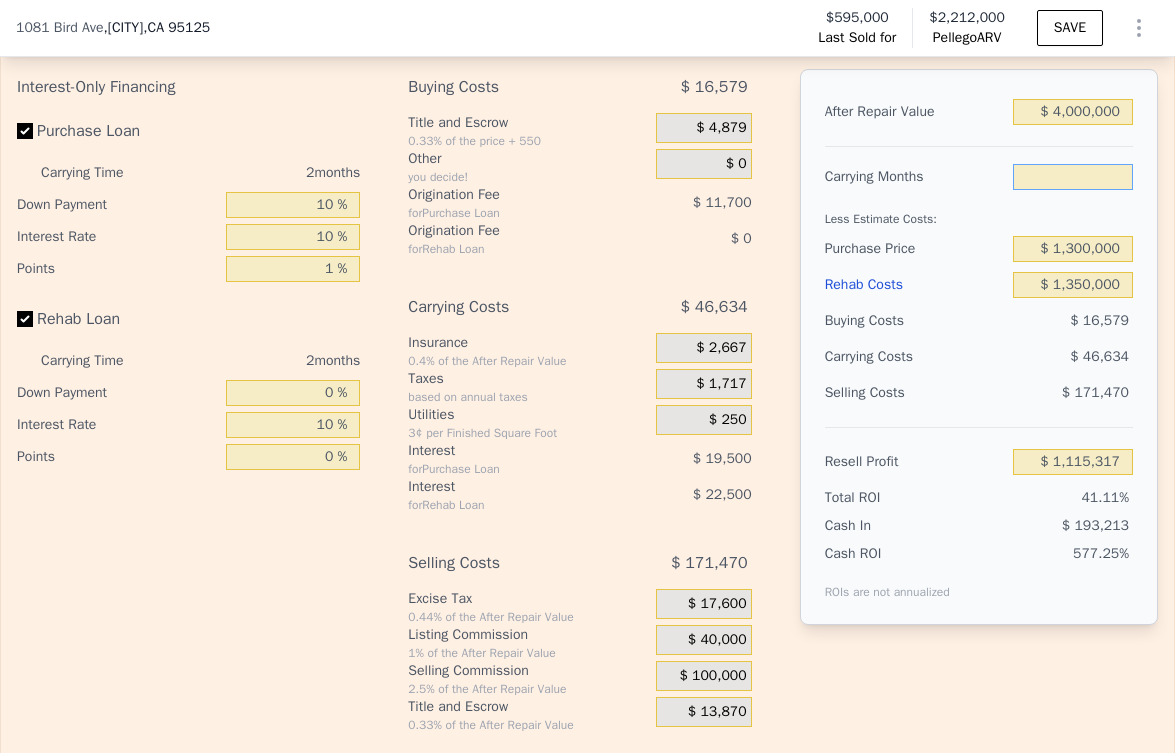 type on "3" 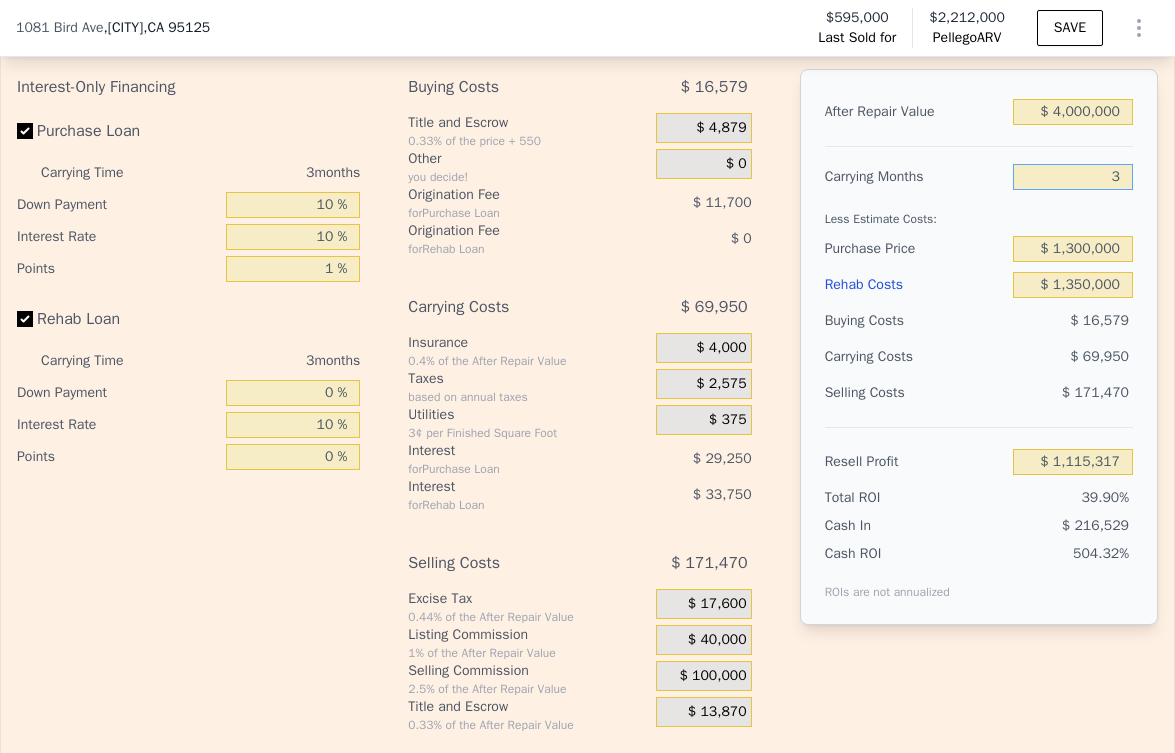 type on "$ 1,092,001" 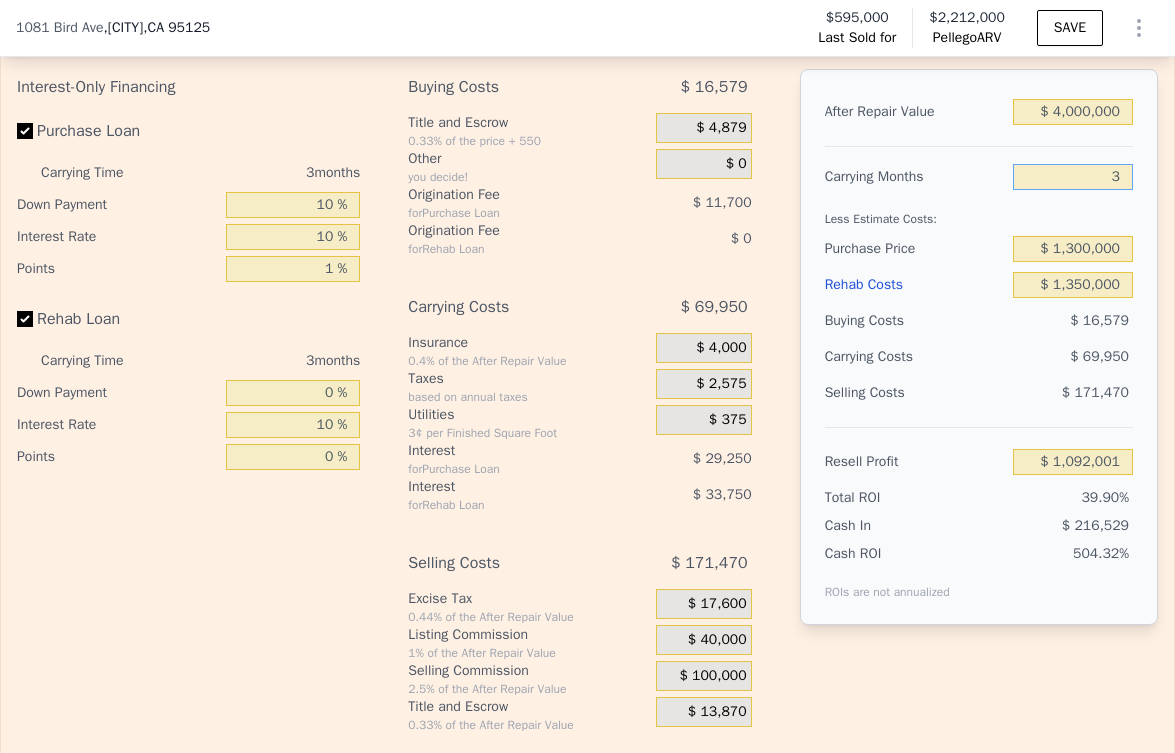 type on "36" 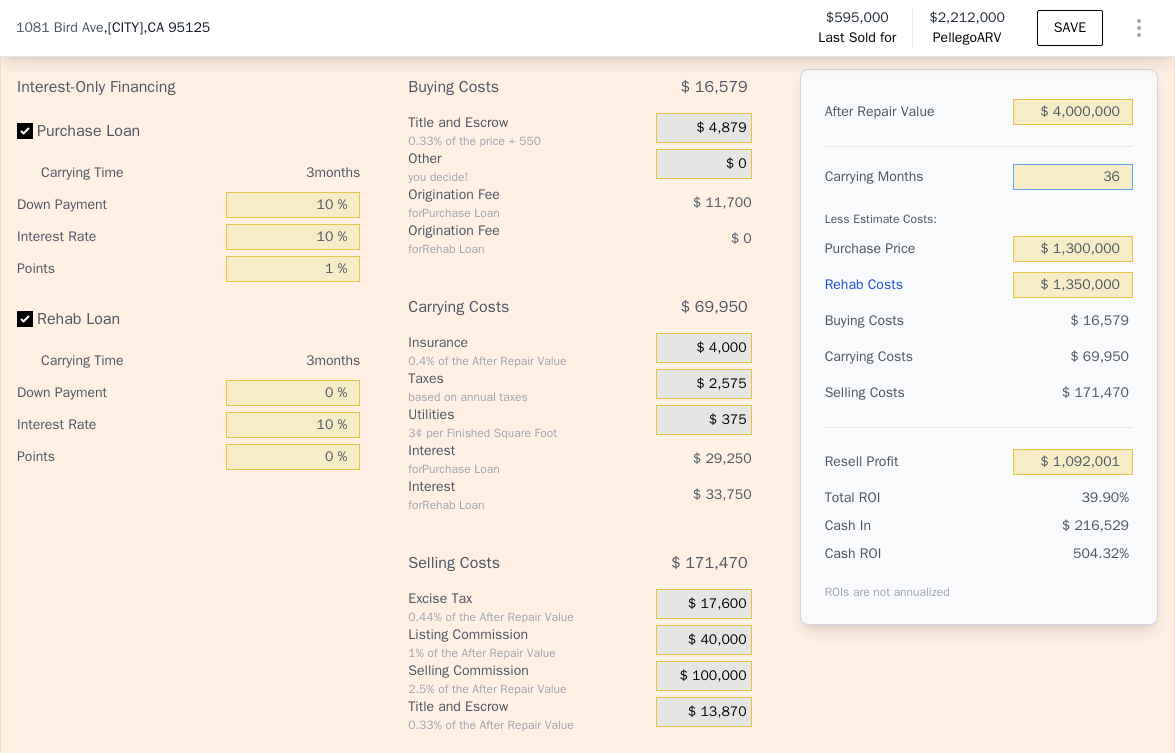 type on "$ 322,554" 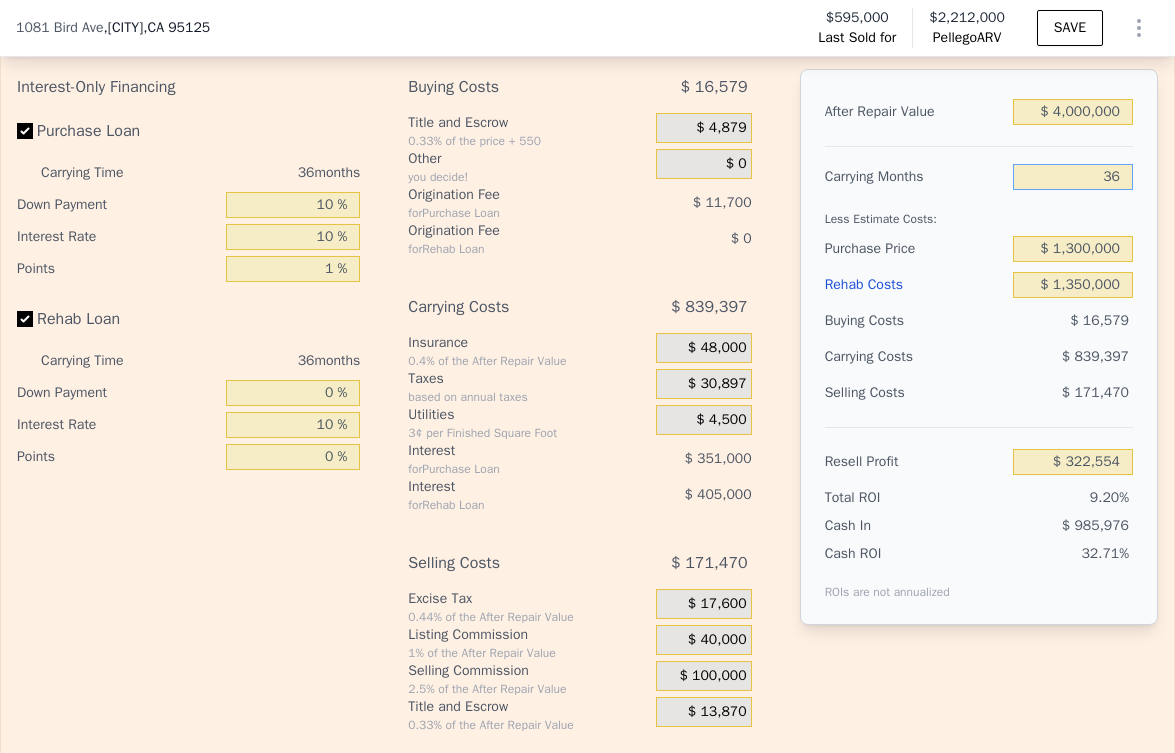 type on "36" 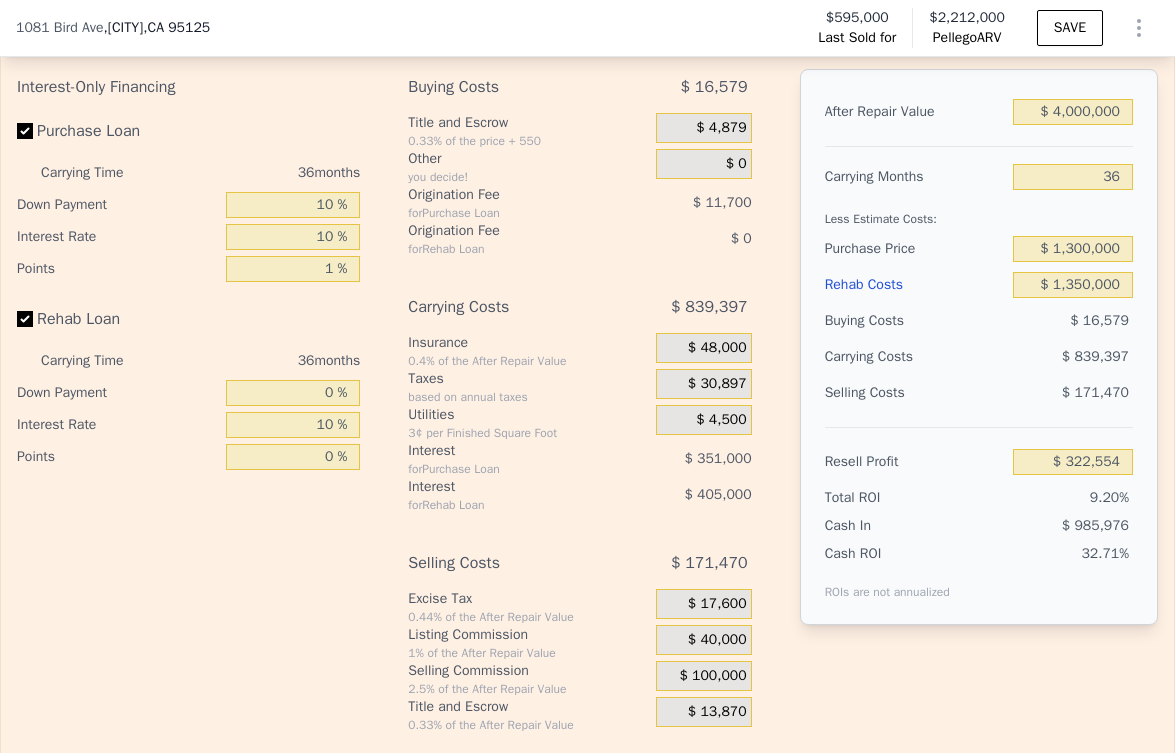 click on "After Repair Value $ 4,000,000 Carrying Months 36 Less Estimate Costs: Purchase Price $ 1,300,000 Rehab Costs $ 1,350,000 Buying Costs $ 16,579 Carrying Costs $ 839,397 Selling Costs $ 171,470 Resell Profit $ 322,554 Total ROI 9.20% Cash In $ 985,976 Cash ROI ROIs are not annualized 32.71%" at bounding box center [979, 347] 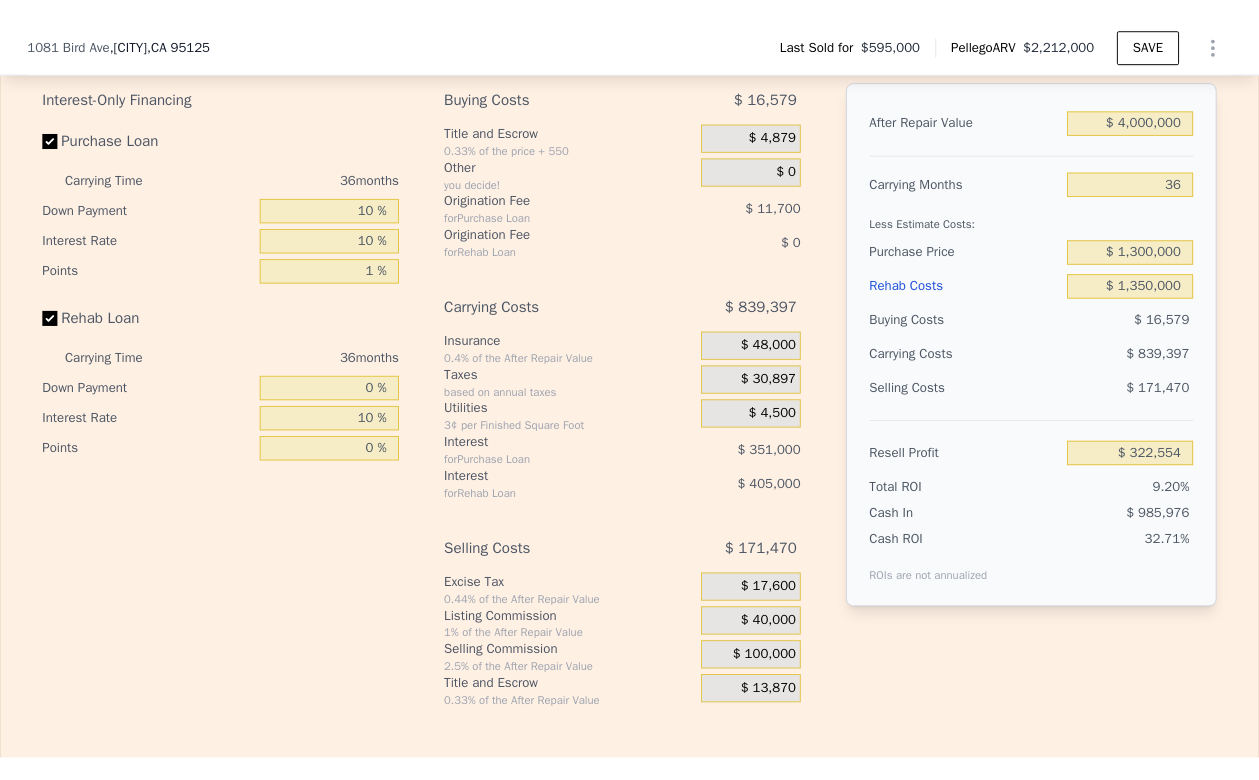 scroll, scrollTop: 3190, scrollLeft: 0, axis: vertical 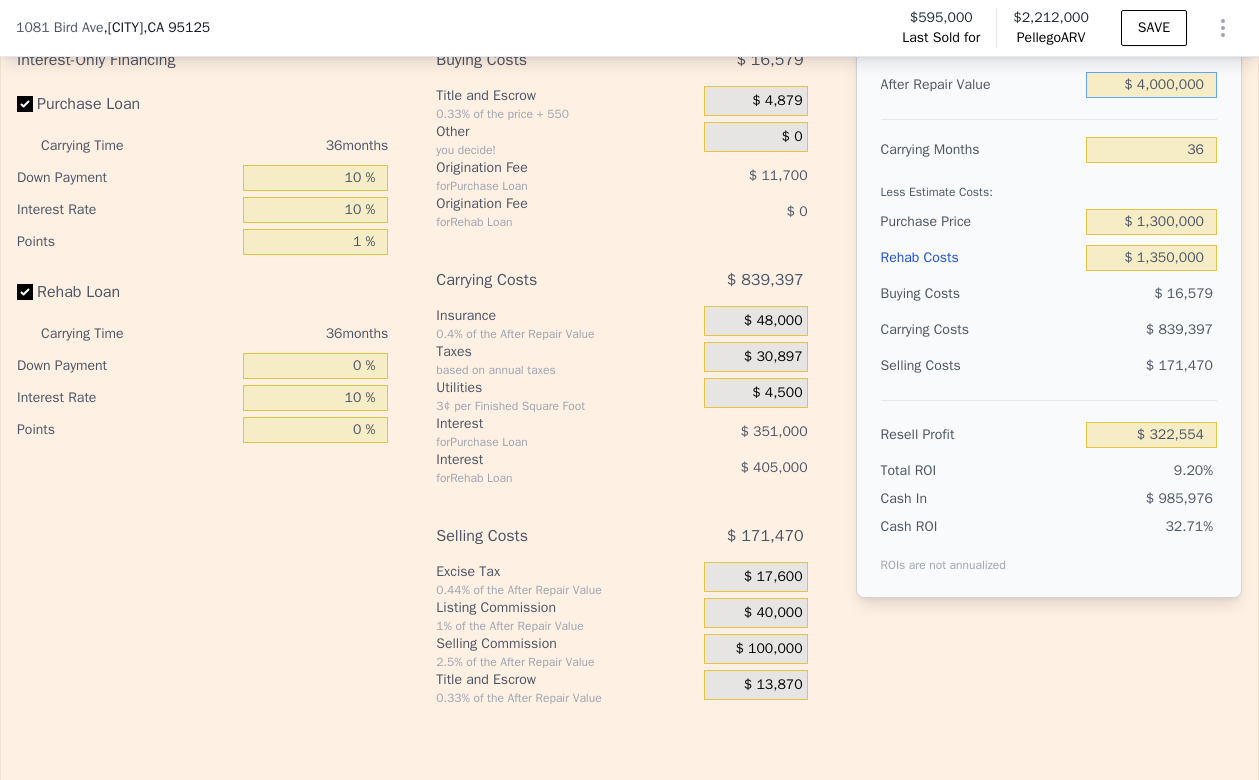 drag, startPoint x: 1194, startPoint y: 112, endPoint x: 1115, endPoint y: 110, distance: 79.025314 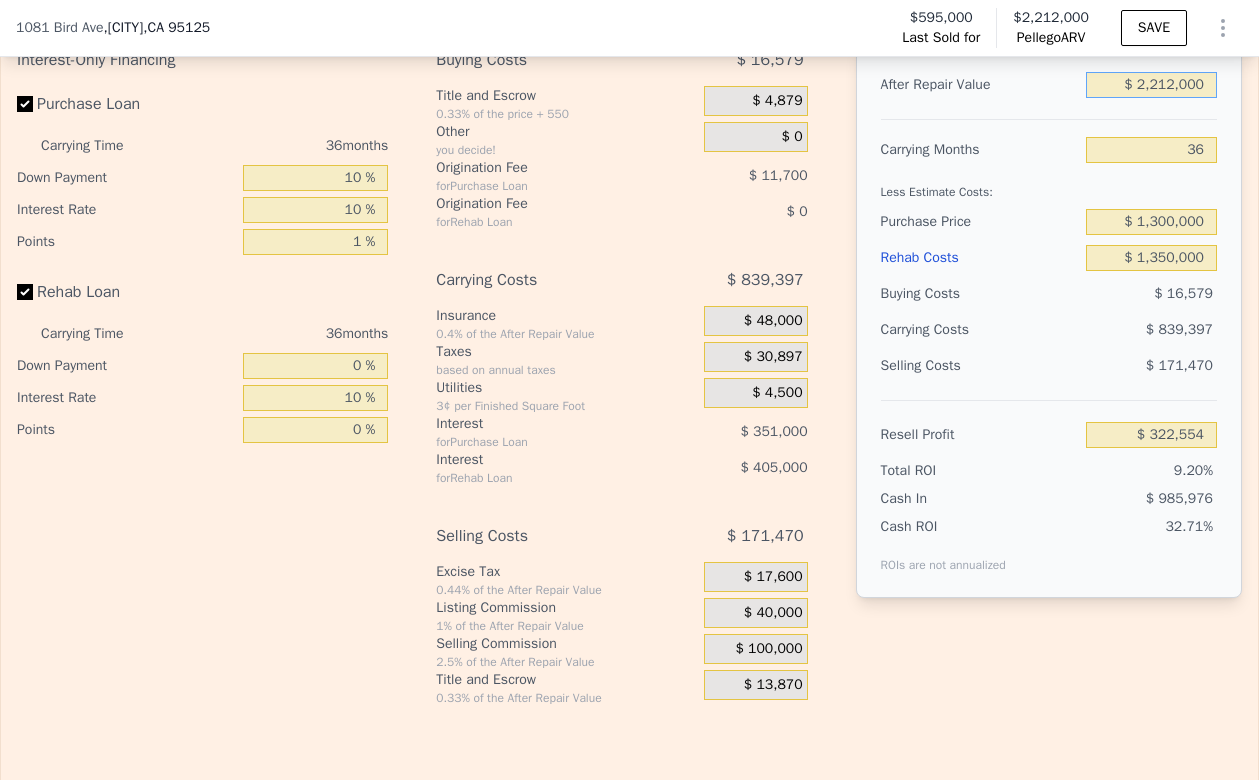 type on "8" 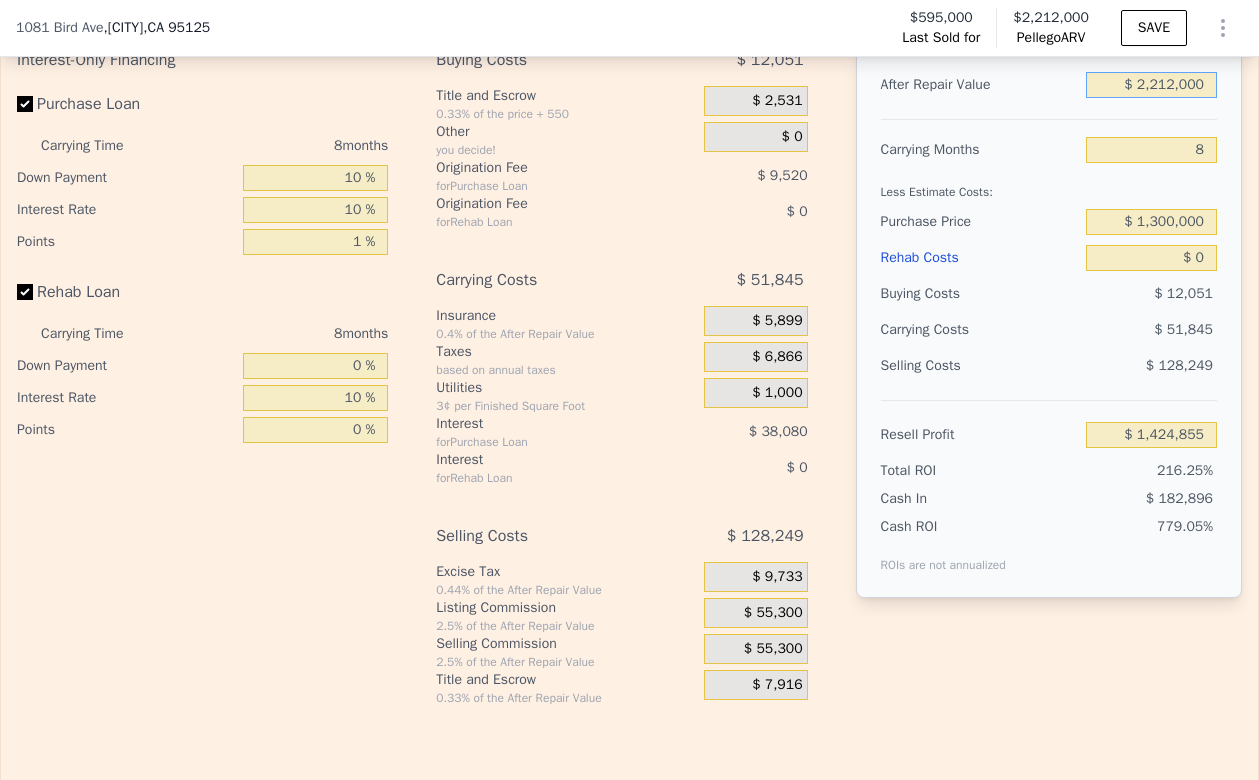 drag, startPoint x: 1191, startPoint y: 115, endPoint x: 1096, endPoint y: 103, distance: 95.7549 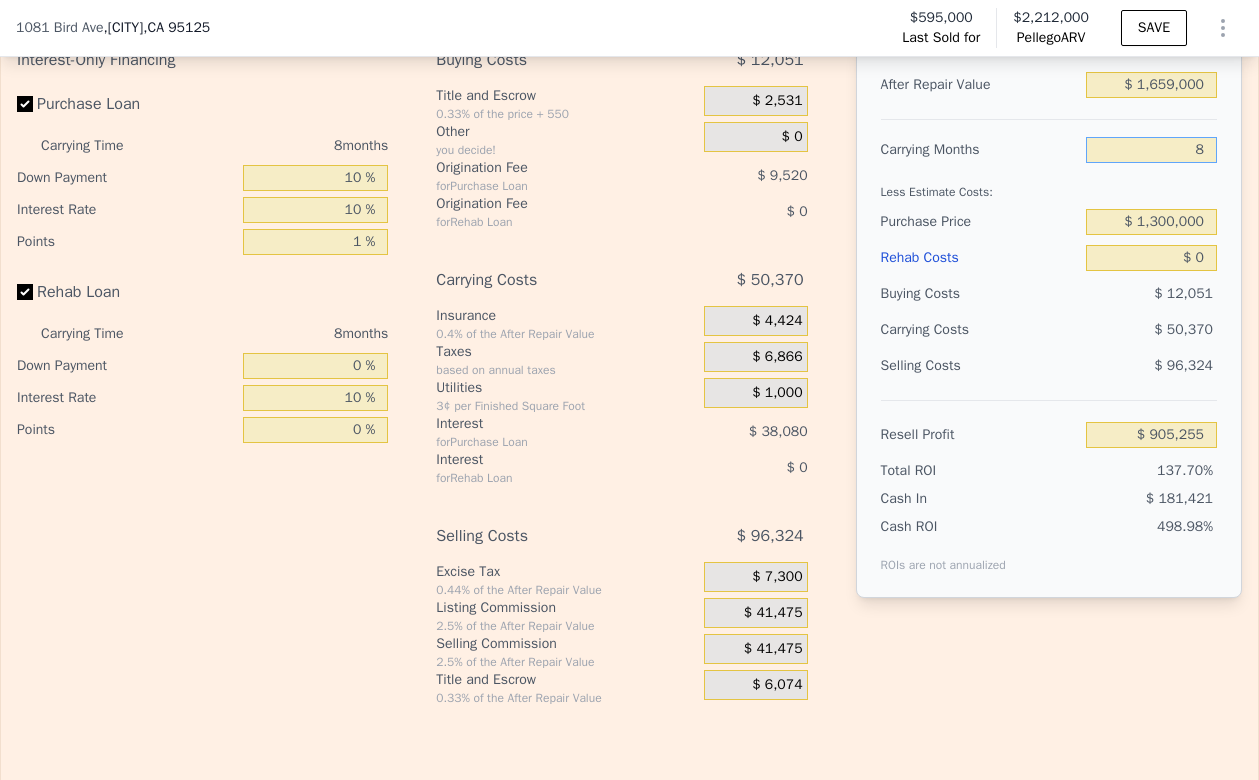 drag, startPoint x: 1190, startPoint y: 181, endPoint x: 1147, endPoint y: 181, distance: 43 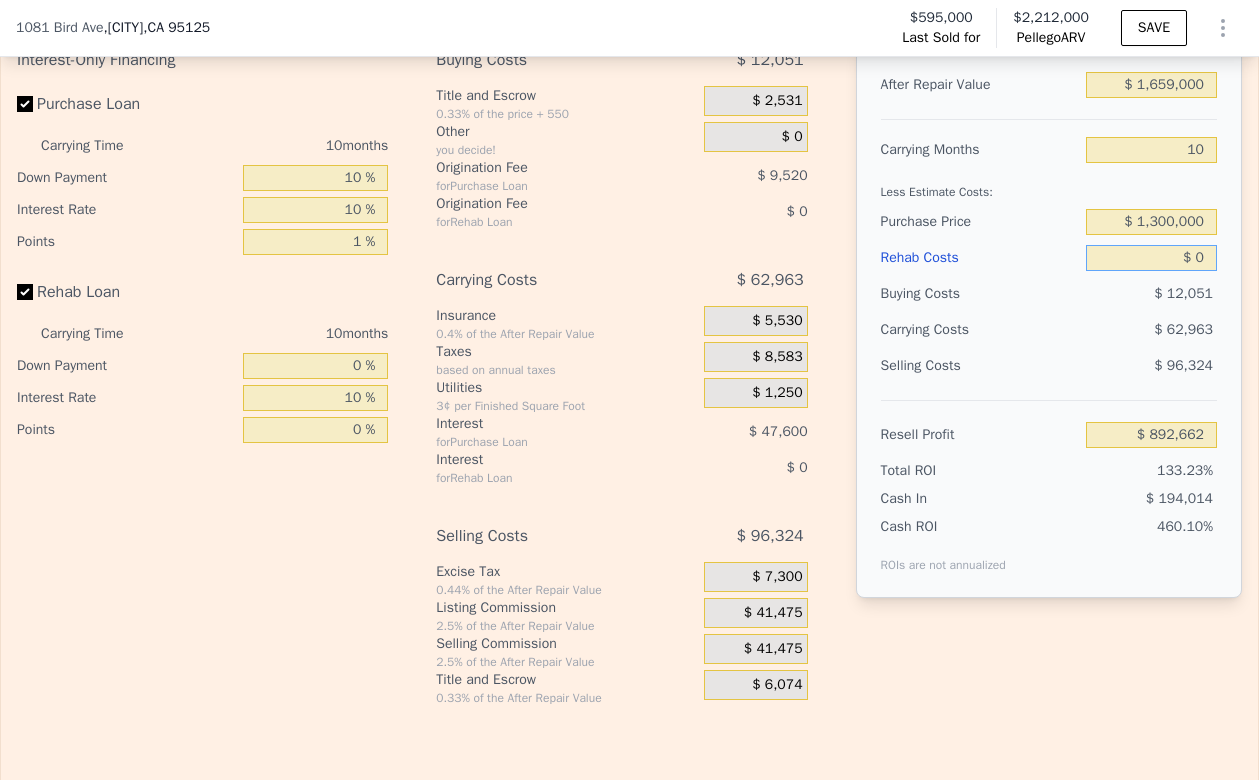 click on "$ 0" at bounding box center (1151, 258) 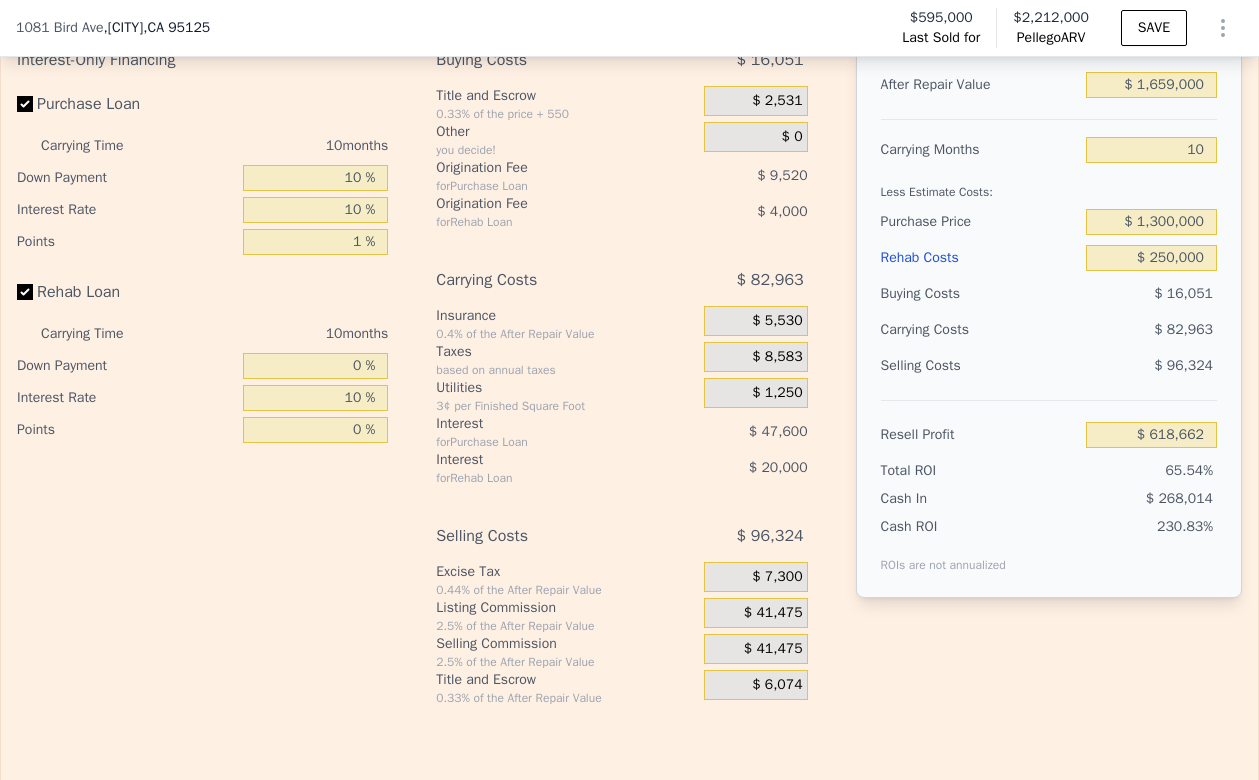 click on "$ 82,963" at bounding box center (1114, 330) 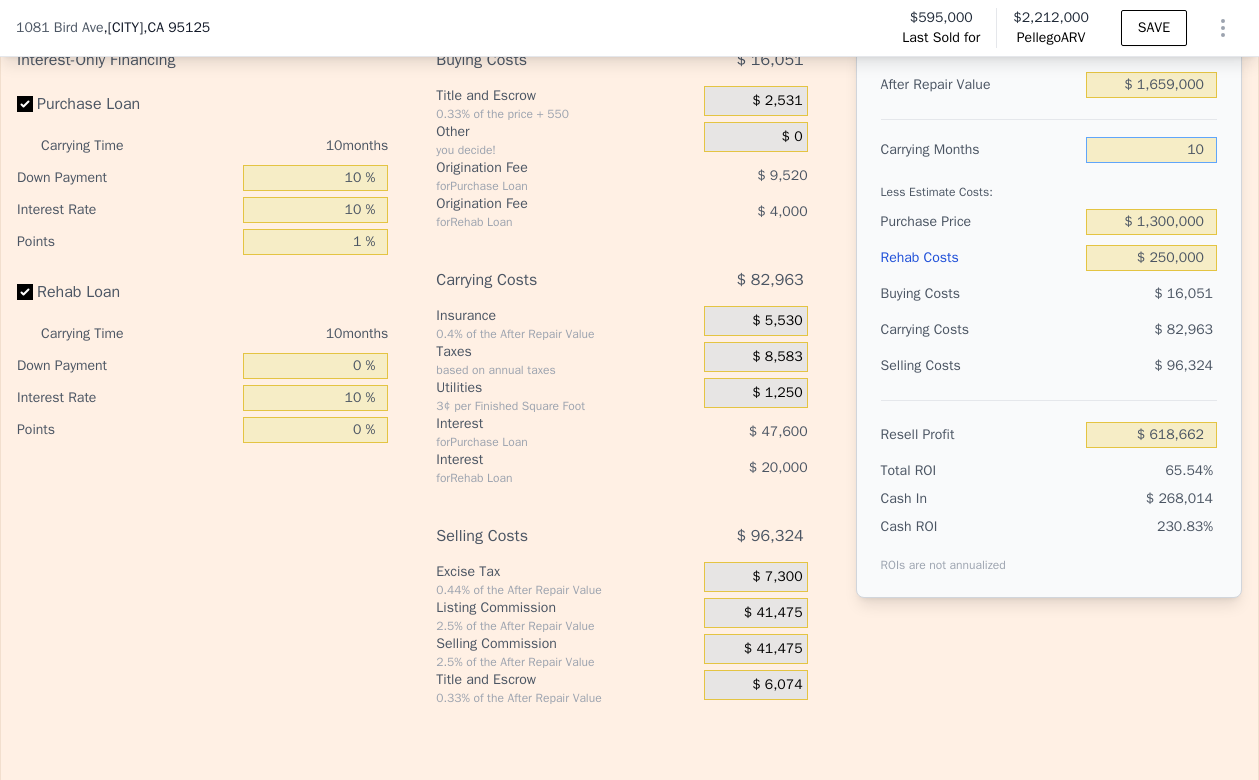 click on "10" at bounding box center (1151, 150) 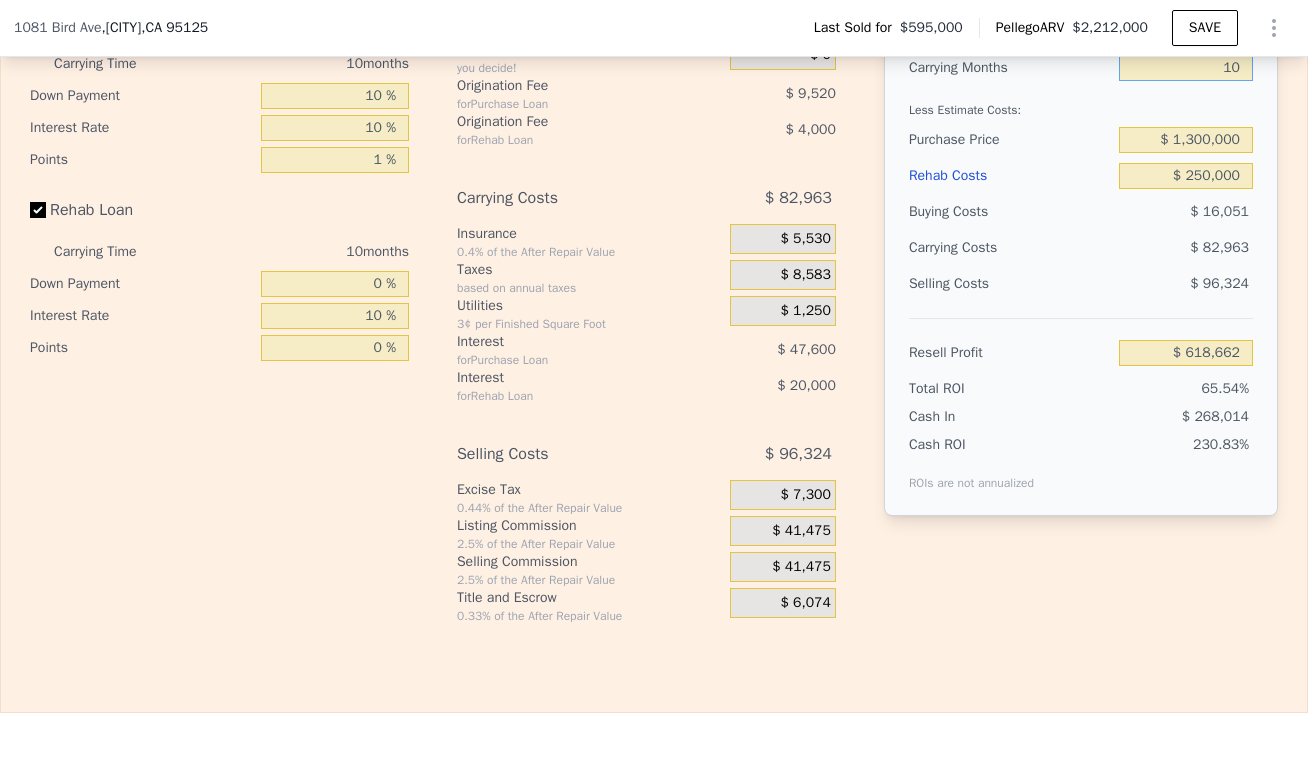 scroll, scrollTop: 3190, scrollLeft: 0, axis: vertical 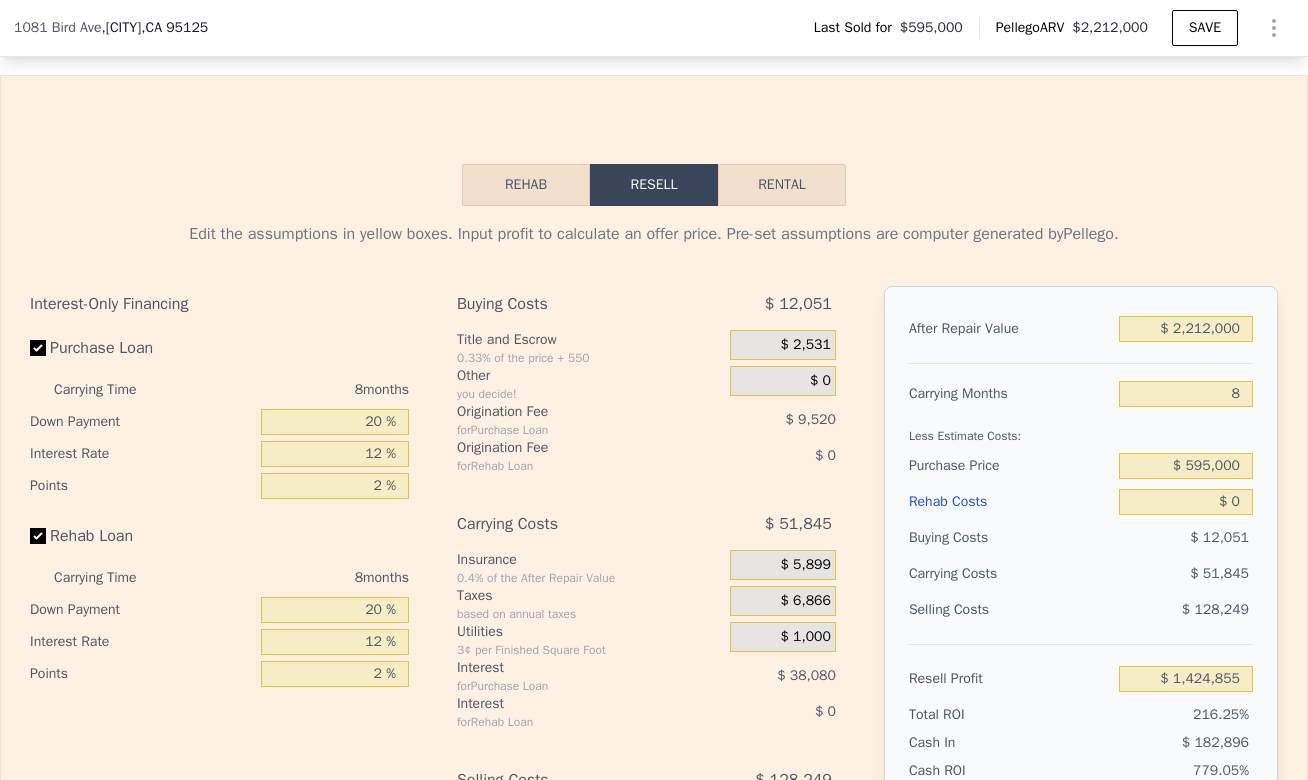 drag, startPoint x: 1245, startPoint y: 343, endPoint x: 1167, endPoint y: 338, distance: 78.160095 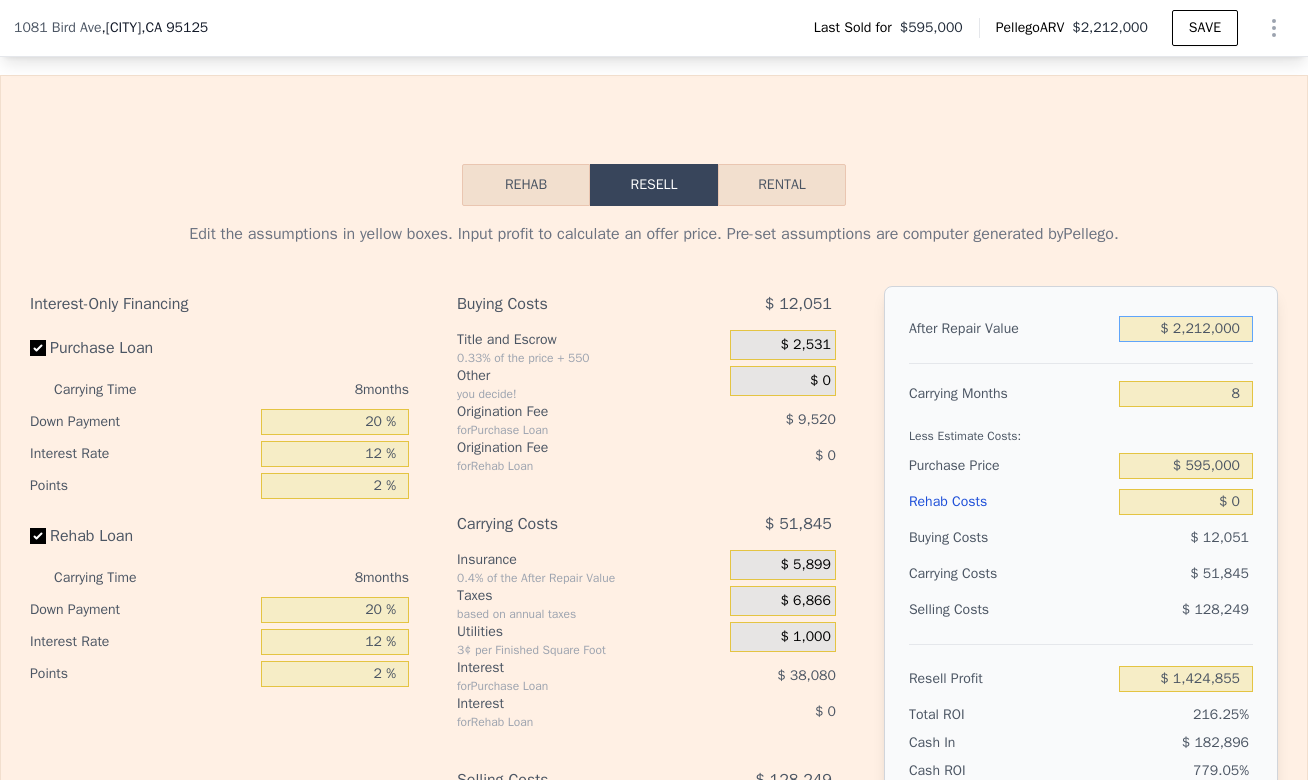 drag, startPoint x: 1170, startPoint y: 345, endPoint x: 1275, endPoint y: 357, distance: 105.68349 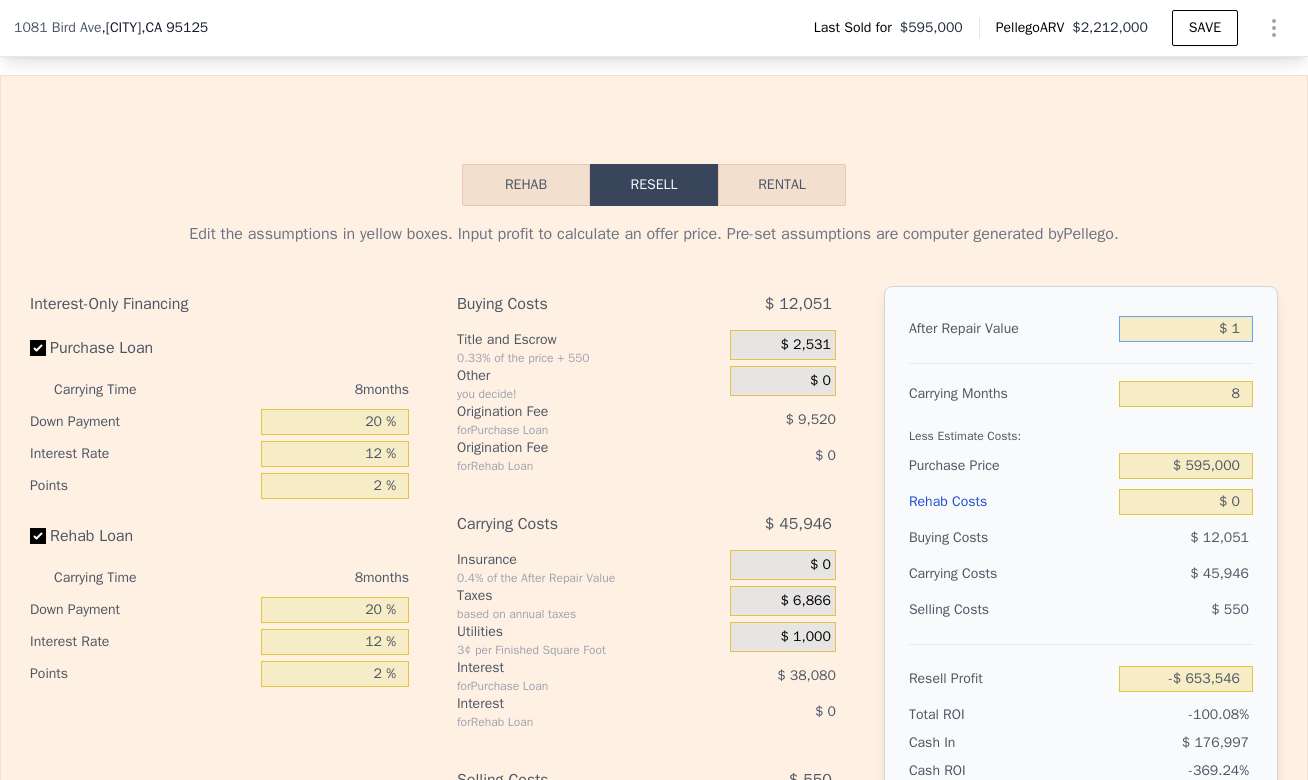 type on "-$ 653,546" 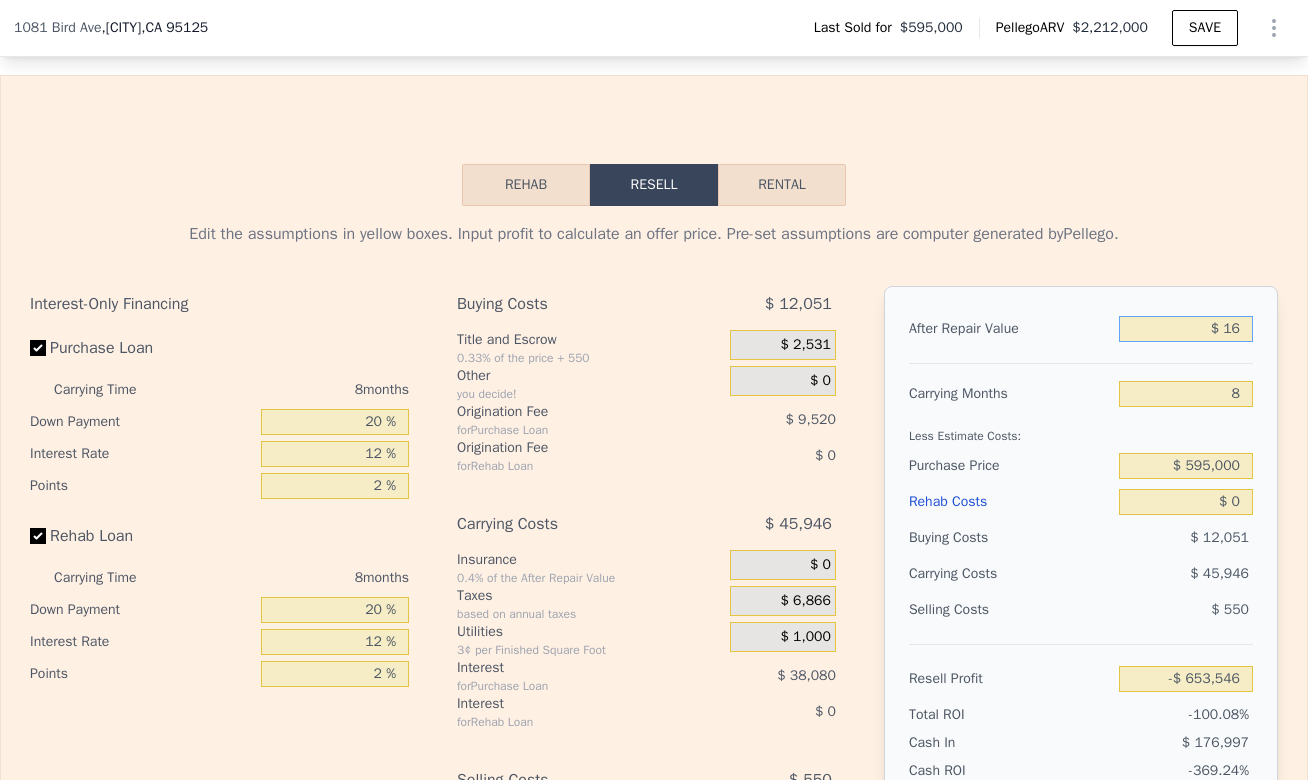 type on "-$ 653,531" 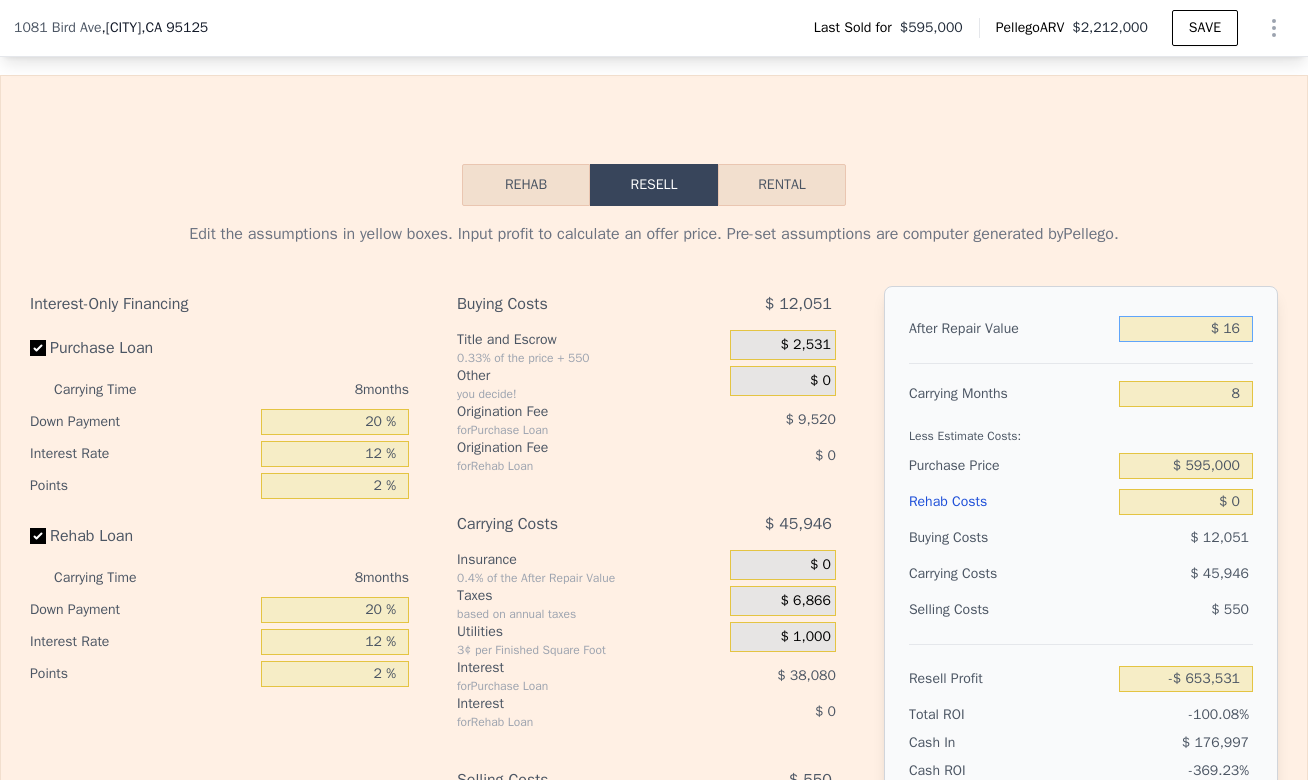 type on "$ 165" 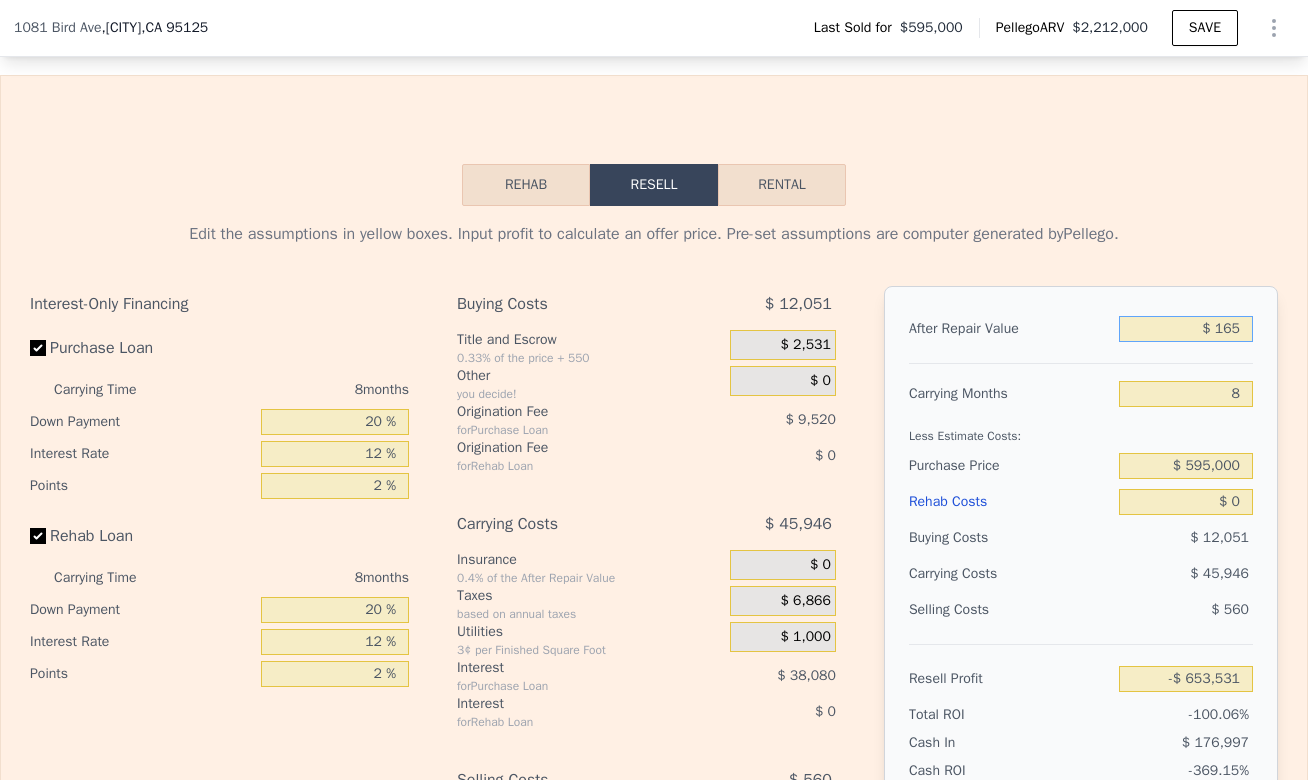 type on "-$ 653,392" 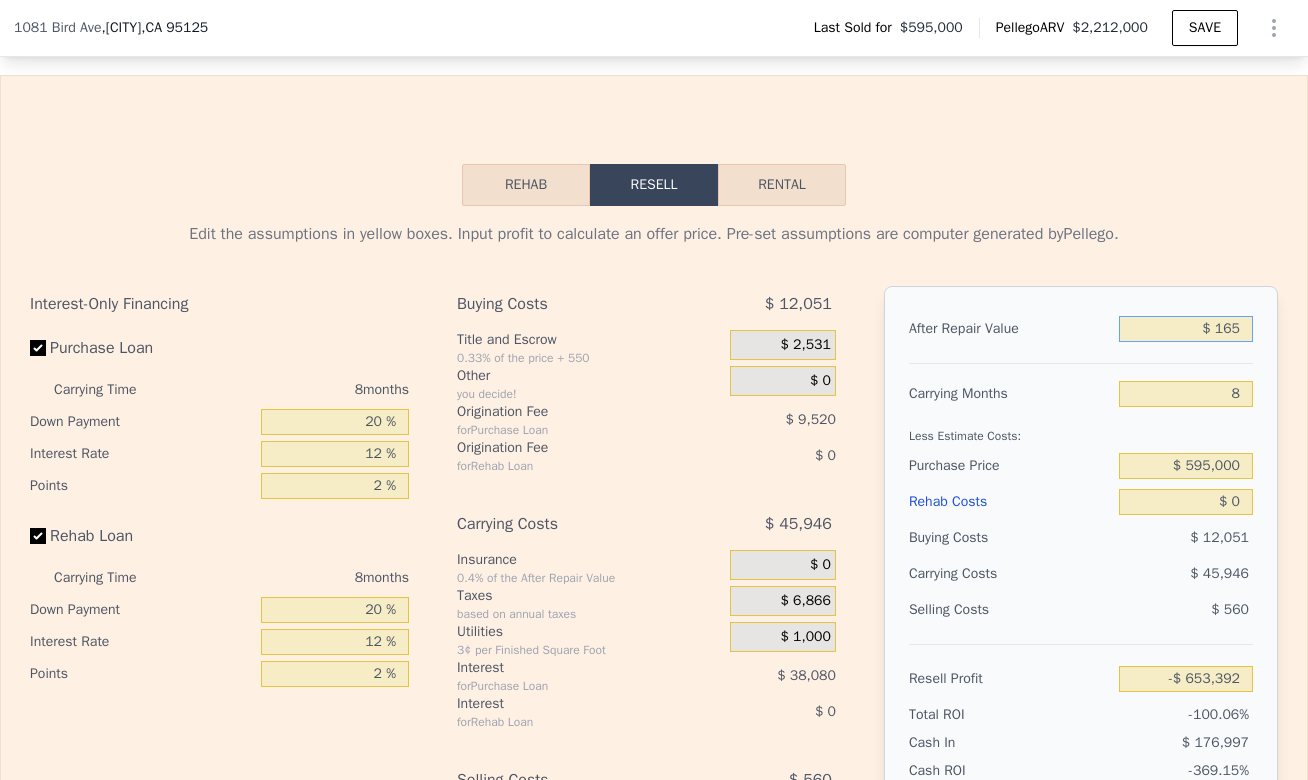 type on "$ 1,659" 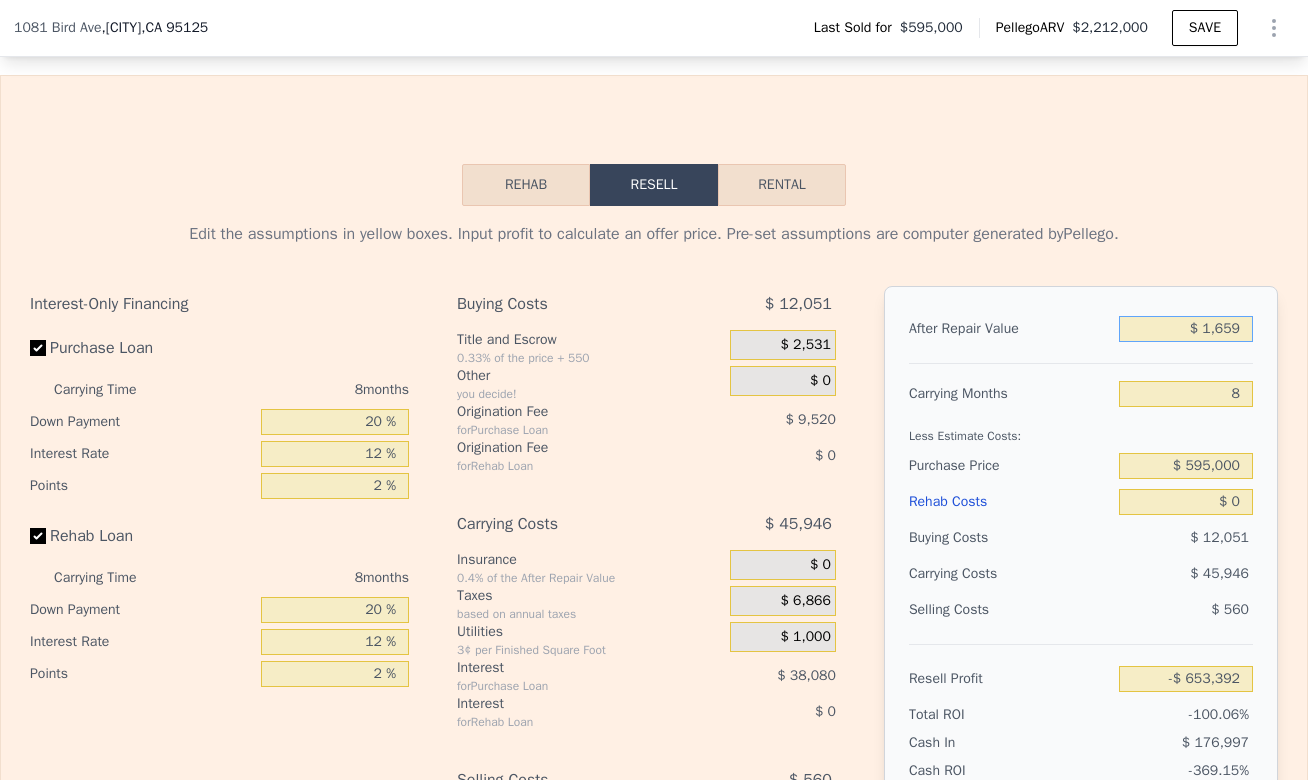 type on "-$ 651,987" 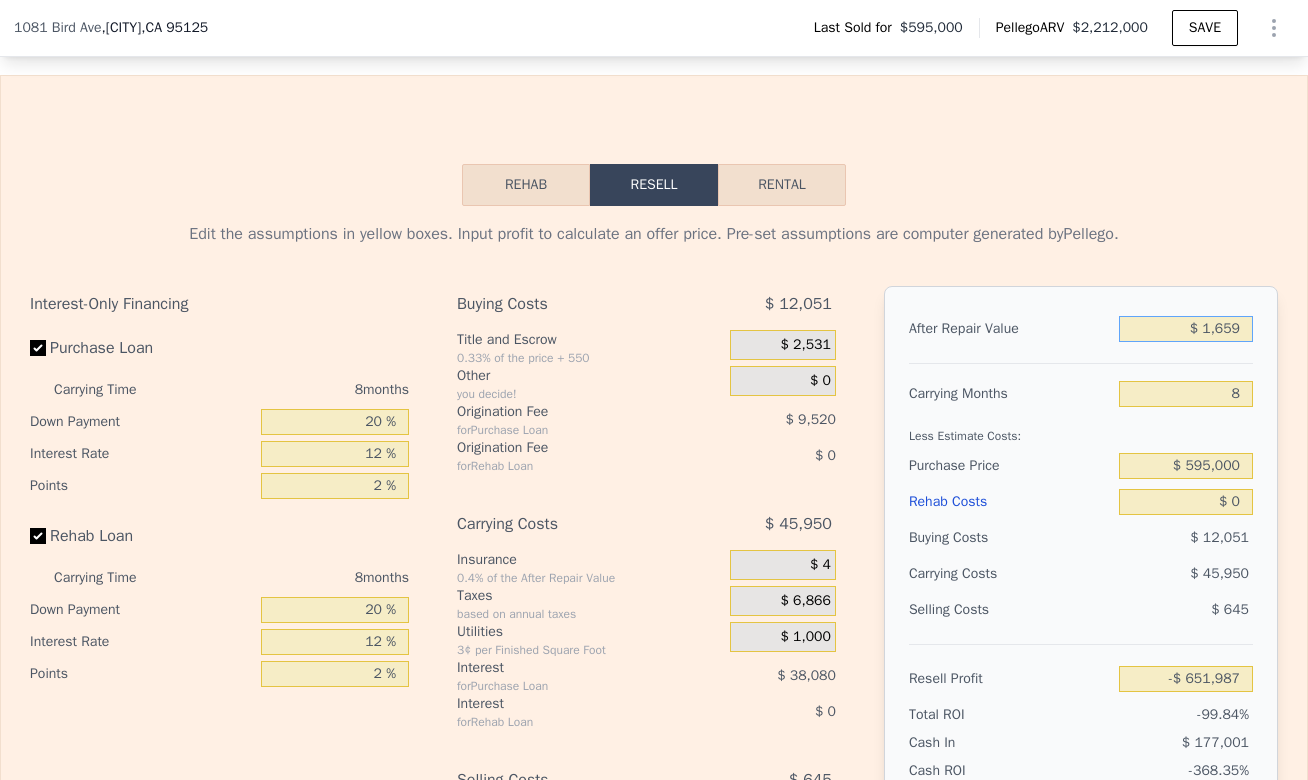type on "$ 16,590" 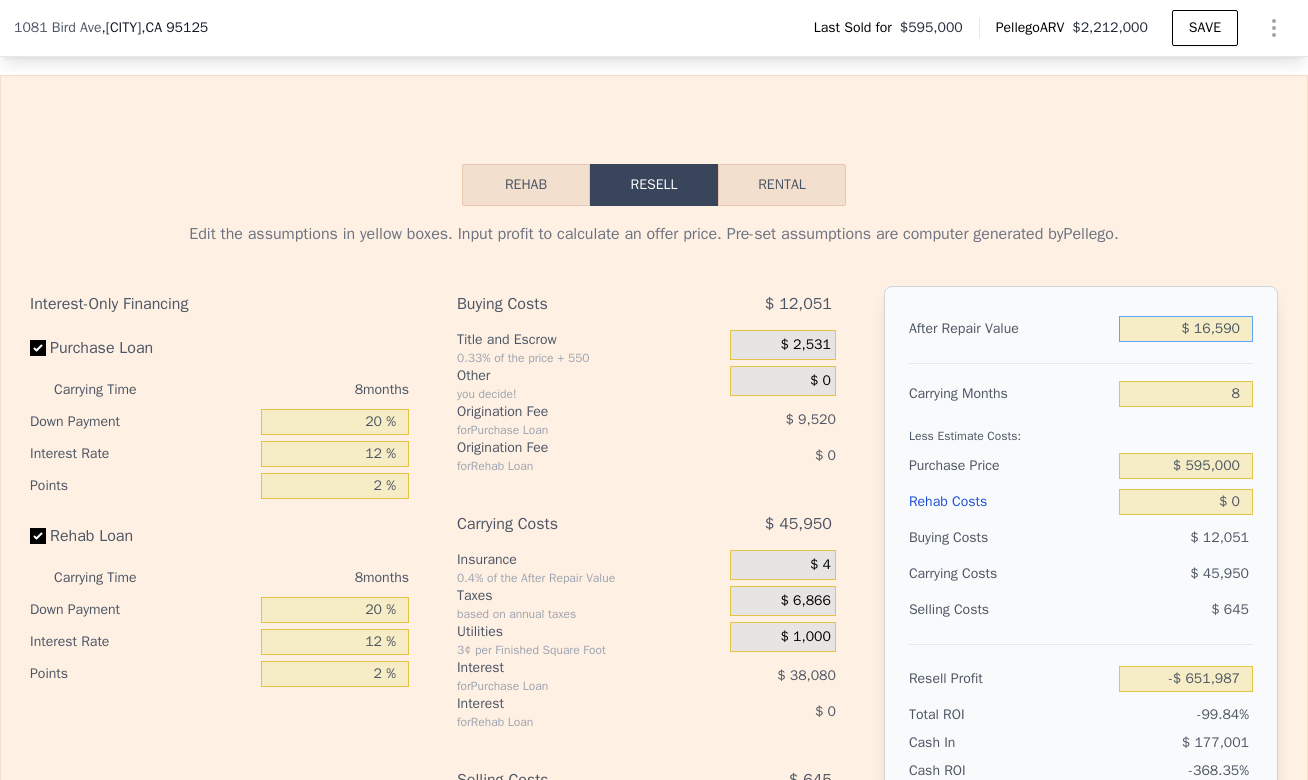 type on "-$ 637,959" 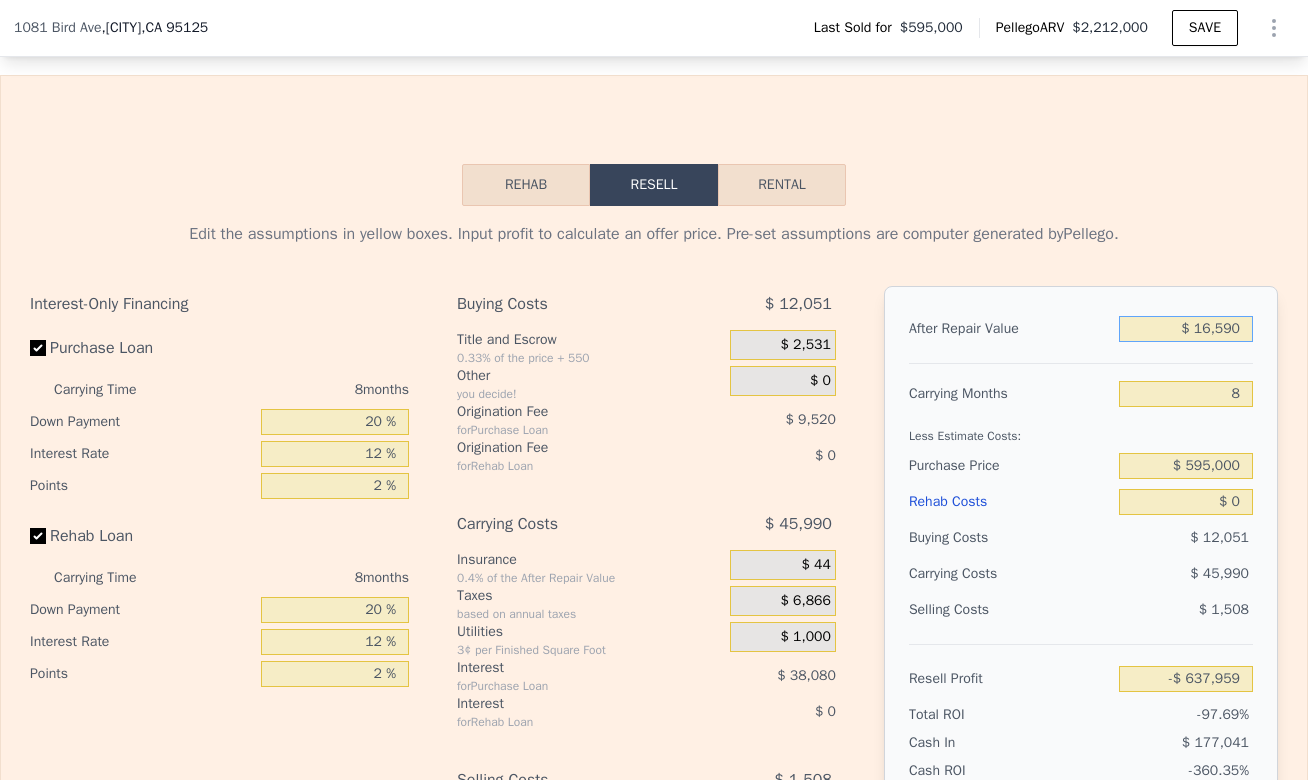 type on "$ 165,900" 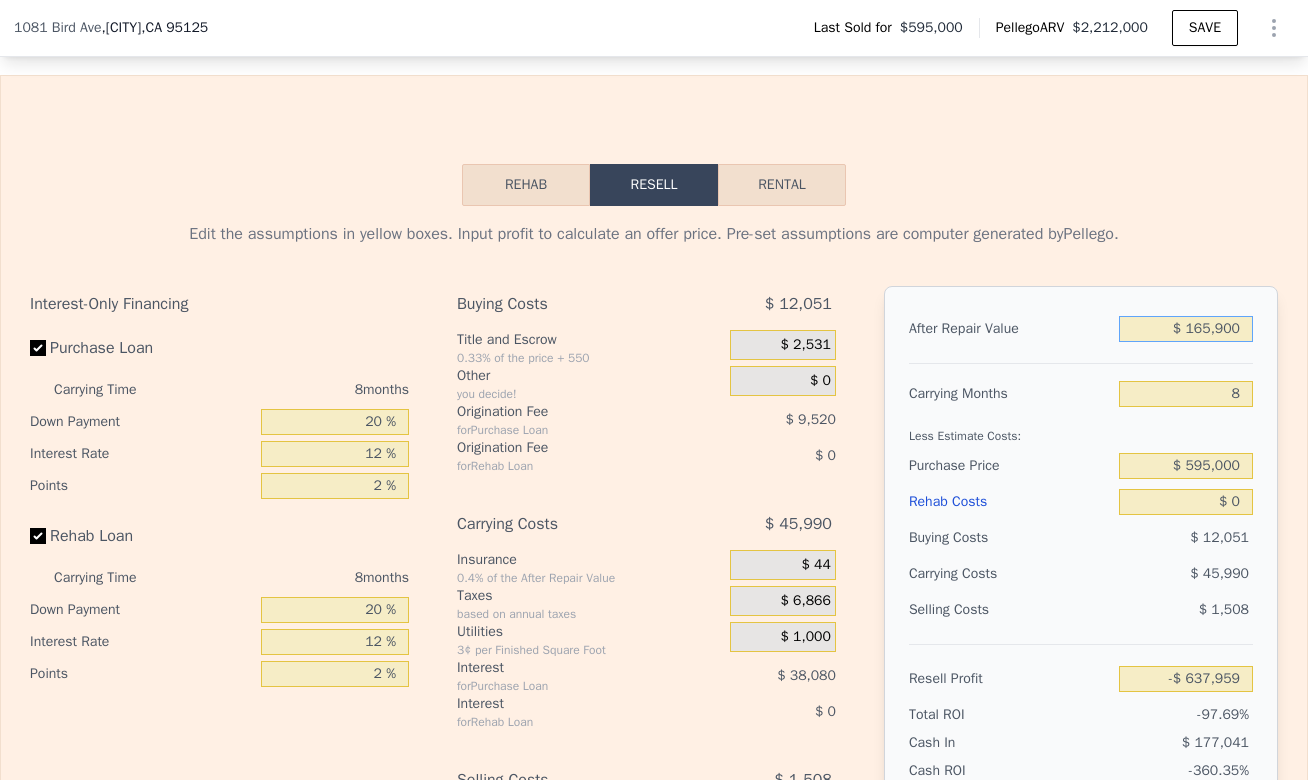 type on "-$ 497,667" 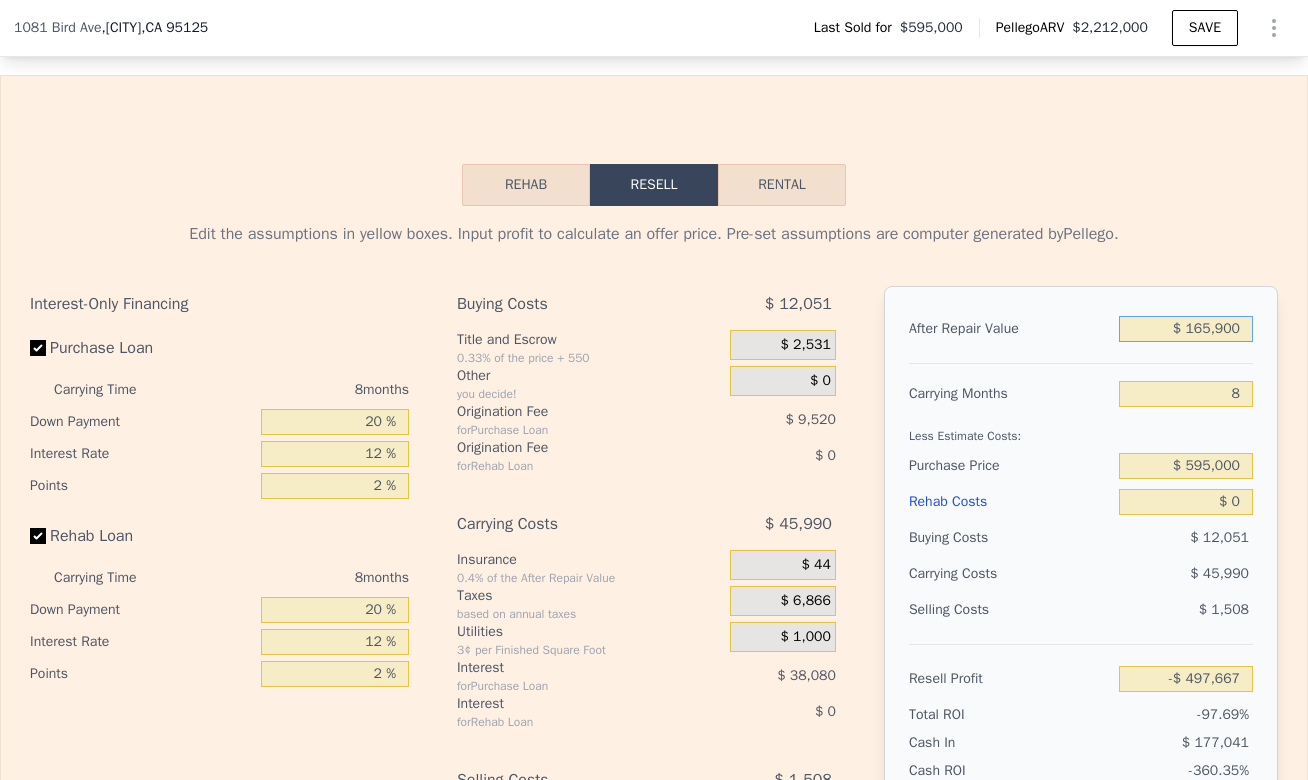 type on "$ 1,659,000" 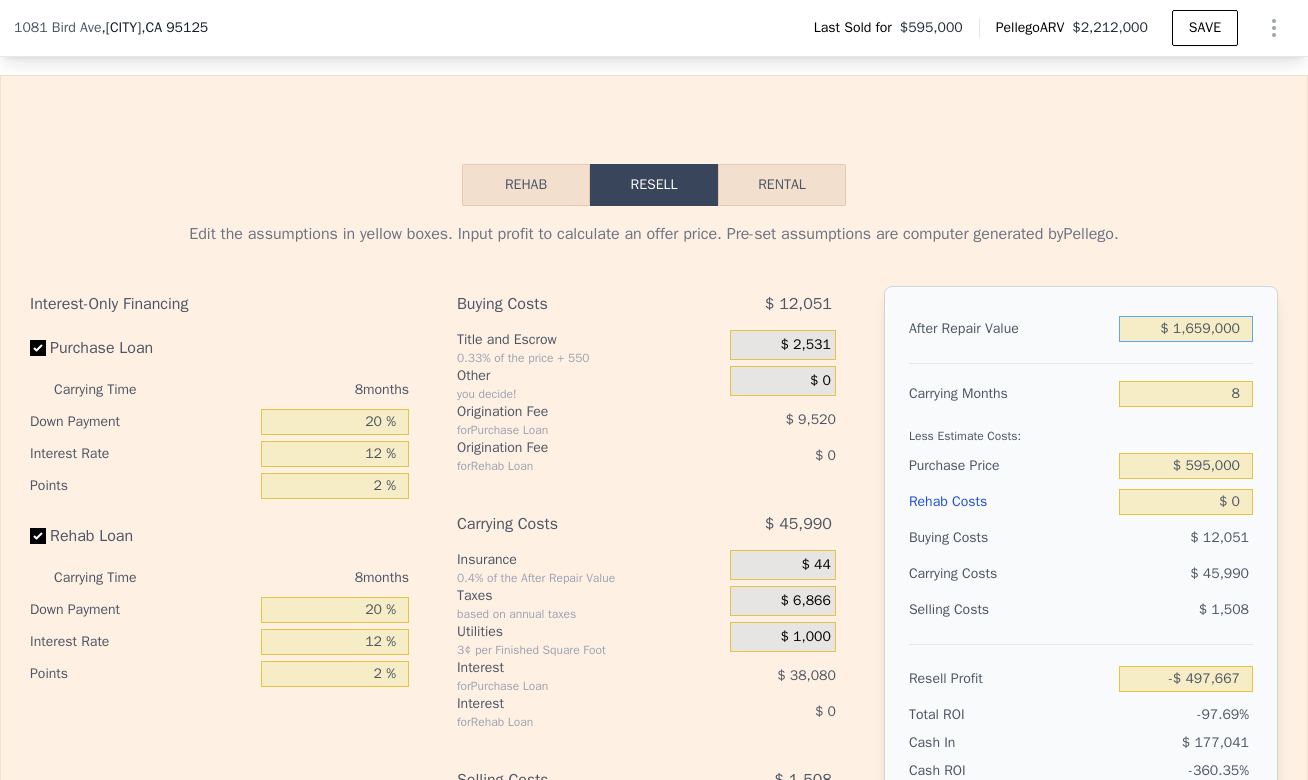 type on "$ 905,255" 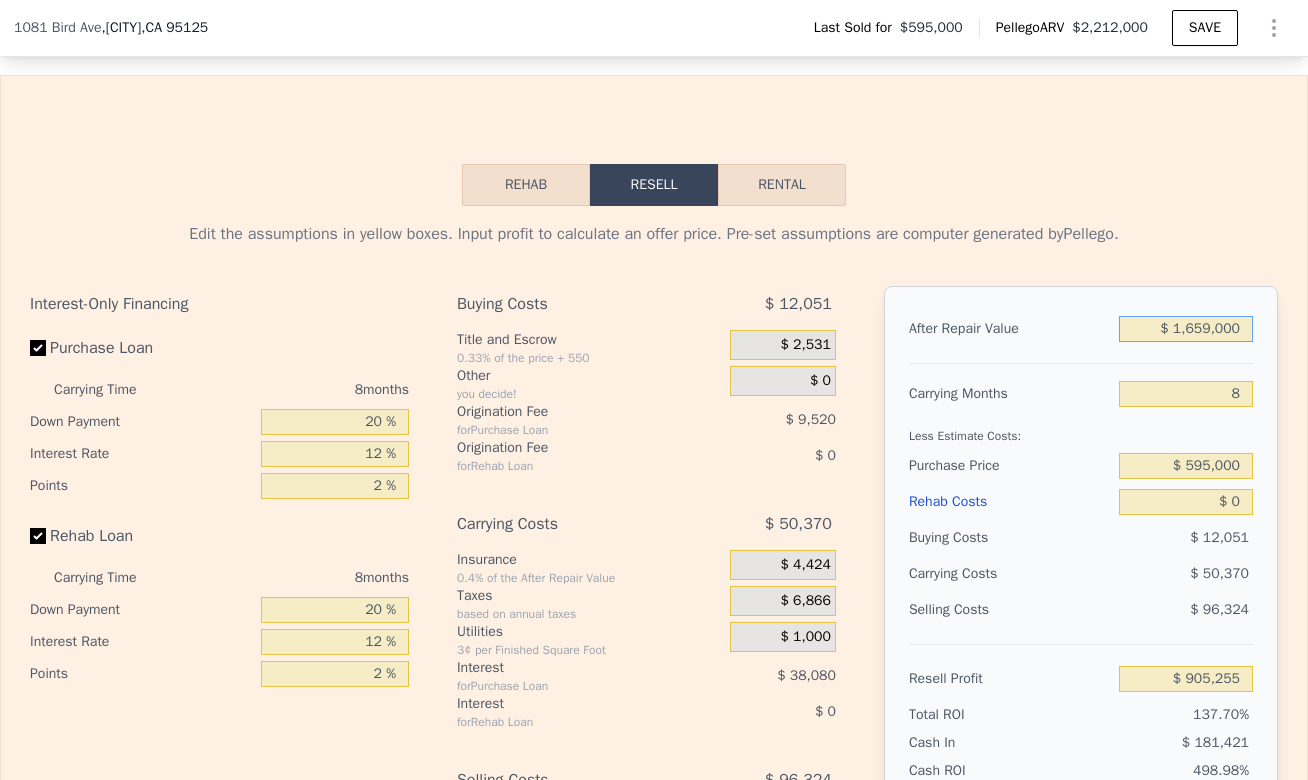 type on "$ 16,590,000" 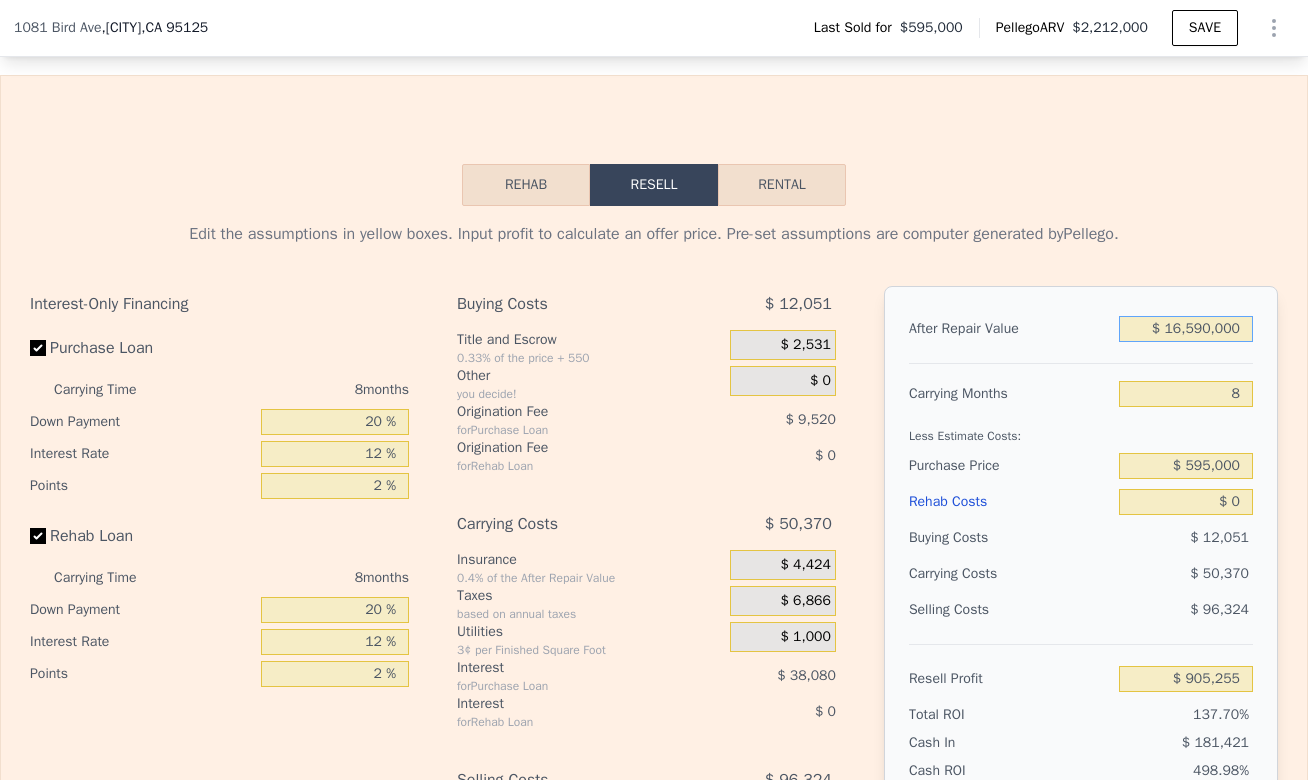 type on "$ 14,934,472" 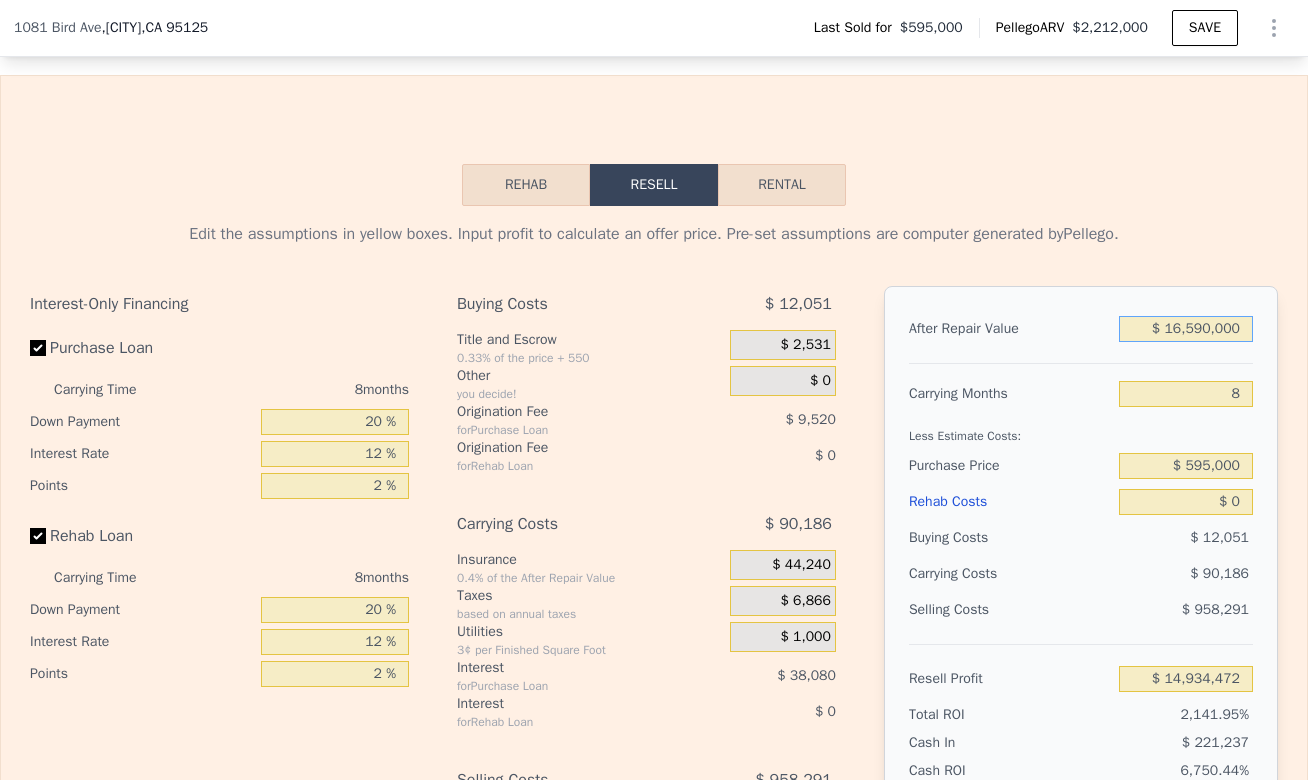 type on "$ 1,659,000" 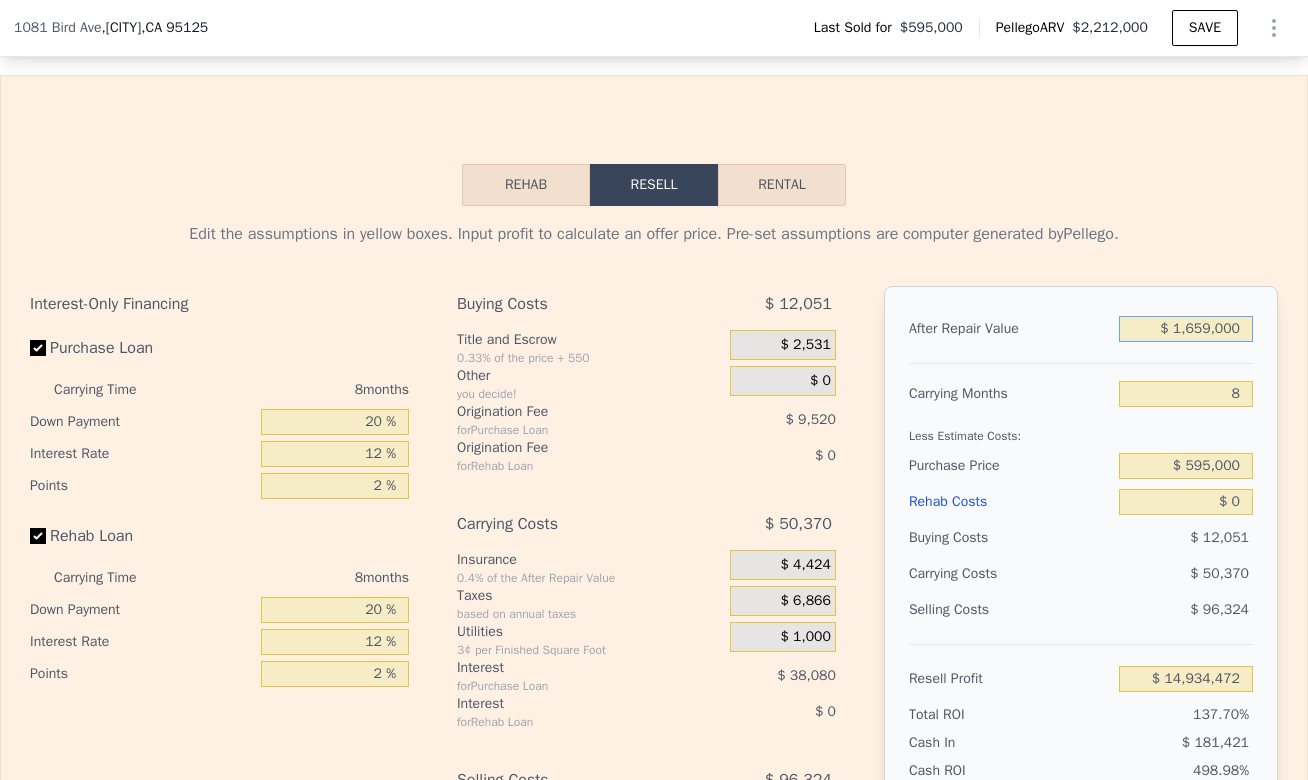 type on "$ 905,255" 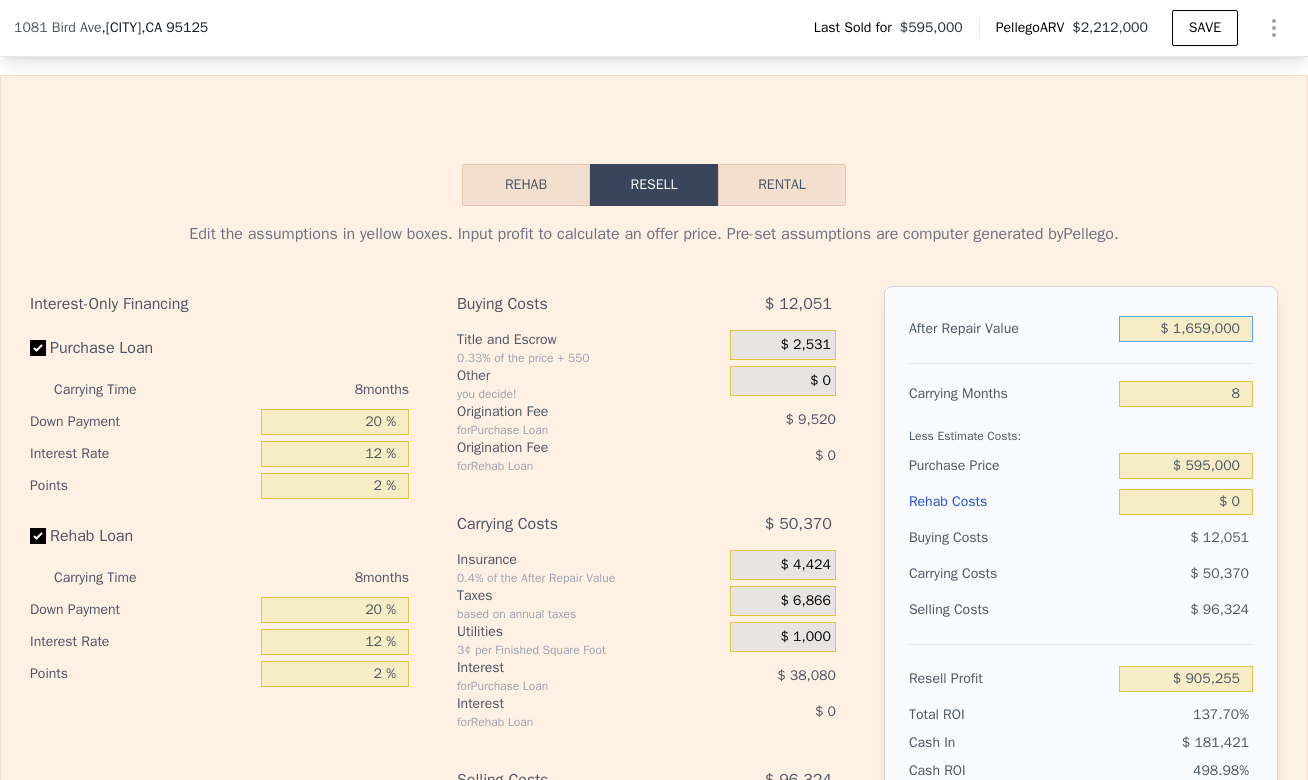 type on "$ 1,659,000" 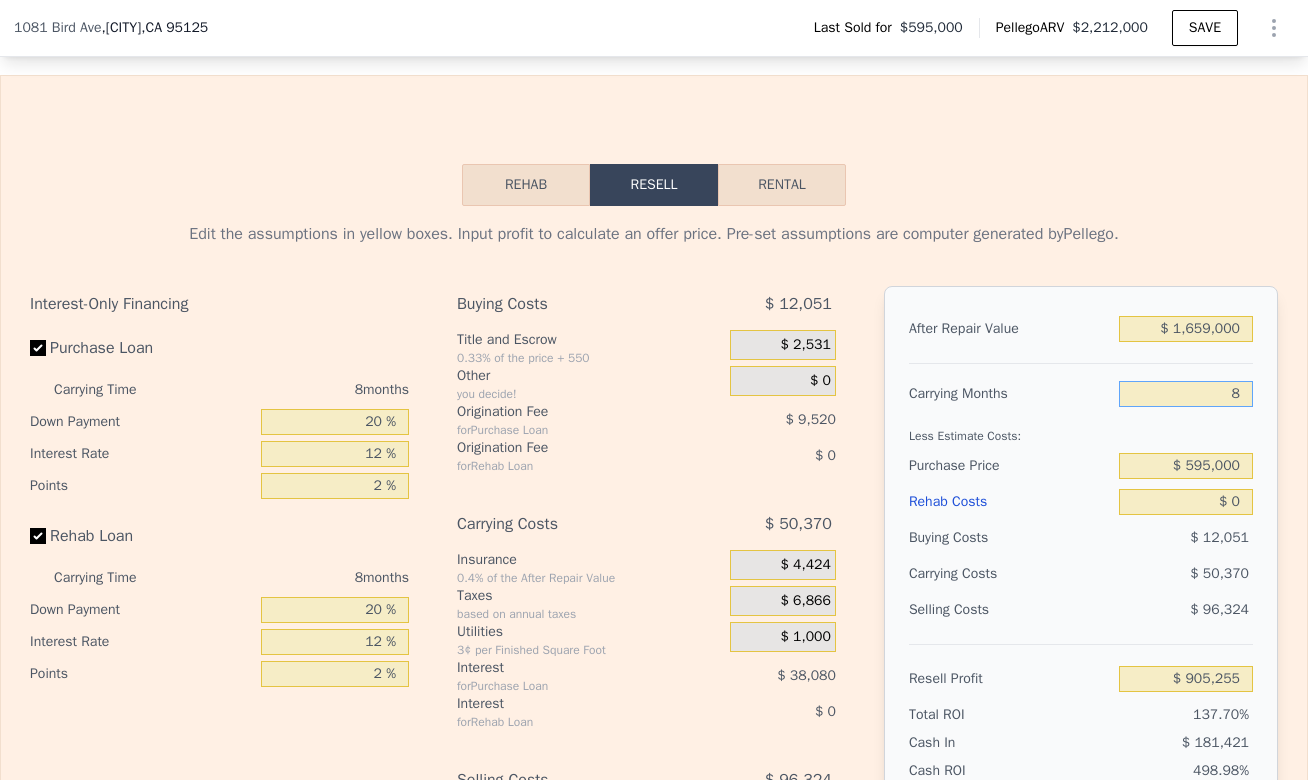 drag, startPoint x: 1236, startPoint y: 406, endPoint x: 1205, endPoint y: 405, distance: 31.016125 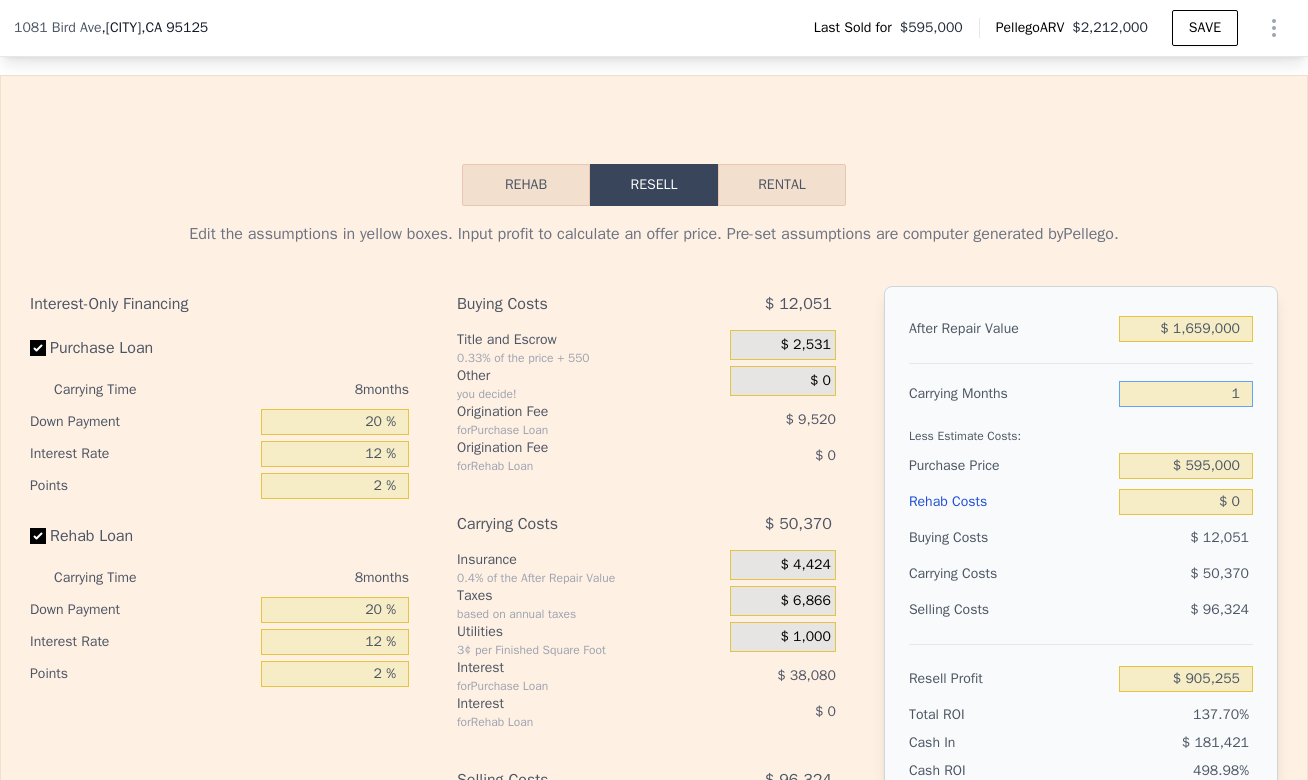 type on "$ 949,329" 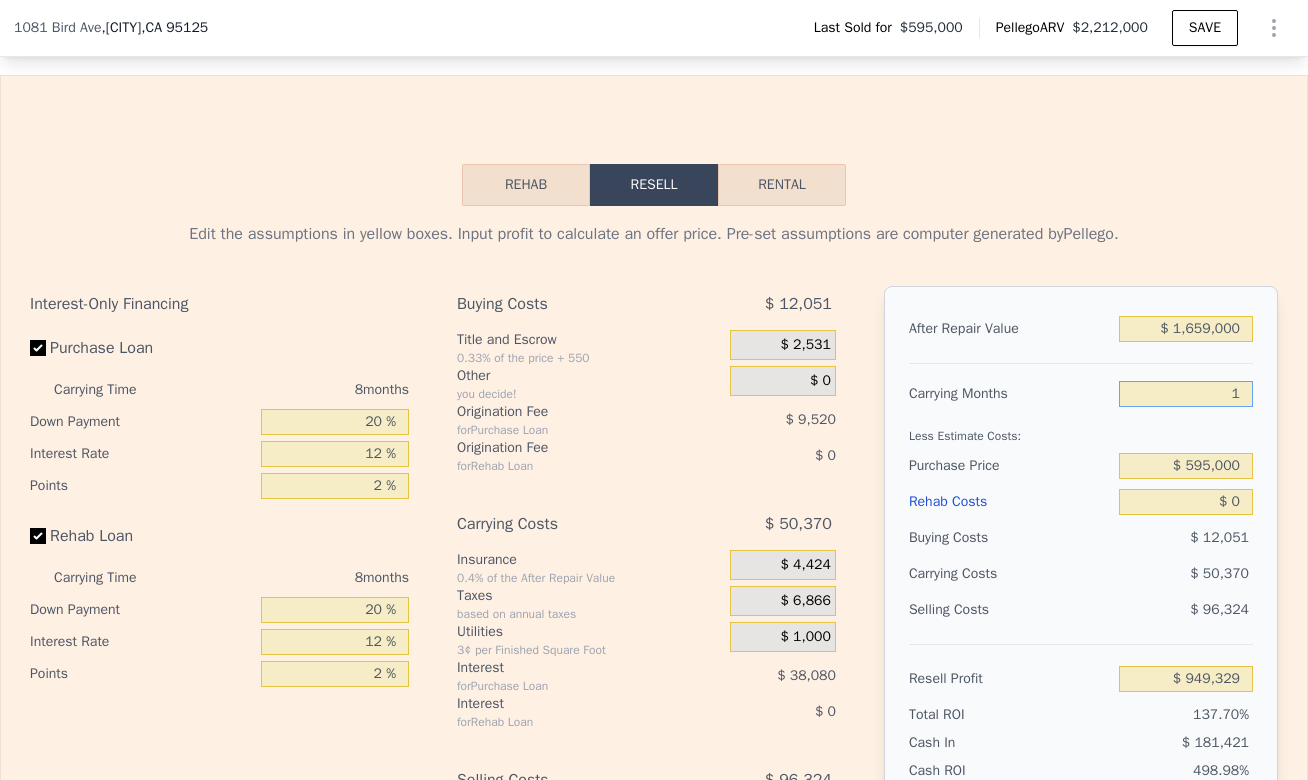type on "10" 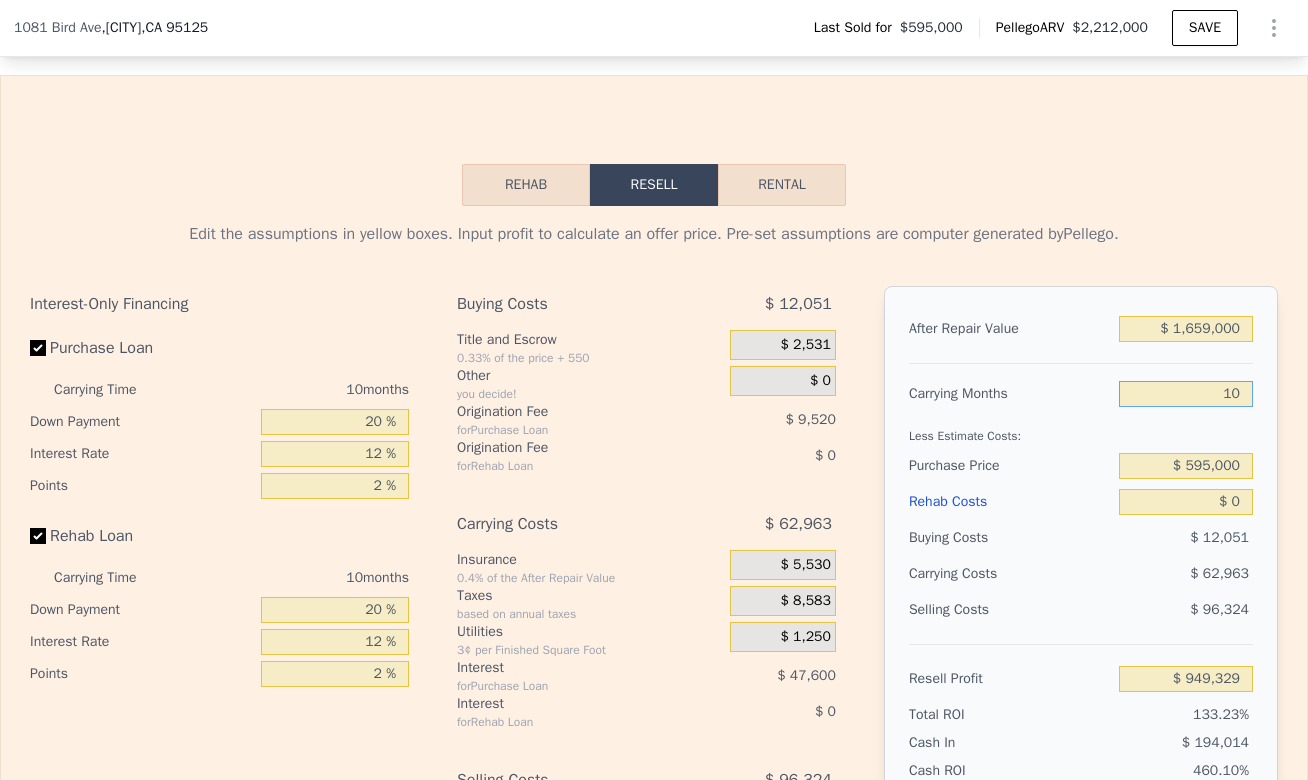 type on "$ 892,662" 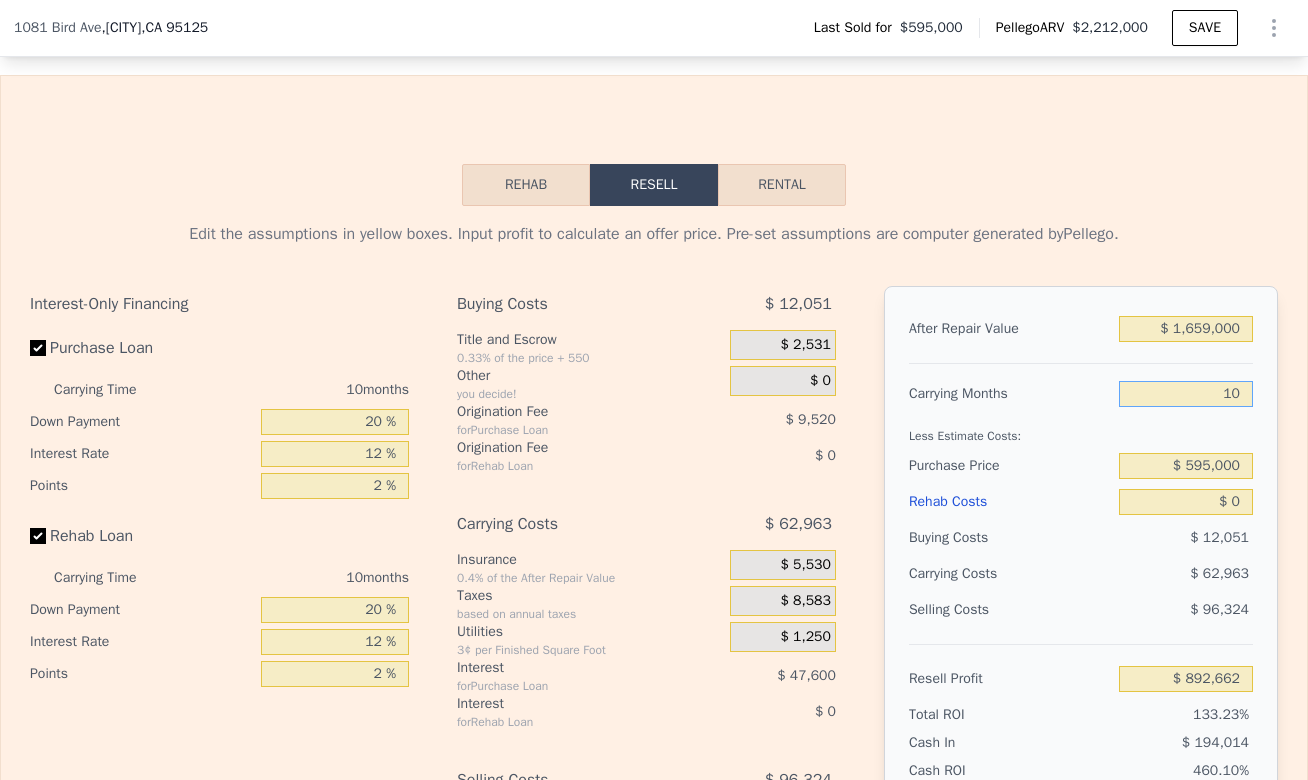 type on "10" 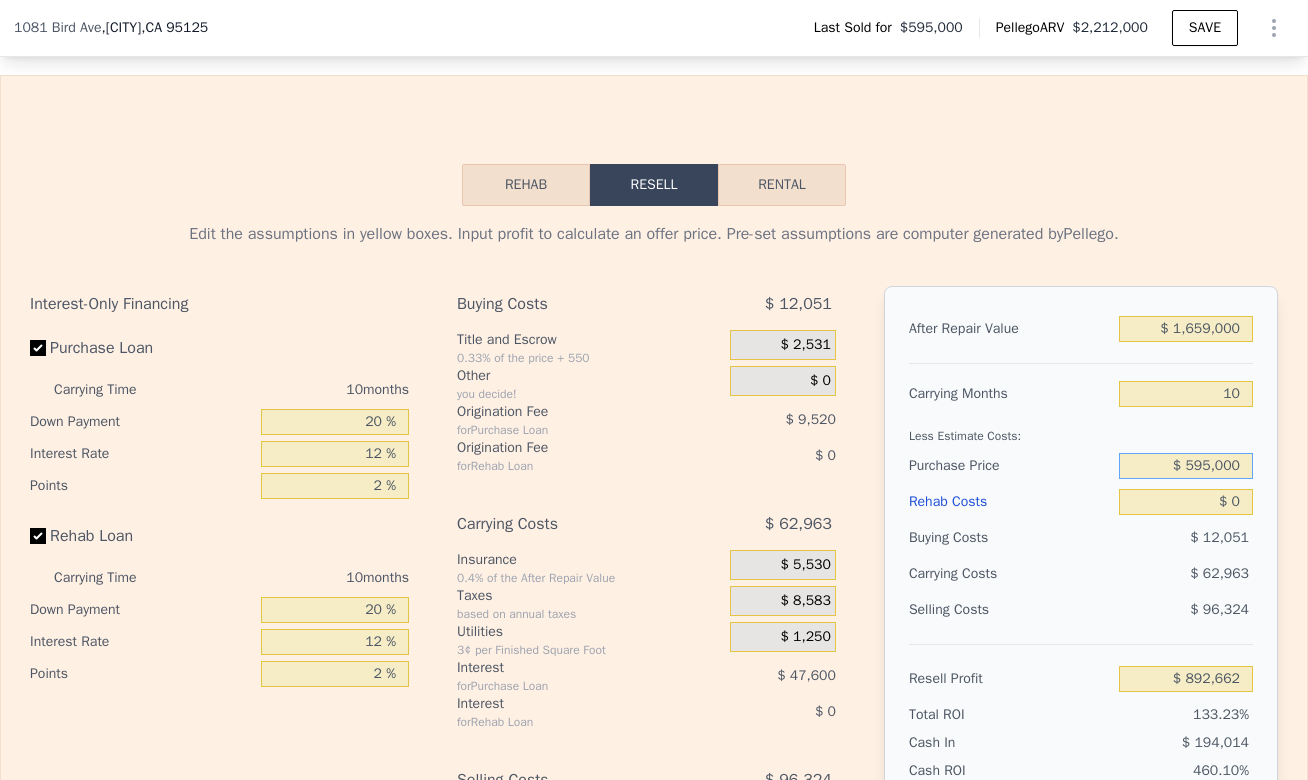 drag, startPoint x: 1238, startPoint y: 474, endPoint x: 1167, endPoint y: 474, distance: 71 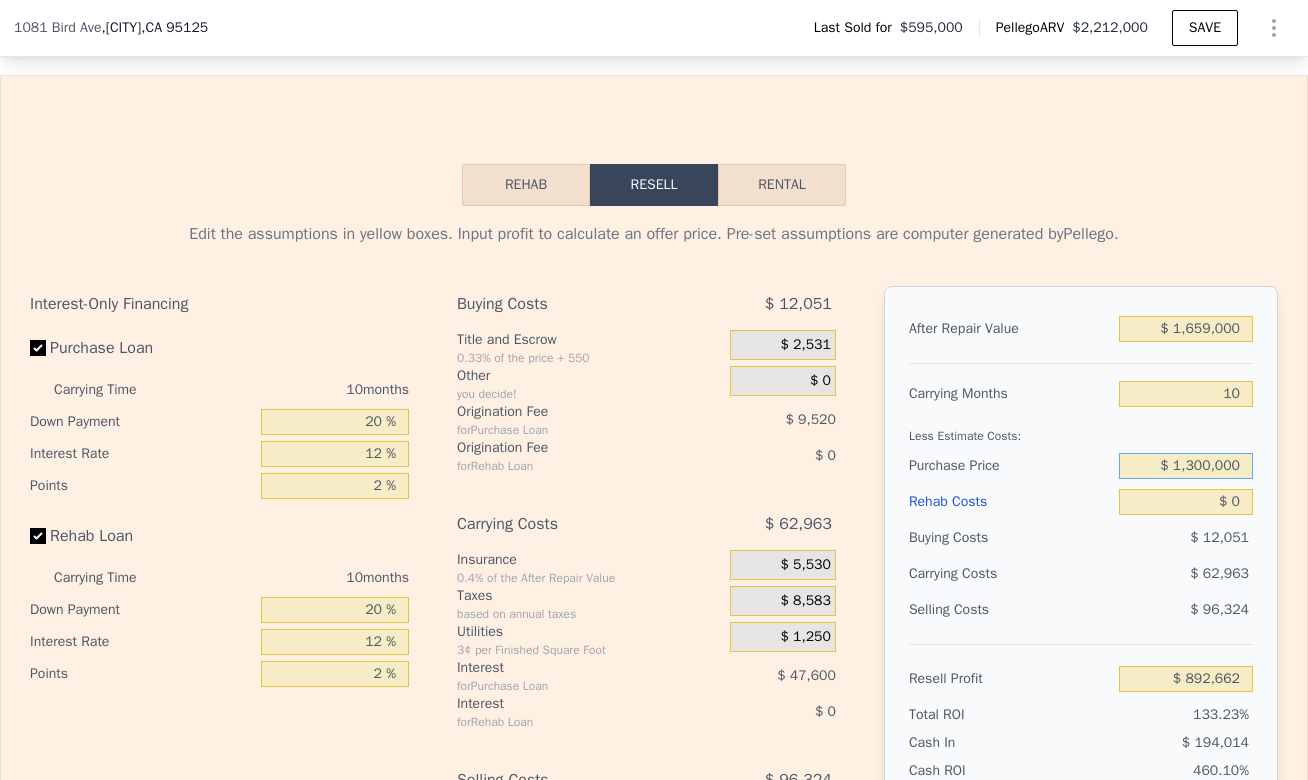 type on "$ 1,300,000" 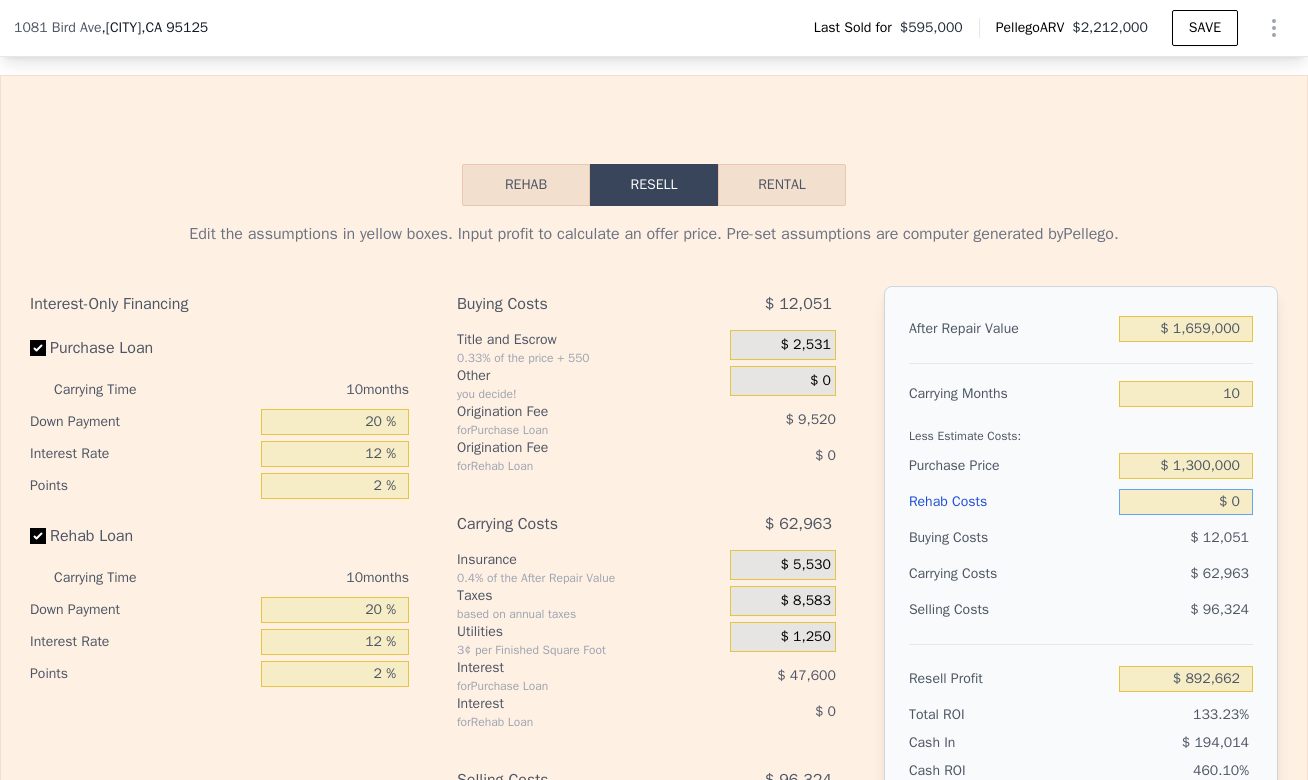 type on "$ 117,634" 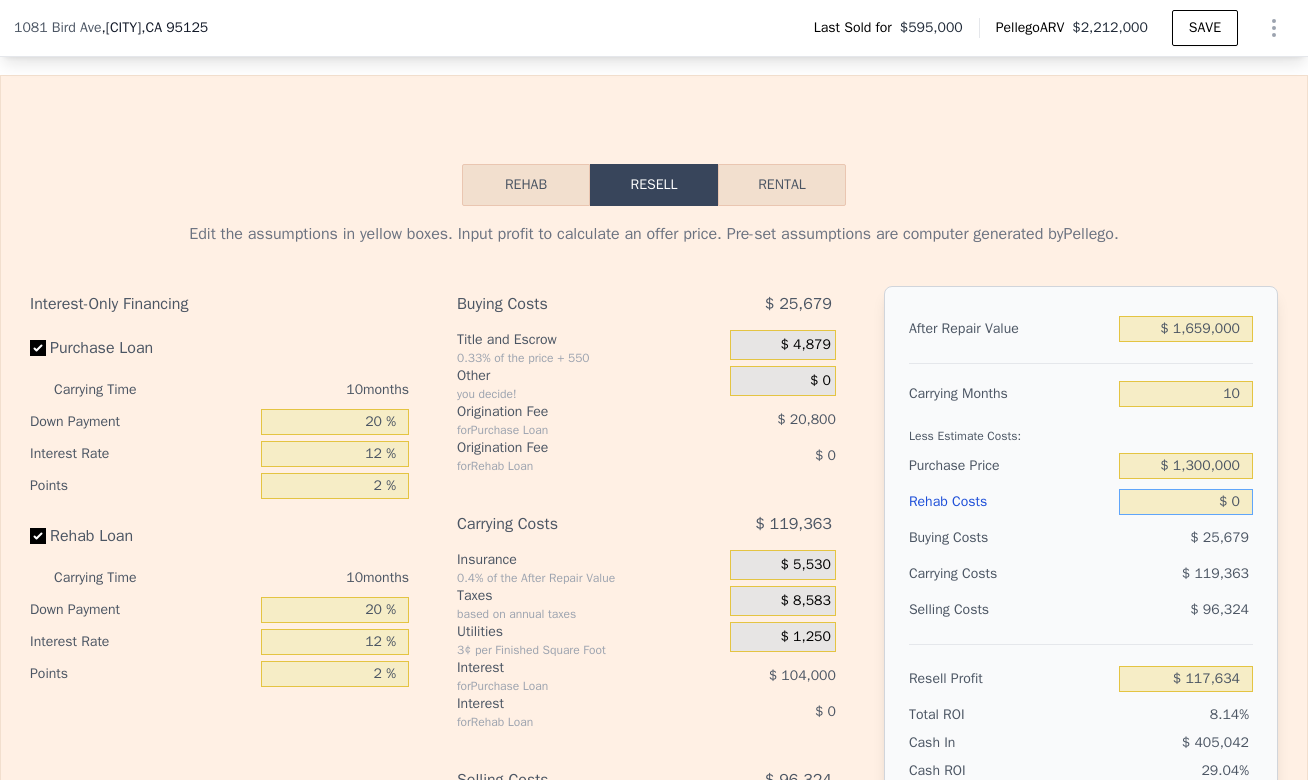 click on "$ 0" at bounding box center [1186, 502] 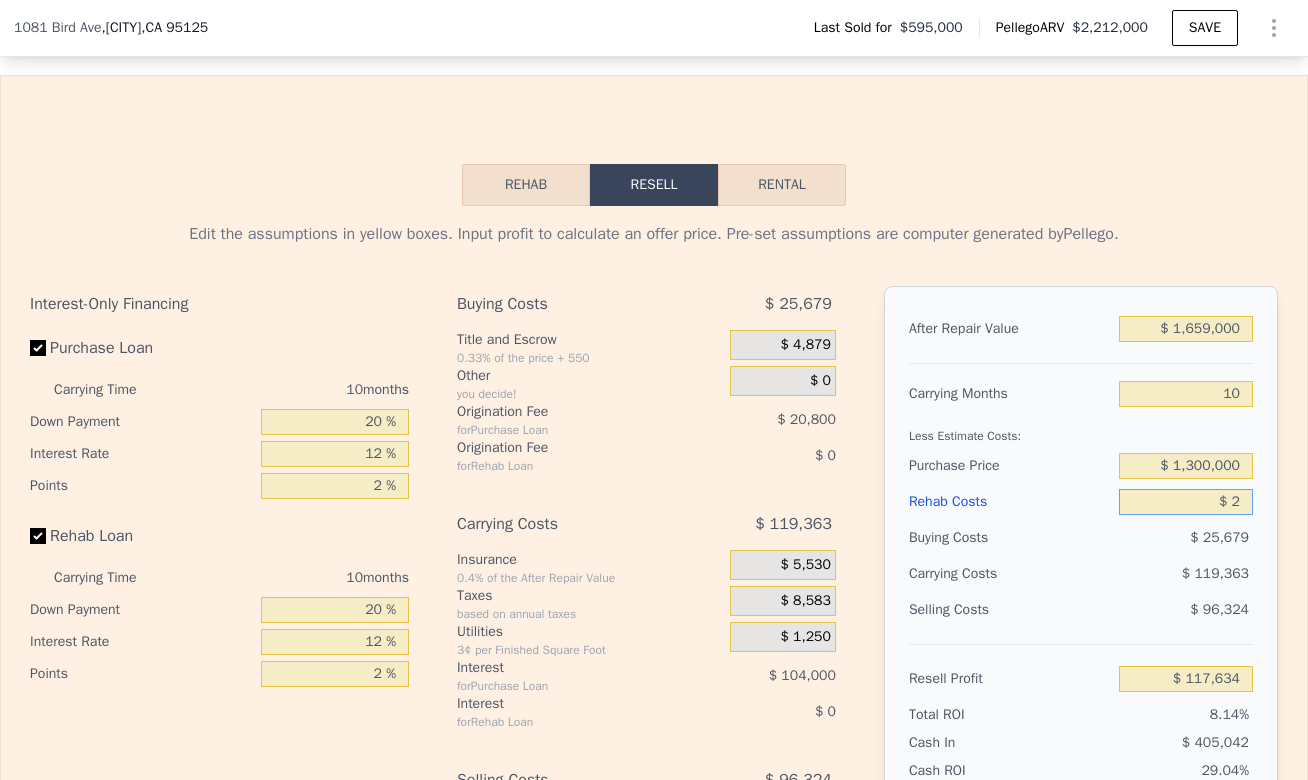 type on "$ 117,632" 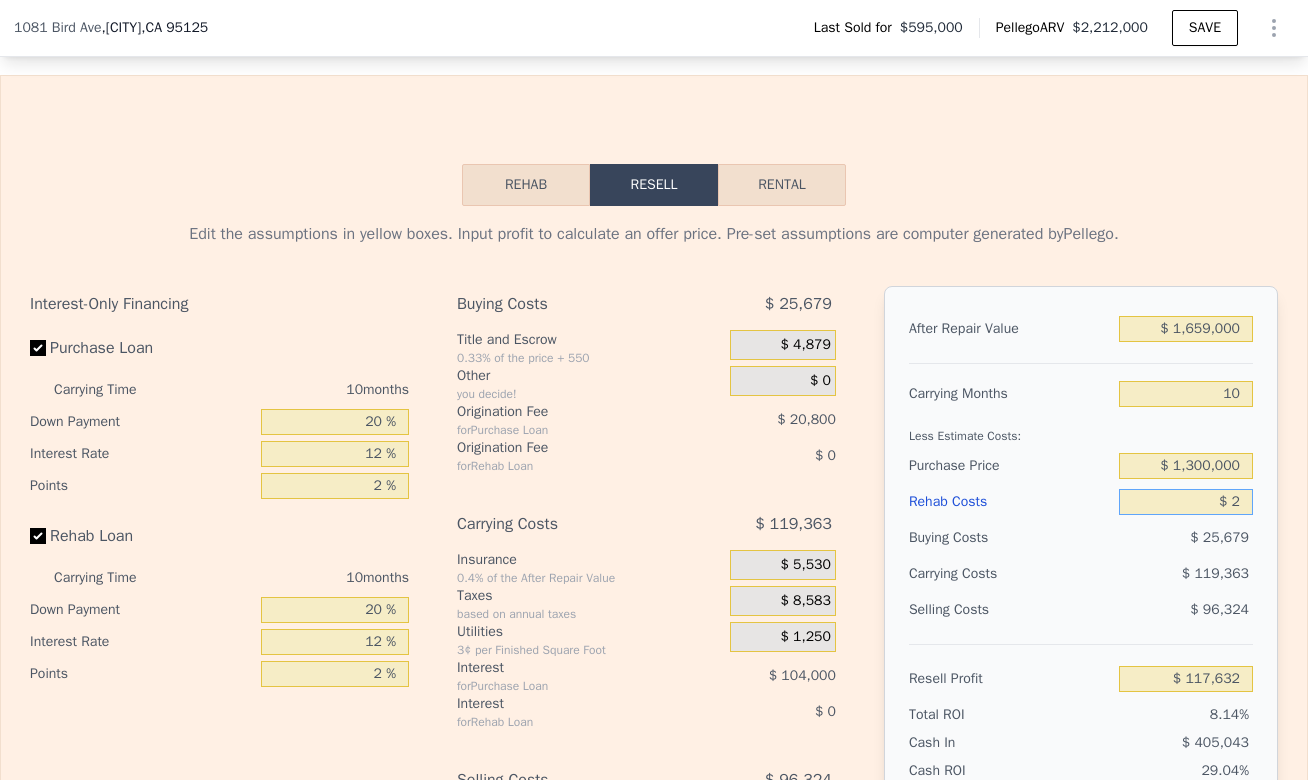 type on "$ 25" 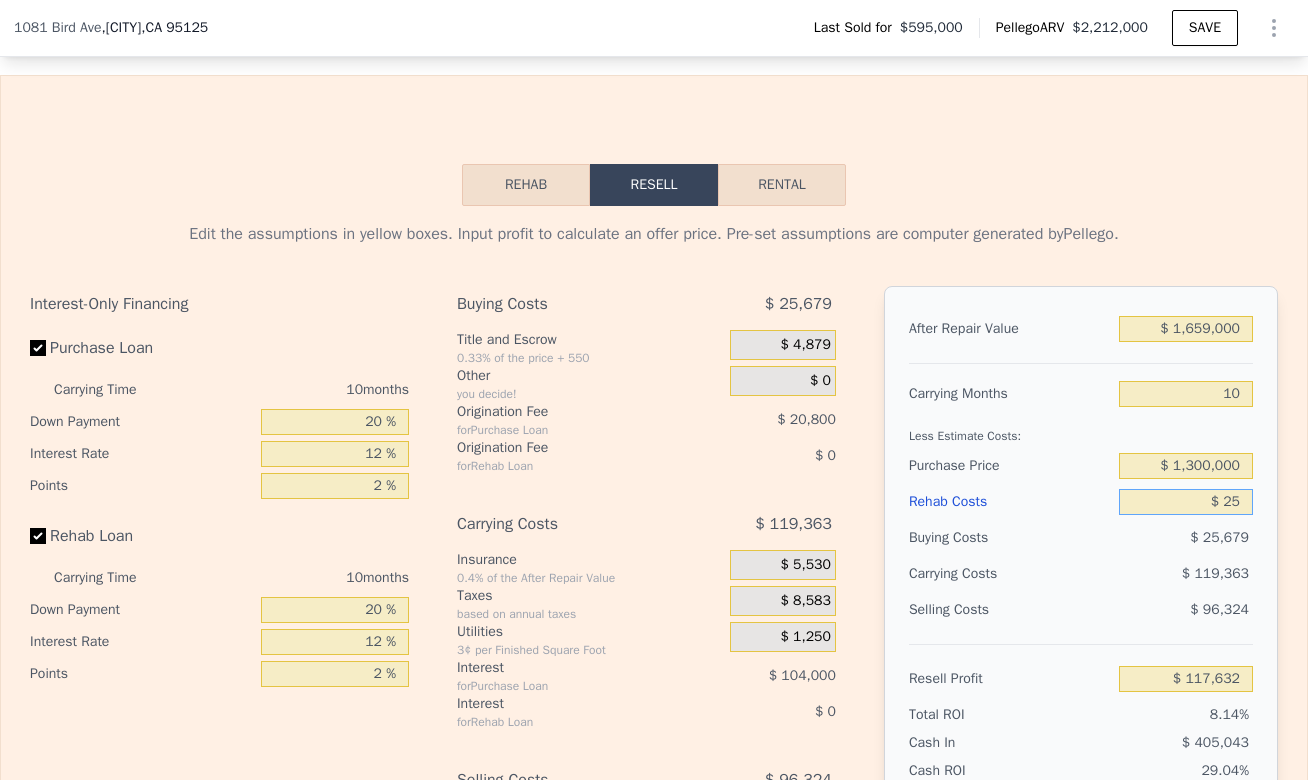type on "$ 117,609" 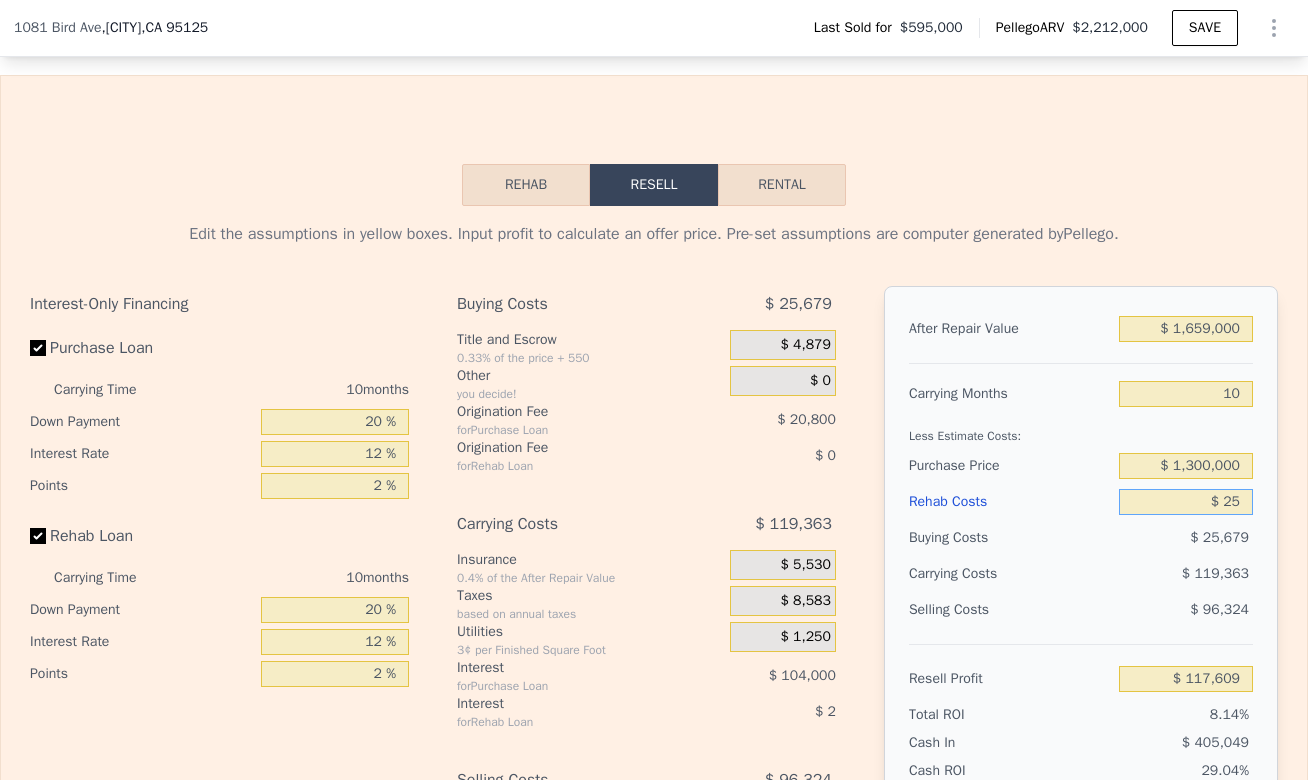 type on "$ 250" 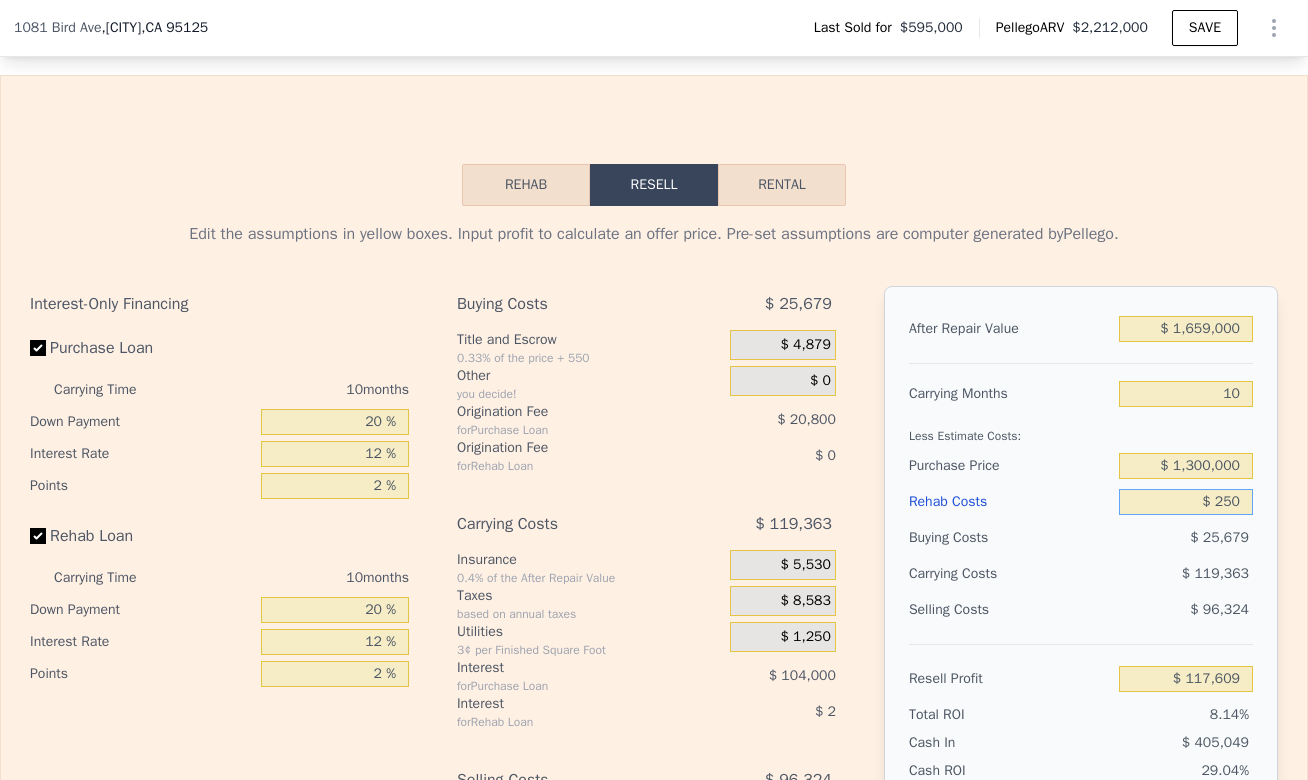 type on "$ 117,360" 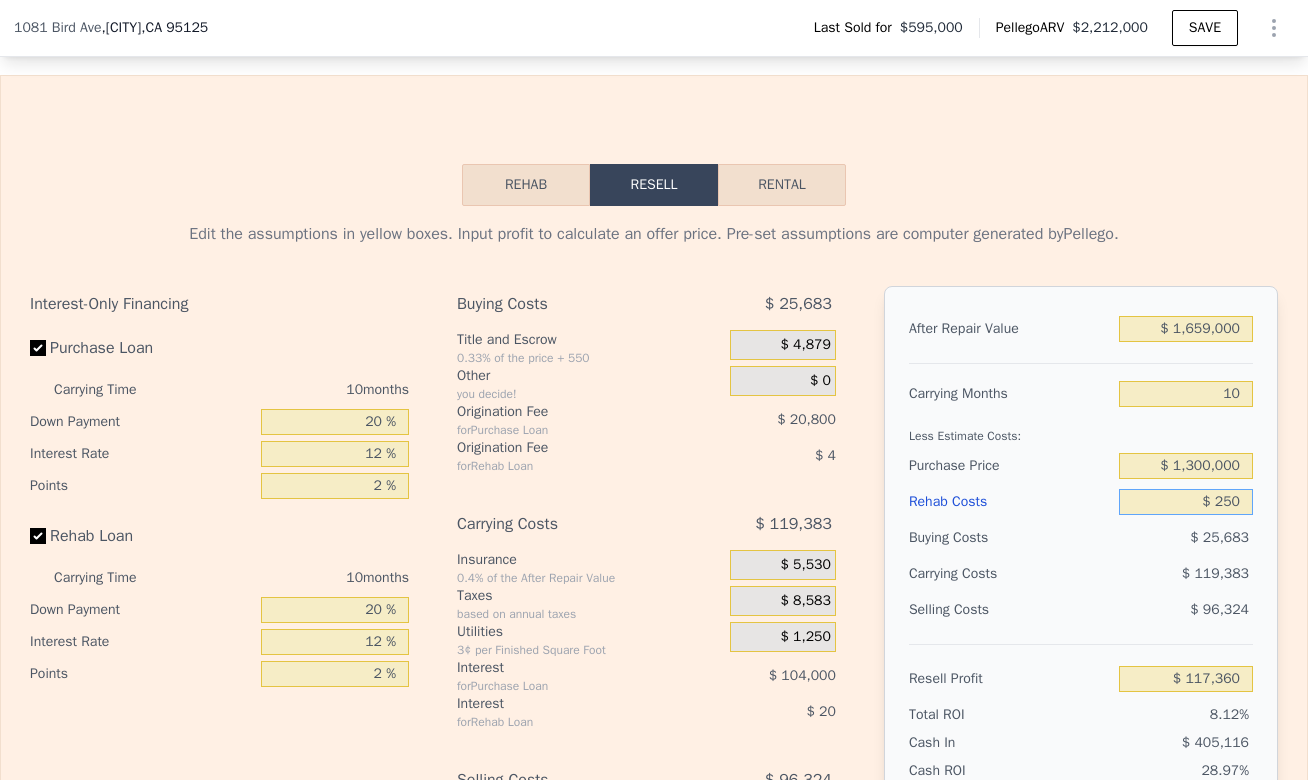 type on "$ 2,500" 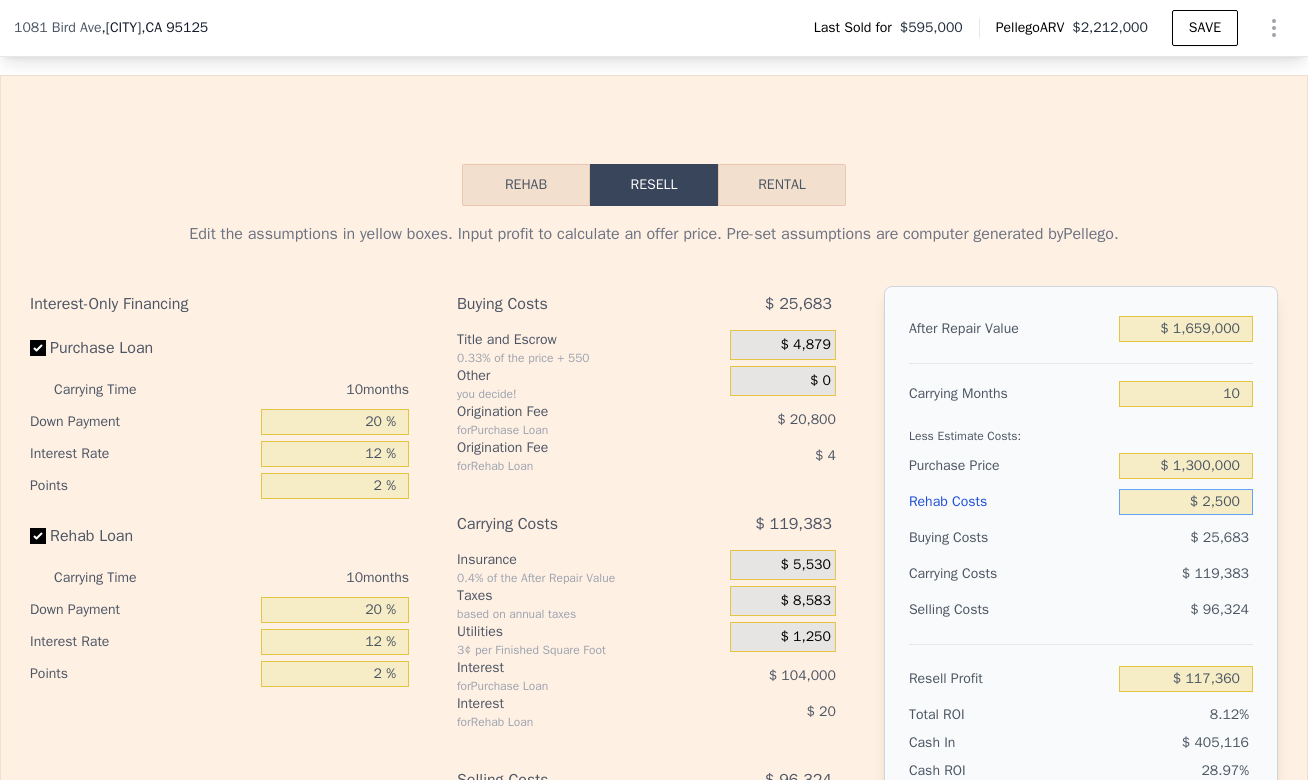 type on "$ 114,894" 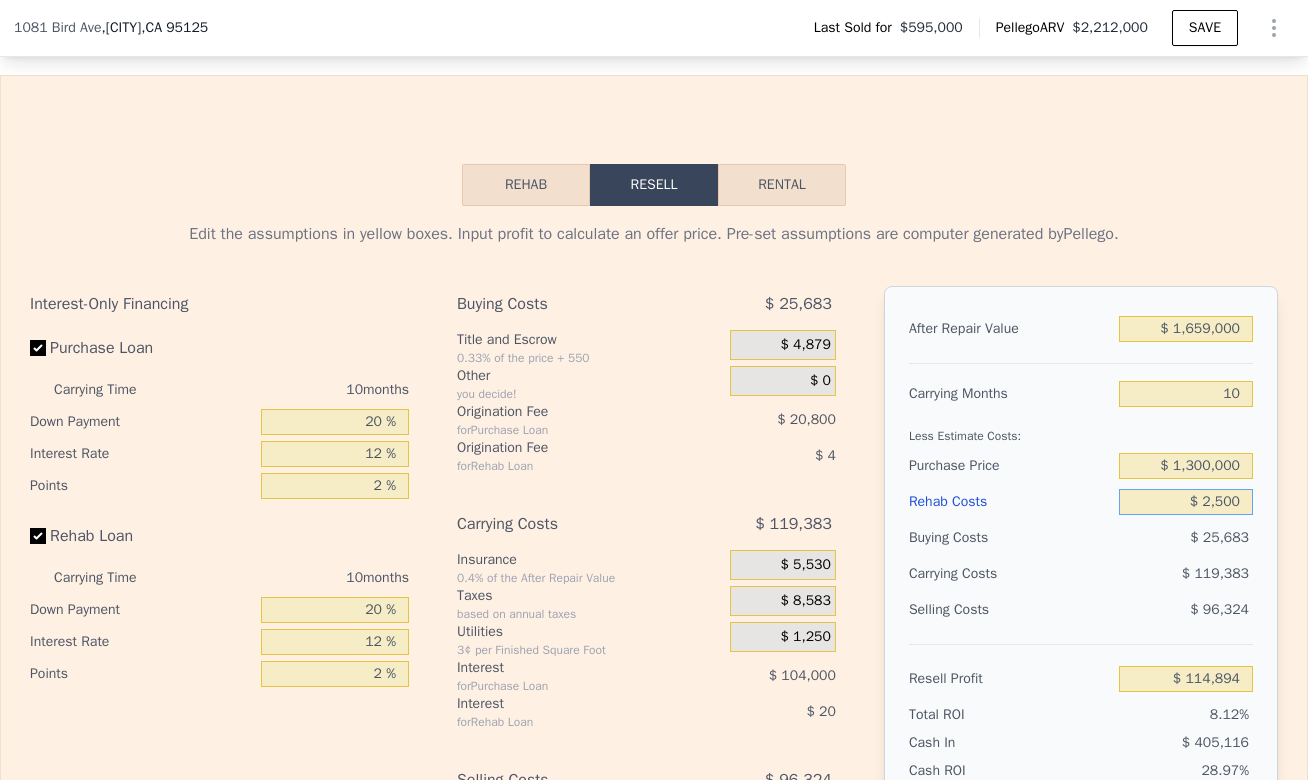 type on "$ 25,000" 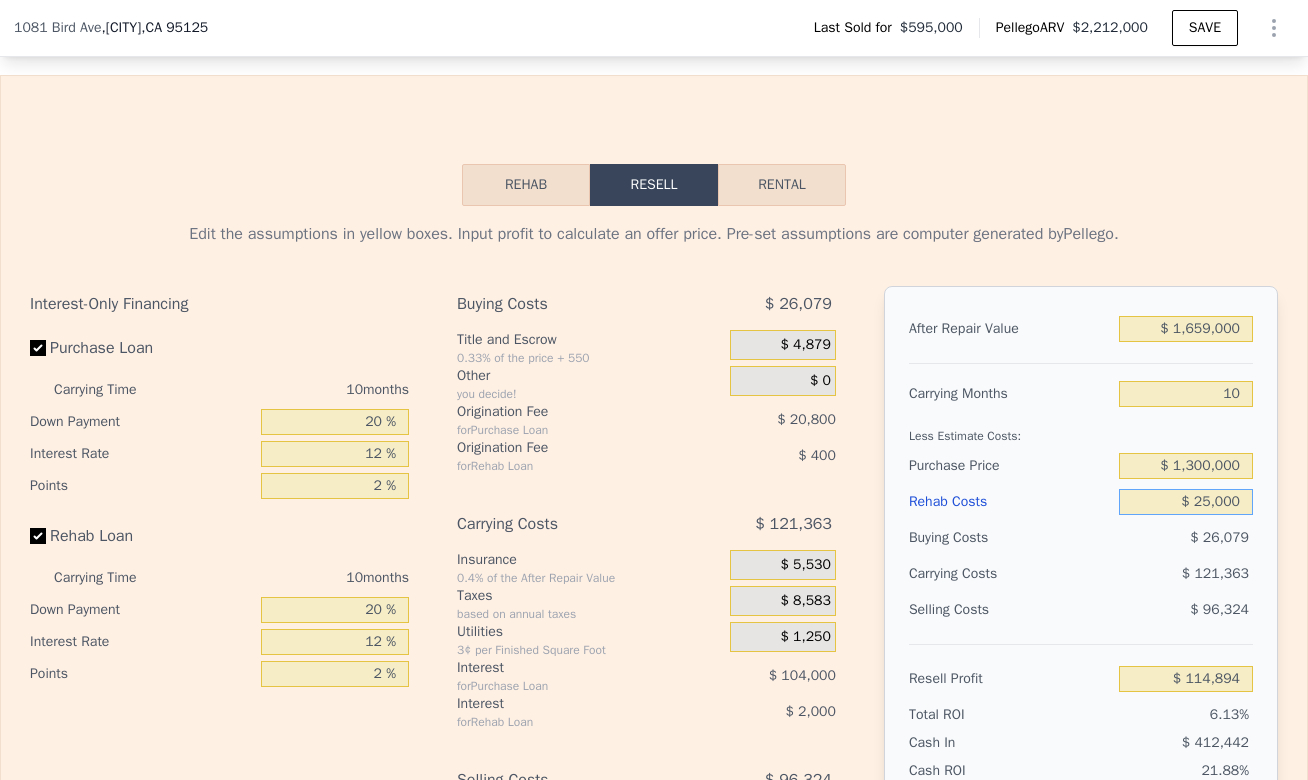 type on "$ 90,234" 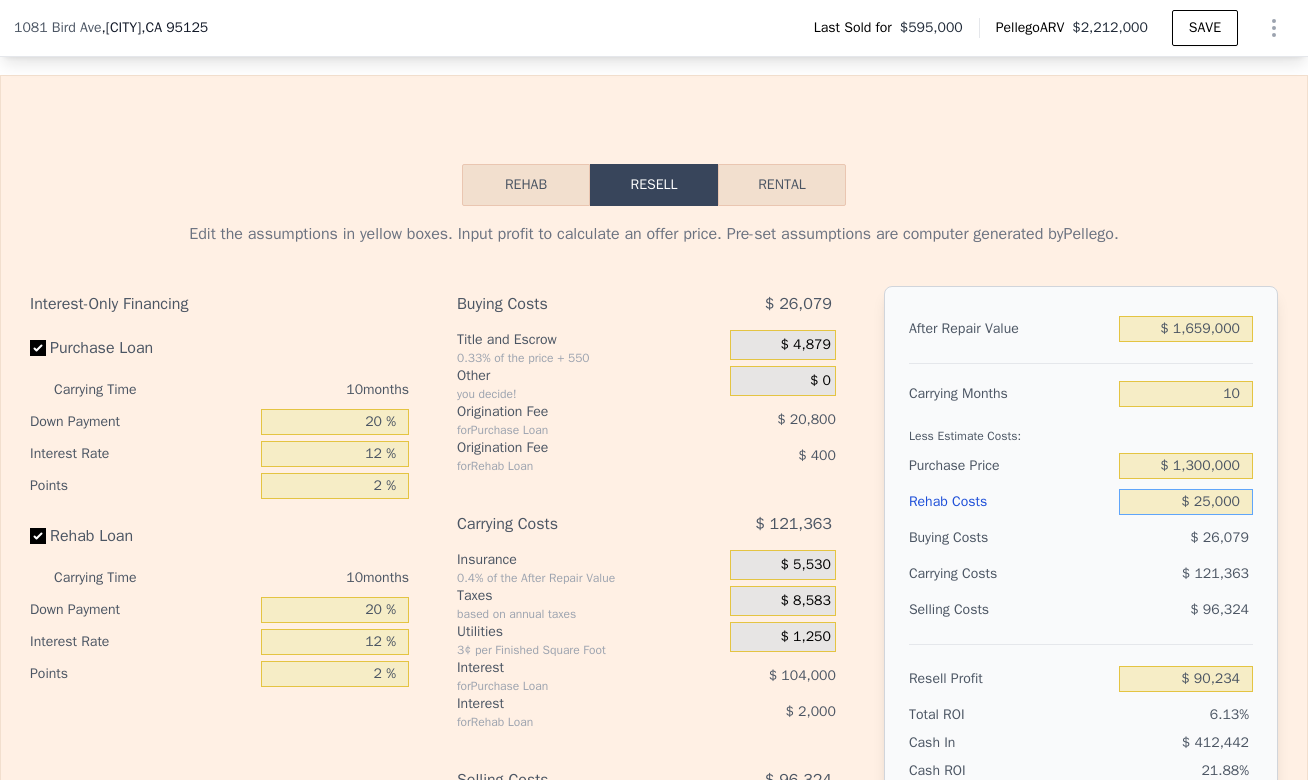 type on "$ 250,000" 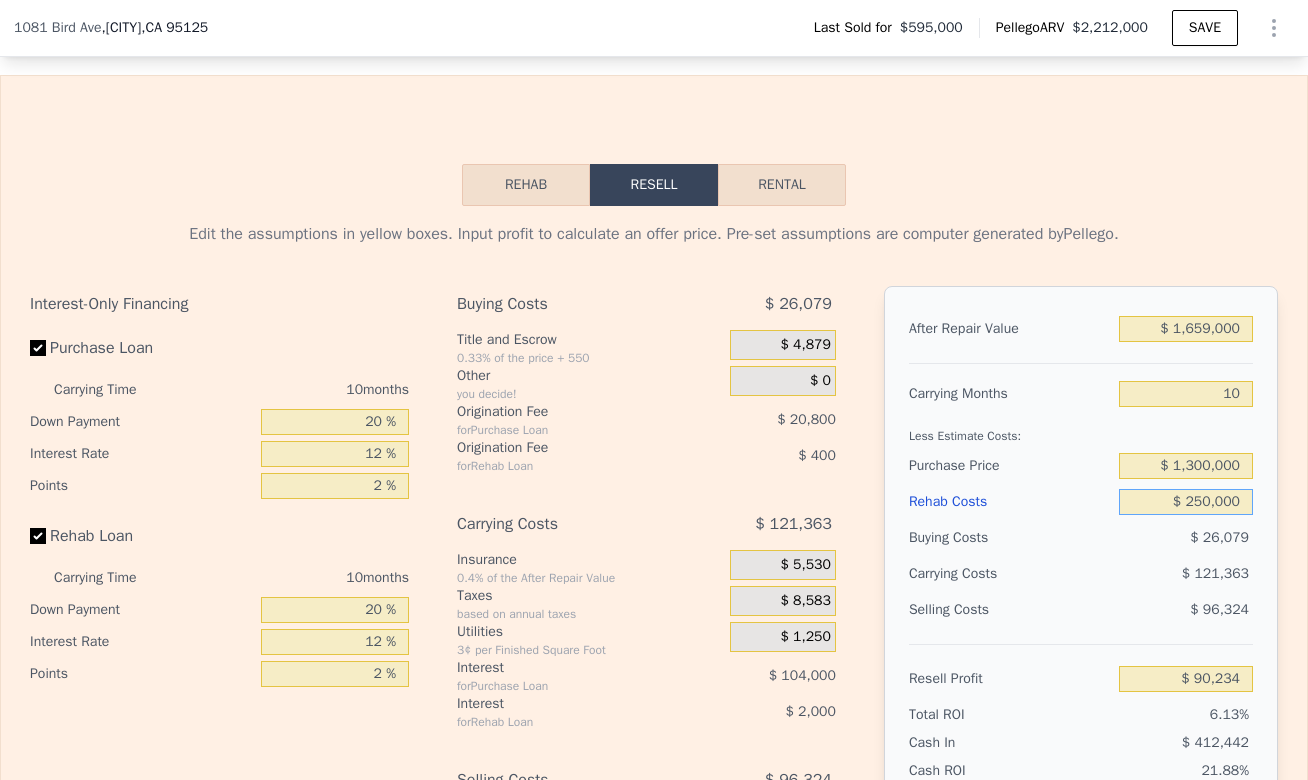 type on "-$ 156,366" 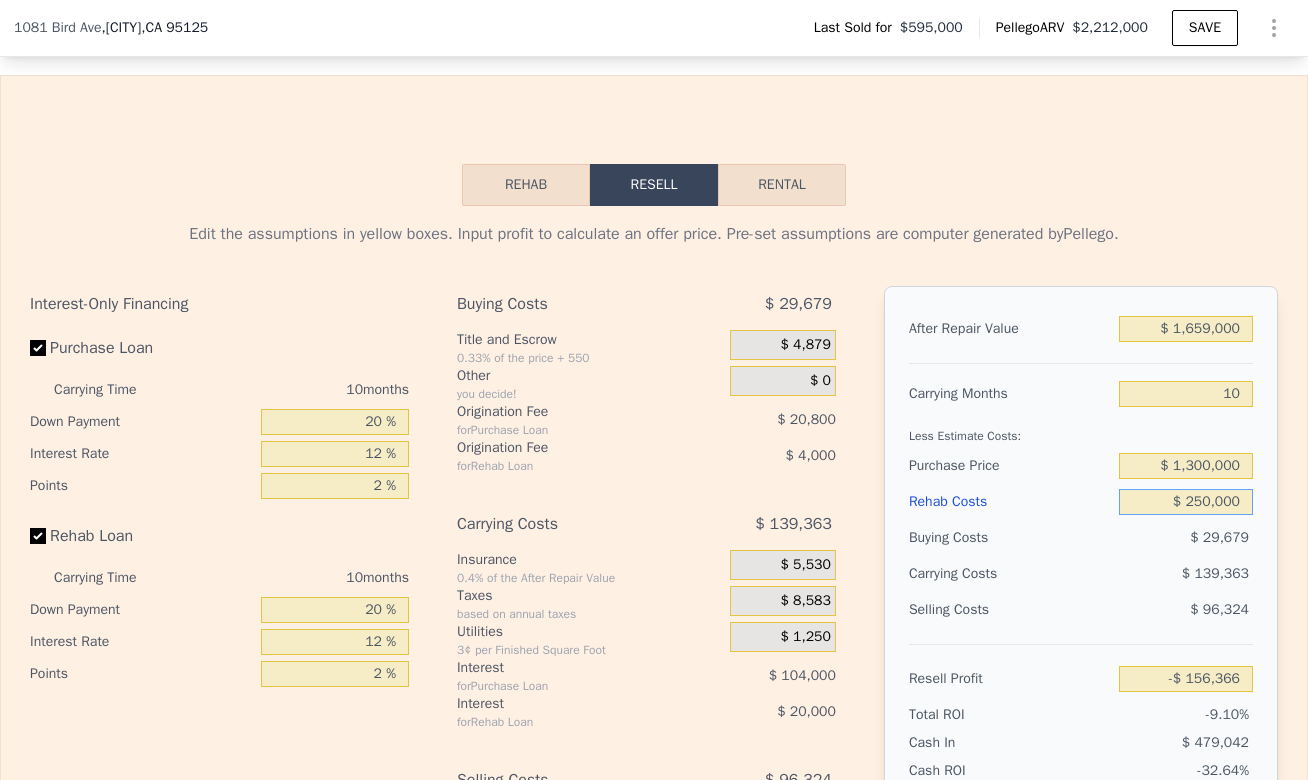 type on "$ 250,000" 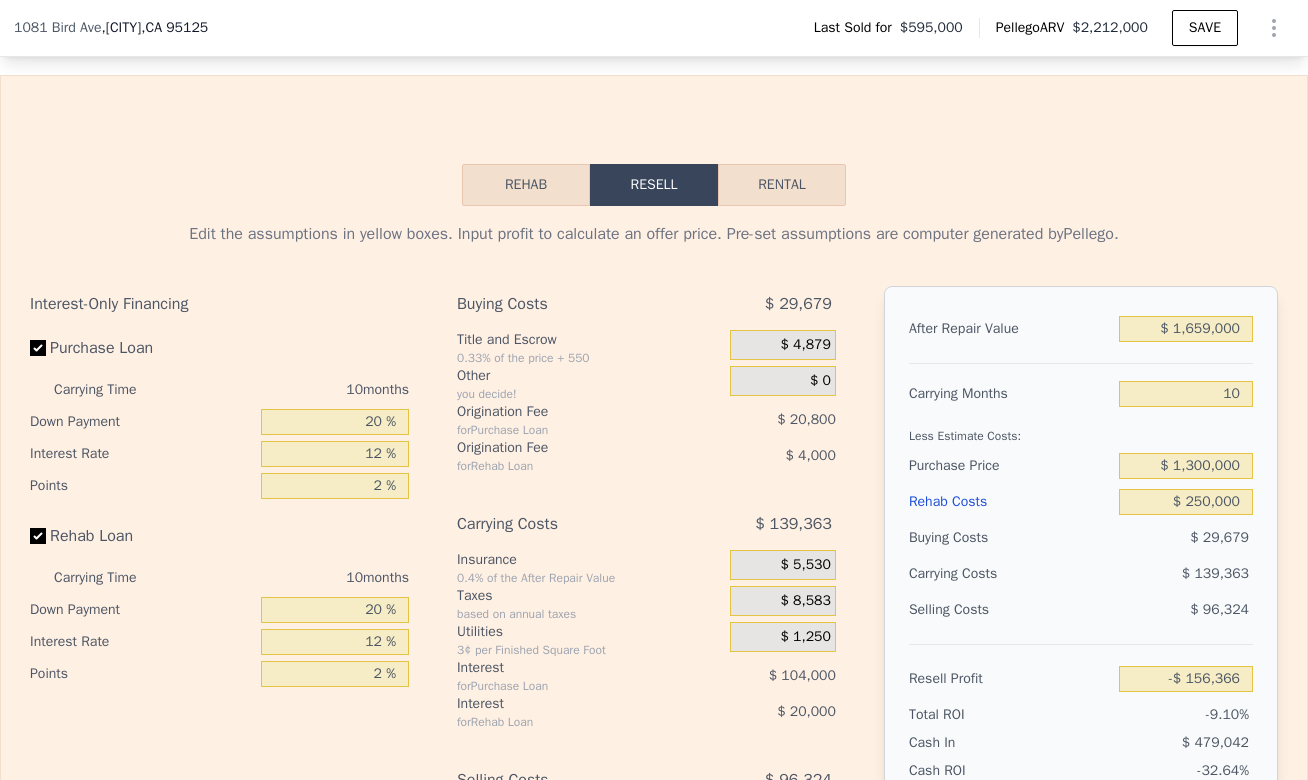 click on "Less Estimate Costs:" at bounding box center [1081, 430] 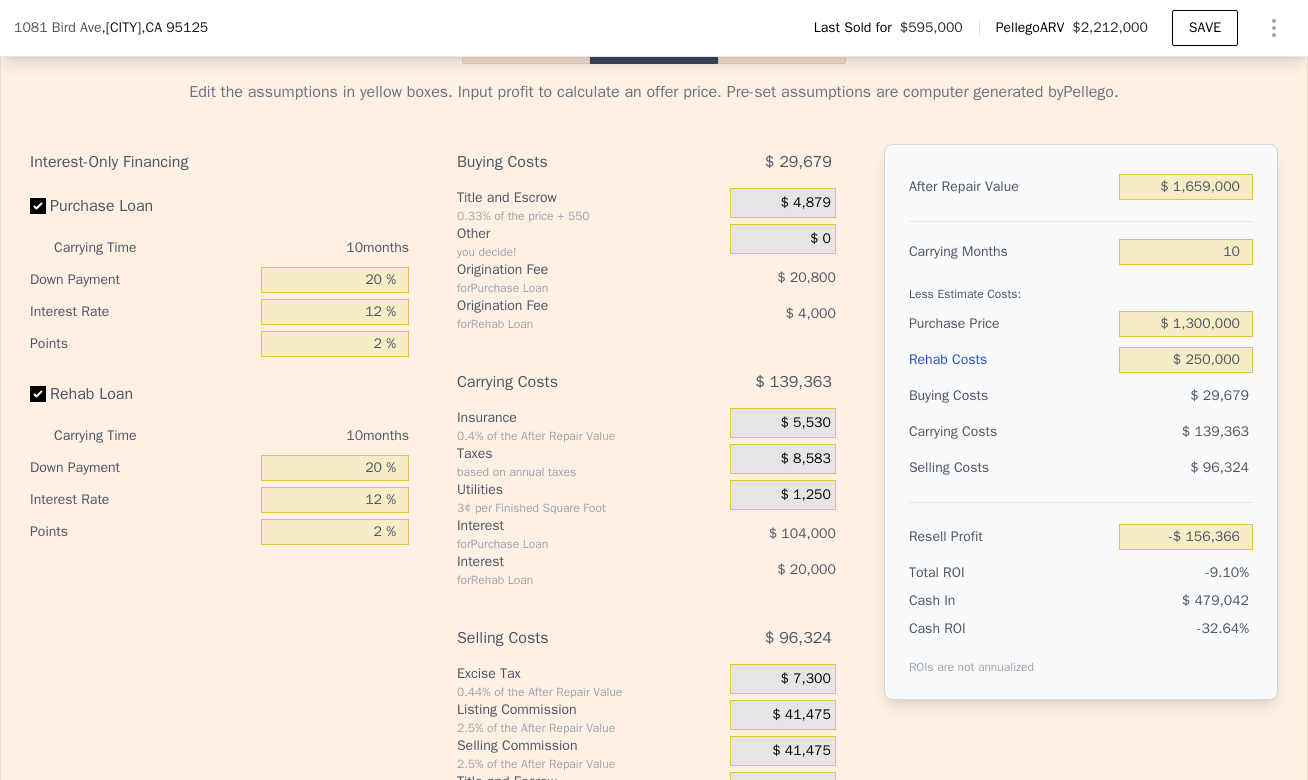 scroll, scrollTop: 3096, scrollLeft: 0, axis: vertical 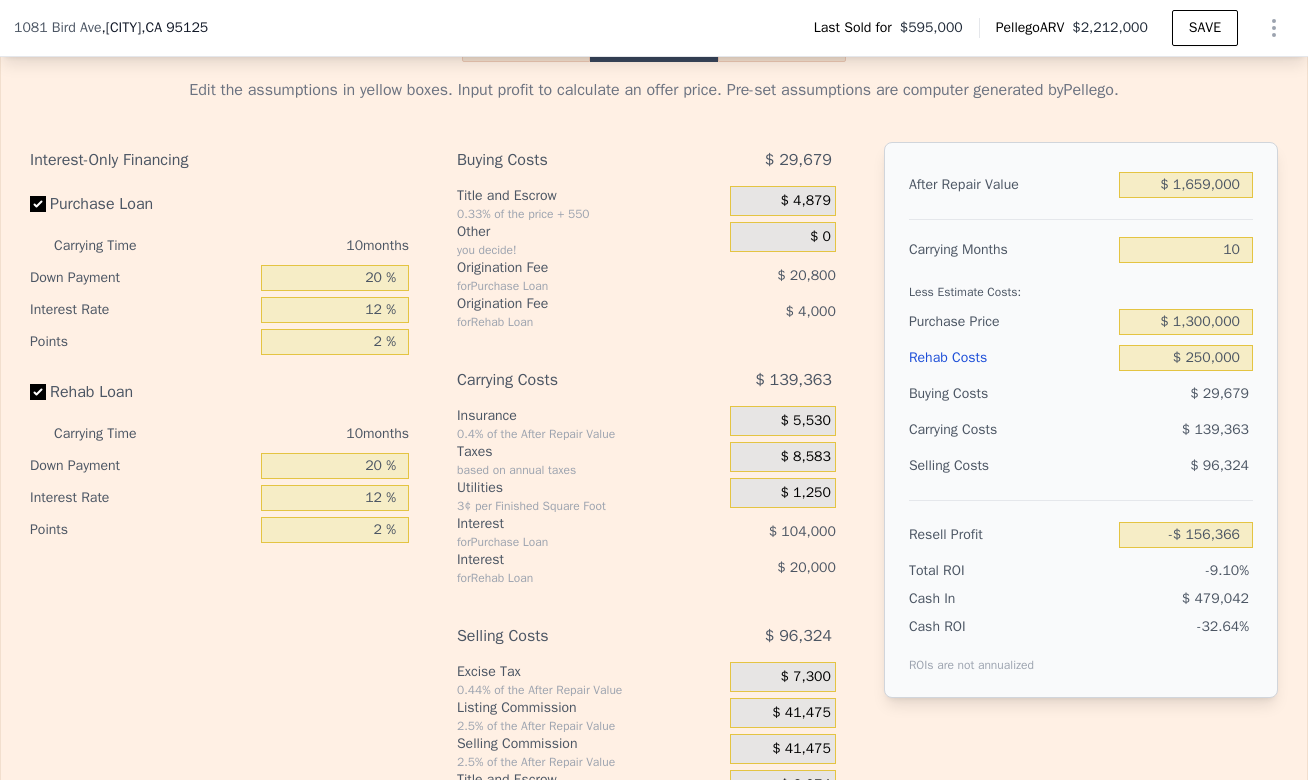 click on "$ 41,475" at bounding box center [801, 713] 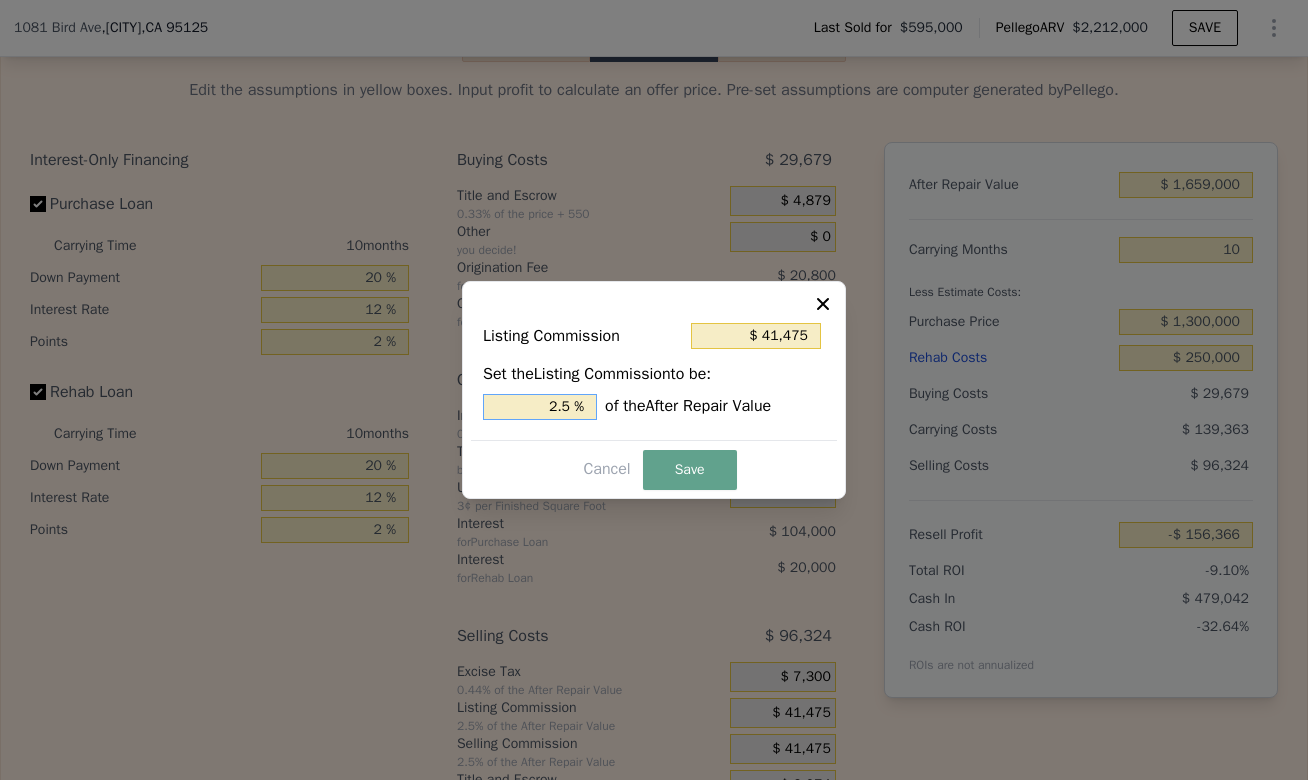 drag, startPoint x: 571, startPoint y: 405, endPoint x: 528, endPoint y: 405, distance: 43 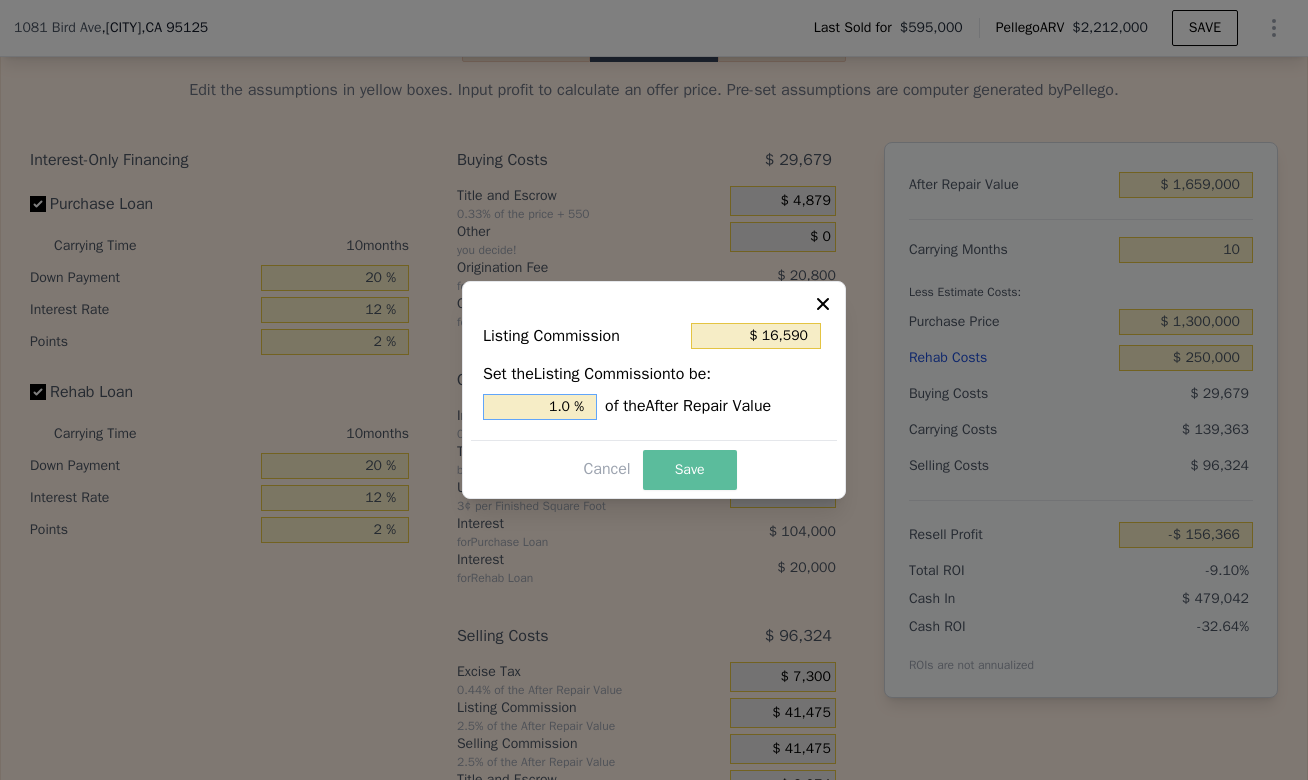 type on "1.0 %" 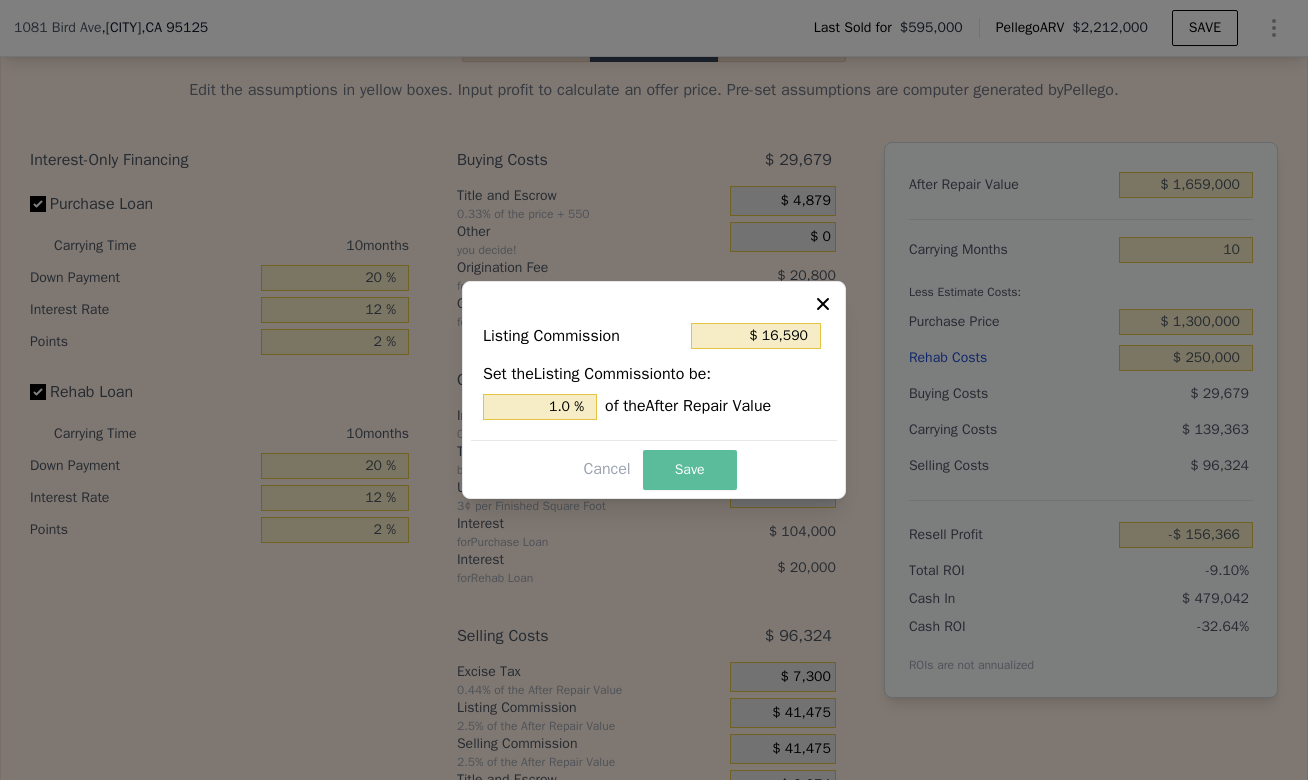 click on "Save" at bounding box center [690, 470] 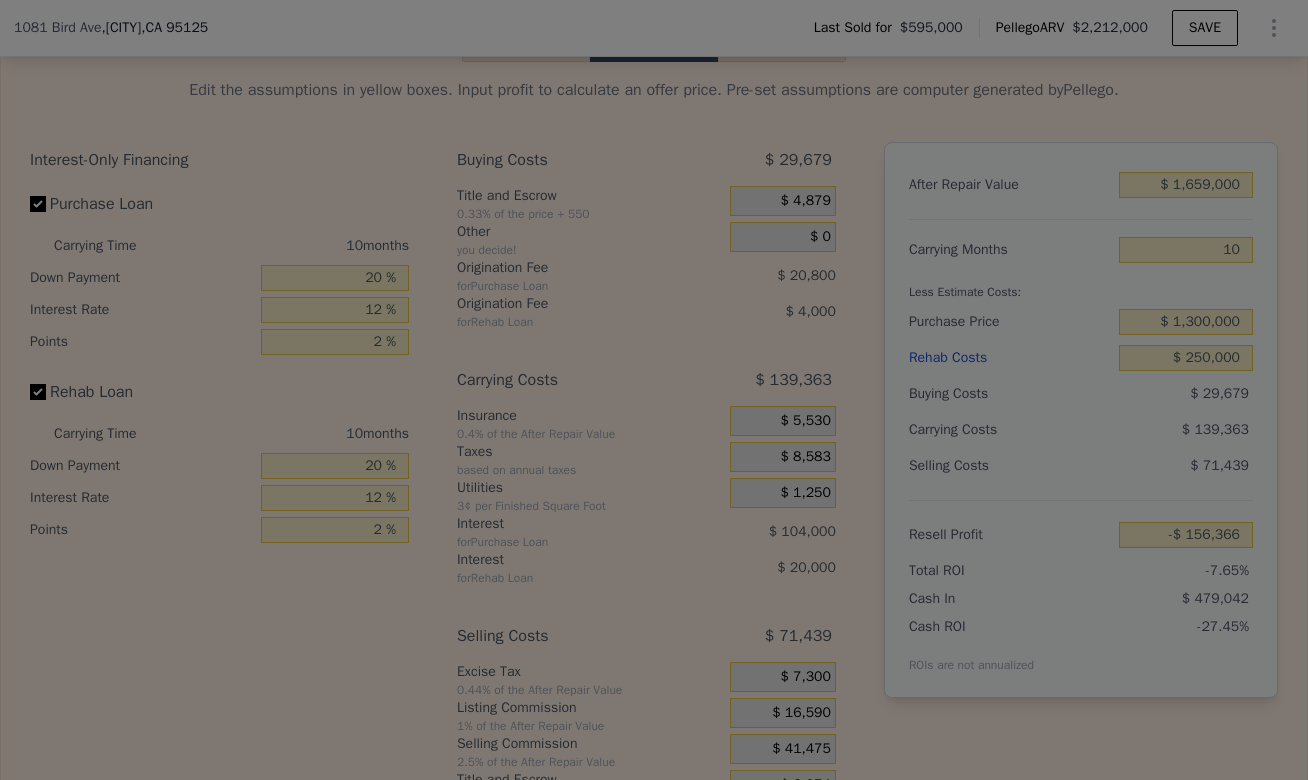 type on "-$ 131,481" 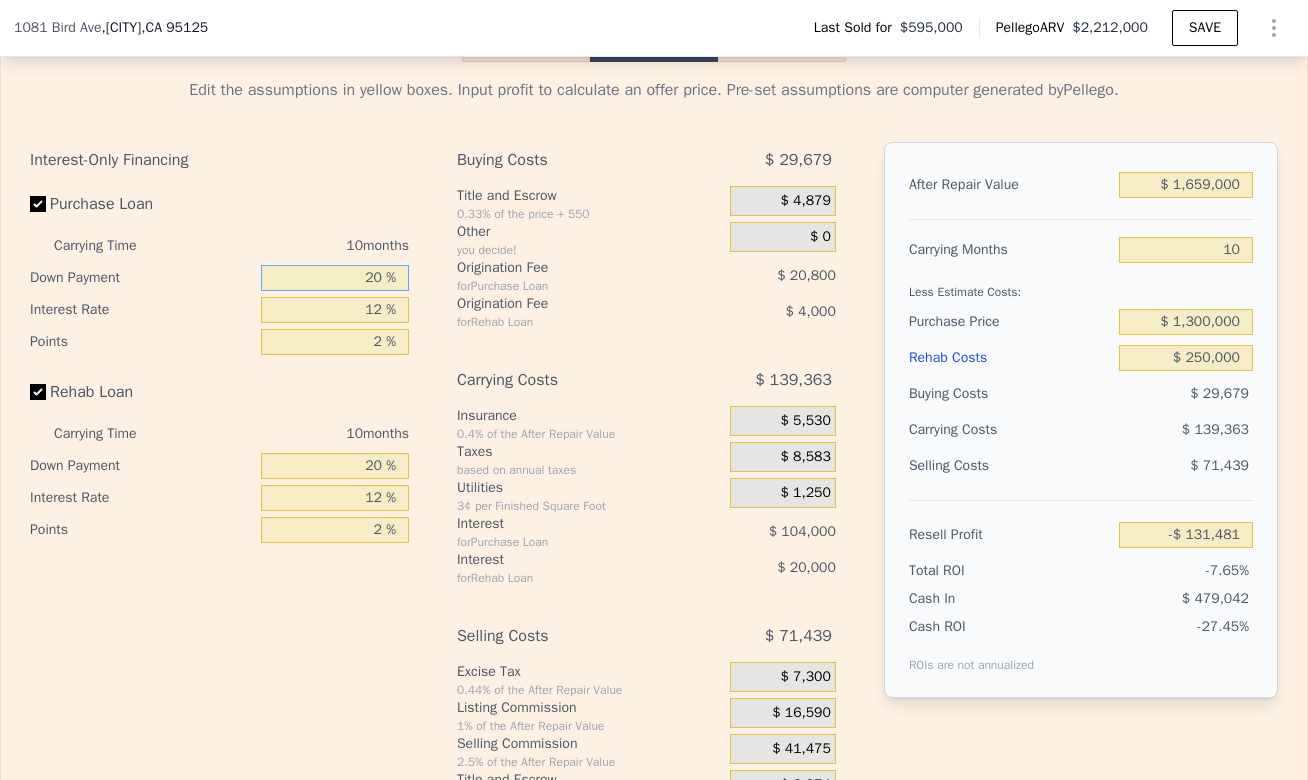 drag, startPoint x: 372, startPoint y: 295, endPoint x: 328, endPoint y: 293, distance: 44.04543 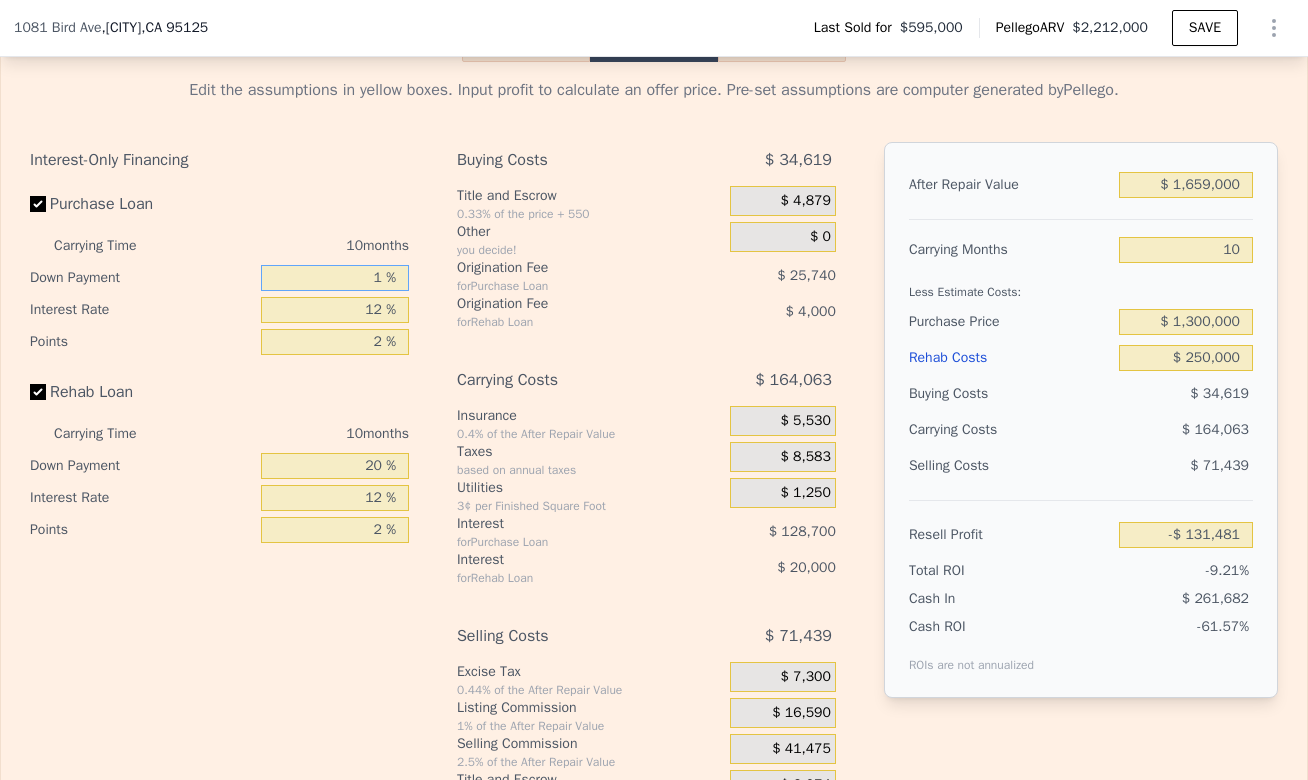 type on "-$ 161,121" 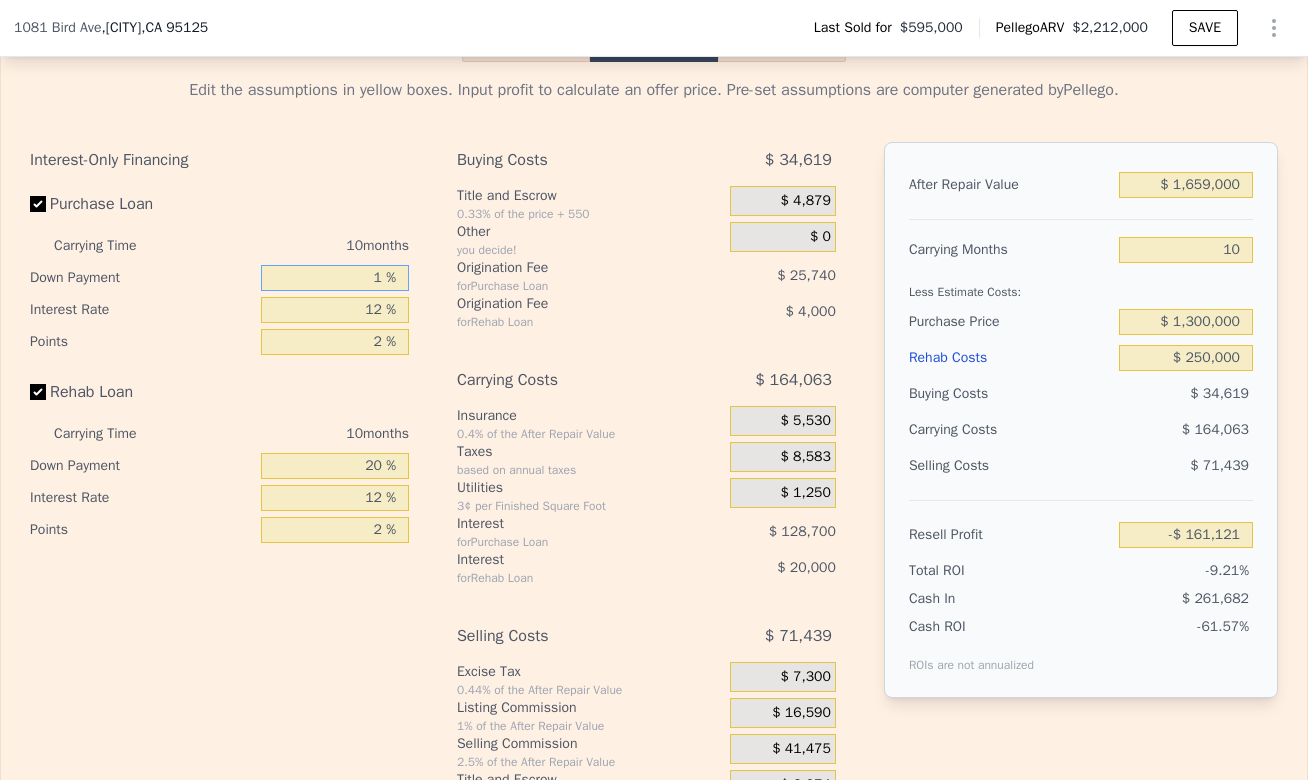 type on "10 %" 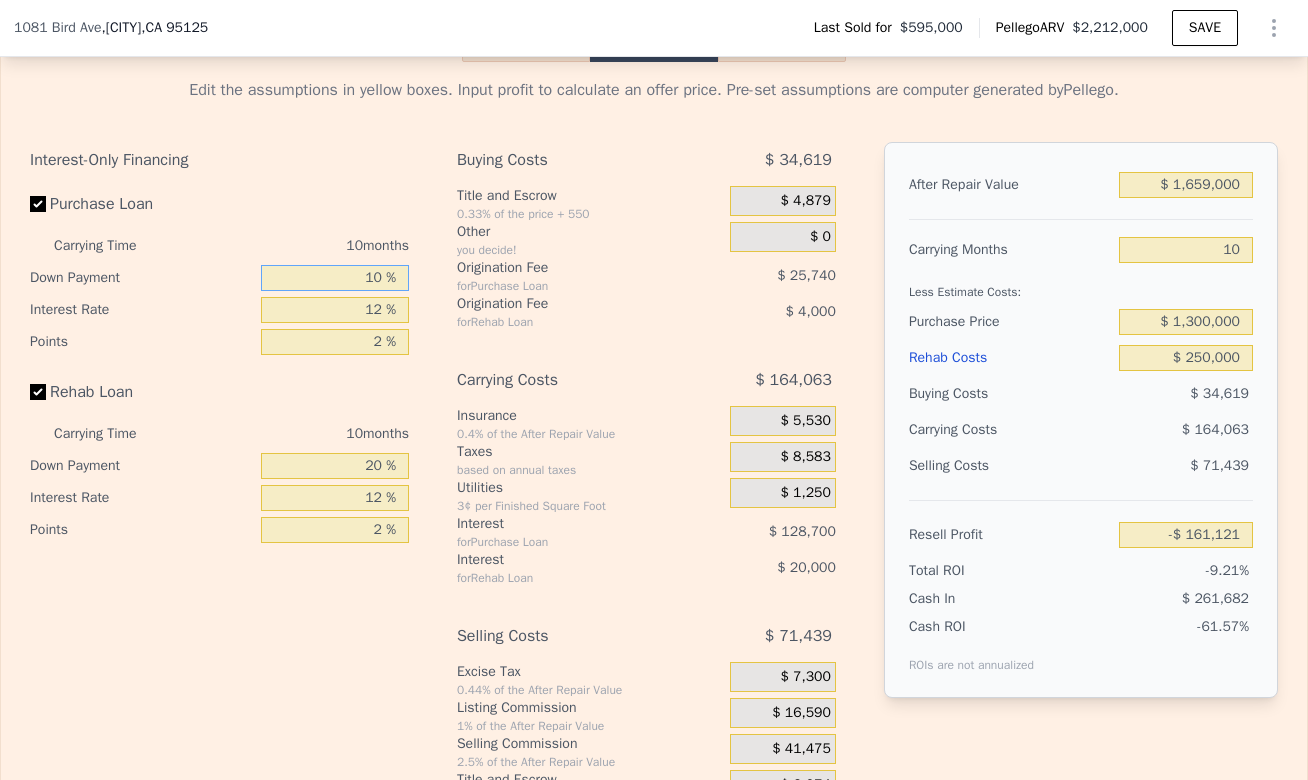 type on "-$ 147,081" 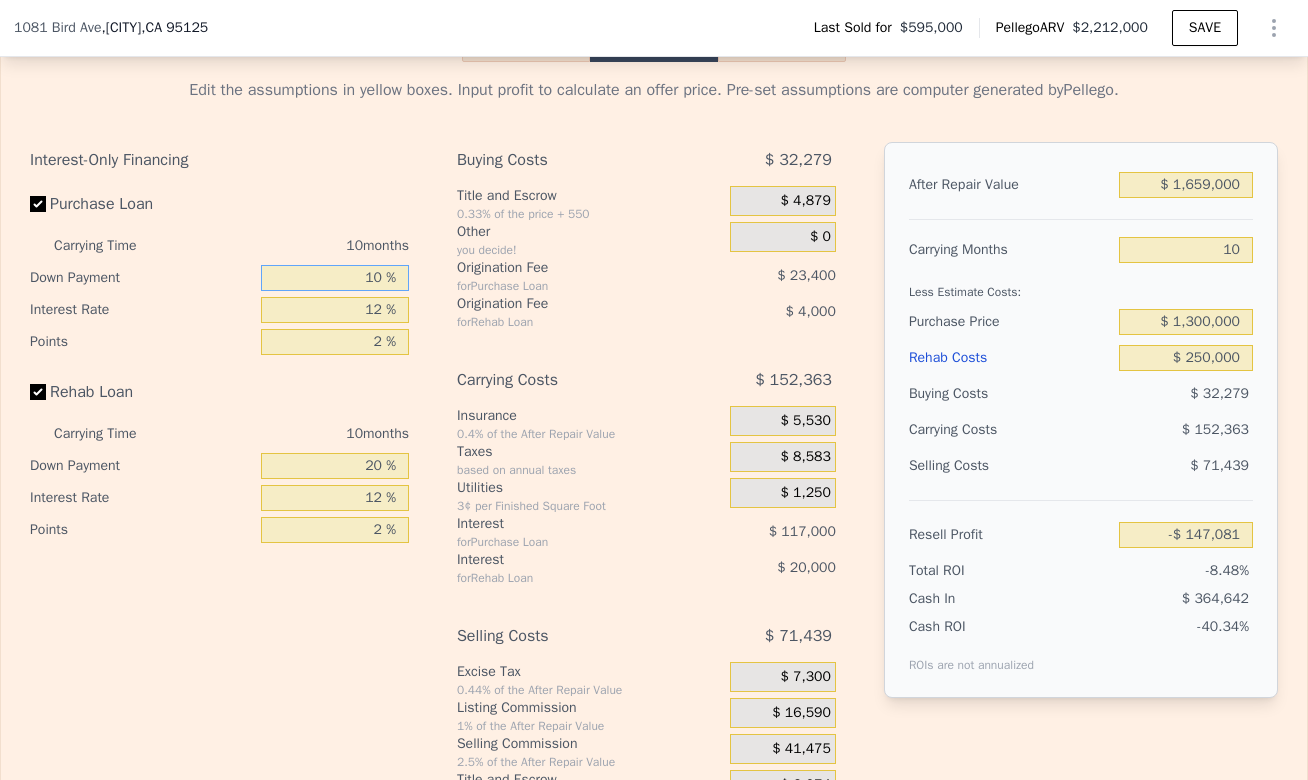 type on "10 %" 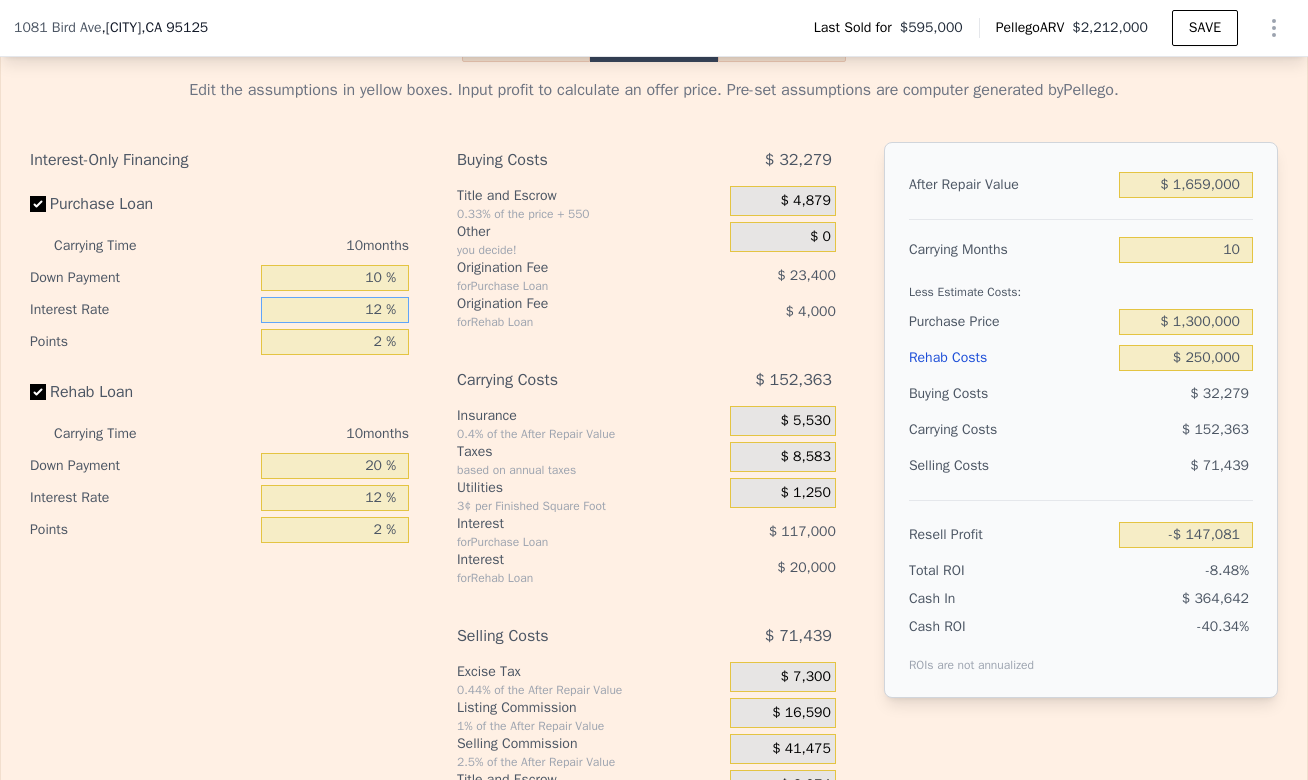 drag, startPoint x: 372, startPoint y: 322, endPoint x: 349, endPoint y: 322, distance: 23 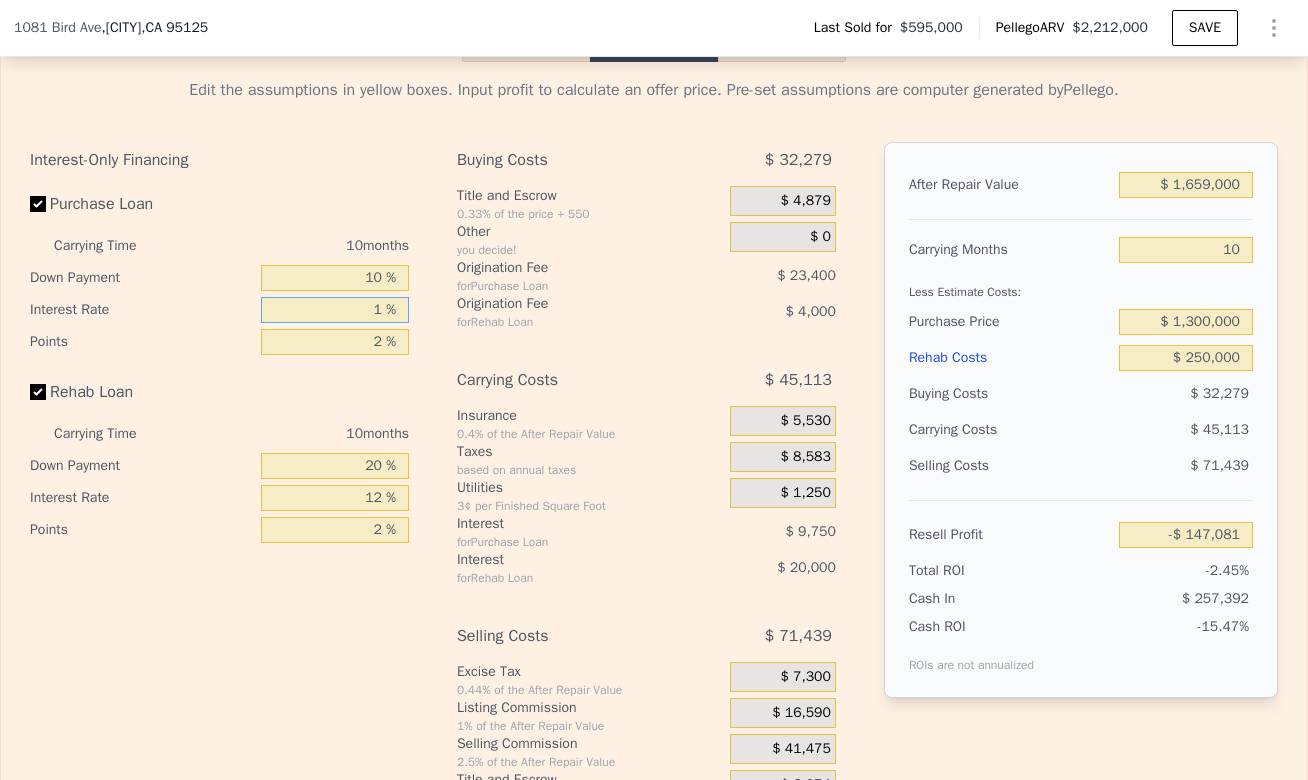 type on "-$ 39,831" 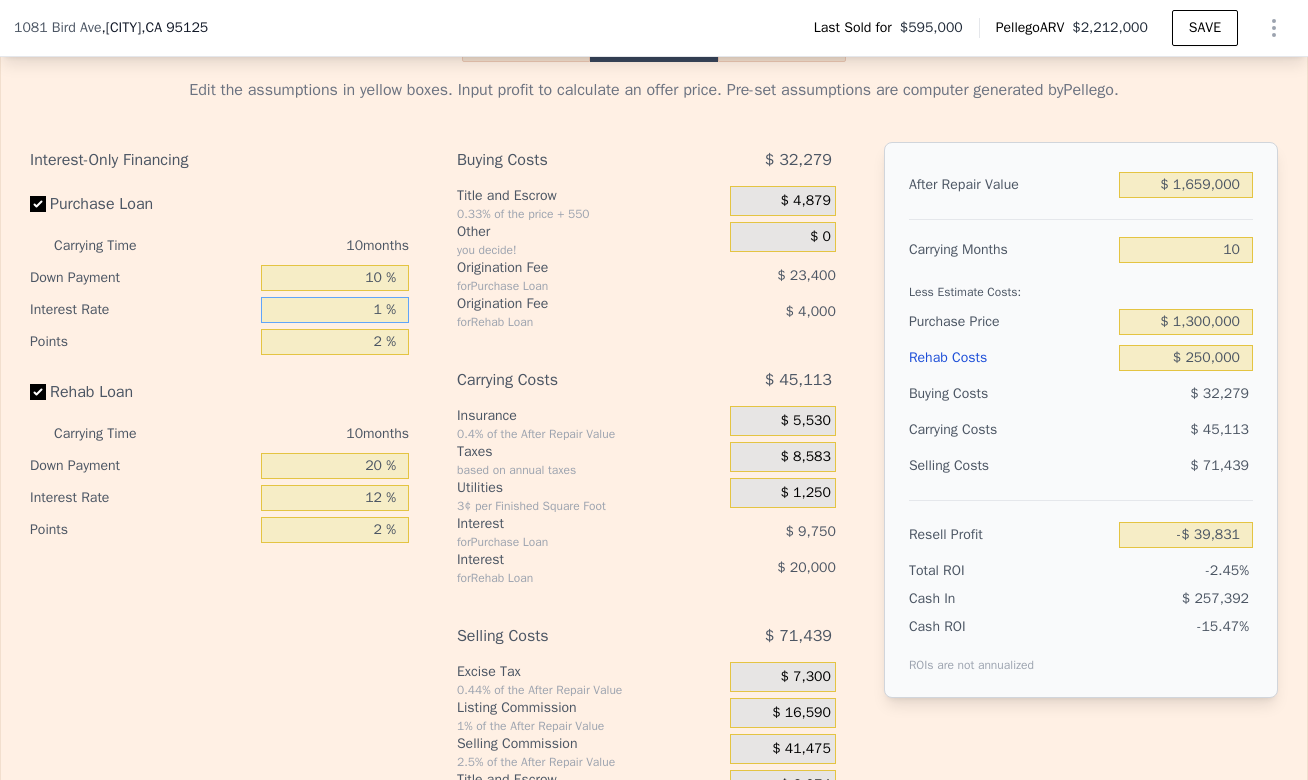 type on "10 %" 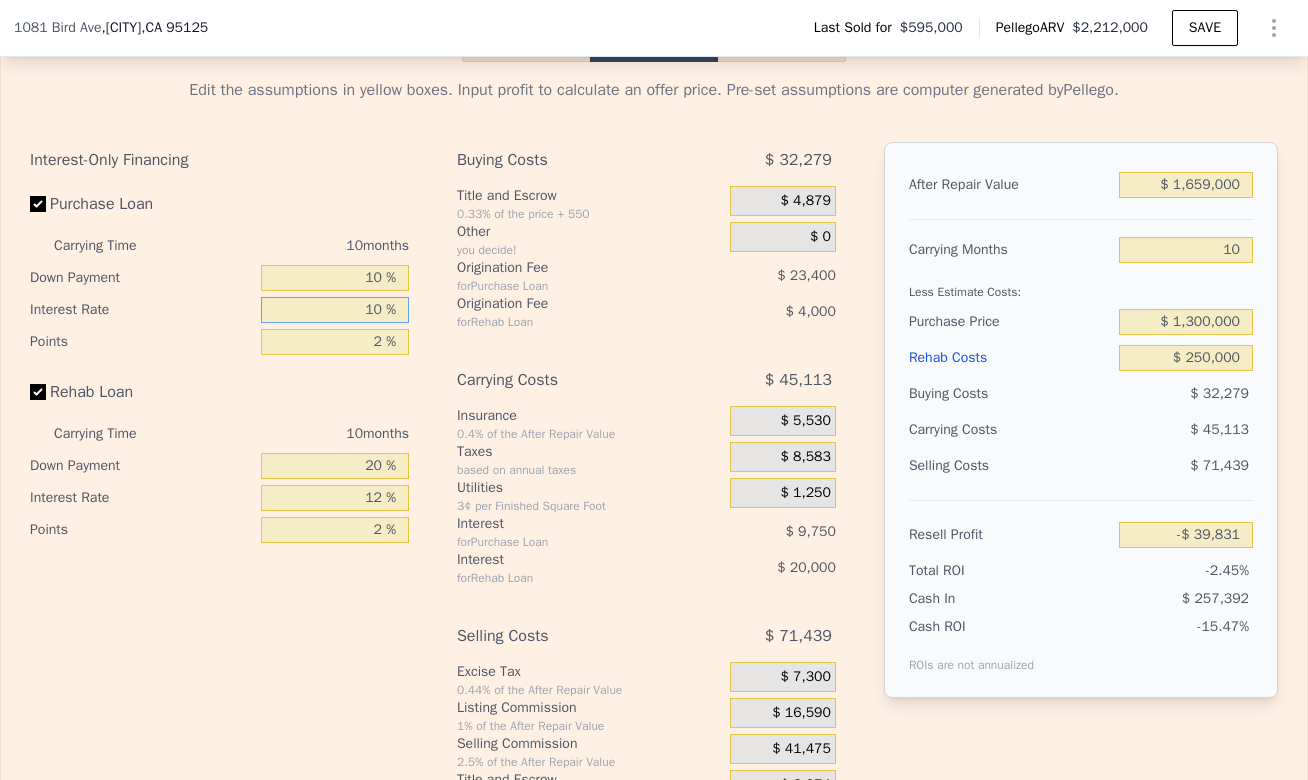 type on "-$ 127,581" 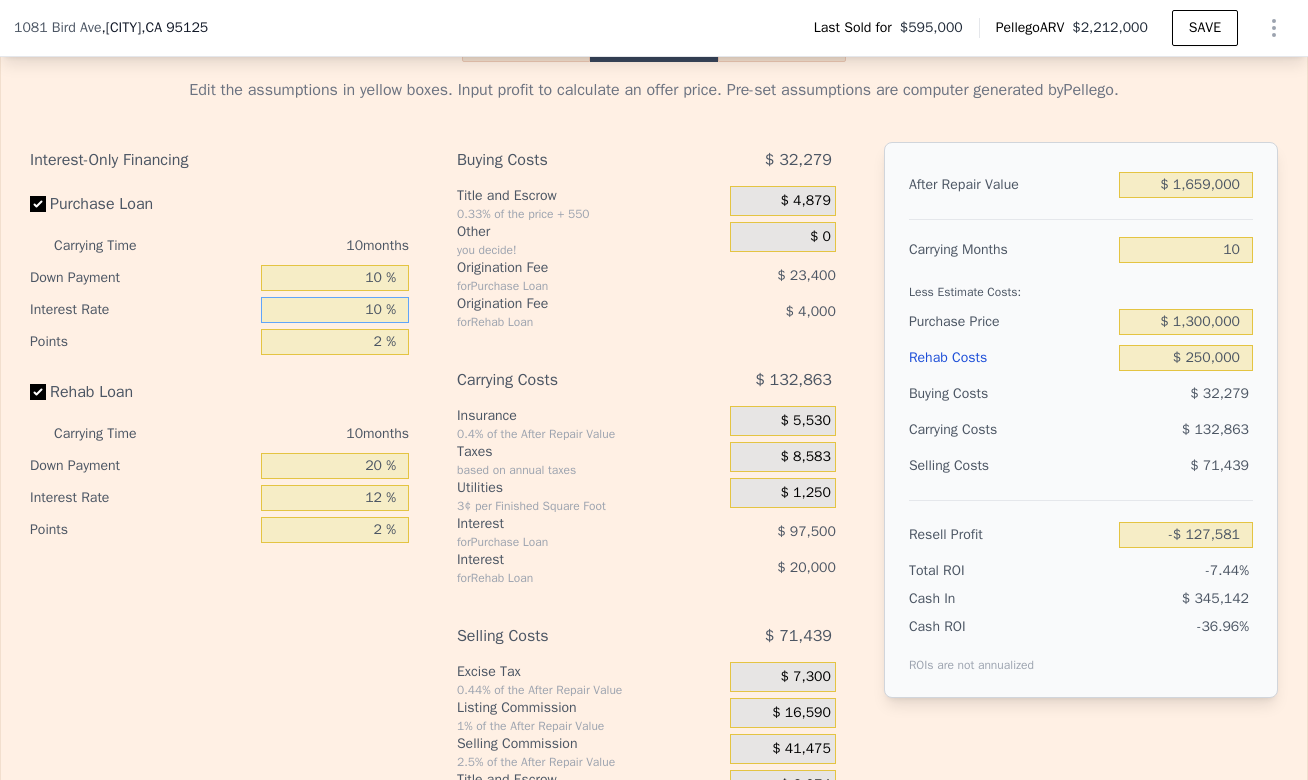 type on "10 %" 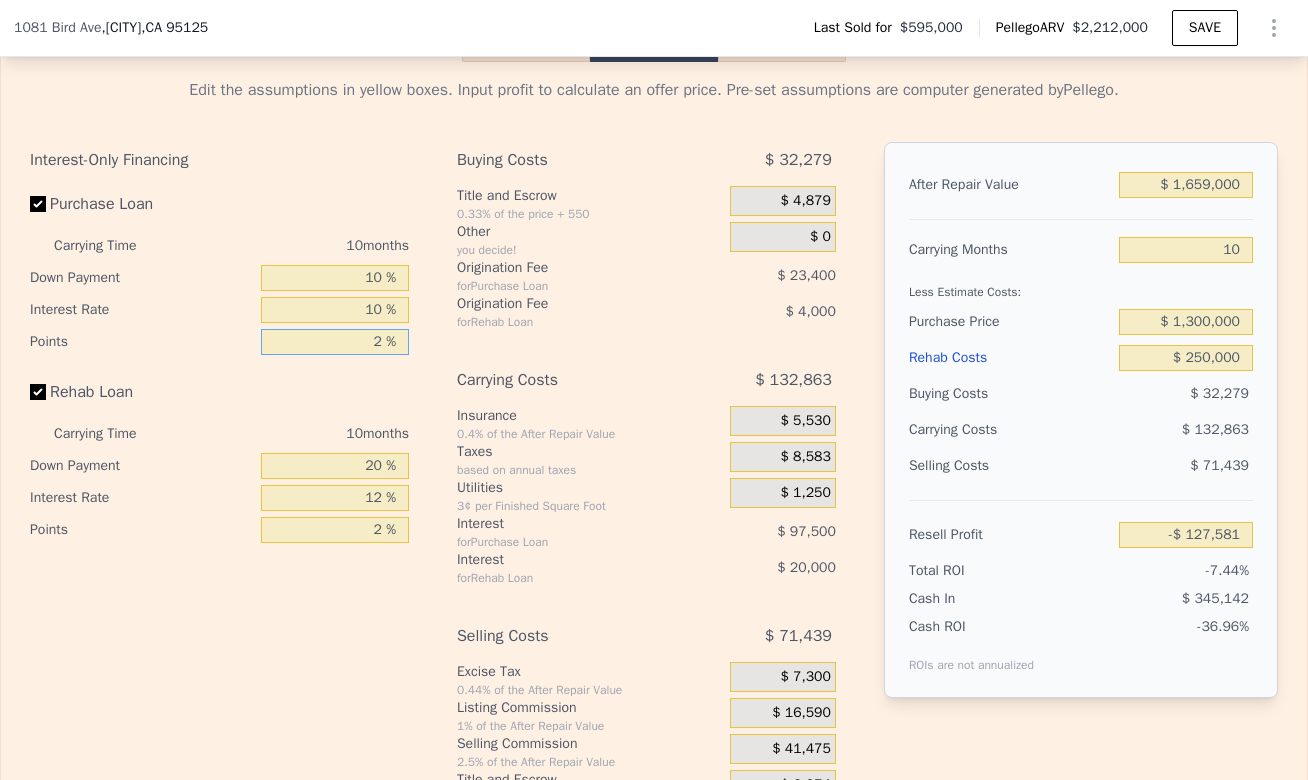 drag, startPoint x: 370, startPoint y: 358, endPoint x: 326, endPoint y: 357, distance: 44.011364 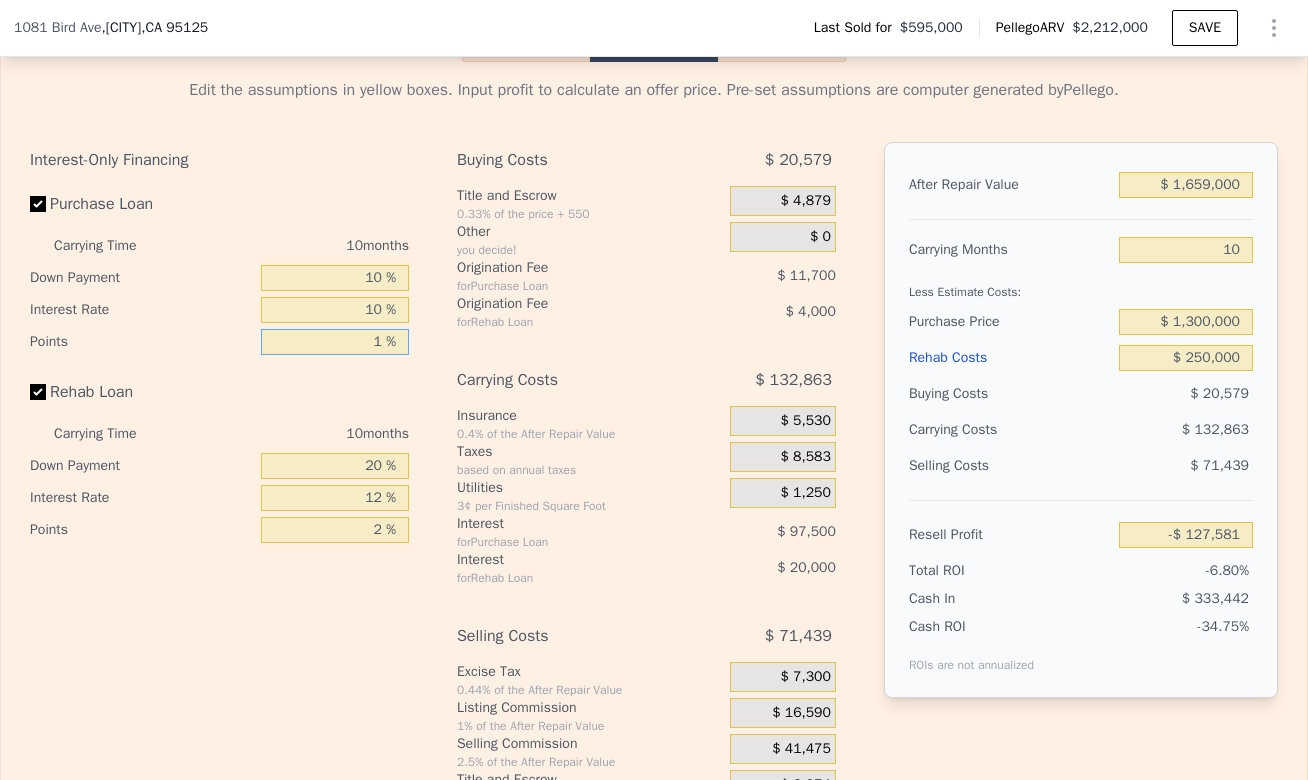 type on "-$ 115,881" 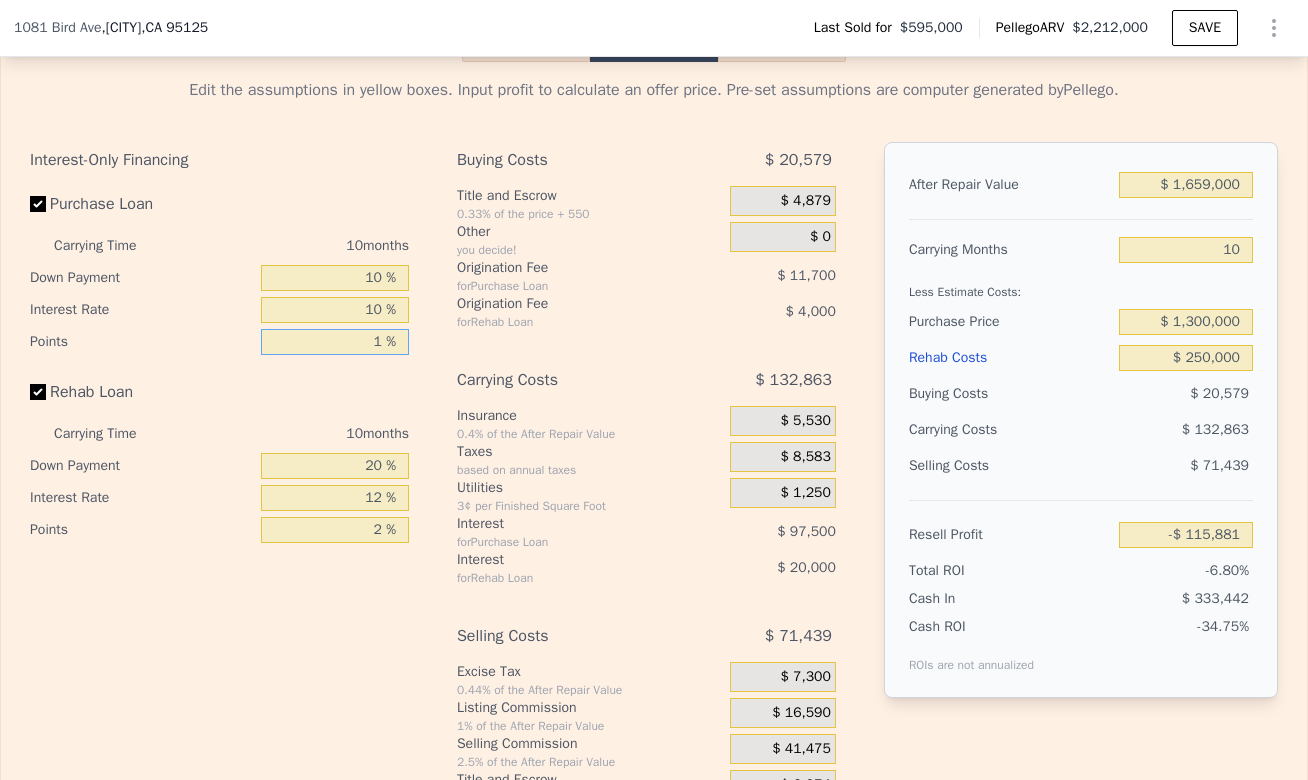 type on "1 %" 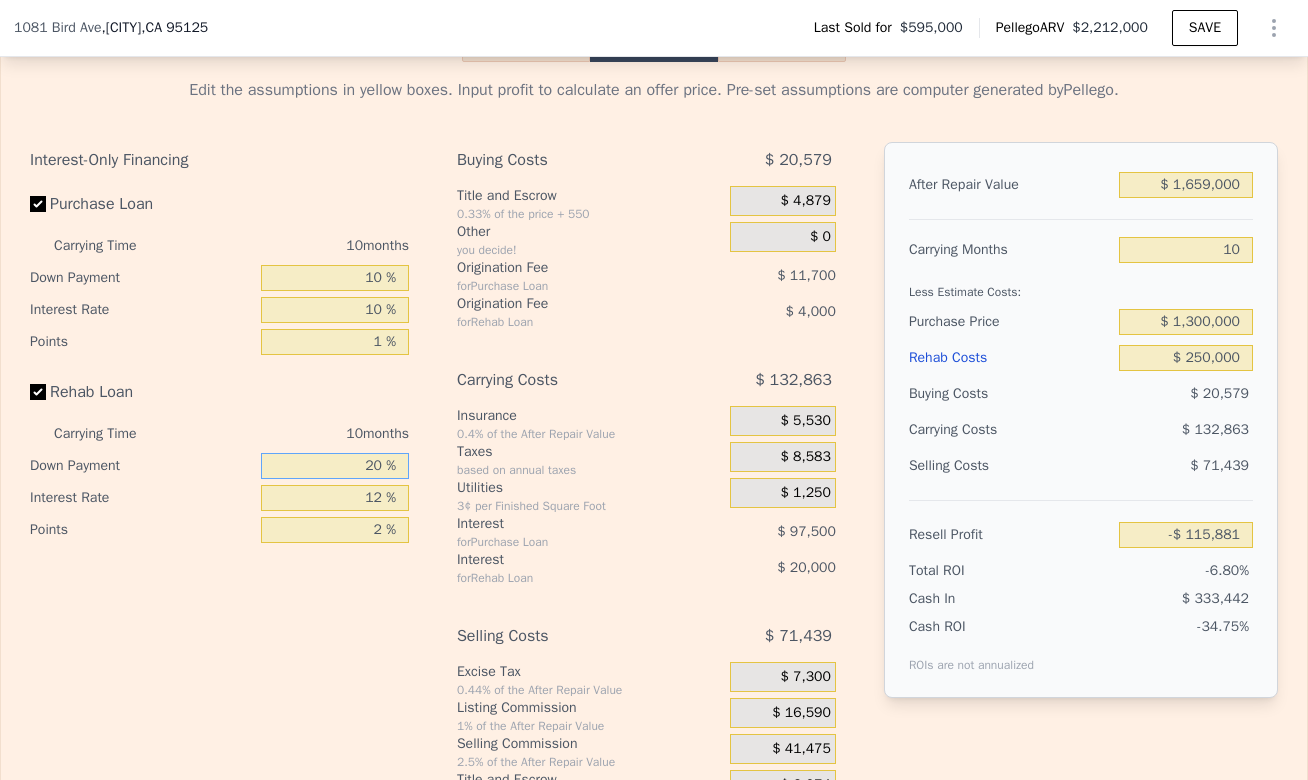 drag, startPoint x: 374, startPoint y: 479, endPoint x: 354, endPoint y: 479, distance: 20 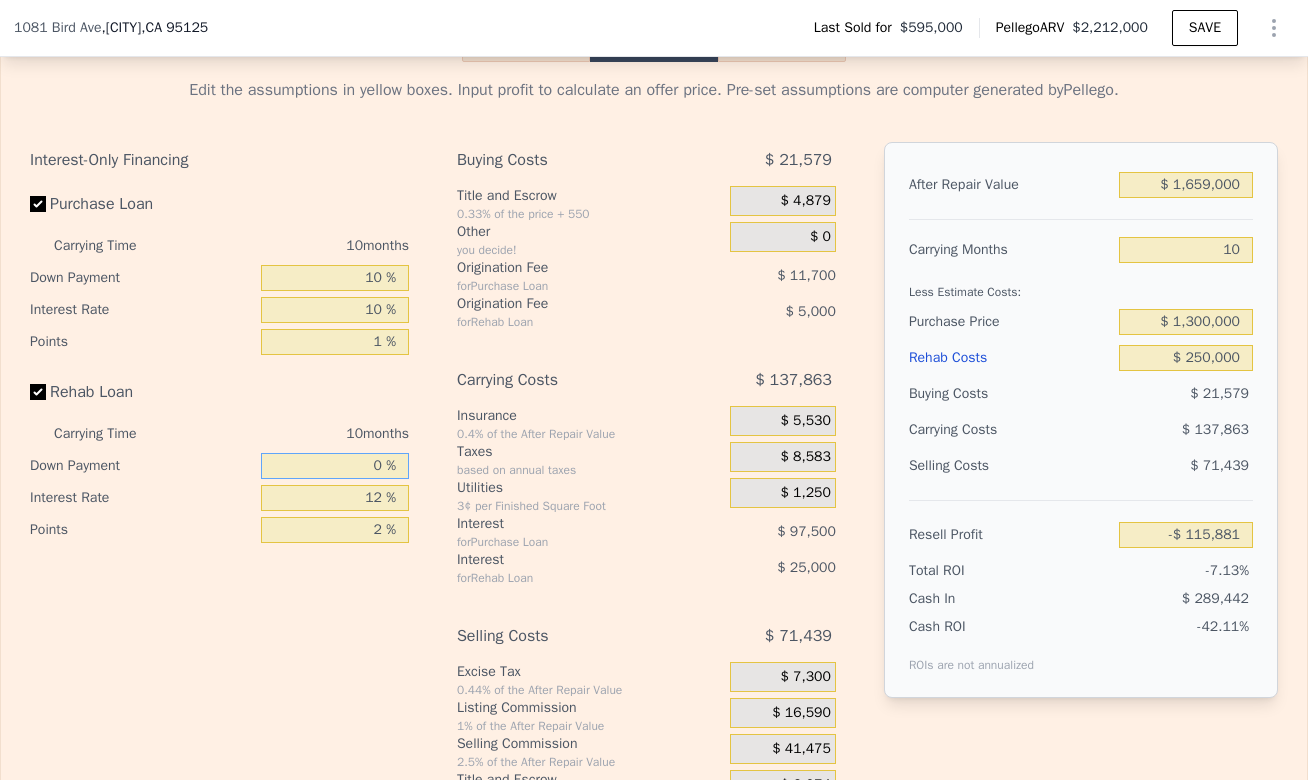 type on "-$ 121,881" 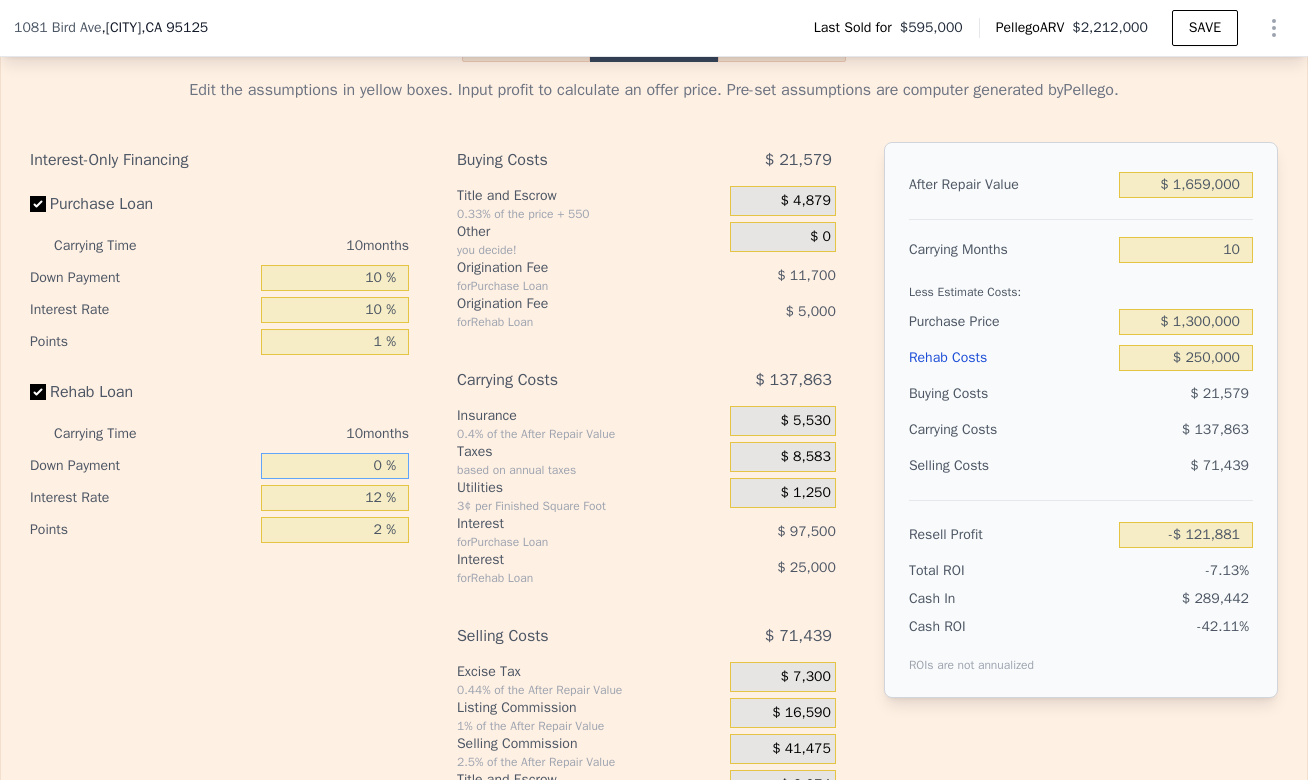 type on "0 %" 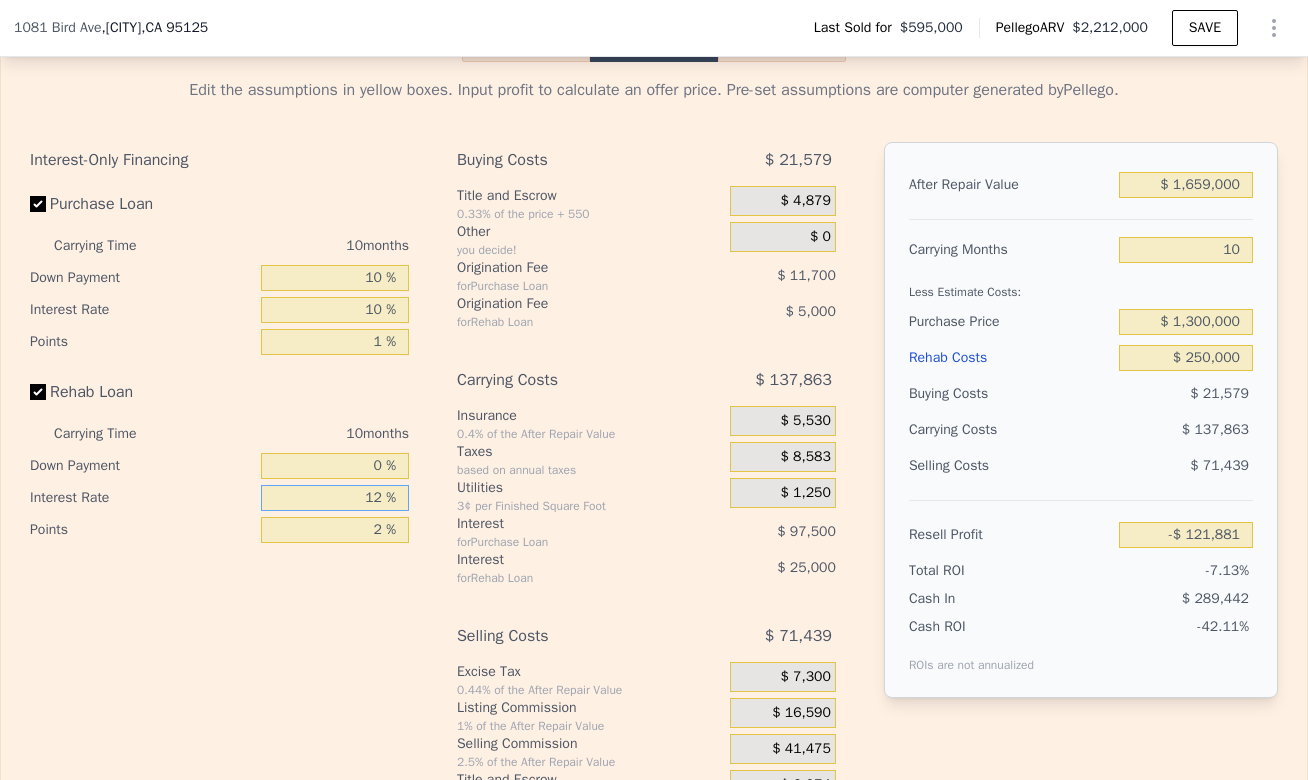 drag, startPoint x: 372, startPoint y: 509, endPoint x: 349, endPoint y: 509, distance: 23 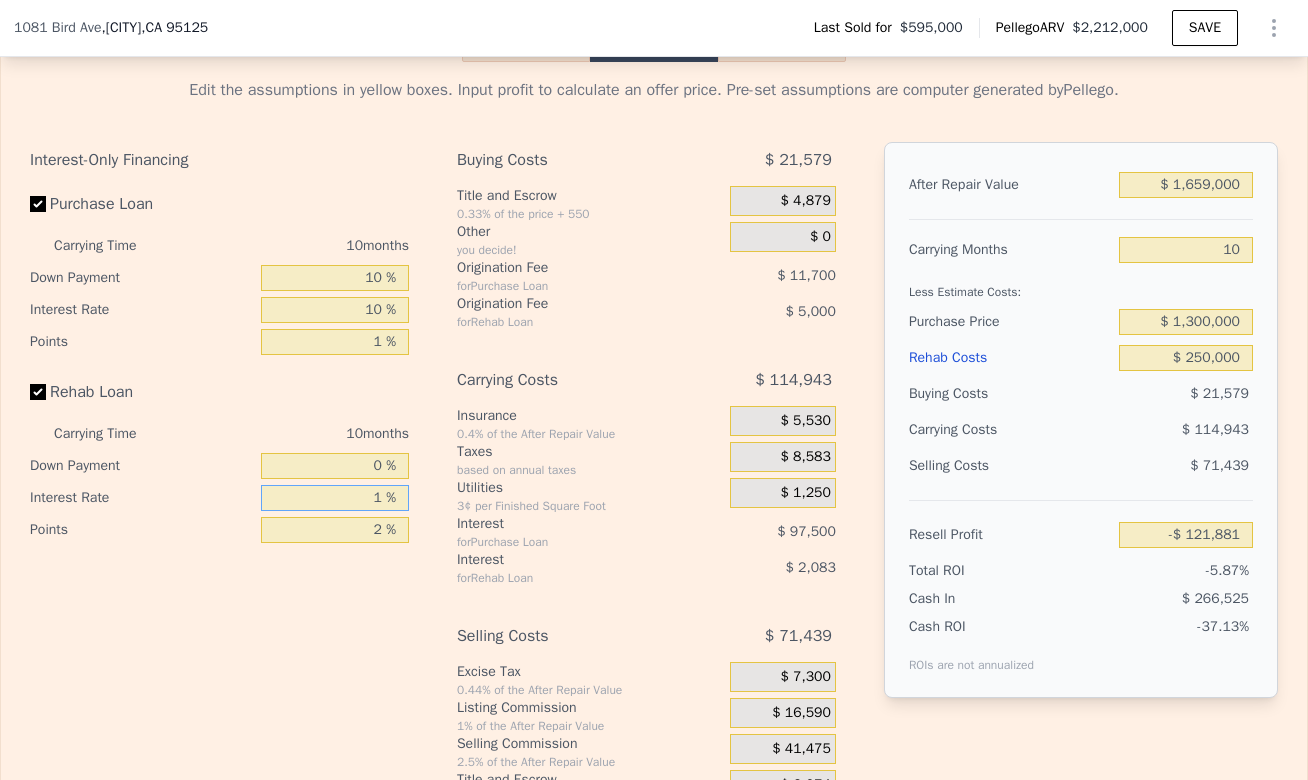 type on "-$ 98,961" 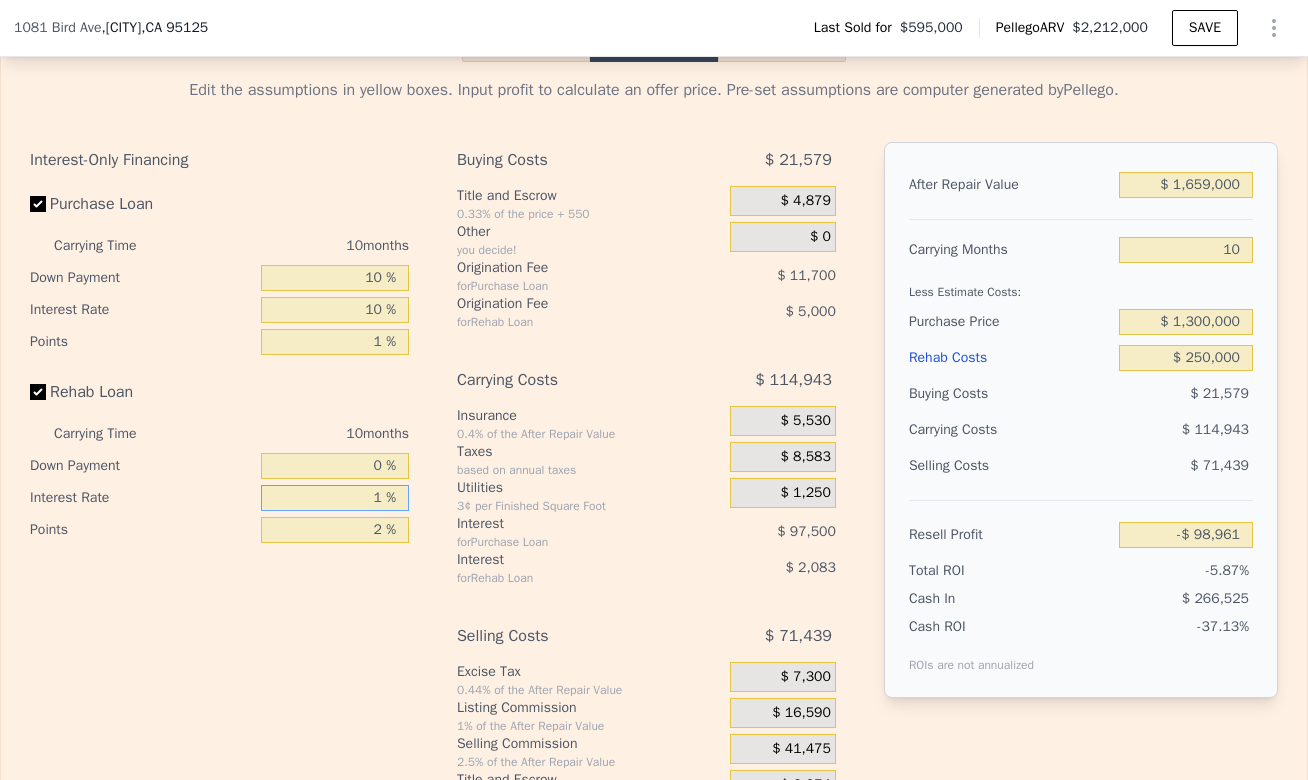 type on "10 %" 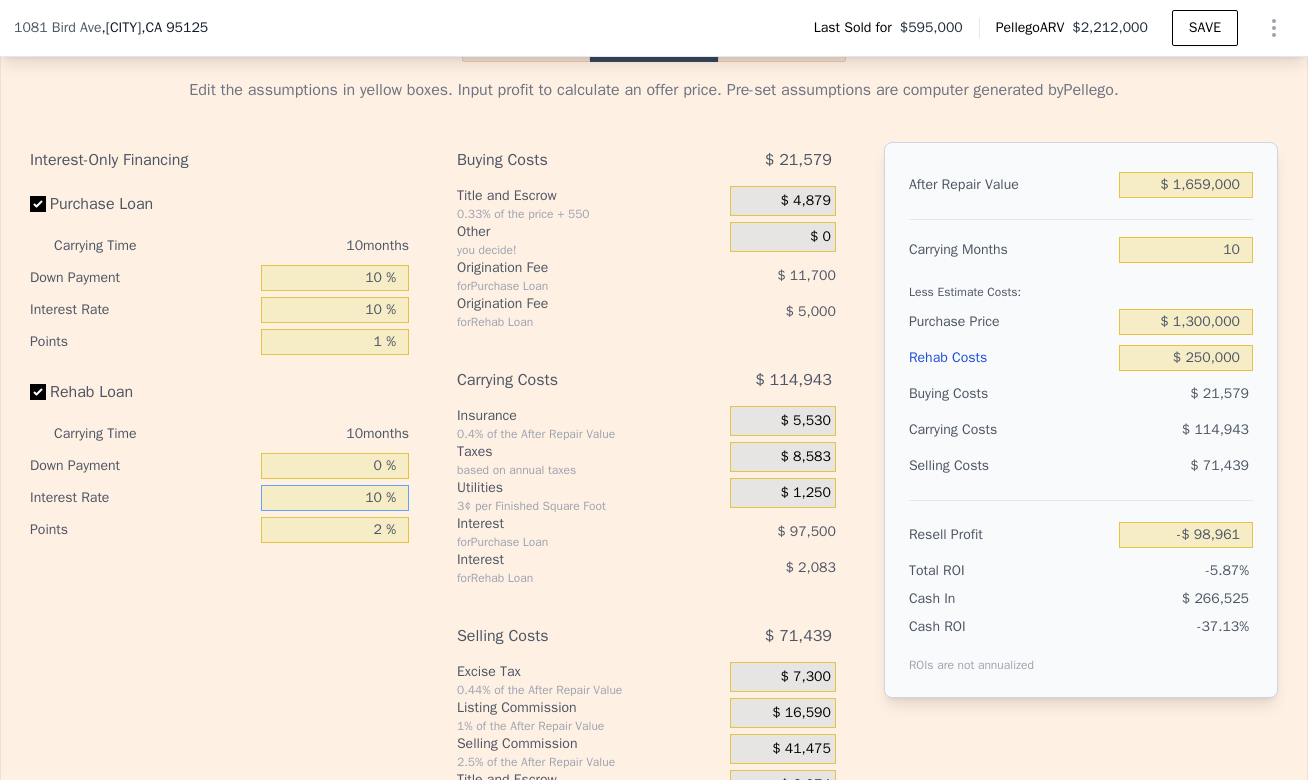 type on "-$ 117,711" 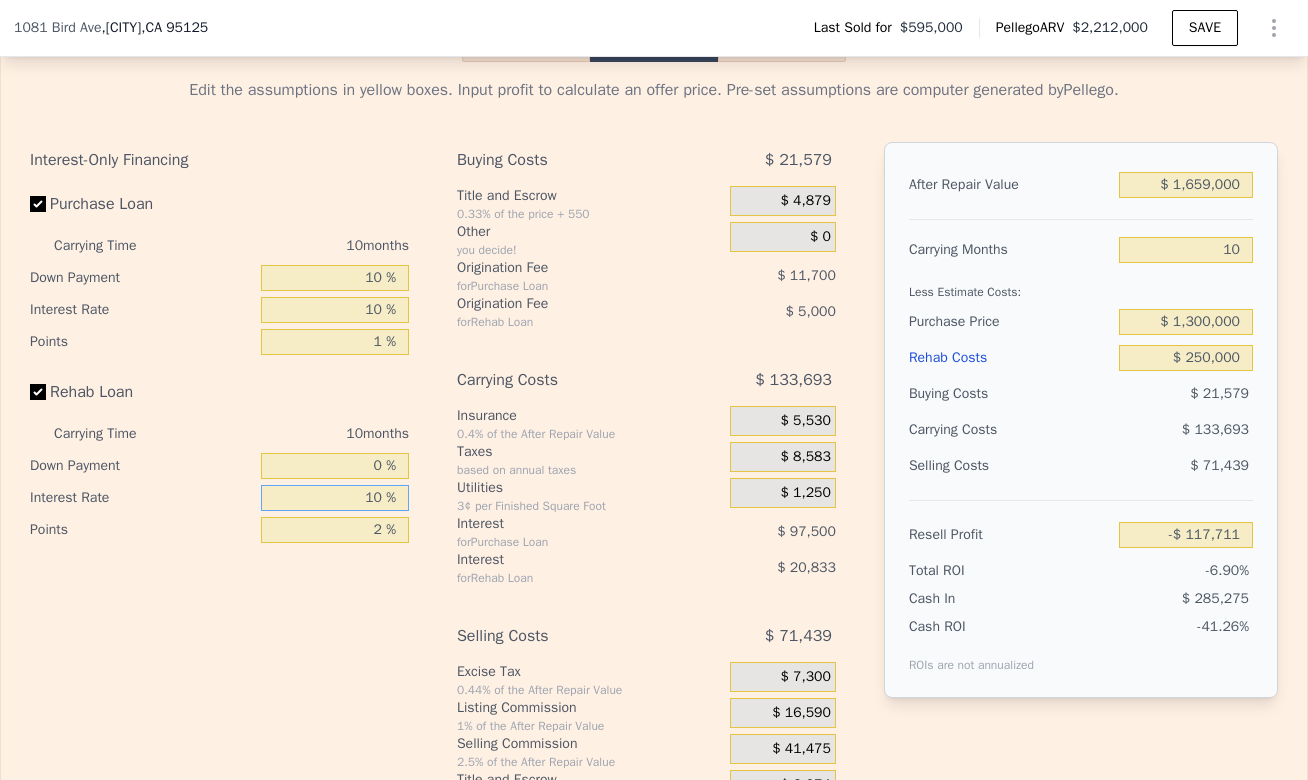 type on "10 %" 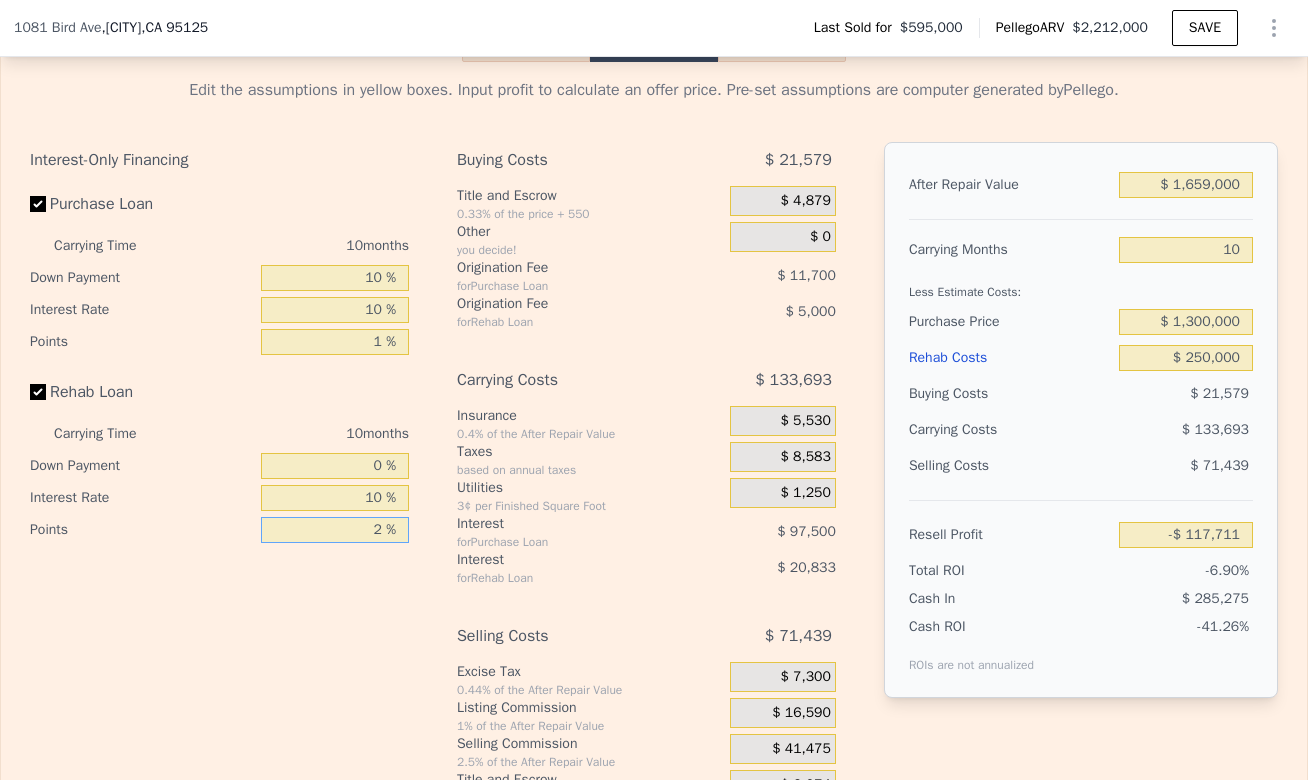 drag, startPoint x: 370, startPoint y: 544, endPoint x: 327, endPoint y: 544, distance: 43 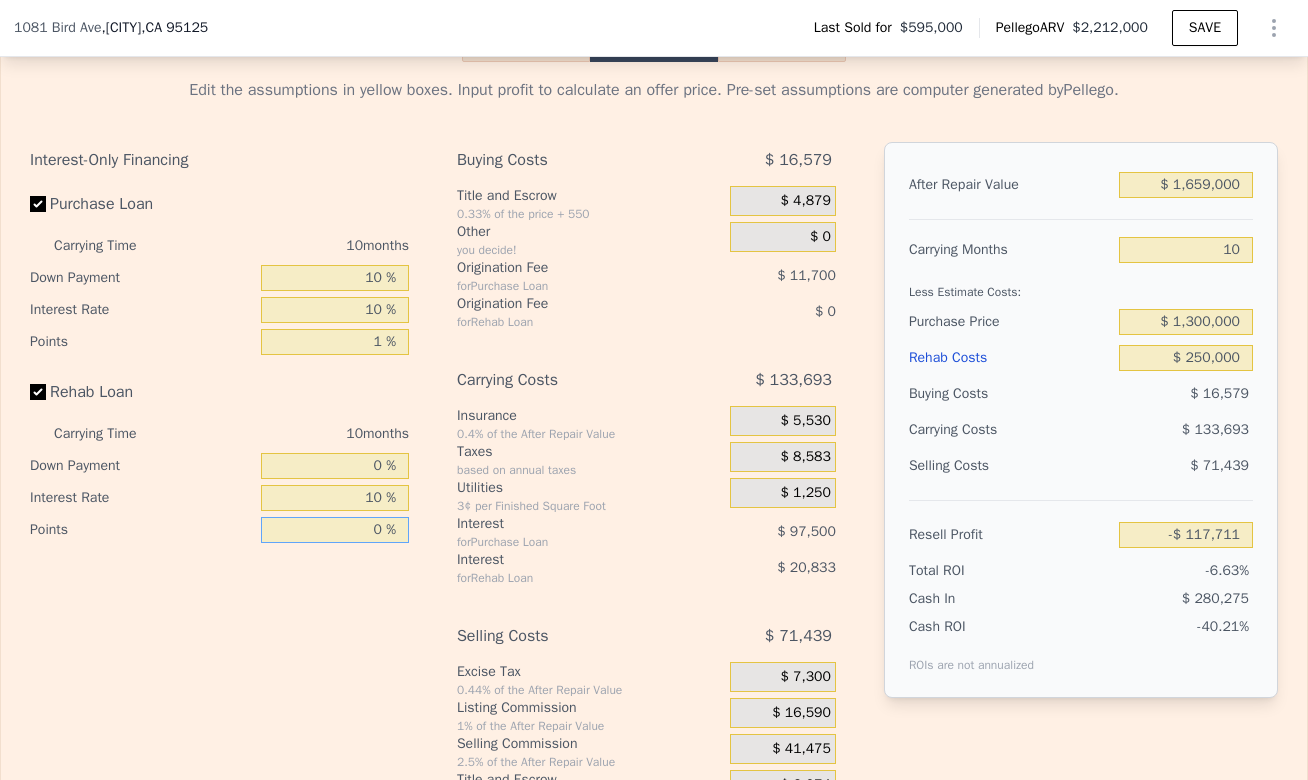 type on "-$ 112,711" 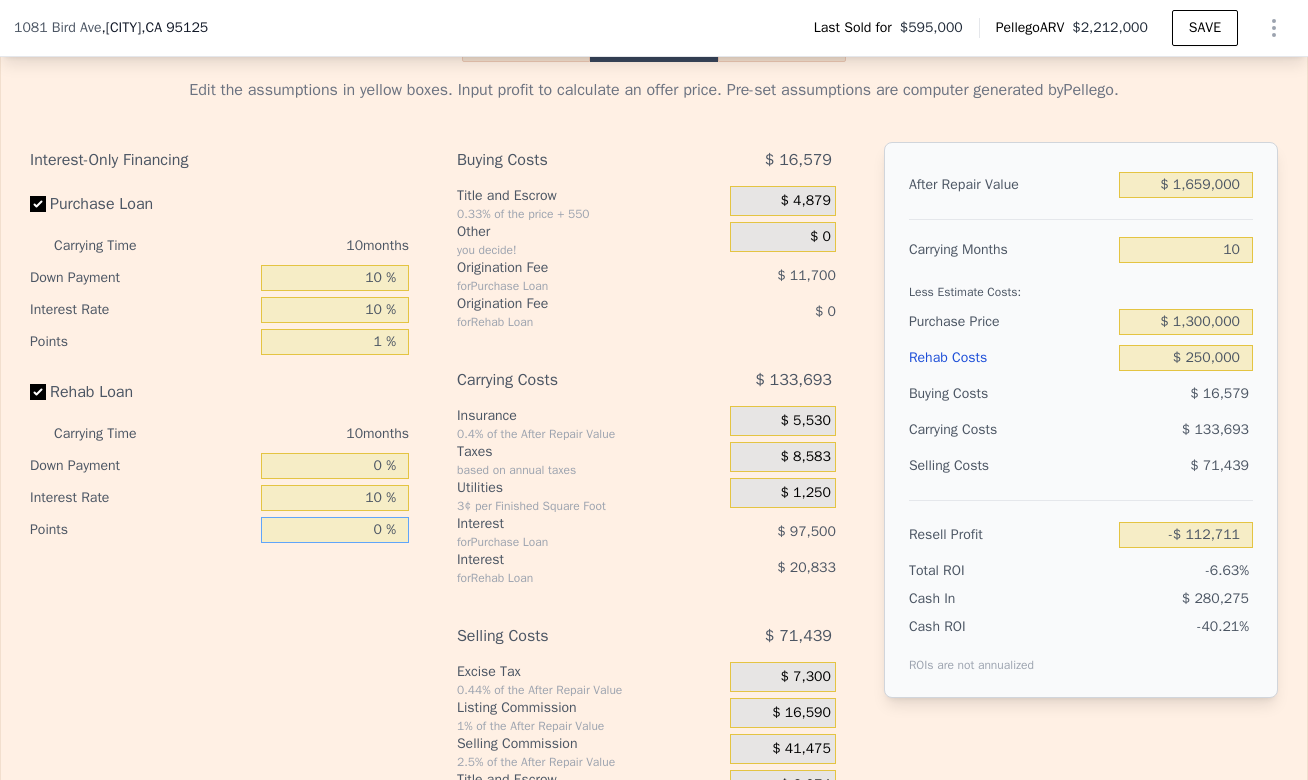 type on "0 %" 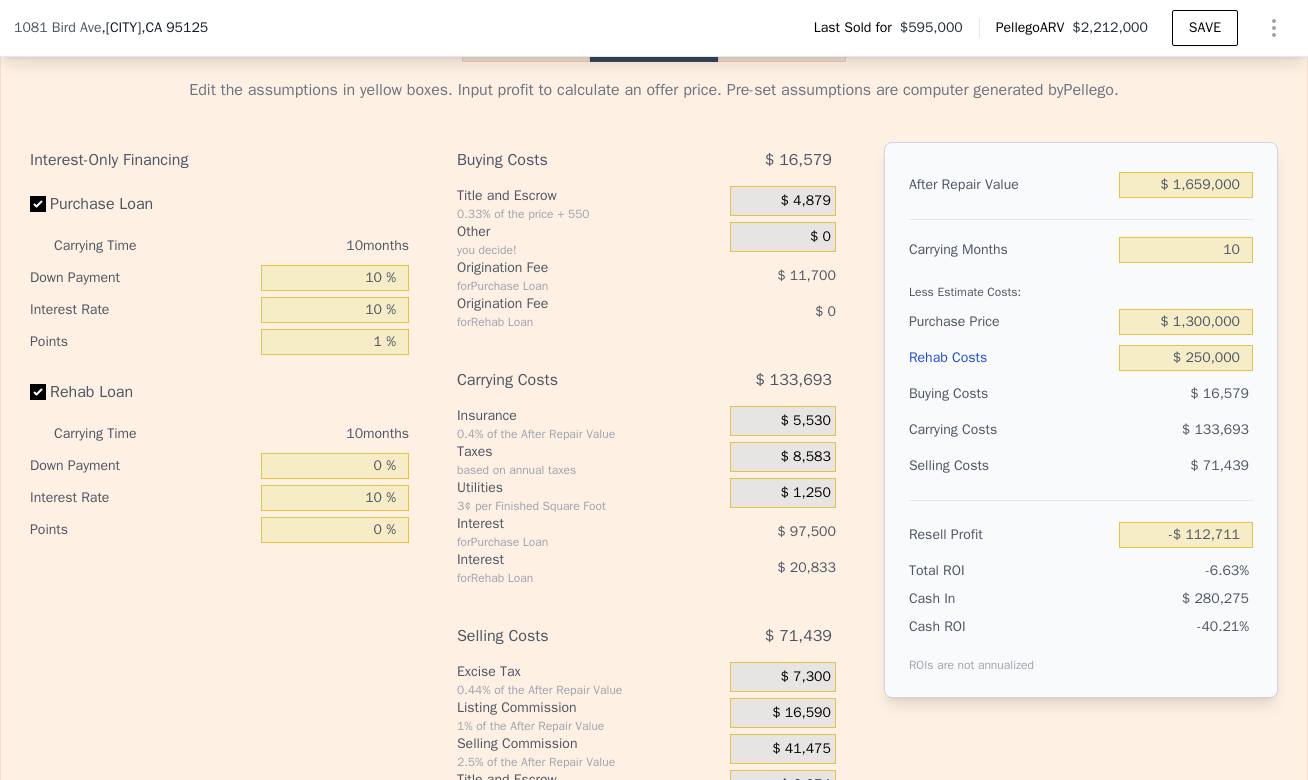 click on "Interest-Only Financing Purchase Loan Carrying Time 10  months Down Payment 10 % Interest Rate 10 % Points 1 % Rehab Loan Carrying Time 10  months Down Payment 0 % Interest Rate 10 % Points 0 % Buying Costs $ 16,579 Title and Escrow 0.33% of the price + 550 $ 4,879 Other you decide! $ 0 Origination Fee for  Purchase Loan $ 11,700 Origination Fee for  Rehab Loan $ 0 Carrying Costs $ 133,693 Insurance 0.4% of the After Repair Value $ 5,530 Taxes based on annual taxes $ 8,583 Utilities 3¢ per Finished Square Foot $ 1,250 Interest for  Purchase Loan $ 97,500 Interest for  Rehab Loan $ 20,833 Selling Costs $ 71,439 Excise Tax 0.44% of the After Repair Value $ 7,300 Listing Commission 1% of the After Repair Value $ 16,590 Selling Commission 2.5% of the After Repair Value $ 41,475 Title and Escrow 0.33% of the After Repair Value $ 6,074 After Repair Value $ 1,659,000 Carrying Months 10 Less Estimate Costs: Purchase Price $ 1,300,000 Rehab Costs $ 250,000 Buying Costs $ 16,579 Carrying Costs $ 133,693 Selling Costs" at bounding box center [654, 474] 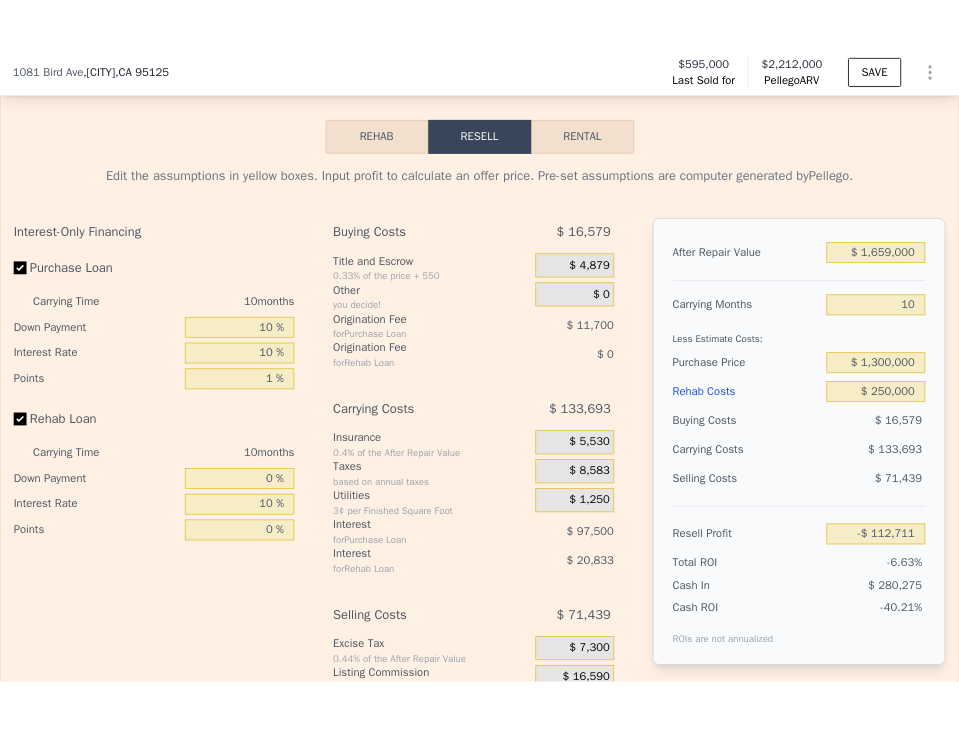 scroll, scrollTop: 3253, scrollLeft: 0, axis: vertical 